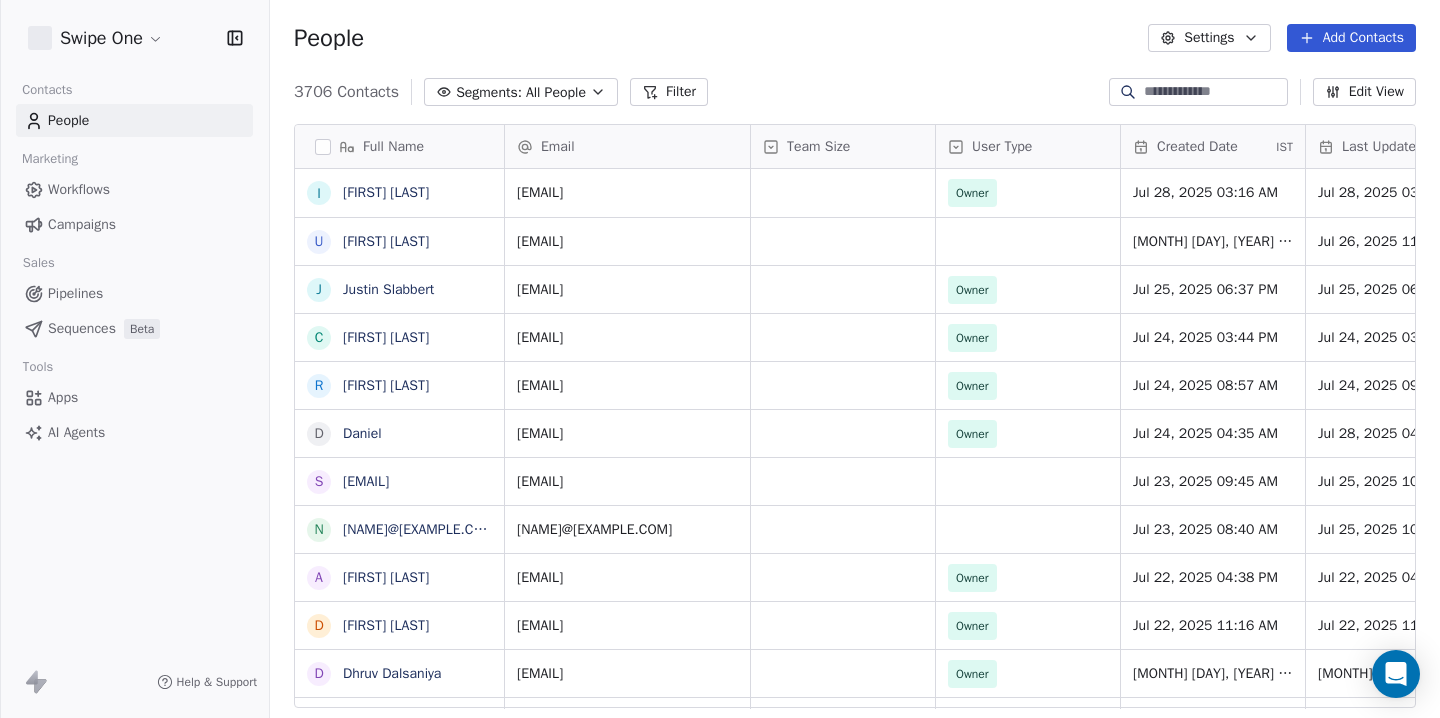 scroll, scrollTop: 0, scrollLeft: 0, axis: both 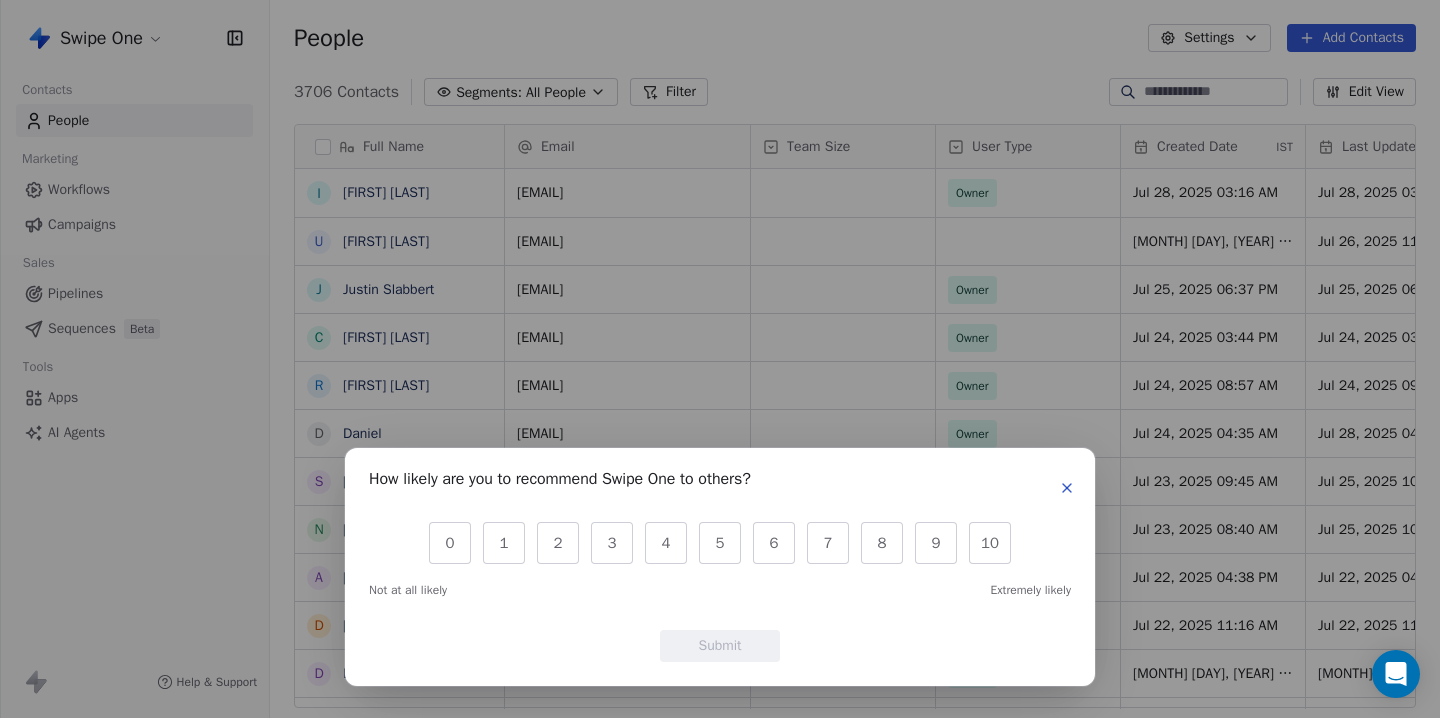 click at bounding box center (1067, 488) 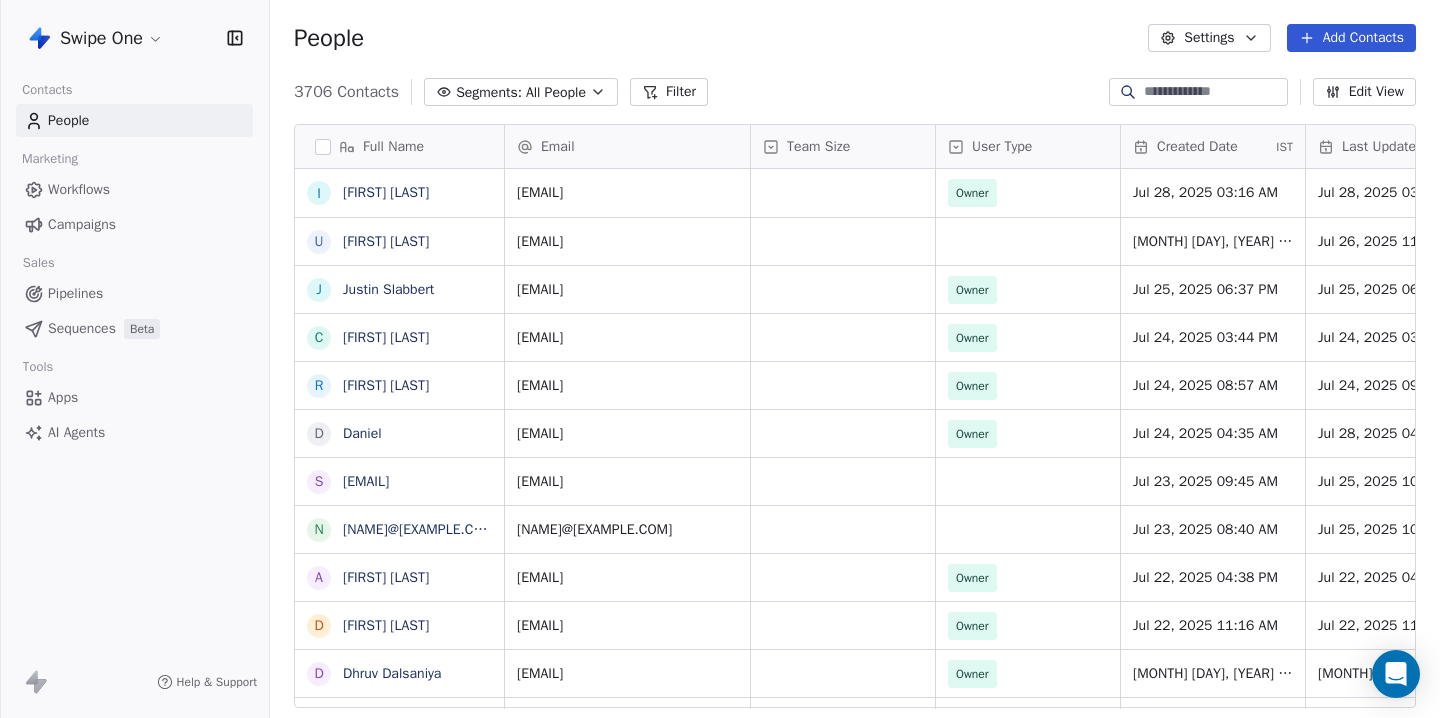 click at bounding box center (1214, 92) 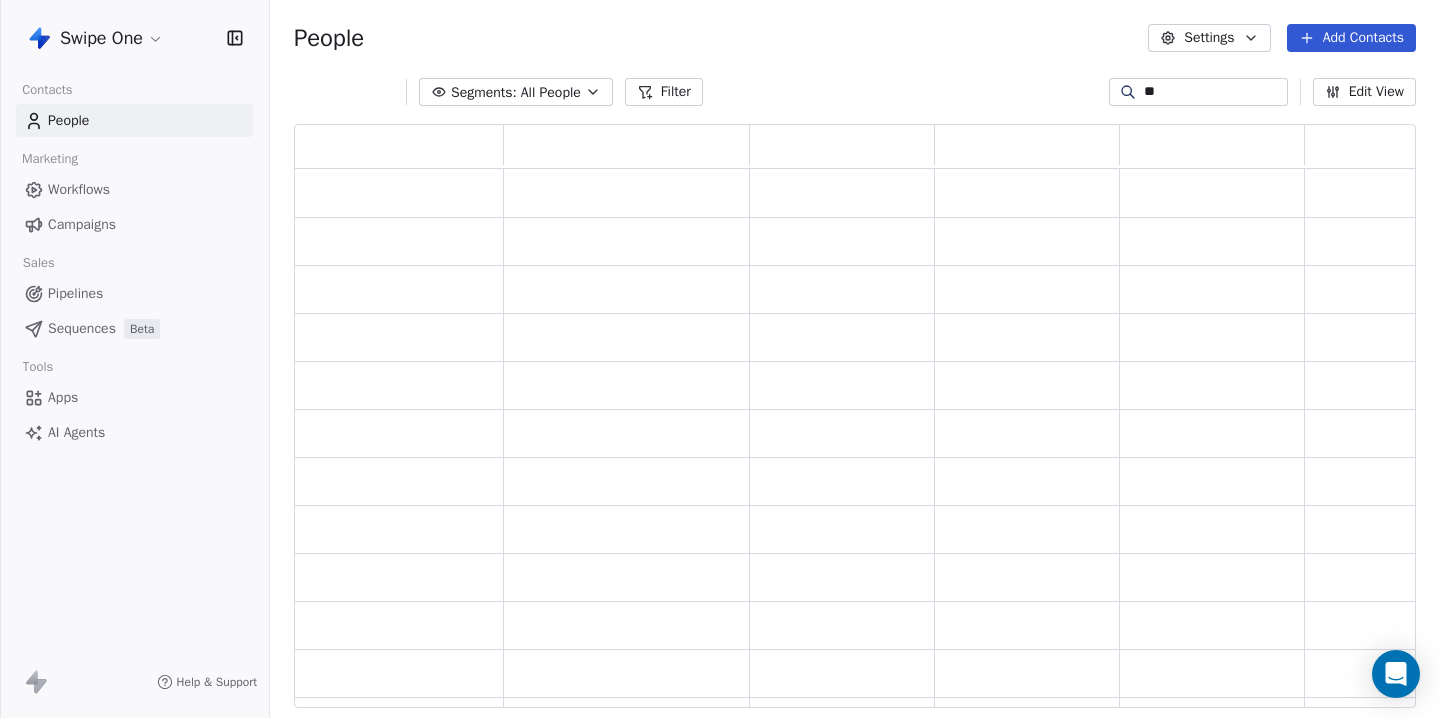 scroll, scrollTop: 1, scrollLeft: 1, axis: both 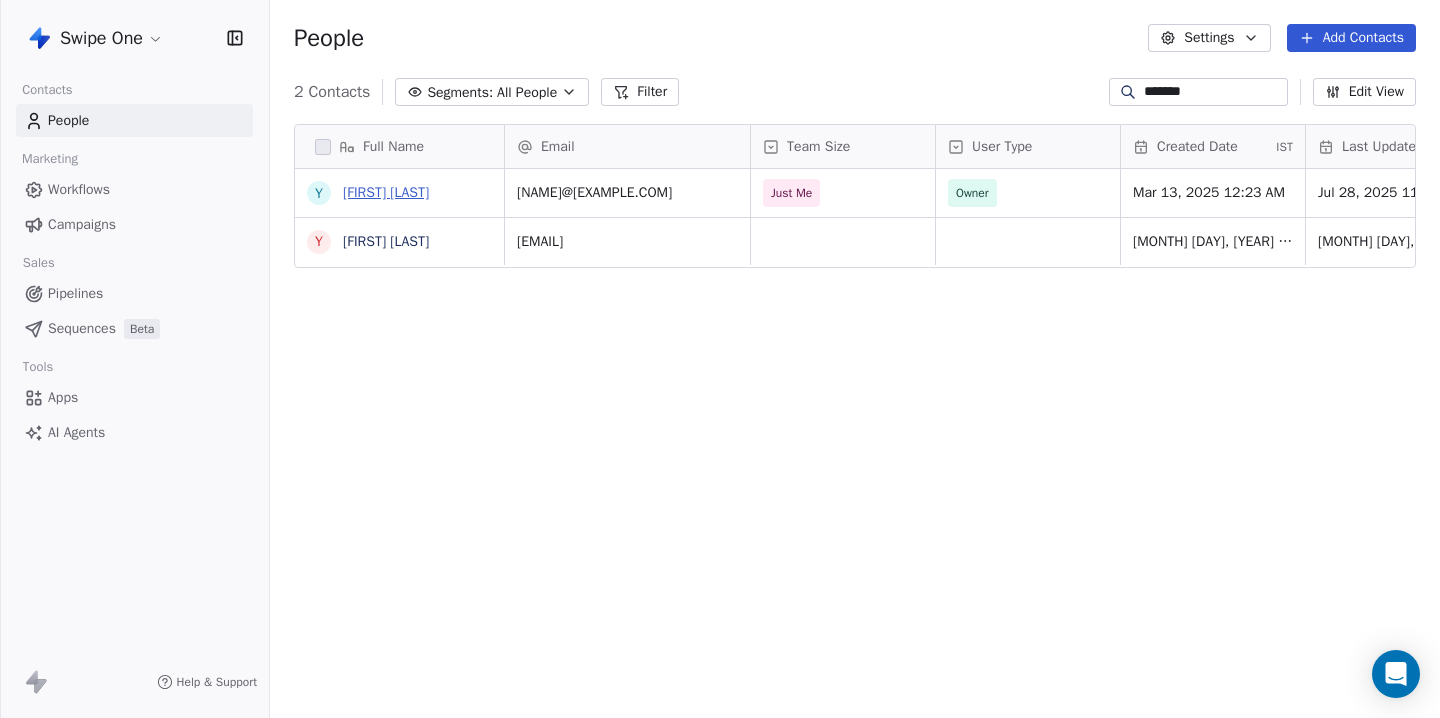 type on "*******" 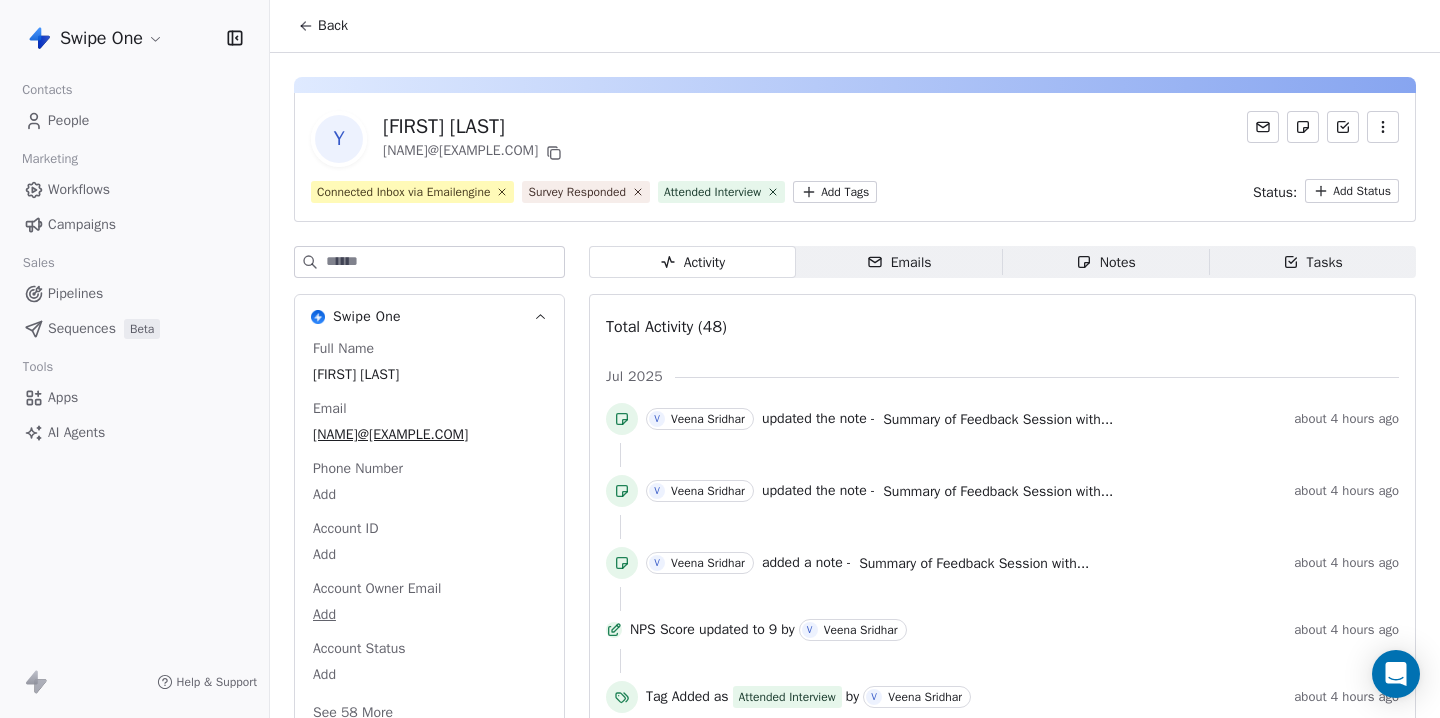 click on "Notes" at bounding box center (1106, 262) 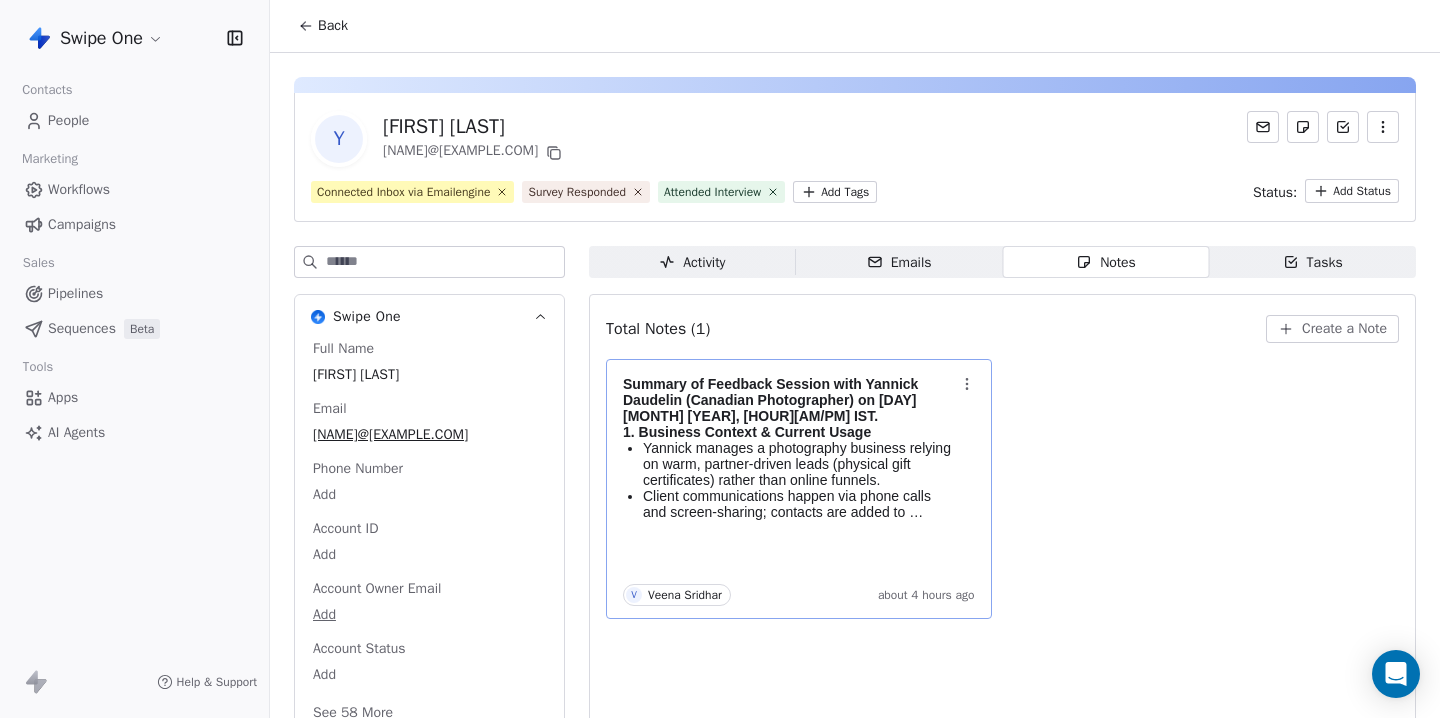 scroll, scrollTop: 73, scrollLeft: 0, axis: vertical 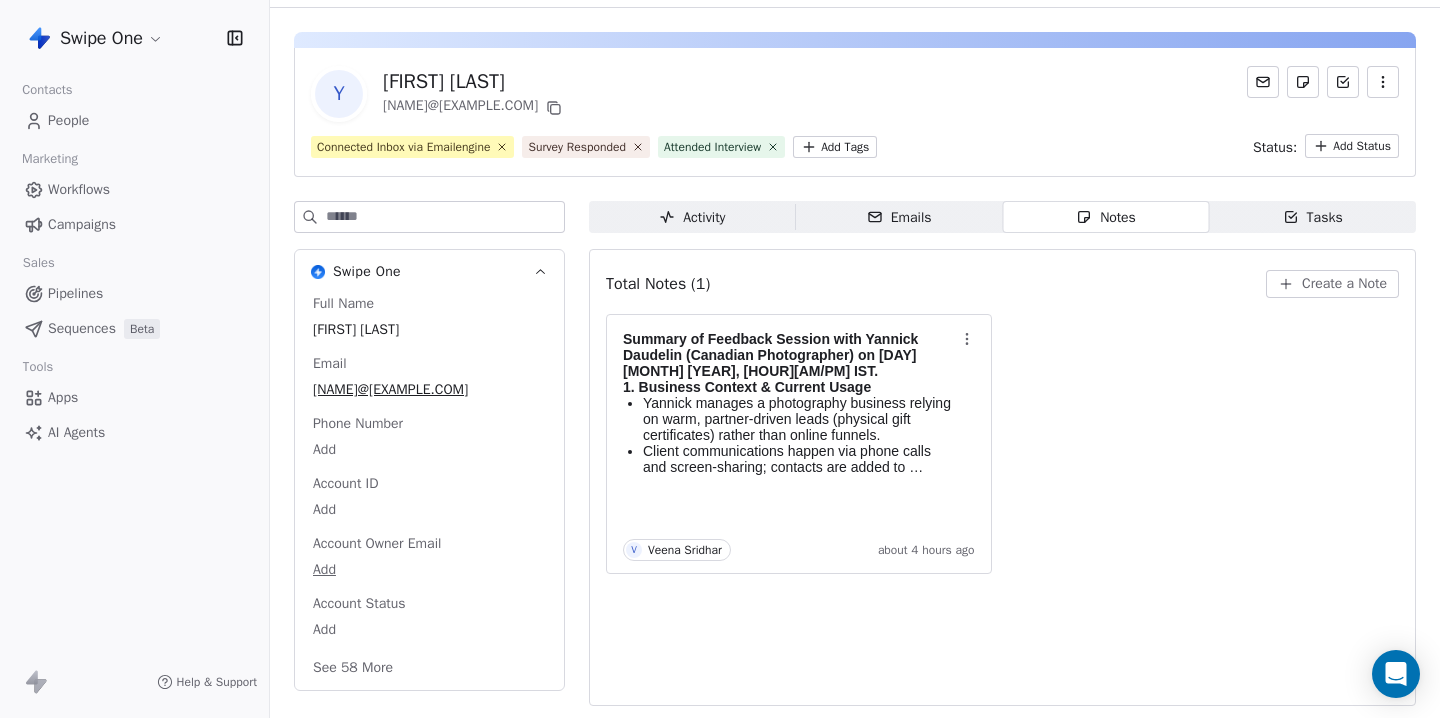 click on "Swipe One Contacts People Marketing Workflows Campaigns Sales Pipelines Sequences Beta Tools Apps AI Agents Help & Support Back Y [FIRST] [LAST] y [NAME]@[EXAMPLE.COM] Connected Inbox via Emailengine Survey Responded Attended Interview Add Tags Status: Add Status Swipe One Full Name [FIRST] [LAST] Email [NAME]@[EXAMPLE.COM] Phone Number Add Account ID Add Account Owner Email Add Account Status Add See 58 More Activity Activity Emails Emails Notes Notes Tasks Tasks Total Notes (1) Create a Note Summary of Feedback Session with [FIRST] [LAST] (Canadian Photographer) on [DAY] [MONTH] [YEAR], [HOUR]:[MINUTE] IST. 1. Business Context & Current Usage [FIRST] [LAST] manages a photography business relying on warm, partner‑driven leads (physical gift certificates) rather than online funnels. Client communications happen via phone calls and screen‑sharing; contacts are added to SwipeOne manually. Client communications happen via phone calls and screen‑sharing; contacts are added to SwipeOne manually." at bounding box center (720, 359) 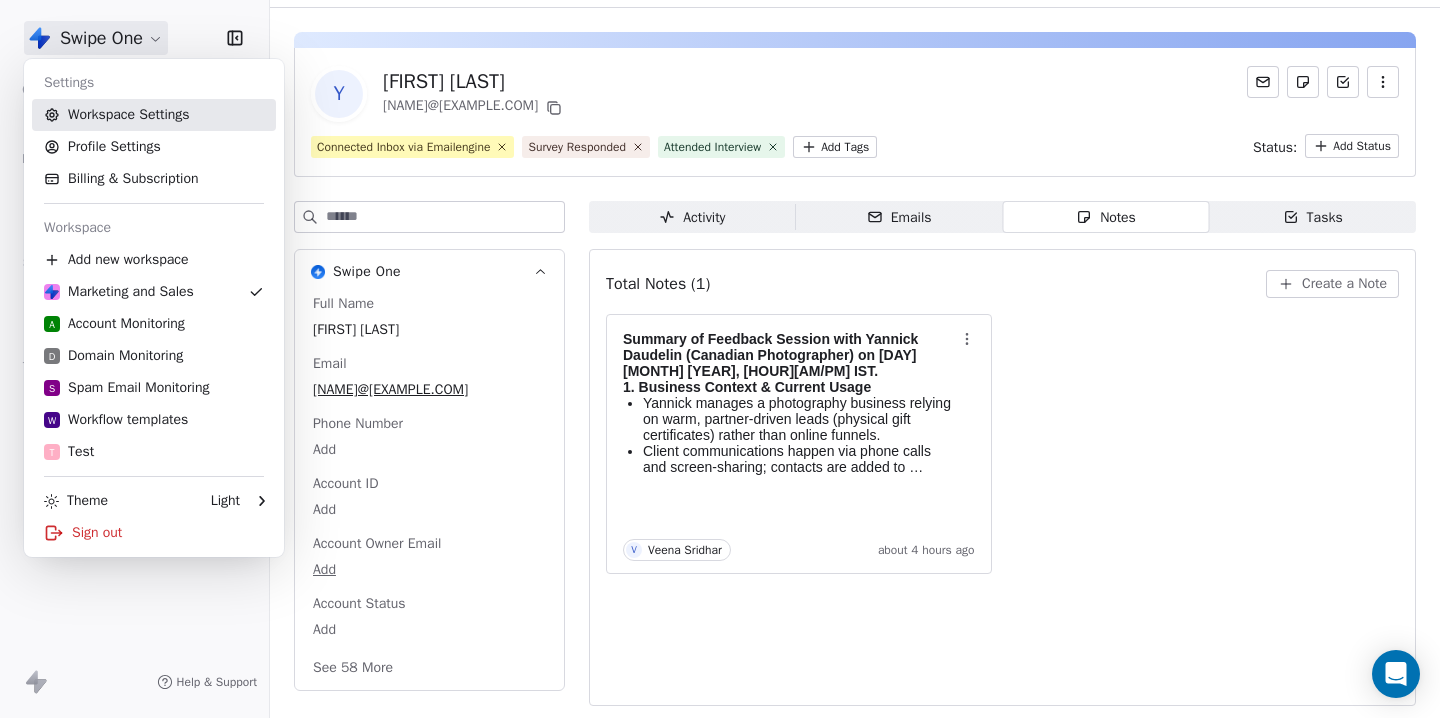 click on "Workspace Settings" at bounding box center [154, 115] 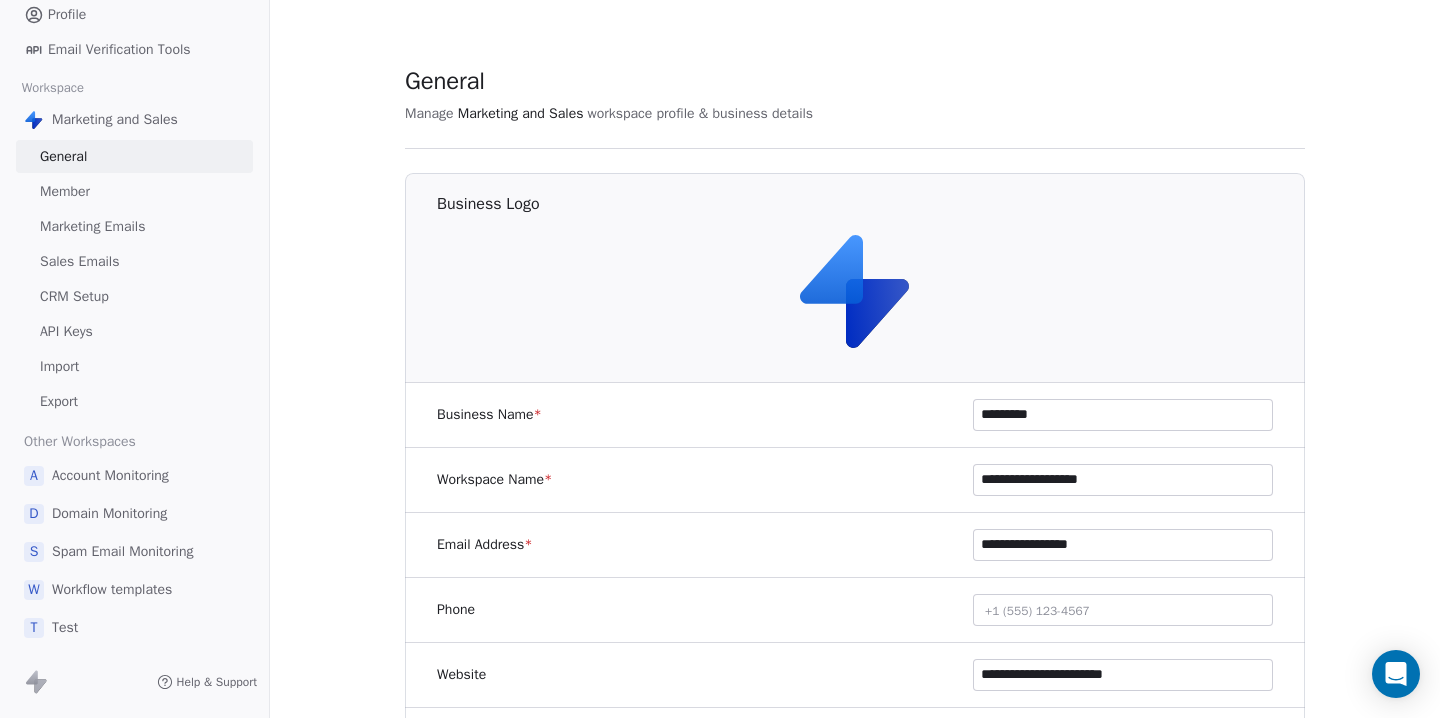 scroll, scrollTop: 0, scrollLeft: 0, axis: both 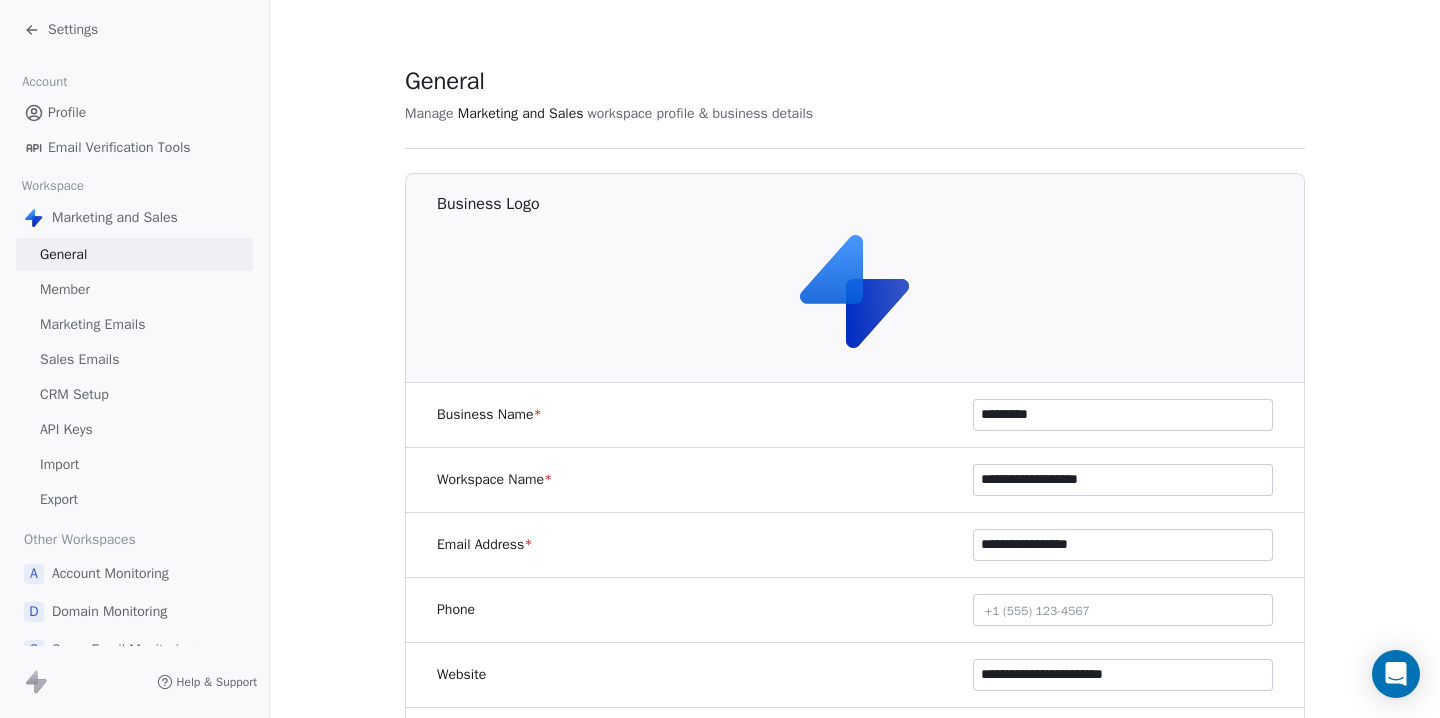click on "Settings" at bounding box center (73, 30) 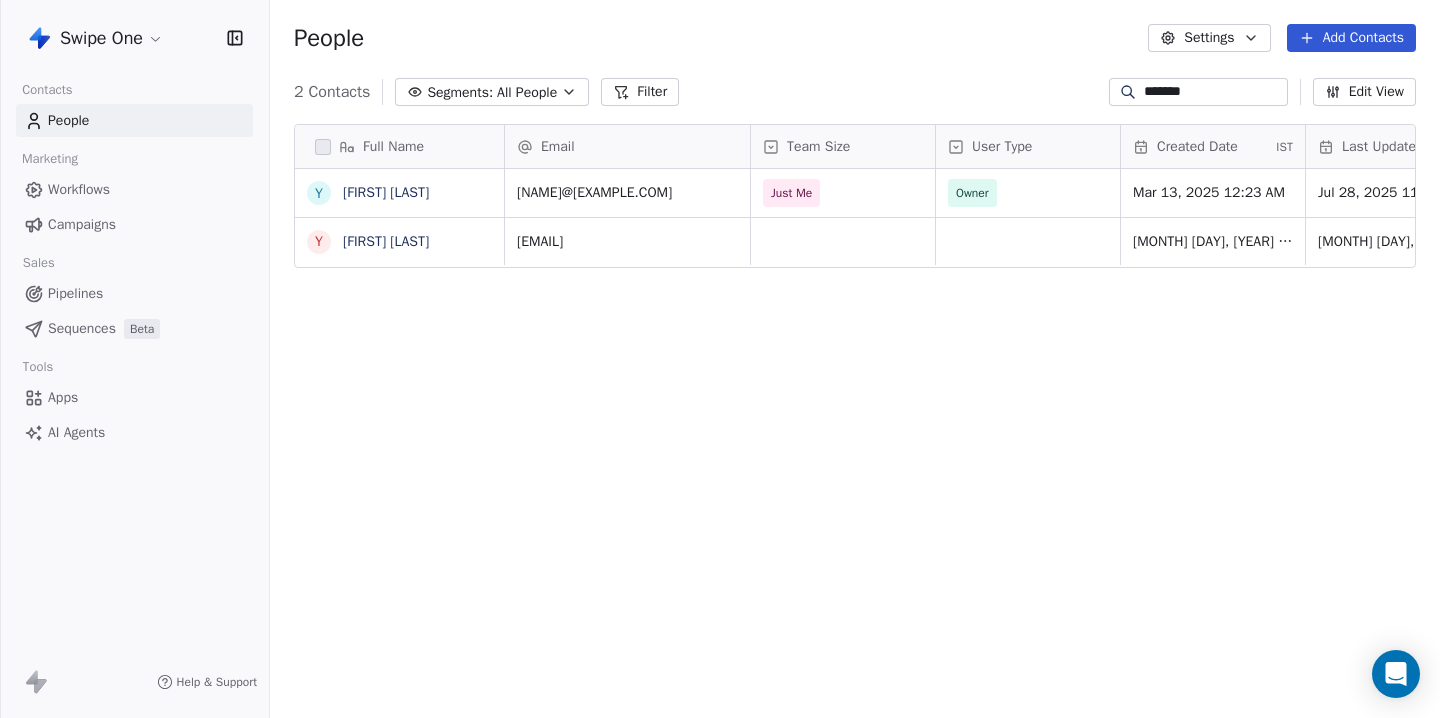 scroll, scrollTop: 1, scrollLeft: 1, axis: both 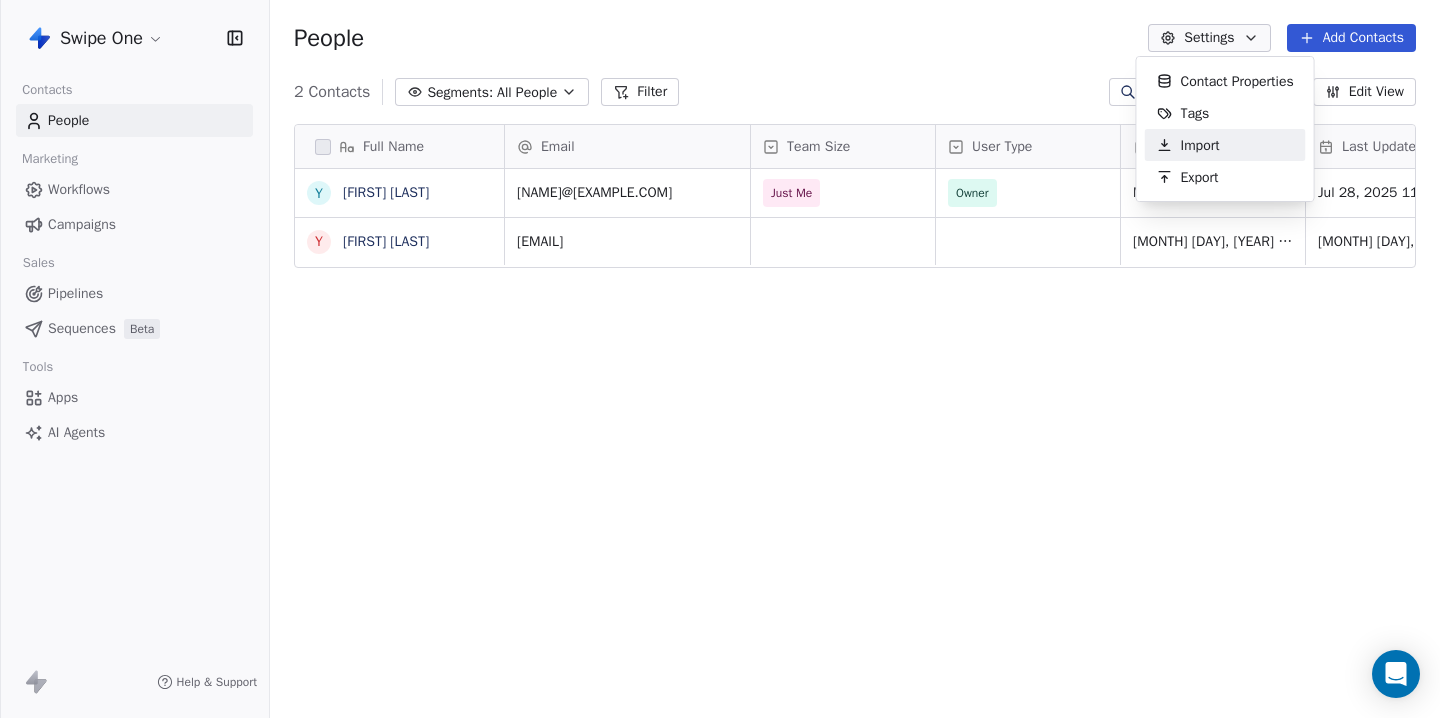 click on "Import" at bounding box center [1200, 145] 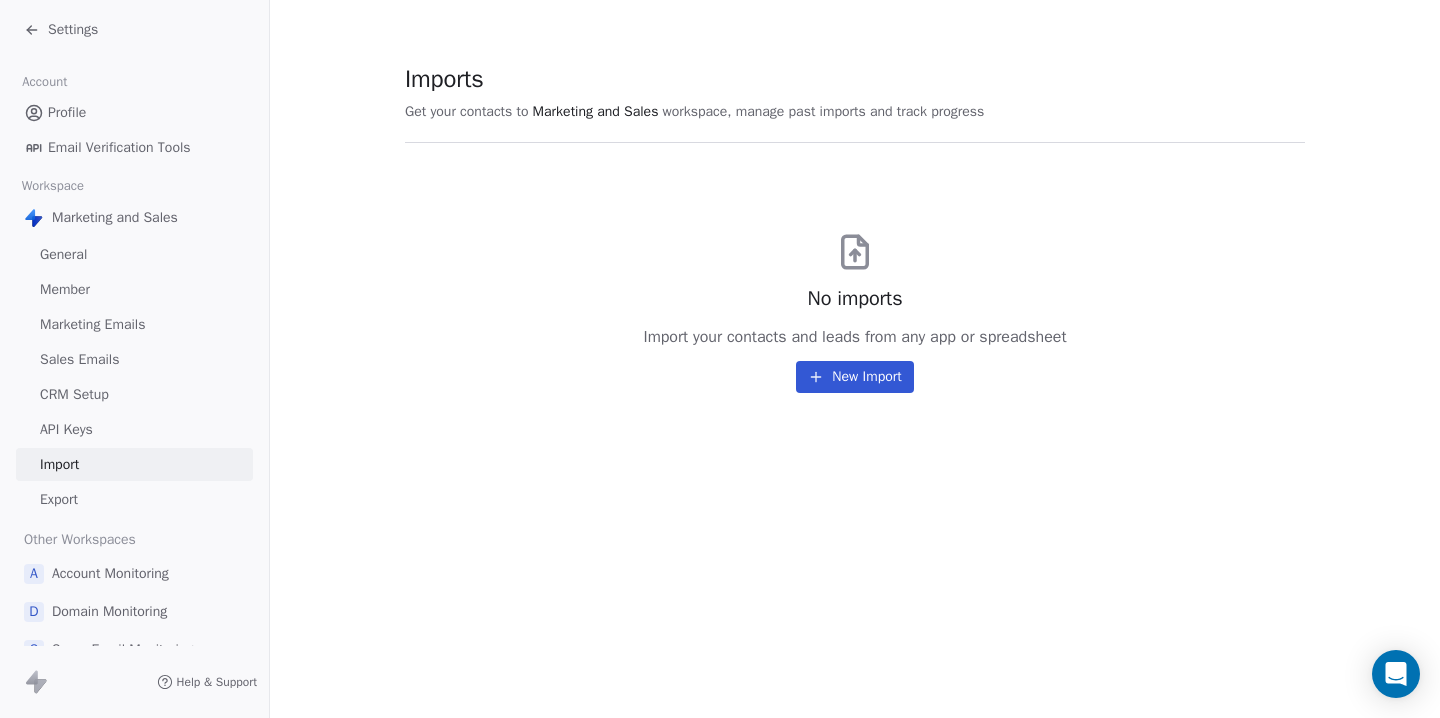 click on "New Import" at bounding box center [854, 377] 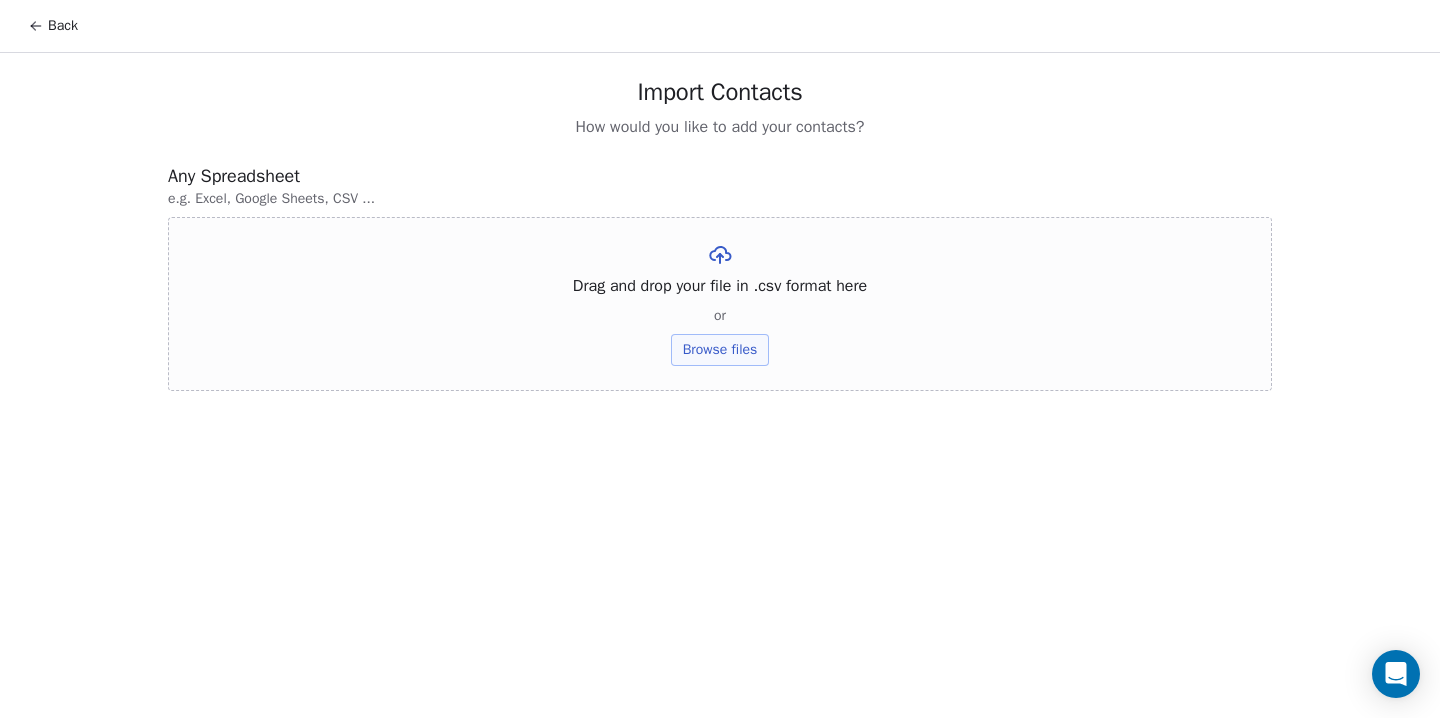 click on "Back" at bounding box center (53, 26) 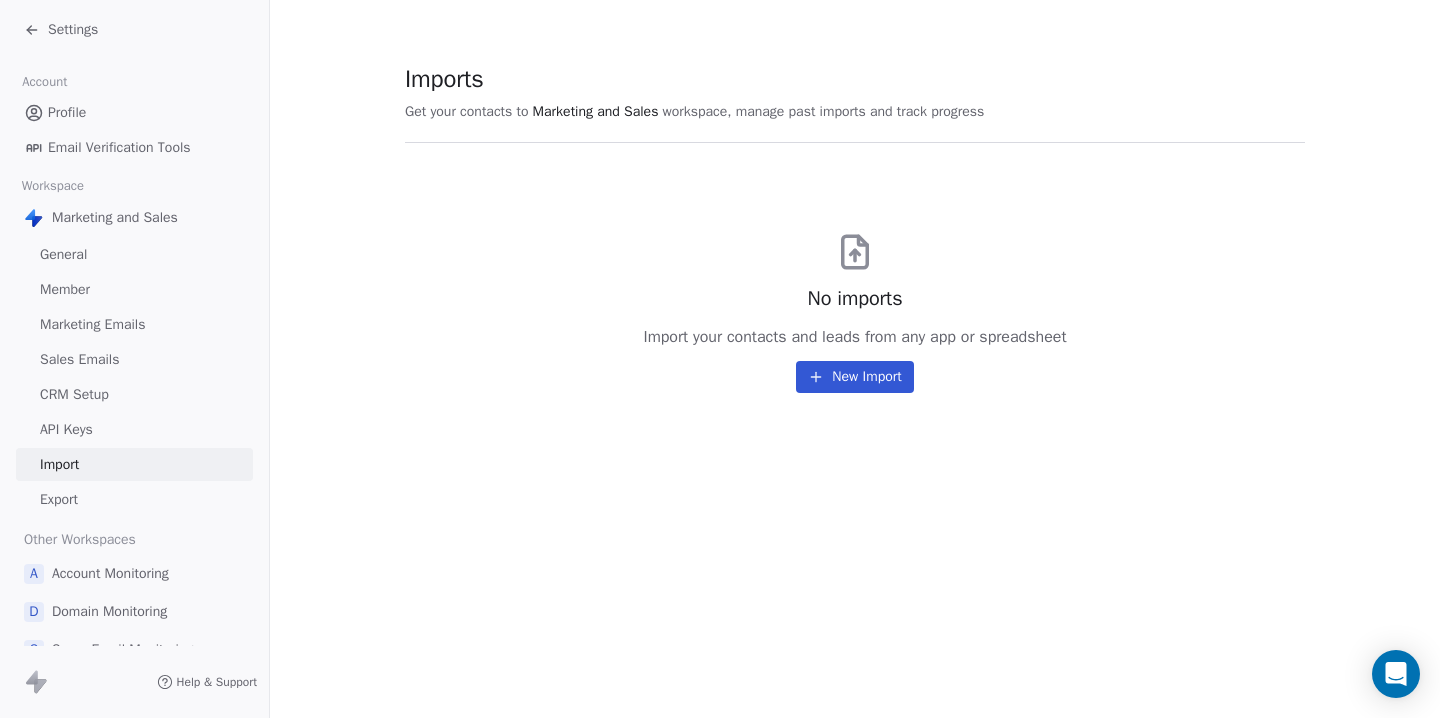 click on "Settings" at bounding box center (73, 30) 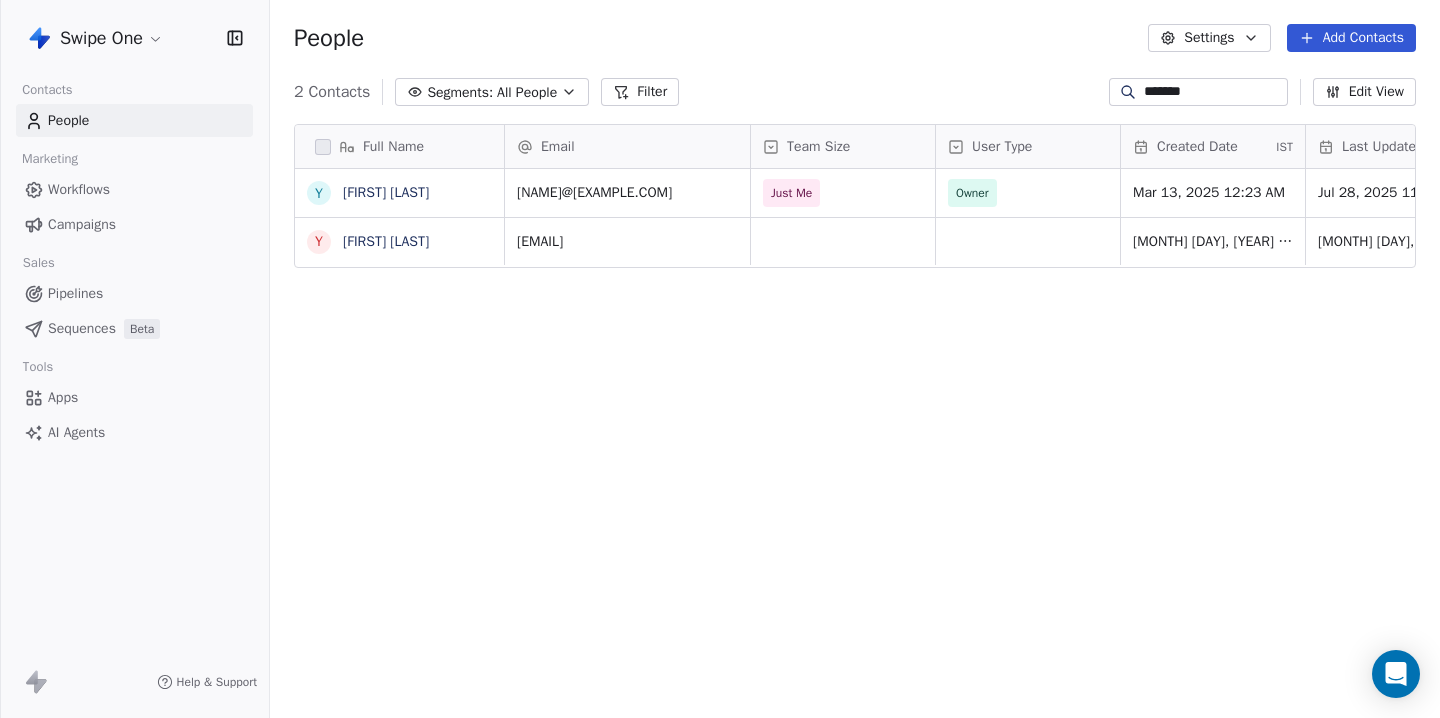 scroll, scrollTop: 1, scrollLeft: 1, axis: both 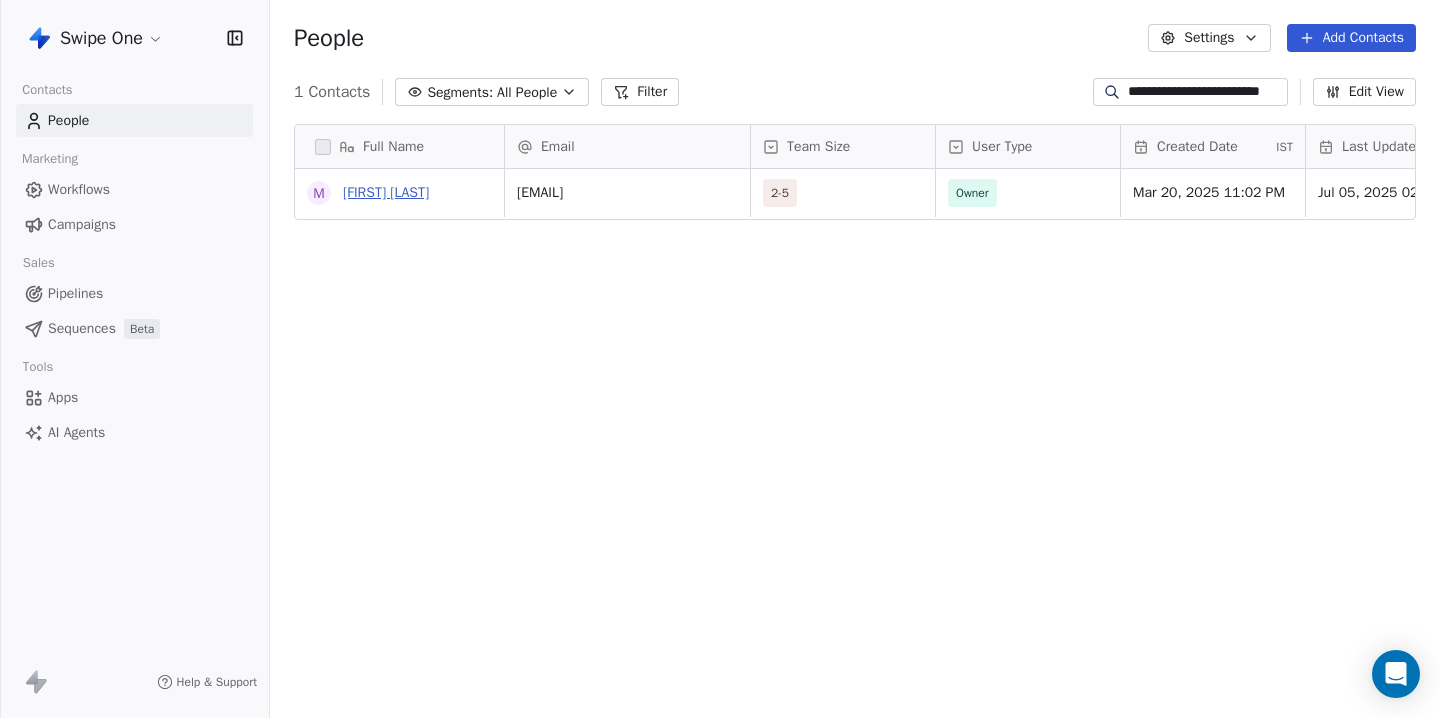 type on "**********" 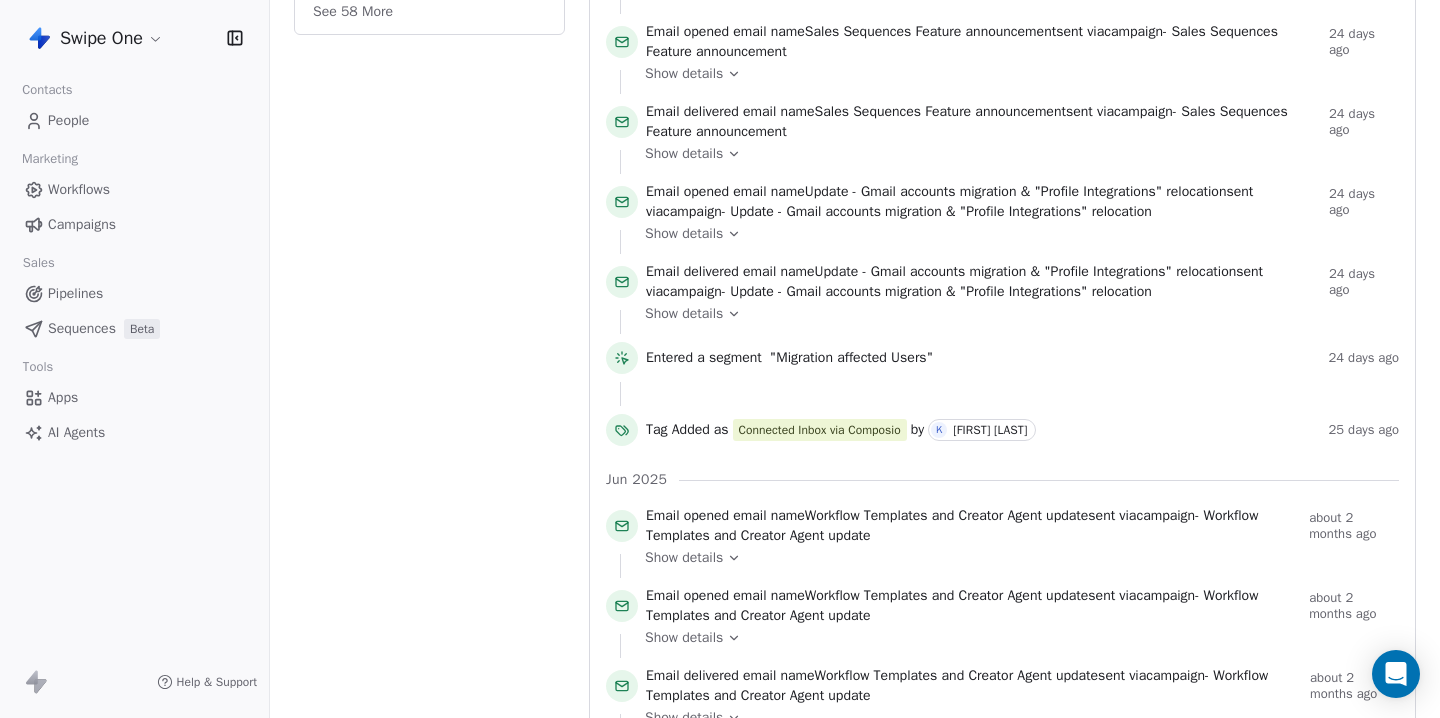 scroll, scrollTop: 403, scrollLeft: 0, axis: vertical 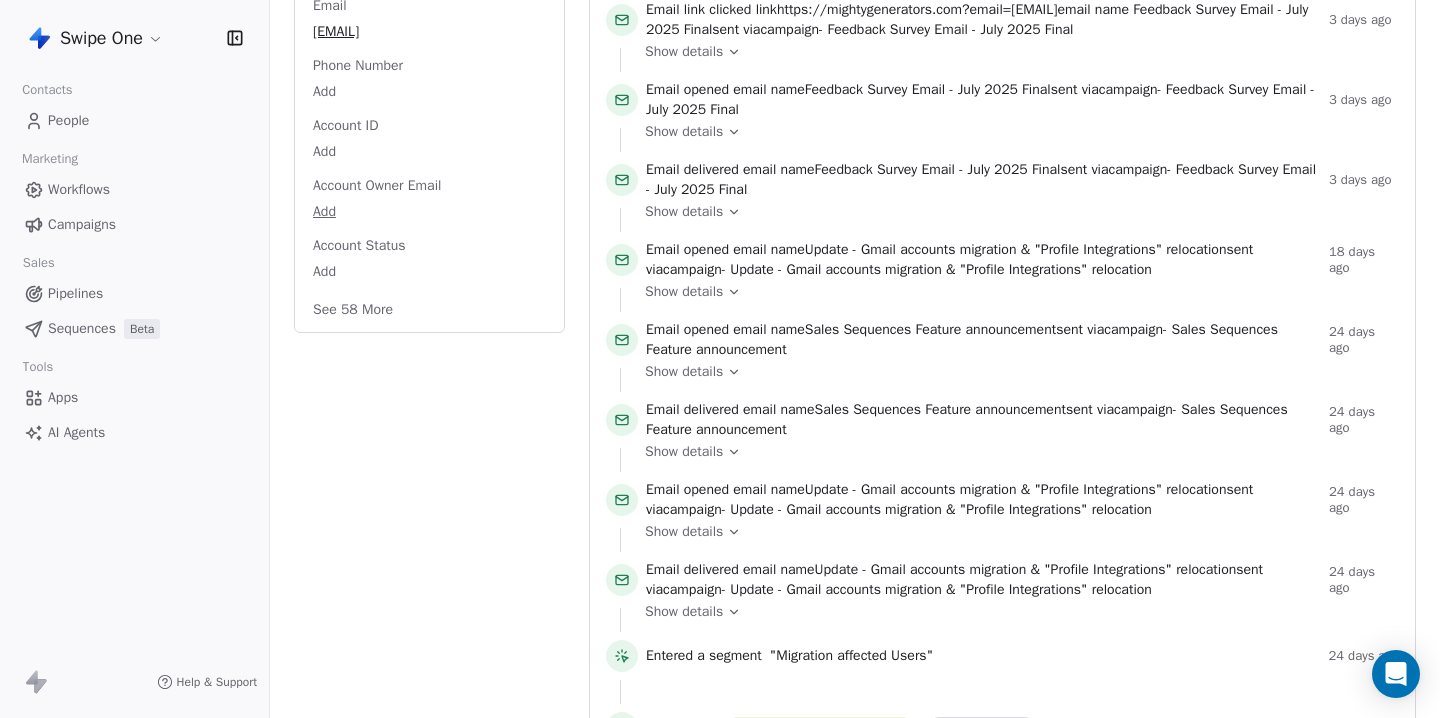 click on "See   58   More" at bounding box center (353, 310) 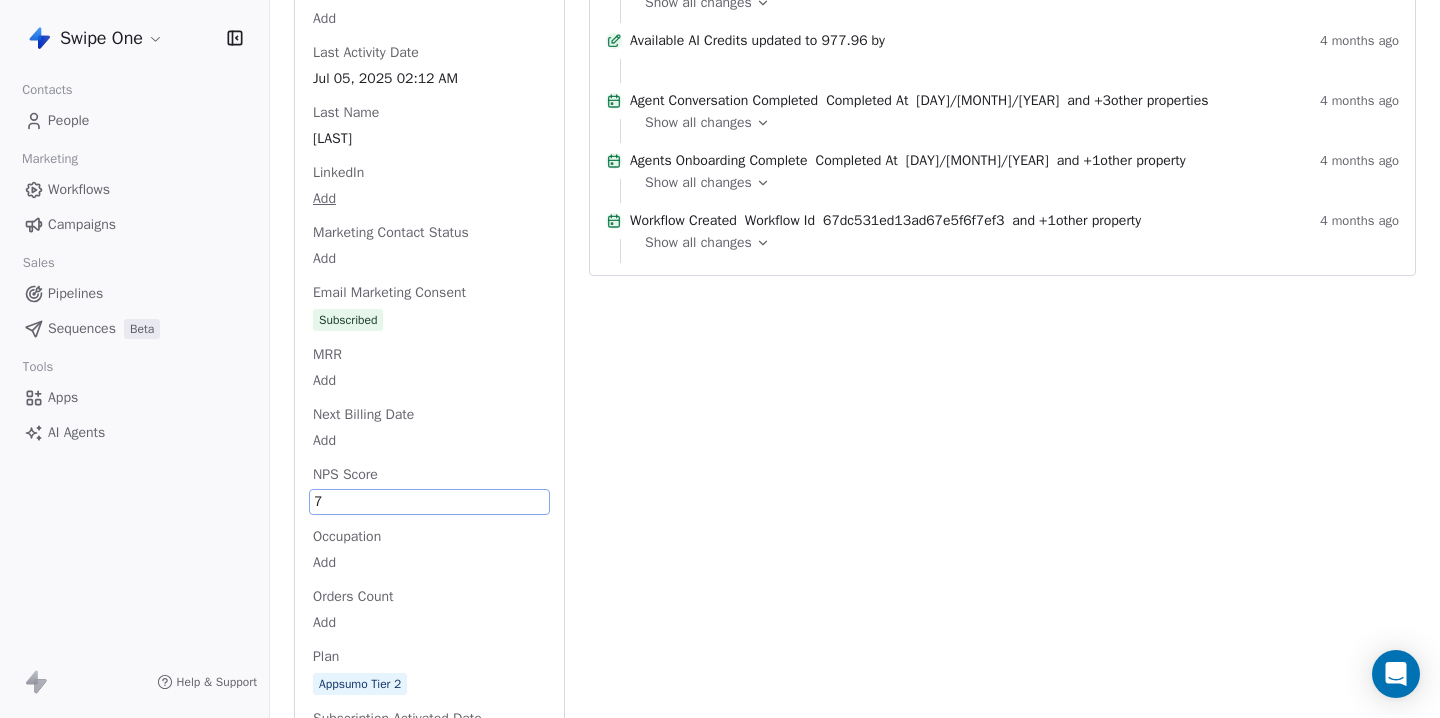 click on "Full Name Miriam Gilbert Email miriam@coincidencity.co.uk Phone Number Add Account ID Add Account Owner Email Add Account Status Add Address Add Agreed for Survey Interview Add Annual Revenue Add Available AI Credits 970.82 Average Order Value Add Birthday Add Bounce Rate Add Browser Add Use Case Agency or Consultancy Complaint Rate Add Contacts Used Add Contact Source Add Country Add Created Date Mar 20, 2025 11:02 PM Customer Lifetime Value Add Department Add Device Add Domains Connected Add Email Sending Rate Add Email Verification Status Valid Emails Sent in Last Billing Period Add Facebook Add First Purchase Date Add First Name Miriam Gender Add Job Title Add Language Add Last Abandoned Date Add Last Purchase Date Add Last Activity Date Jul 05, 2025 02:12 AM Last Name Gilbert LinkedIn Add Marketing Contact Status Add Email Marketing Consent Subscribed MRR Add Next Billing Date Add NPS Score 7 Occupation Add Orders Count Add Plan Appsumo Tier 2 Subscription Activated Date Add Subscription Cancelled Date" at bounding box center (429, -138) 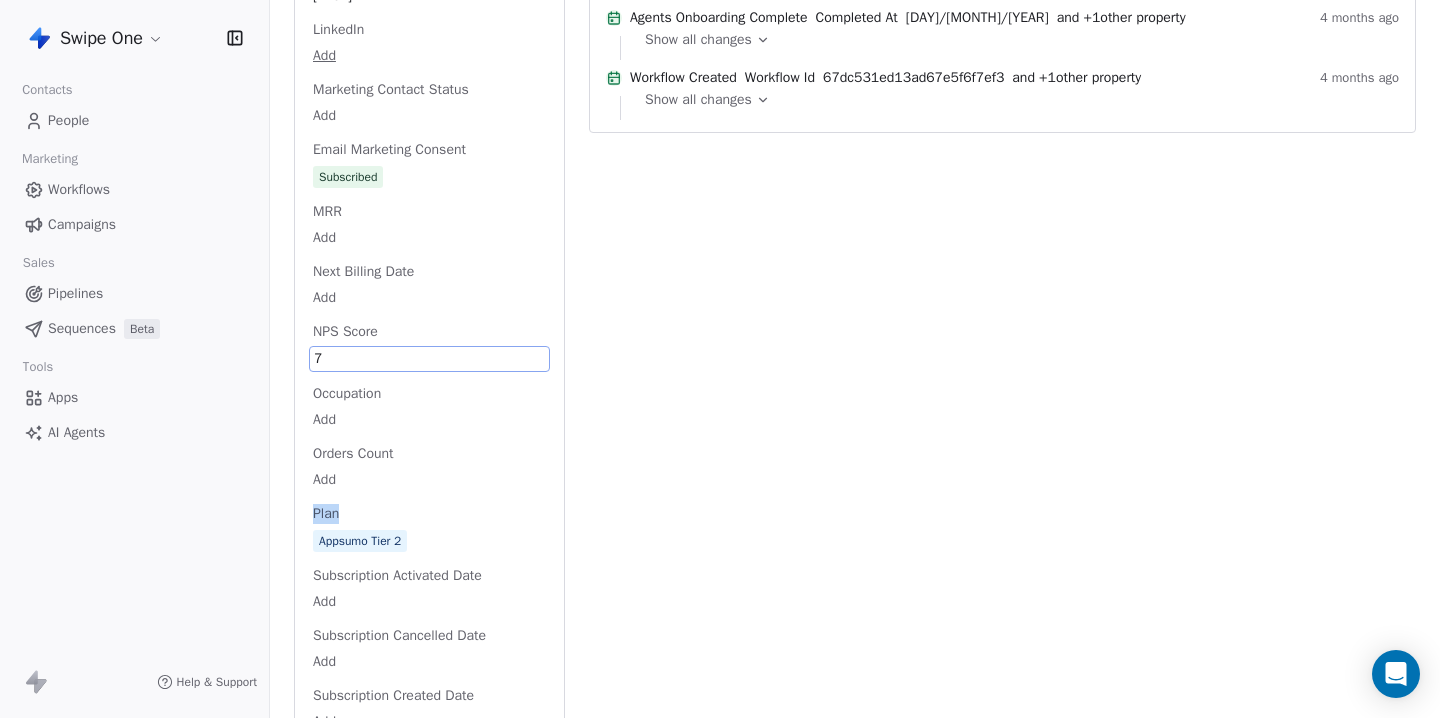 click on "Full Name Miriam Gilbert Email miriam@coincidencity.co.uk Phone Number Add Account ID Add Account Owner Email Add Account Status Add Address Add Agreed for Survey Interview Add Annual Revenue Add Available AI Credits 970.82 Average Order Value Add Birthday Add Bounce Rate Add Browser Add Use Case Agency or Consultancy Complaint Rate Add Contacts Used Add Contact Source Add Country Add Created Date Mar 20, 2025 11:02 PM Customer Lifetime Value Add Department Add Device Add Domains Connected Add Email Sending Rate Add Email Verification Status Valid Emails Sent in Last Billing Period Add Facebook Add First Purchase Date Add First Name Miriam Gender Add Job Title Add Language Add Last Abandoned Date Add Last Purchase Date Add Last Activity Date Jul 05, 2025 02:12 AM Last Name Gilbert LinkedIn Add Marketing Contact Status Add Email Marketing Consent Subscribed MRR Add Next Billing Date Add NPS Score 7 Occupation Add Orders Count Add Plan Appsumo Tier 2 Subscription Activated Date Add Subscription Cancelled Date" at bounding box center (429, -281) 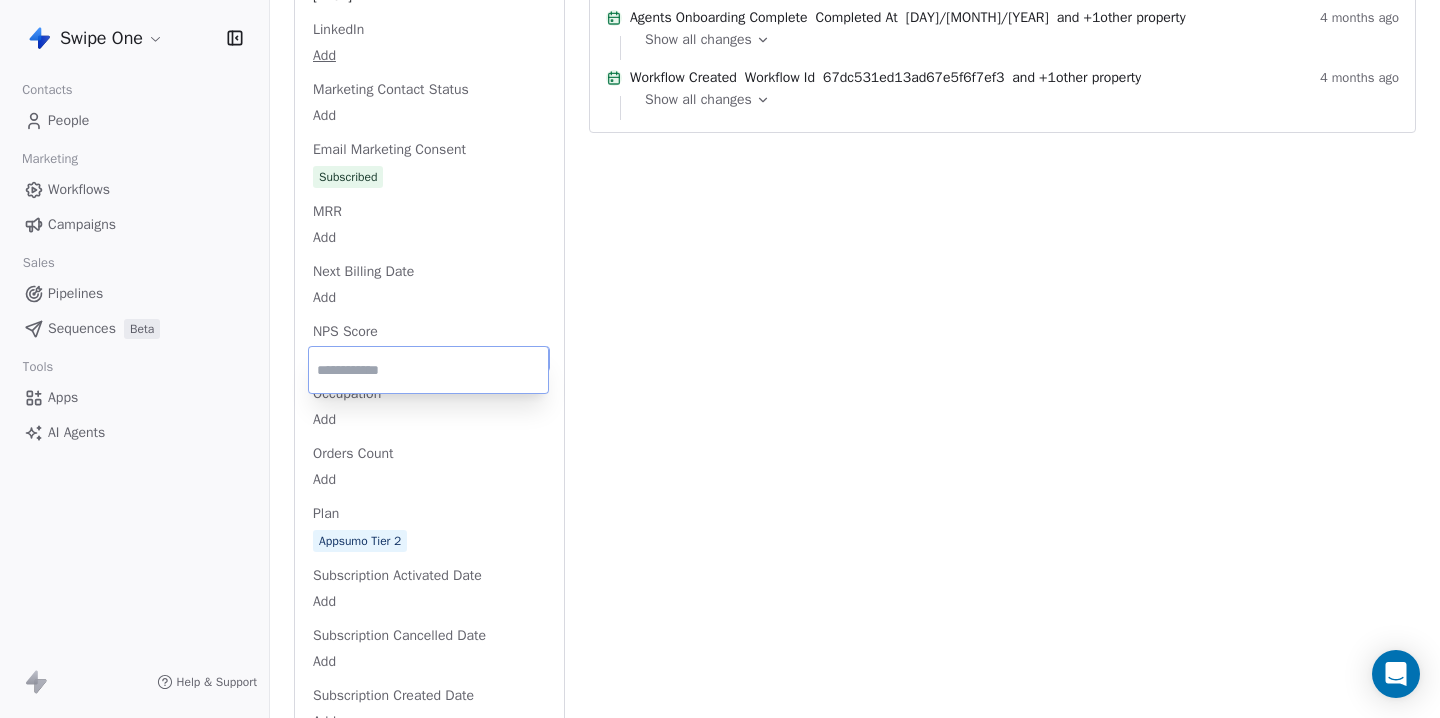 type on "**" 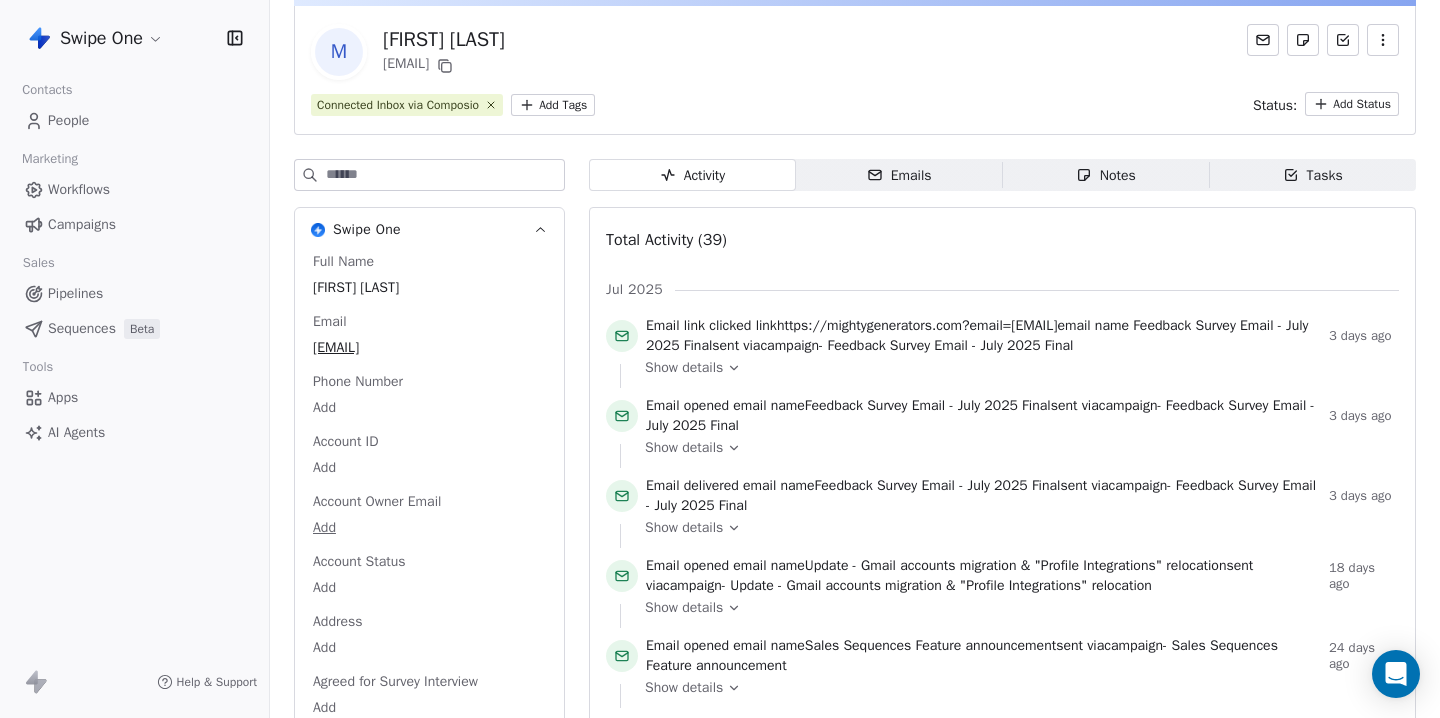 scroll, scrollTop: 0, scrollLeft: 0, axis: both 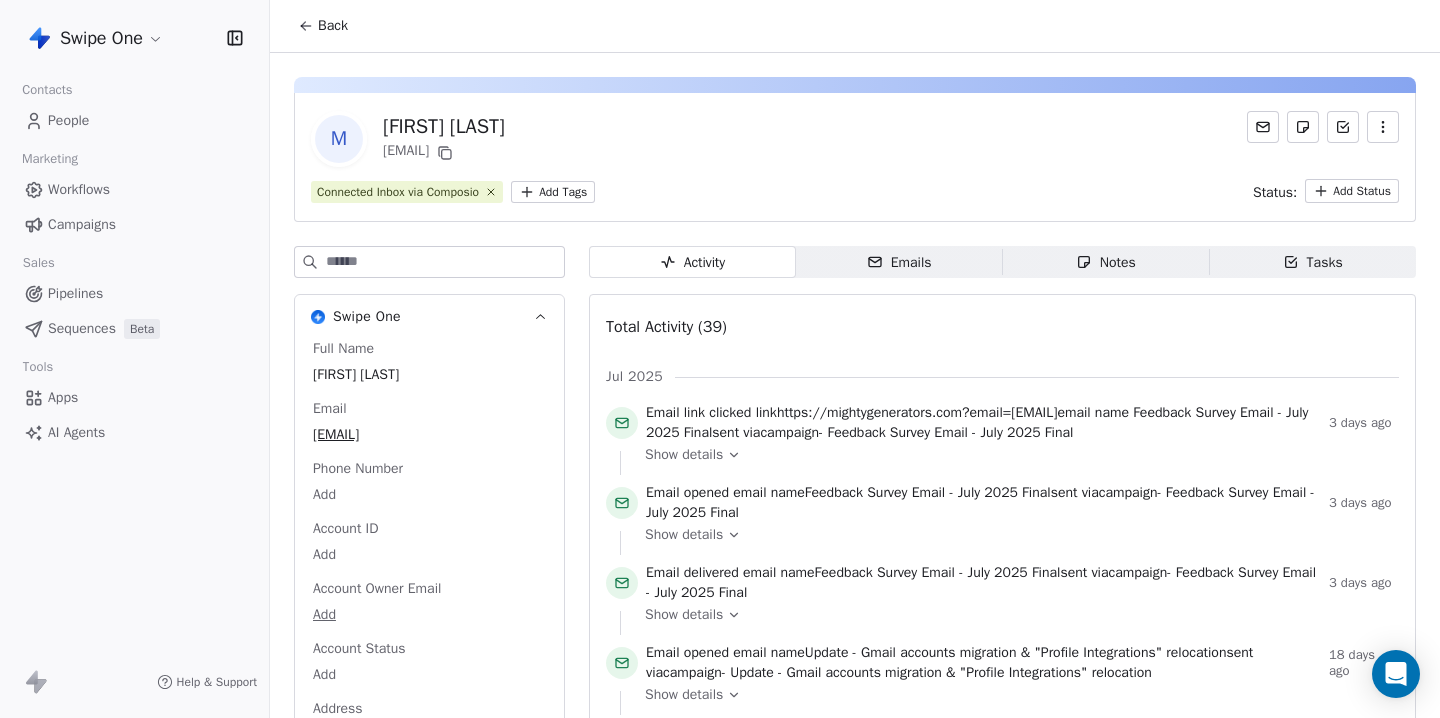click on "Swipe One Contacts People Marketing Workflows Campaigns Sales Pipelines Sequences Beta Tools Apps AI Agents Help & Support Back M Miriam Gilbert miriam@coincidencity.co.uk Connected Inbox via Composio  Add Tags Status:   Add Status Swipe One Full Name Miriam Gilbert Email miriam@coincidencity.co.uk Phone Number Add Account ID Add Account Owner Email Add Account Status Add Address Add Agreed for Survey Interview Add Annual Revenue Add Available AI Credits 970.82 Average Order Value Add Birthday Add Bounce Rate Add Browser Add Use Case Agency or Consultancy Complaint Rate Add Contacts Used Add Contact Source Add Country Add Created Date Mar 20, 2025 11:02 PM Customer Lifetime Value Add Department Add Device Add Domains Connected Add Email Sending Rate Add Email Verification Status Valid Emails Sent in Last Billing Period Add Facebook Add First Purchase Date Add First Name Miriam Gender Add Job Title Add Language Add Last Abandoned Date Add Last Purchase Date Add Last Activity Date Jul 05, 2025 02:12 AM Add 10" at bounding box center (720, 359) 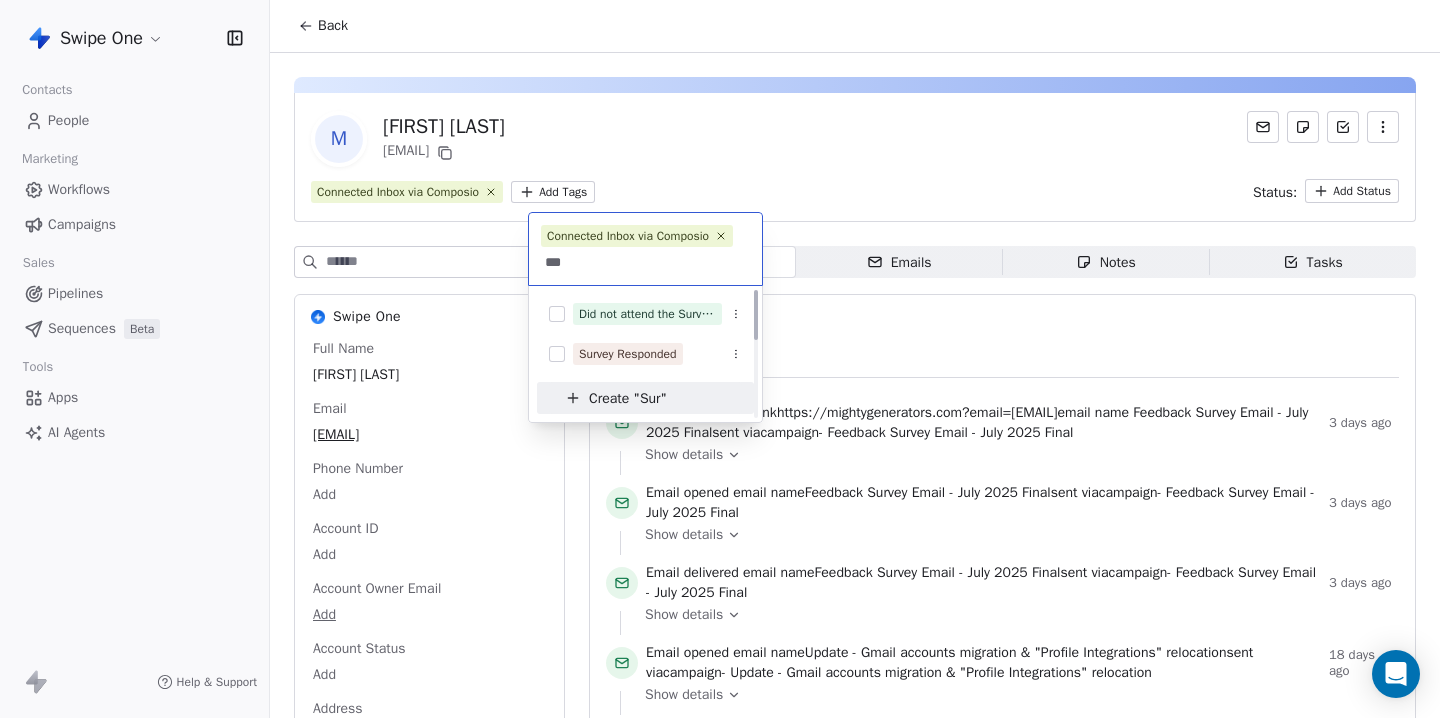scroll, scrollTop: 0, scrollLeft: 0, axis: both 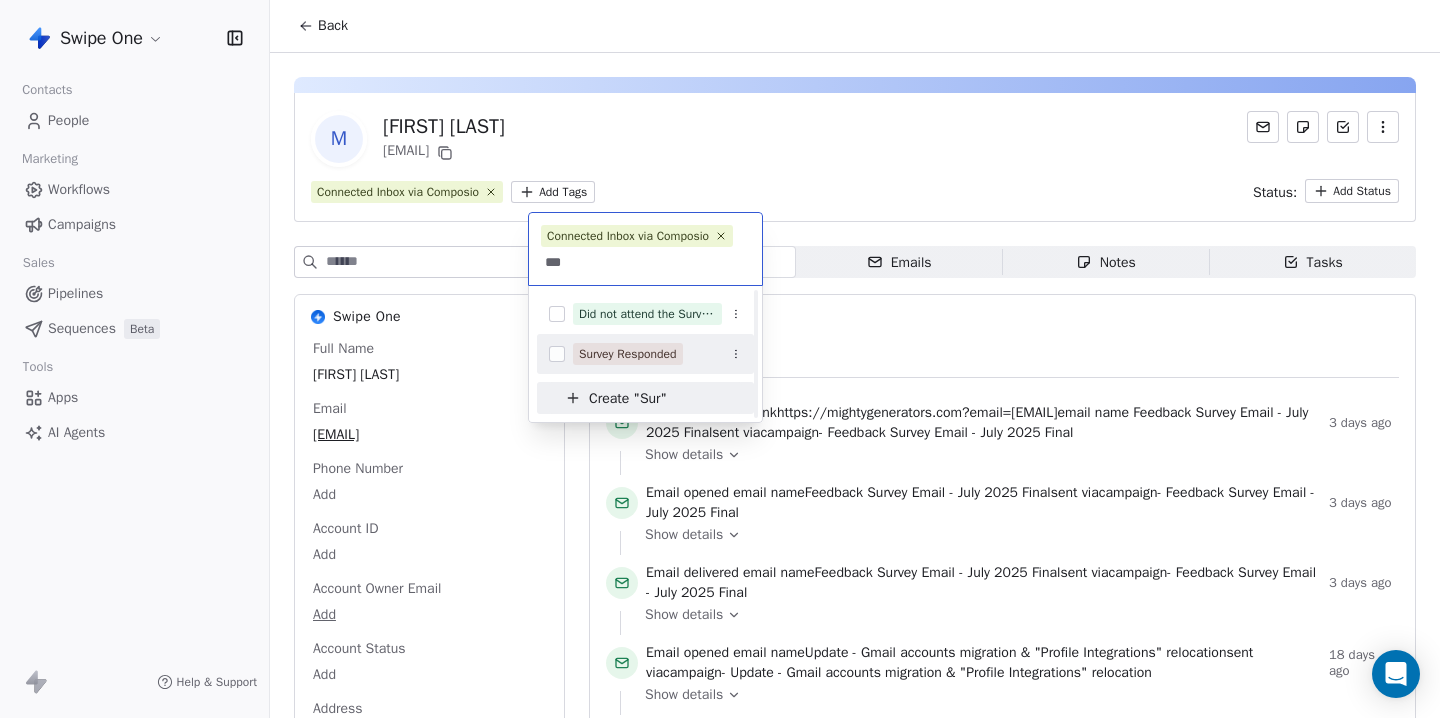 type on "***" 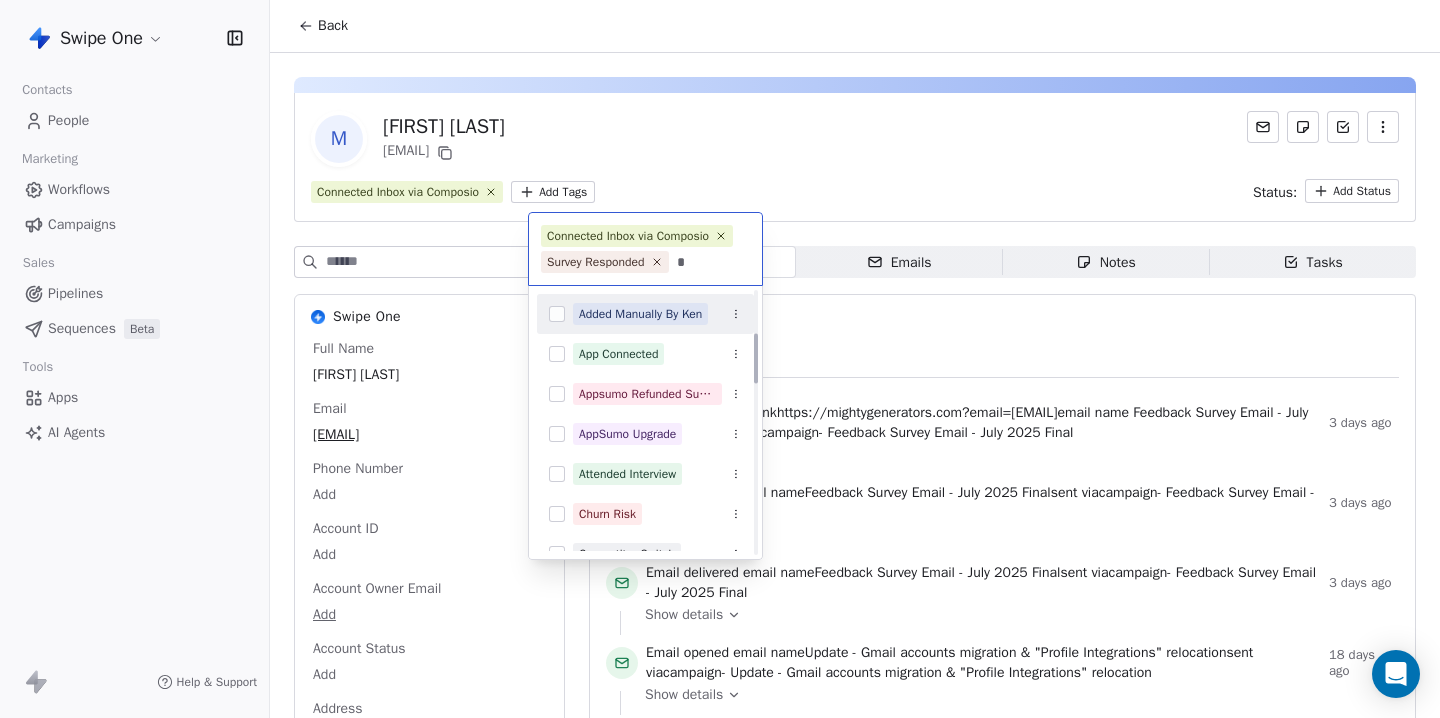 scroll, scrollTop: 223, scrollLeft: 0, axis: vertical 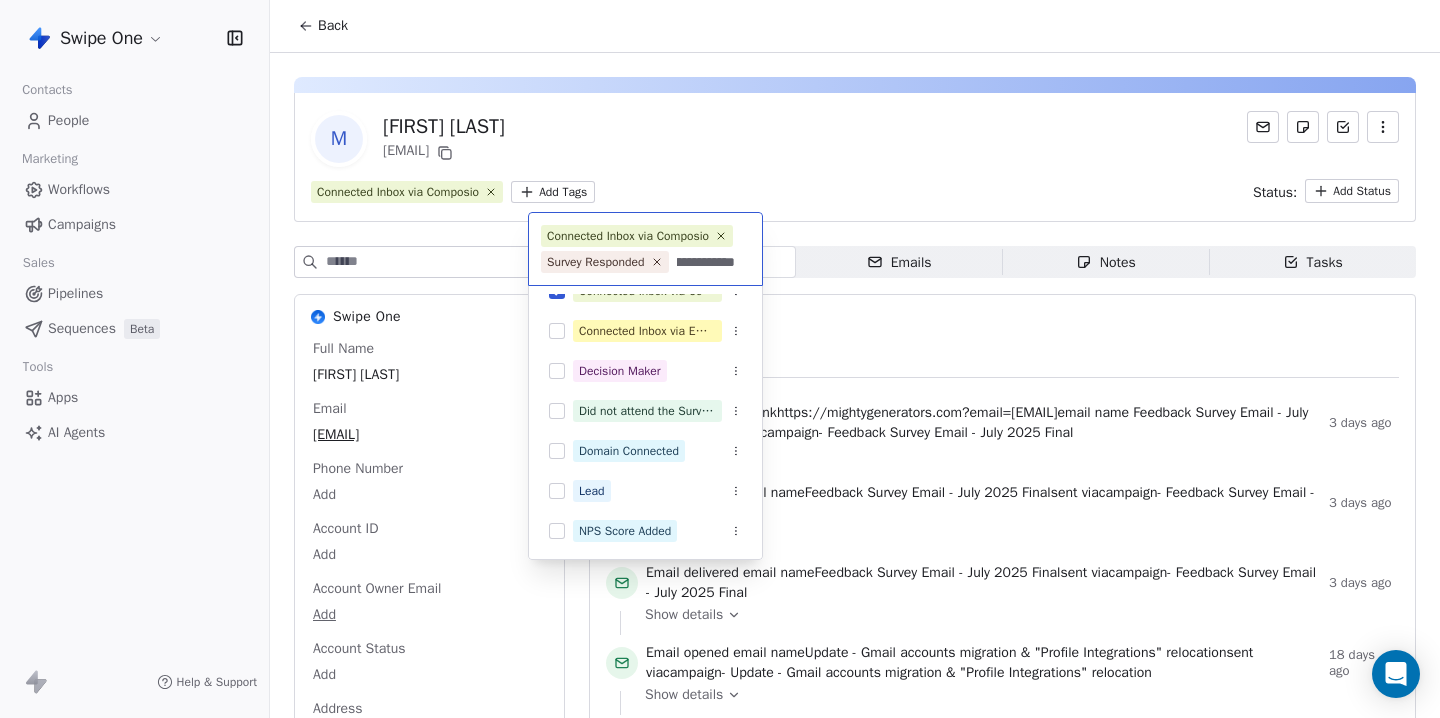 type on "**********" 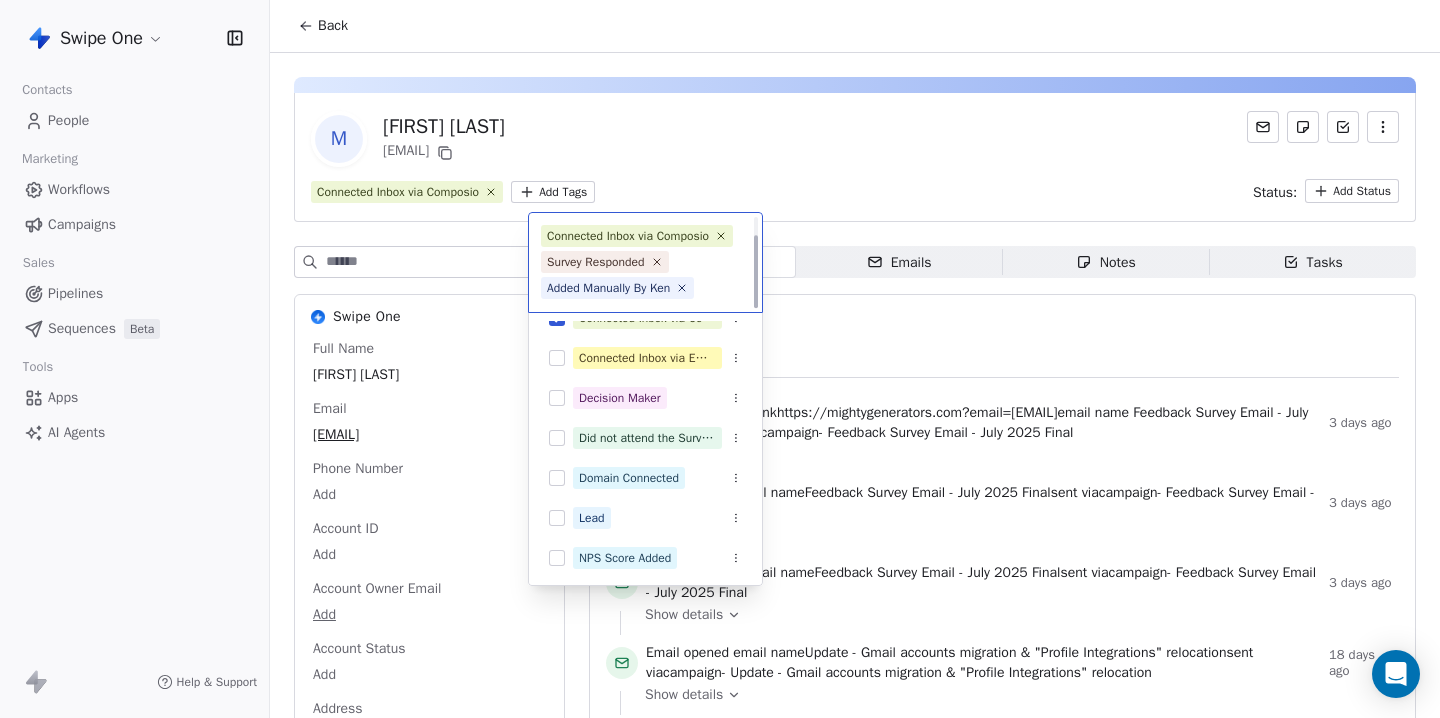 scroll, scrollTop: 0, scrollLeft: 0, axis: both 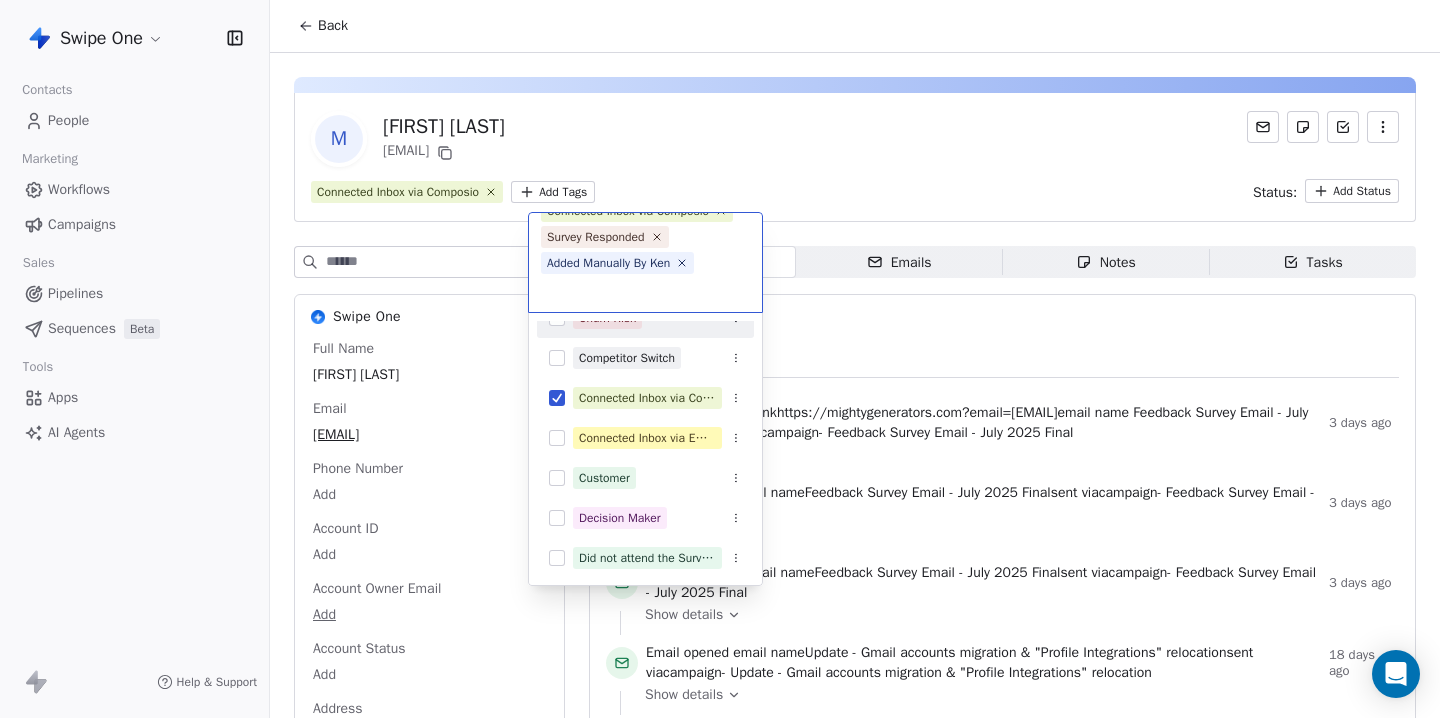click on "Swipe One Contacts People Marketing Workflows Campaigns Sales Pipelines Sequences Beta Tools Apps AI Agents Help & Support Back M Miriam Gilbert miriam@coincidencity.co.uk Connected Inbox via Composio  Add Tags Status:   Add Status Swipe One Full Name Miriam Gilbert Email miriam@coincidencity.co.uk Phone Number Add Account ID Add Account Owner Email Add Account Status Add Address Add Agreed for Survey Interview Add Annual Revenue Add Available AI Credits 970.82 Average Order Value Add Birthday Add Bounce Rate Add Browser Add Use Case Agency or Consultancy Complaint Rate Add Contacts Used Add Contact Source Add Country Add Created Date Mar 20, 2025 11:02 PM Customer Lifetime Value Add Department Add Device Add Domains Connected Add Email Sending Rate Add Email Verification Status Valid Emails Sent in Last Billing Period Add Facebook Add First Purchase Date Add First Name Miriam Gender Add Job Title Add Language Add Last Abandoned Date Add Last Purchase Date Add Last Activity Date Jul 05, 2025 02:12 AM Add 10" at bounding box center [720, 359] 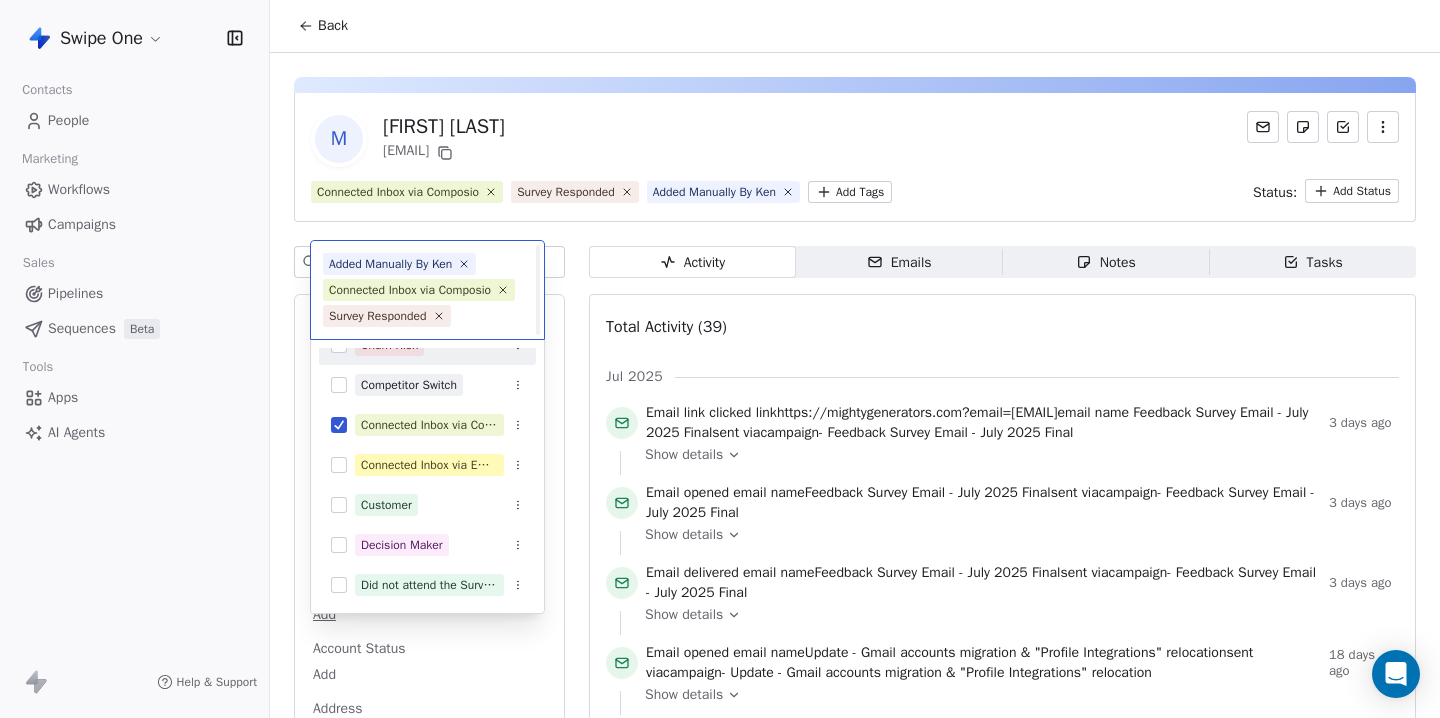 scroll, scrollTop: 0, scrollLeft: 0, axis: both 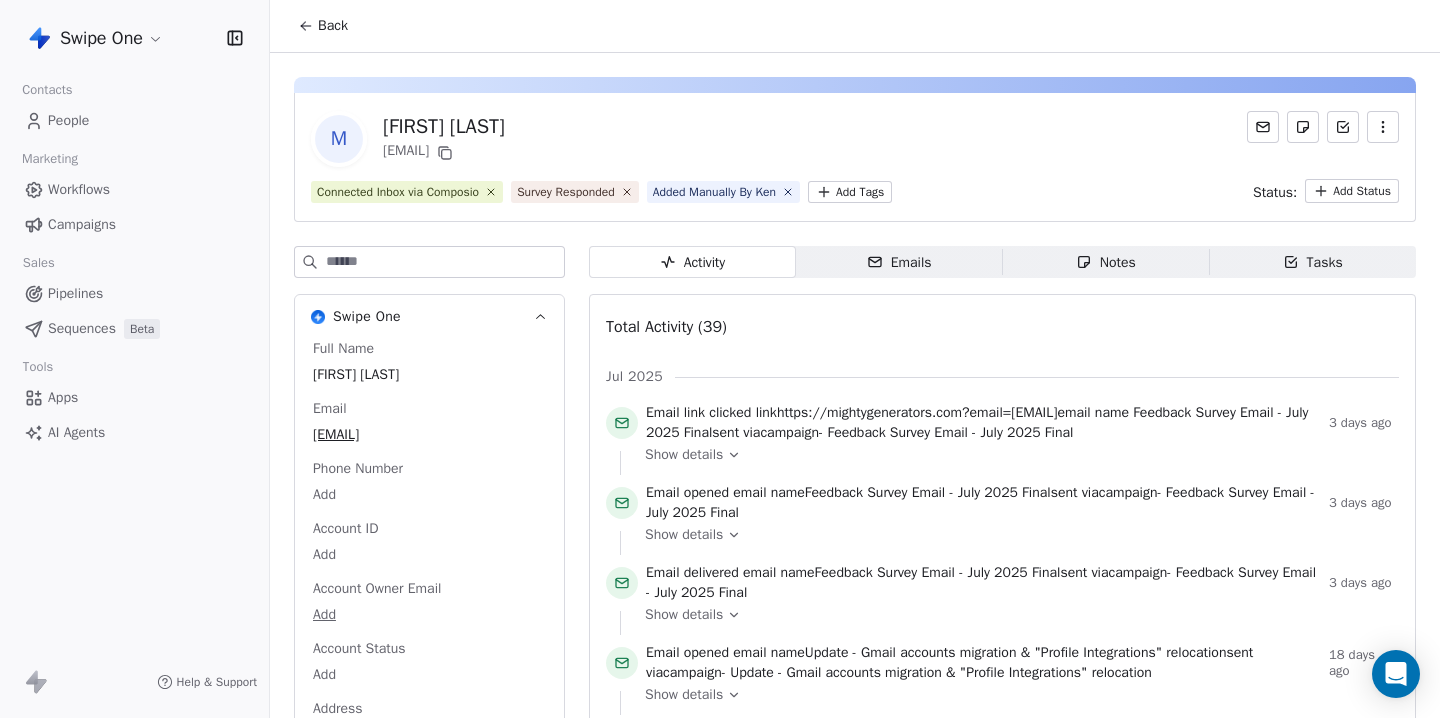 click 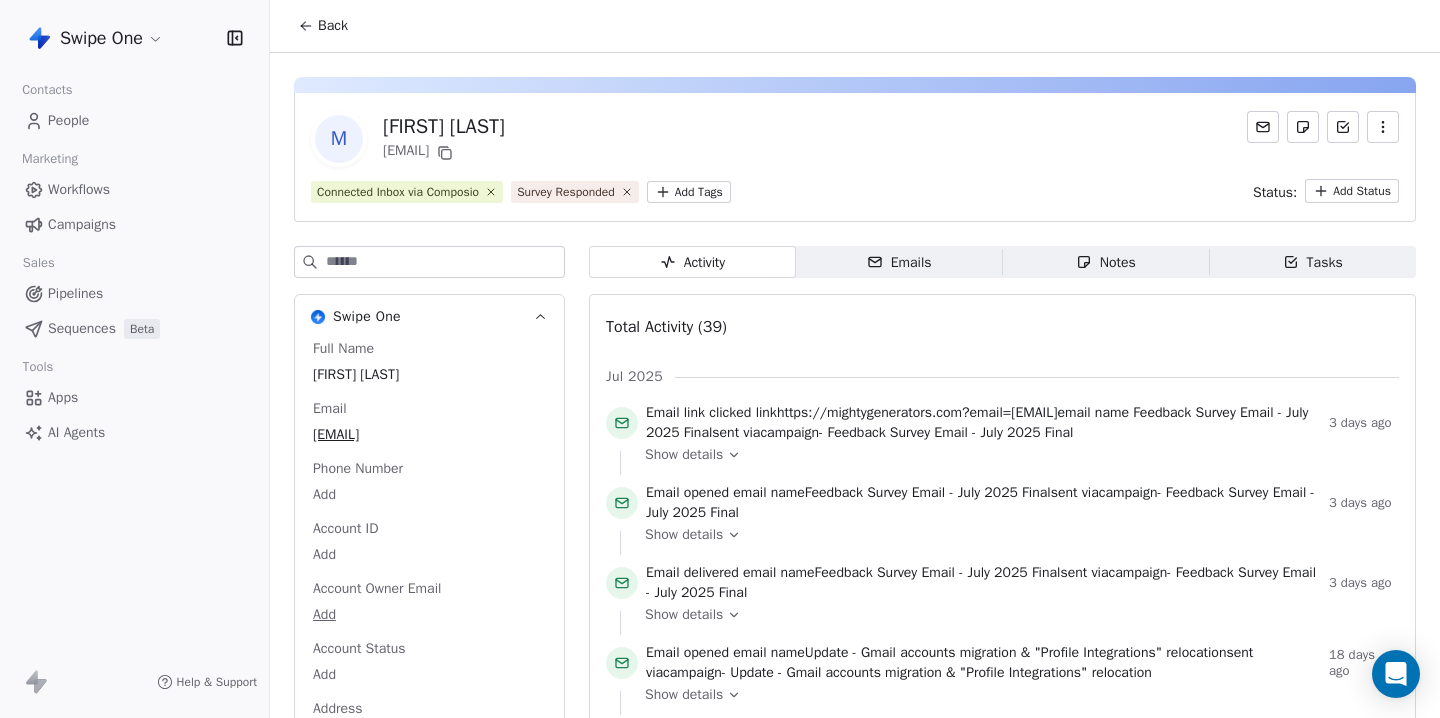 click on "Swipe One Contacts People Marketing Workflows Campaigns Sales Pipelines Sequences Beta Tools Apps AI Agents Help & Support Back M Miriam Gilbert miriam@coincidencity.co.uk Connected Inbox via Composio Survey Responded  Add Tags Status:   Add Status Swipe One Full Name Miriam Gilbert Email miriam@coincidencity.co.uk Phone Number Add Account ID Add Account Owner Email Add Account Status Add Address Add Agreed for Survey Interview Add Annual Revenue Add Available AI Credits 970.82 Average Order Value Add Birthday Add Bounce Rate Add Browser Add Use Case Agency or Consultancy Complaint Rate Add Contacts Used Add Contact Source Add Country Add Created Date Mar 20, 2025 11:02 PM Customer Lifetime Value Add Department Add Device Add Domains Connected Add Email Sending Rate Add Email Verification Status Valid Emails Sent in Last Billing Period Add Facebook Add First Purchase Date Add First Name Miriam Gender Add Job Title Add Language Add Last Abandoned Date Add Last Purchase Date Add Last Activity Date Last Name" at bounding box center (720, 359) 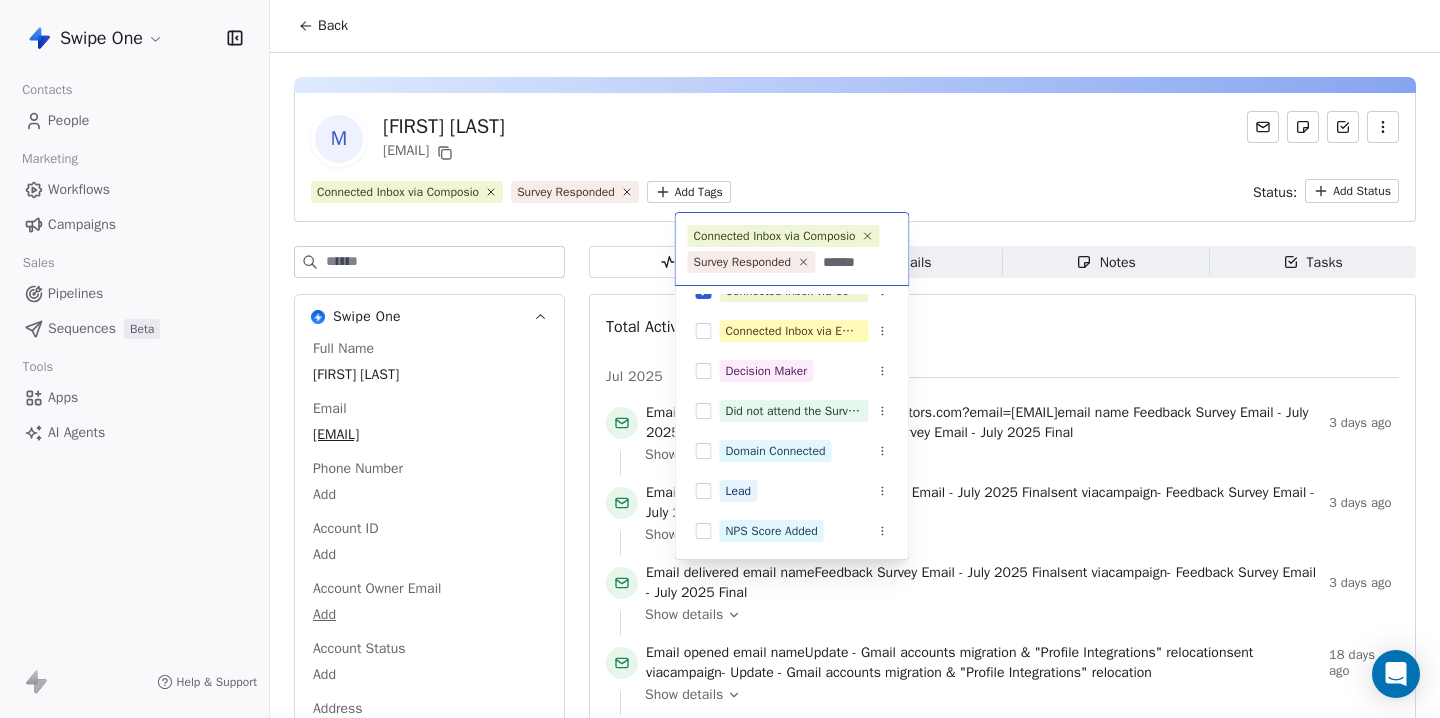 scroll, scrollTop: 0, scrollLeft: 0, axis: both 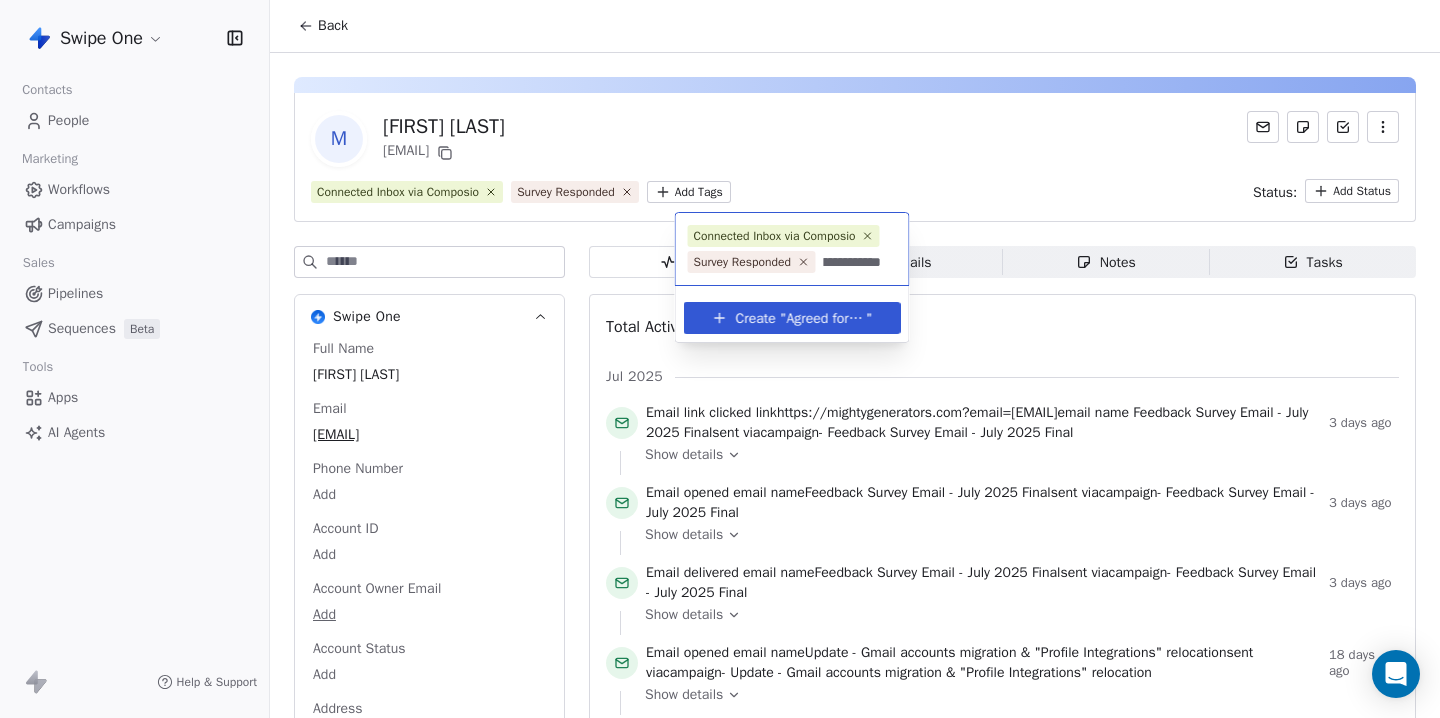 type on "**********" 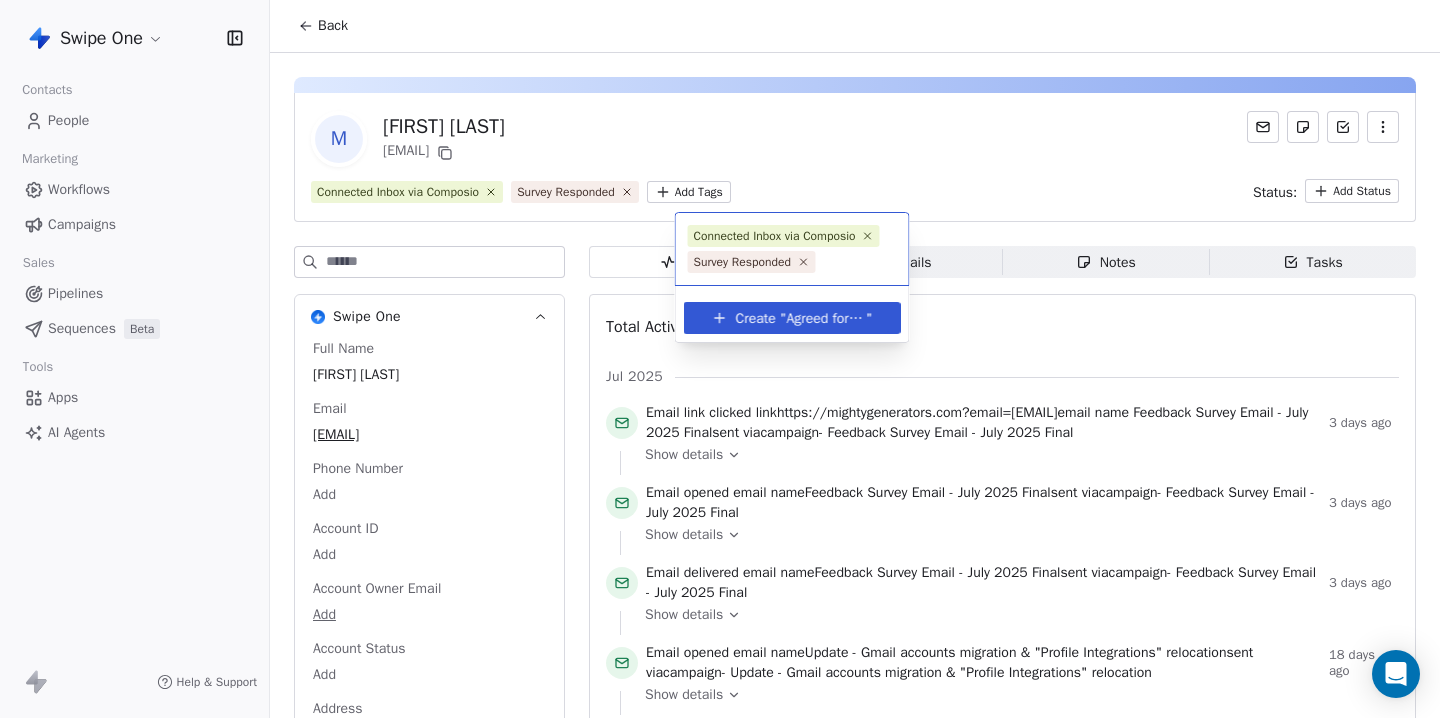scroll, scrollTop: 0, scrollLeft: 0, axis: both 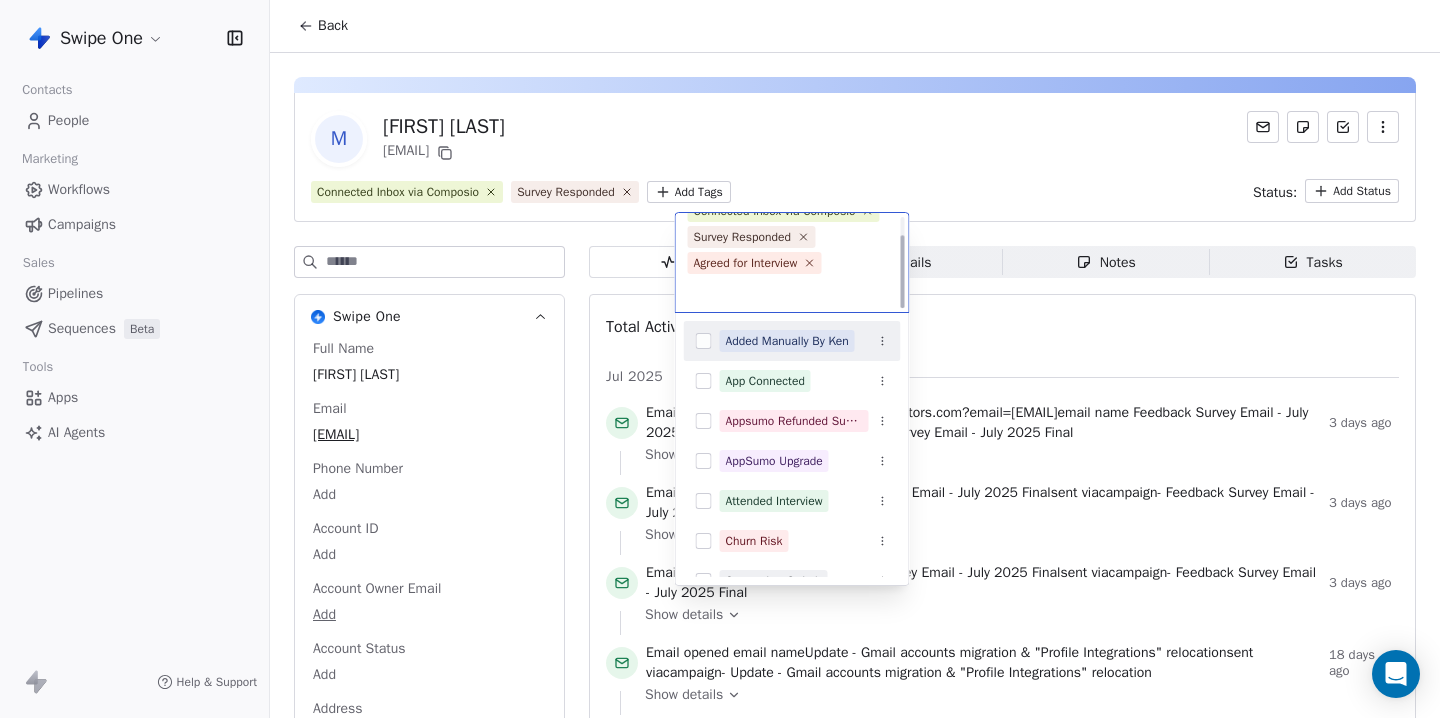 click on "Swipe One Contacts People Marketing Workflows Campaigns Sales Pipelines Sequences Beta Tools Apps AI Agents Help & Support Back M Miriam Gilbert miriam@coincidencity.co.uk Connected Inbox via Composio Survey Responded  Add Tags Status:   Add Status Swipe One Full Name Miriam Gilbert Email miriam@coincidencity.co.uk Phone Number Add Account ID Add Account Owner Email Add Account Status Add Address Add Agreed for Survey Interview Add Annual Revenue Add Available AI Credits 970.82 Average Order Value Add Birthday Add Bounce Rate Add Browser Add Use Case Agency or Consultancy Complaint Rate Add Contacts Used Add Contact Source Add Country Add Created Date Mar 20, 2025 11:02 PM Customer Lifetime Value Add Department Add Device Add Domains Connected Add Email Sending Rate Add Email Verification Status Valid Emails Sent in Last Billing Period Add Facebook Add First Purchase Date Add First Name Miriam Gender Add Job Title Add Language Add Last Abandoned Date Add Last Purchase Date Add Last Activity Date Last Name" at bounding box center (720, 359) 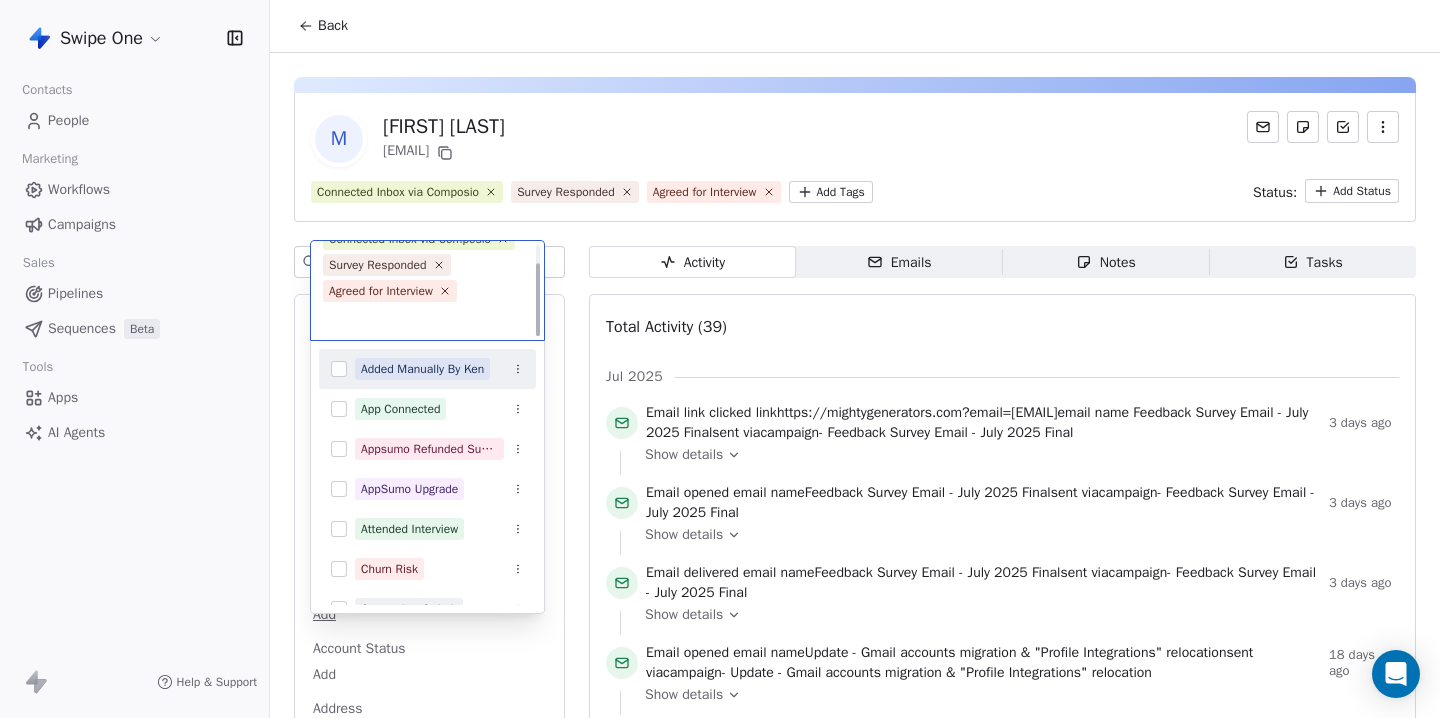 scroll, scrollTop: 25, scrollLeft: 0, axis: vertical 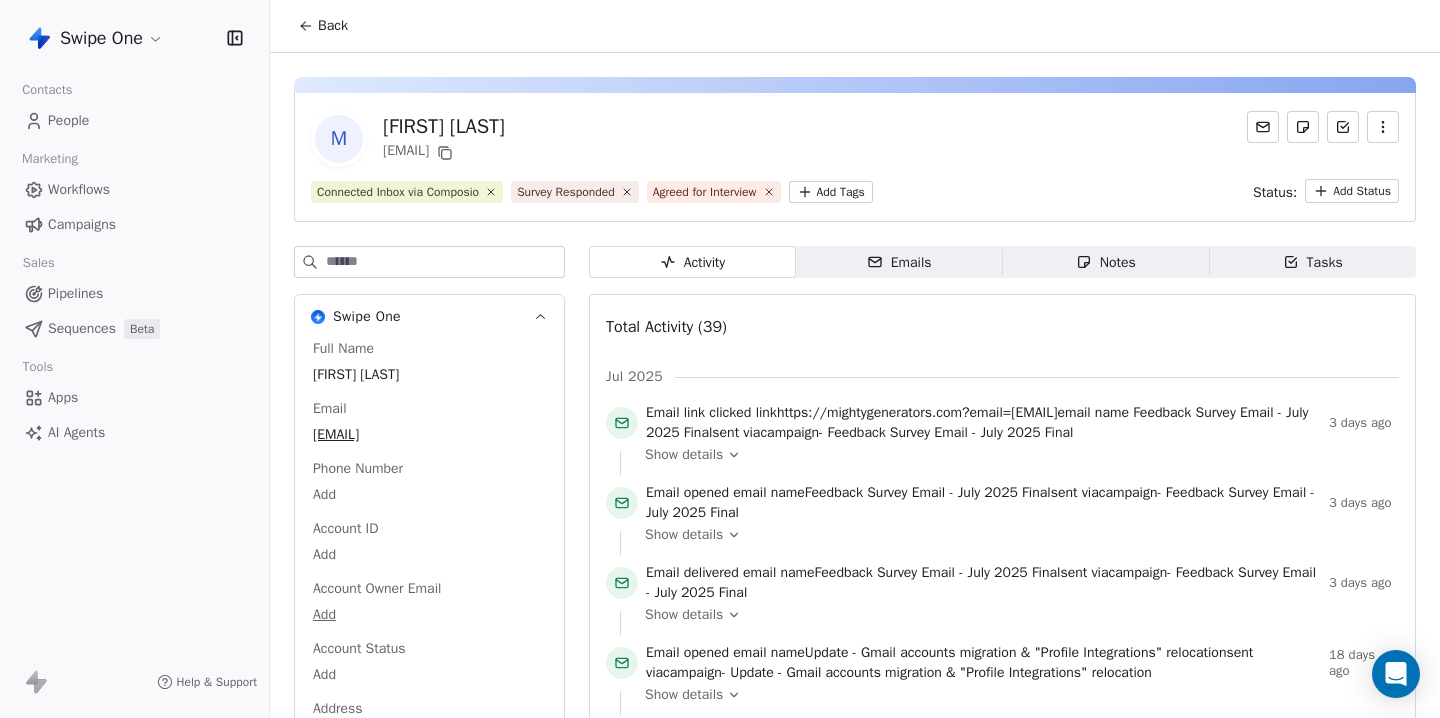 click on "Connected Inbox via Composio Survey Responded Agreed for Interview  Add Tags Status:   Add Status" at bounding box center [855, 191] 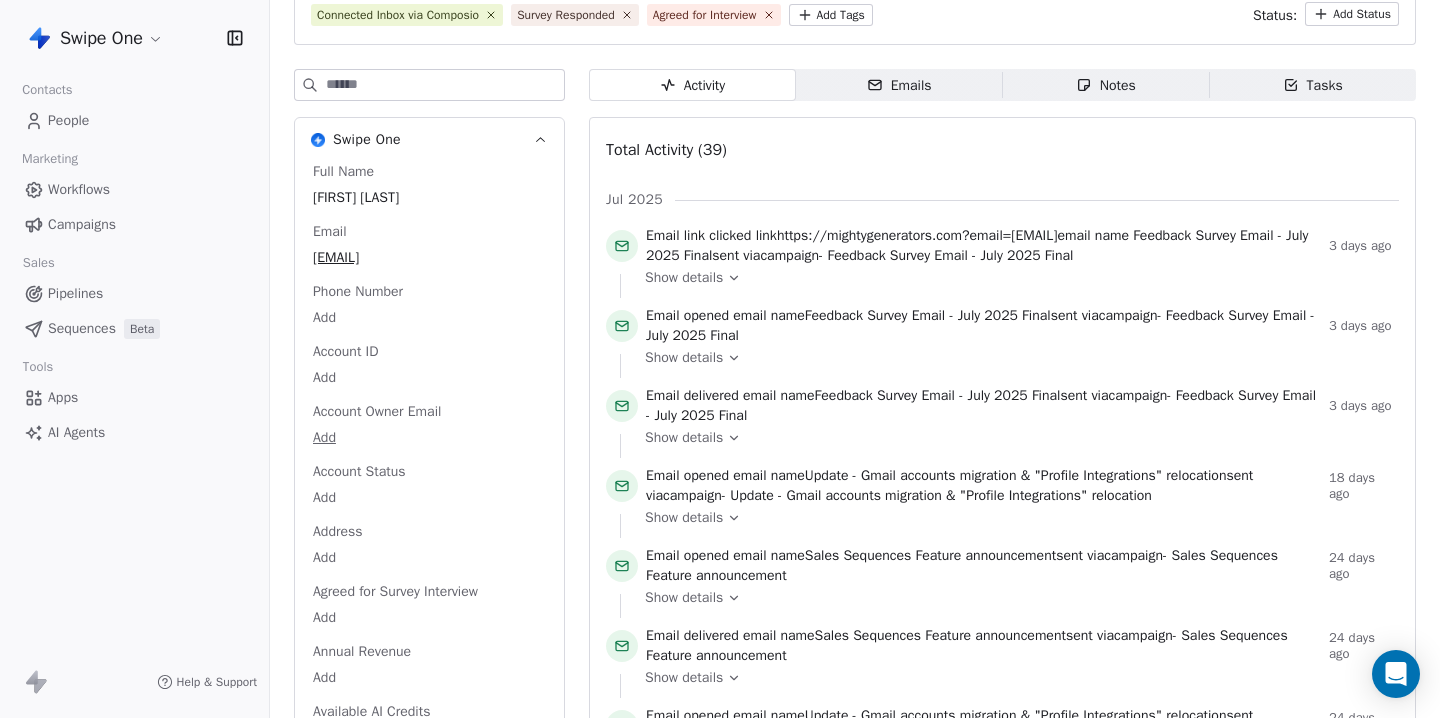 scroll, scrollTop: 178, scrollLeft: 0, axis: vertical 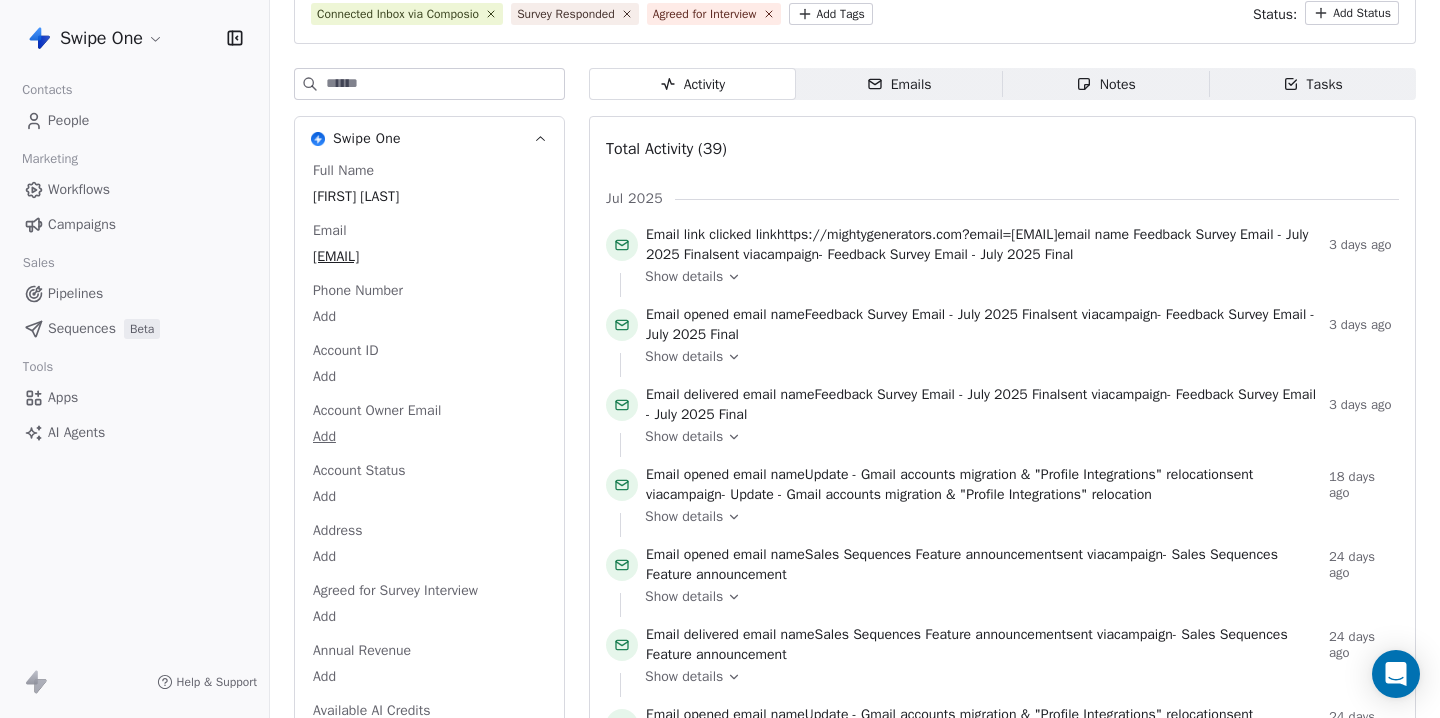 click on "Swipe One Contacts People Marketing Workflows Campaigns Sales Pipelines Sequences Beta Tools Apps AI Agents Help & Support Back M Miriam Gilbert miriam@coincidencity.co.uk Connected Inbox via Composio Survey Responded Agreed for Interview  Add Tags Status:   Add Status Swipe One Full Name Miriam Gilbert Email miriam@coincidencity.co.uk Phone Number Add Account ID Add Account Owner Email Add Account Status Add Address Add Agreed for Survey Interview Add Annual Revenue Add Available AI Credits 970.82 Average Order Value Add Birthday Add Bounce Rate Add Browser Add Use Case Agency or Consultancy Complaint Rate Add Contacts Used Add Contact Source Add Country Add Created Date Mar 20, 2025 11:02 PM Customer Lifetime Value Add Department Add Device Add Domains Connected Add Email Sending Rate Add Email Verification Status Valid Emails Sent in Last Billing Period Add Facebook Add First Purchase Date Add First Name Miriam Gender Add Job Title Add Language Add Last Abandoned Date Add Last Purchase Date Add Last Name" at bounding box center (720, 359) 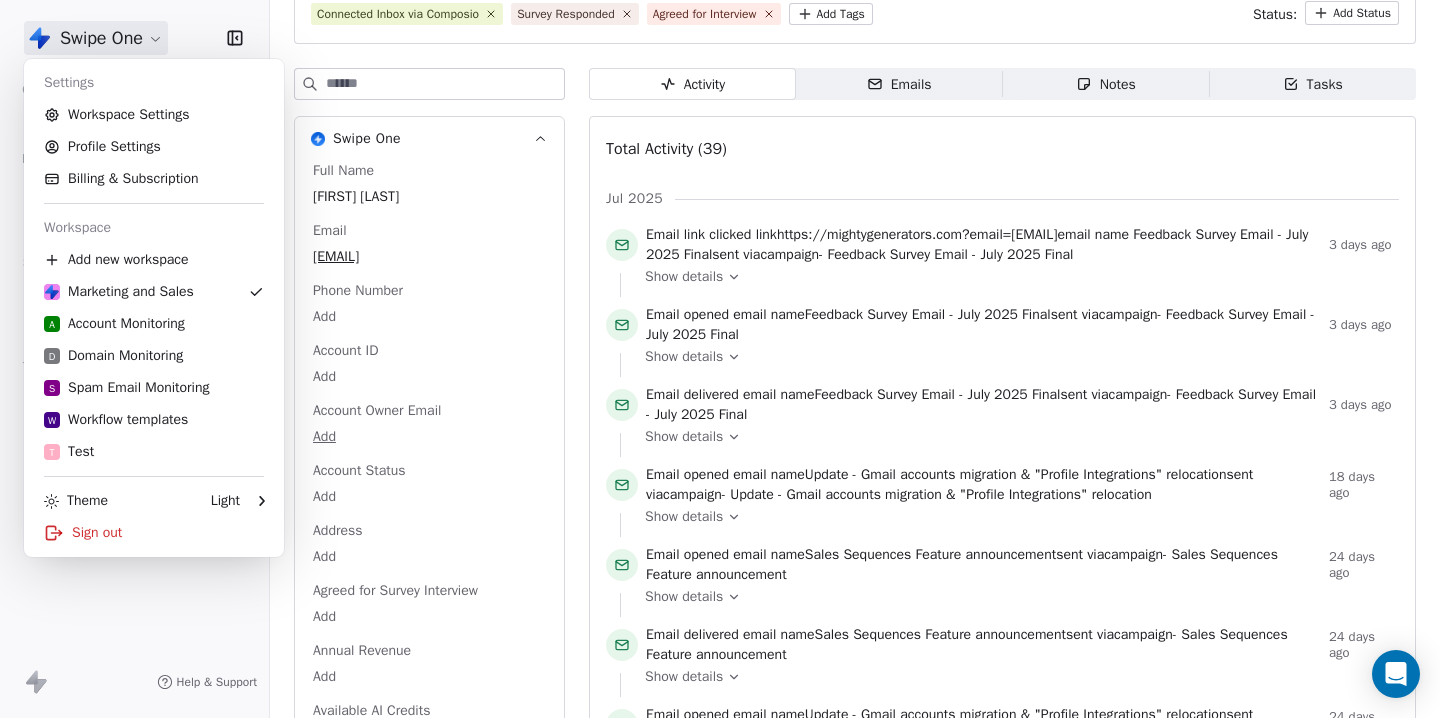 click on "Swipe One Contacts People Marketing Workflows Campaigns Sales Pipelines Sequences Beta Tools Apps AI Agents Help & Support Back M Miriam Gilbert miriam@coincidencity.co.uk Connected Inbox via Composio Survey Responded Agreed for Interview  Add Tags Status:   Add Status Swipe One Full Name Miriam Gilbert Email miriam@coincidencity.co.uk Phone Number Add Account ID Add Account Owner Email Add Account Status Add Address Add Agreed for Survey Interview Add Annual Revenue Add Available AI Credits 970.82 Average Order Value Add Birthday Add Bounce Rate Add Browser Add Use Case Agency or Consultancy Complaint Rate Add Contacts Used Add Contact Source Add Country Add Created Date Mar 20, 2025 11:02 PM Customer Lifetime Value Add Department Add Device Add Domains Connected Add Email Sending Rate Add Email Verification Status Valid Emails Sent in Last Billing Period Add Facebook Add First Purchase Date Add First Name Miriam Gender Add Job Title Add Language Add Last Abandoned Date Add Last Purchase Date Add Last Name" at bounding box center (720, 359) 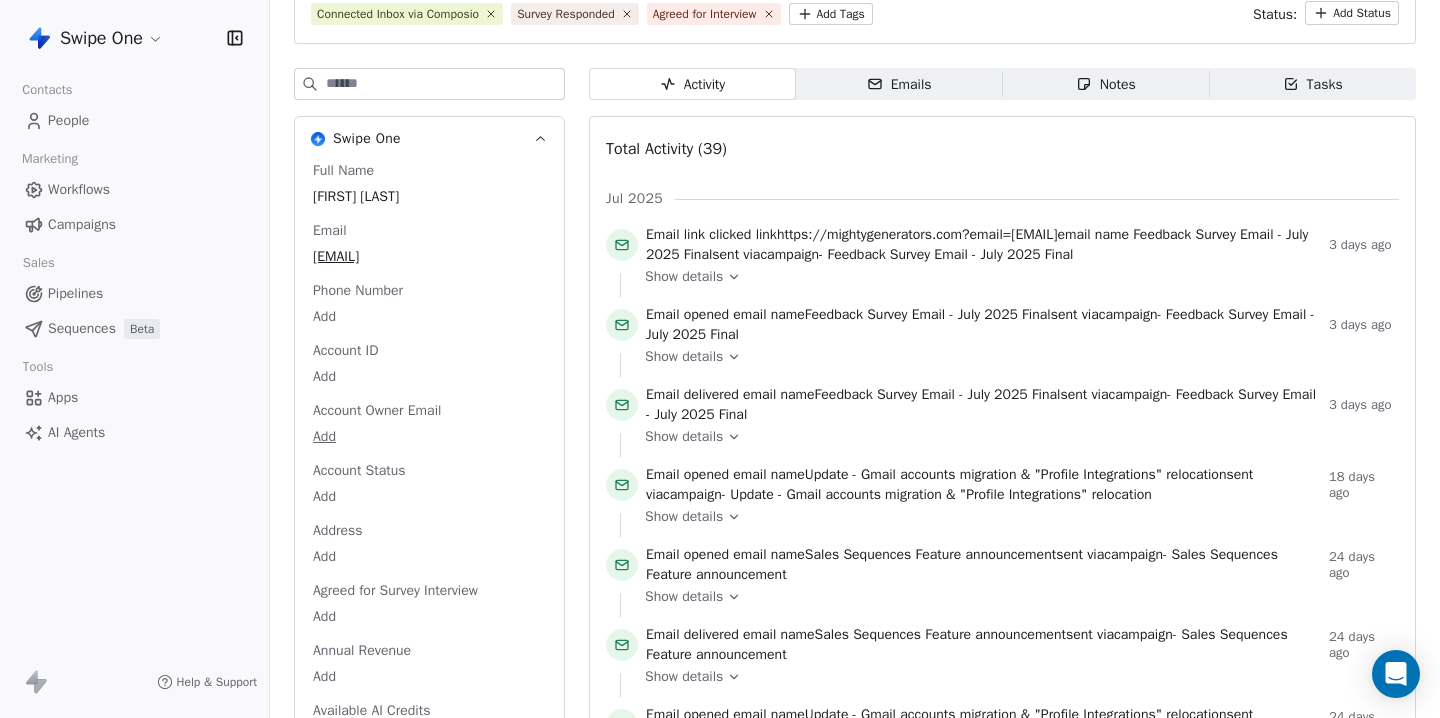 click on "People" at bounding box center [68, 120] 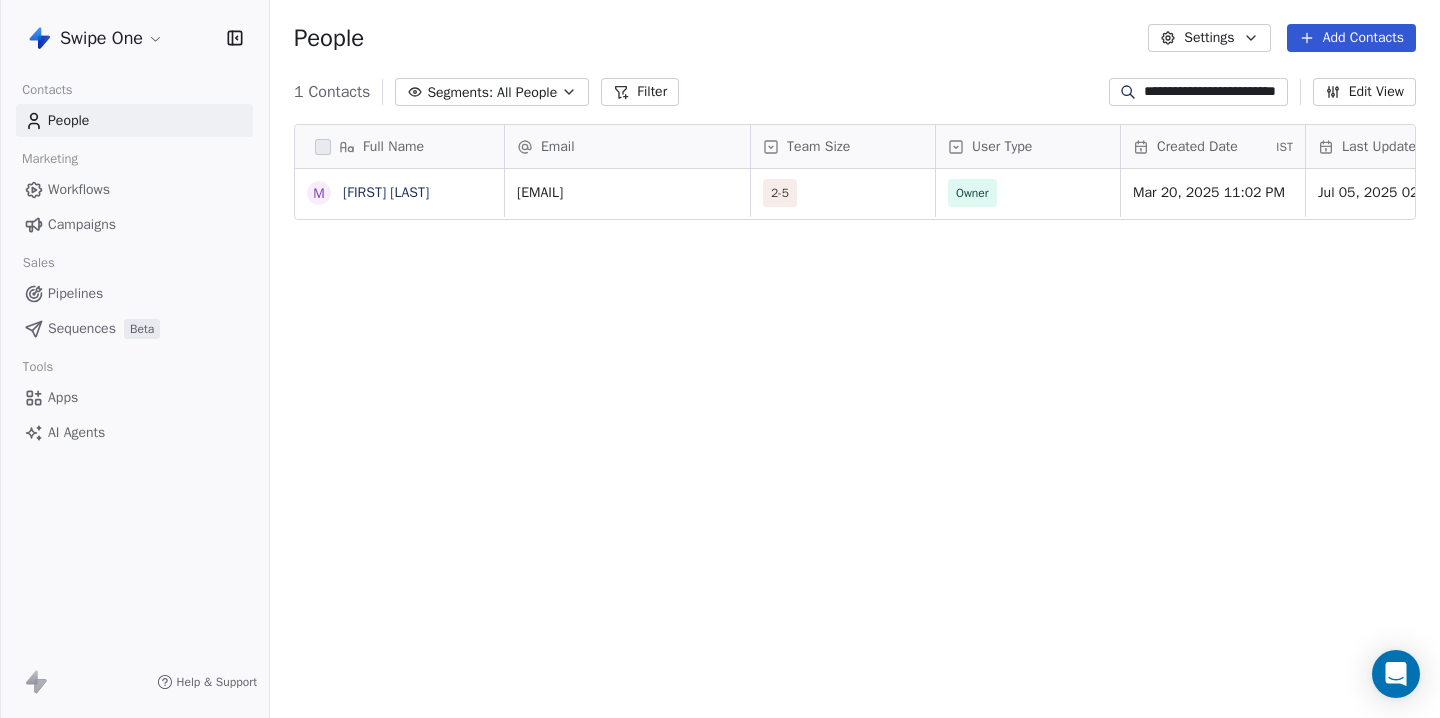 scroll, scrollTop: 0, scrollLeft: 0, axis: both 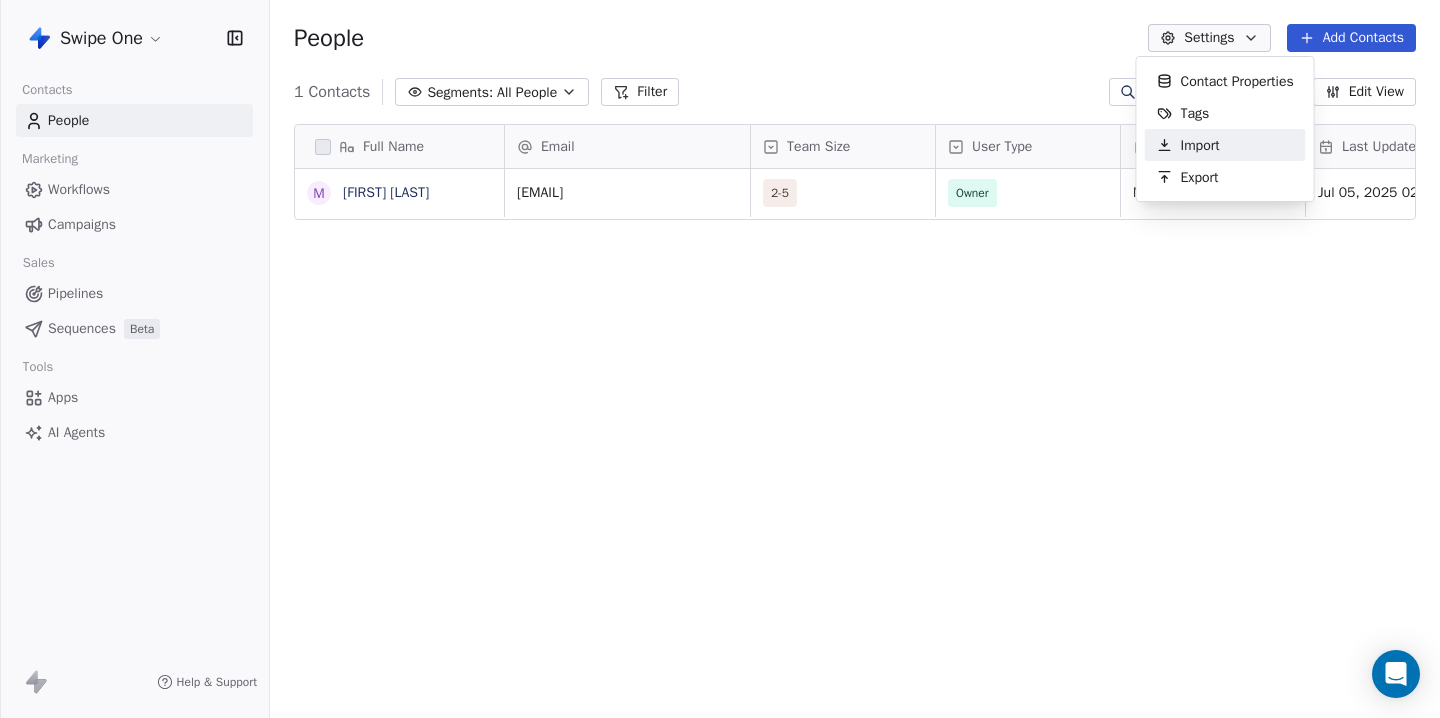 click on "Import" at bounding box center (1200, 145) 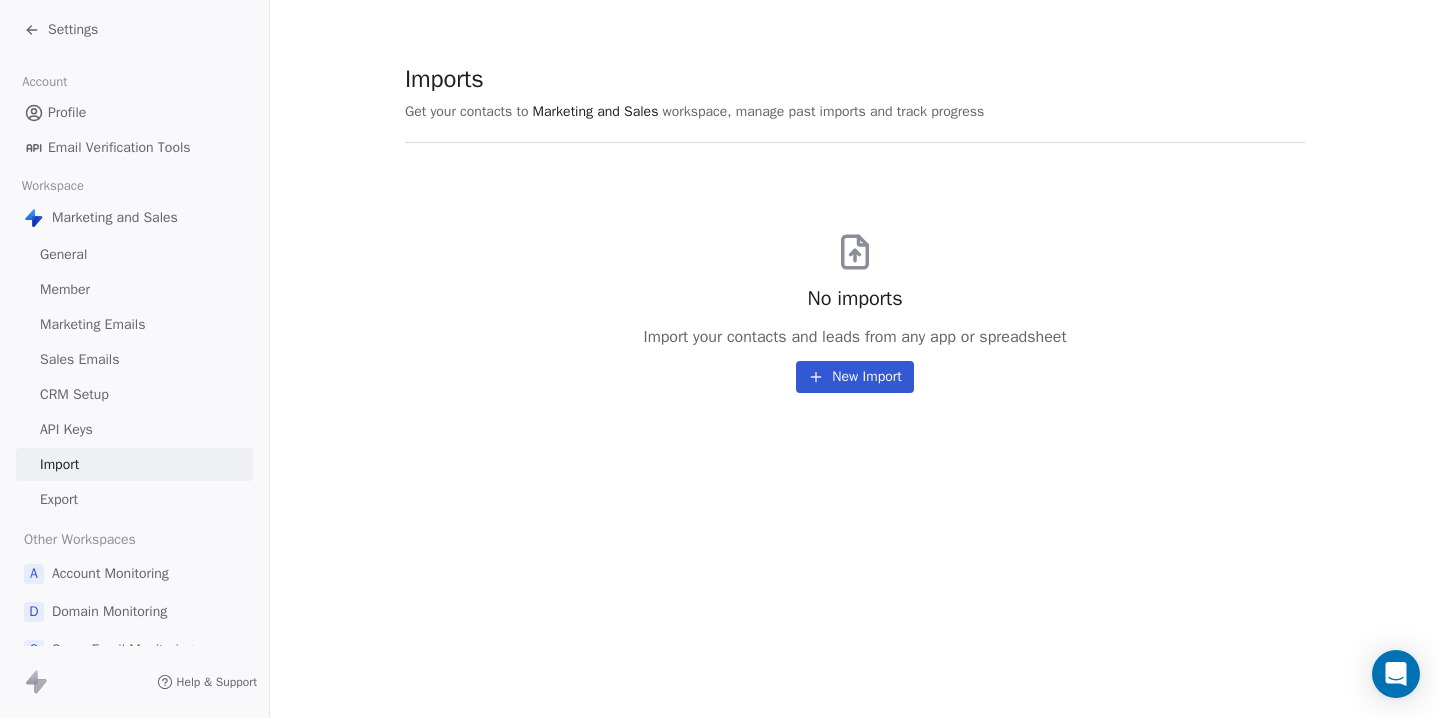click on "New Import" at bounding box center (854, 377) 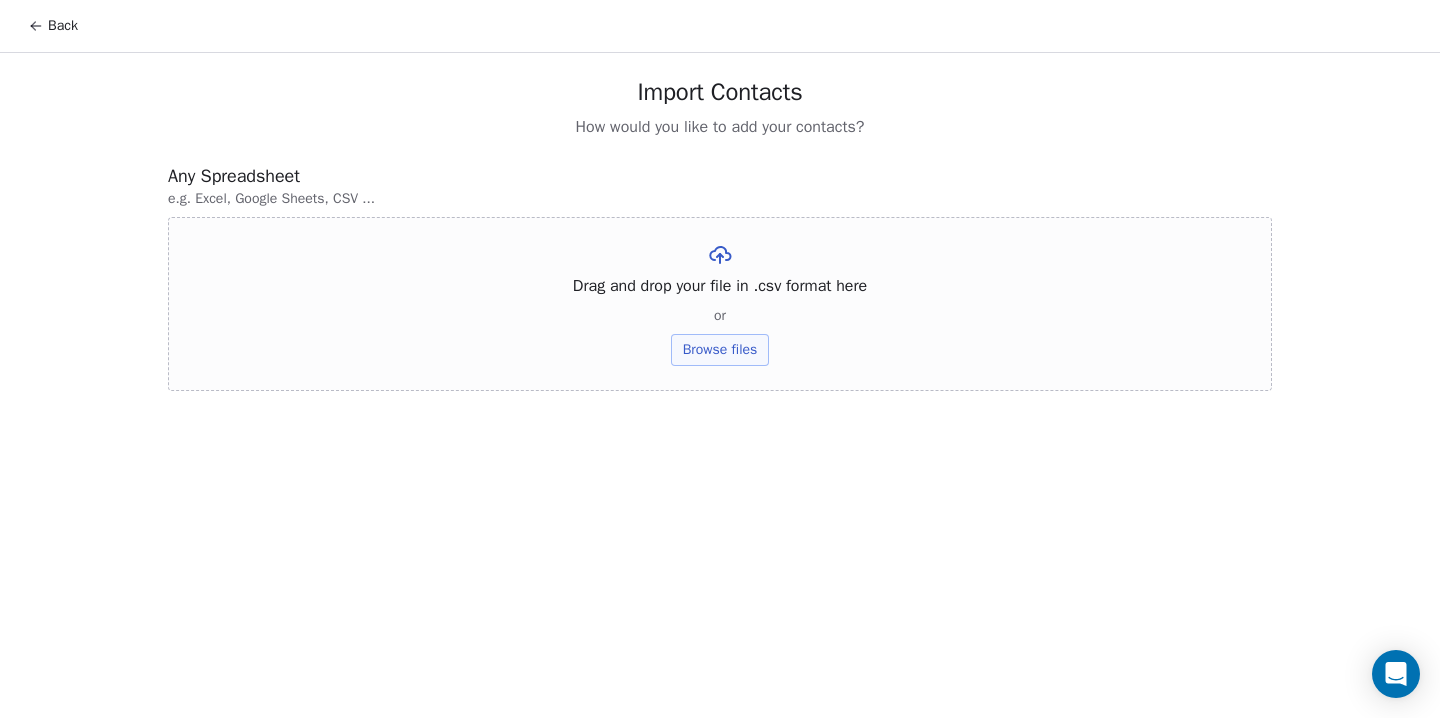 click on "Browse files" at bounding box center [720, 350] 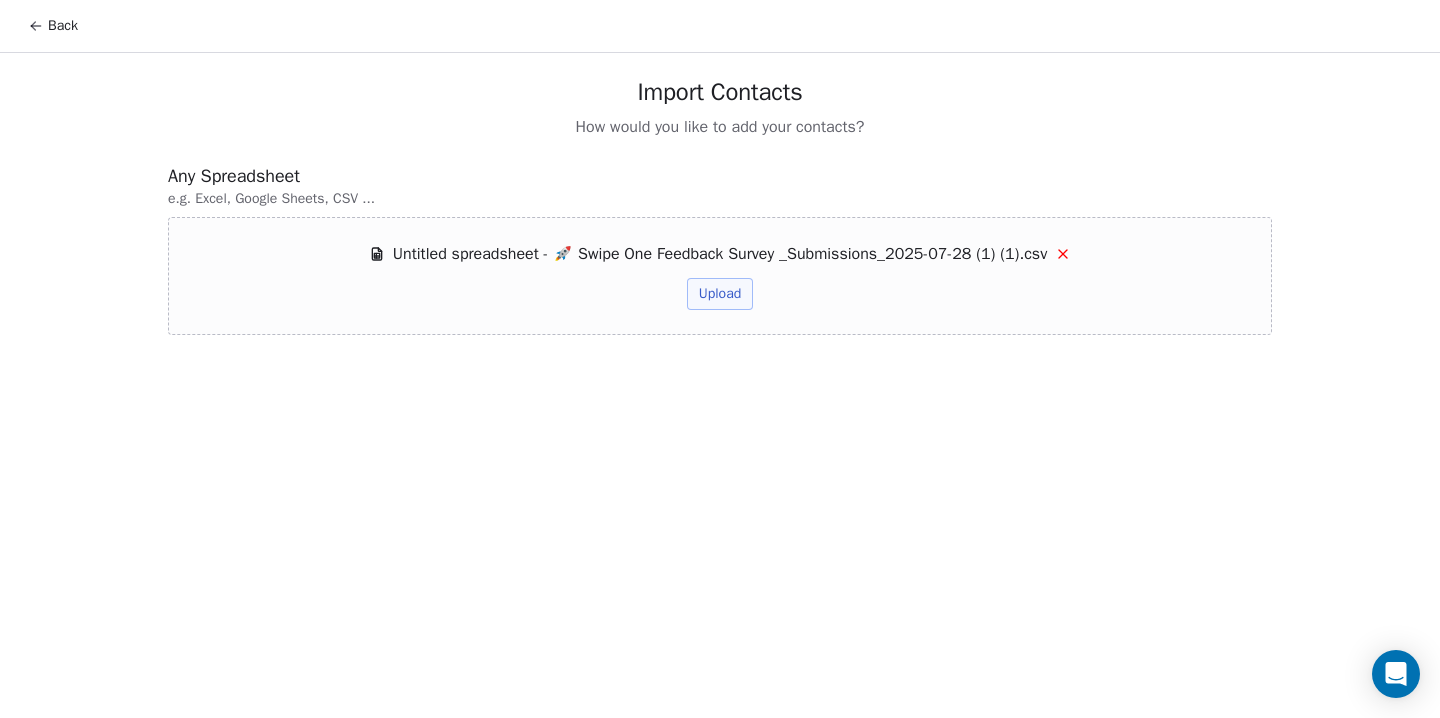 click on "Upload" at bounding box center (720, 294) 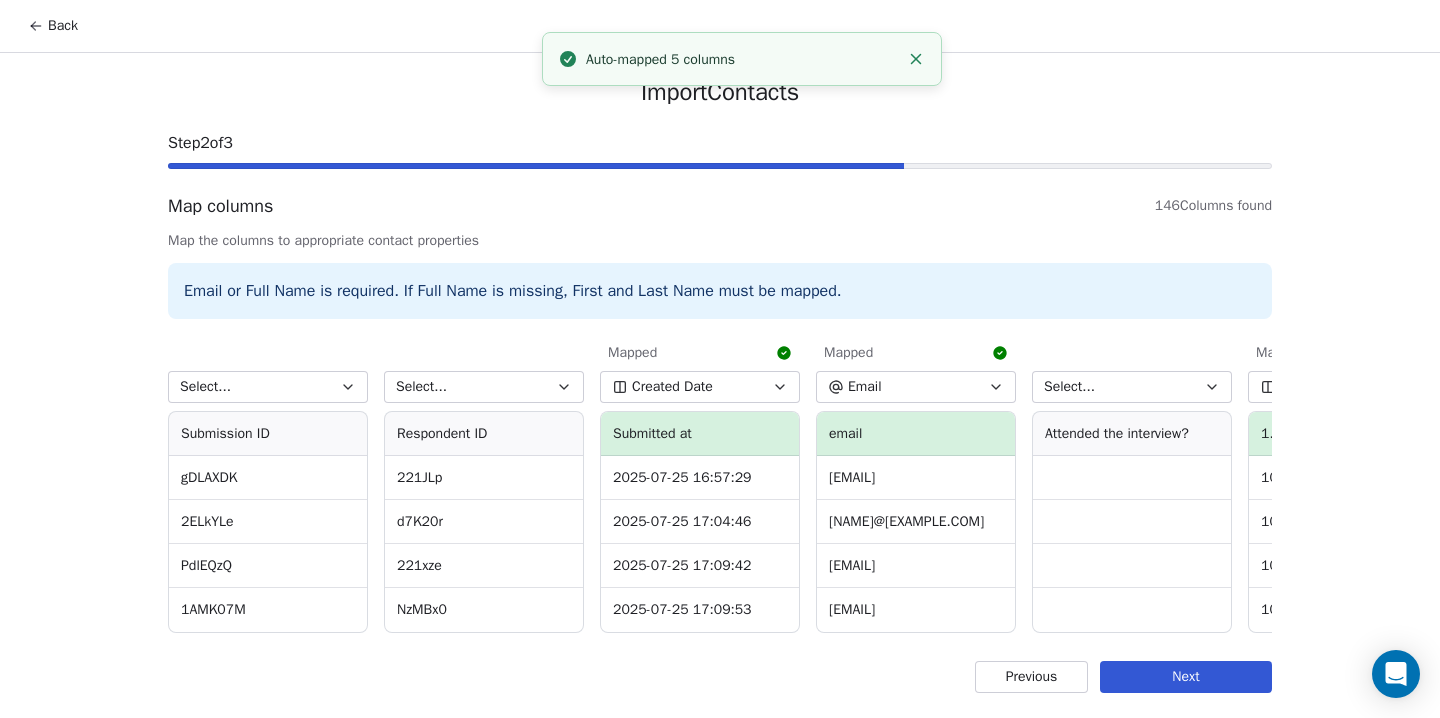 click on "Select..." at bounding box center [268, 387] 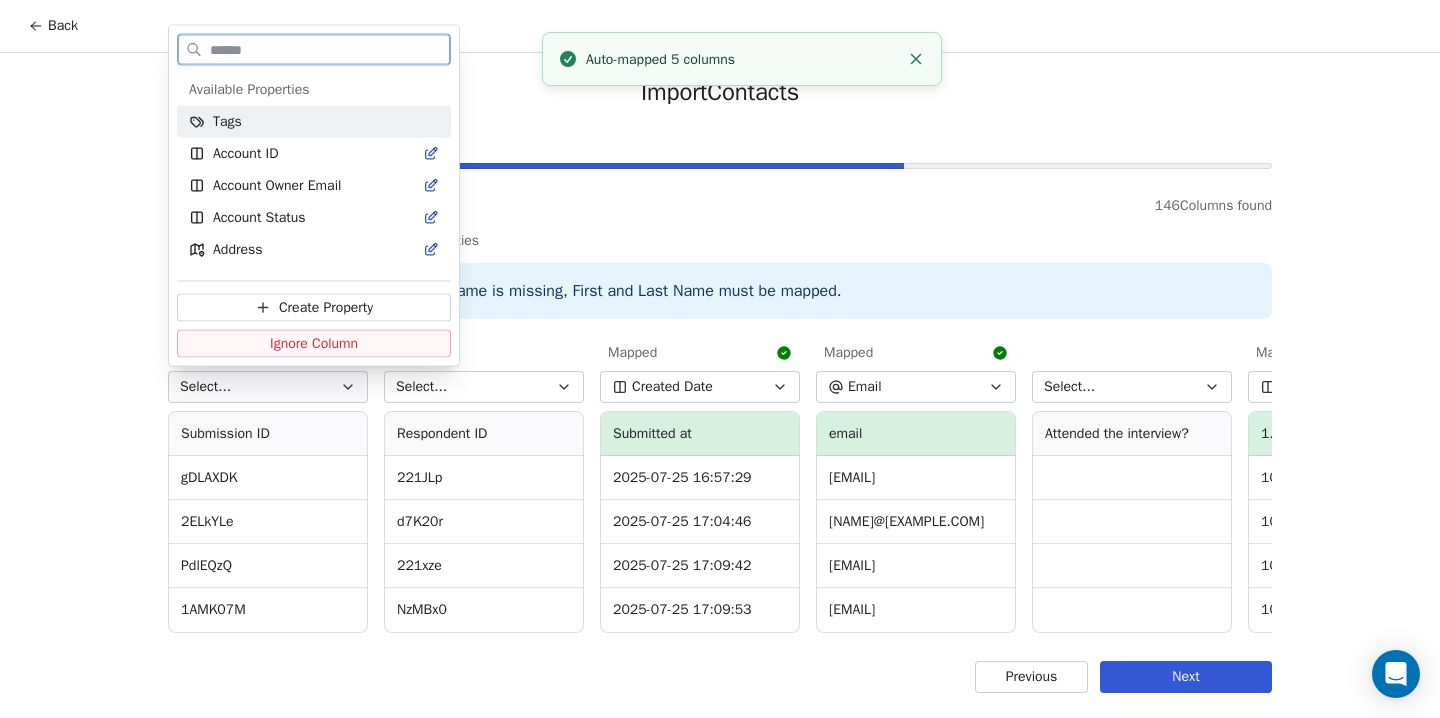 click on "Ignore Column" at bounding box center [314, 344] 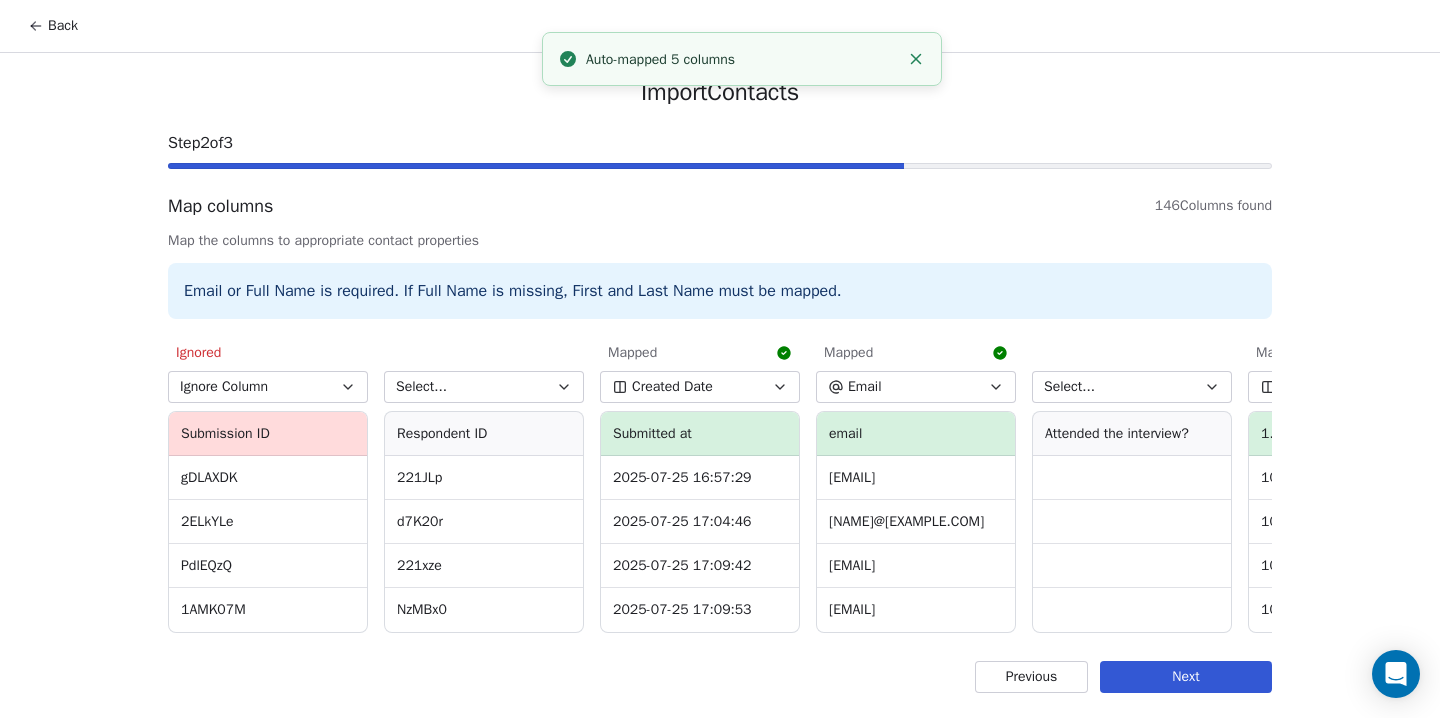 click on "Select..." at bounding box center [421, 387] 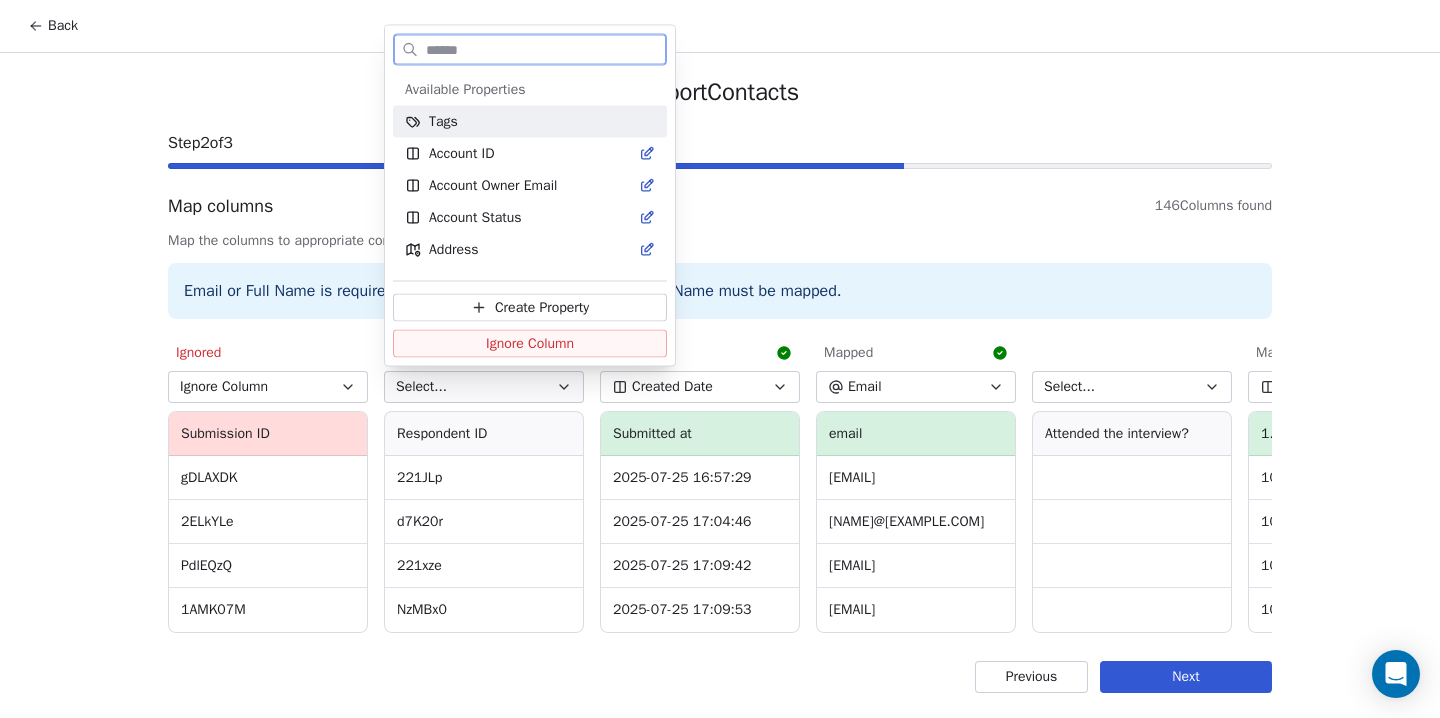 click on "Ignore Column" at bounding box center (530, 344) 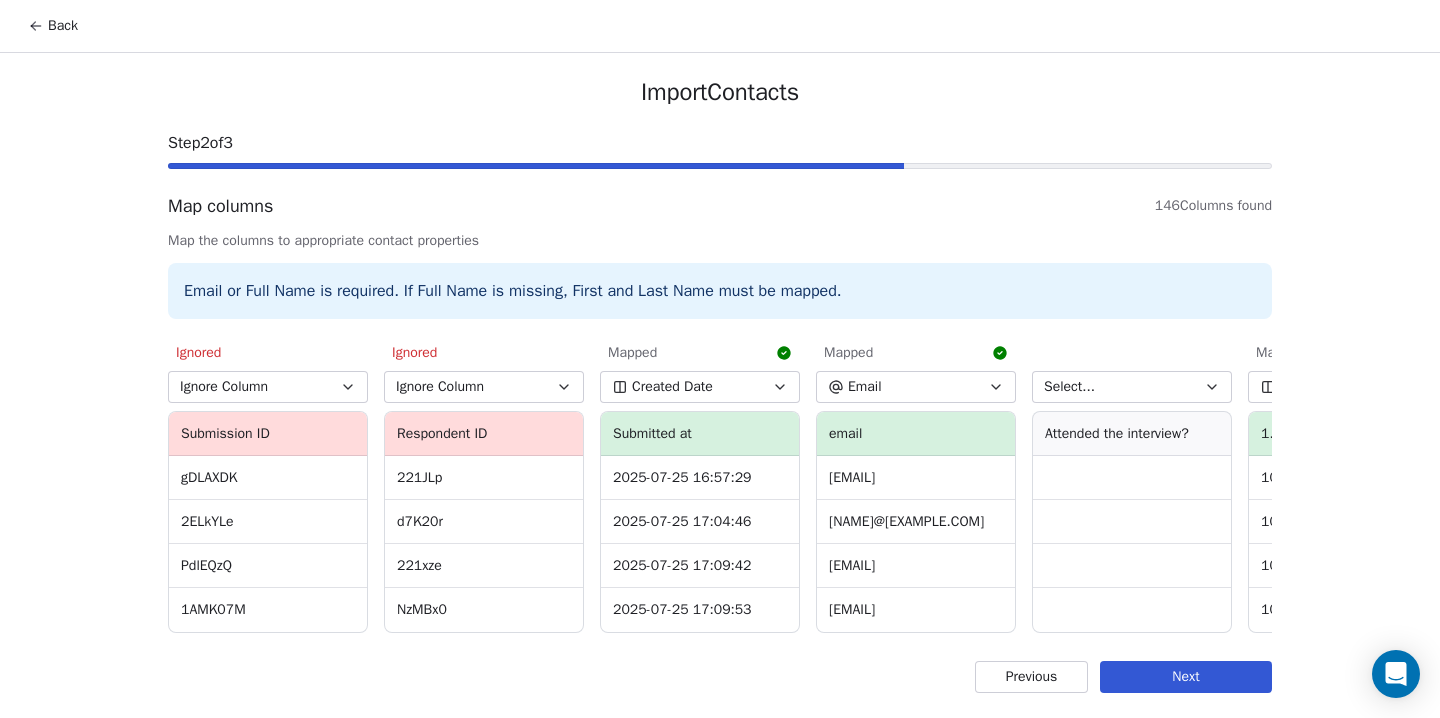 click on "Created Date" at bounding box center [672, 387] 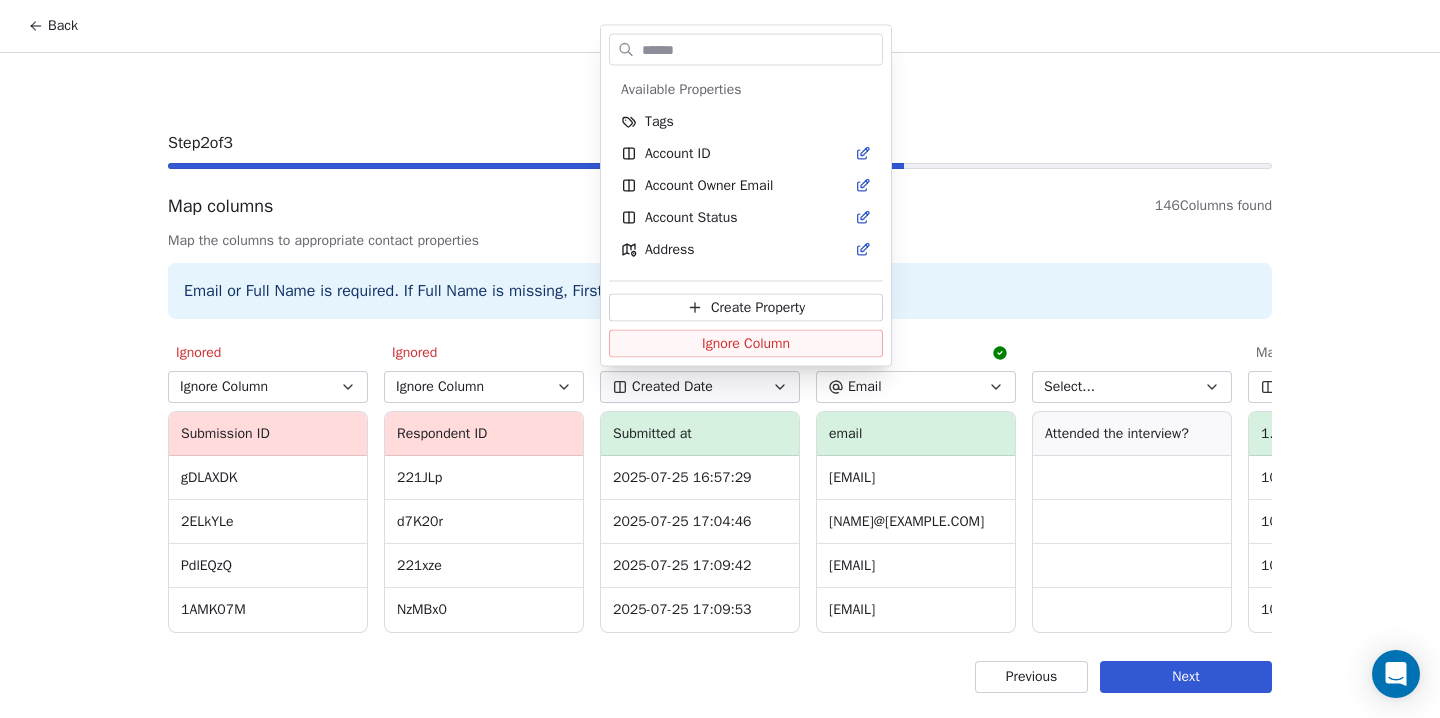 scroll, scrollTop: 408, scrollLeft: 0, axis: vertical 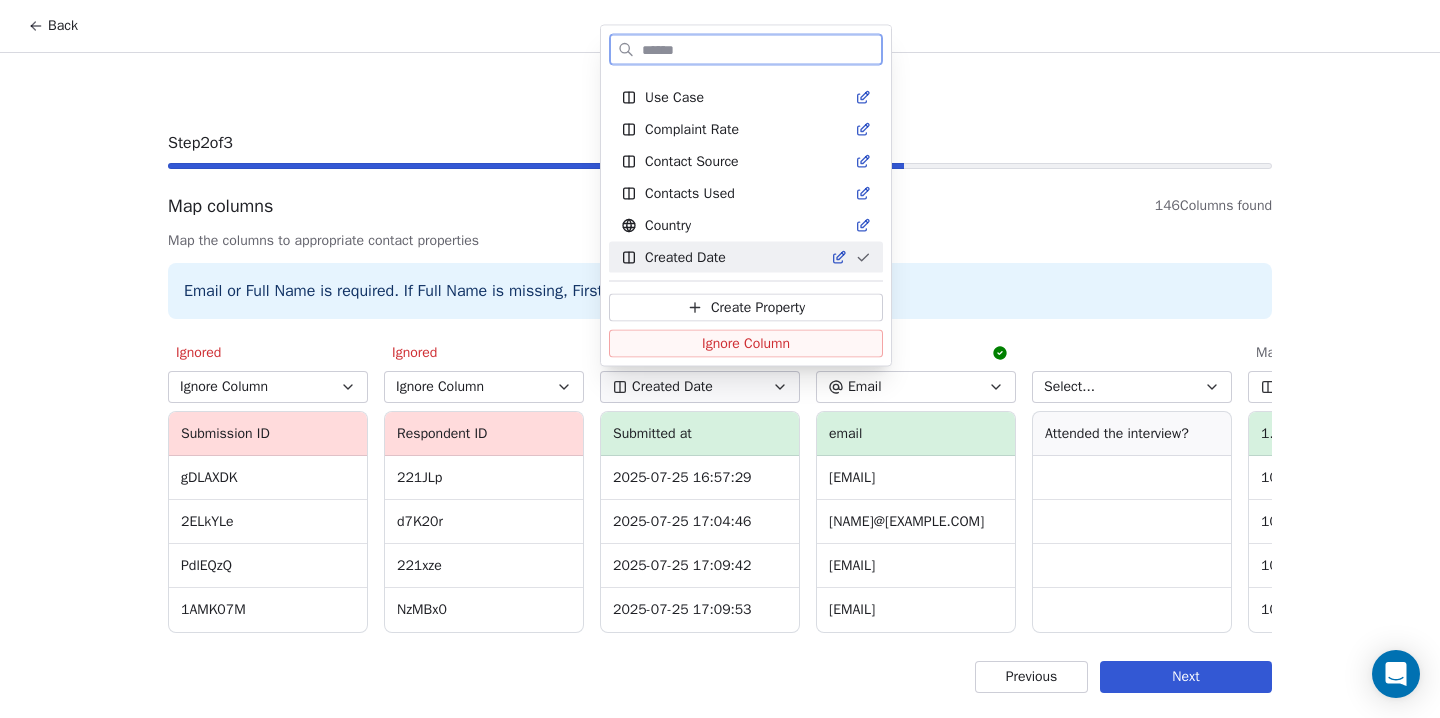 click on "Ignore Column" at bounding box center (746, 344) 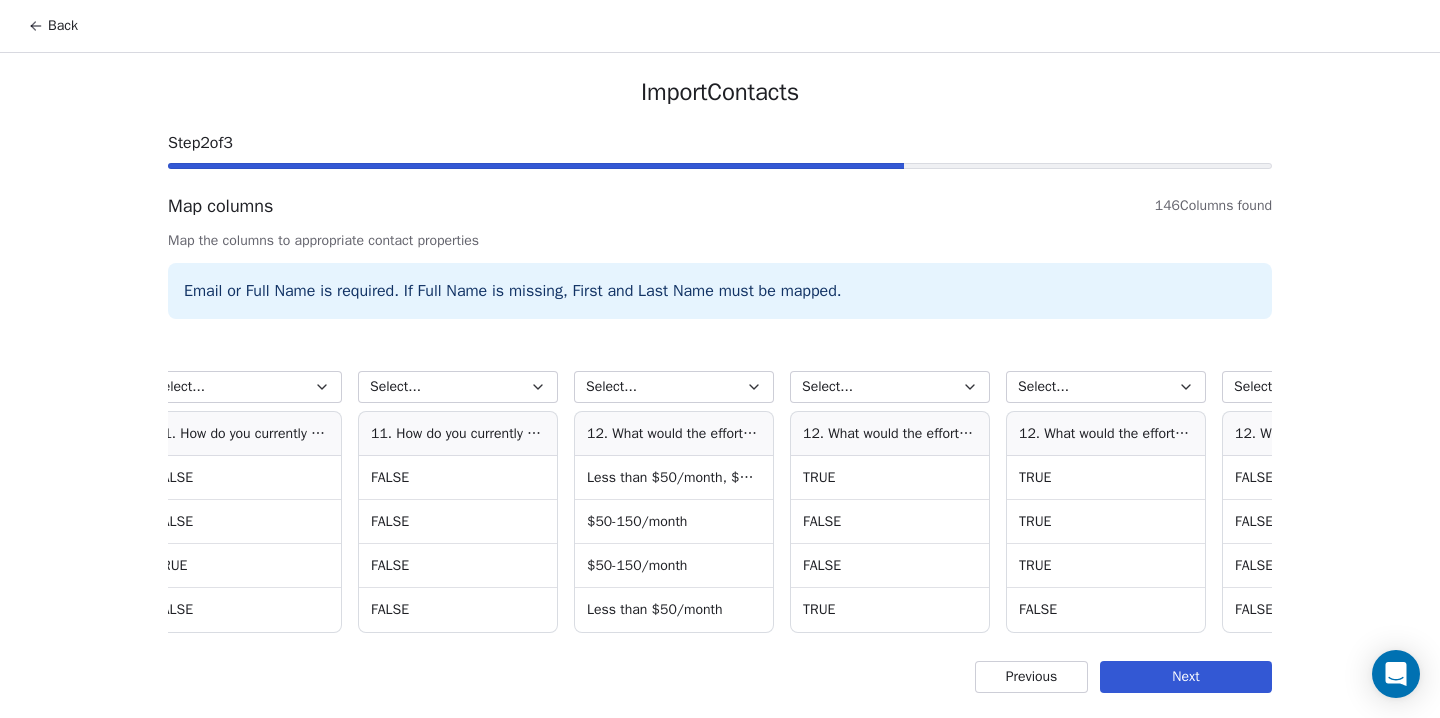 scroll, scrollTop: 0, scrollLeft: 30416, axis: horizontal 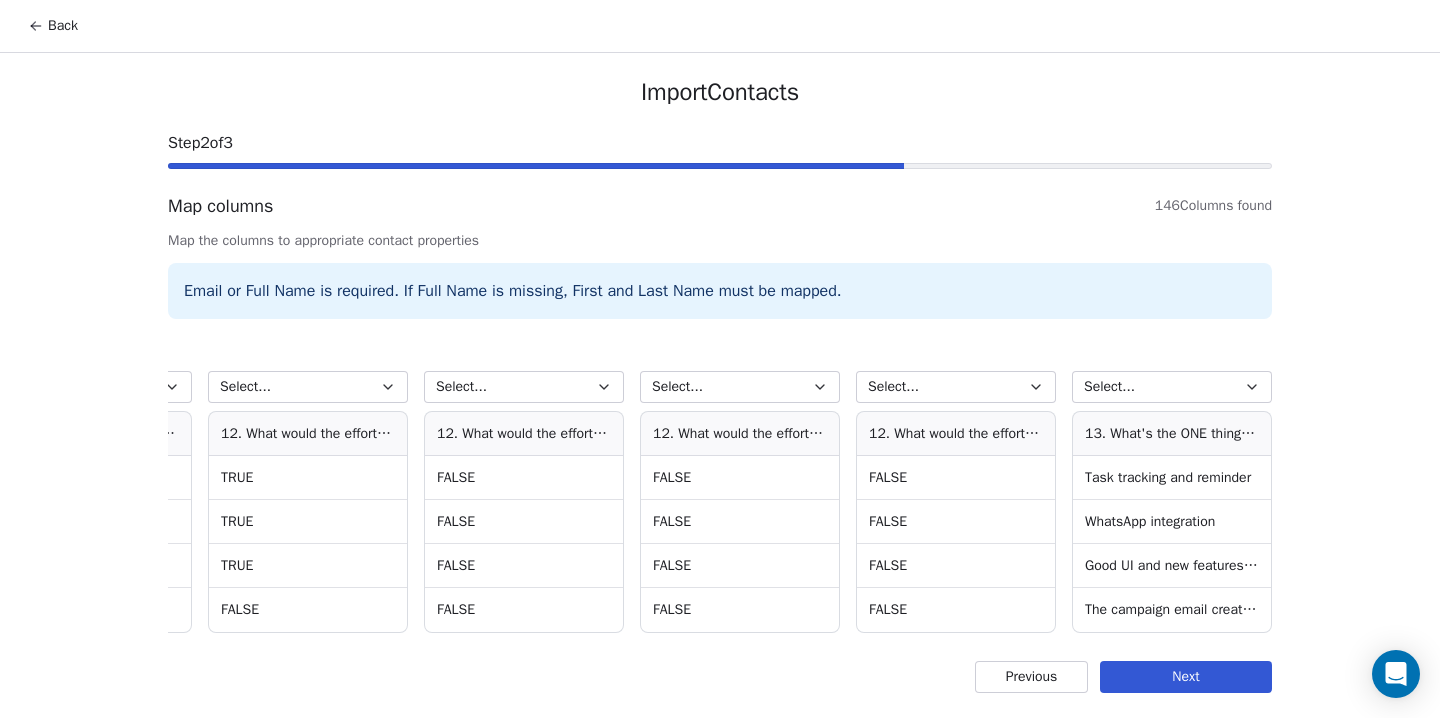 click on "Next" at bounding box center (1186, 677) 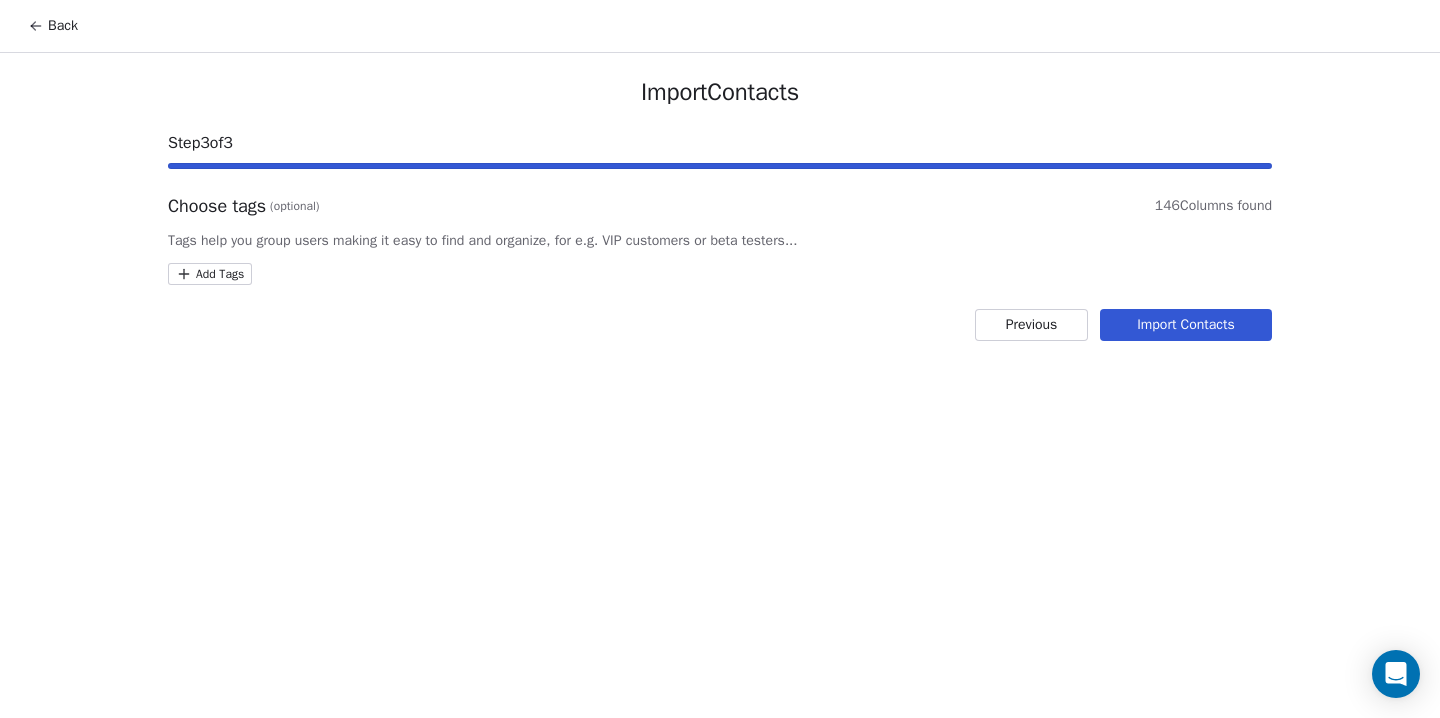 click on "Import Contacts" at bounding box center (1186, 325) 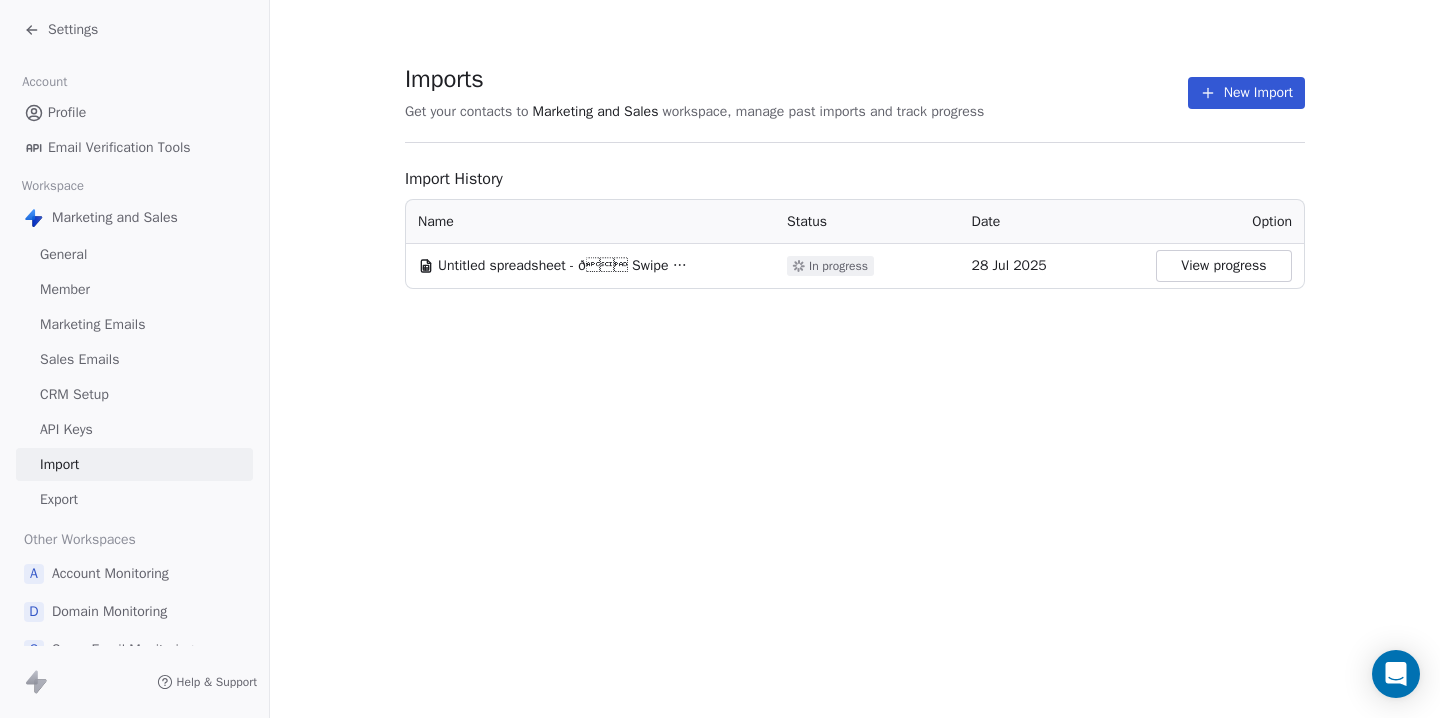 click on "View progress" at bounding box center [1224, 266] 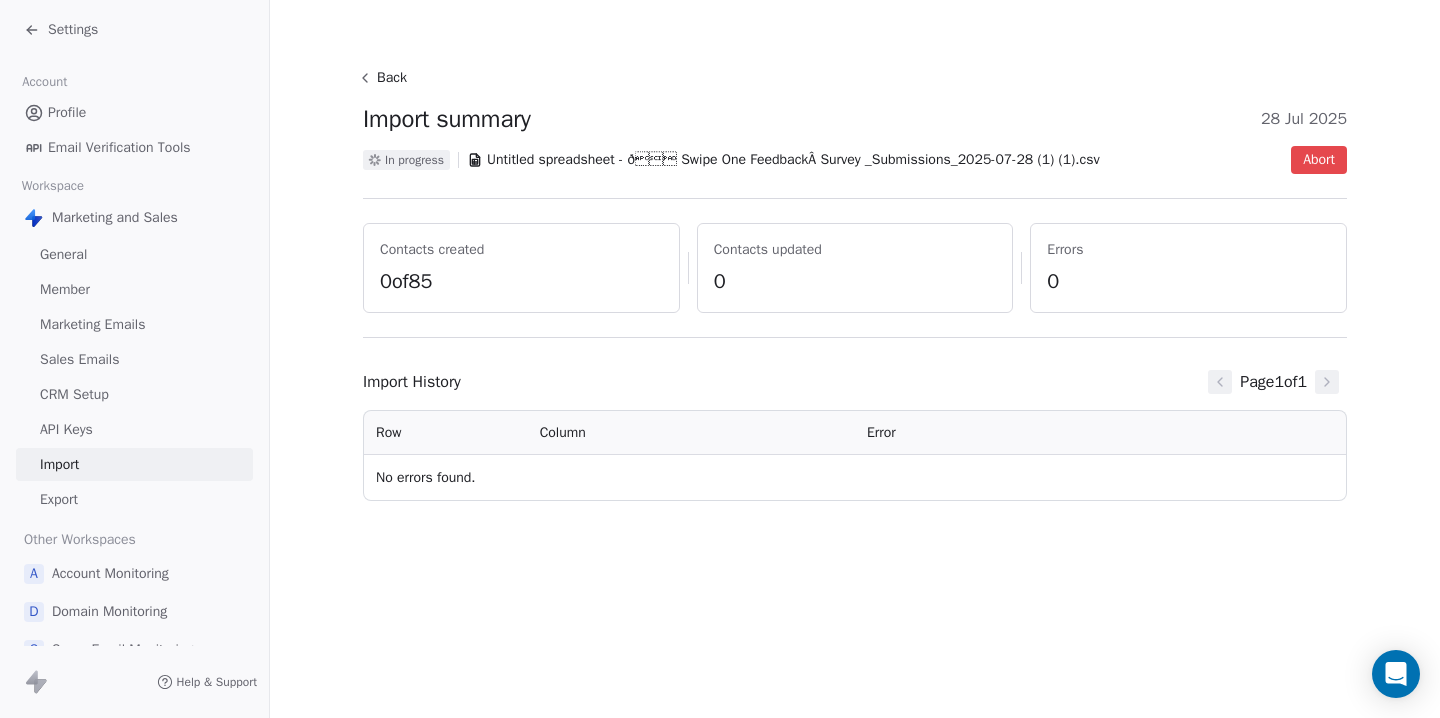 click on "Back" at bounding box center (385, 78) 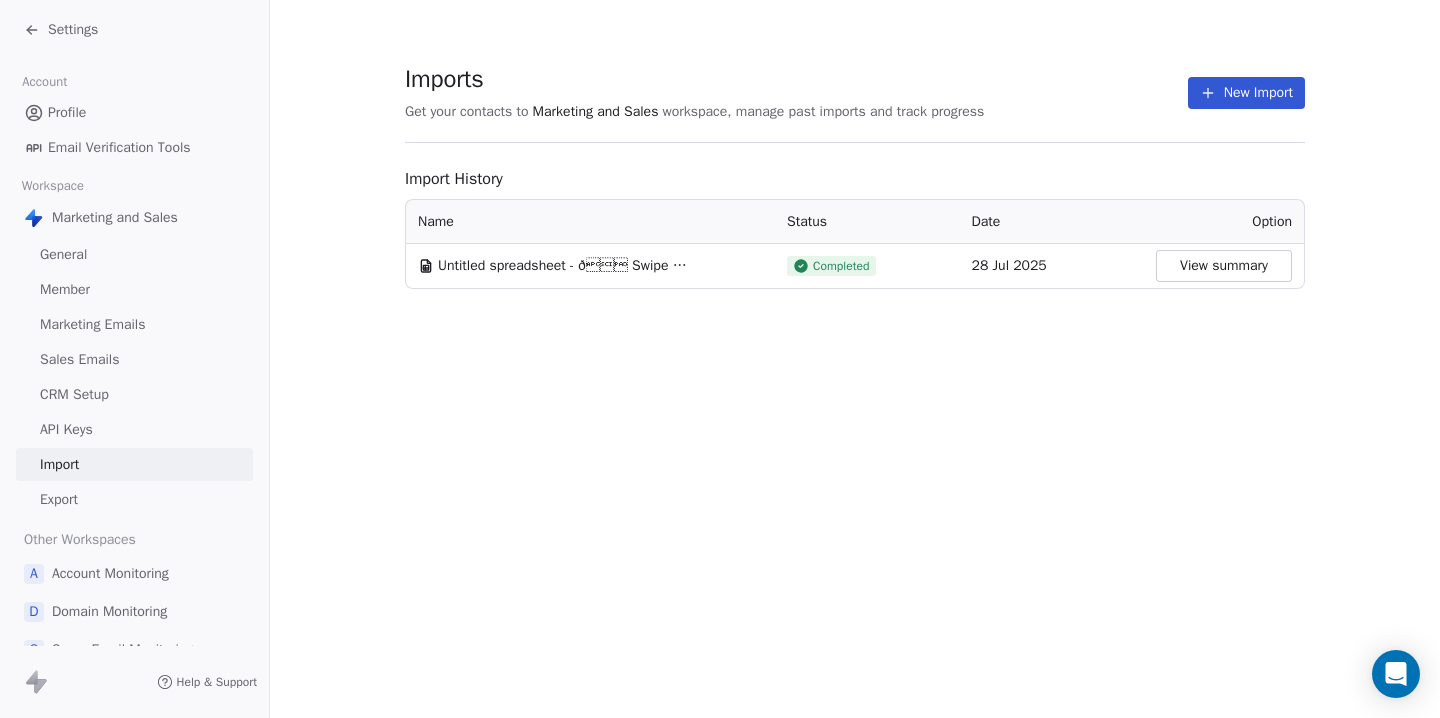 click on "View summary" at bounding box center (1224, 266) 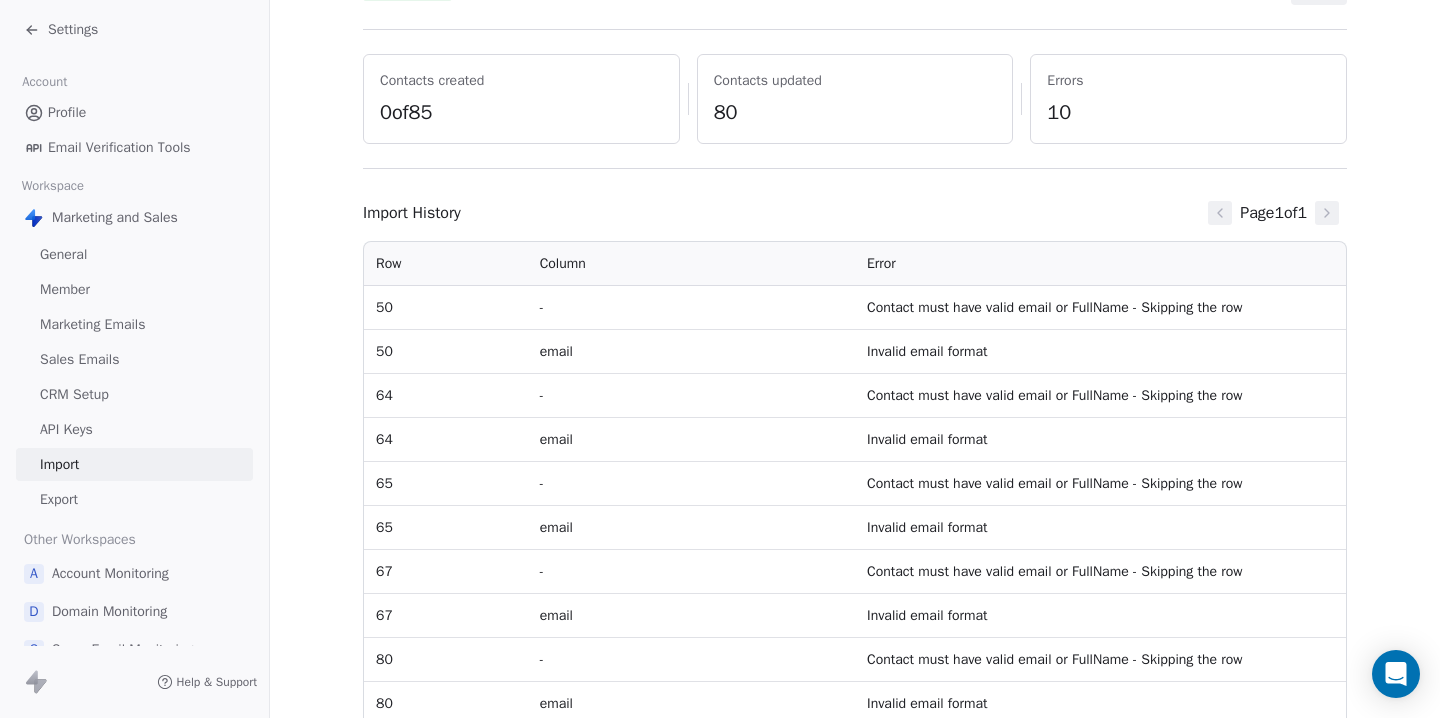 scroll, scrollTop: 242, scrollLeft: 0, axis: vertical 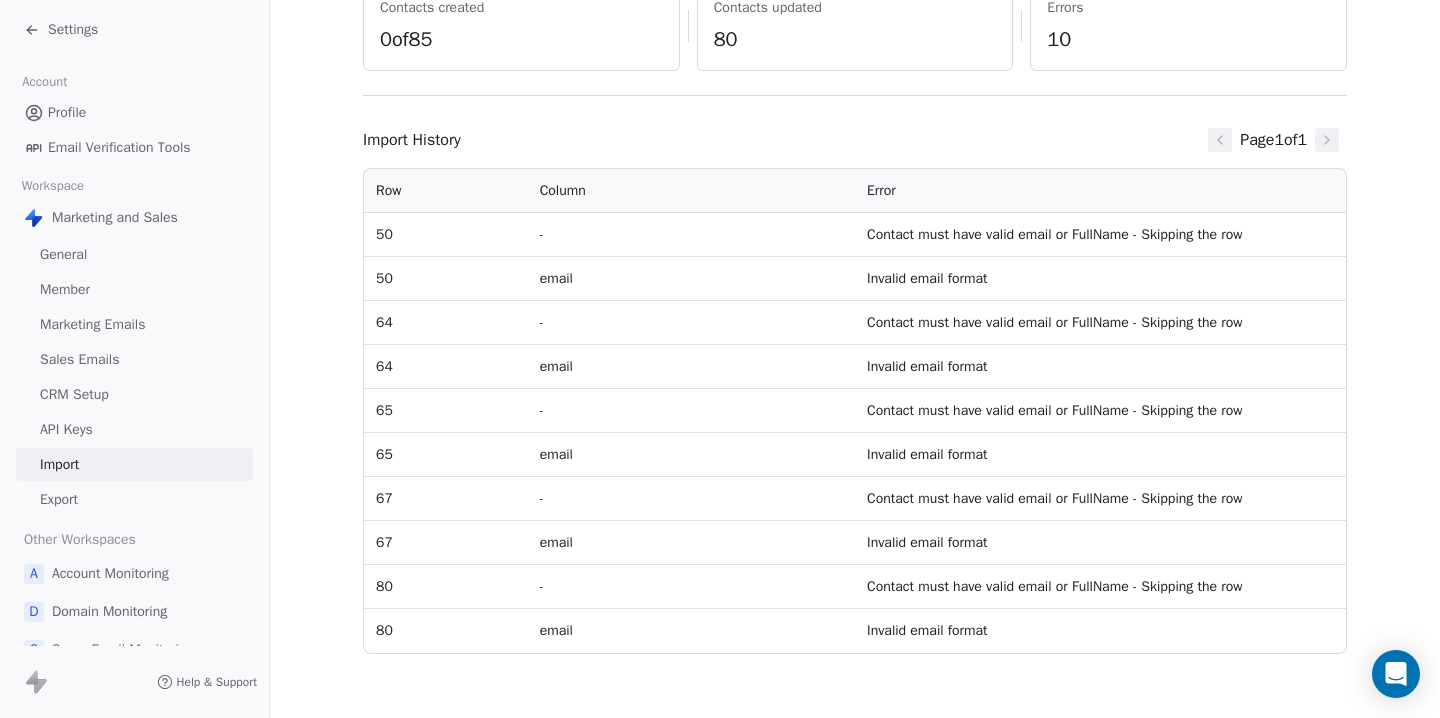 click on "Settings" at bounding box center (73, 30) 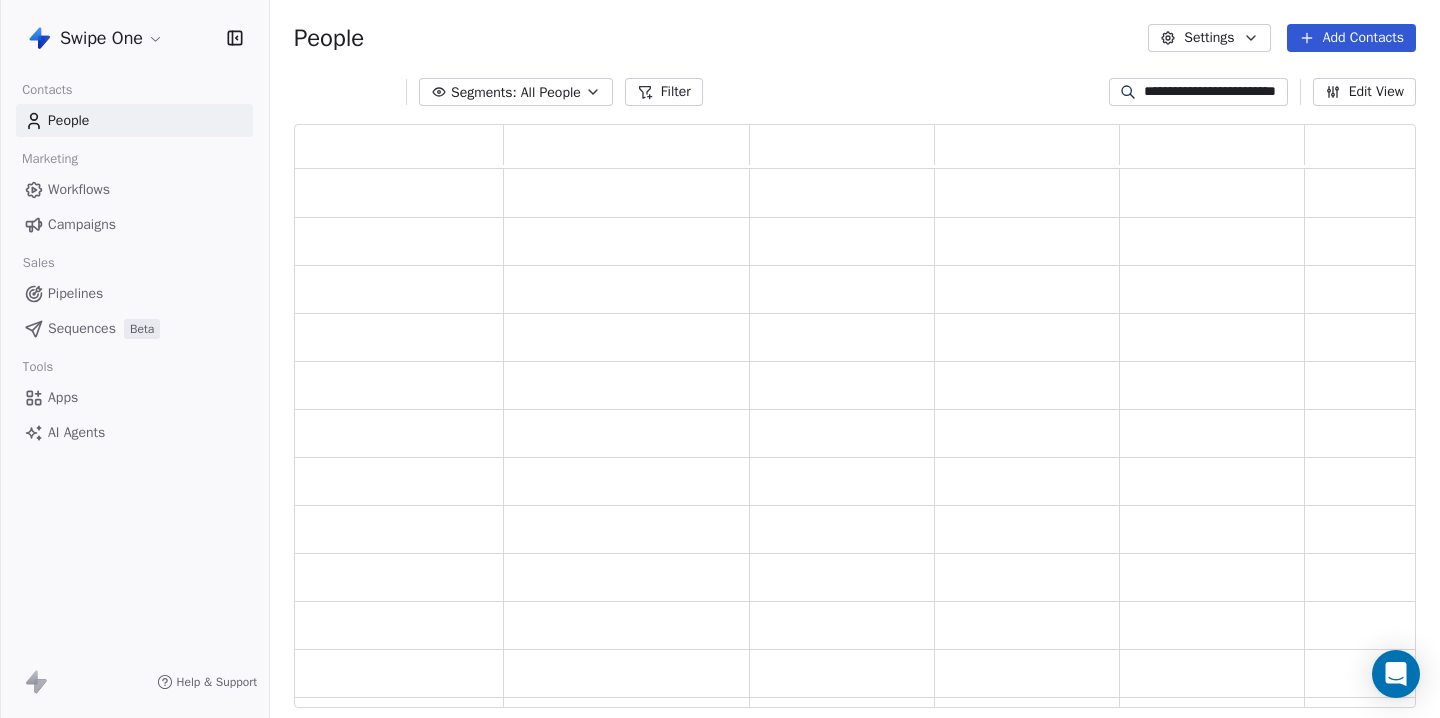 scroll, scrollTop: 1, scrollLeft: 1, axis: both 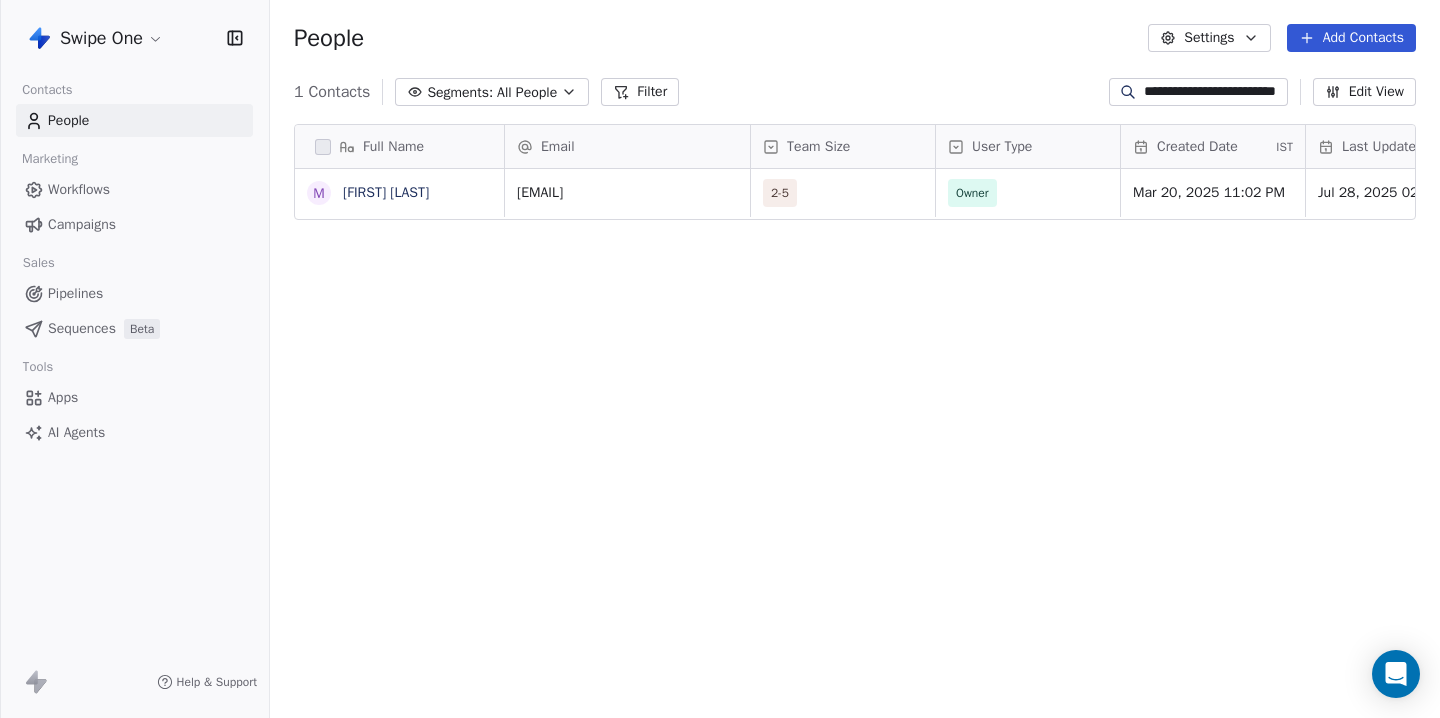click on "**********" at bounding box center [1214, 92] 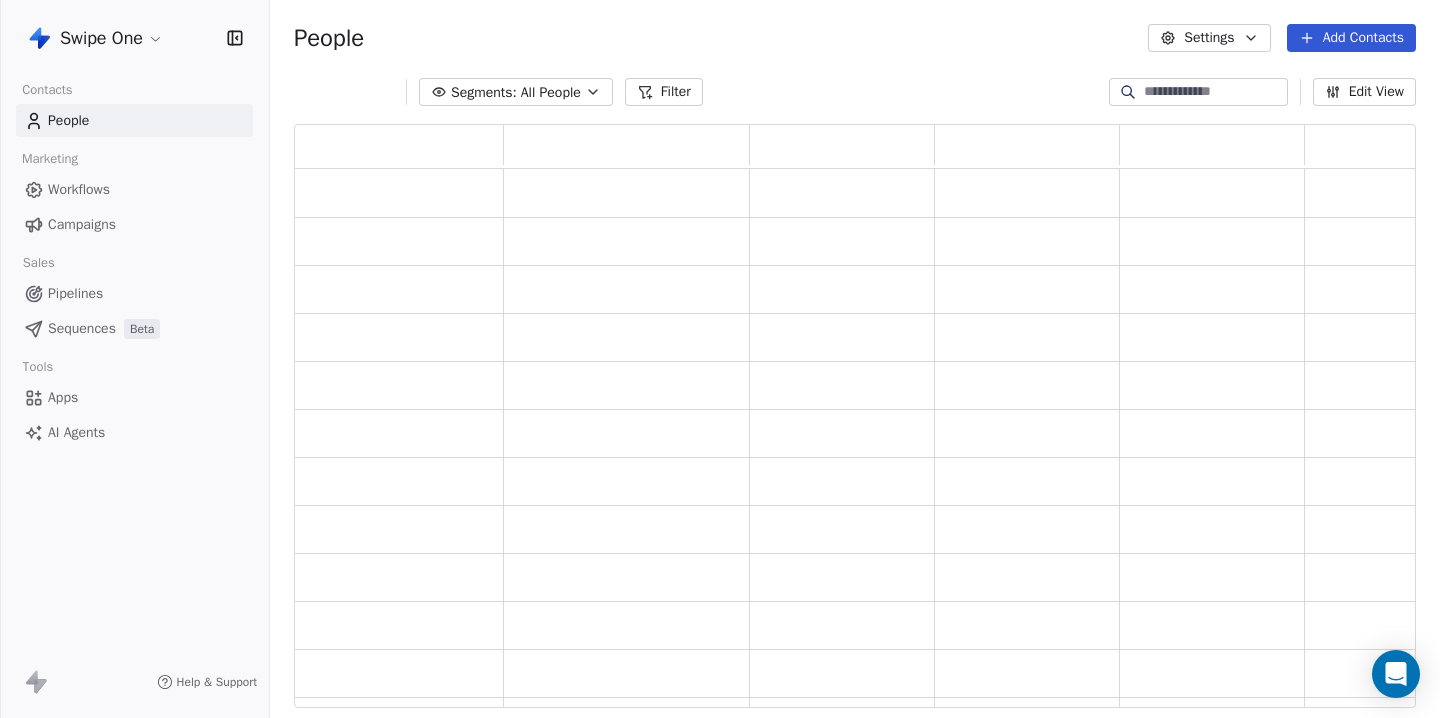 scroll, scrollTop: 1, scrollLeft: 1, axis: both 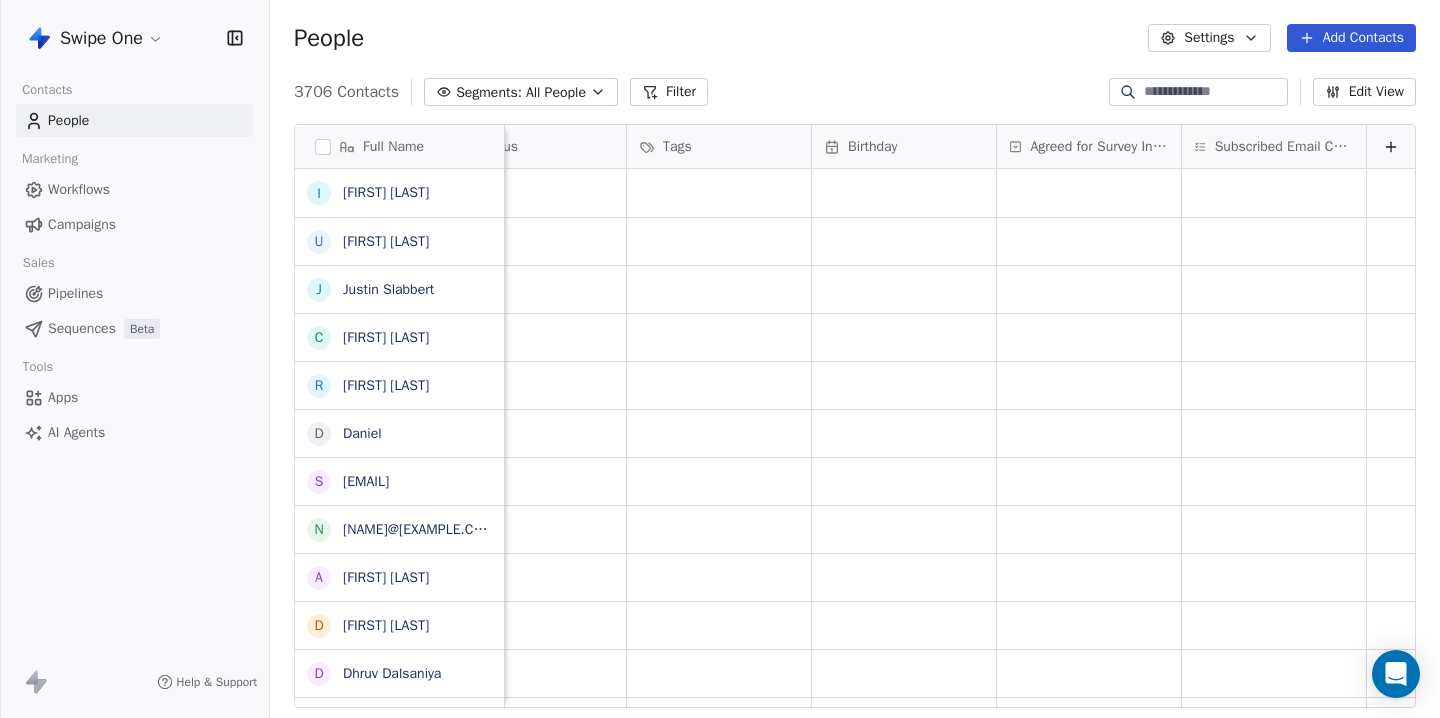 click on "Agreed for Survey Interview" at bounding box center (1099, 147) 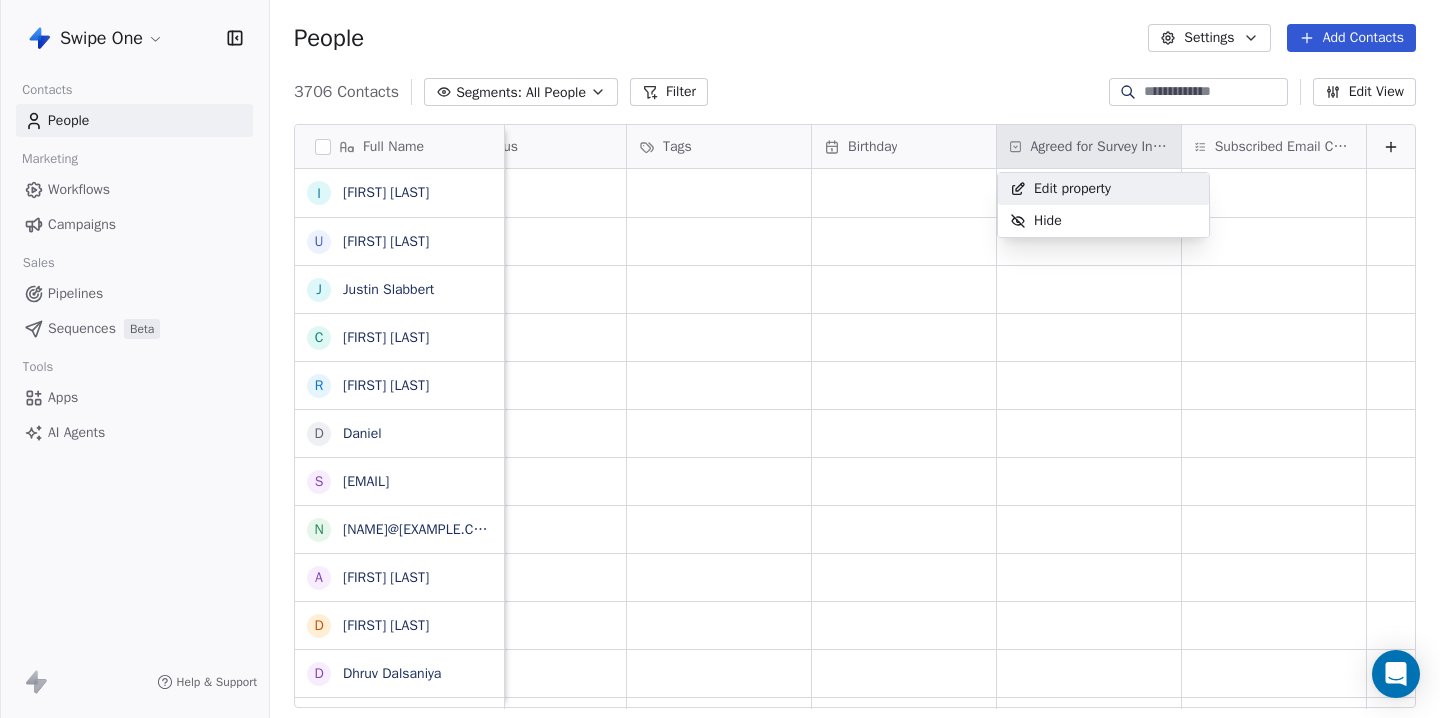 click on "Swipe One Contacts People Marketing Workflows Campaigns Sales Pipelines Sequences Beta Tools Apps AI Agents Help & Support People Settings  Add Contacts 3706 Contacts Segments: All People Filter  Edit View Tag Add to Sequence Export Full Name I Ingo Reichert U Umesh Kumawat J Justin Slabbert C Christopher Smith r richard liu D Daniel s shahinur@hospicebangladesh.com n nahid@hospicebangladesh.com A Akshara Darapaneni D Deepak Suman D Dhruv Dalsaniya r rebeccaphanwfg@gmail.com t tw52613000@gmail.com j jordan@mcclure.com S Sudo Woodo E EDGE Community L Lisa Chaffin b beta ling N Nica Betaling E Emil W L Liam Barnes r ravjot@soukmedia.co s sdfgdfg dfgdfgdfg A Allan Platsko s success@social-ninja.co K Kapil Handa P Peder Lundstrom l lardizabaldental@gmail.com R Rhoderick Lardizabal s sanju.kunwar@ufl.edu e ebekirunlu@gmail.com R Ricky Shah Trial Start Date IST Available AI Credits Phone Number Status Tags Birthday Agreed for Survey Interview Subscribed Email Categories   237.44         Jul 24, 2025 01:00 AM" at bounding box center [720, 359] 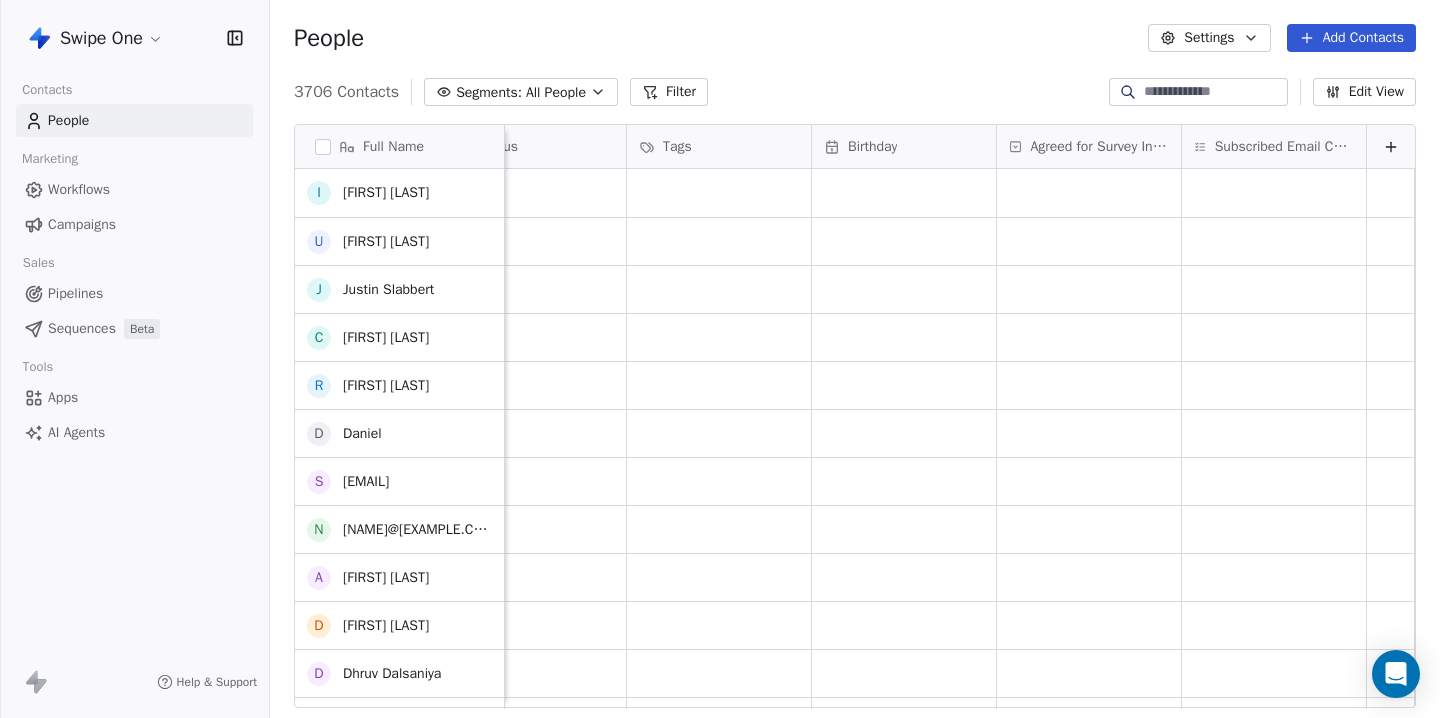 scroll, scrollTop: 557, scrollLeft: 0, axis: vertical 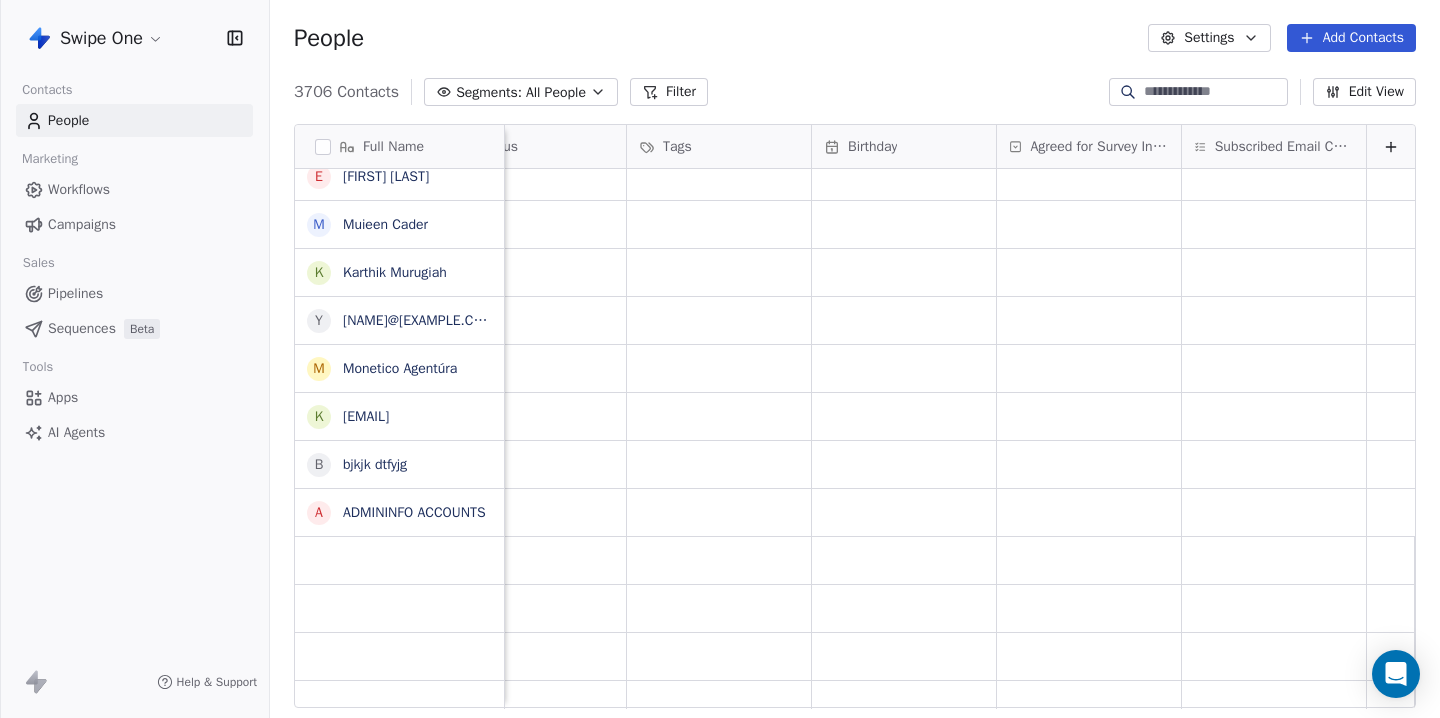 click on "Agreed for Survey Interview" at bounding box center [1099, 147] 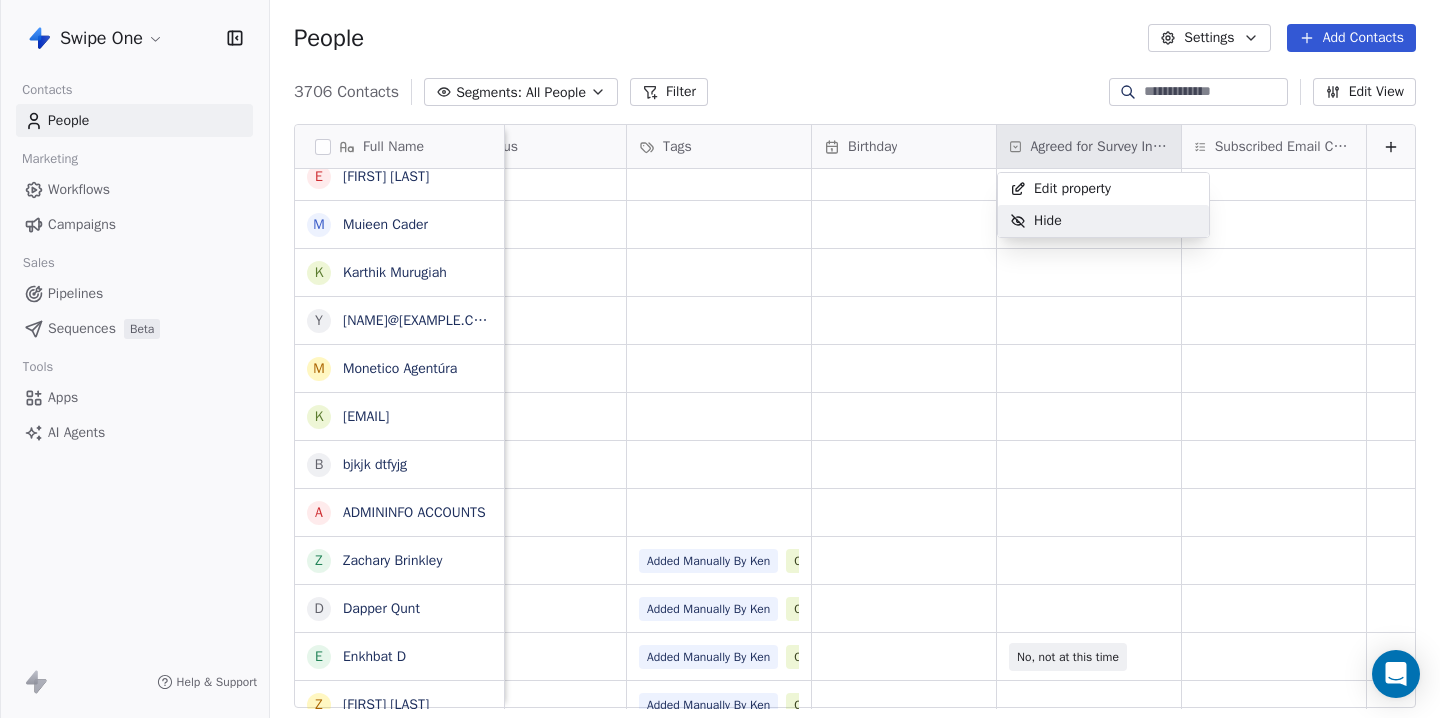 click on "Swipe One Contacts People Marketing Workflows Campaigns Sales Pipelines Sequences Beta Tools Apps AI Agents Help & Support People Settings  Add Contacts 3706 Contacts Segments: All People Filter  Edit View Tag Add to Sequence Export Full Name s sdfgdfg dfgdfgdfg A Allan Platsko s success@social-ninja.co K Kapil Handa P Peder Lundstrom l lardizabaldental@gmail.com R Rhoderick Lardizabal s sanju.kunwar@ufl.edu e ebekirunlu@gmail.com R Ricky Shah G Geetha Abbidi e elena@myfair.co L Leah Aloro C Celine van der Linden s swipe1@nicheful.io J Jon Liang o olatunjielizabeth733@gmail.com H Heidi Marjerrison a artecrobochile@gmail.com g gopare@africandiasporagroup.com E Enoch Nifemi M Muieen Cader K Karthik Murugiah y yeswanth@rasya.org M Monetico Agentúra k kudakwashe.za@gmail.com b bjkjk dtfyjg A ADMININFO ACCOUNTS Z Zachary Brinkley D Dapper Qunt E Enkhbat D Z Ziad Nassar M Mark Gordon R Rudy Medina J João Ferreira R Rey D'Angelo R Roshan Basnet C Claire Sommerville O Olivier Tempeos S Sam K T Team EveryInvestor" at bounding box center (720, 359) 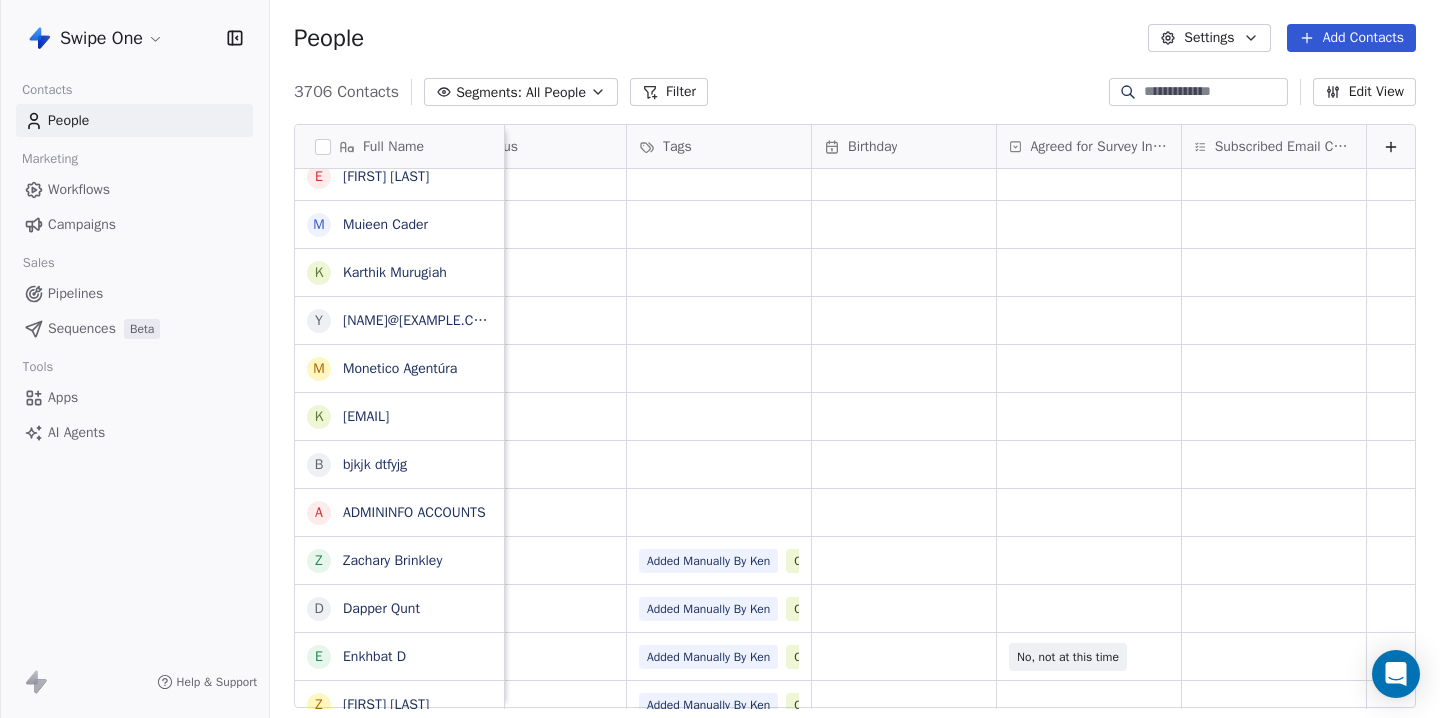 click 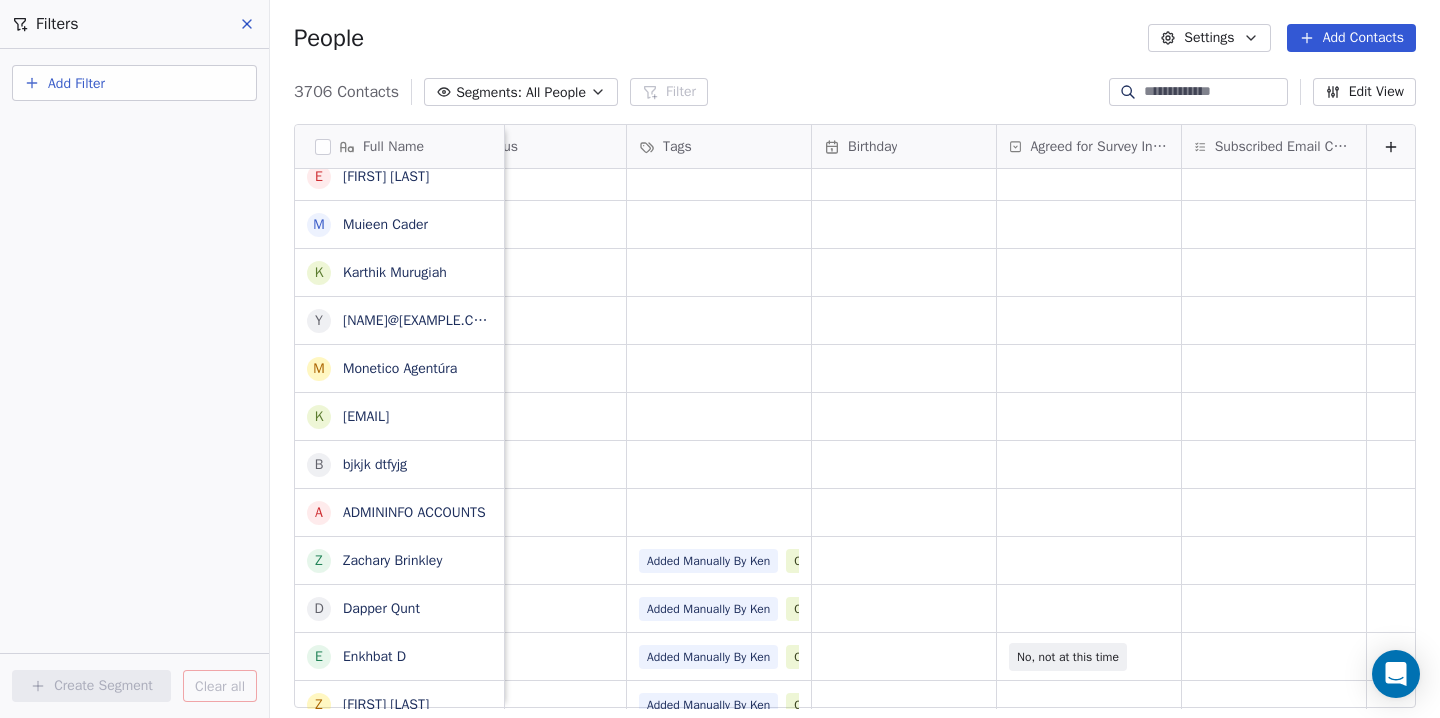 click on "Add Filter" at bounding box center [76, 83] 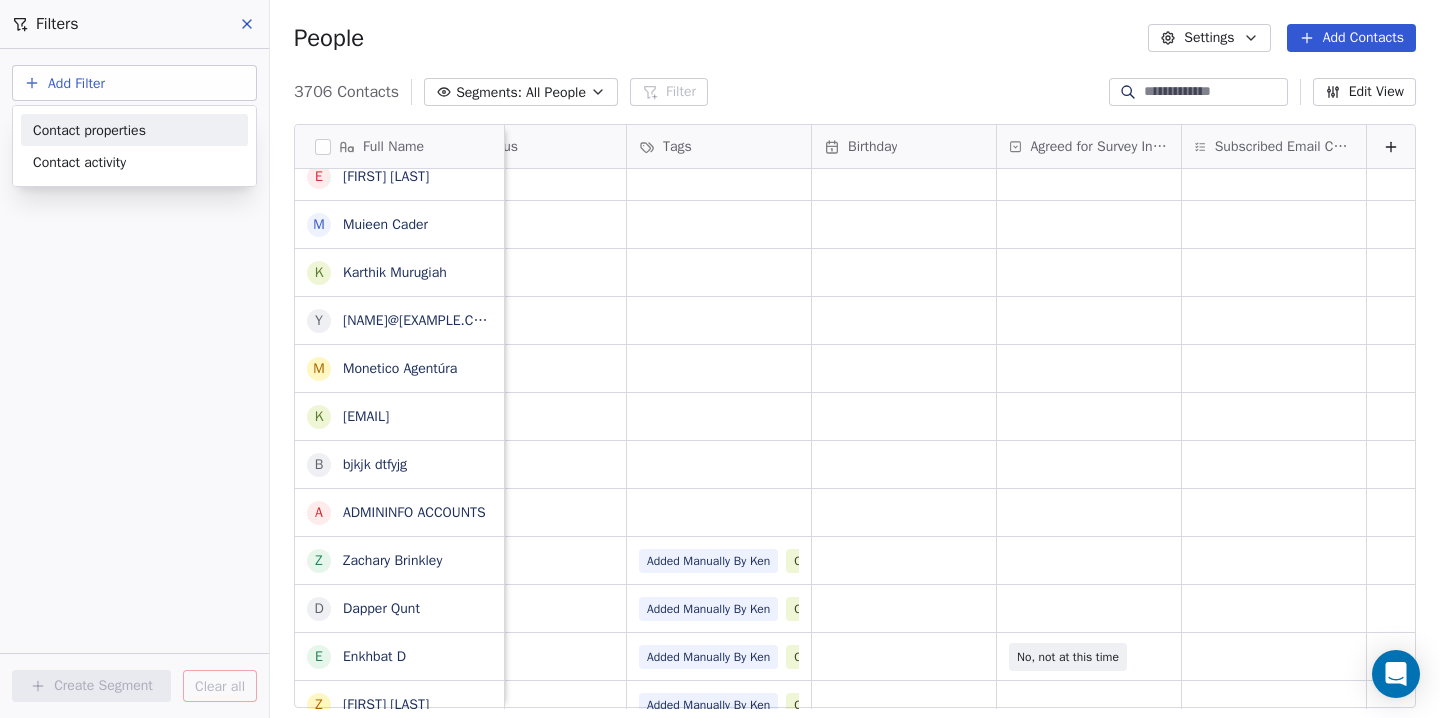 click on "Contact properties" at bounding box center (89, 130) 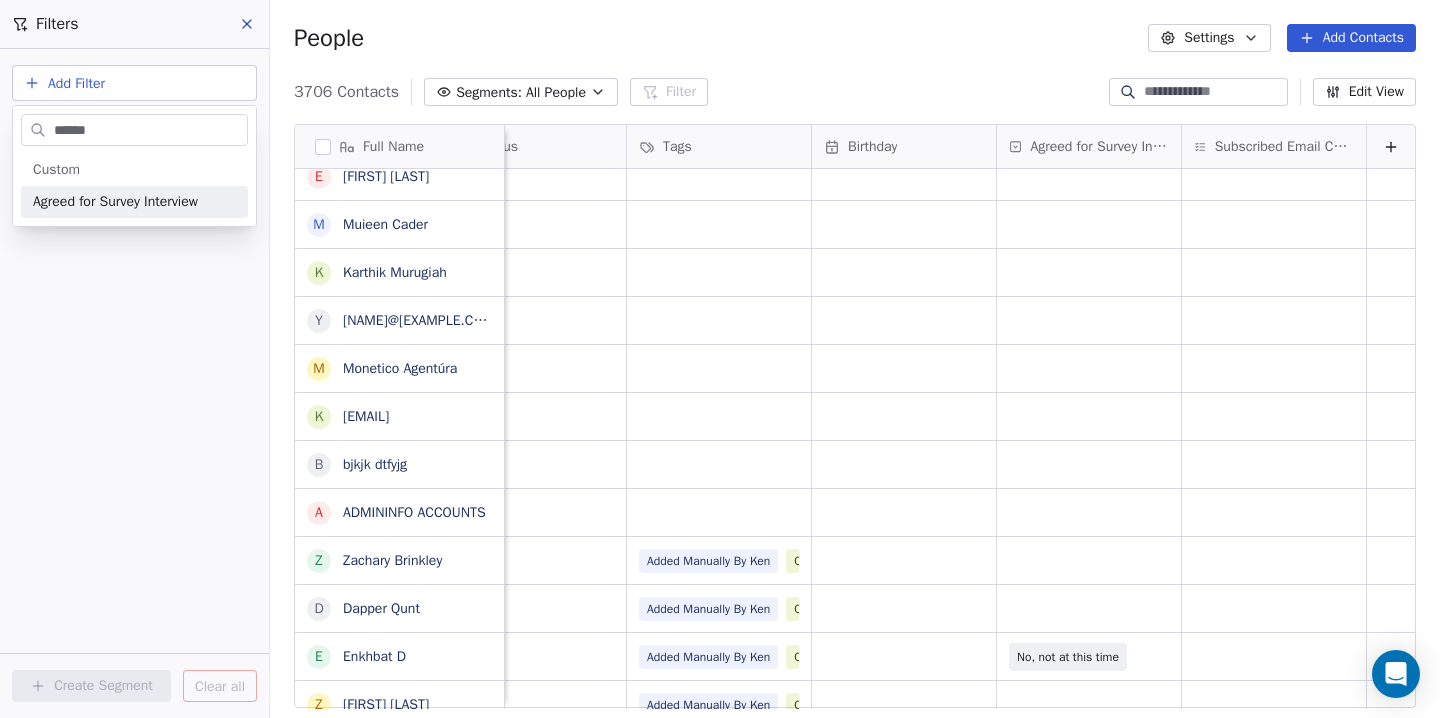 type on "******" 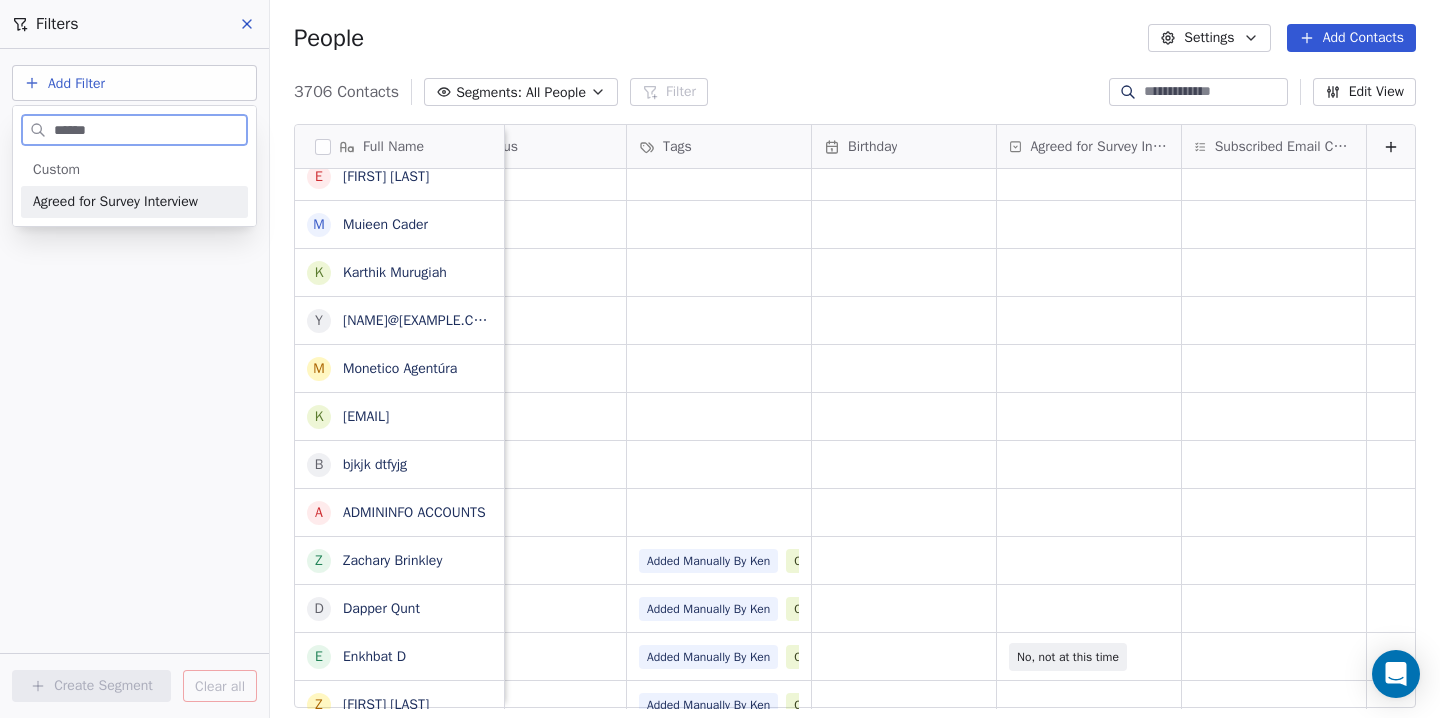 click on "Agreed for Survey Interview" at bounding box center [115, 202] 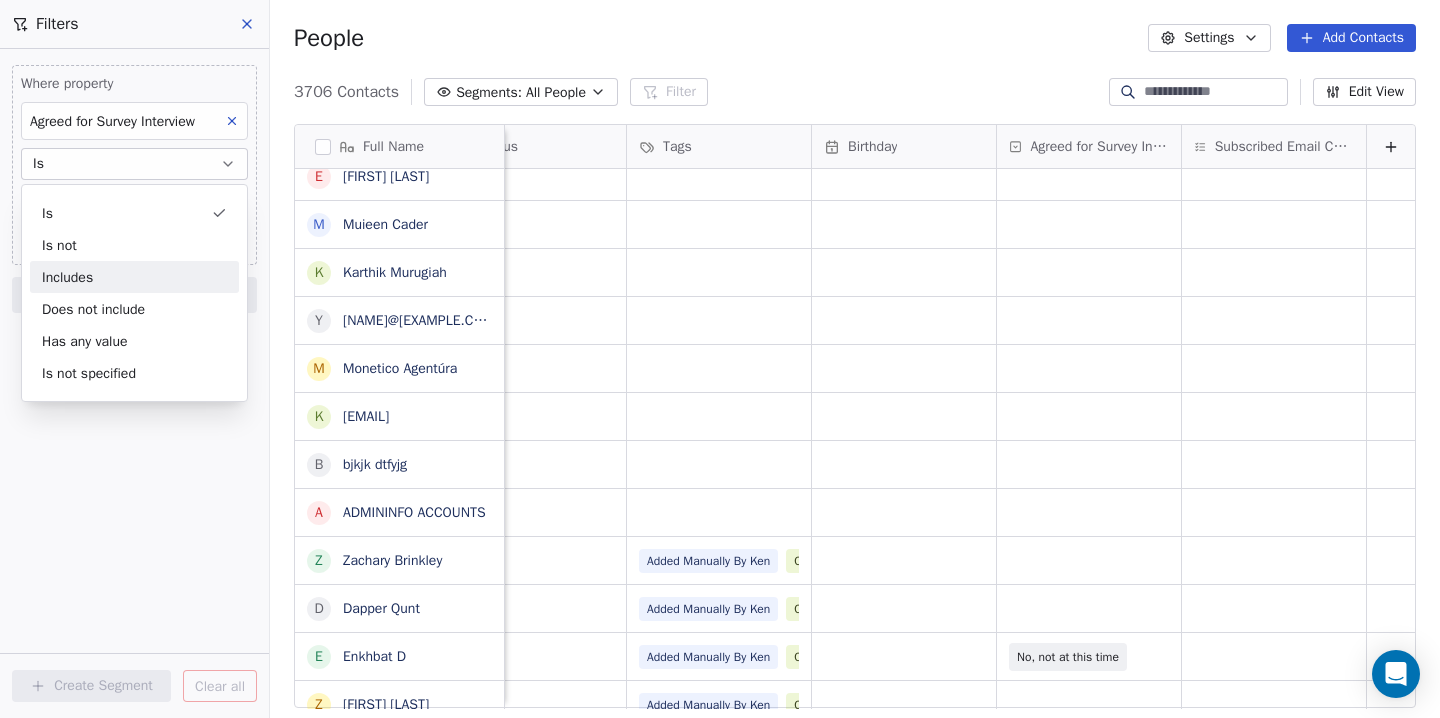click on "Includes" at bounding box center [134, 277] 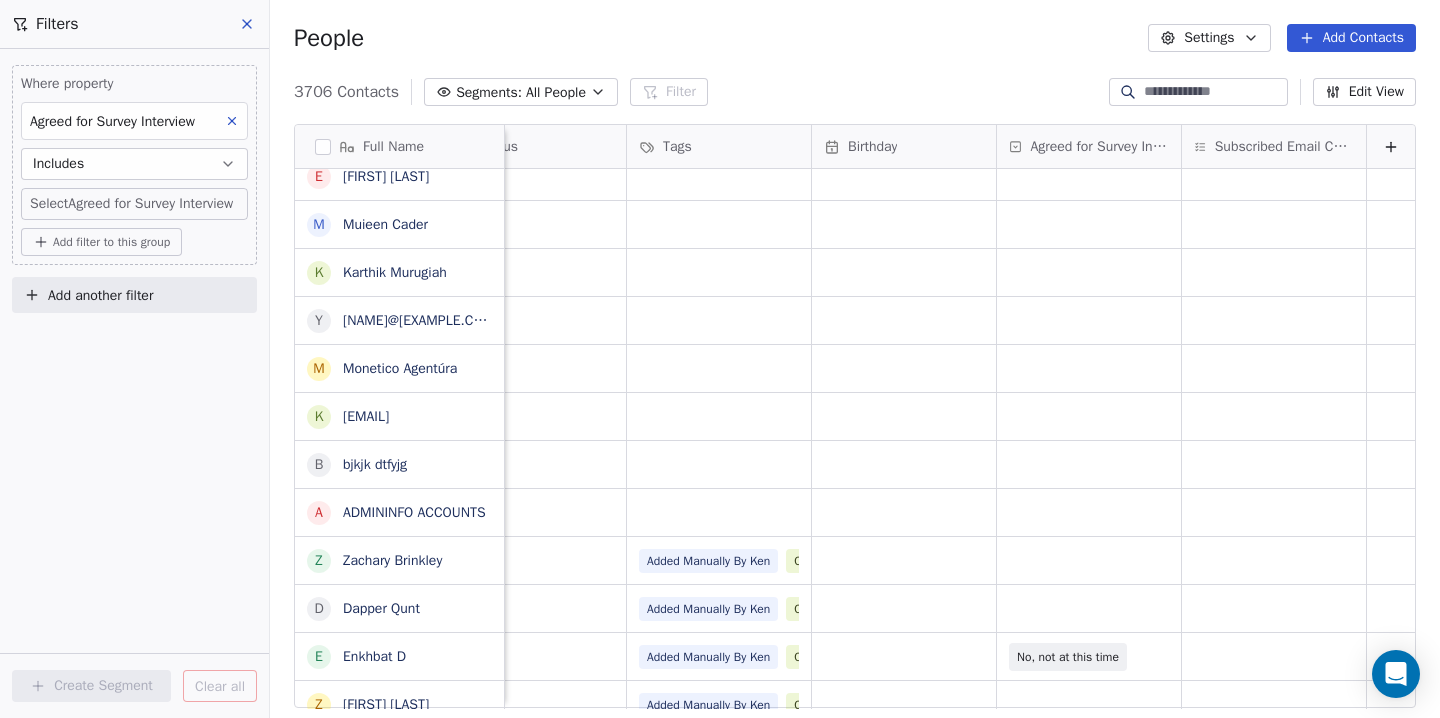 click on "Swipe One Contacts People Marketing Workflows Campaigns Sales Pipelines Sequences Beta Tools Apps AI Agents Help & Support Filters Where property   Agreed for Survey Interview   Includes Select  Agreed for Survey Interview Add filter to this group Add another filter  Create Segment Clear all People Settings  Add Contacts 3706 Contacts Segments: All People Filter  Edit View Tag Add to Sequence Export Full Name s sdfgdfg dfgdfgdfg A Allan Platsko s success@social-ninja.co K Kapil Handa P Peder Lundstrom l lardizabaldental@gmail.com R Rhoderick Lardizabal s sanju.kunwar@ufl.edu e ebekirunlu@gmail.com R Ricky Shah G Geetha Abbidi e elena@myfair.co L Leah Aloro C Celine van der Linden s swipe1@nicheful.io J Jon Liang o olatunjielizabeth733@gmail.com H Heidi Marjerrison a artecrobochile@gmail.com g gopare@africandiasporagroup.com E Enoch Nifemi M Muieen Cader K Karthik Murugiah y yeswanth@rasya.org M Monetico Agentúra k kudakwashe.za@gmail.com b bjkjk dtfyjg A ADMININFO ACCOUNTS Z Zachary Brinkley D Dapper Qunt" at bounding box center [720, 359] 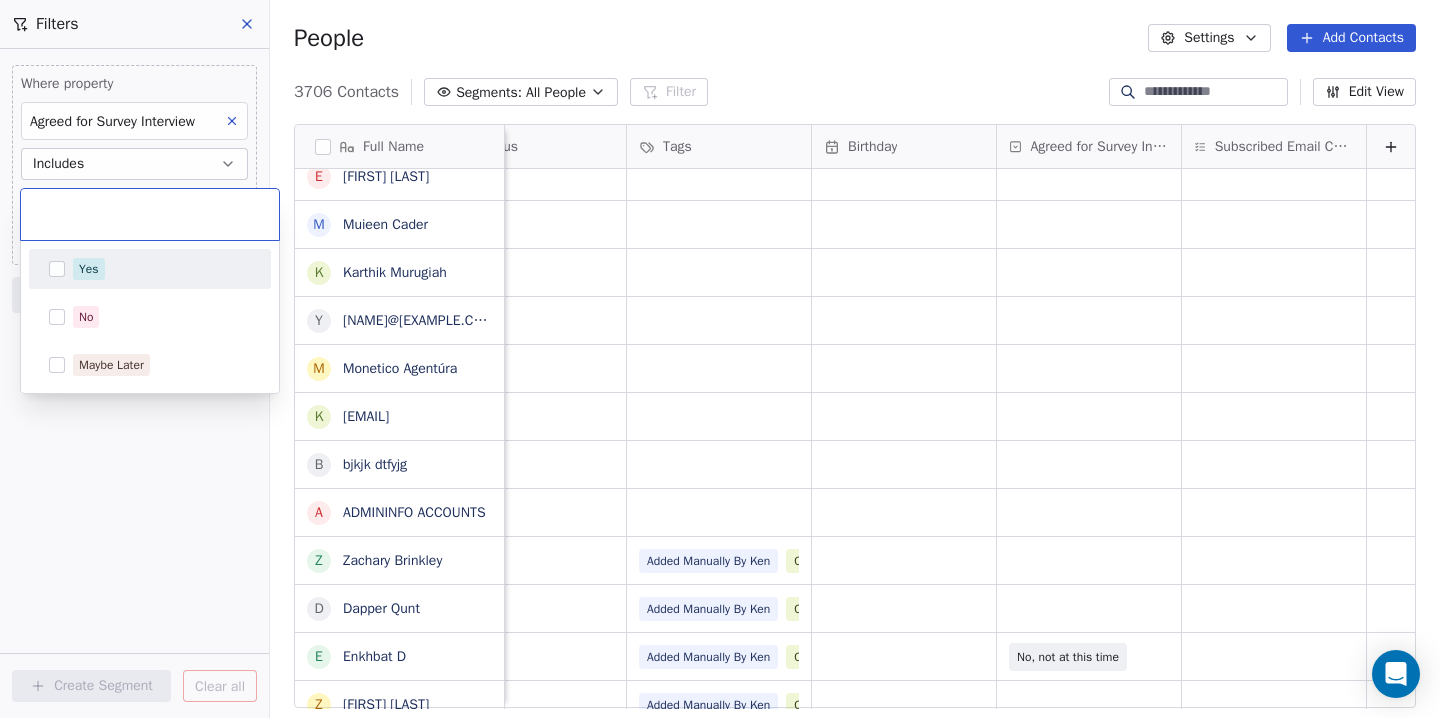 click at bounding box center (57, 269) 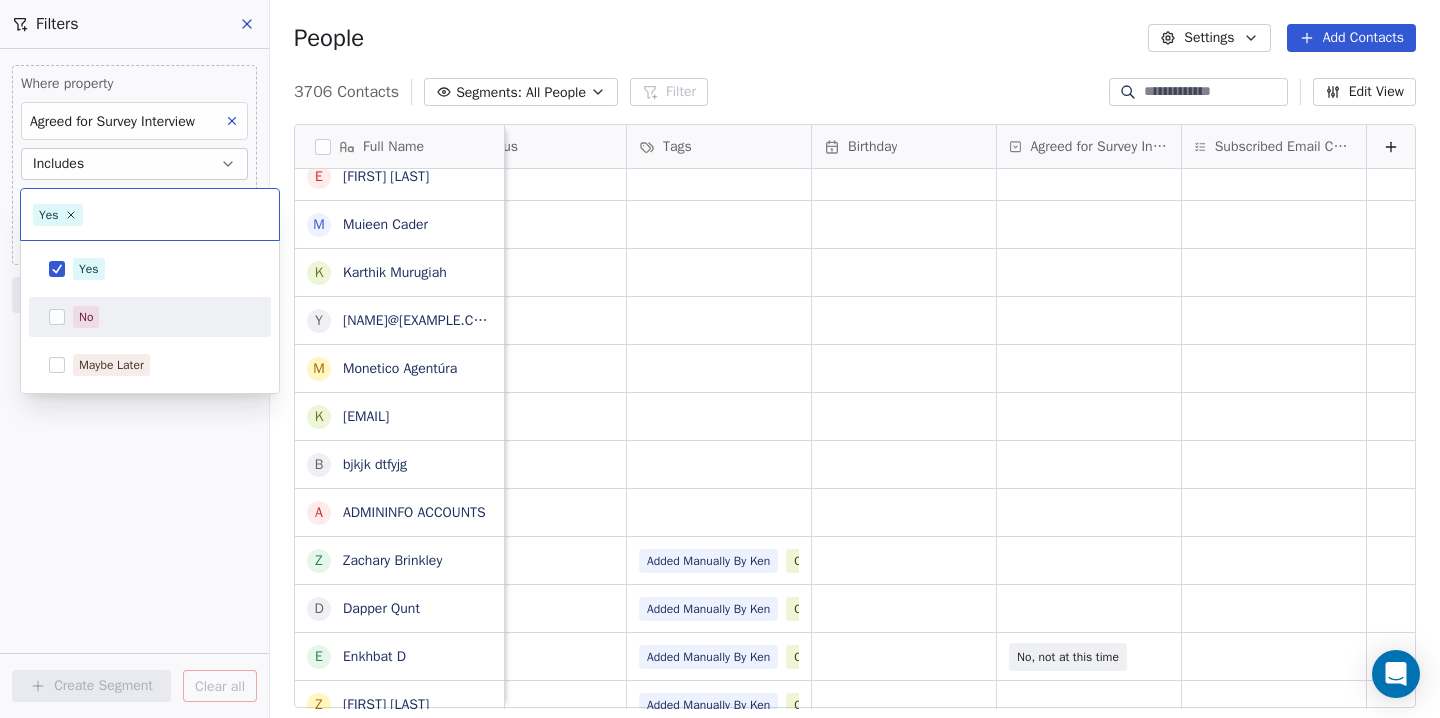click at bounding box center [57, 317] 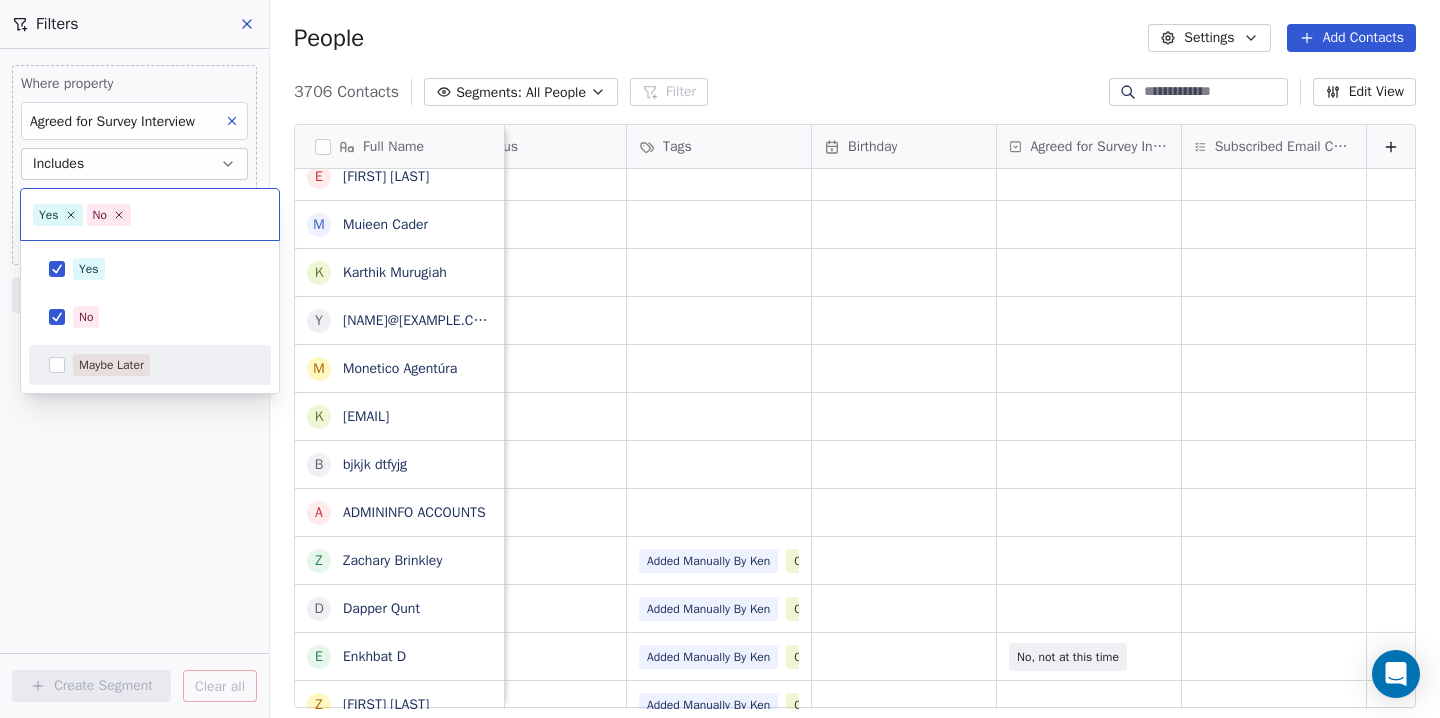 click on "Maybe Later" at bounding box center (150, 365) 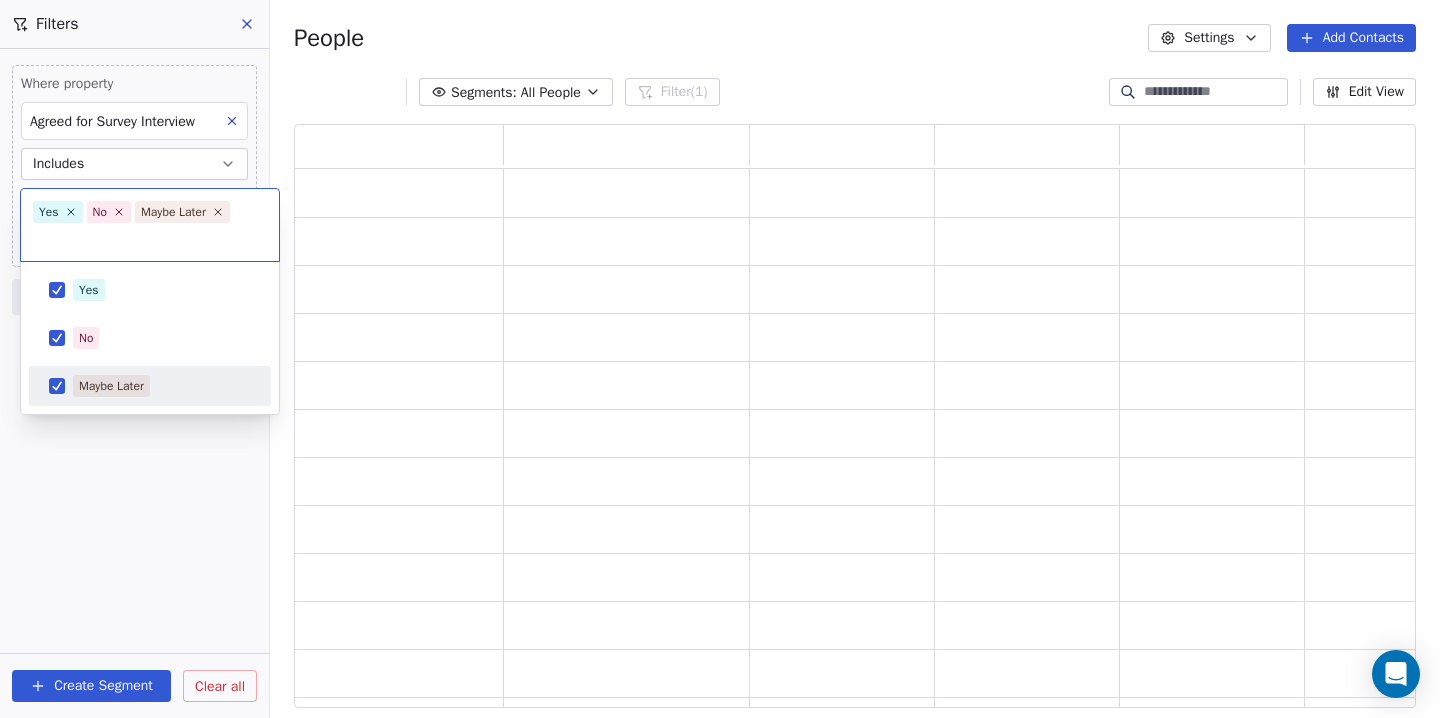 click on "Swipe One Contacts People Marketing Workflows Campaigns Sales Pipelines Sequences Beta Tools Apps AI Agents Help & Support Filters Where property   Agreed for Survey Interview   Includes Yes No Maybe Later Add filter to this group Add another filter  Create Segment Clear all People Settings  Add Contacts Segments: All People Filter  (1) Edit View Tag Add to Sequence Export
Yes No Maybe Later Yes No Maybe Later" at bounding box center [720, 359] 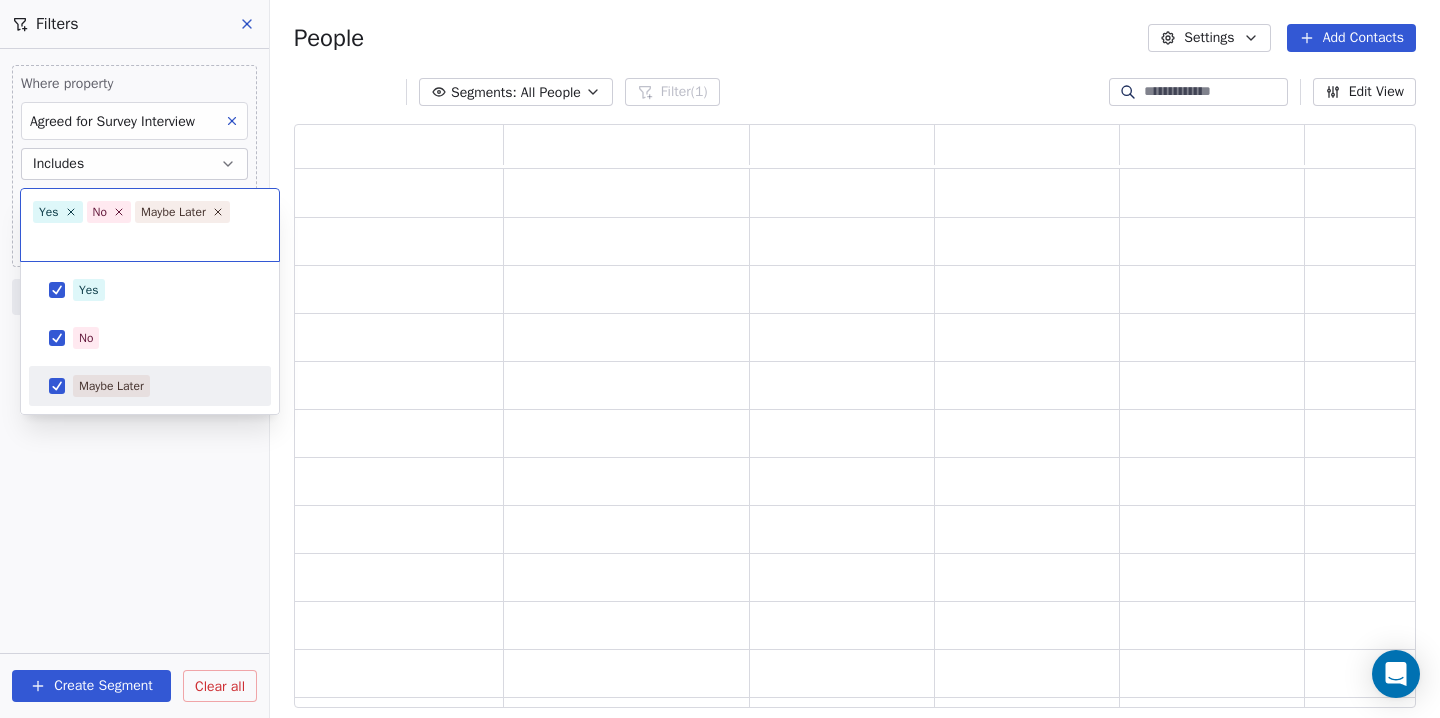 scroll, scrollTop: 1, scrollLeft: 1, axis: both 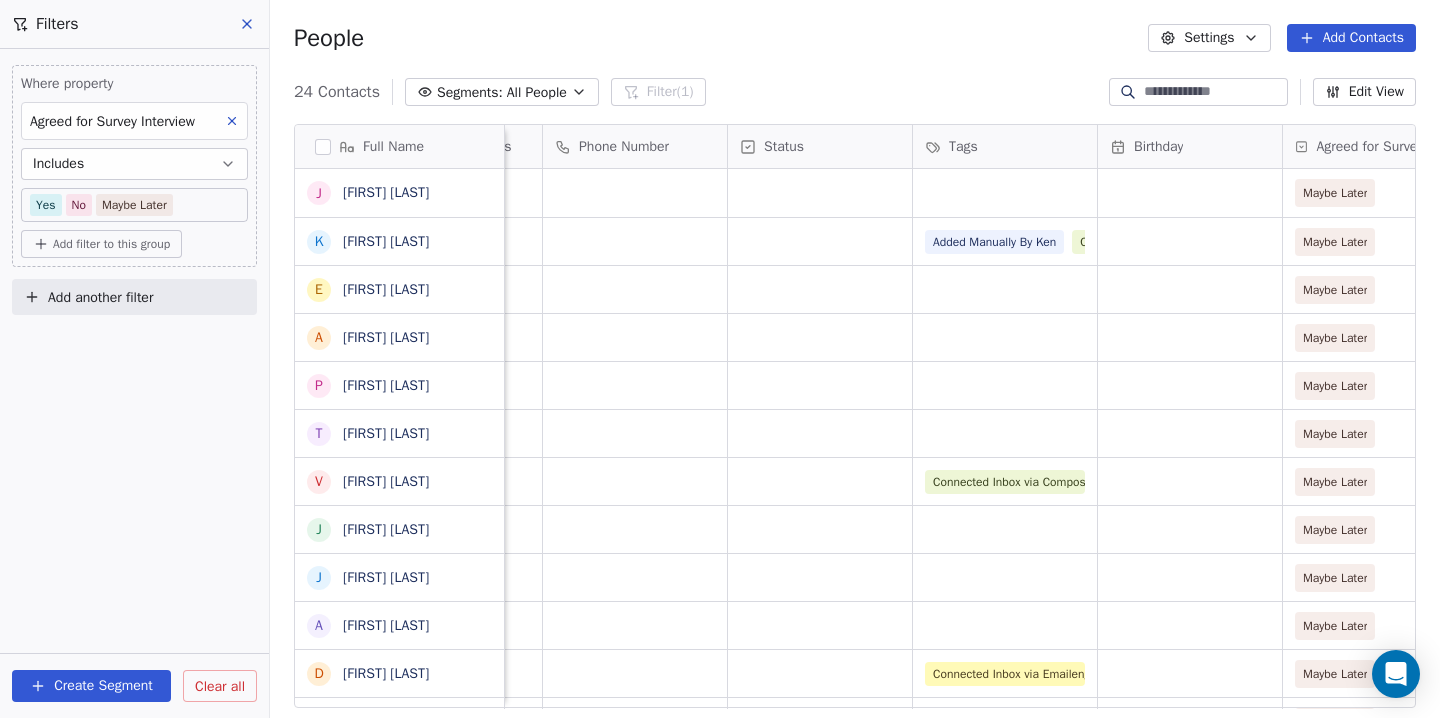 click at bounding box center (323, 147) 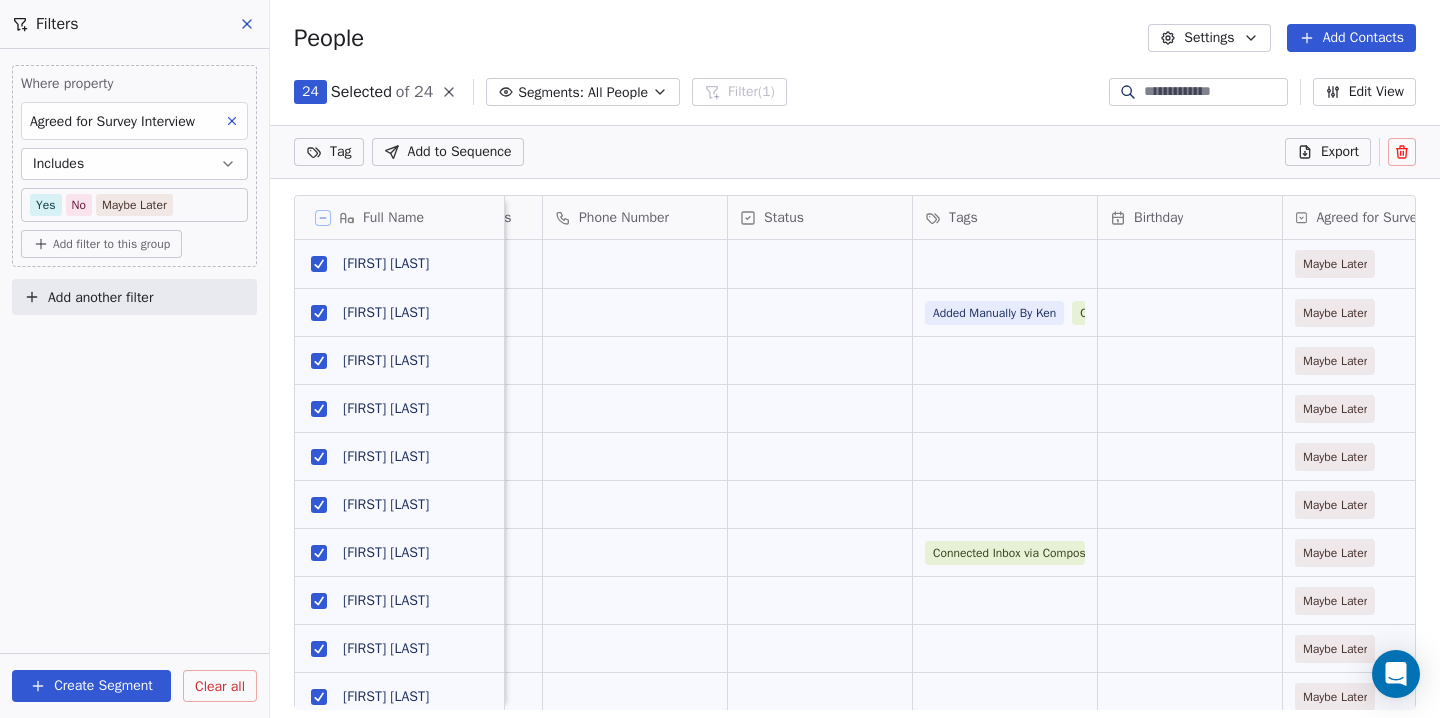 scroll, scrollTop: 561, scrollLeft: 1170, axis: both 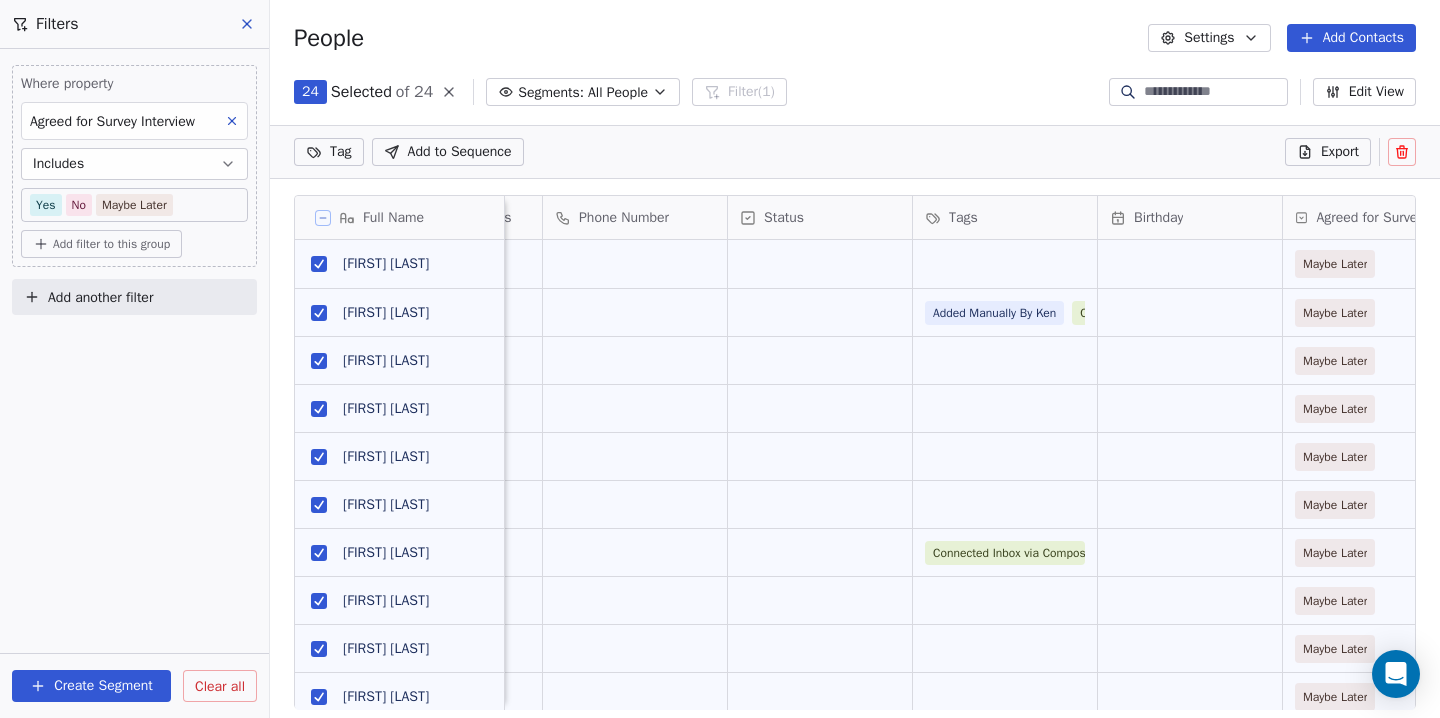 click on "Swipe One Contacts People Marketing Workflows Campaigns Sales Pipelines Sequences Beta Tools Apps AI Agents Help & Support Filters Where property   Agreed for Survey Interview   Includes Yes No Maybe Later Add filter to this group Add another filter  Create Segment Clear all People Settings  Add Contacts 24 Selected of   24 Segments: All People Filter  (1) Edit View Tag Add to Sequence Export Full Name J Jon Liang K Kenneth Fong E EMILIO PEÑA A Arman Vestad P Peter Callender T Tim Hatherley-Greene V Vinay Kumar J Johan De Pauw J Julian Bergmann A Alex S D Don Wilder M Mark Peters L Lee Howells S Stuart Webb V Vikram K R Ryan Edmunds M Martin Jan Hoekstra P Panayiotis Theodorou F Frank Didszuleit M Mischa Million S Shayan Somani B Brandon Garner T Torben Kania H Hospice Bangladesh Plan Trial End Date IST Trial Start Date IST Available AI Credits Phone Number Status Tags Birthday Agreed for Survey Interview Subscribed Email Categories   Maybe Later   Added Manually By Ken Connected Inbox via Composio" at bounding box center (720, 359) 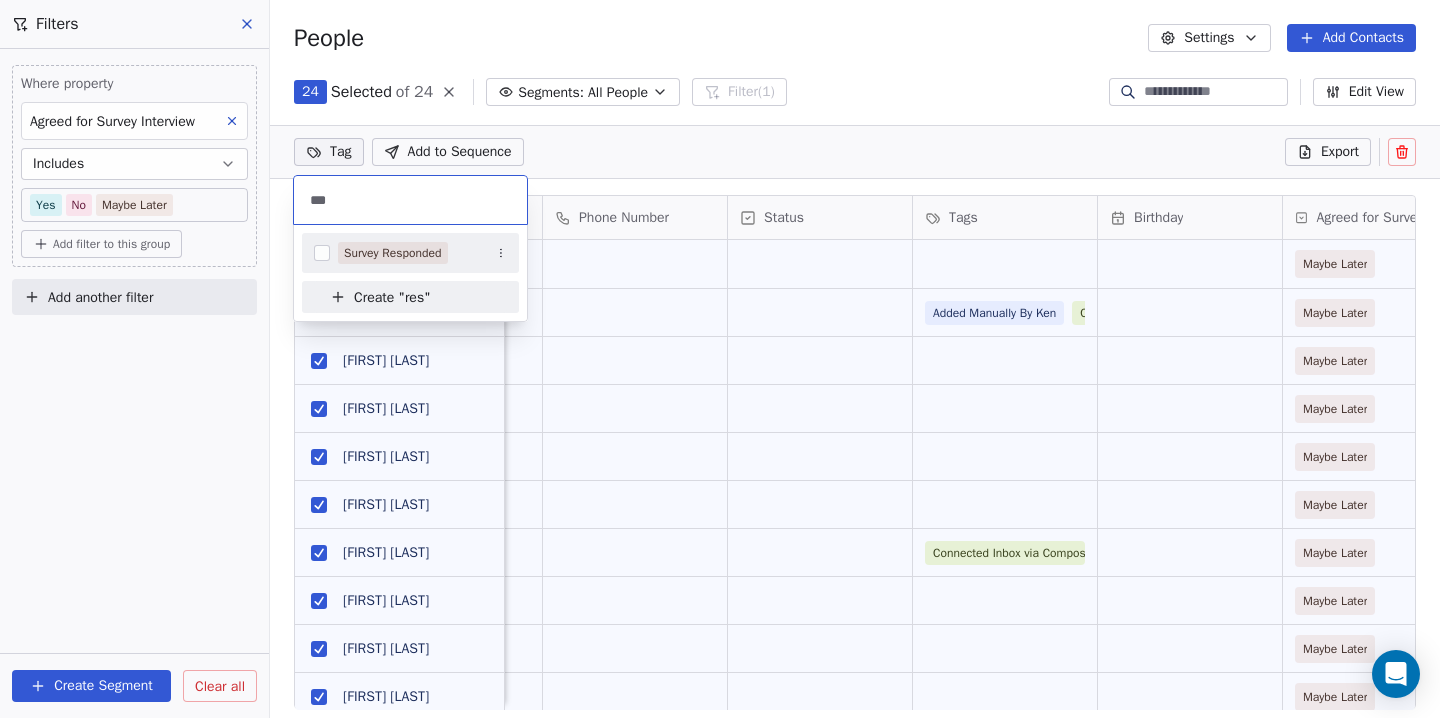 type on "***" 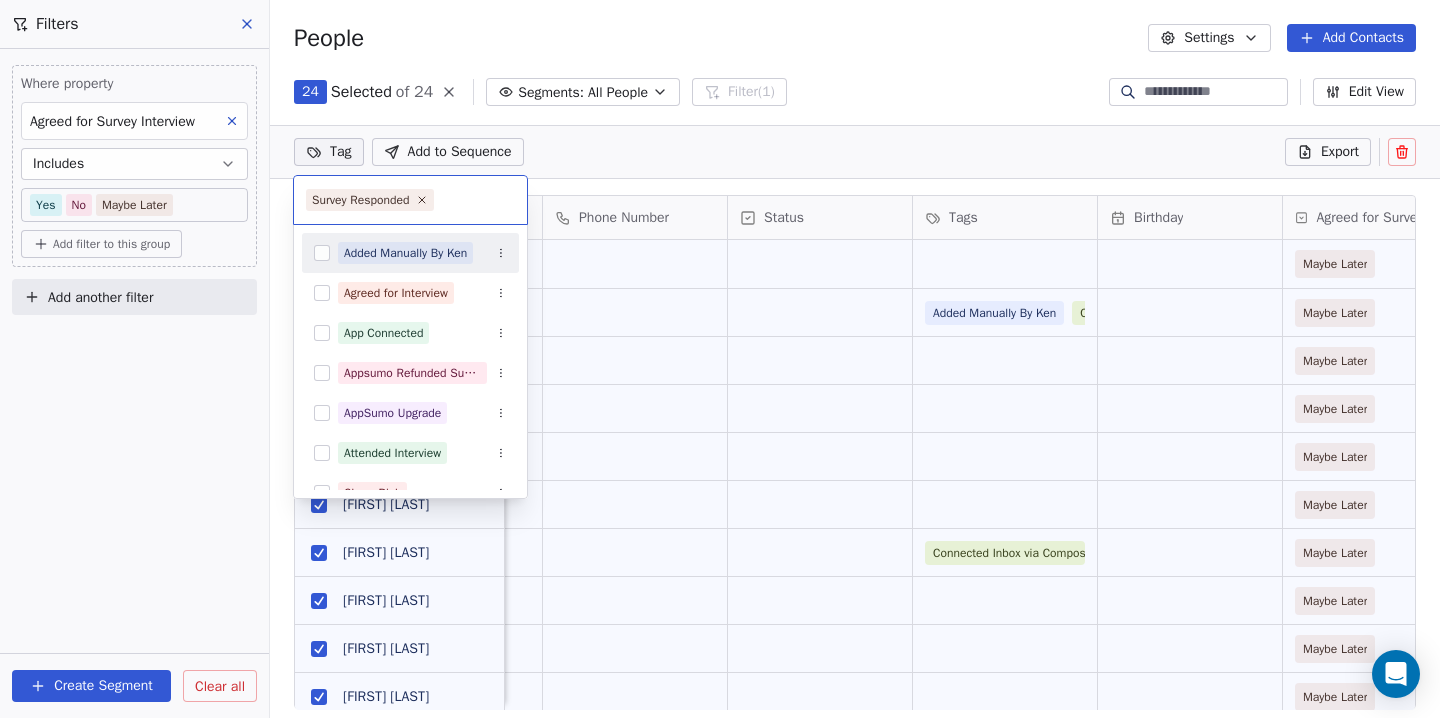 click on "Swipe One Contacts People Marketing Workflows Campaigns Sales Pipelines Sequences Beta Tools Apps AI Agents Help & Support Filters Where property   Agreed for Survey Interview   Includes Yes No Maybe Later Add filter to this group Add another filter  Create Segment Clear all People Settings  Add Contacts 24 Selected of   24 Segments: All People Filter  (1) Edit View Tag Add to Sequence Export Full Name J Jon Liang K Kenneth Fong E EMILIO PEÑA A Arman Vestad P Peter Callender T Tim Hatherley-Greene V Vinay Kumar J Johan De Pauw J Julian Bergmann A Alex S D Don Wilder M Mark Peters L Lee Howells S Stuart Webb V Vikram K R Ryan Edmunds M Martin Jan Hoekstra P Panayiotis Theodorou F Frank Didszuleit M Mischa Million S Shayan Somani B Brandon Garner T Torben Kania H Hospice Bangladesh Plan Trial End Date IST Trial Start Date IST Available AI Credits Phone Number Status Tags Birthday Agreed for Survey Interview Subscribed Email Categories   Maybe Later   Added Manually By Ken Connected Inbox via Composio" at bounding box center [720, 359] 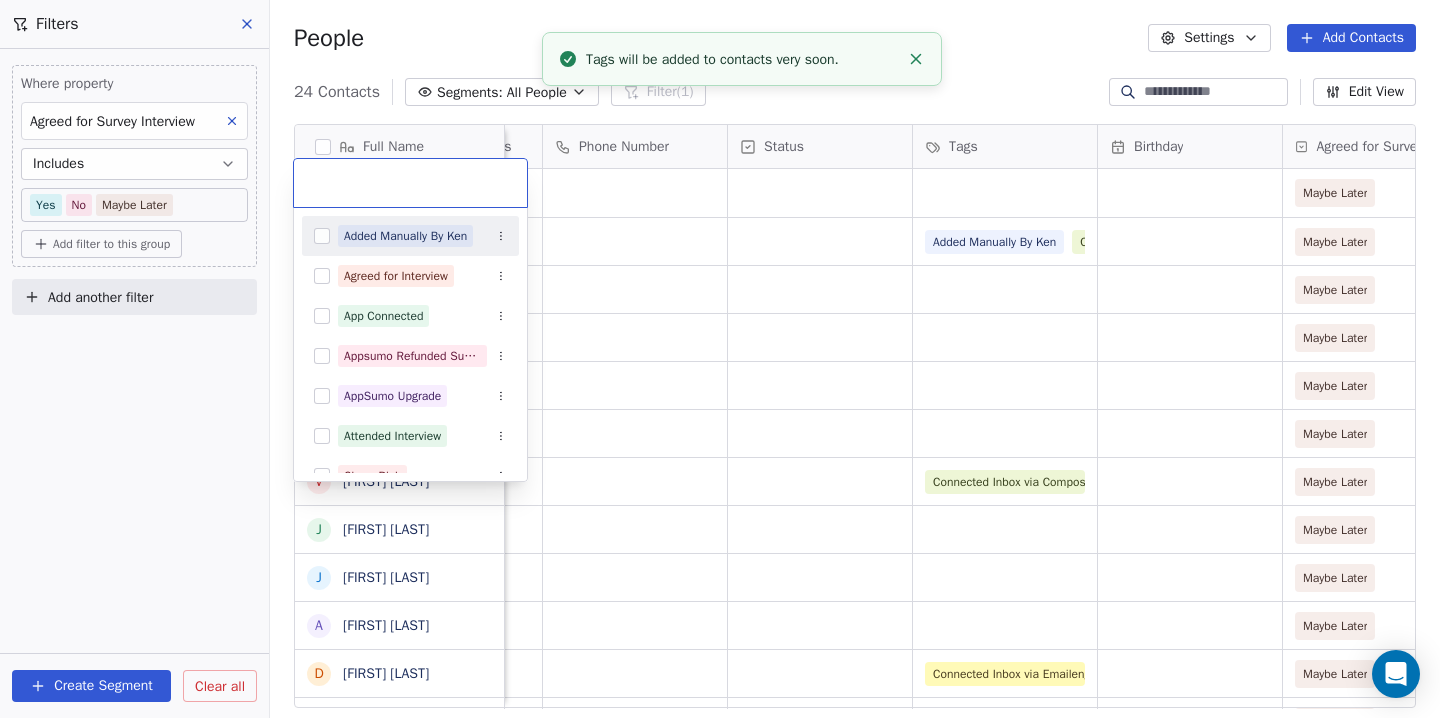 scroll, scrollTop: 1, scrollLeft: 1, axis: both 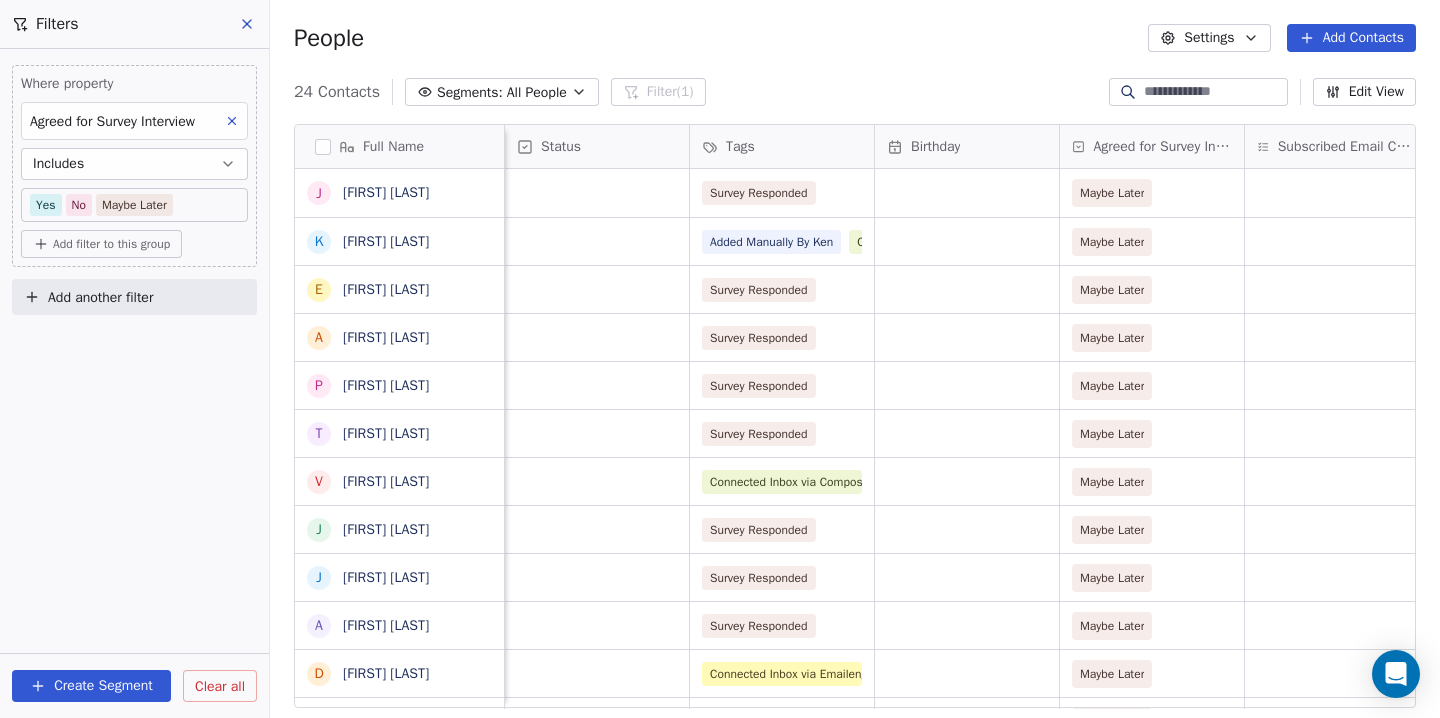 click on "Swipe One Contacts People Marketing Workflows Campaigns Sales Pipelines Sequences Beta Tools Apps AI Agents Help & Support Filters Where property   Agreed for Survey Interview   Includes Yes No Maybe Later Add filter to this group Add another filter  Create Segment Clear all People Settings  Add Contacts 24 Contacts Segments: All People Filter  (1) Edit View Tag Add to Sequence Export Full Name J Jon Liang K Kenneth Fong E EMILIO PEÑA A Arman Vestad P Peter Callender T Tim Hatherley-Greene V Vinay Kumar J Johan De Pauw J Julian Bergmann A Alex S D Don Wilder M Mark Peters L Lee Howells S Stuart Webb V Vikram K R Ryan Edmunds M Martin Jan Hoekstra P Panayiotis Theodorou F Frank Didszuleit M Mischa Million S Shayan Somani B Brandon Garner T Torben Kania H Hospice Bangladesh Trial Start Date IST Available AI Credits Phone Number Status Tags Birthday Agreed for Survey Interview Subscribed Email Categories   Survey Responded Maybe Later   Added Manually By Ken Connected Inbox via Composio Survey Responded" at bounding box center [720, 359] 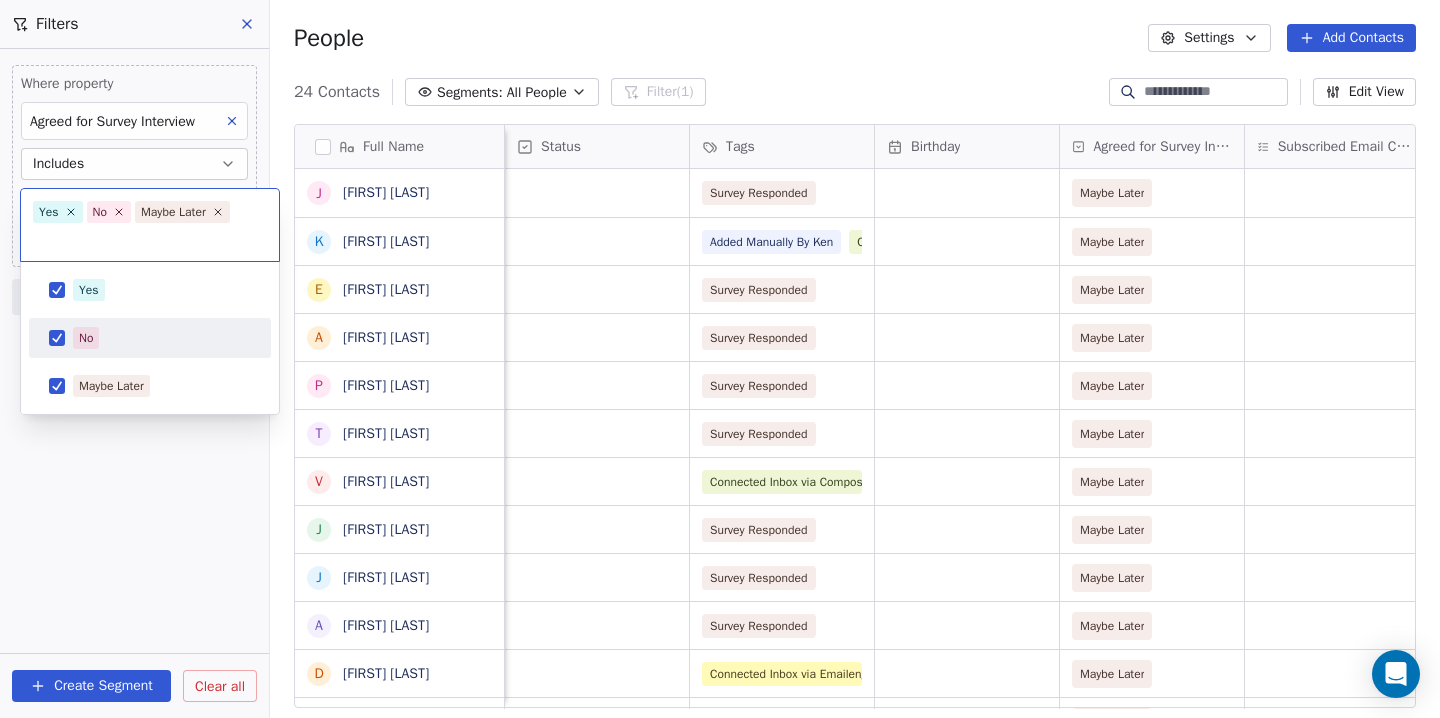 click at bounding box center [57, 338] 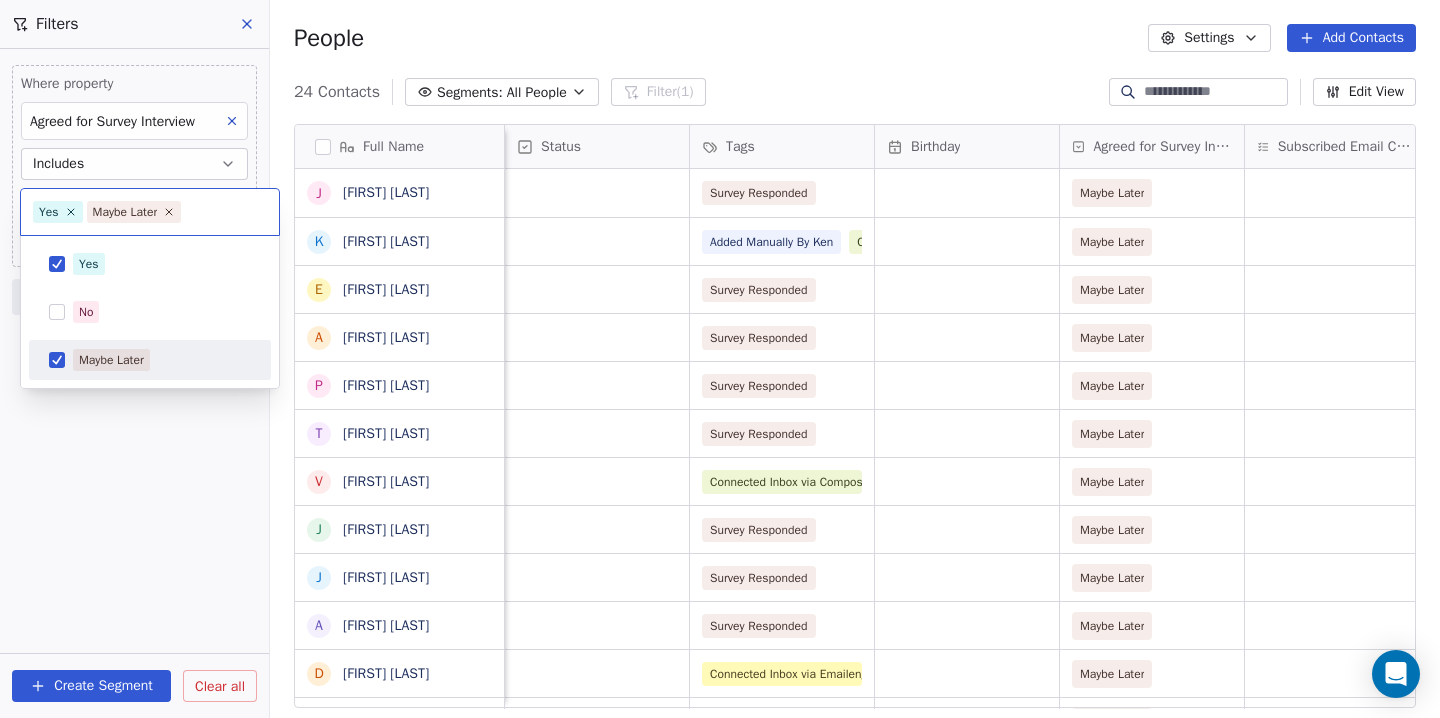 click at bounding box center [57, 360] 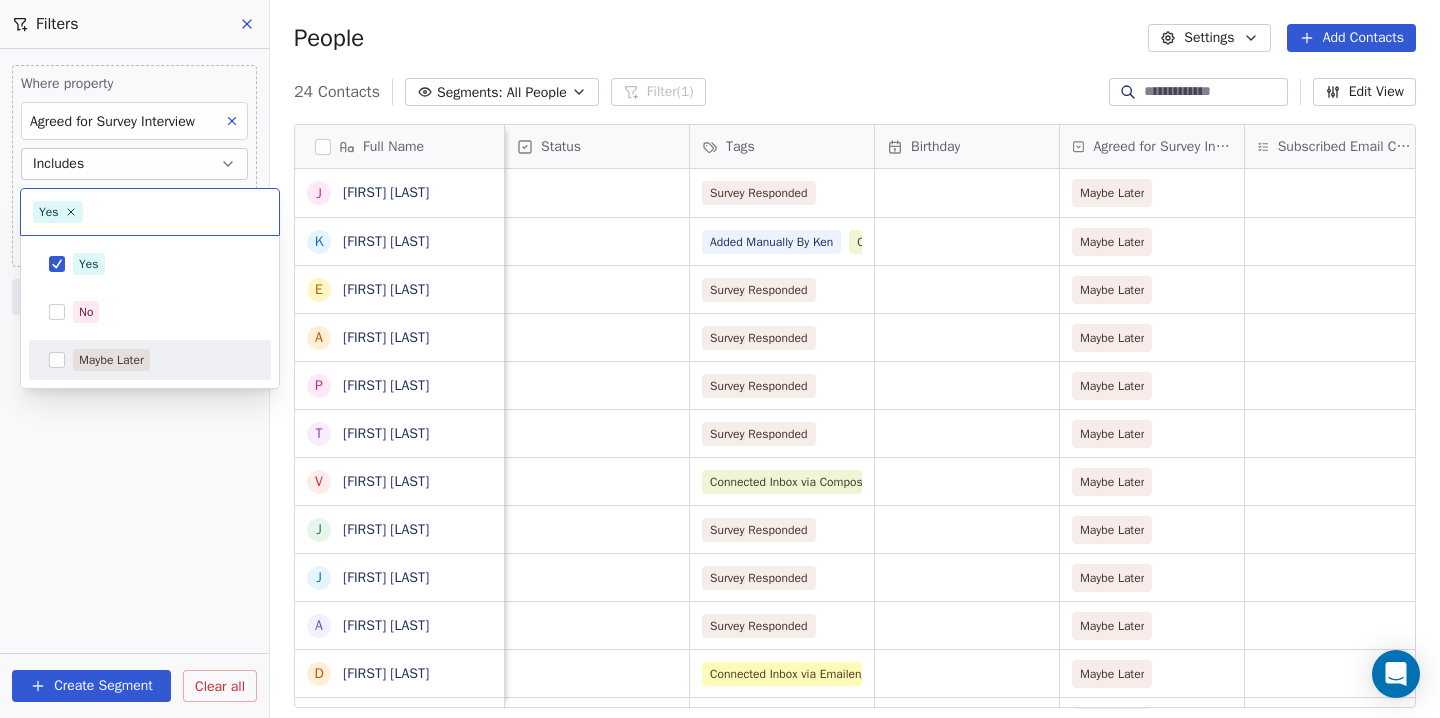 click on "Swipe One Contacts People Marketing Workflows Campaigns Sales Pipelines Sequences Beta Tools Apps AI Agents Help & Support Filters Where property   Agreed for Survey Interview   Includes Yes No Maybe Later Add filter to this group Add another filter  Create Segment Clear all People Settings  Add Contacts 24 Contacts Segments: All People Filter  (1) Edit View Tag Add to Sequence Export Full Name J Jon Liang K Kenneth Fong E EMILIO PEÑA A Arman Vestad P Peter Callender T Tim Hatherley-Greene V Vinay Kumar J Johan De Pauw J Julian Bergmann A Alex S D Don Wilder M Mark Peters L Lee Howells S Stuart Webb V Vikram K R Ryan Edmunds M Martin Jan Hoekstra P Panayiotis Theodorou F Frank Didszuleit M Mischa Million S Shayan Somani B Brandon Garner T Torben Kania H Hospice Bangladesh Trial Start Date IST Available AI Credits Phone Number Status Tags Birthday Agreed for Survey Interview Subscribed Email Categories   Survey Responded Maybe Later   Added Manually By Ken Connected Inbox via Composio Survey Responded" at bounding box center (720, 359) 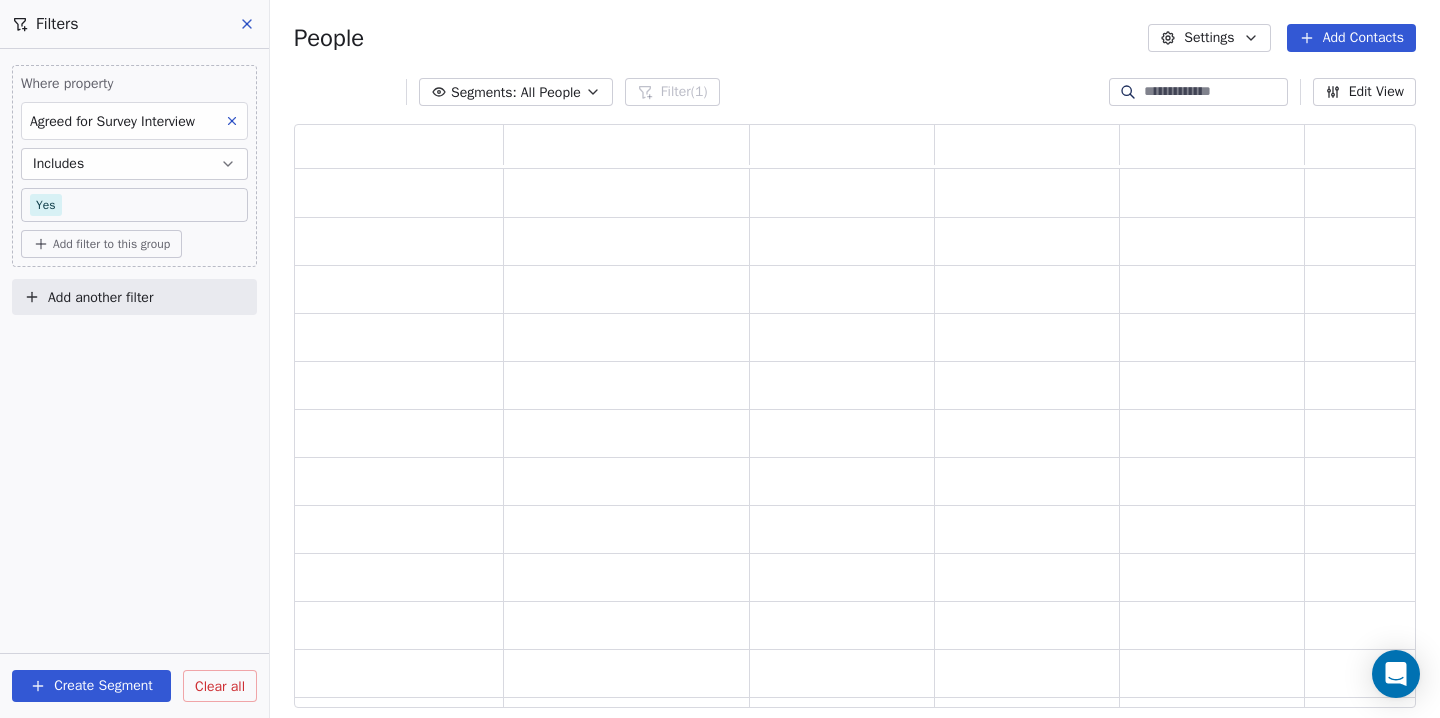 scroll, scrollTop: 1, scrollLeft: 1, axis: both 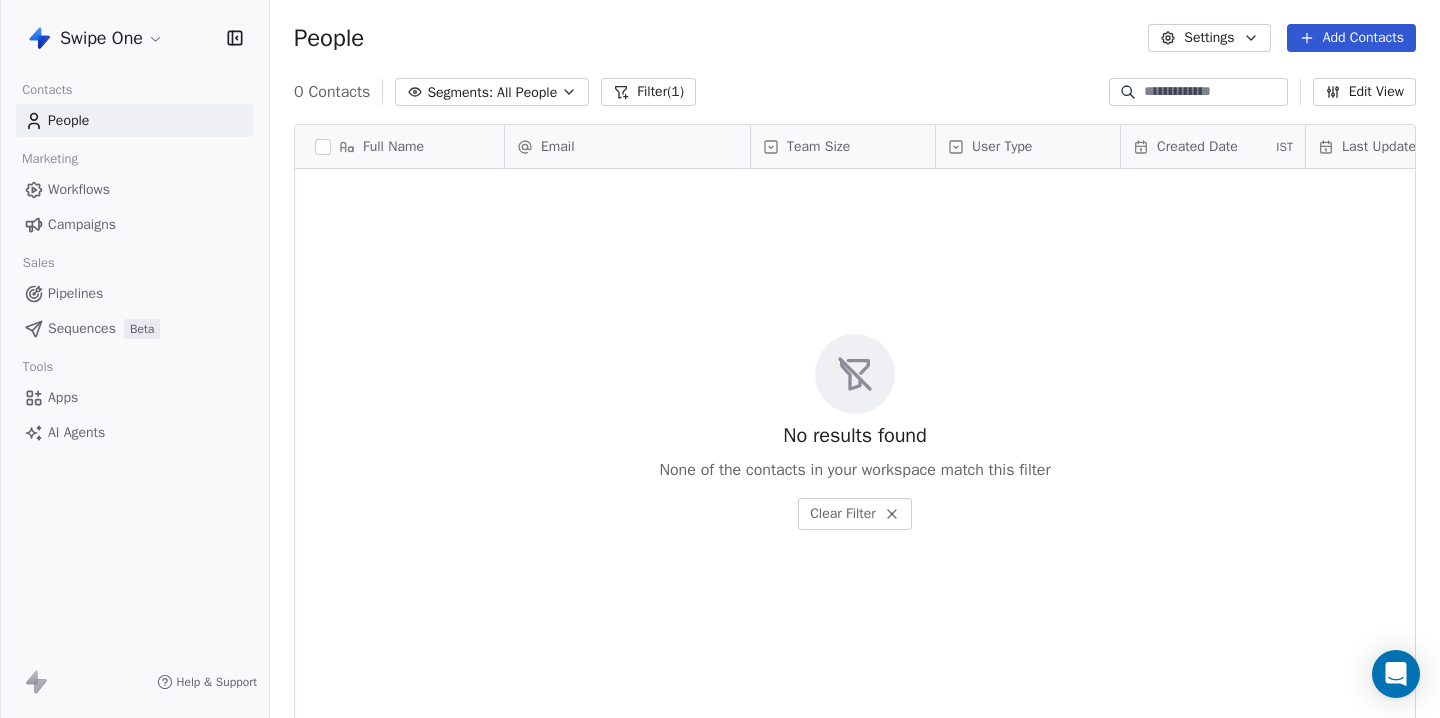 click on "Filter  (1)" at bounding box center [648, 92] 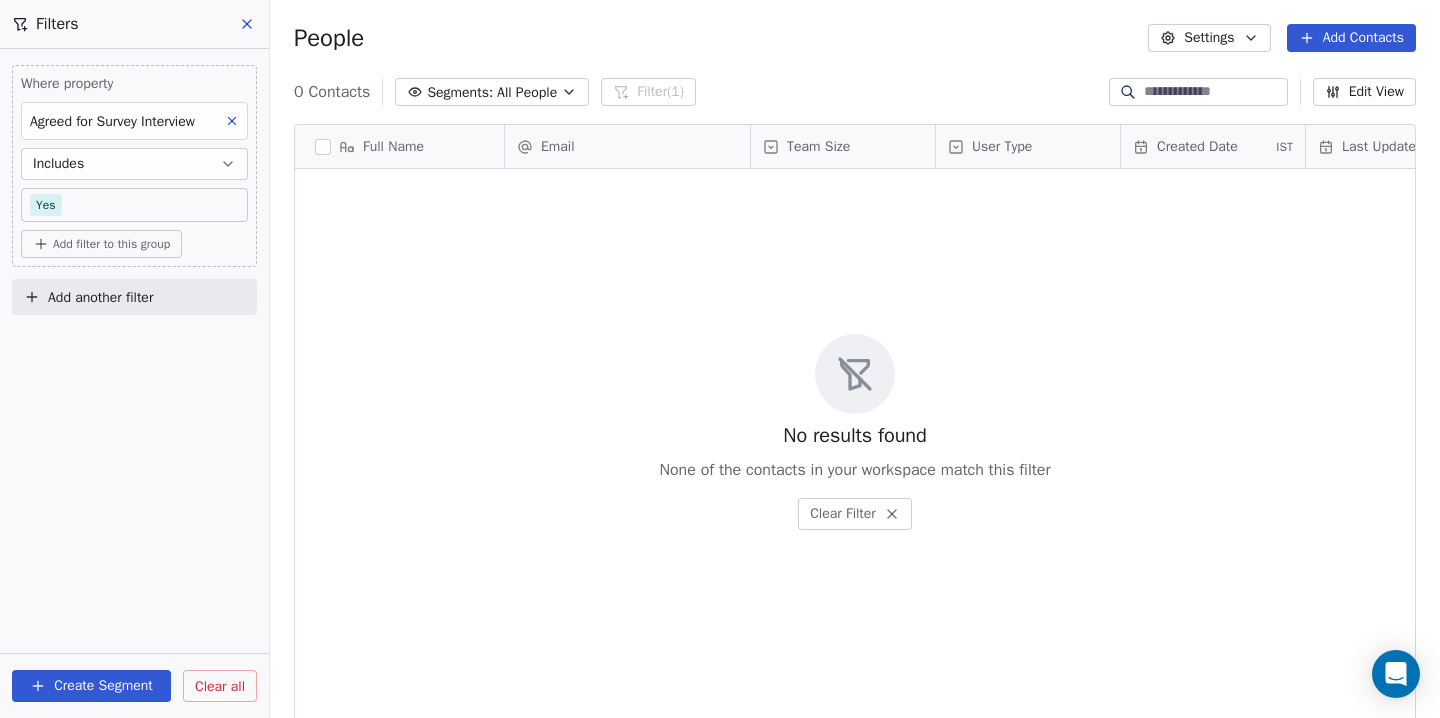 click 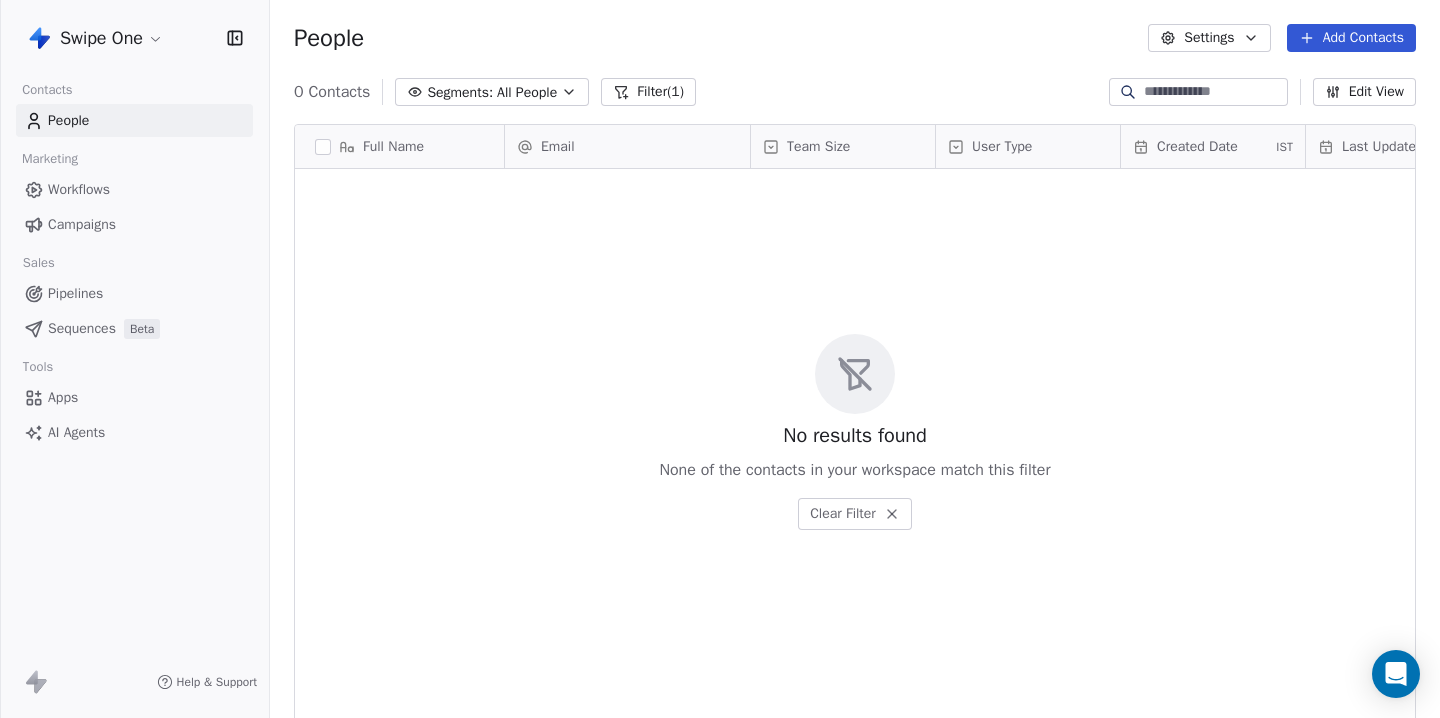 click on "Full Name Email Team Size User Type Created Date IST Last Updated Date IST Email Marketing Consent Email Verification Status Use Case
To pick up a draggable item, press the space bar.
While dragging, use the arrow keys to move the item.
Press space again to drop the item in its new position, or press escape to cancel.
No results found None of the contacts in your workspace match this filter Clear Filter" at bounding box center [855, 424] 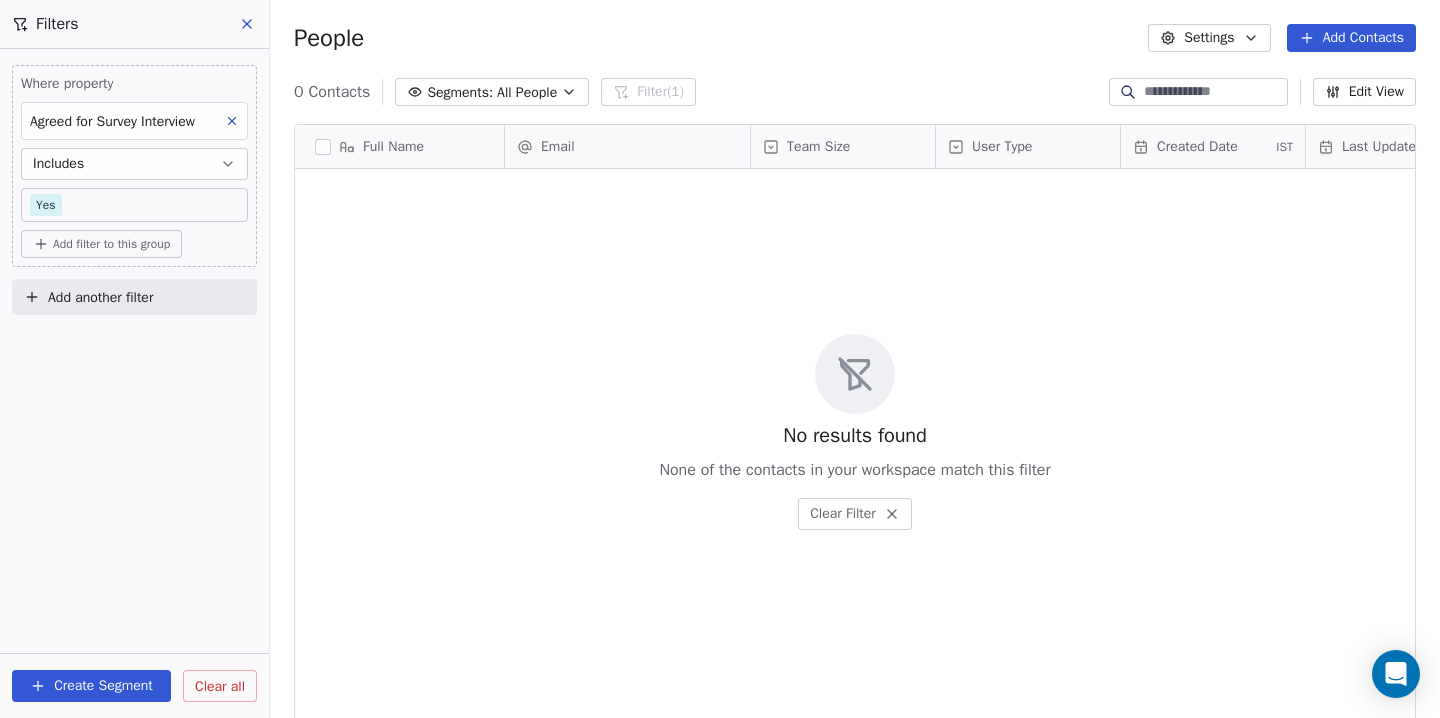 click on "Includes" at bounding box center [134, 164] 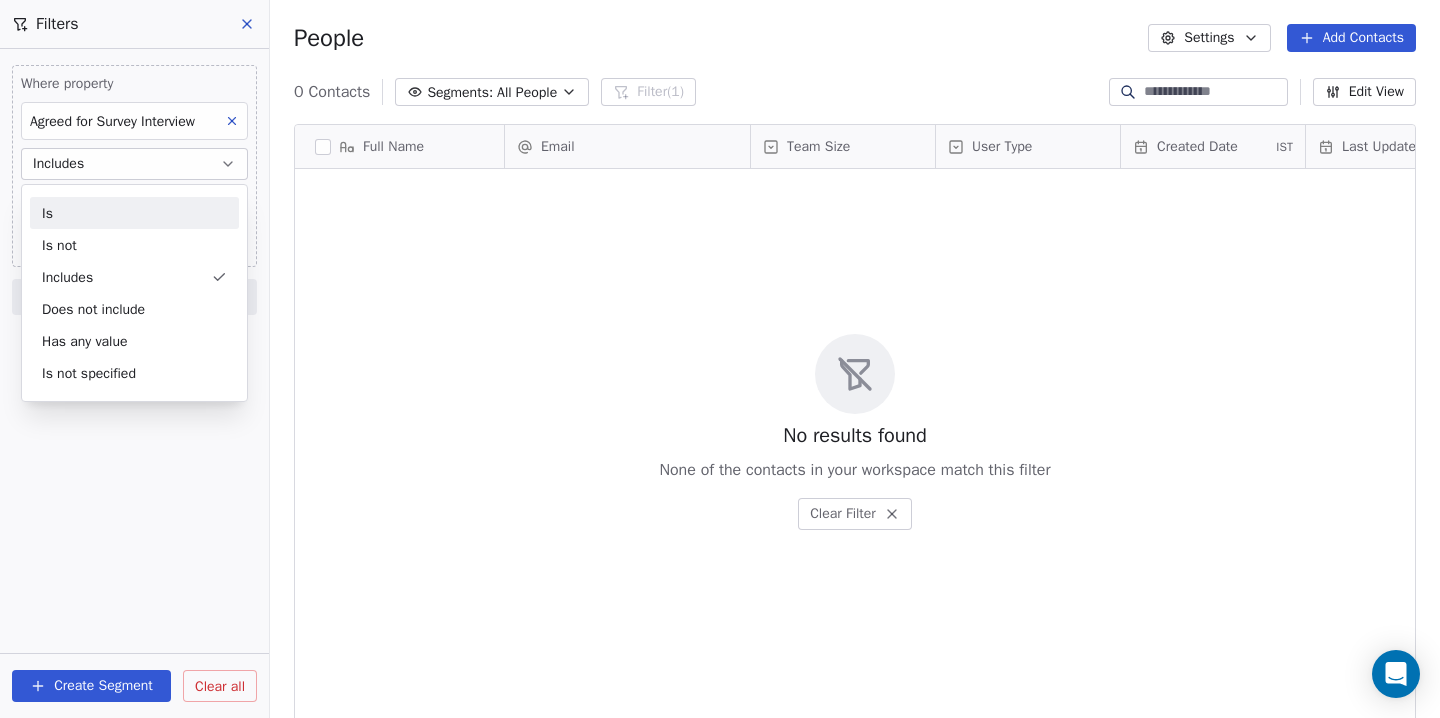 click on "Is" at bounding box center [134, 213] 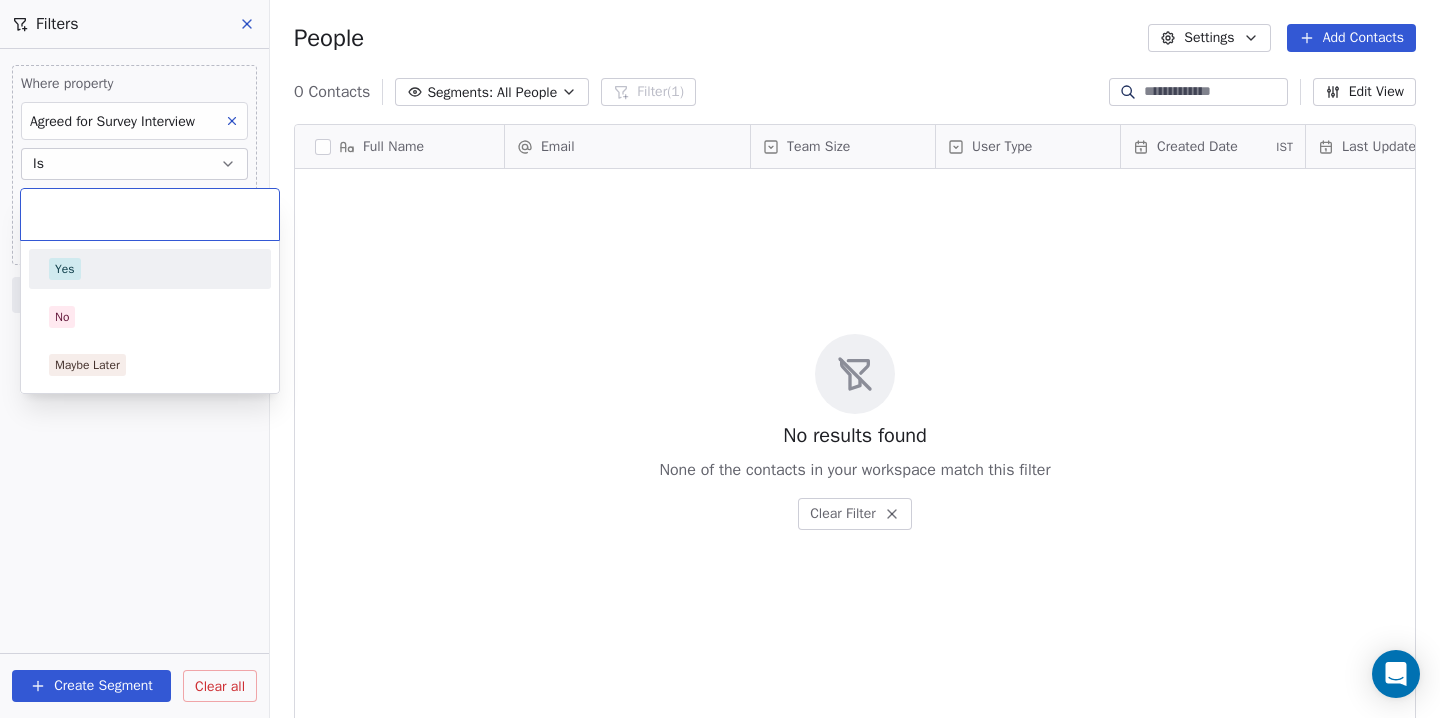 click on "Swipe One Contacts People Marketing Workflows Campaigns Sales Pipelines Sequences Beta Tools Apps AI Agents Help & Support Filters Where property   Agreed for Survey Interview   Is Select  Agreed for Survey Interview Add filter to this group Add another filter  Create Segment Clear all People Settings  Add Contacts 0 Contacts Segments: All People Filter  (1) Edit View Tag Add to Sequence Export Full Name Email Team Size User Type Created Date IST Last Updated Date IST Email Marketing Consent Email Verification Status Use Case
To pick up a draggable item, press the space bar.
While dragging, use the arrow keys to move the item.
Press space again to drop the item in its new position, or press escape to cancel.
No results found None of the contacts in your workspace match this filter Clear Filter
Yes No Maybe Later" at bounding box center [720, 359] 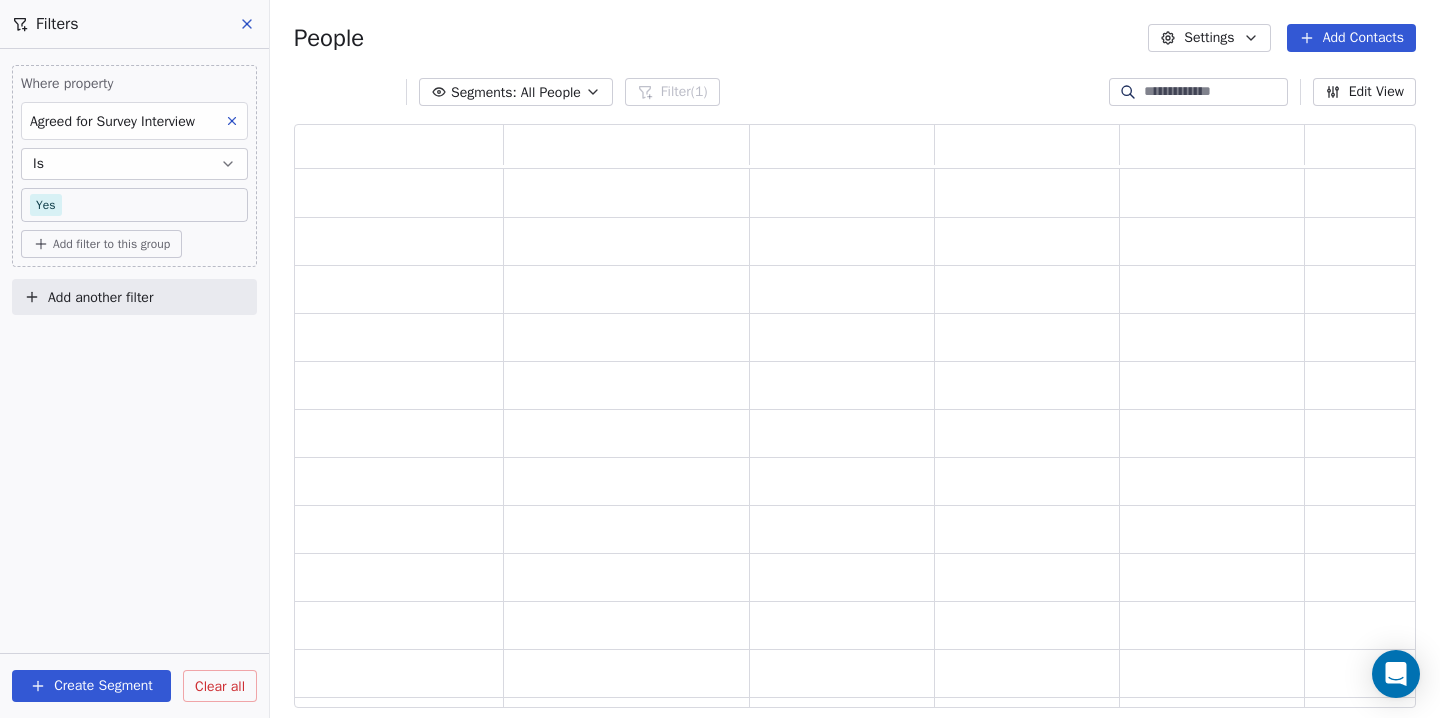 scroll, scrollTop: 1, scrollLeft: 1, axis: both 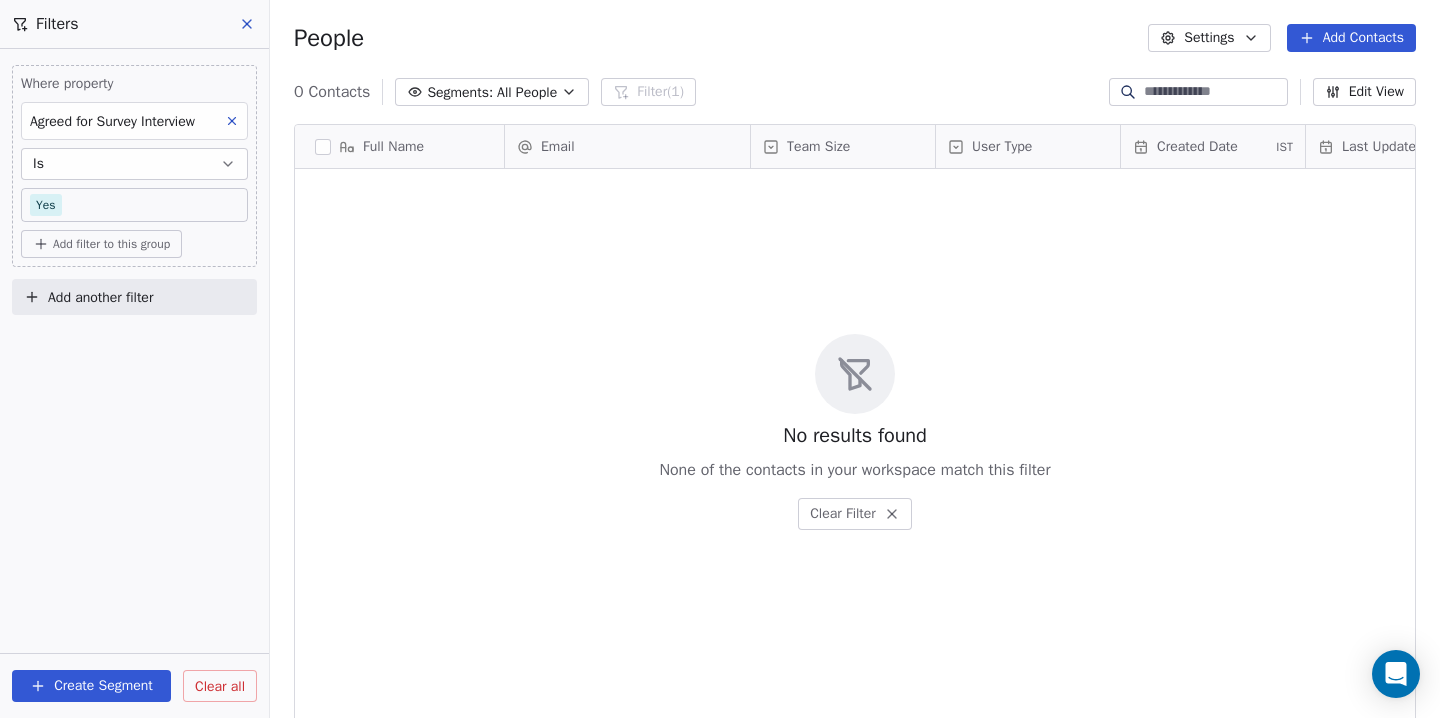 click 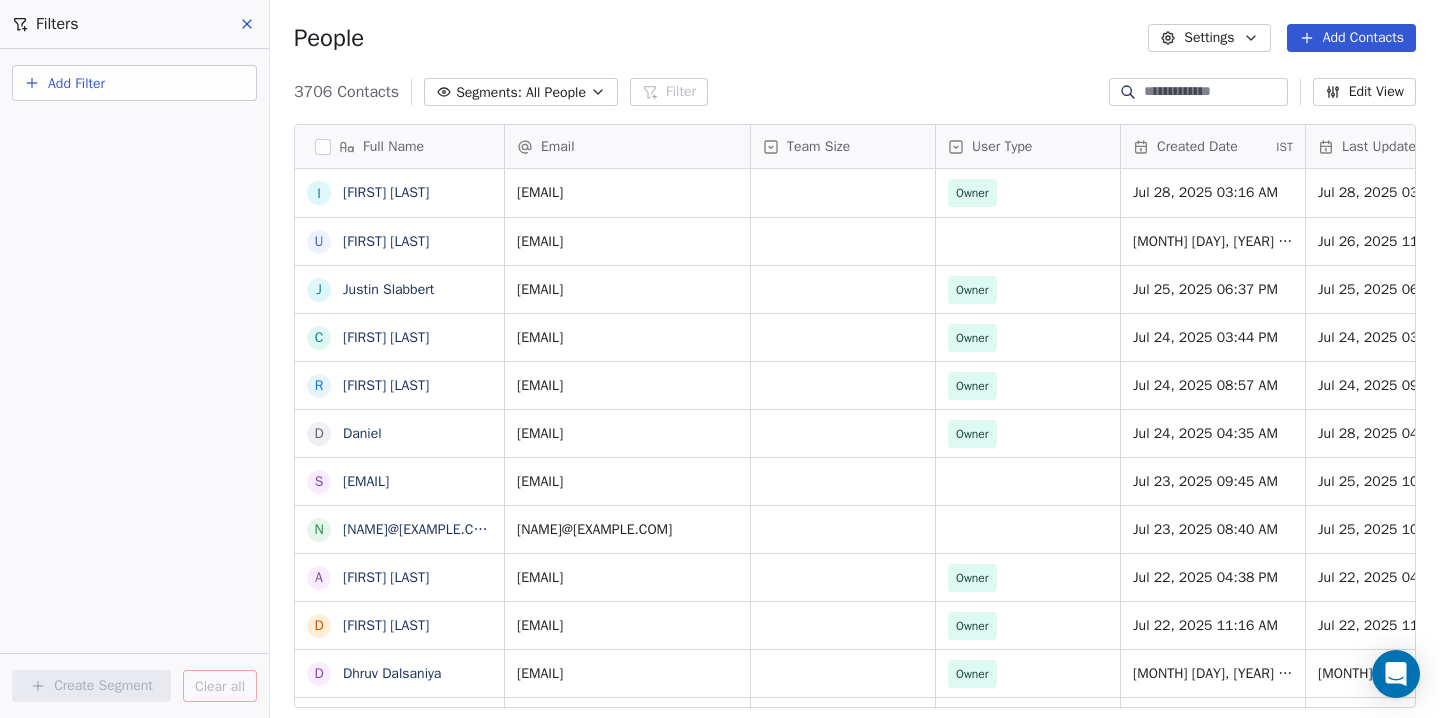 click 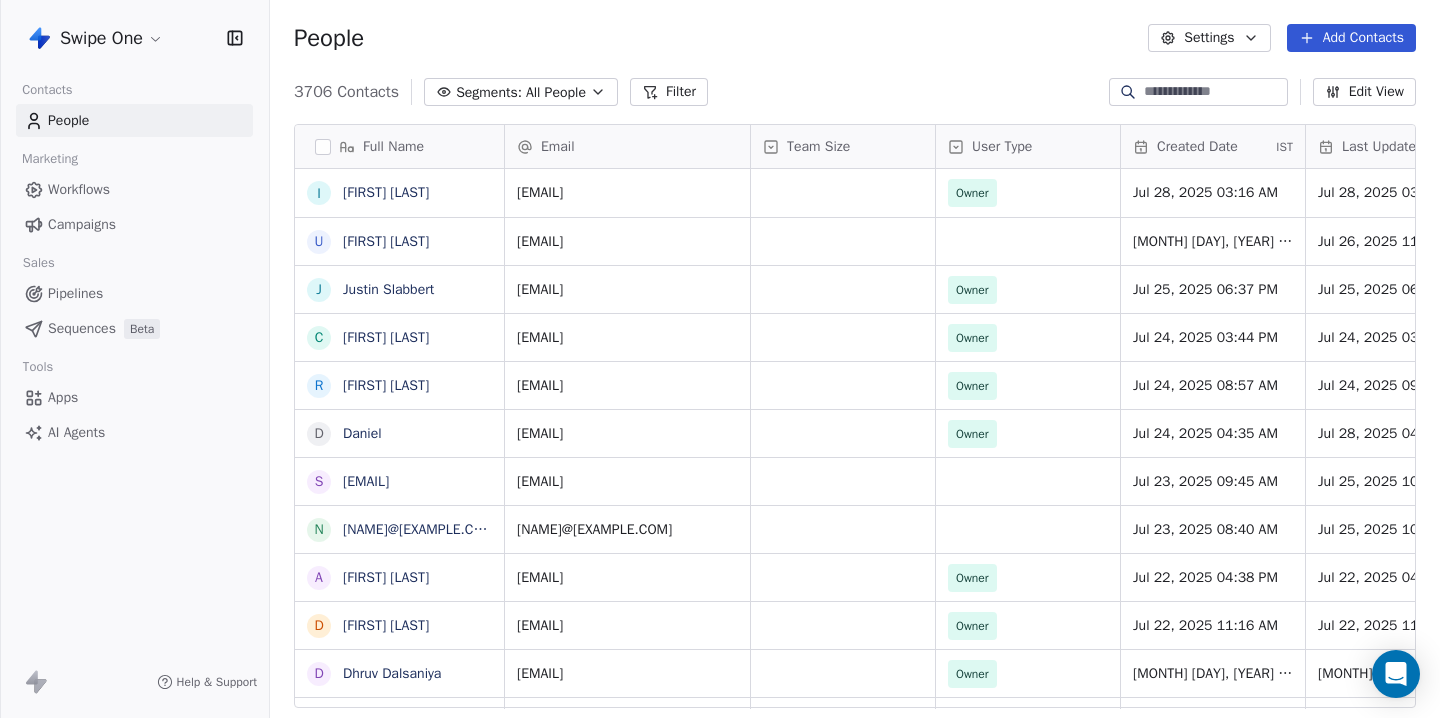 click 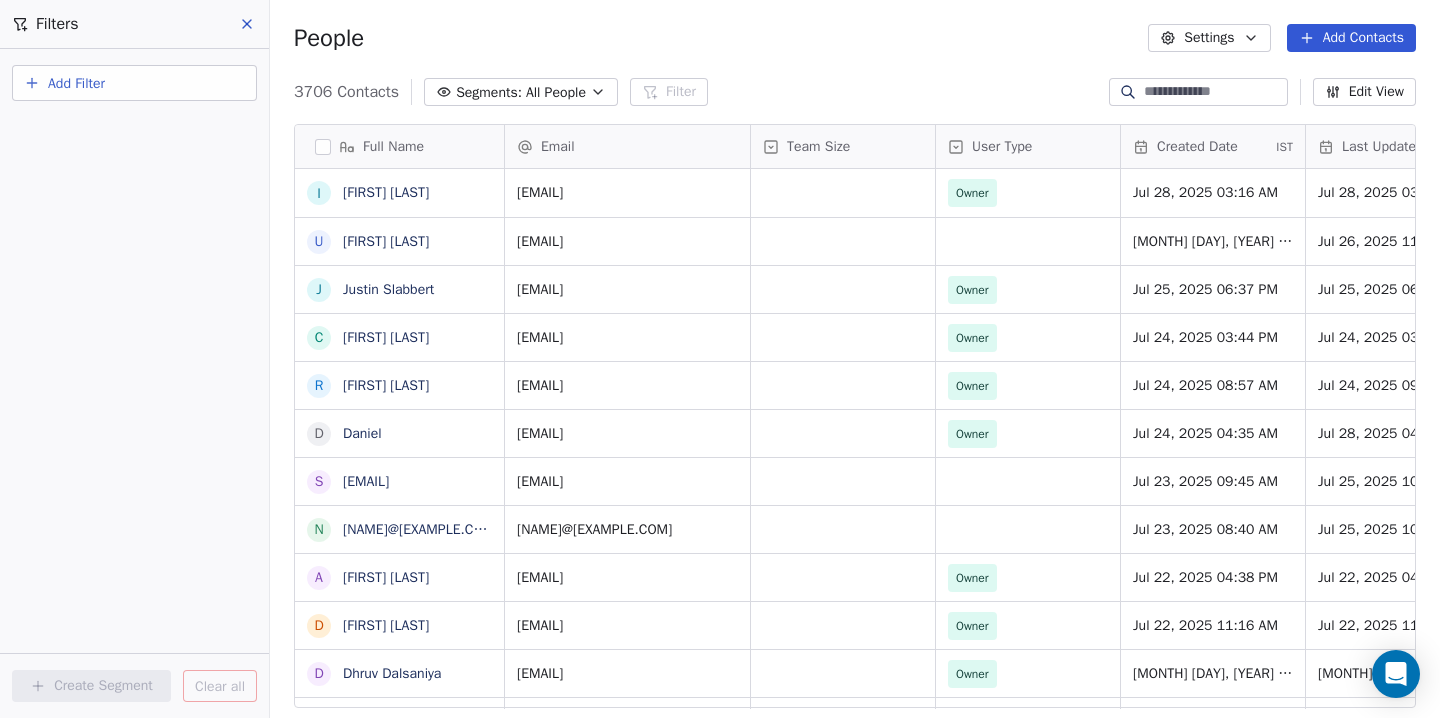 click on "Add Filter" at bounding box center (76, 83) 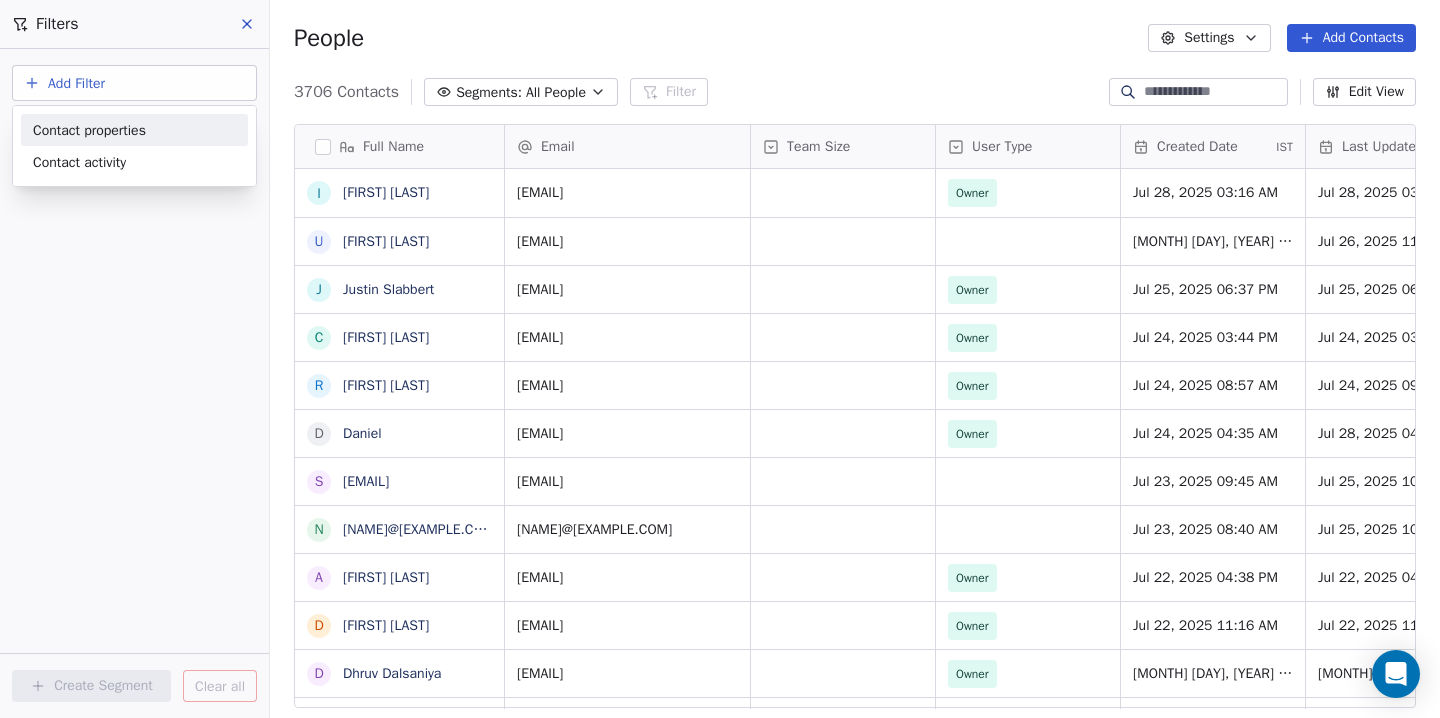 click on "Contact properties" at bounding box center [89, 130] 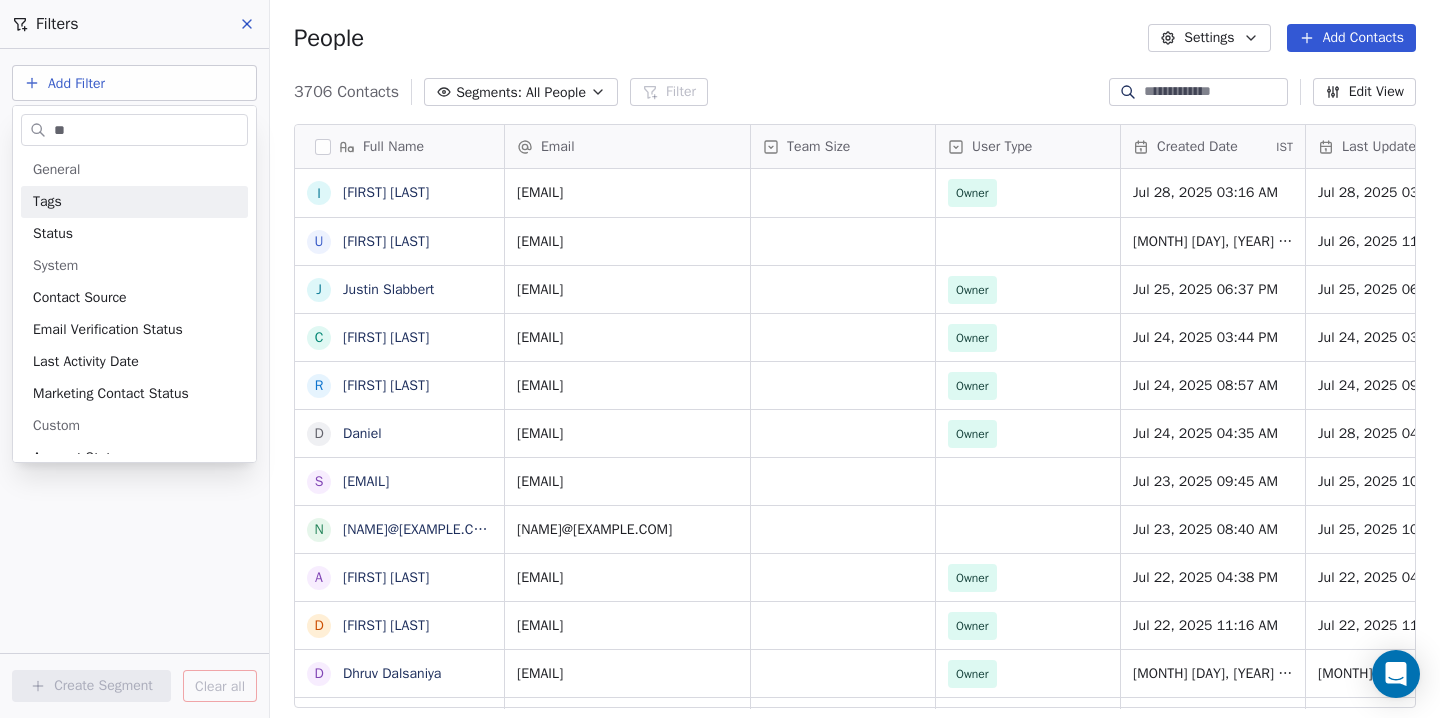 type on "**" 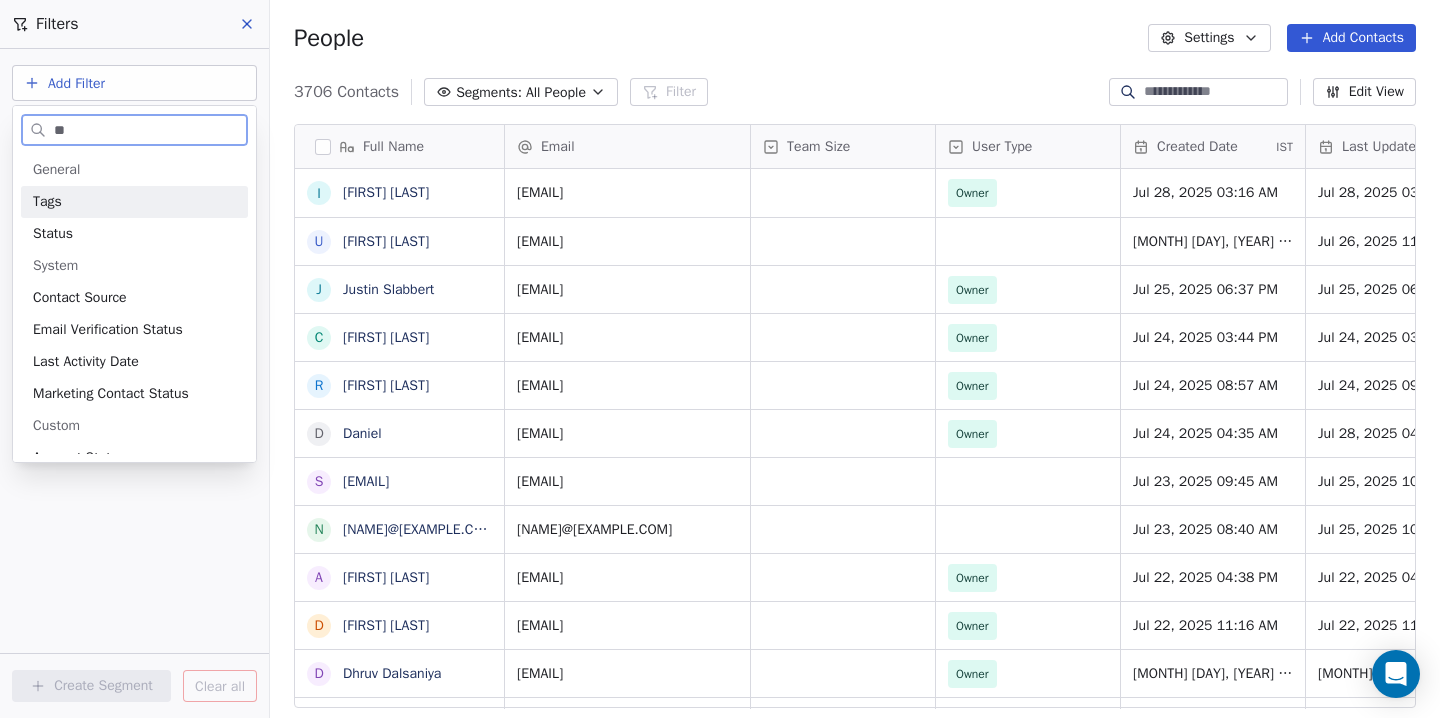 click on "Tags" at bounding box center [134, 202] 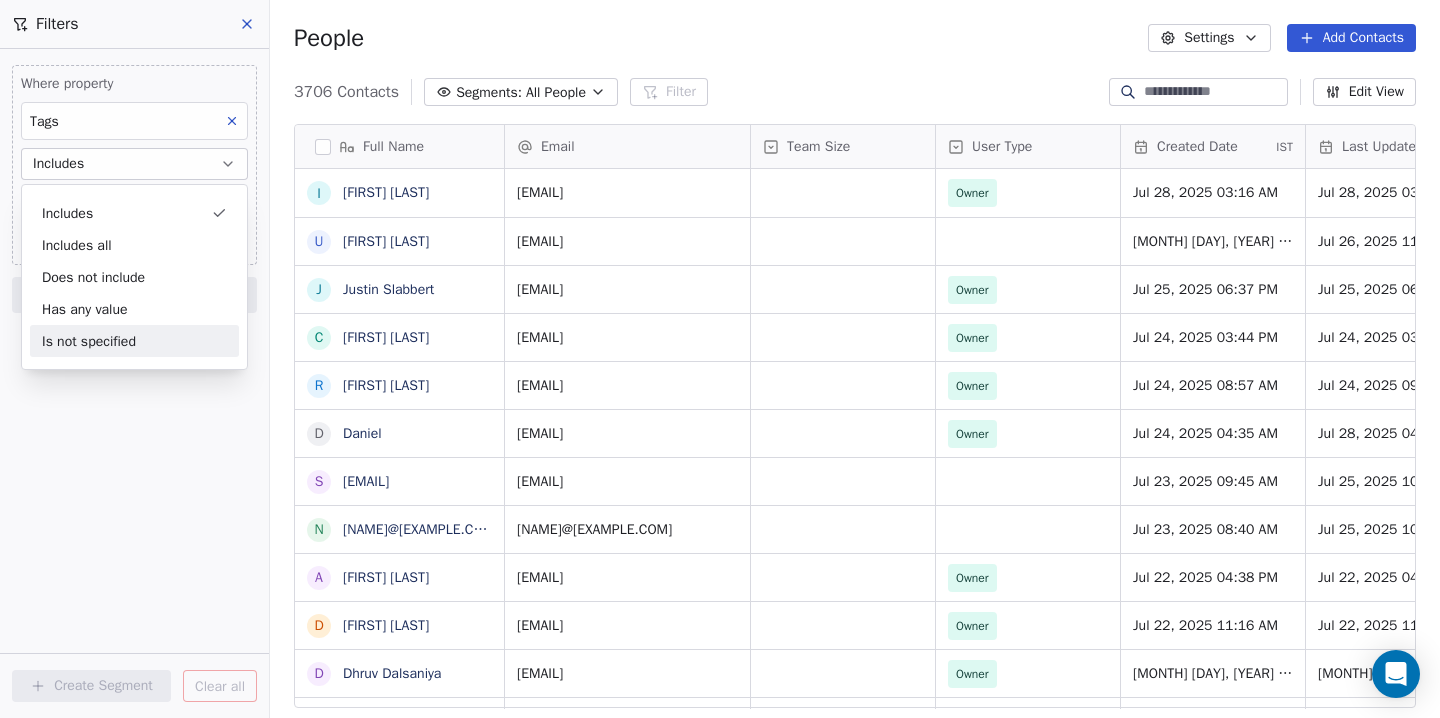 click on "Where property   Tags   Includes Select  Tags Add filter to this group Add another filter  Create Segment Clear all" at bounding box center [134, 383] 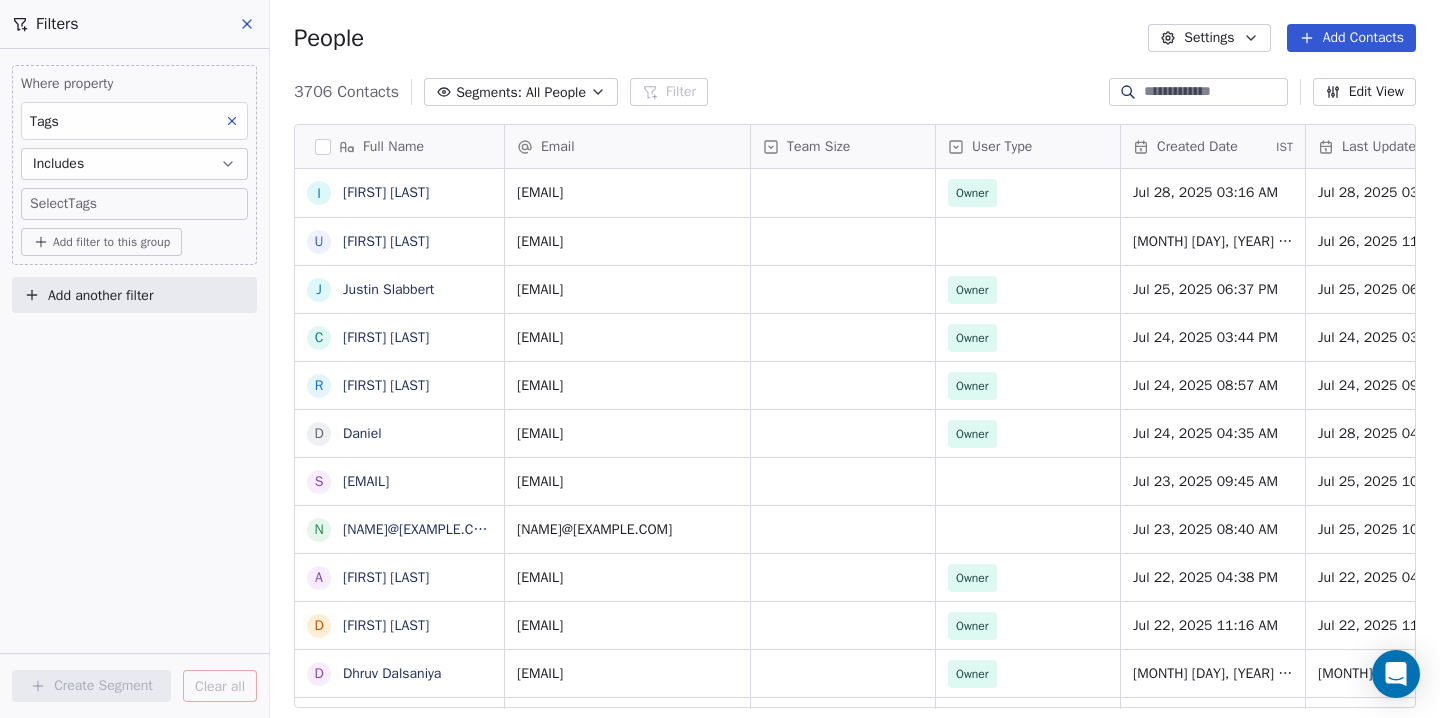 click on "Swipe One Contacts People Marketing Workflows Campaigns Sales Pipelines Sequences Beta Tools Apps AI Agents Help & Support Filters Where property   Tags   Includes Select  Tags Add filter to this group Add another filter  Create Segment Clear all People Settings  Add Contacts 3706 Contacts Segments: All People Filter  Edit View Tag Add to Sequence Export Full Name I Ingo Reichert U Umesh Kumawat J Justin Slabbert C Christopher Smith r richard liu D Daniel s shahinur@hospicebangladesh.com n nahid@hospicebangladesh.com A Akshara Darapaneni D Deepak Suman D Dhruv Dalsaniya r rebeccaphanwfg@gmail.com t tw52613000@gmail.com j jordan@mcclure.com S Sudo Woodo E EDGE Community L Lisa Chaffin b beta ling N Nica Betaling E Emil W L Liam Barnes r ravjot@soukmedia.co s sdfgdfg dfgdfgdfg A Allan Platsko s success@social-ninja.co K Kapil Handa P Peder Lundstrom l lardizabaldental@gmail.com R Rhoderick Lardizabal s sanju.kunwar@ufl.edu e ebekirunlu@gmail.com R Ricky Shah Email Team Size User Type Created Date IST IST" at bounding box center [720, 359] 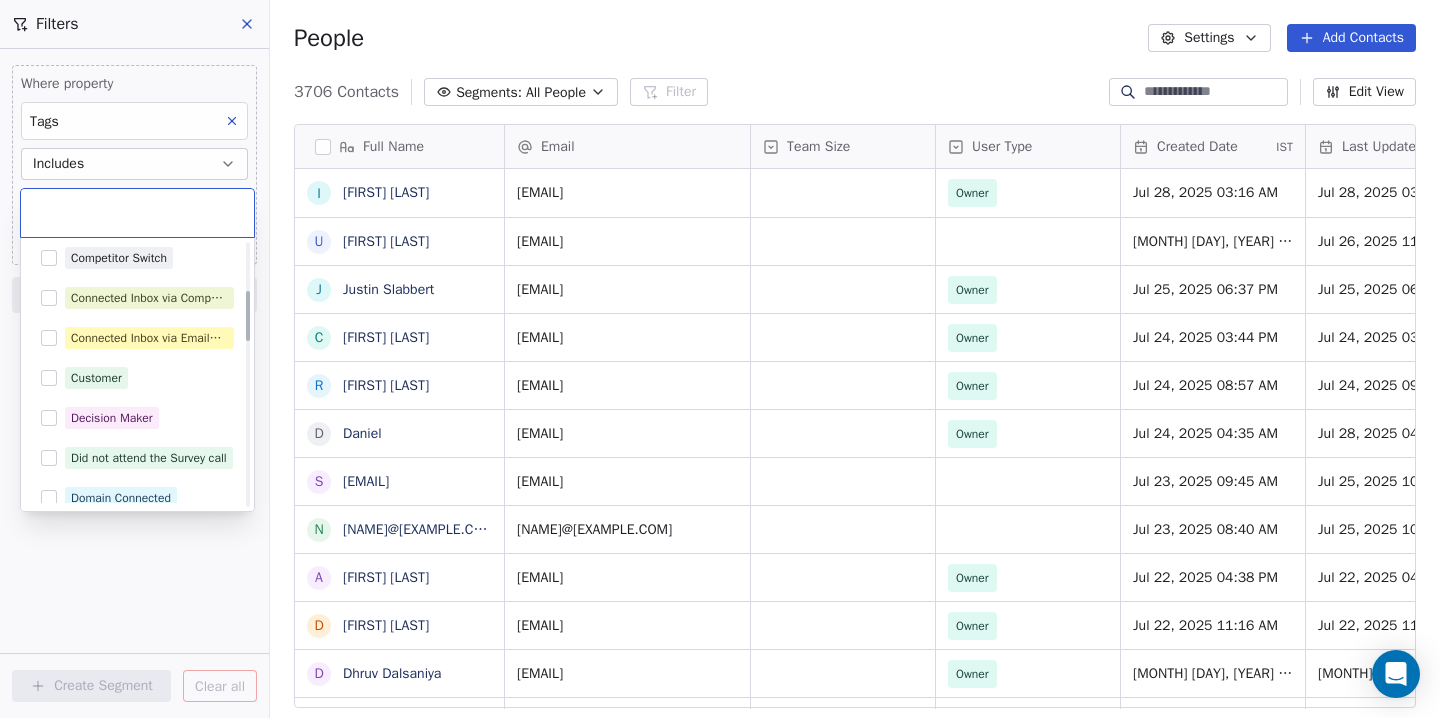 scroll, scrollTop: 346, scrollLeft: 0, axis: vertical 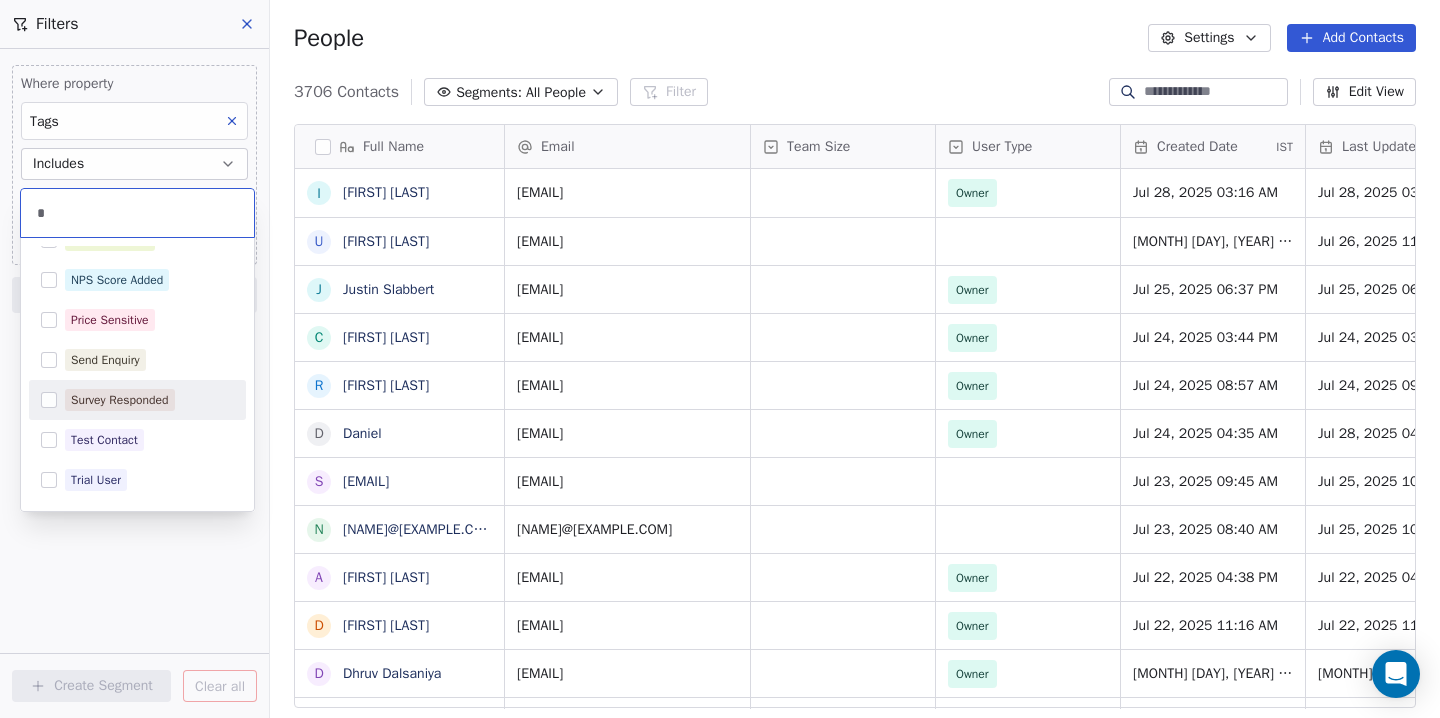 type on "*" 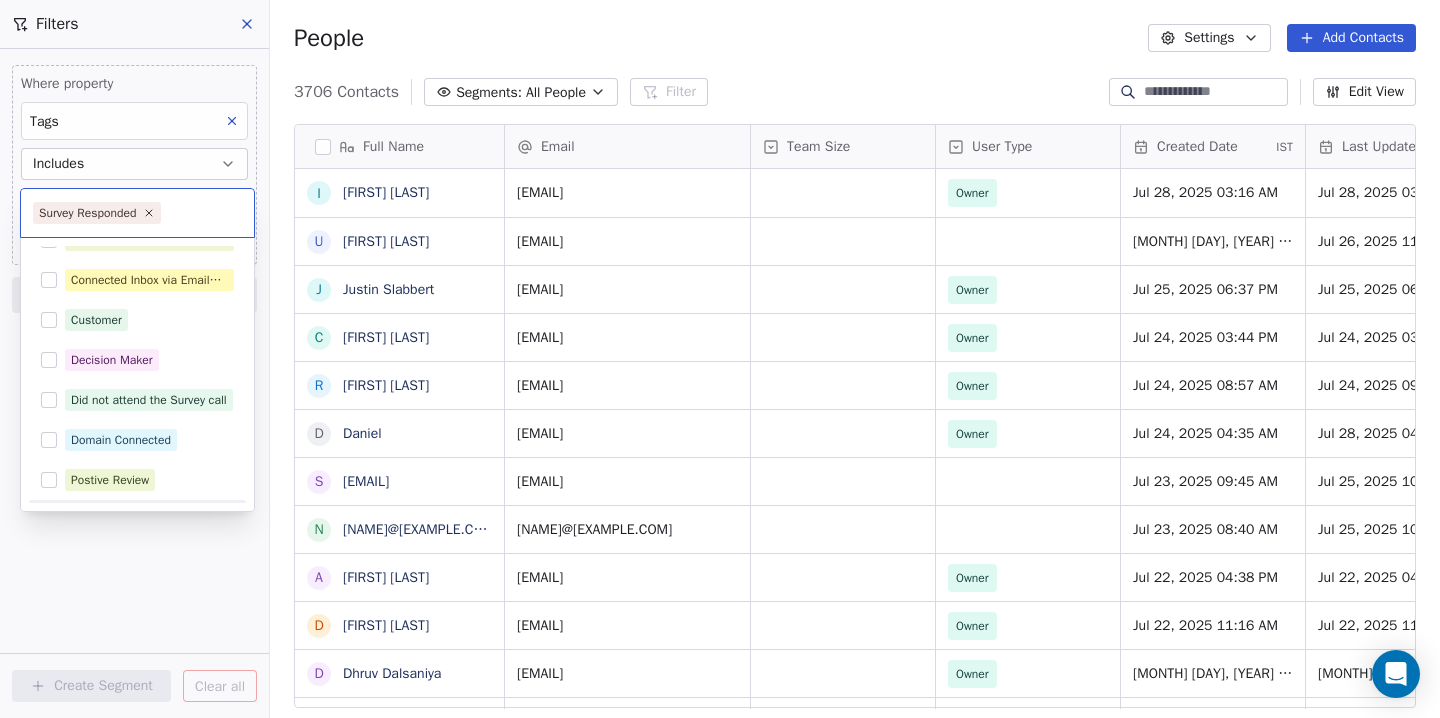 click on "Swipe One Contacts People Marketing Workflows Campaigns Sales Pipelines Sequences Beta Tools Apps AI Agents Help & Support Filters Where property   Tags   Includes Select  Tags Add filter to this group Add another filter  Create Segment Clear all People Settings  Add Contacts 3706 Contacts Segments: All People Filter  Edit View Tag Add to Sequence Export Full Name I Ingo Reichert U Umesh Kumawat J Justin Slabbert C Christopher Smith r richard liu D Daniel s shahinur@hospicebangladesh.com n nahid@hospicebangladesh.com A Akshara Darapaneni D Deepak Suman D Dhruv Dalsaniya r rebeccaphanwfg@gmail.com t tw52613000@gmail.com j jordan@mcclure.com S Sudo Woodo E EDGE Community L Lisa Chaffin b beta ling N Nica Betaling E Emil W L Liam Barnes r ravjot@soukmedia.co s sdfgdfg dfgdfgdfg A Allan Platsko s success@social-ninja.co K Kapil Handa P Peder Lundstrom l lardizabaldental@gmail.com R Rhoderick Lardizabal s sanju.kunwar@ufl.edu e ebekirunlu@gmail.com R Ricky Shah Email Team Size User Type Created Date IST IST" at bounding box center [720, 359] 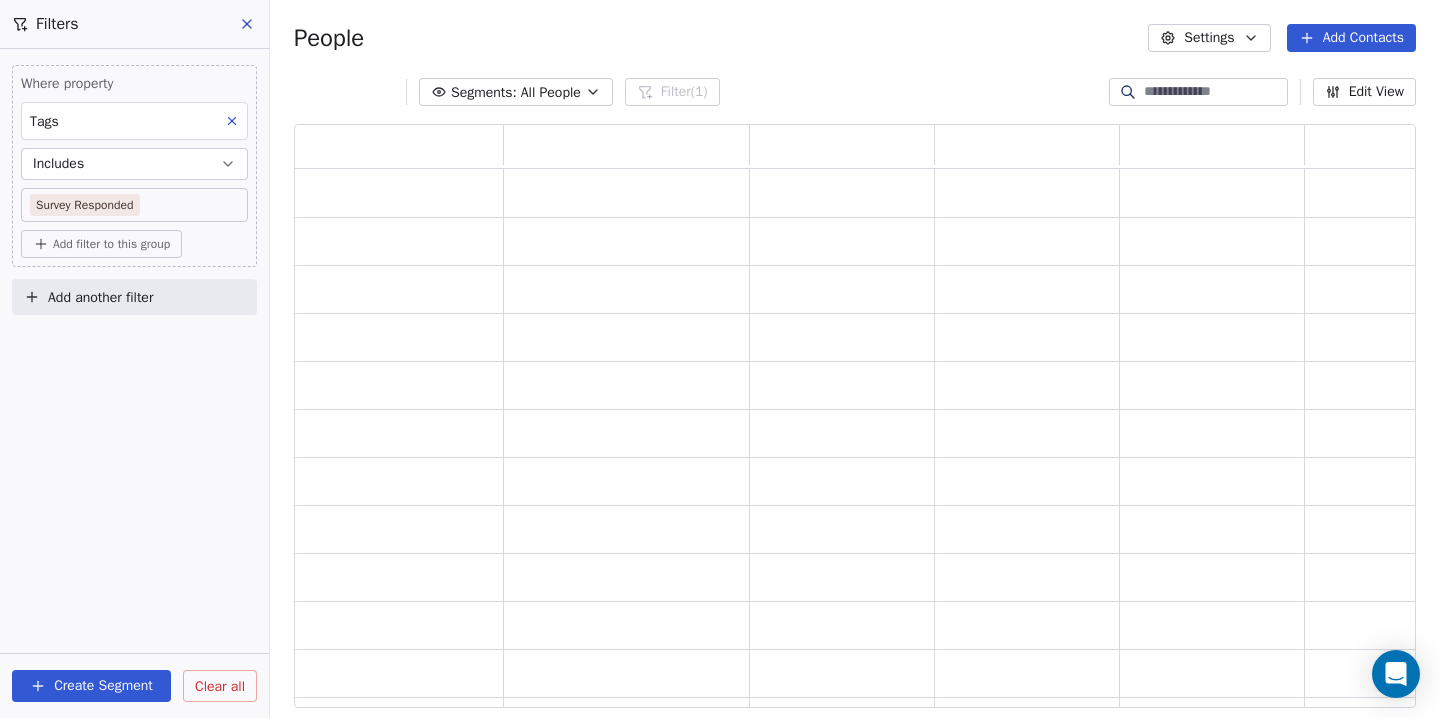 scroll, scrollTop: 1, scrollLeft: 1, axis: both 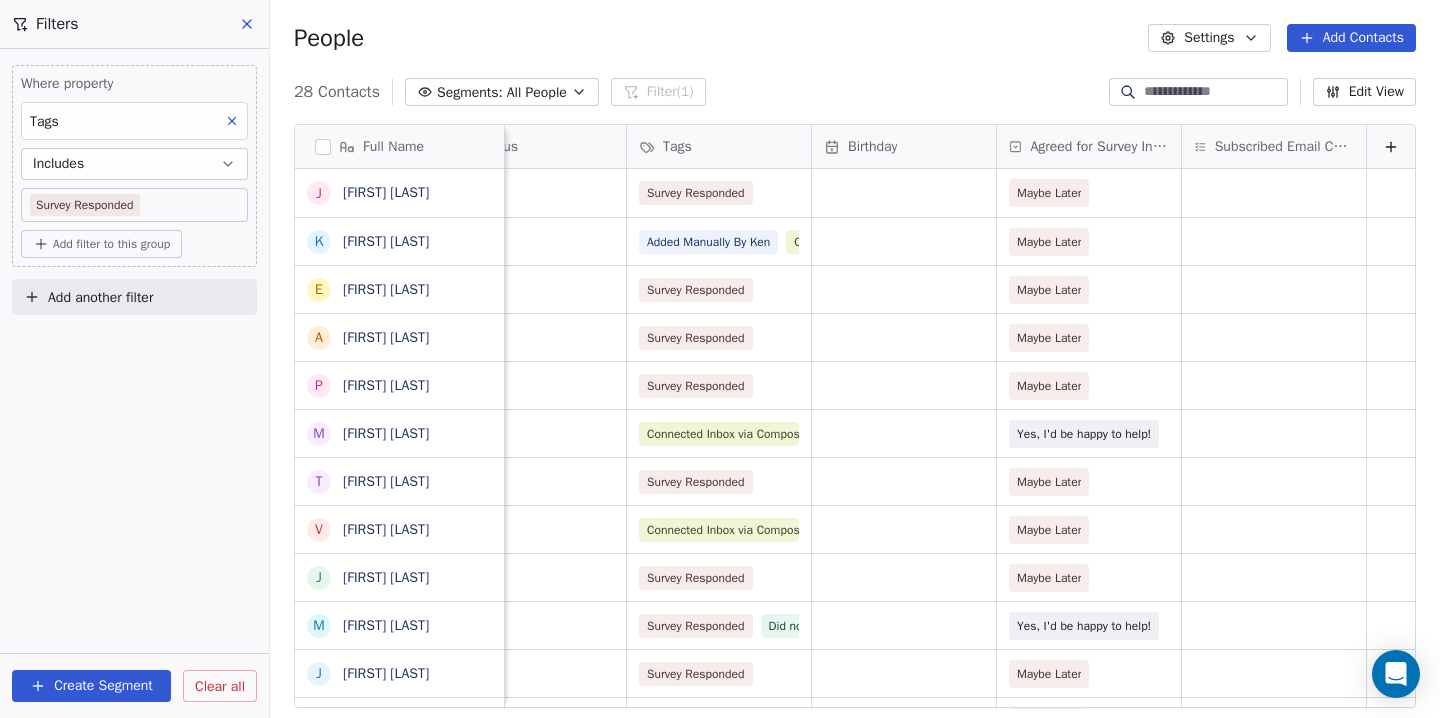 click on "Add filter to this group" at bounding box center (111, 244) 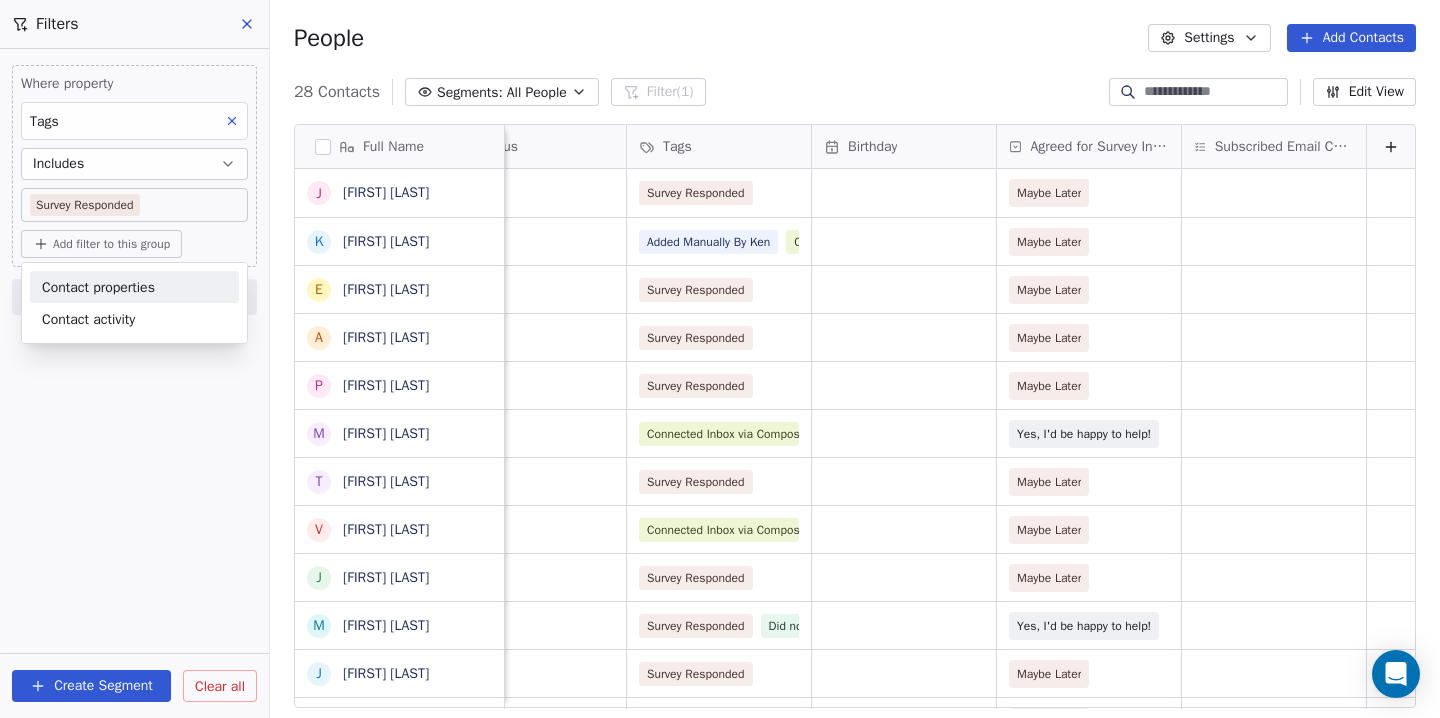 click on "Contact properties" at bounding box center [98, 287] 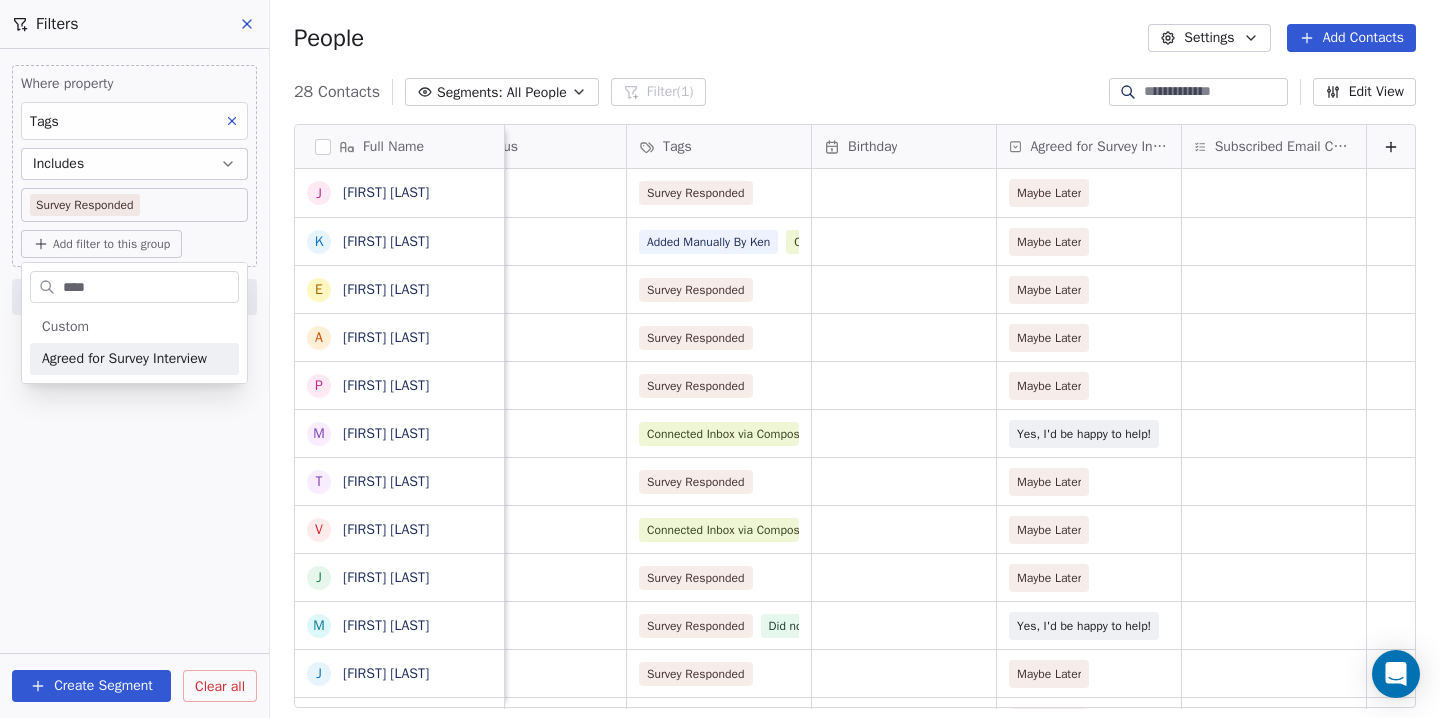 type on "****" 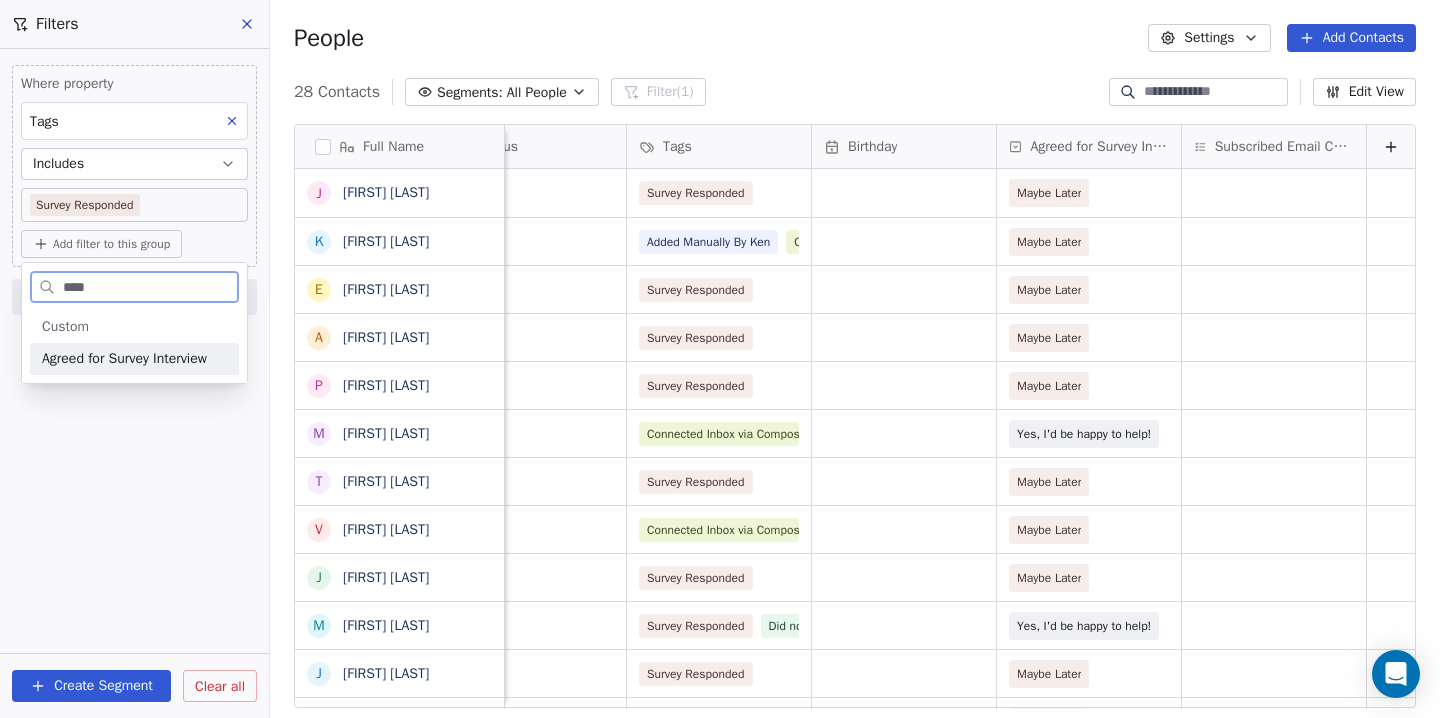 click on "Agreed for Survey Interview" at bounding box center [124, 359] 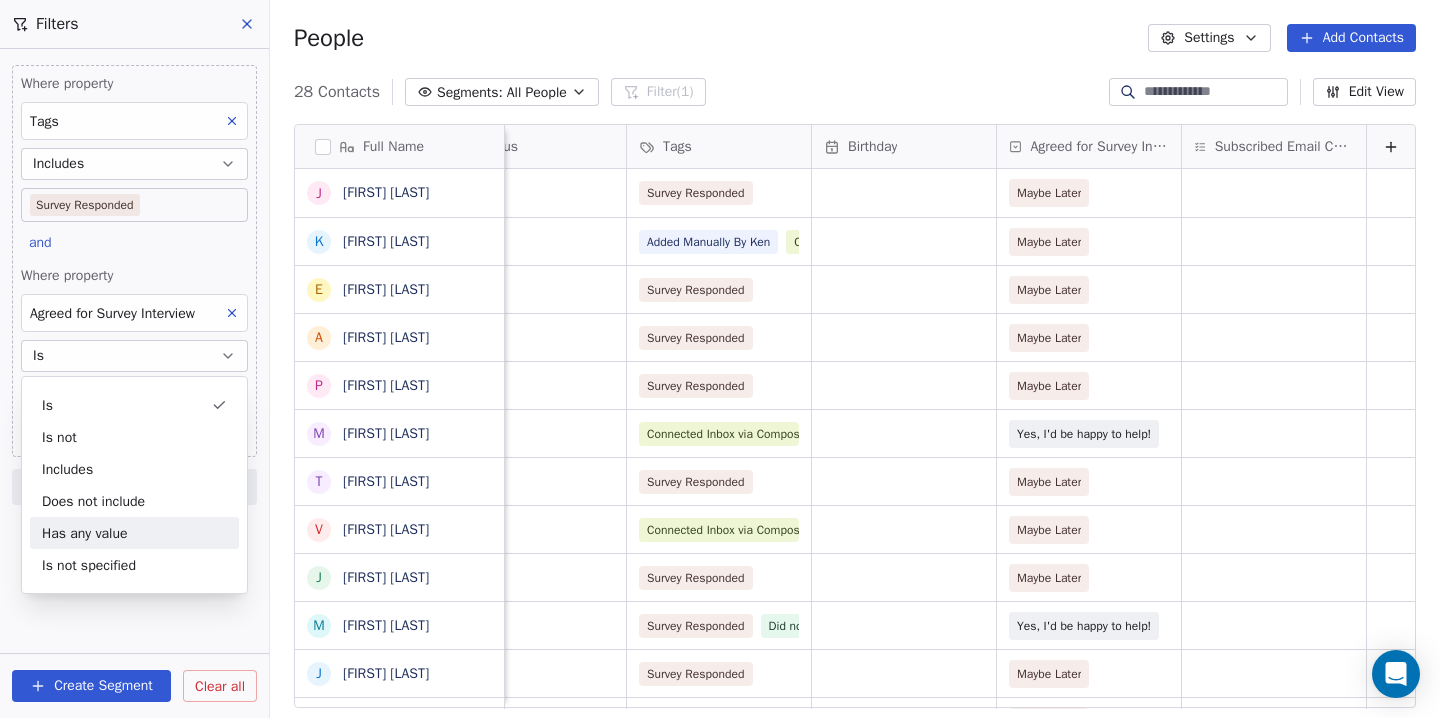 click on "Where property   Tags   Includes Survey Responded and Where property   Agreed for Survey Interview   Is Select  Agreed for Survey Interview Add filter to this group Add another filter  Create Segment Clear all" at bounding box center (134, 383) 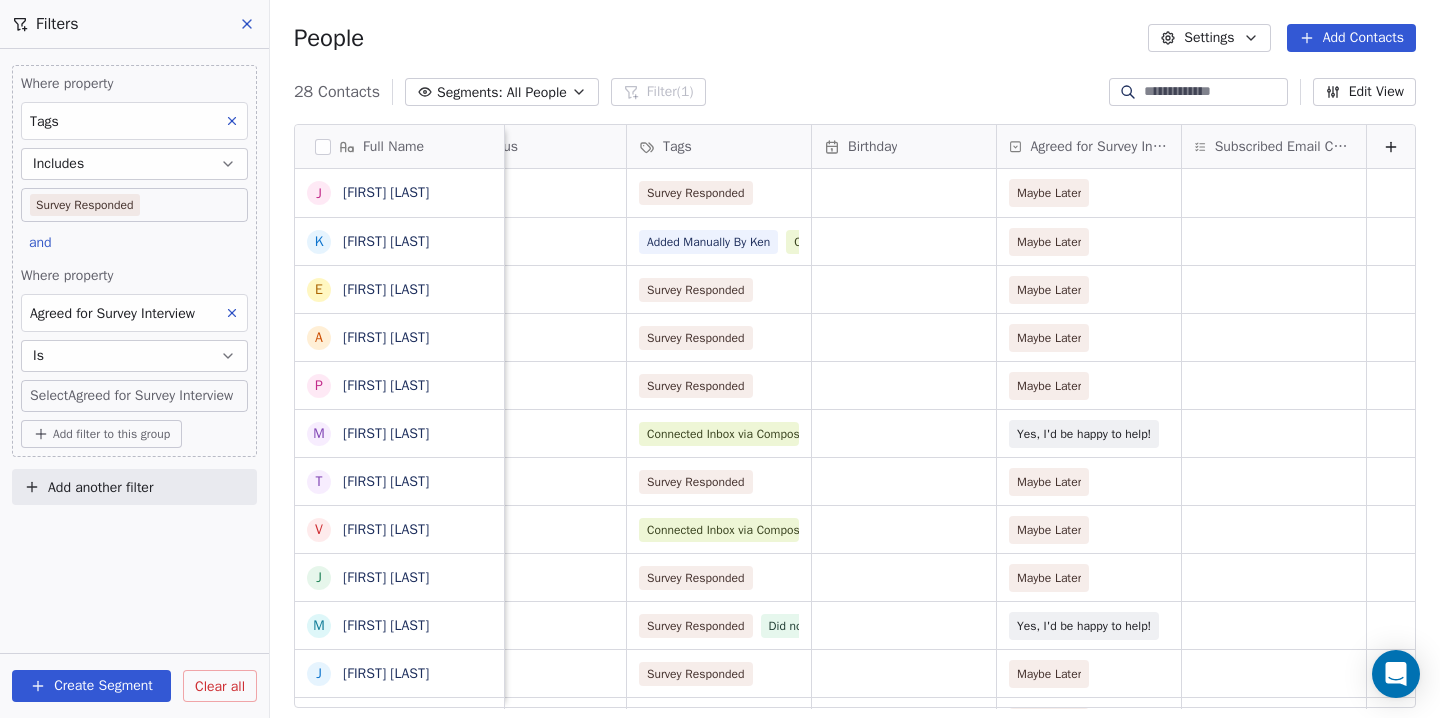 click on "Is" at bounding box center [134, 356] 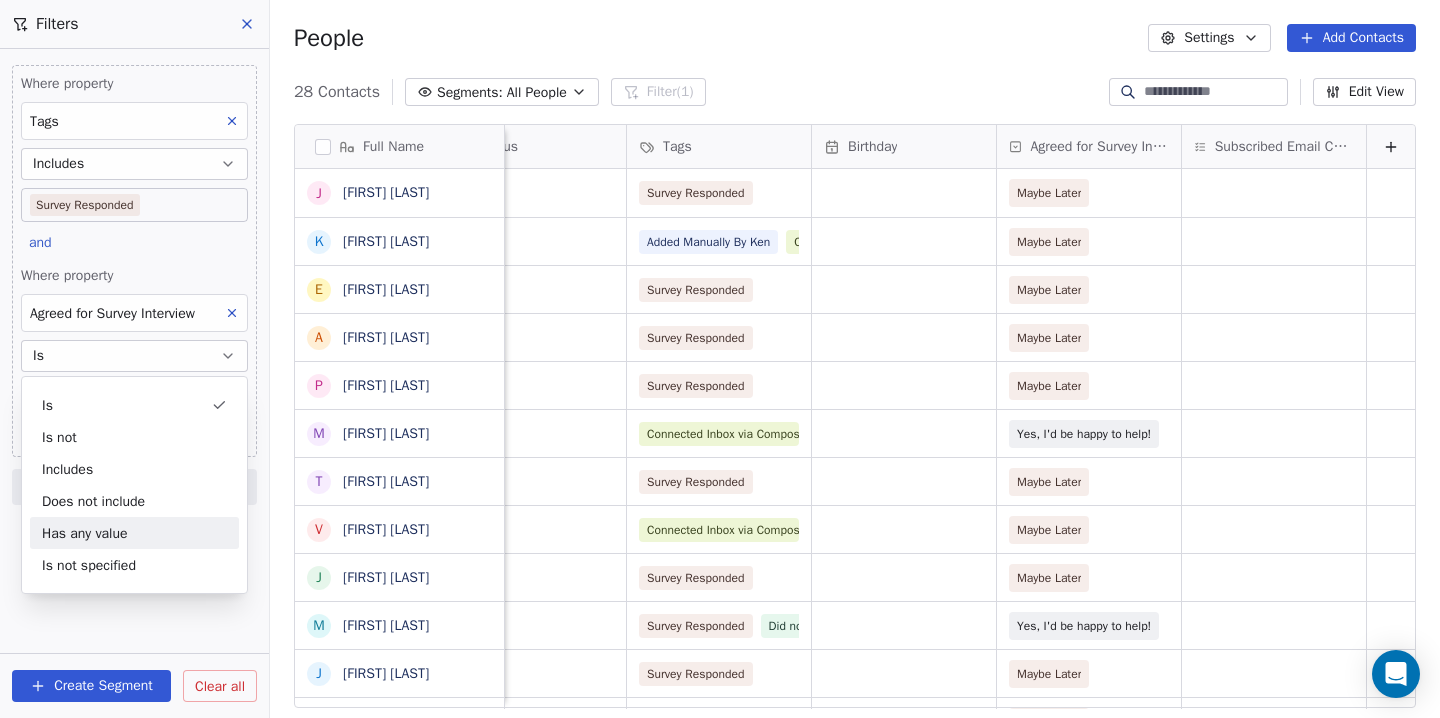 click on "Has any value" at bounding box center (134, 533) 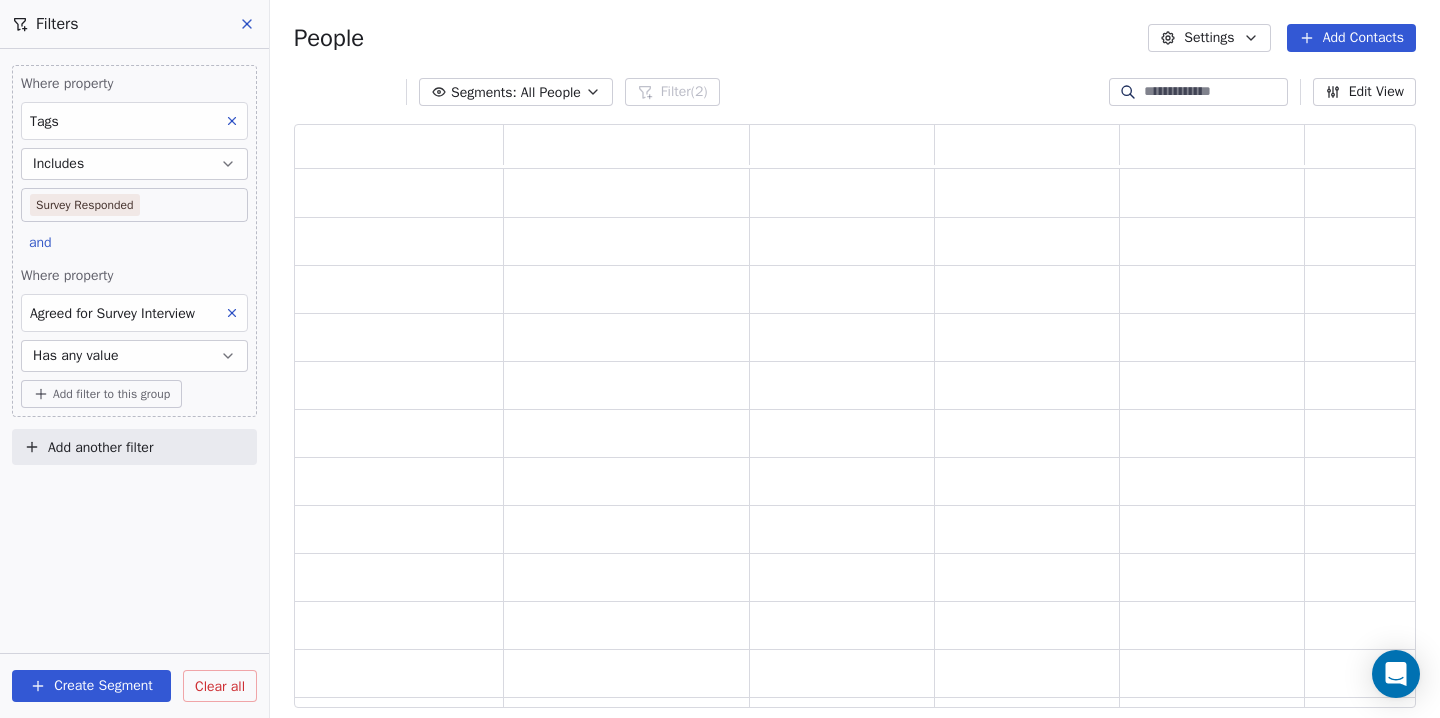 scroll, scrollTop: 1, scrollLeft: 1, axis: both 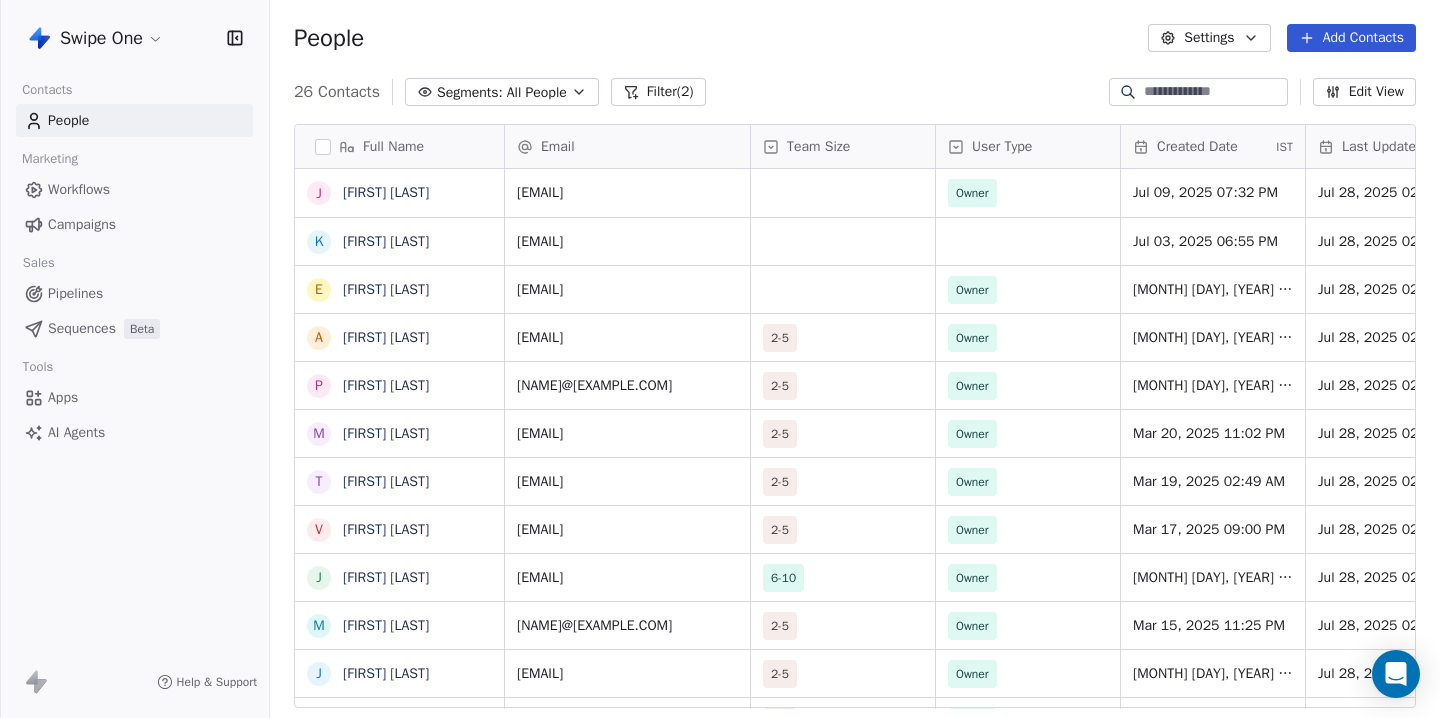 click on "Filter  (2)" at bounding box center (658, 92) 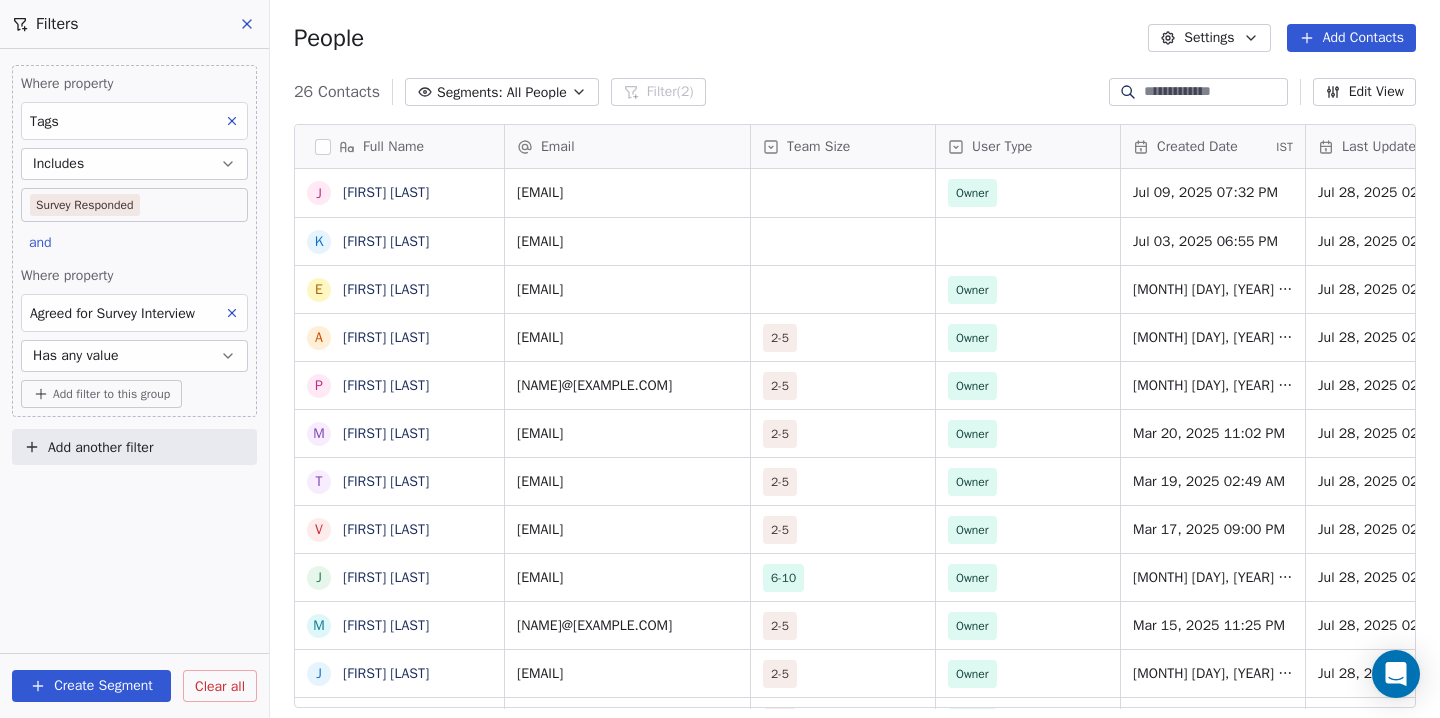 click on "Where property   Tags   Includes Survey Responded and Where property   Agreed for Survey Interview   Has any value Add filter to this group Add another filter  Create Segment Clear all" at bounding box center [134, 383] 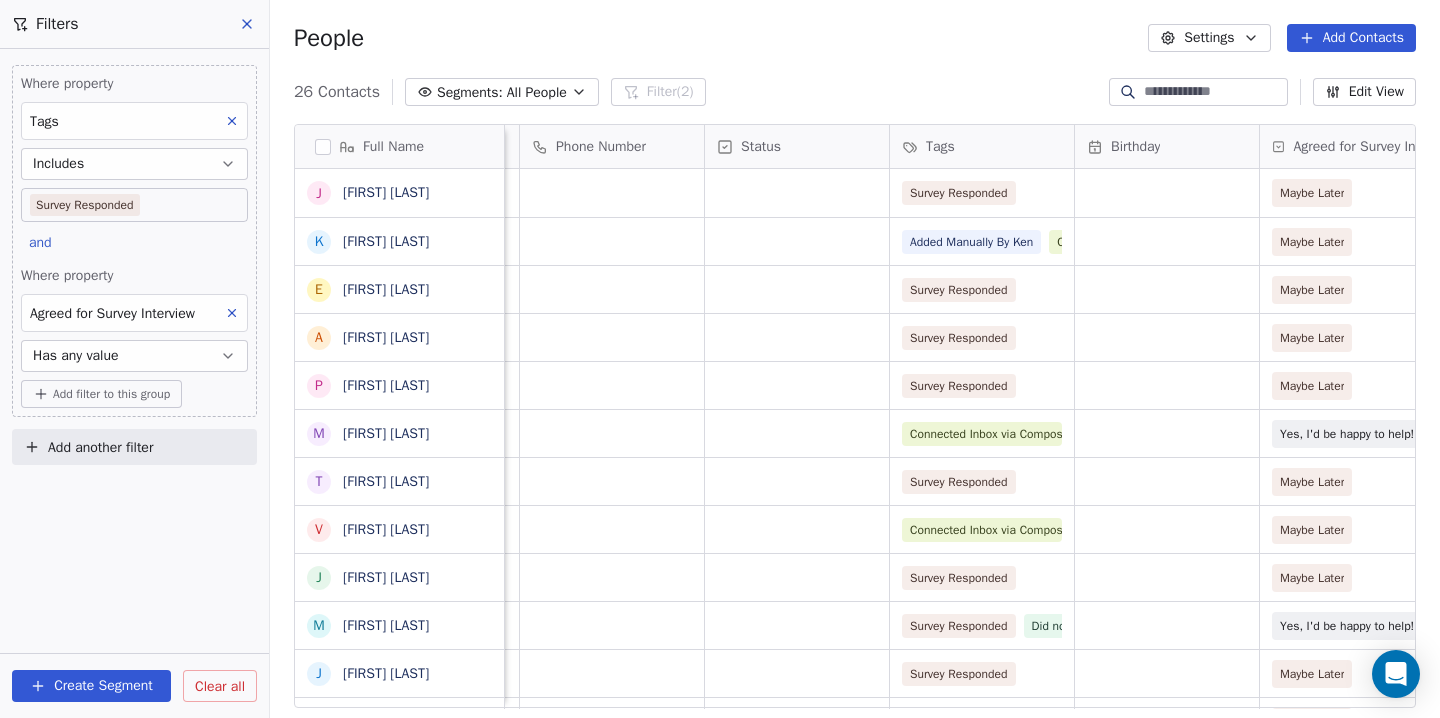 scroll, scrollTop: 0, scrollLeft: 2899, axis: horizontal 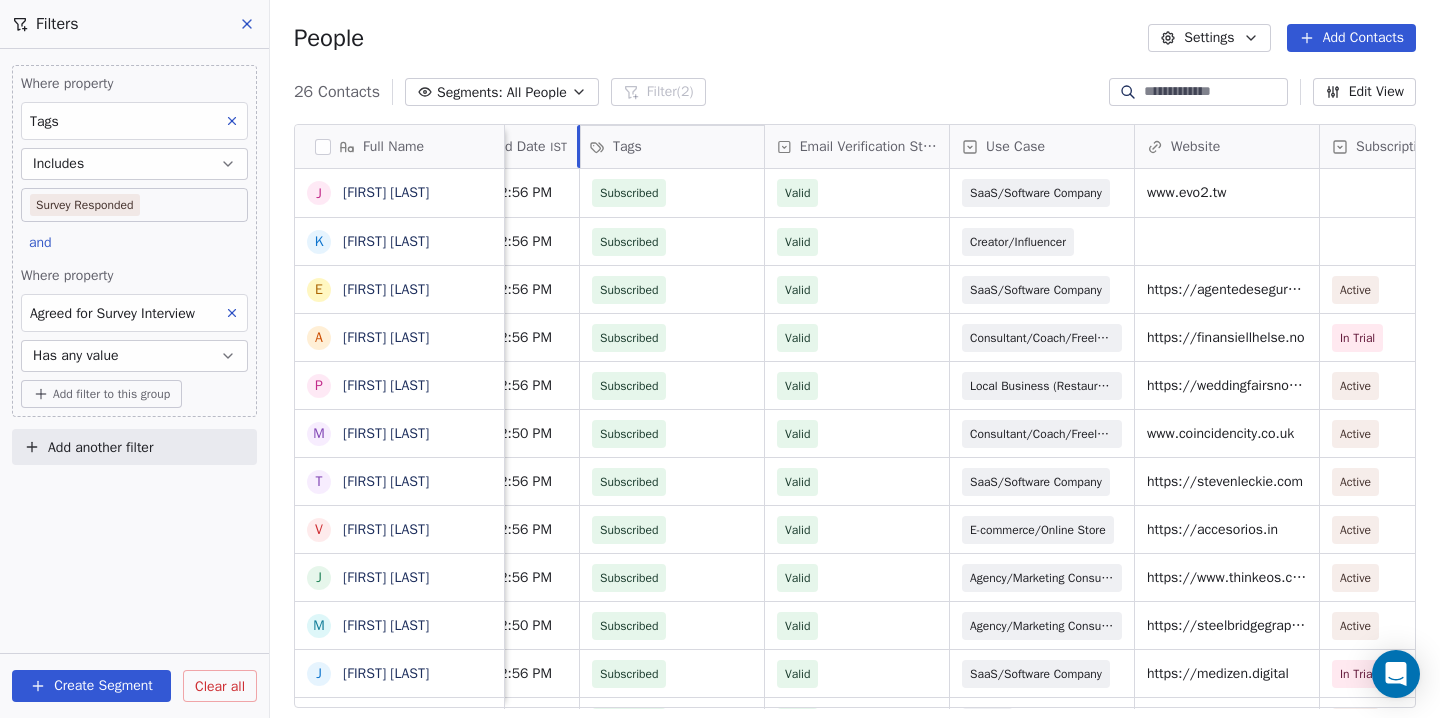 drag, startPoint x: 756, startPoint y: 144, endPoint x: 741, endPoint y: 130, distance: 20.518284 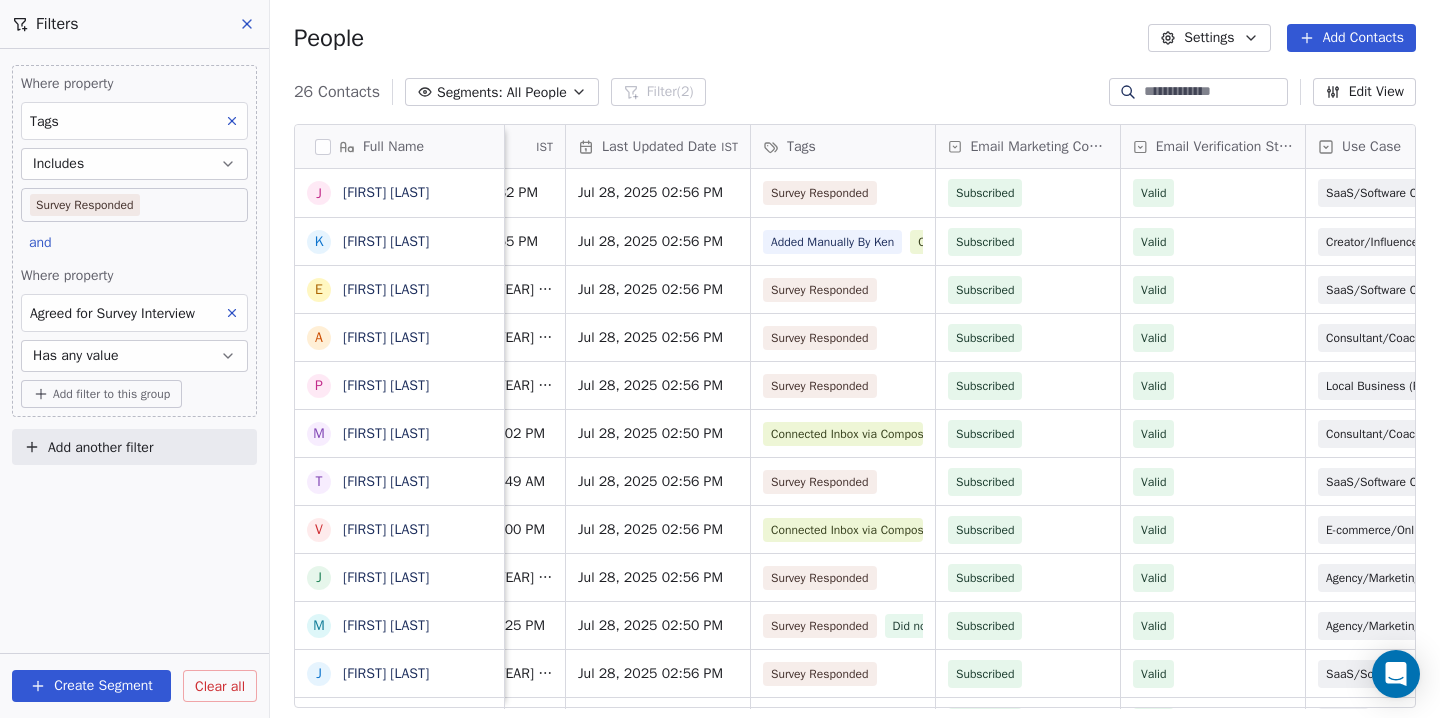 scroll, scrollTop: 0, scrollLeft: 535, axis: horizontal 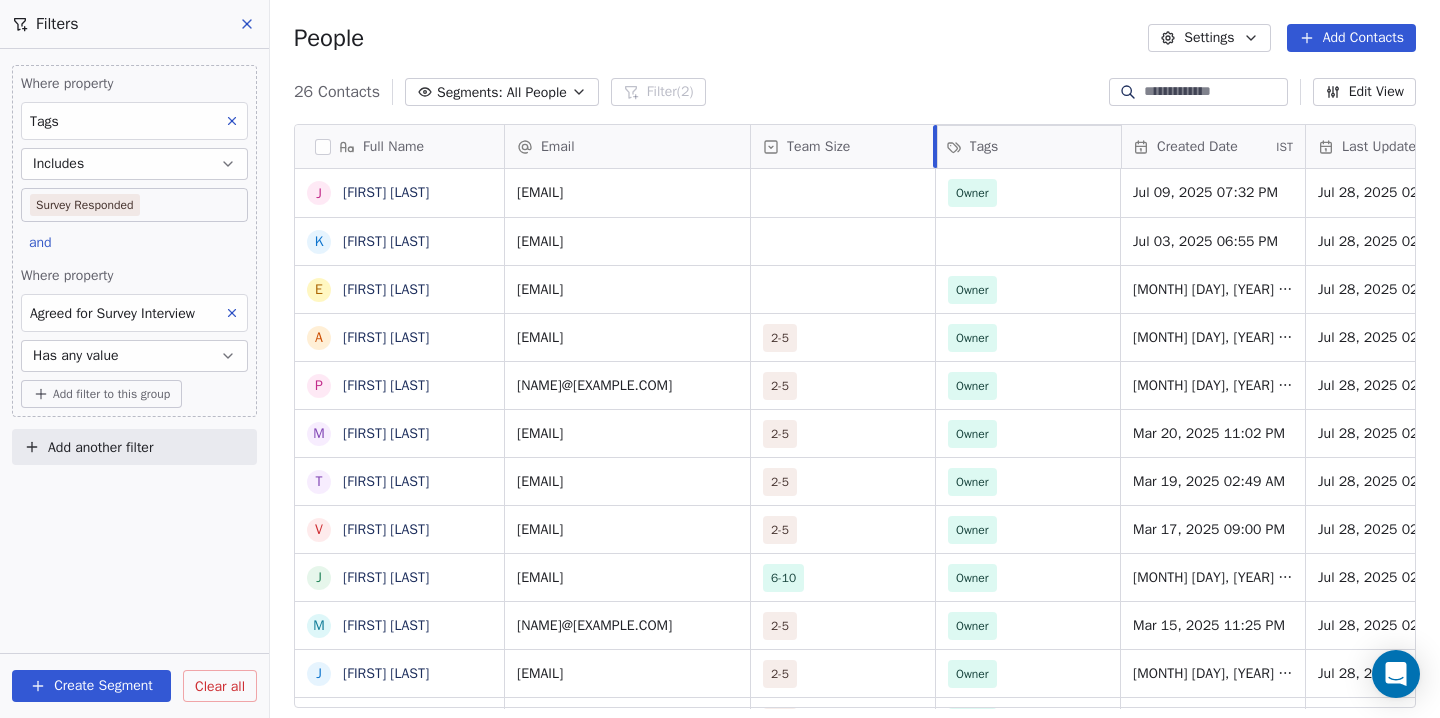 drag, startPoint x: 1031, startPoint y: 146, endPoint x: 1021, endPoint y: 132, distance: 17.20465 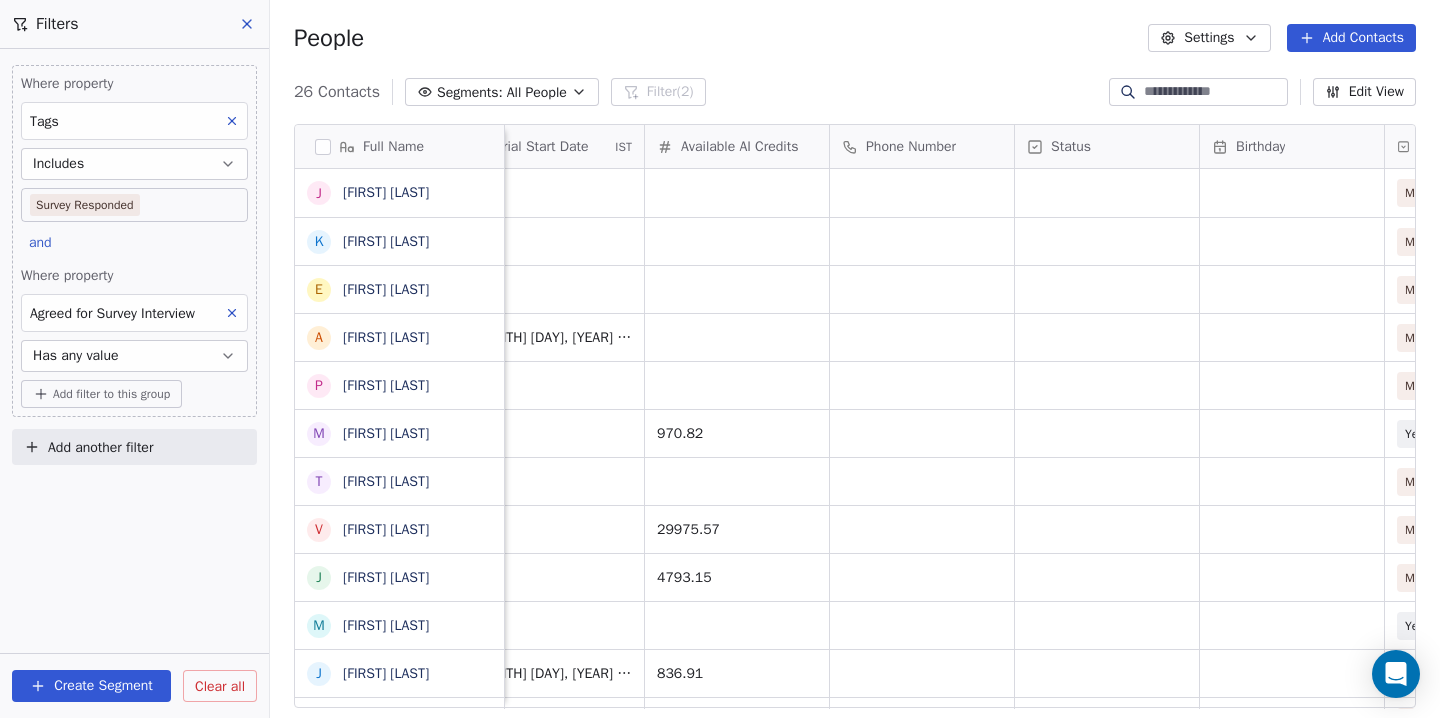 scroll, scrollTop: 0, scrollLeft: 2899, axis: horizontal 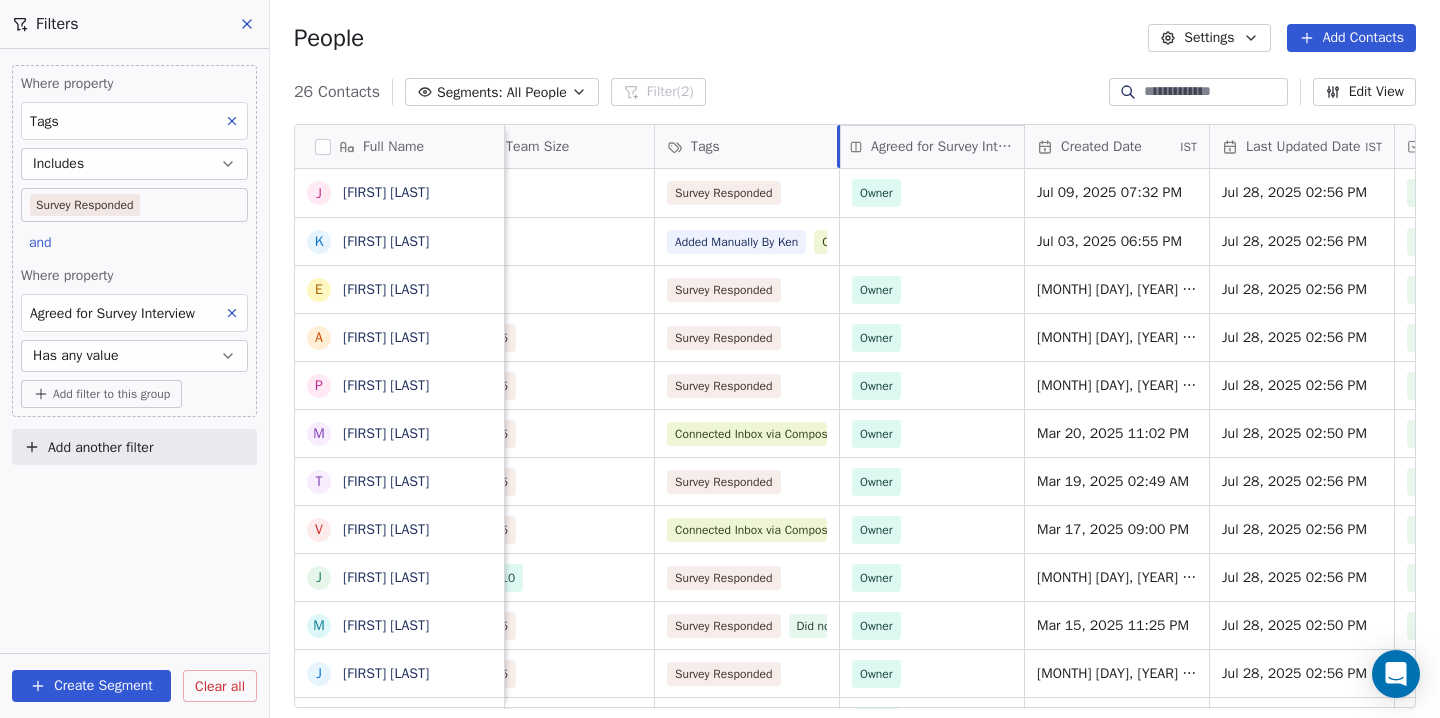 drag, startPoint x: 1090, startPoint y: 139, endPoint x: 927, endPoint y: 151, distance: 163.44112 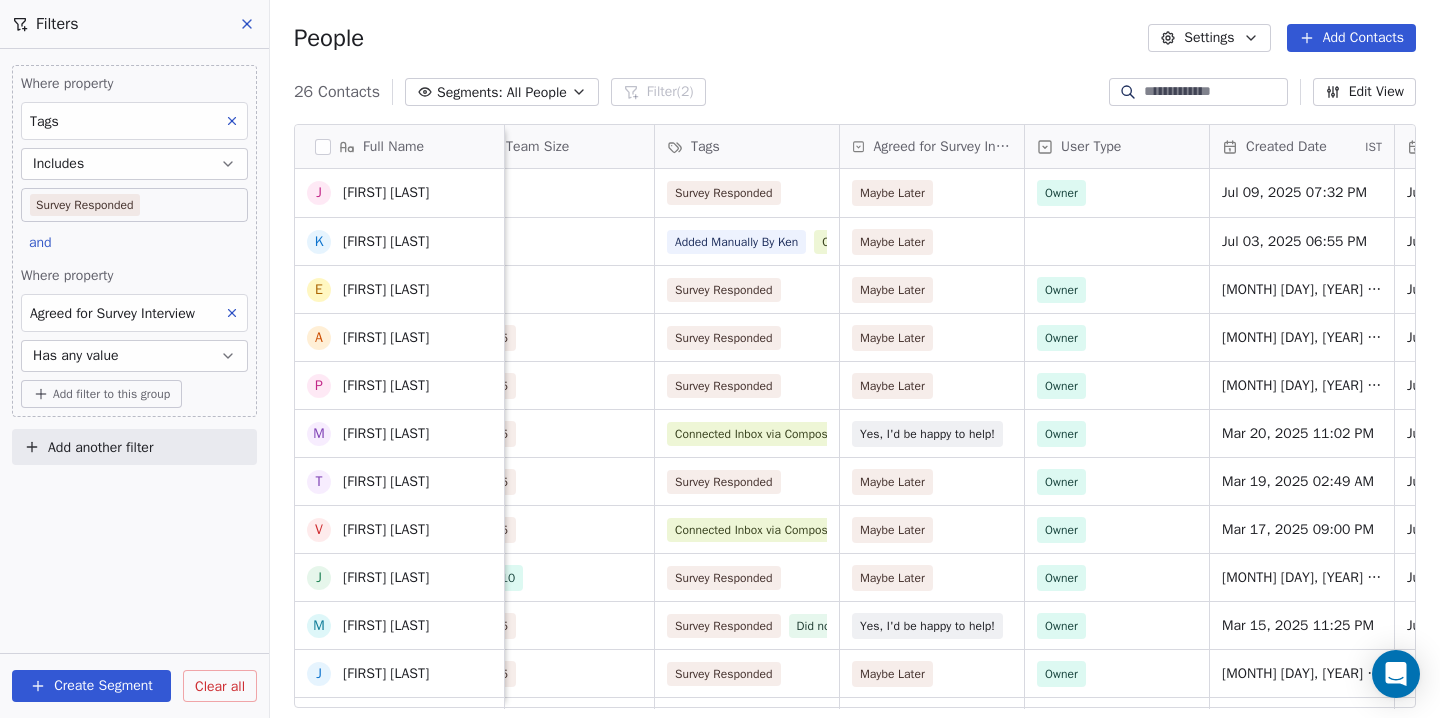 scroll, scrollTop: 9, scrollLeft: 0, axis: vertical 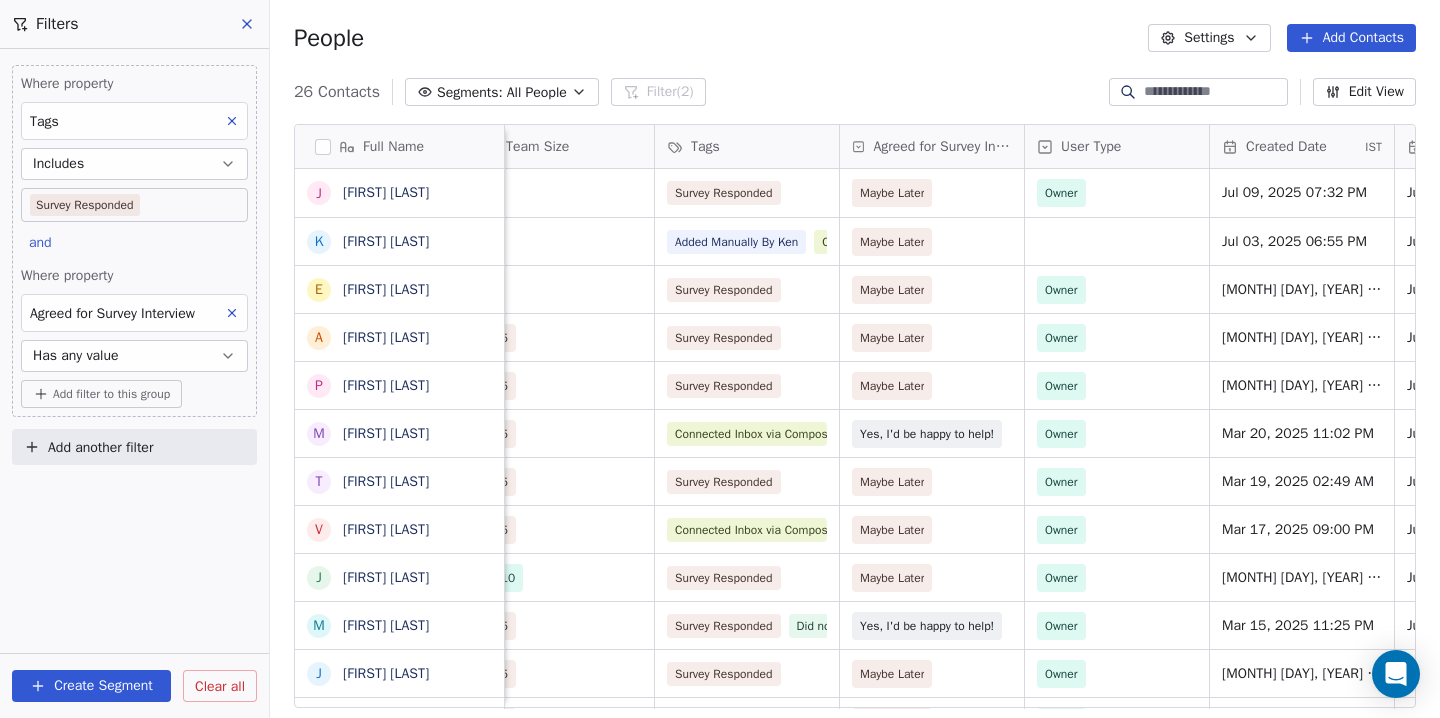 click on "Has any value" at bounding box center [134, 356] 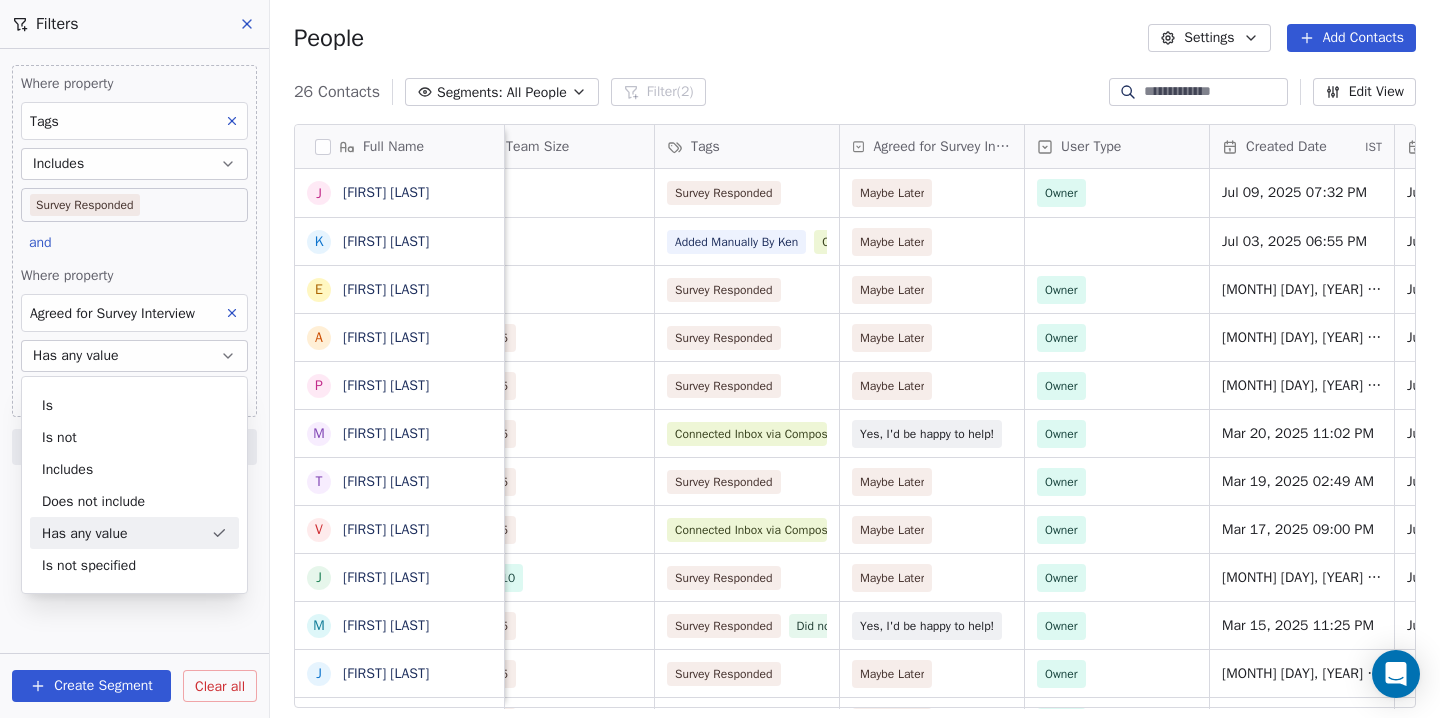 click on "Has any value" at bounding box center (134, 356) 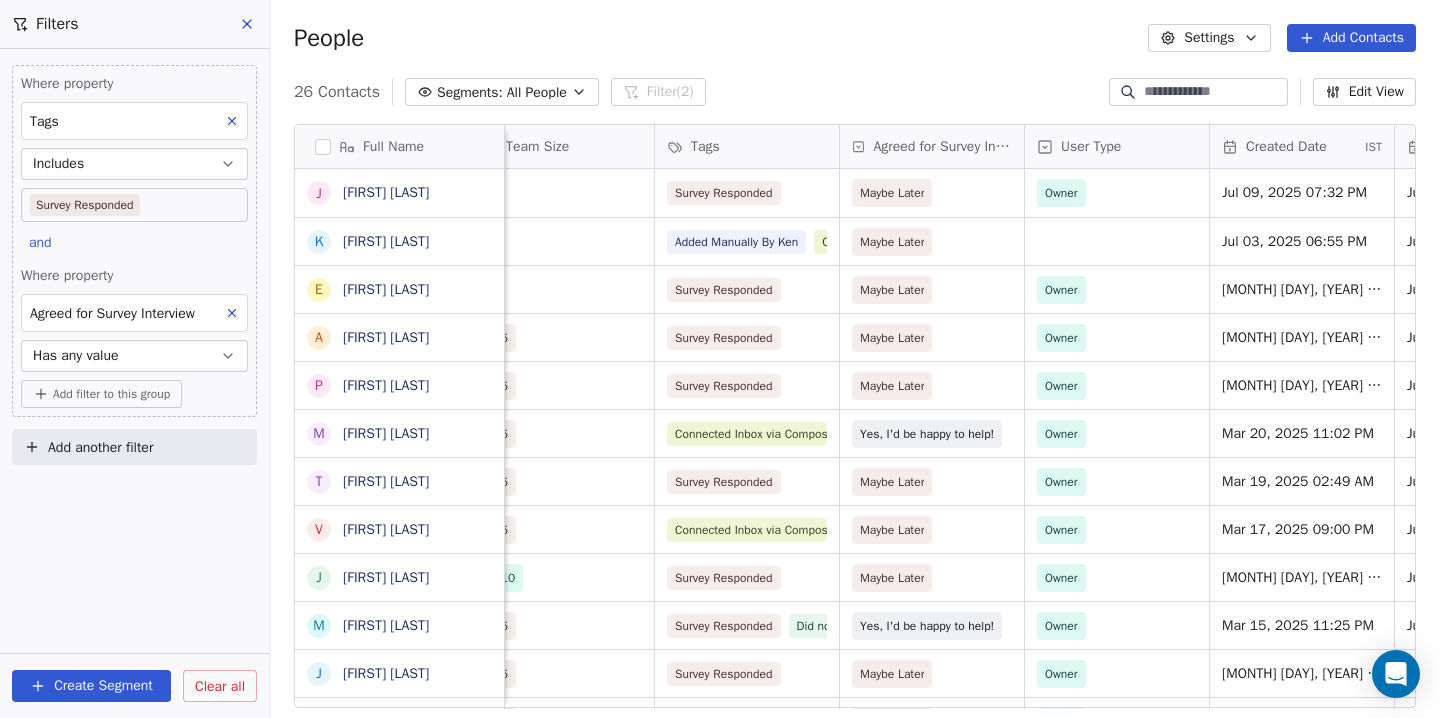 scroll, scrollTop: 206, scrollLeft: 0, axis: vertical 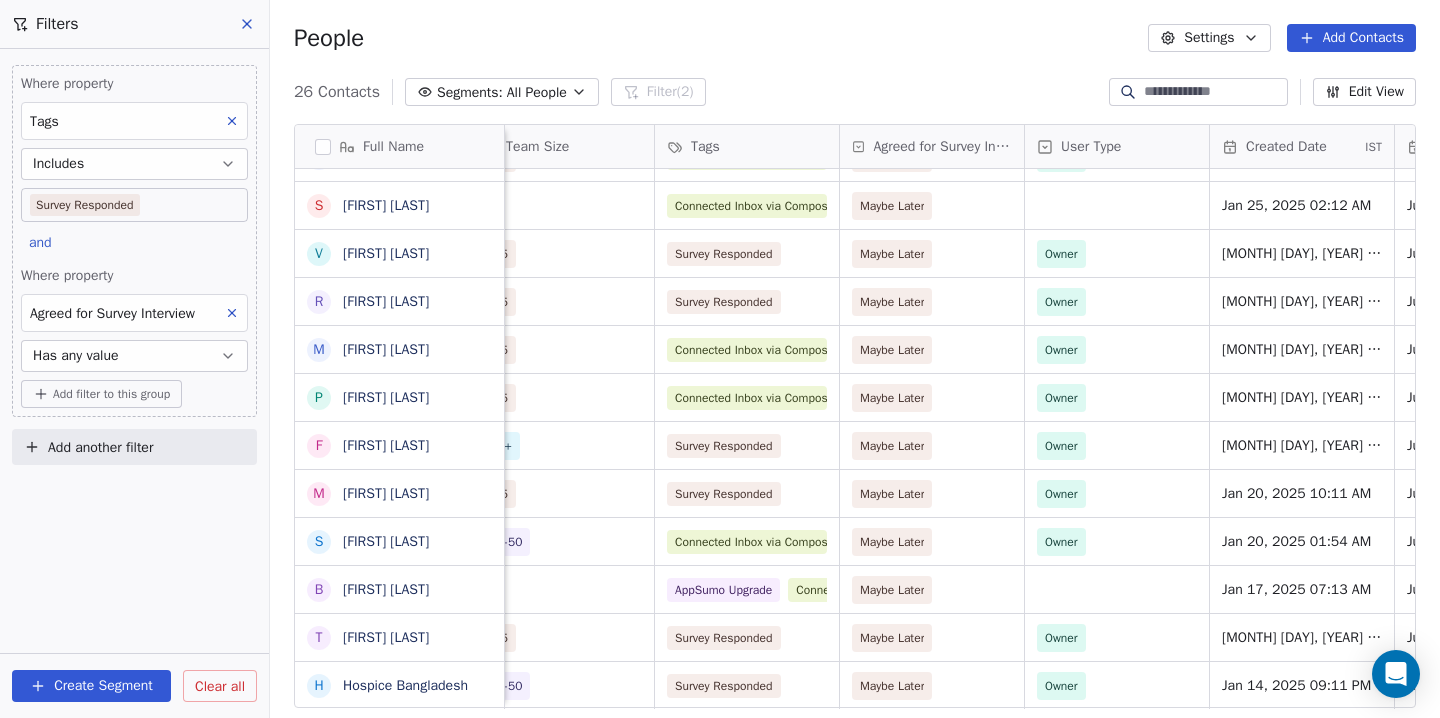 click on "Has any value" at bounding box center [134, 356] 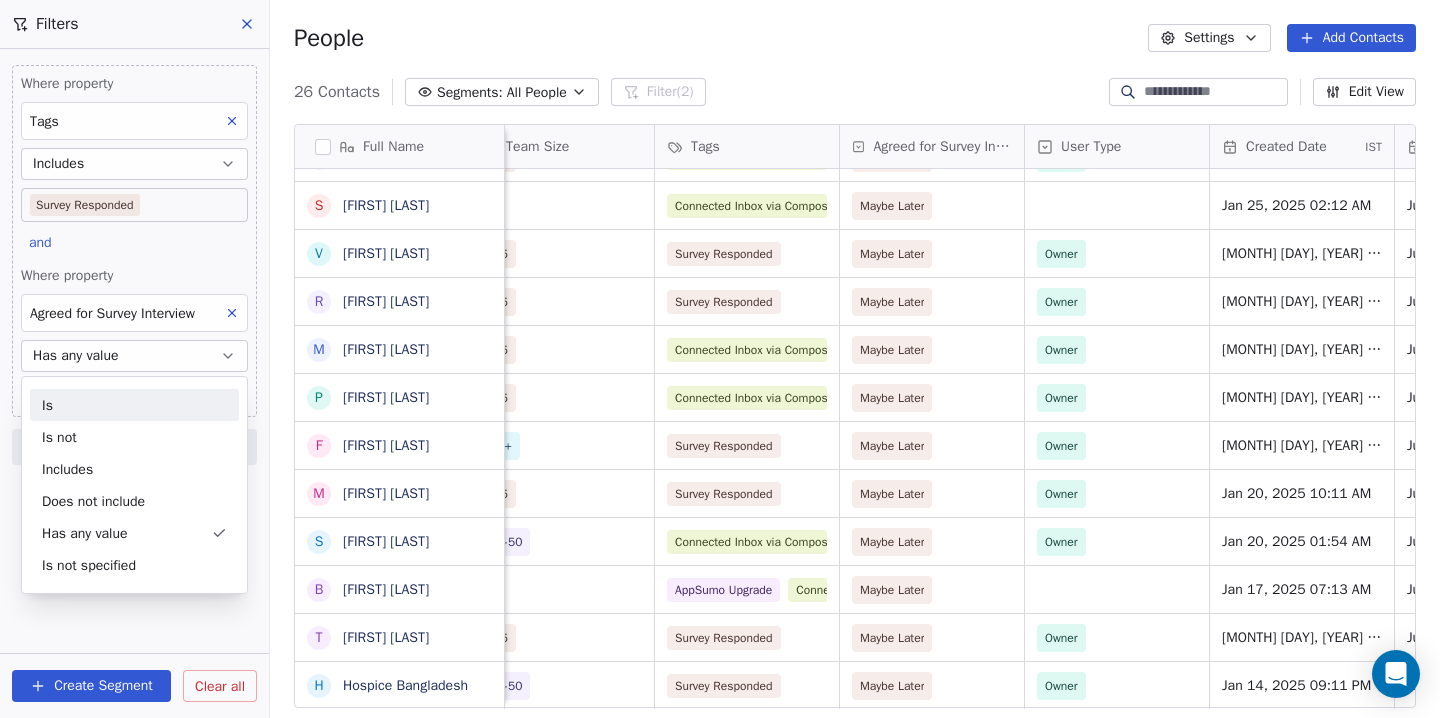 click 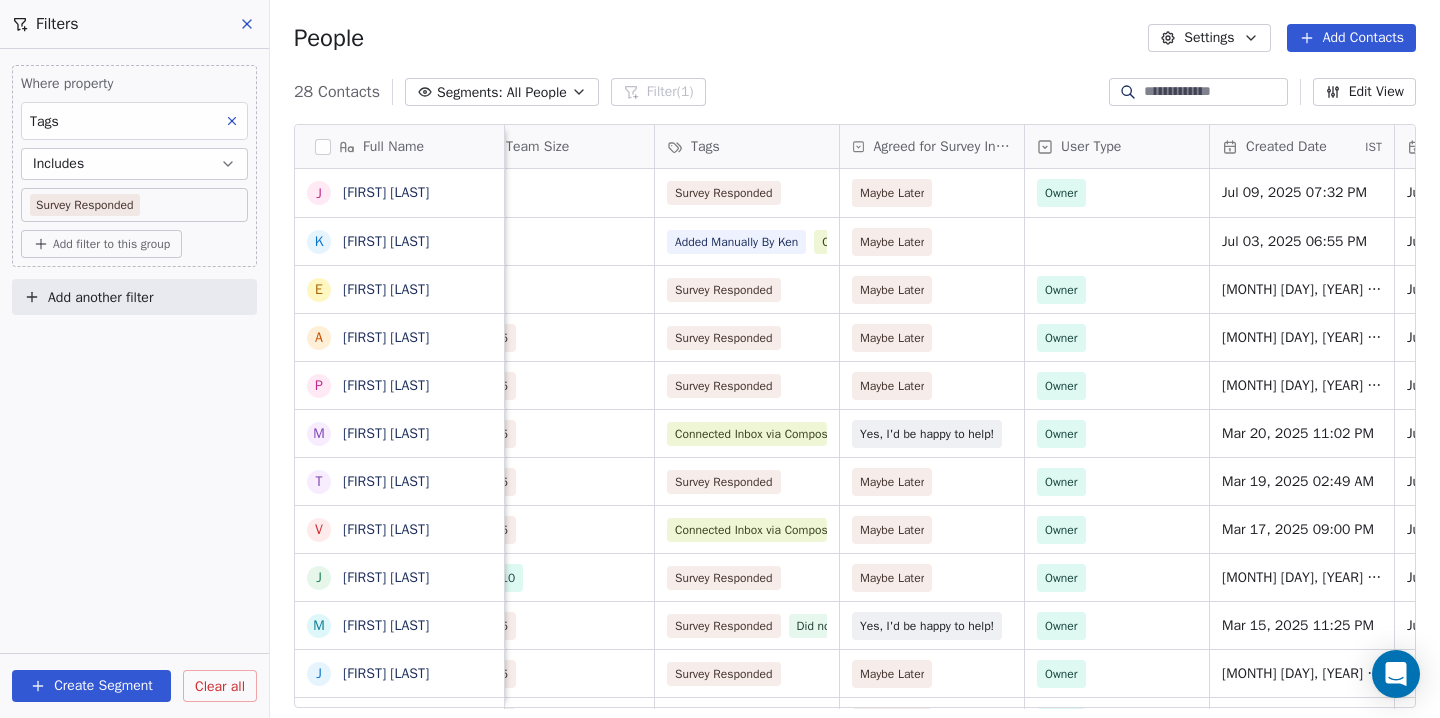 click 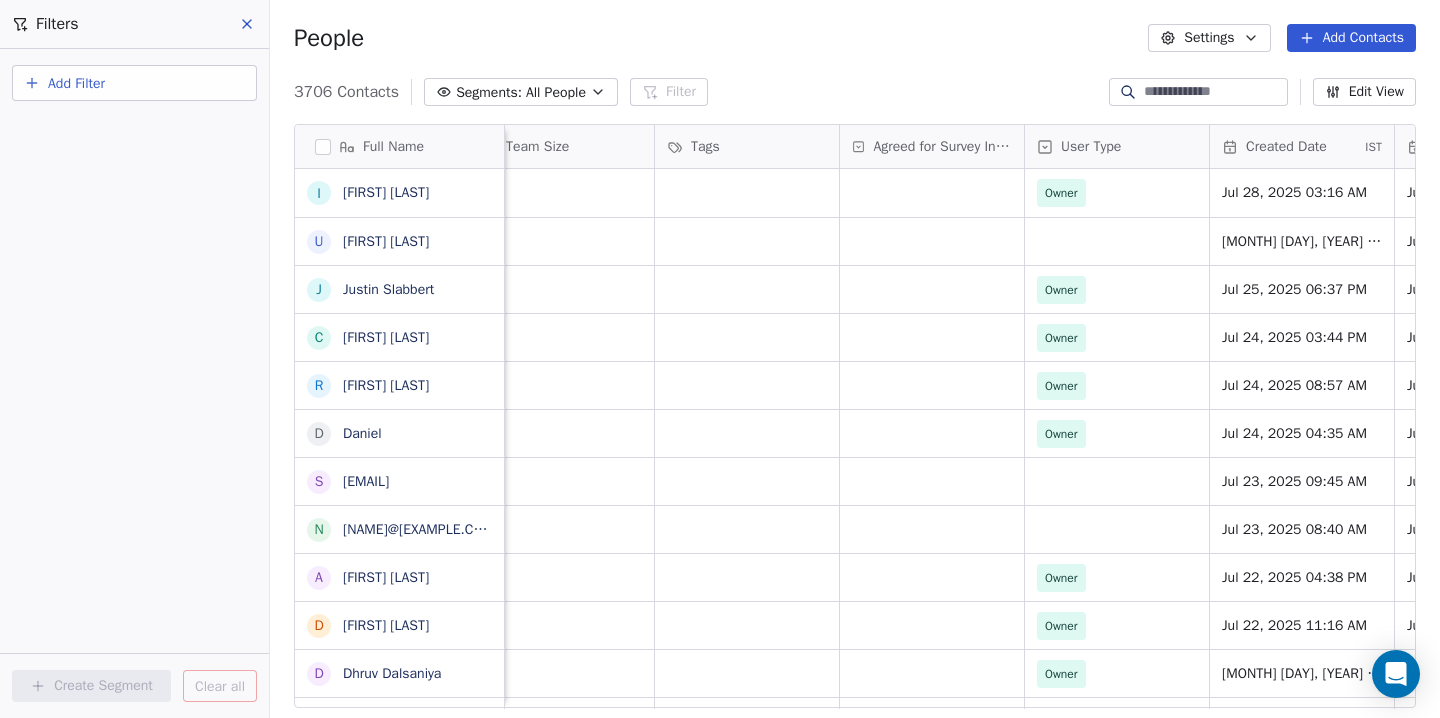 click 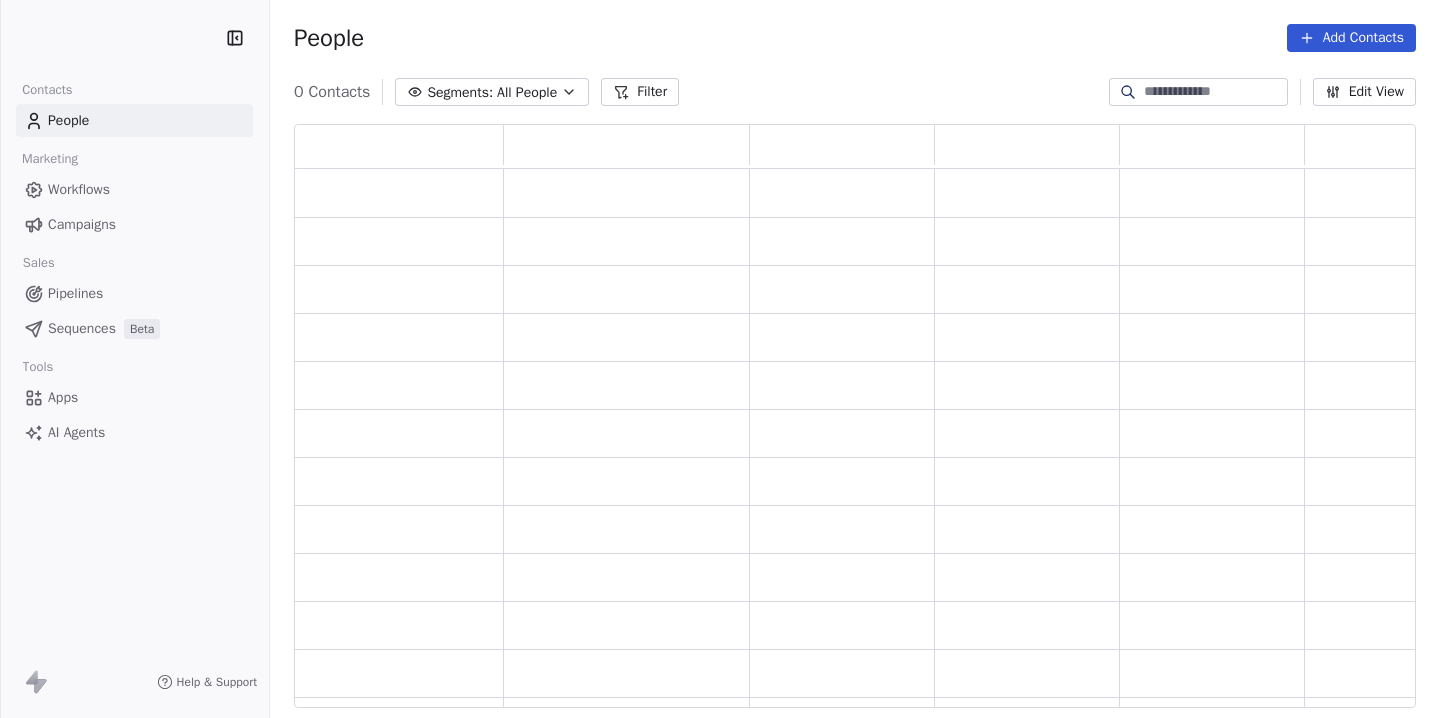 scroll, scrollTop: 0, scrollLeft: 0, axis: both 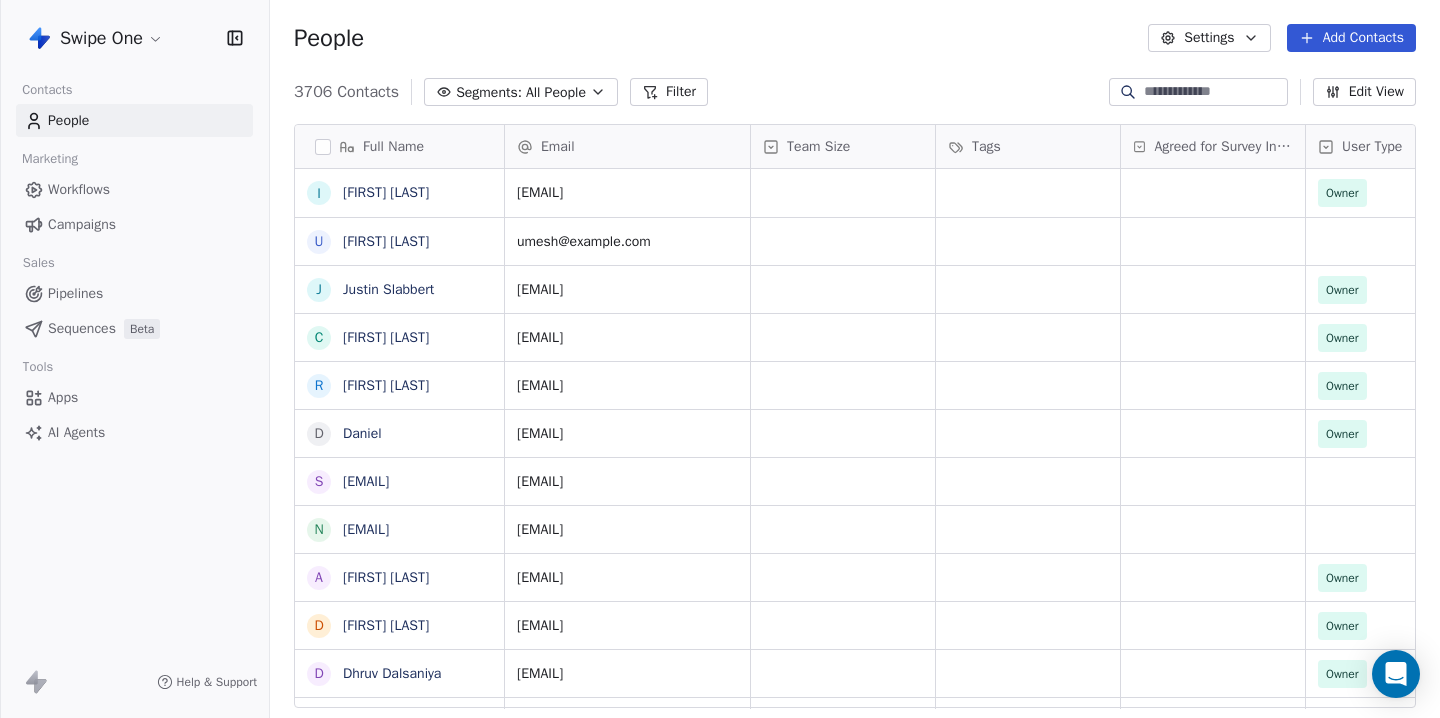 click at bounding box center (1214, 92) 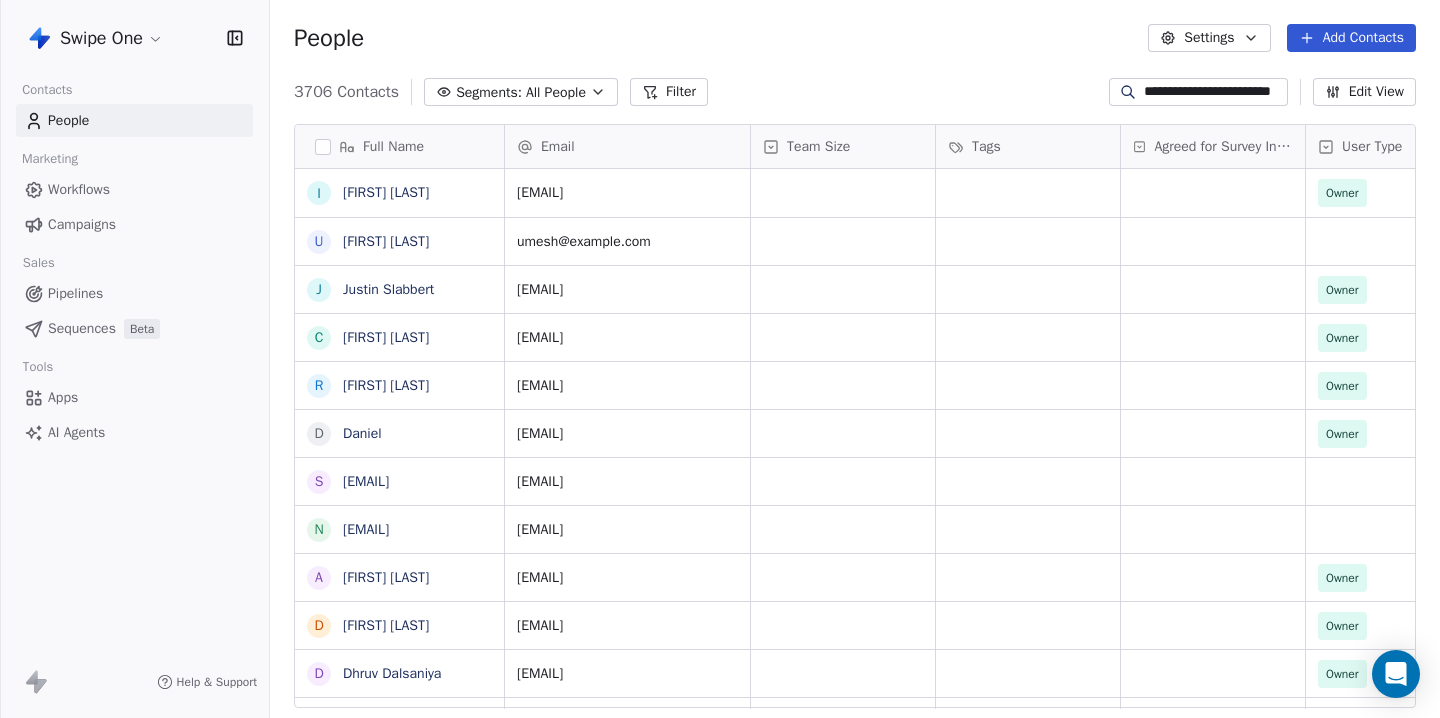 scroll, scrollTop: 0, scrollLeft: 35, axis: horizontal 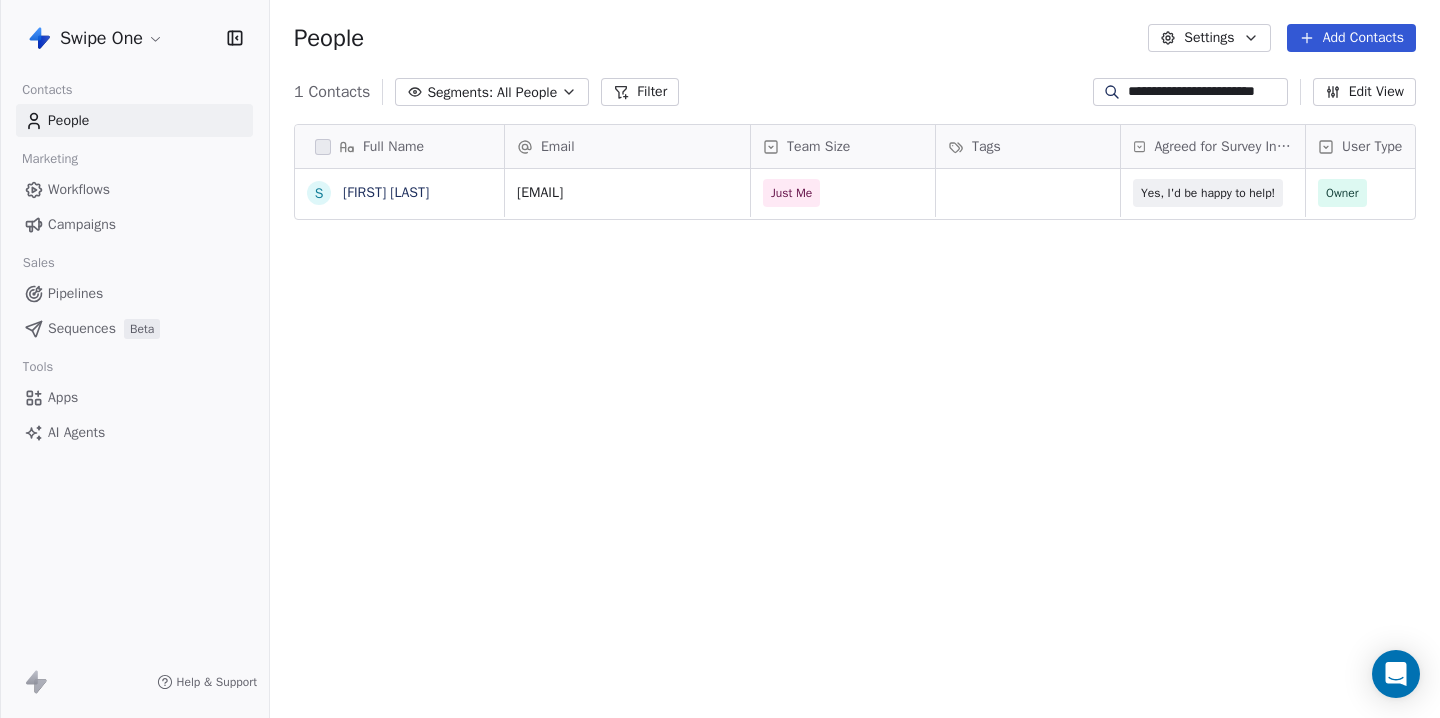 type on "**********" 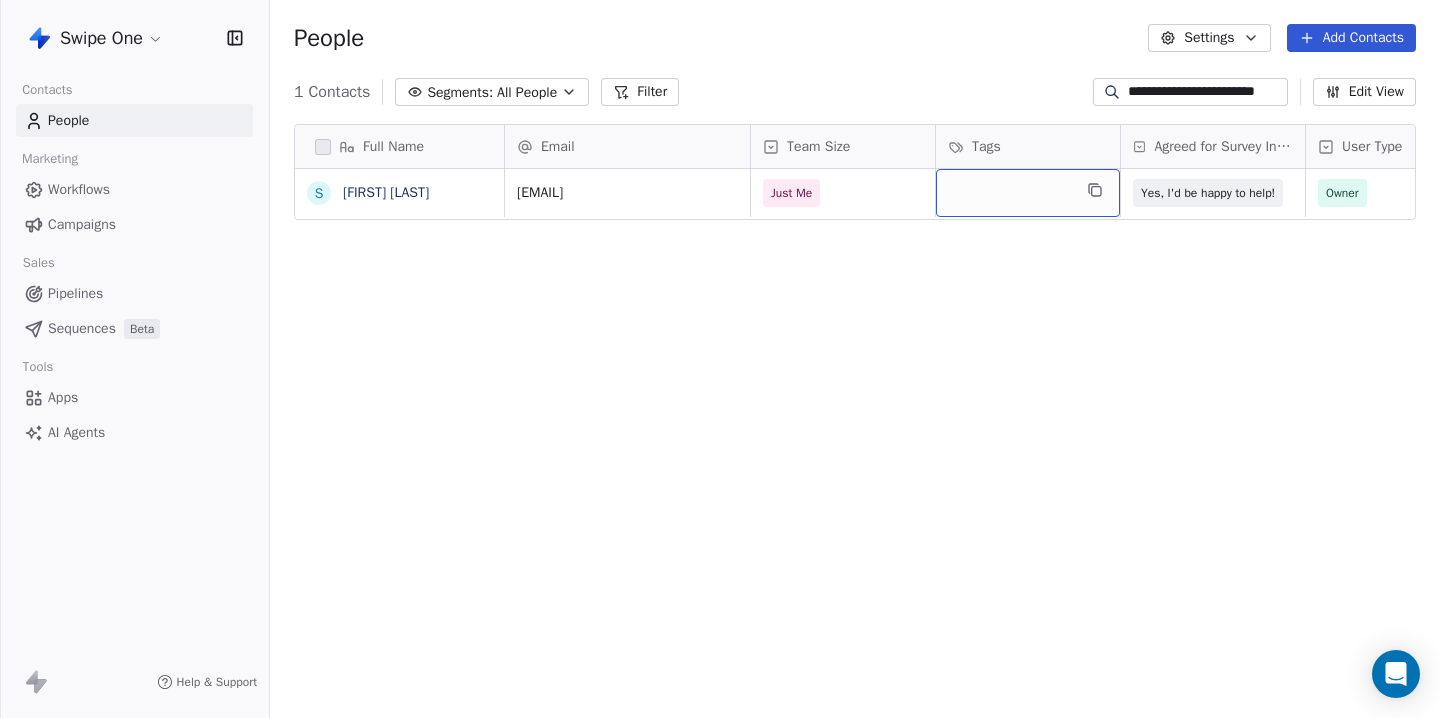 scroll, scrollTop: 0, scrollLeft: 0, axis: both 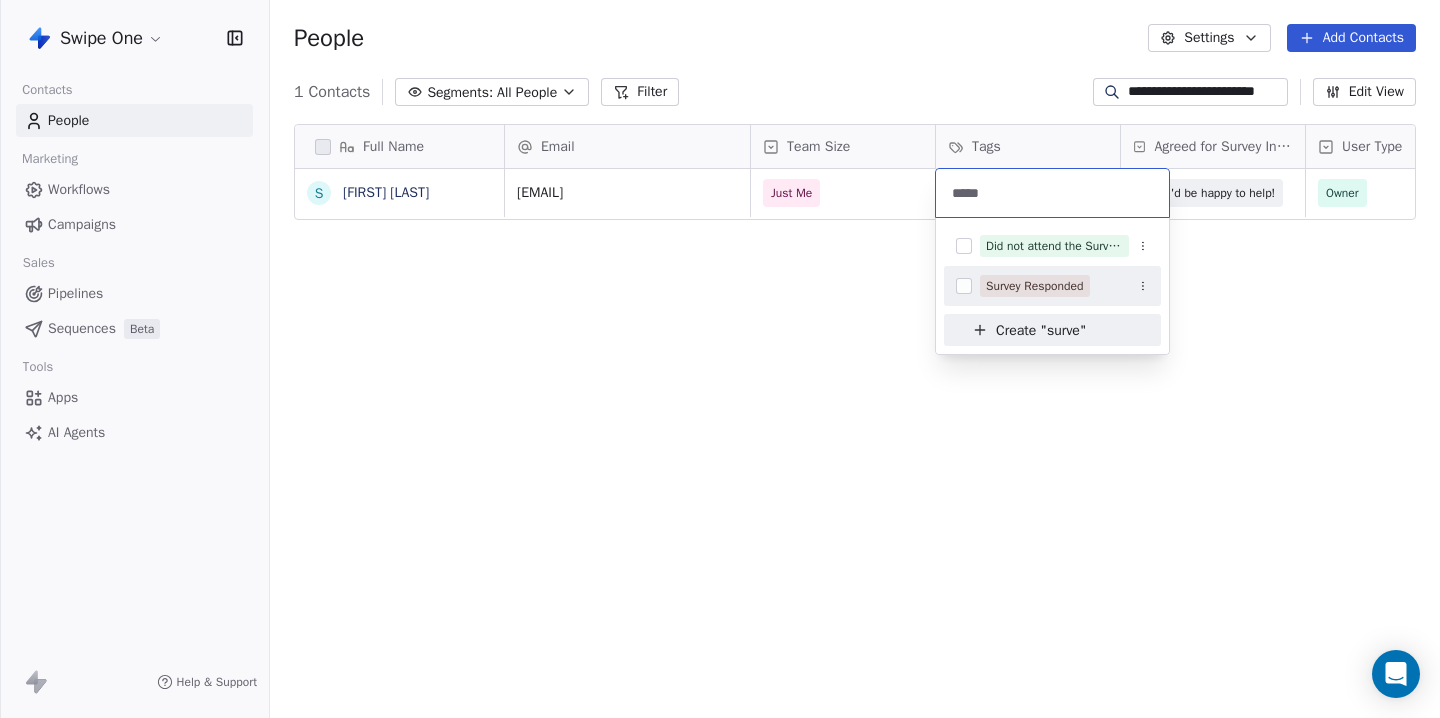 type on "*****" 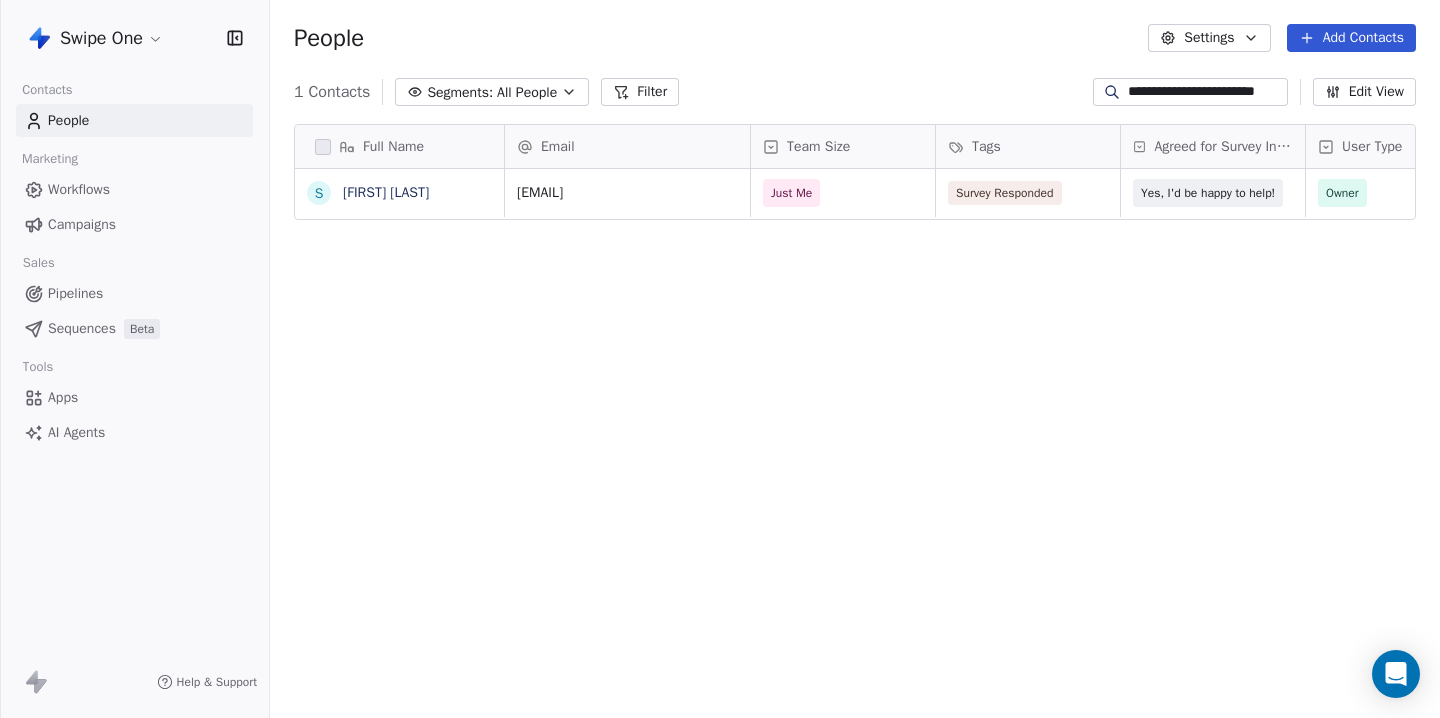 click on "**********" at bounding box center (720, 359) 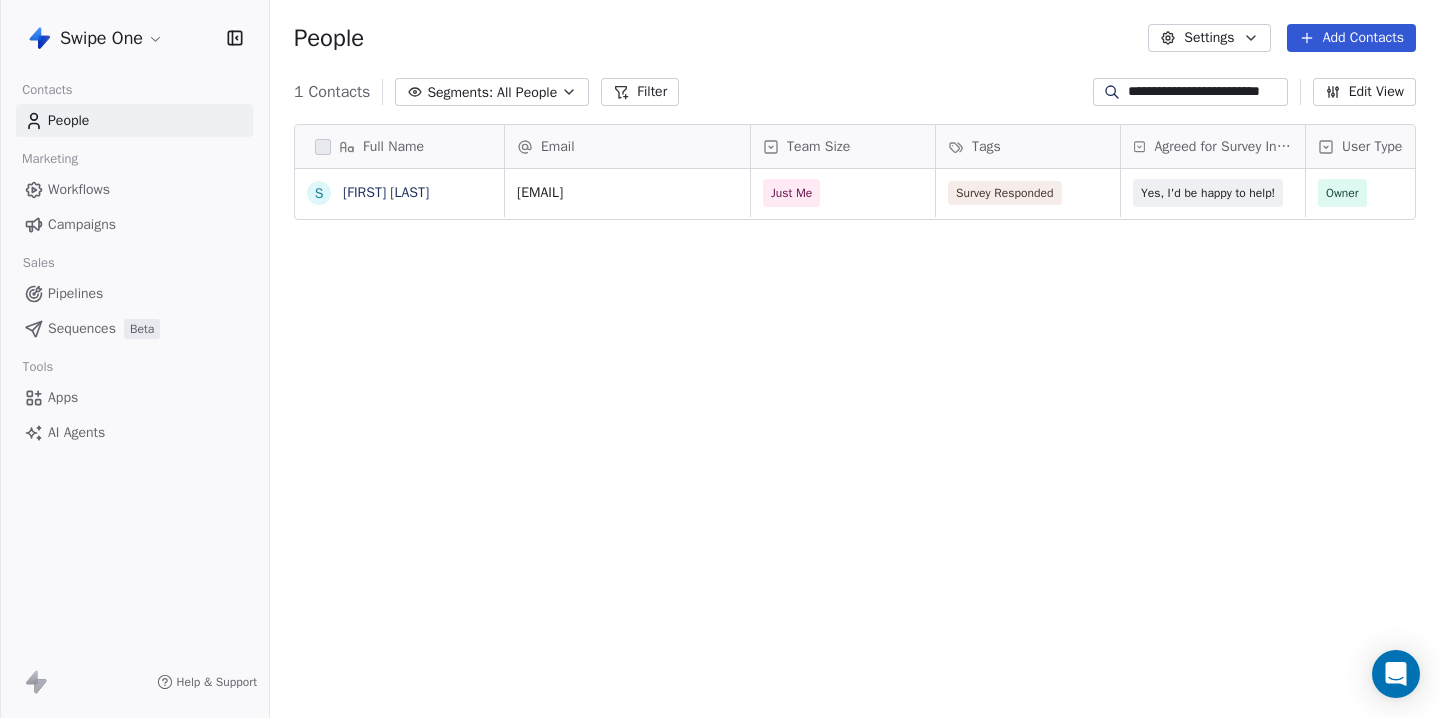 scroll, scrollTop: 0, scrollLeft: 23, axis: horizontal 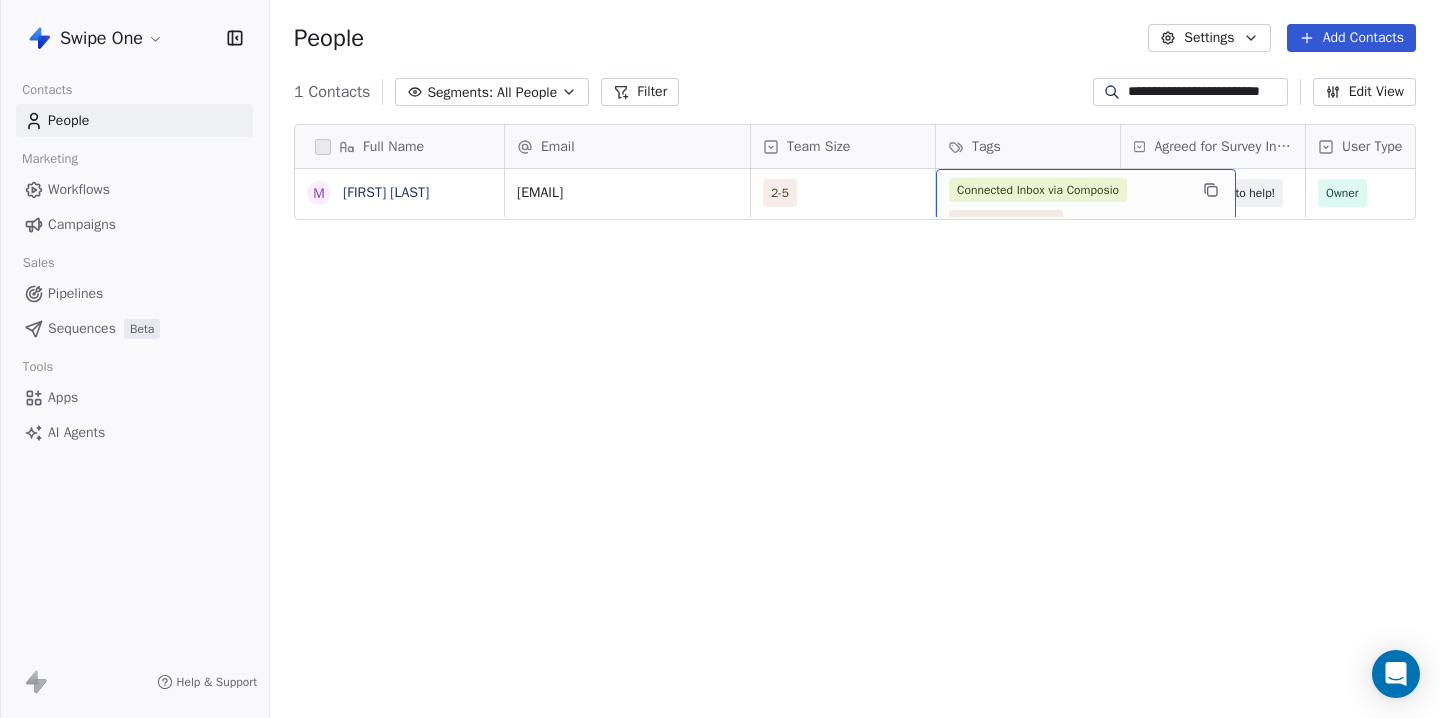 click on "Connected Inbox via Composio Survey Responded Agreed for Interview" at bounding box center [1068, 222] 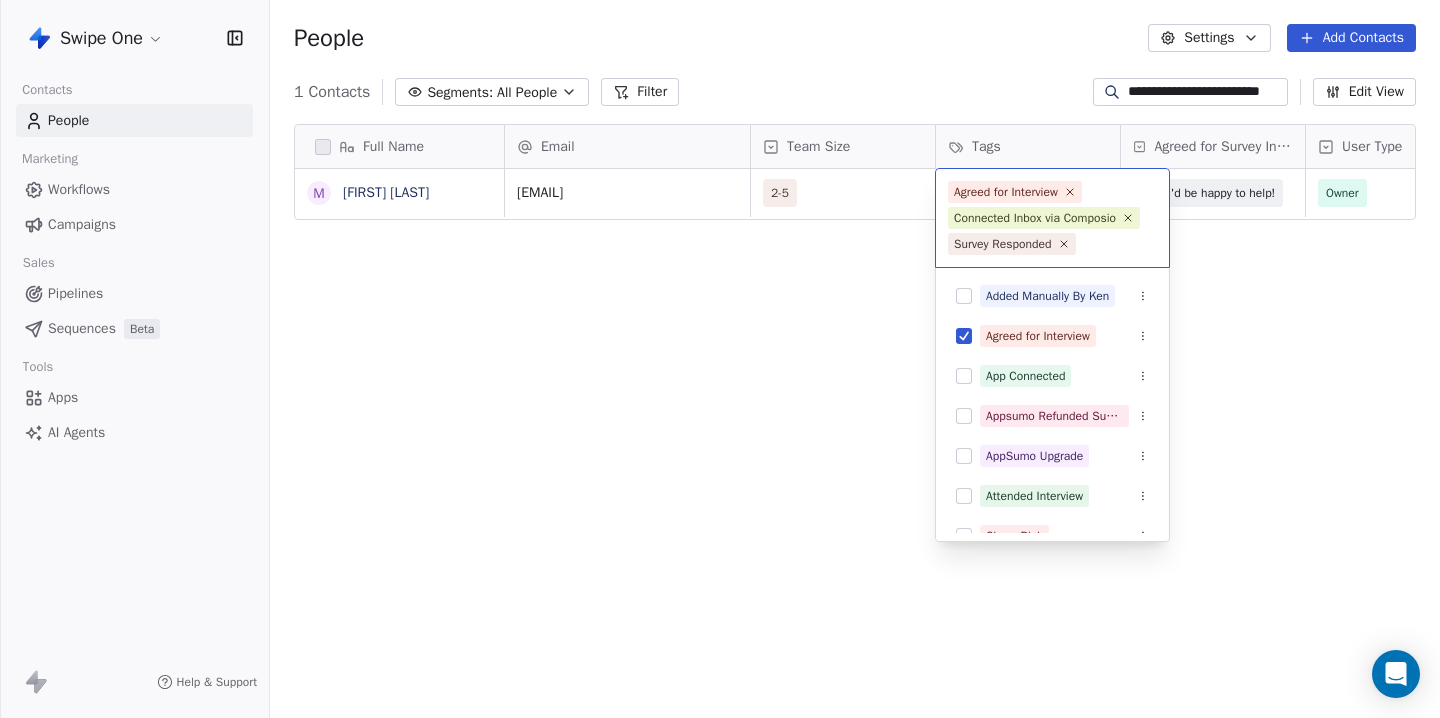 click on "**********" at bounding box center [720, 359] 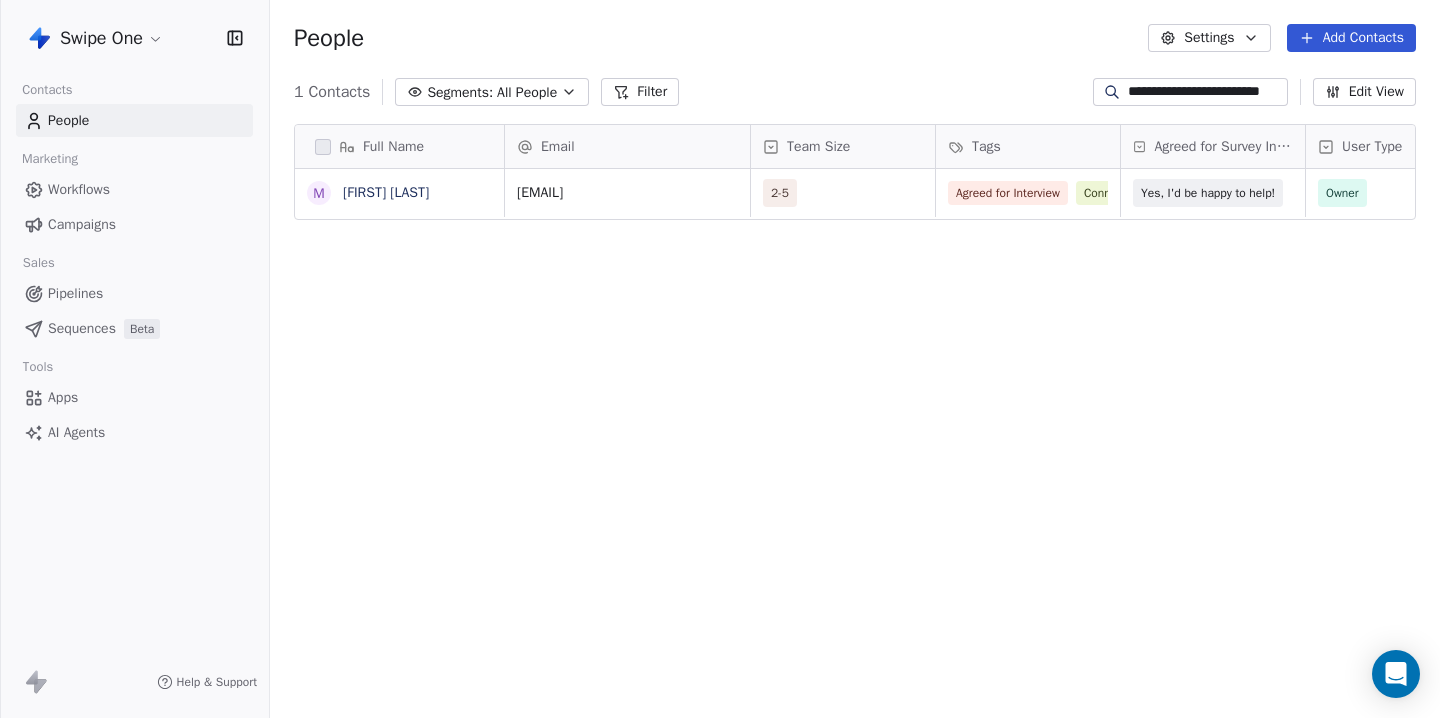click on "**********" at bounding box center [1206, 92] 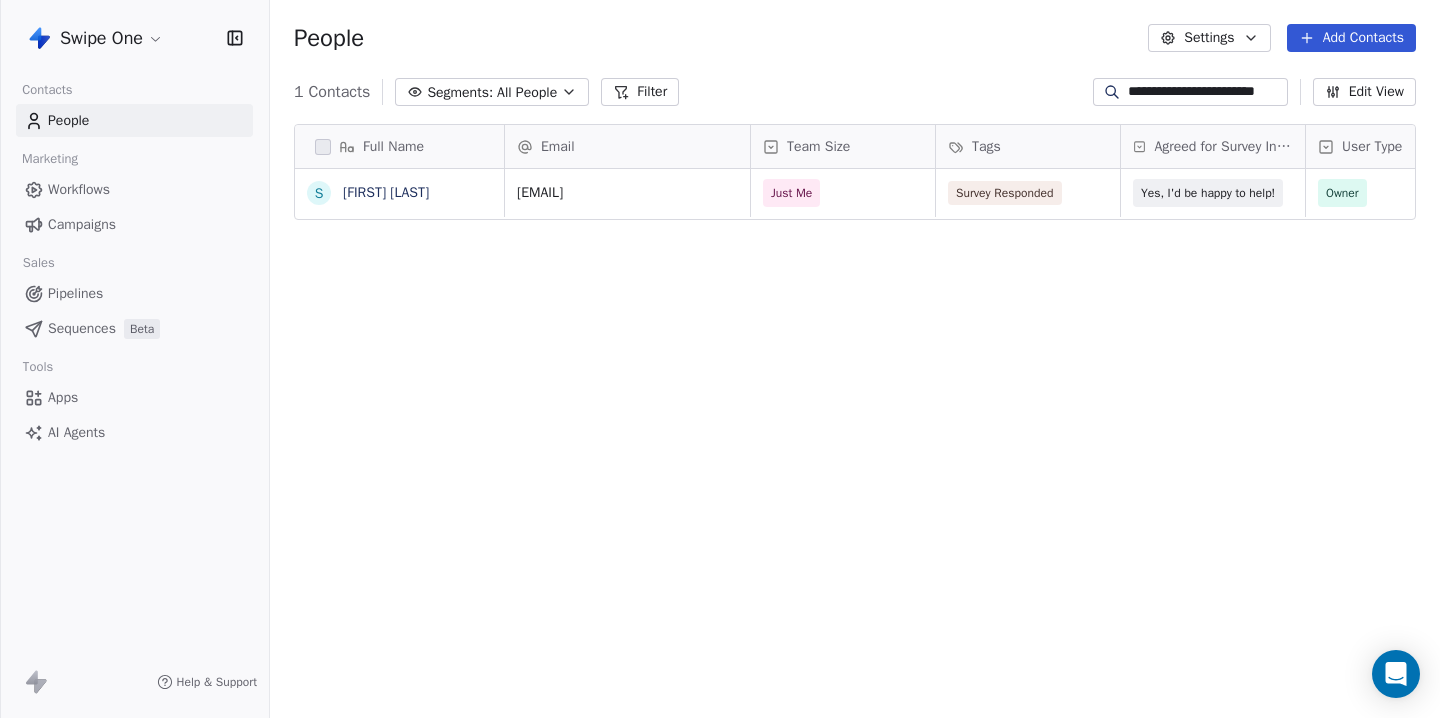 scroll, scrollTop: 0, scrollLeft: 0, axis: both 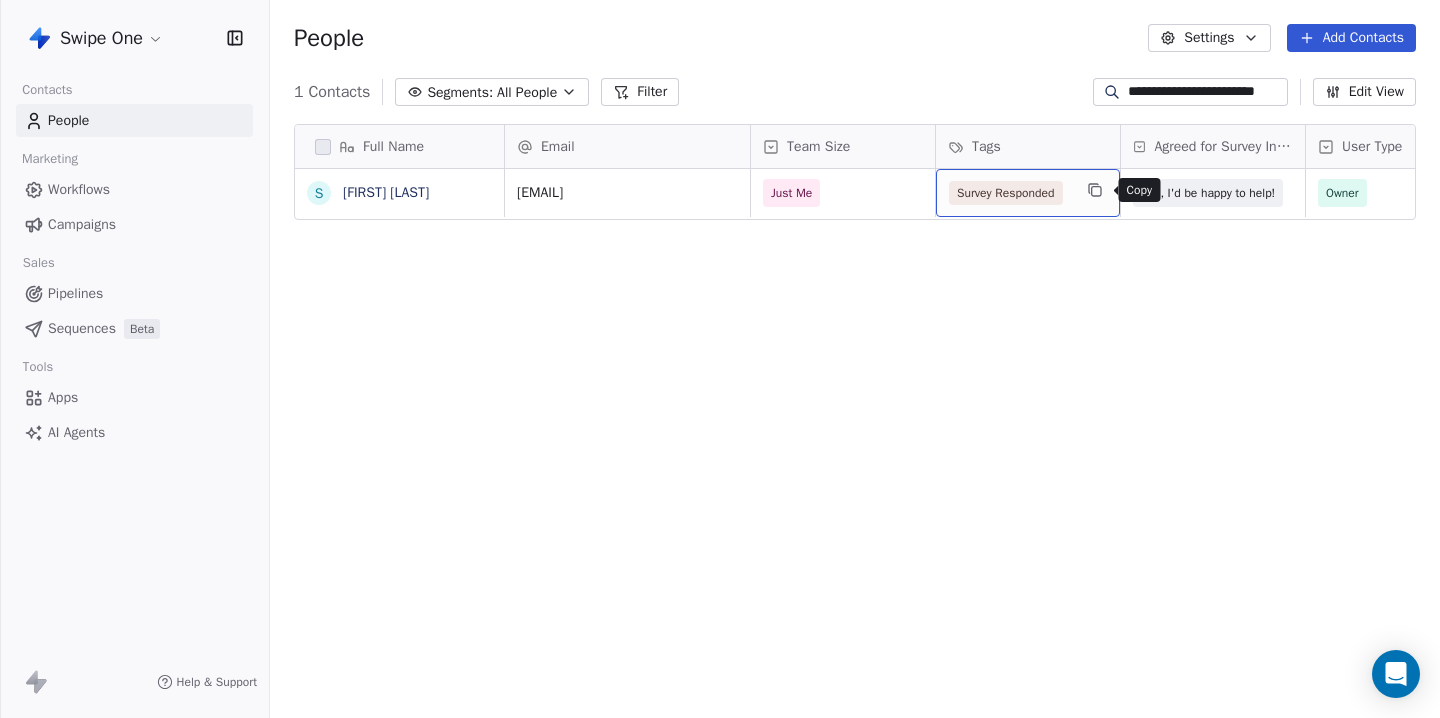 click at bounding box center (1095, 190) 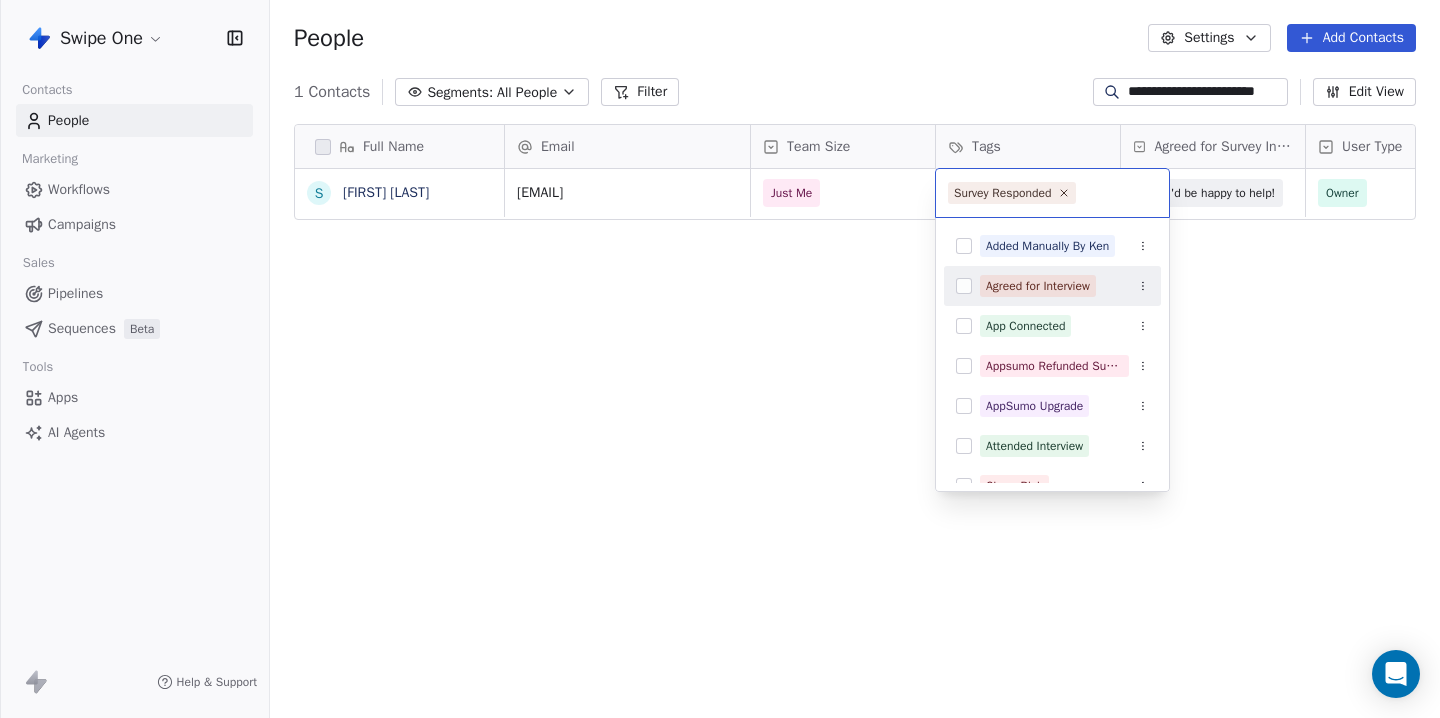 click at bounding box center [964, 286] 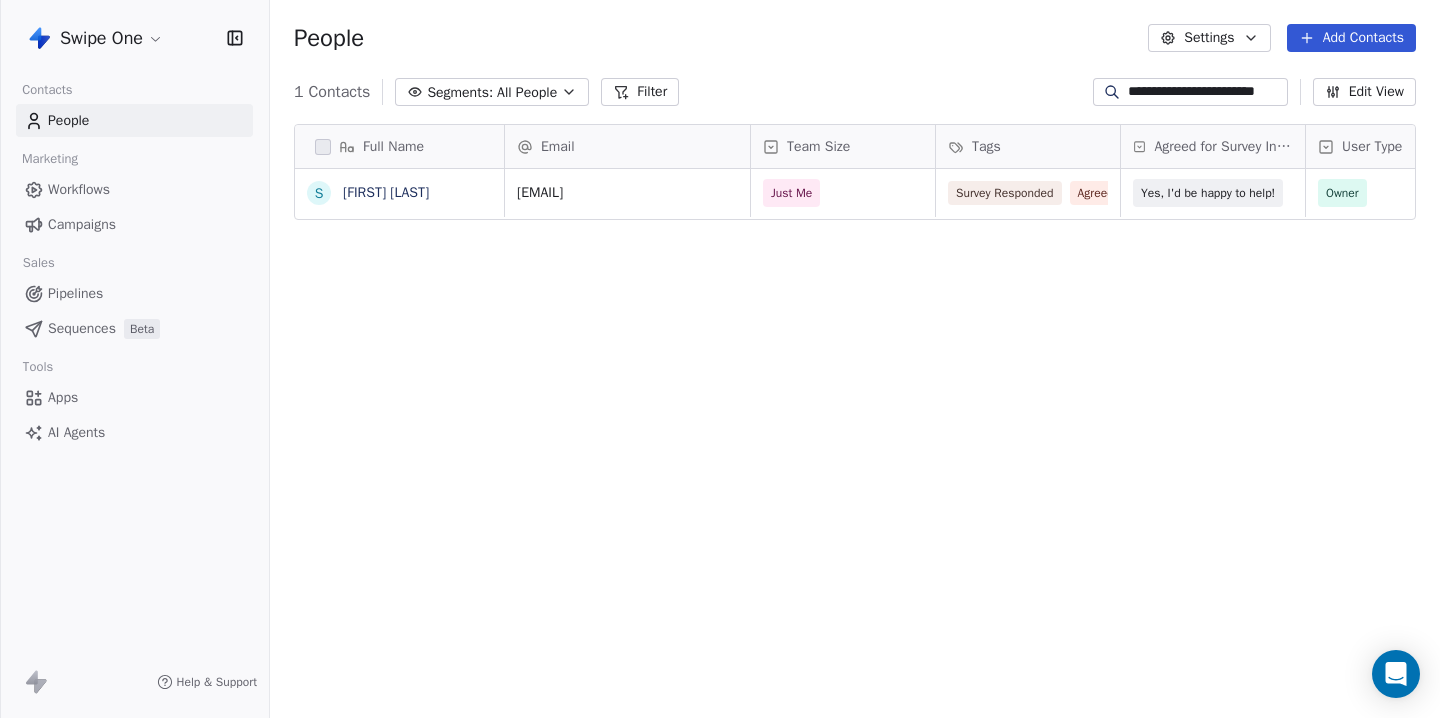 click on "**********" at bounding box center (720, 359) 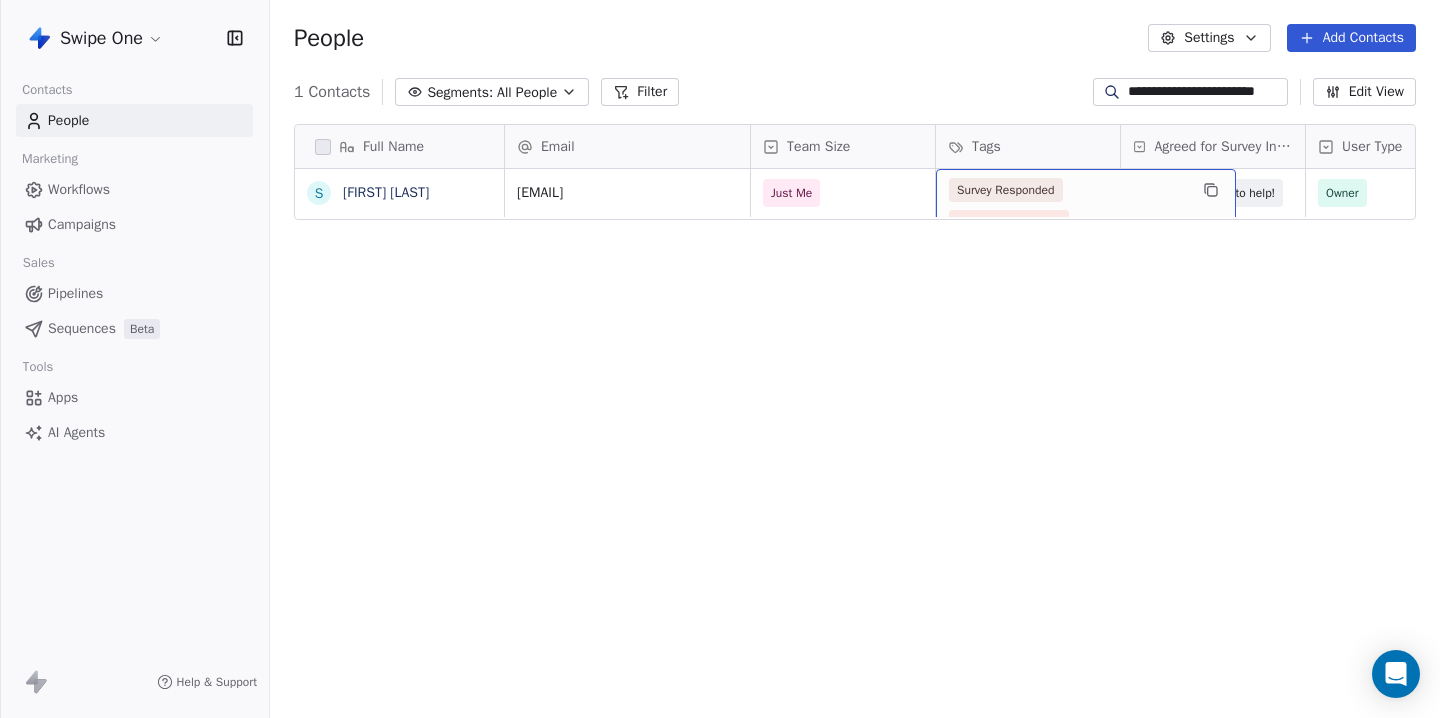 click on "Survey Responded Agreed for Interview" at bounding box center [1086, 206] 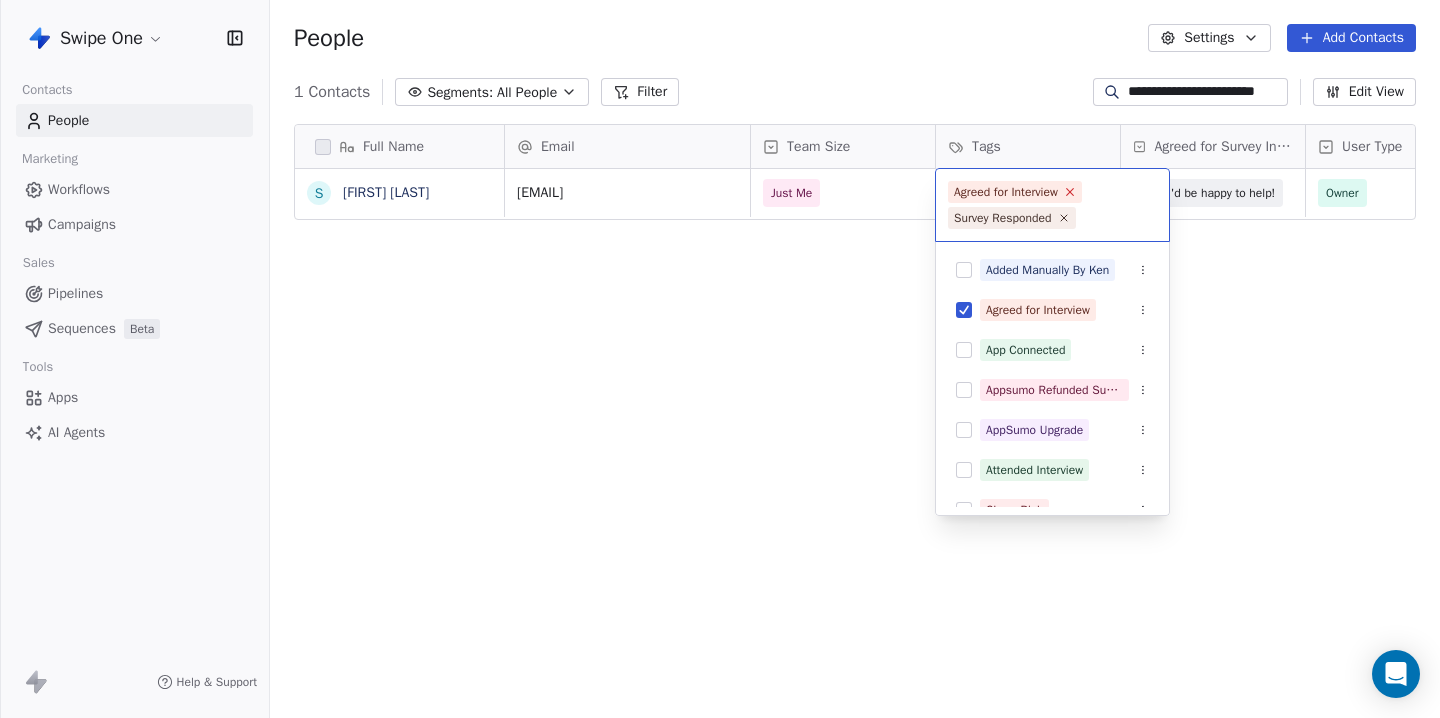 click 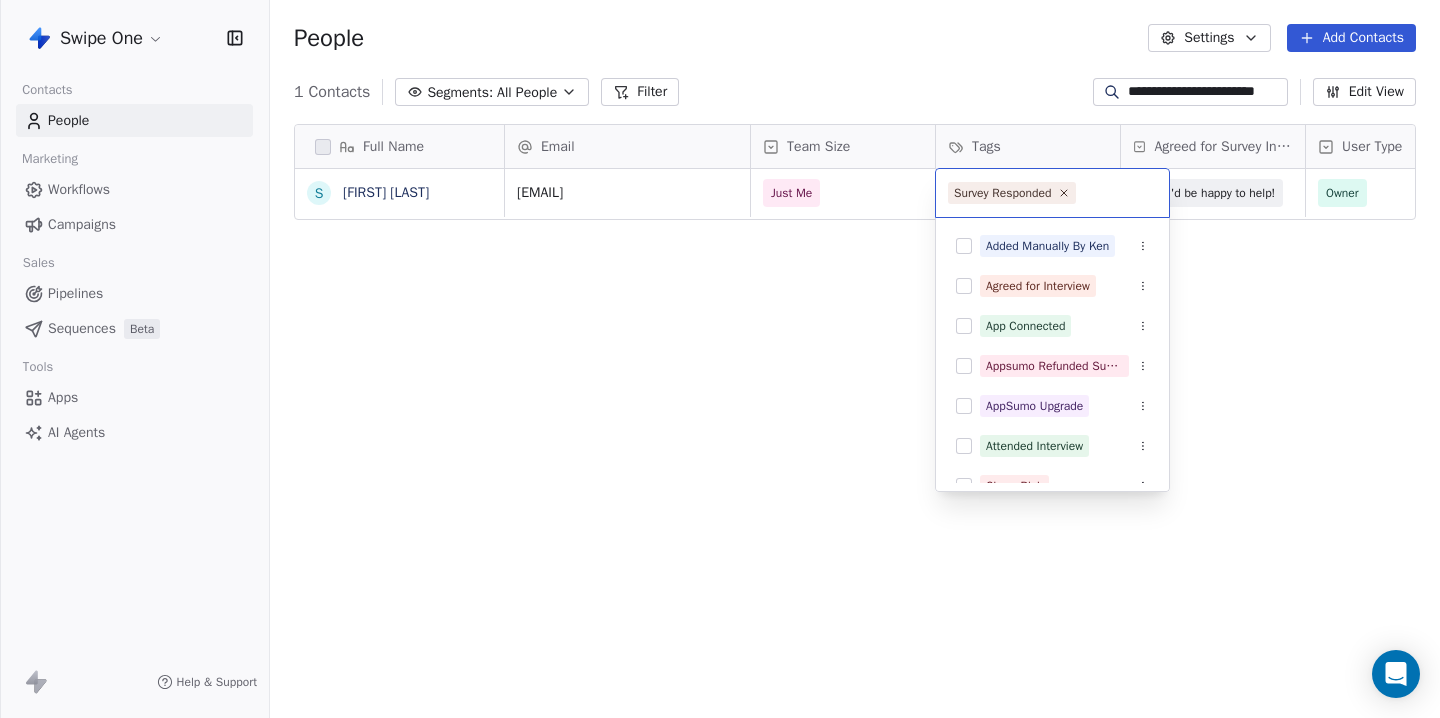 click on "Full Name S Shankar Jayaraman Email Team Size Tags Agreed for Survey Interview User Type Created Date IST Last Updated Date IST Email Marketing Consent [EMAIL] Just Me Survey Responded Agreed for Interview Yes, I'd be happy to help! Owner Feb 01, 2025 07:36 PM Jul 28, 2025 03:01 PM Subscribed
To pick up a draggable item, press the space bar.
While dragging, use the arrow keys to move the item.
Press space again to drop the item in its new position, or press escape to cancel.
Survey Responded Added Manually By Ken Agreed for Interview App Connected Appsumo Refunded Sumolings AppSumo Upgrade Attended Interview Churn Risk Competitor Switch Connected Inbox via Composio Connected Inbox via Emailengine Customer" at bounding box center (720, 359) 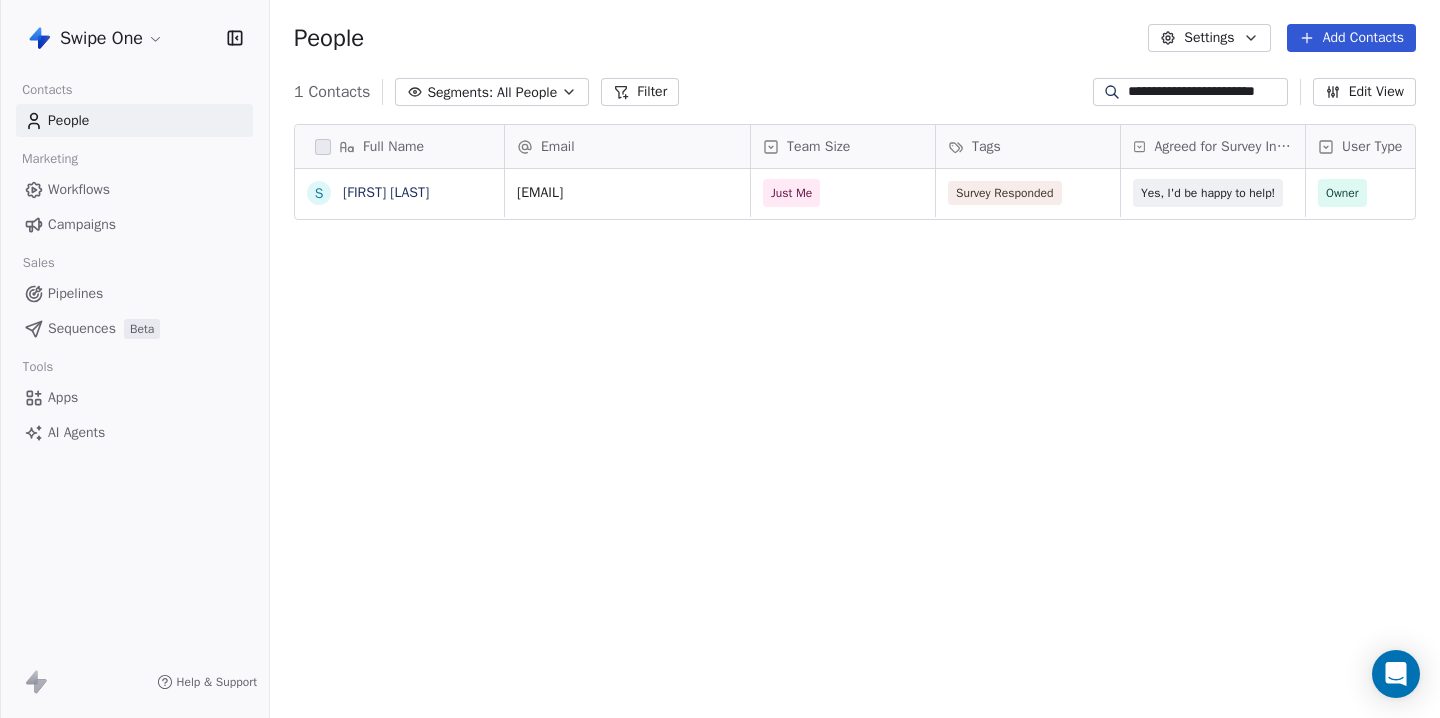 click on "**********" at bounding box center [1206, 92] 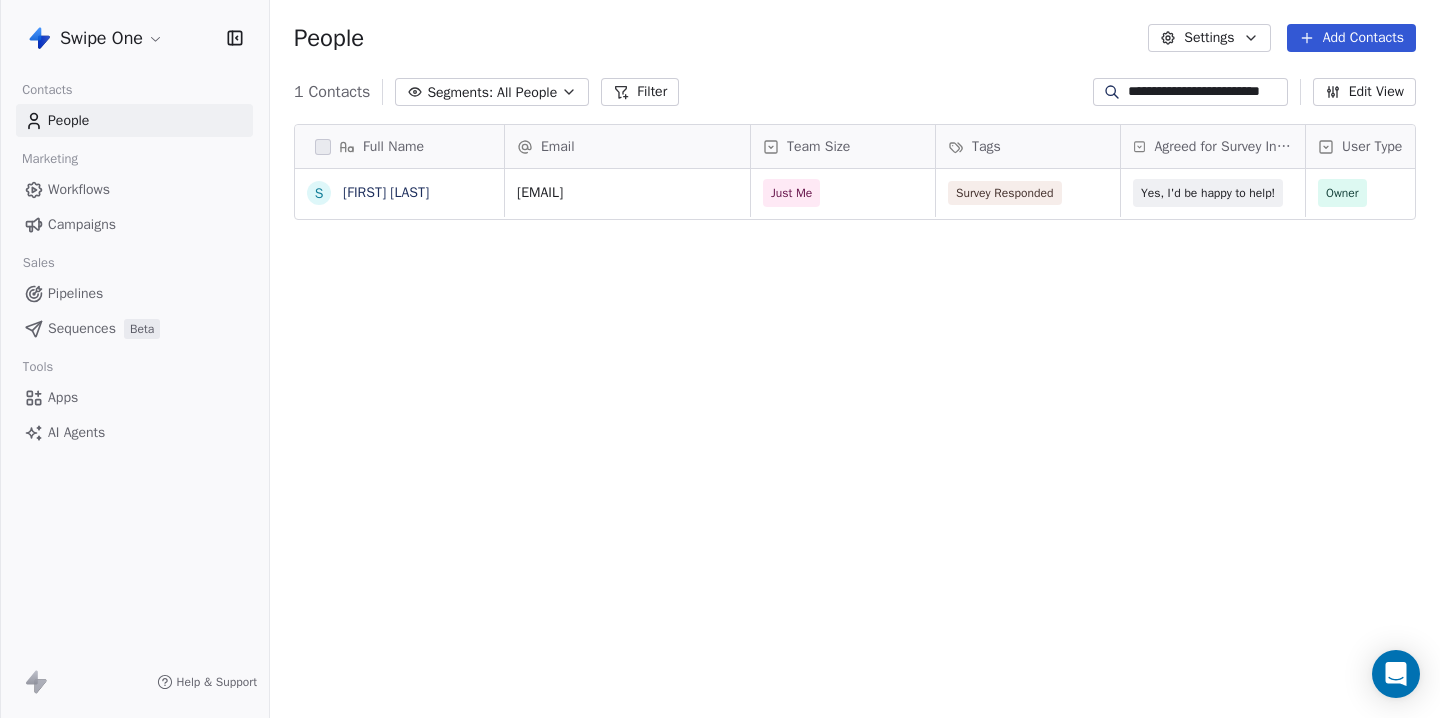 scroll, scrollTop: 0, scrollLeft: 23, axis: horizontal 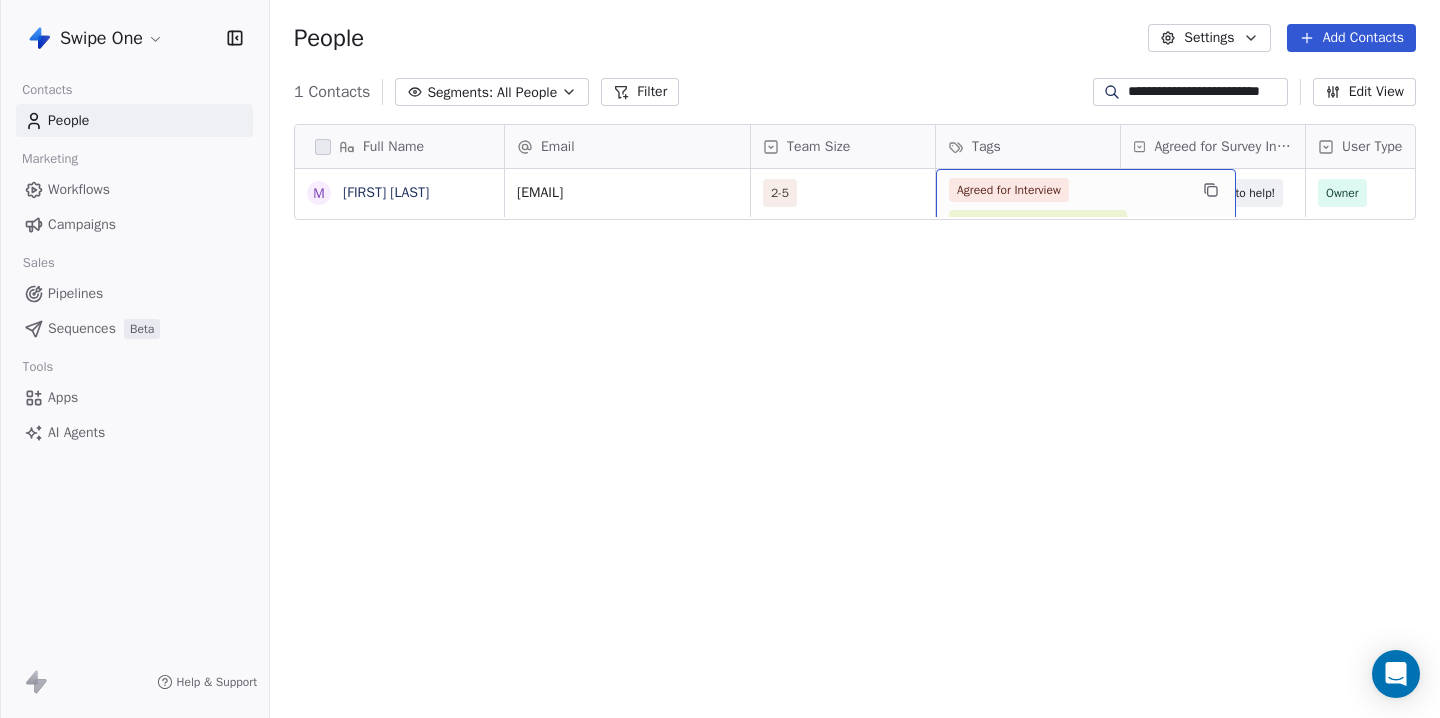 click on "Agreed for Interview" at bounding box center (1009, 190) 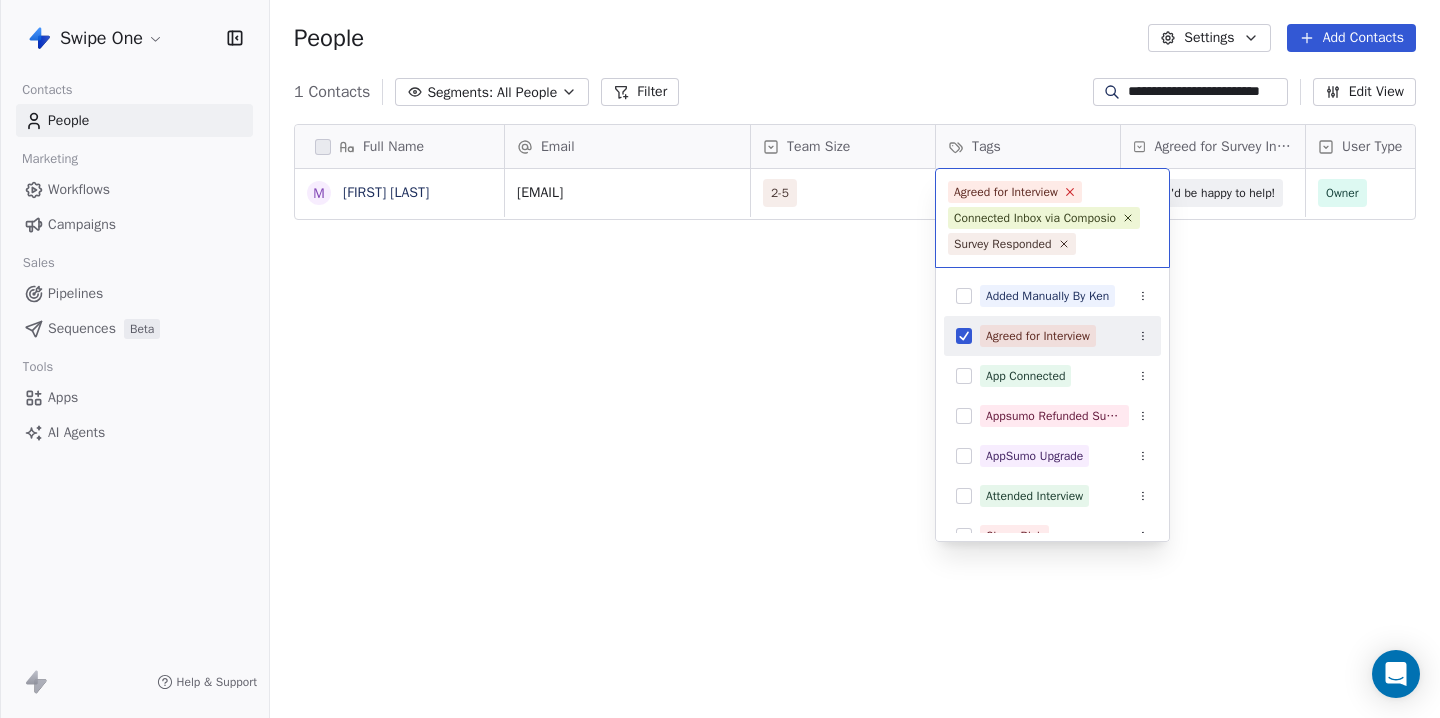 click 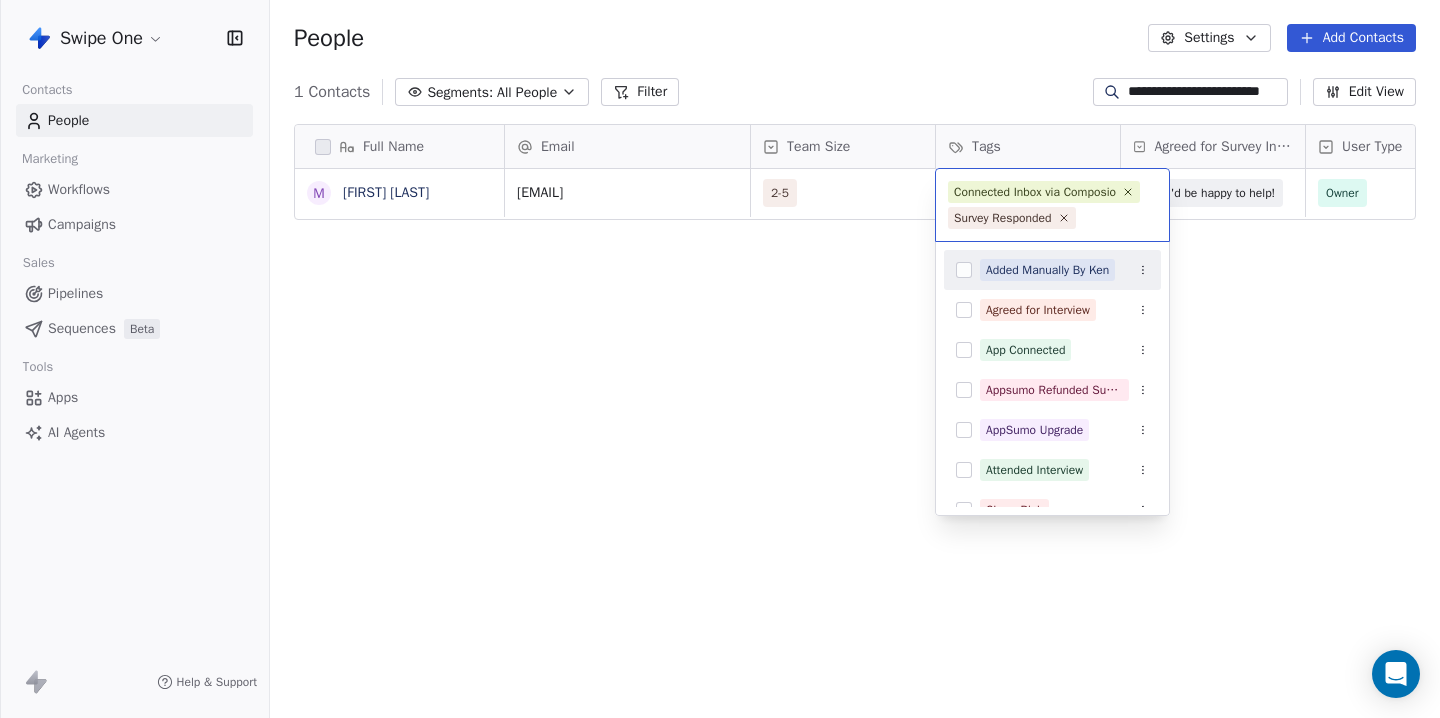 click on "Full Name M Miriam Gilbert Email Team Size Tags Agreed for Survey Interview User Type Created Date IST Last Updated Date IST Email Marketing Consent [EMAIL] 2-5 Agreed for Interview Connected Inbox via Composio Survey Responded Yes, I'd be happy to help! Owner Mar 20, 2025 11:02 PM Jul 28, 2025 03:00 PM Subscribed
To pick up a draggable item, press the space bar.
While dragging, use the arrow keys to move the item.
Press space again to drop the item in its new position, or press escape to cancel.
Connected Inbox via Composio Survey Responded Added Manually By Ken Agreed for Interview App Connected Appsumo Refunded Sumolings AppSumo Upgrade Attended Interview Churn Risk Competitor Switch Customer" at bounding box center [720, 359] 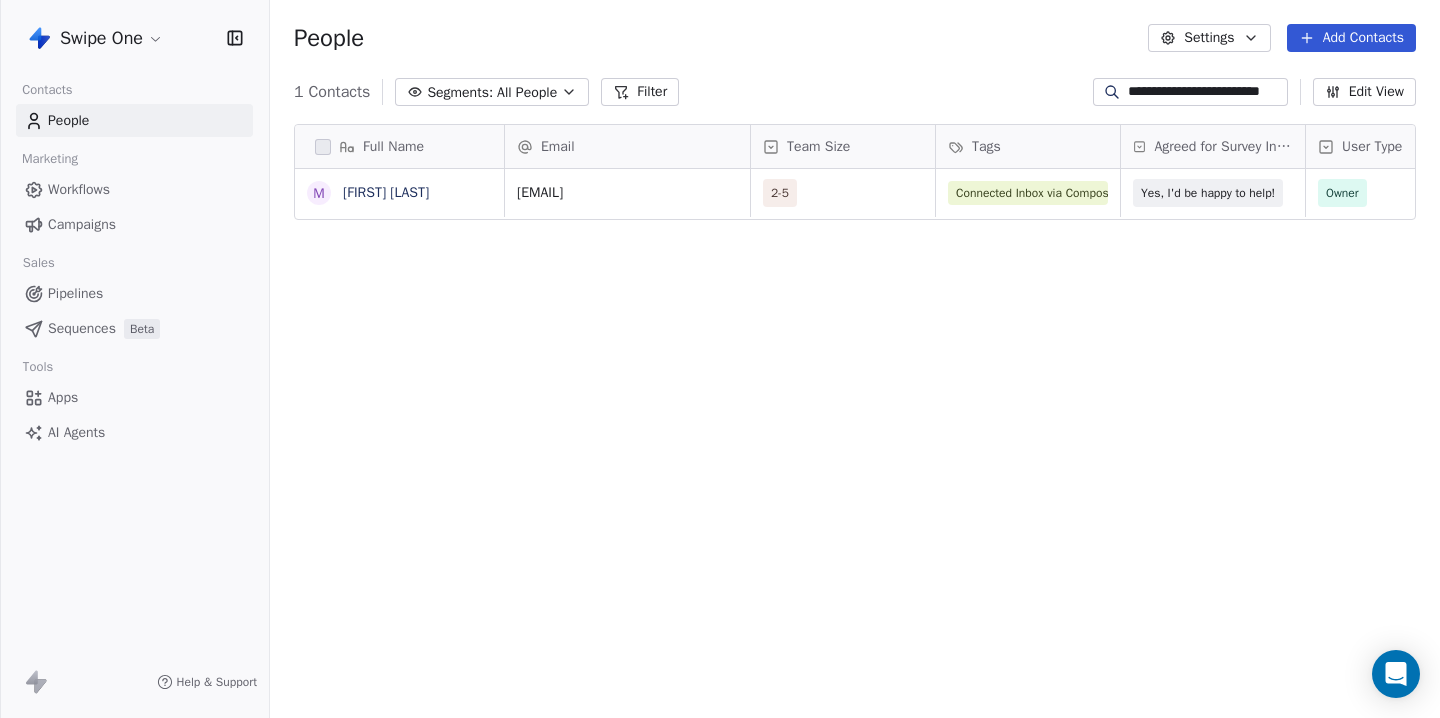 click on "**********" at bounding box center (1206, 92) 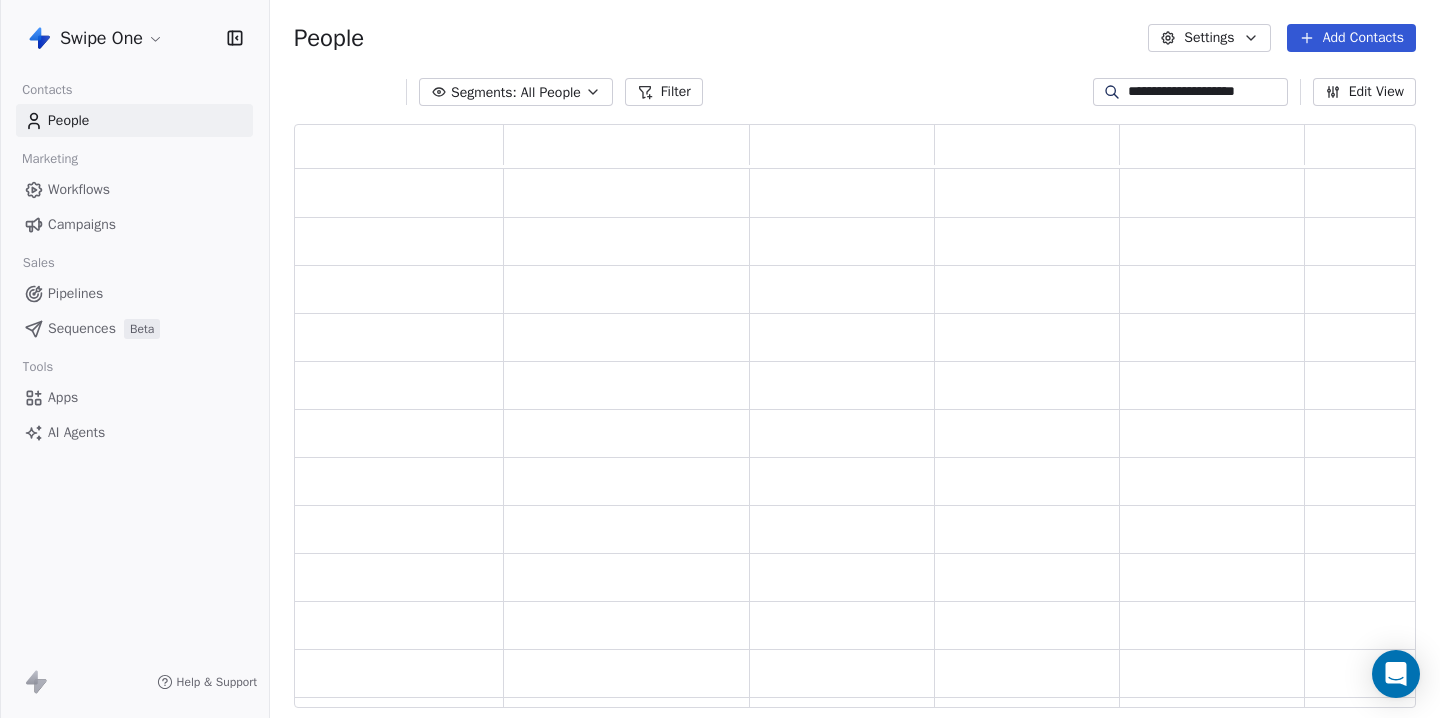 scroll, scrollTop: 1, scrollLeft: 1, axis: both 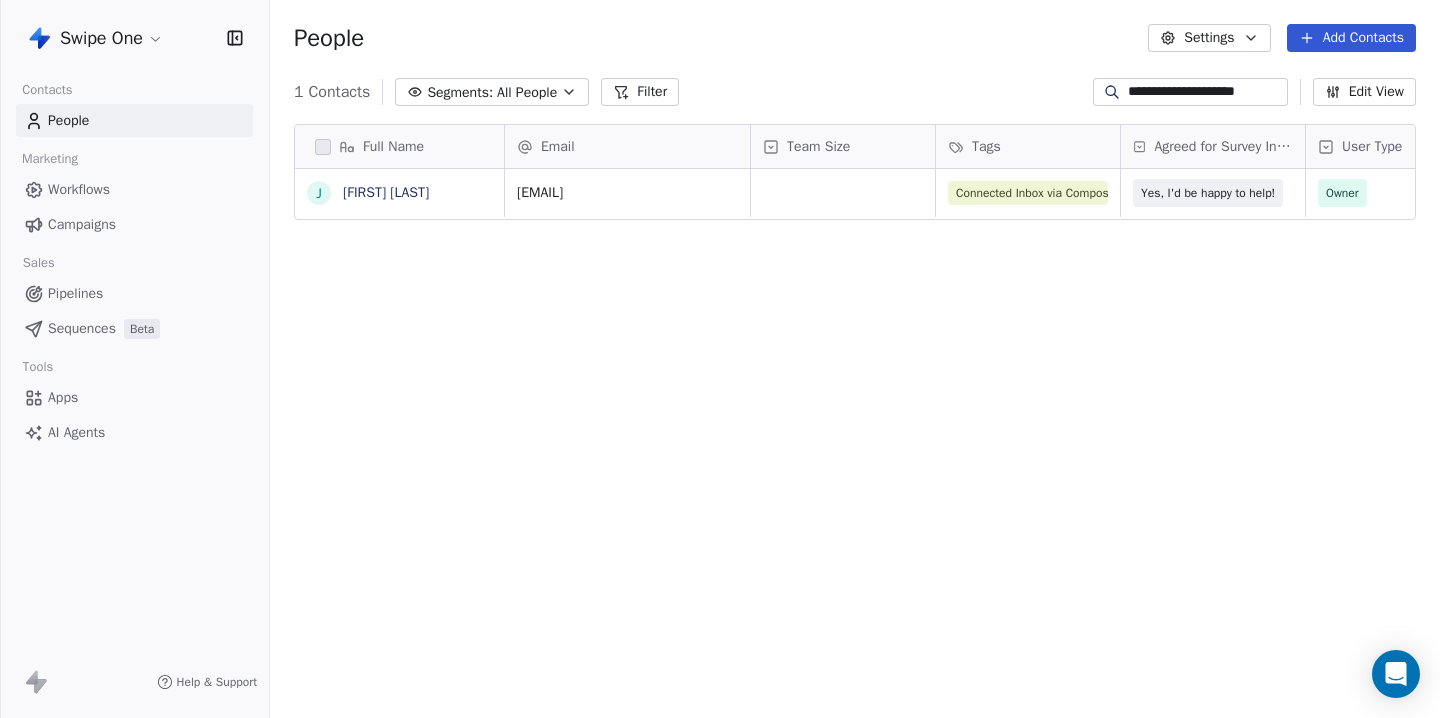 type on "**********" 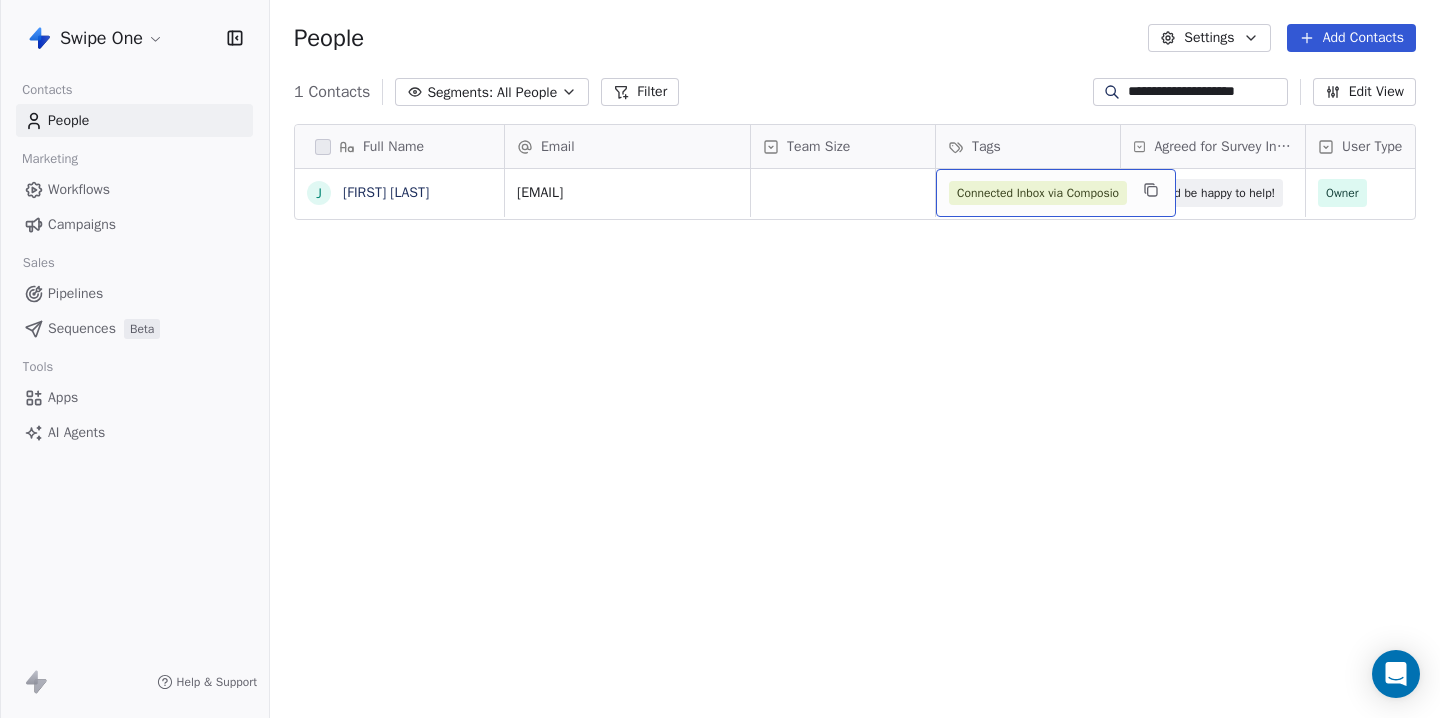 click on "Connected Inbox via Composio" at bounding box center (1056, 193) 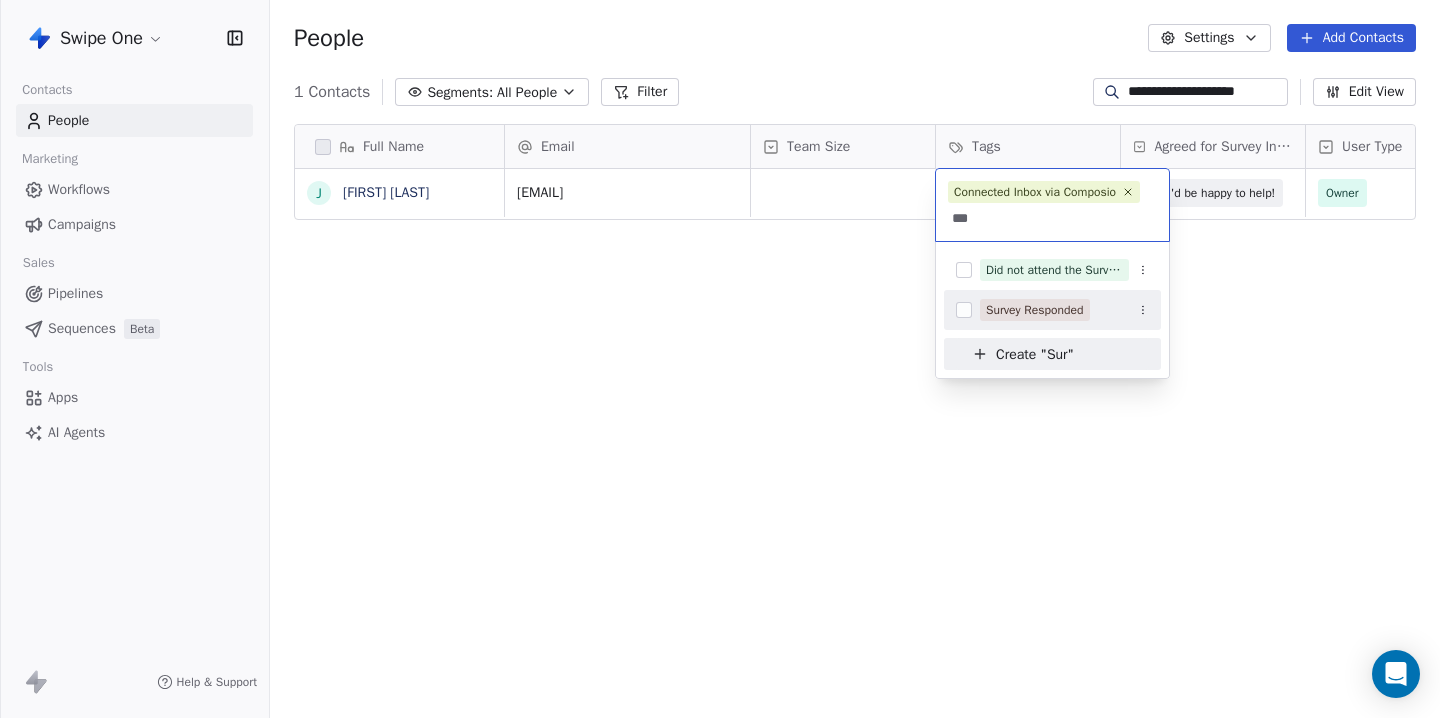 type on "***" 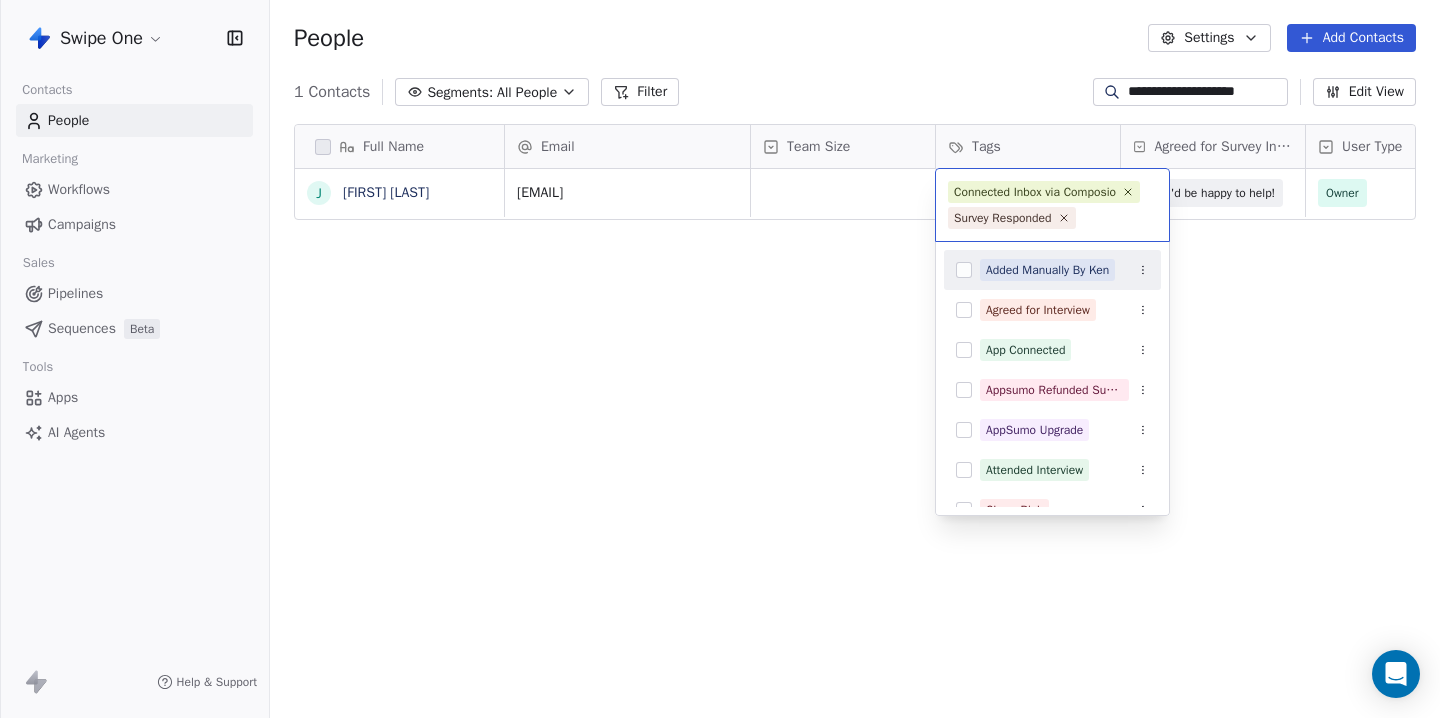 click on "**********" at bounding box center [720, 359] 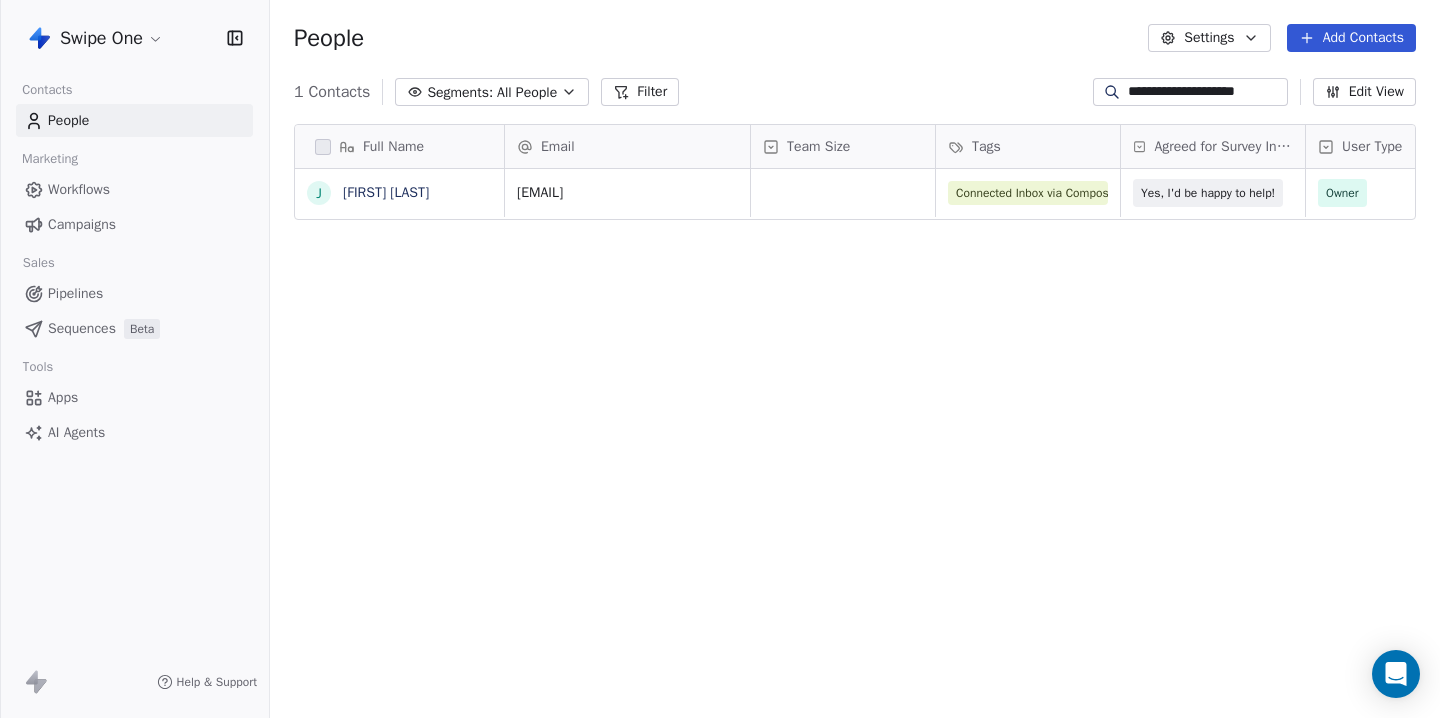 click on "Full Name J [FIRST] [LAST] Email Team Size Tags Agreed for Survey Interview User Type Created Date IST Last Updated Date IST Email Marketing Consent [EMAIL] Connected Inbox via Composio Survey Responded Yes, I'd be happy to help! Owner Jun 18, 2025 07:01 PM Jul 28, 2025 03:01 PM Subscribed
To pick up a draggable item, press the space bar.
While dragging, use the arrow keys to move the item.
Press space again to drop the item in its new position, or press escape to cancel." at bounding box center [855, 424] 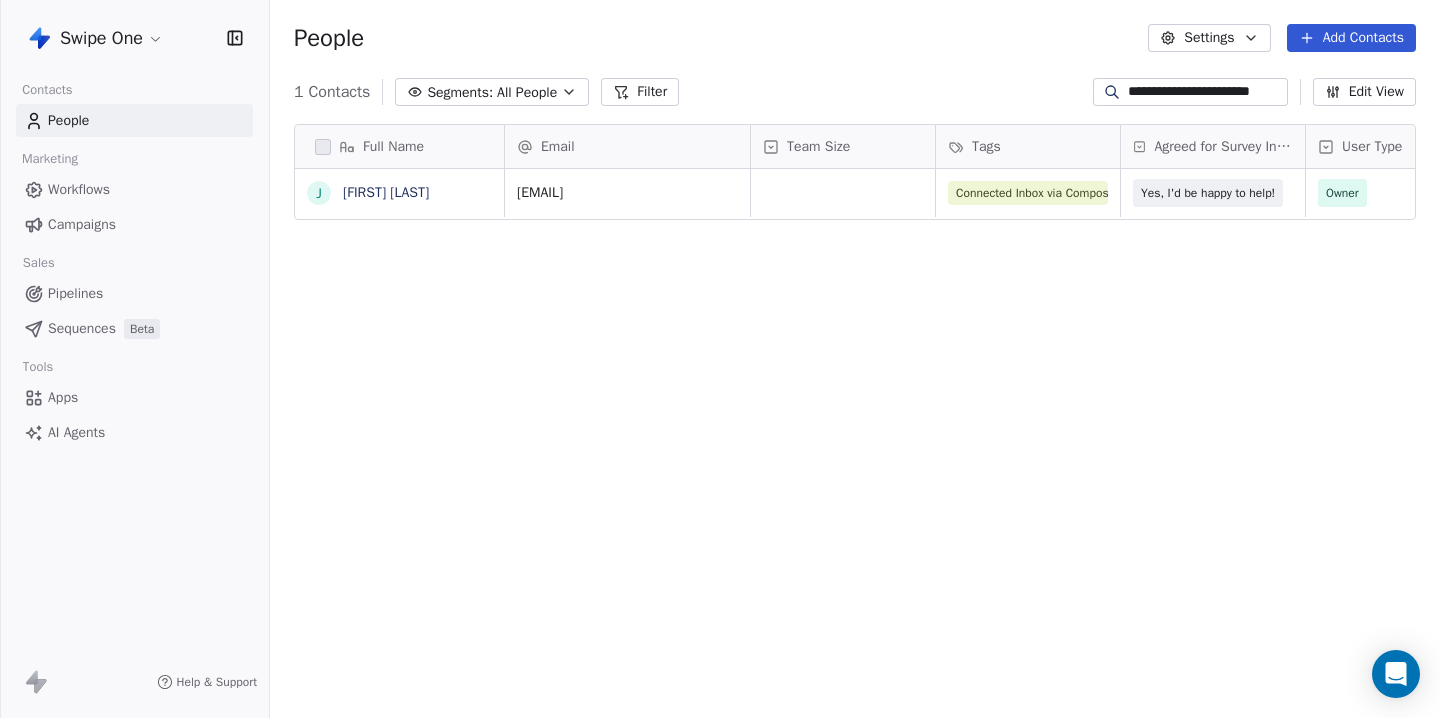 scroll, scrollTop: 0, scrollLeft: 11, axis: horizontal 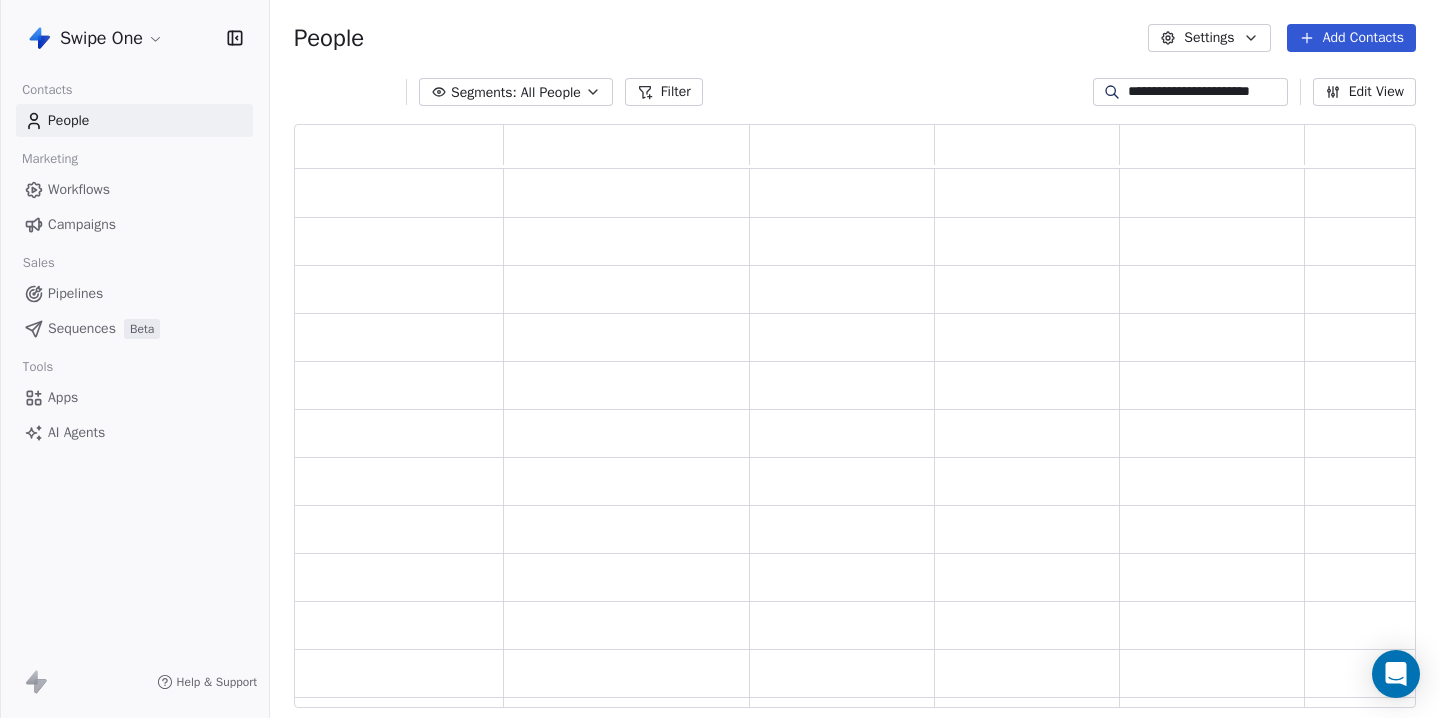 type on "**********" 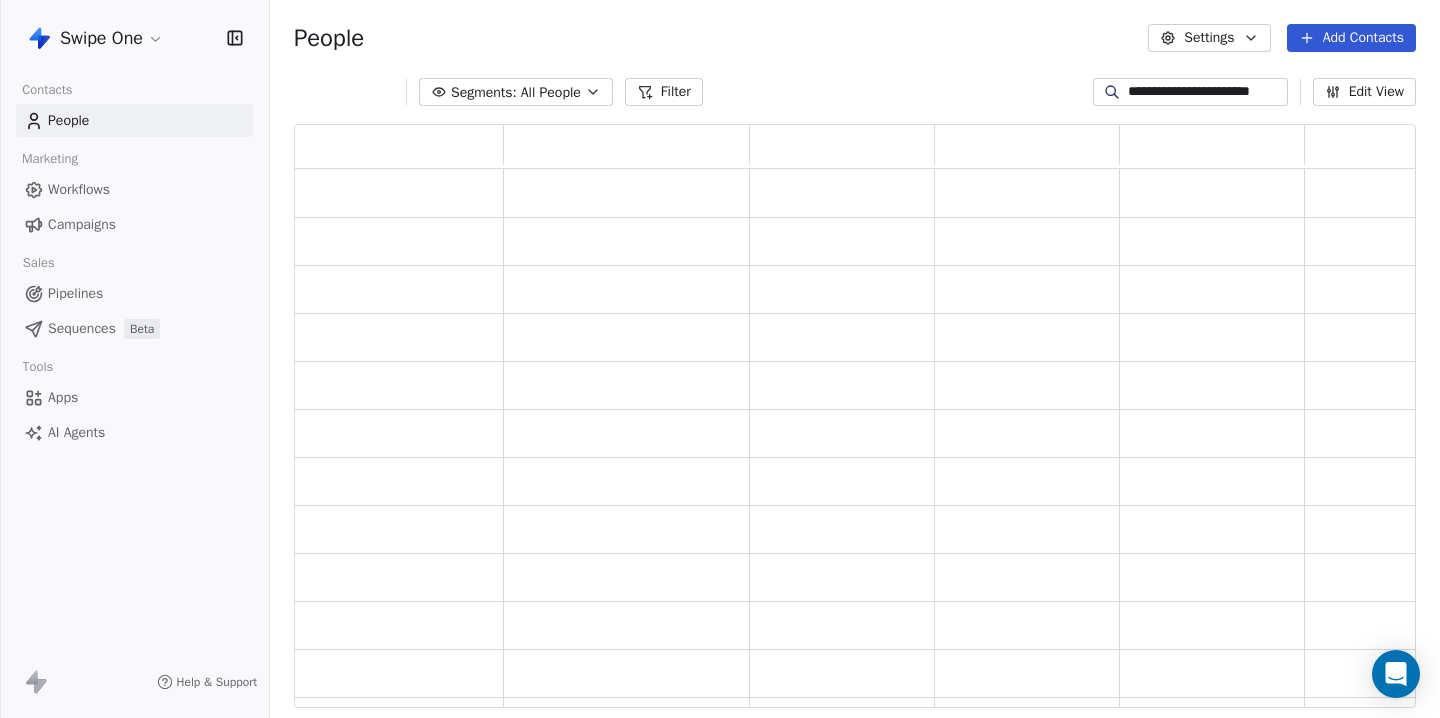 scroll, scrollTop: 0, scrollLeft: 0, axis: both 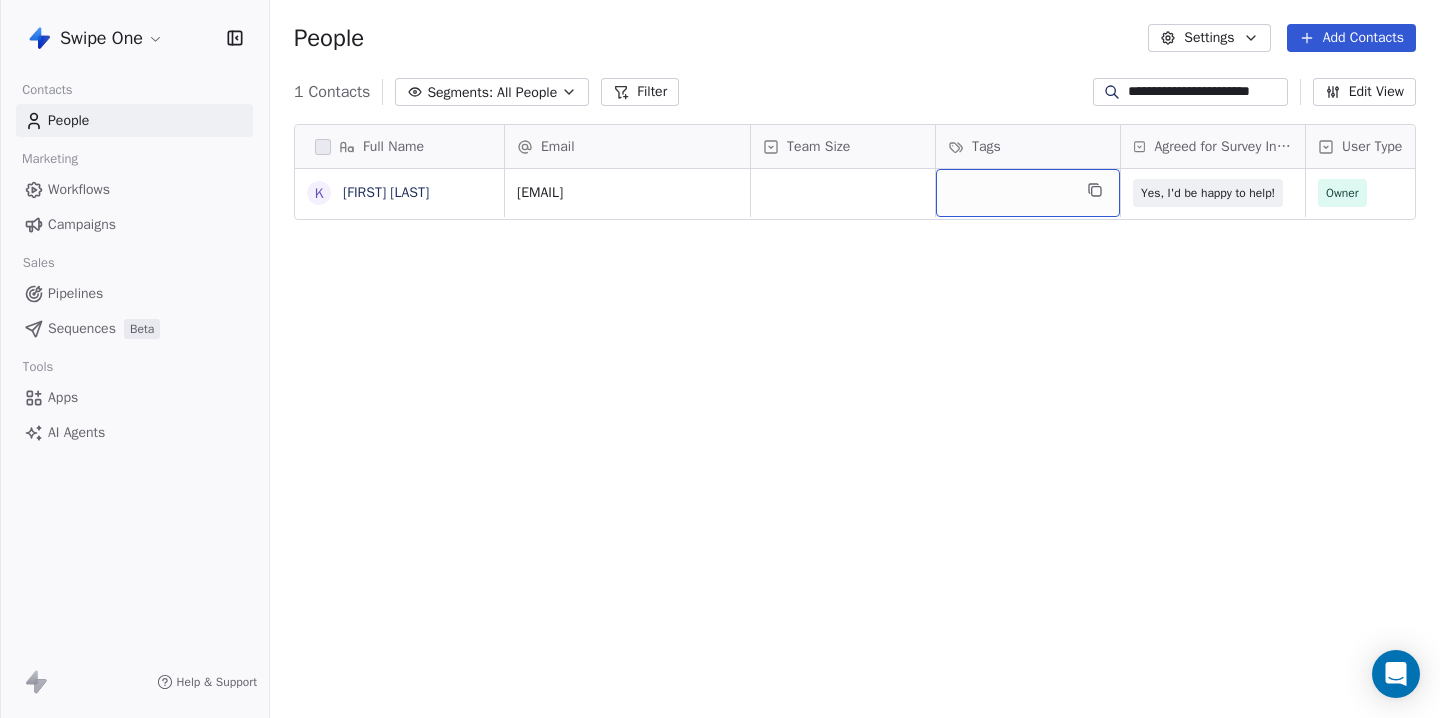 click at bounding box center (1028, 193) 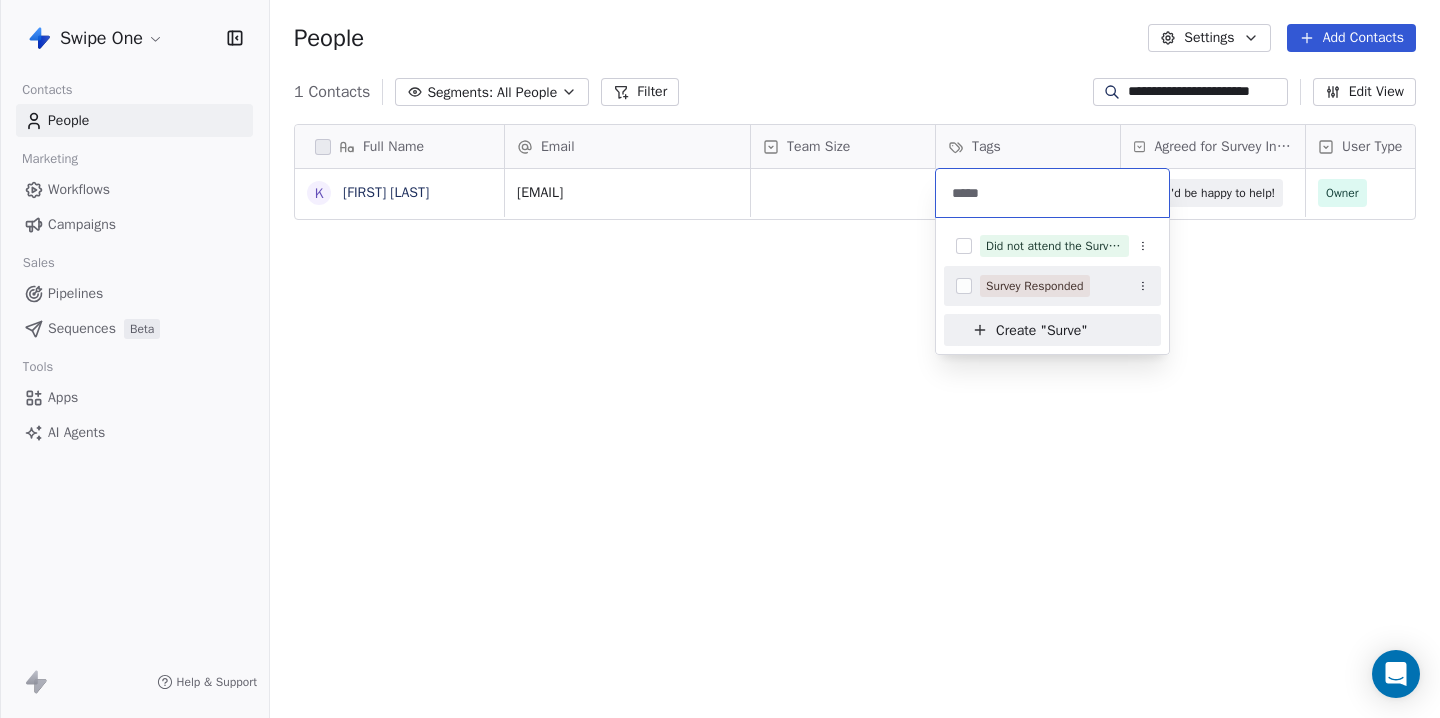 type on "*****" 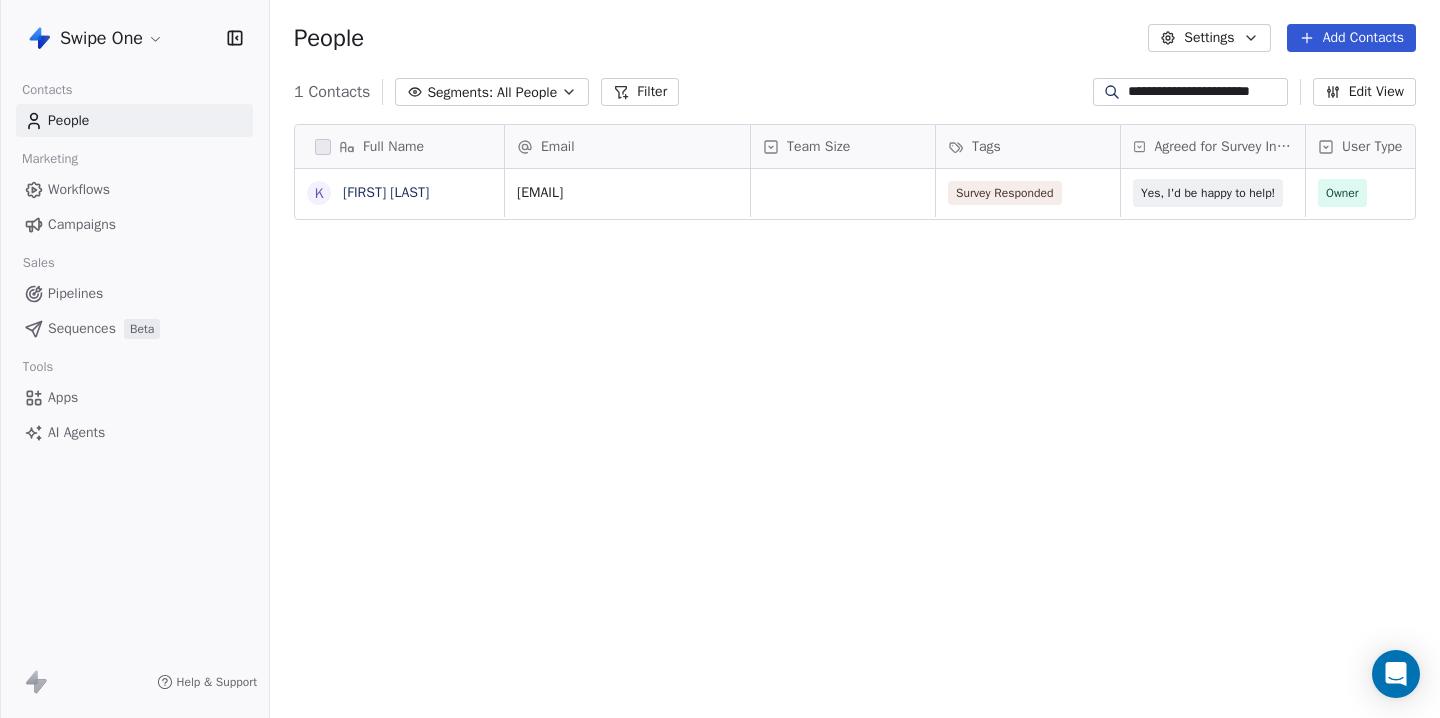 click on "**********" at bounding box center (720, 359) 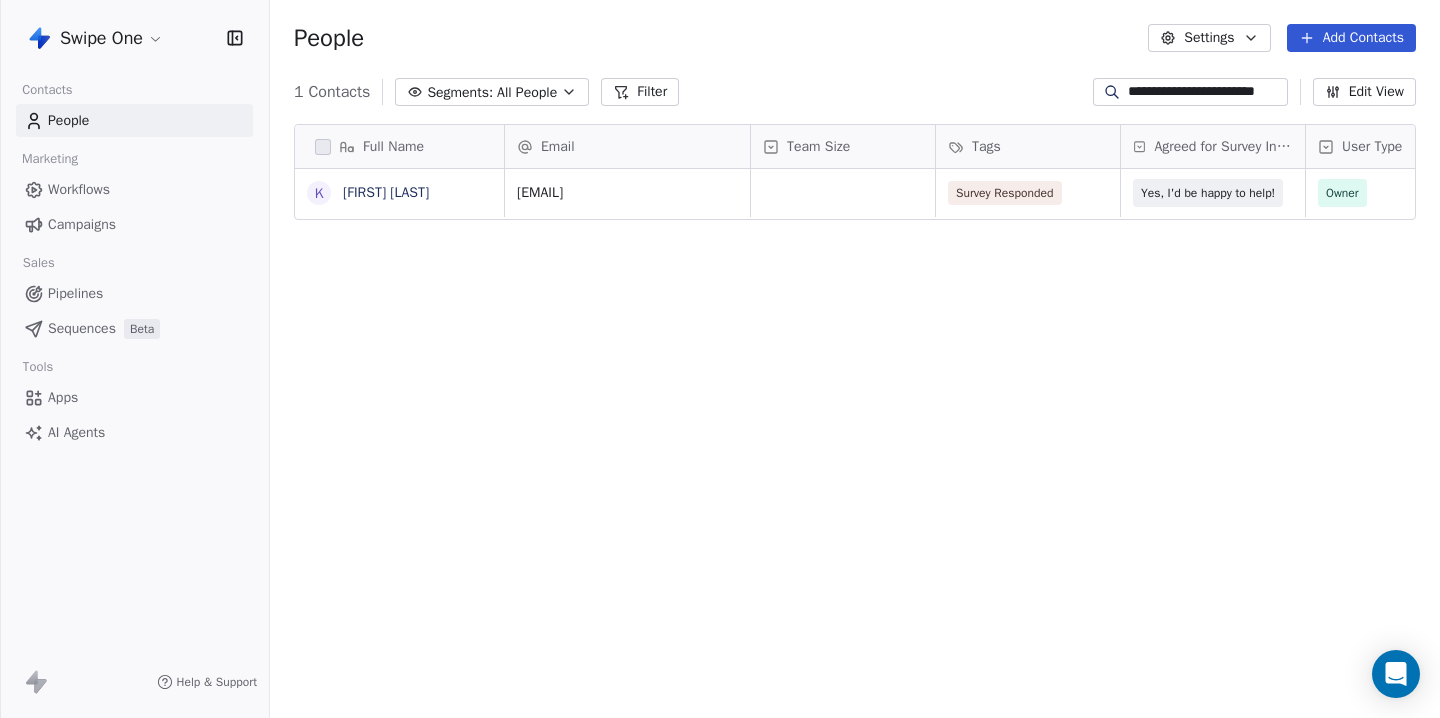 scroll, scrollTop: 0, scrollLeft: 30, axis: horizontal 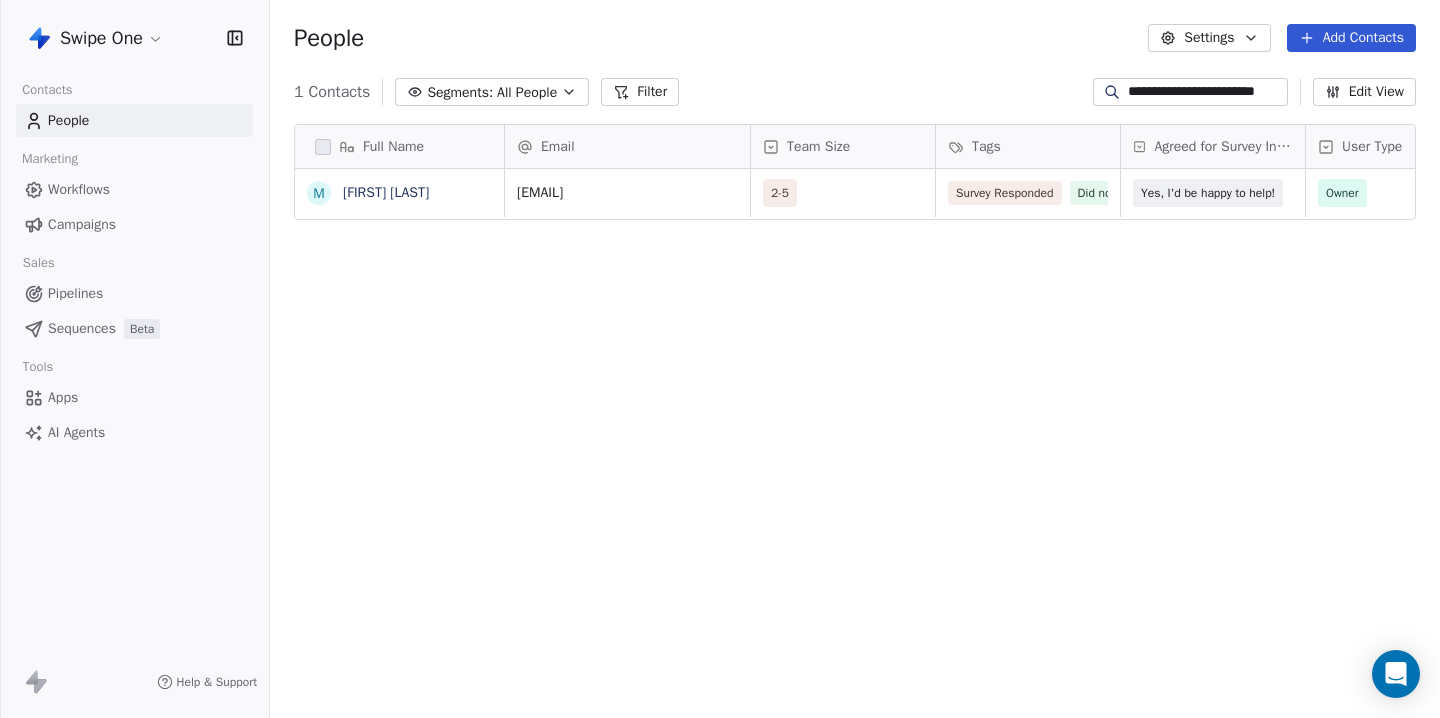 click on "**********" at bounding box center (1206, 92) 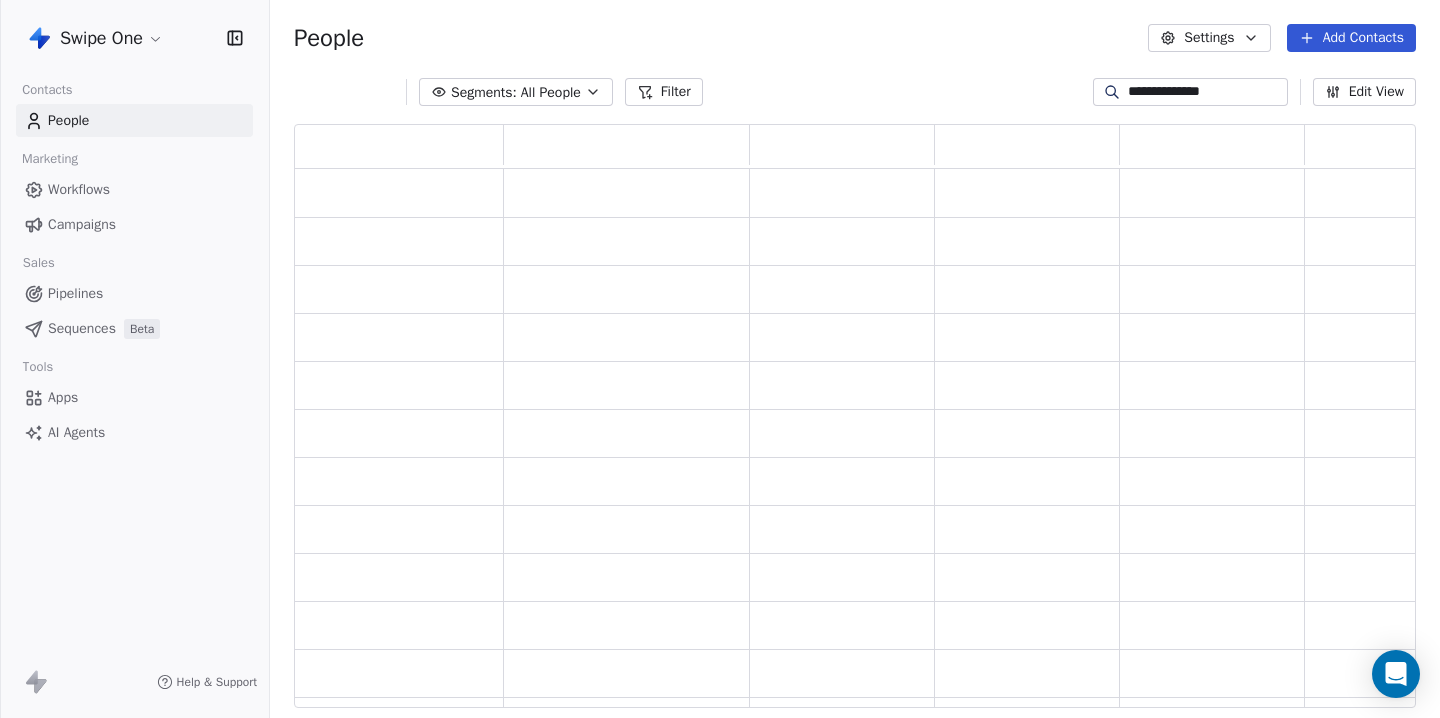 scroll, scrollTop: 1, scrollLeft: 1, axis: both 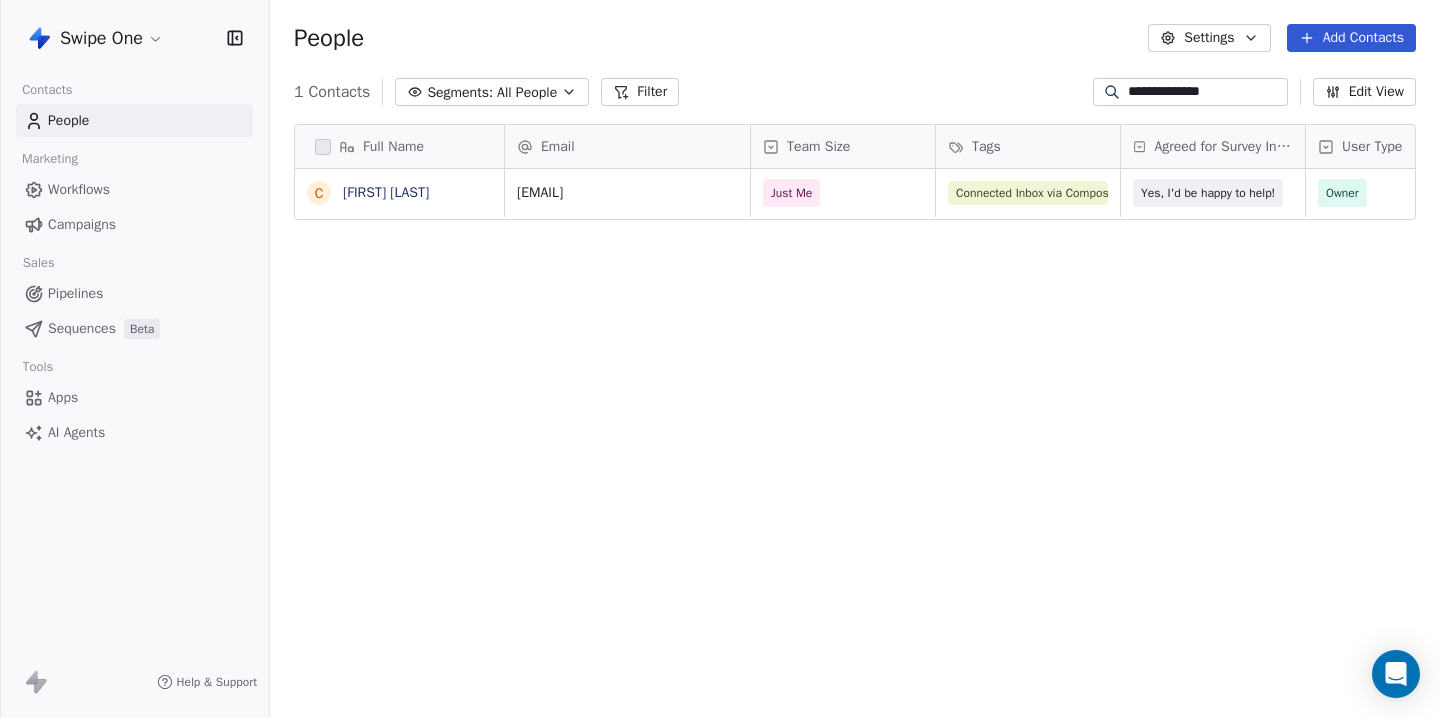 type on "**********" 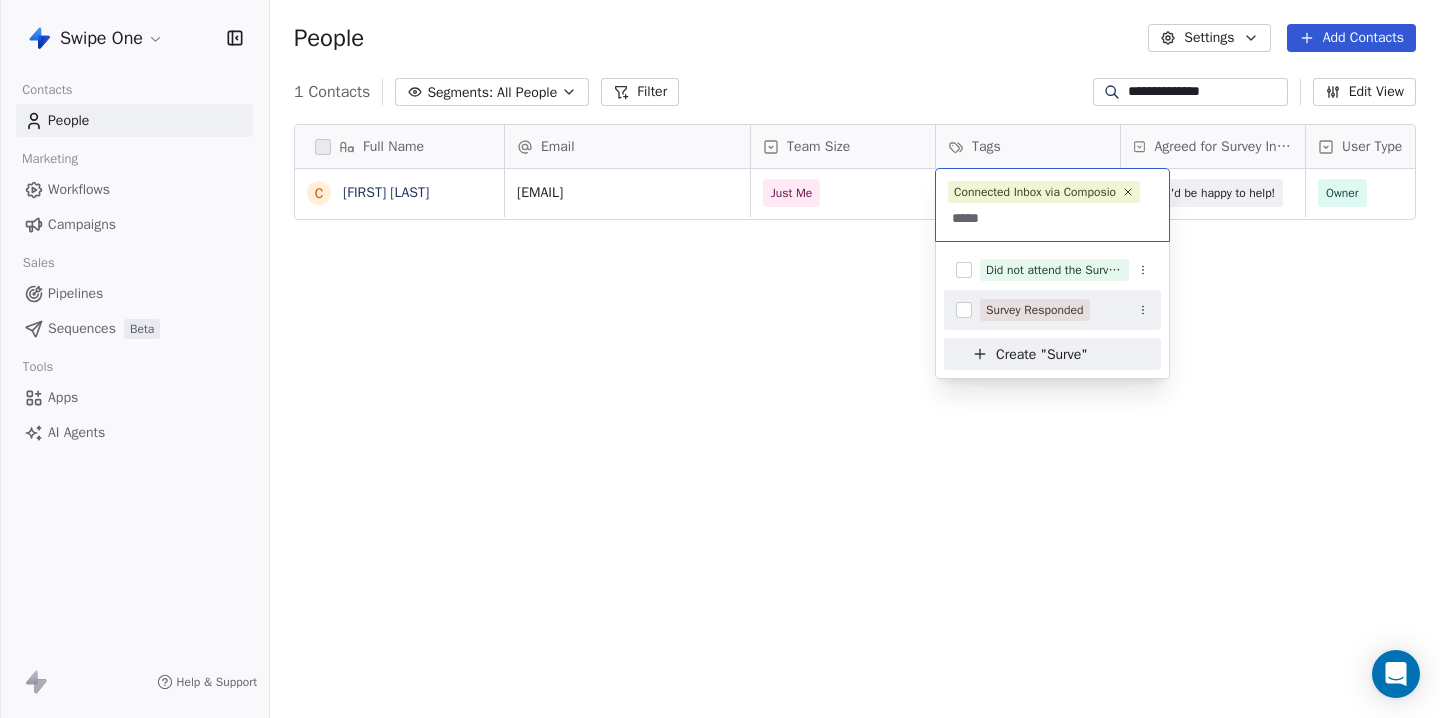 type on "*****" 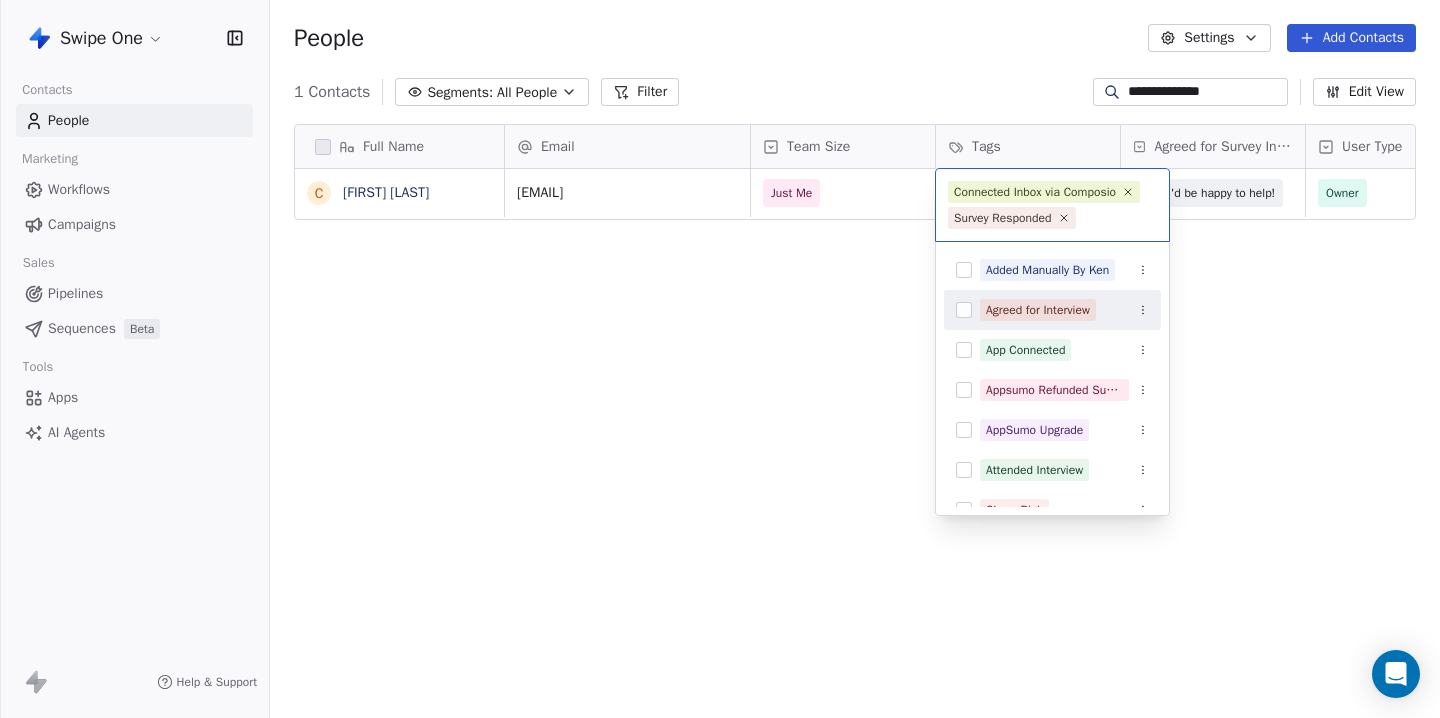 click on "**********" at bounding box center (720, 359) 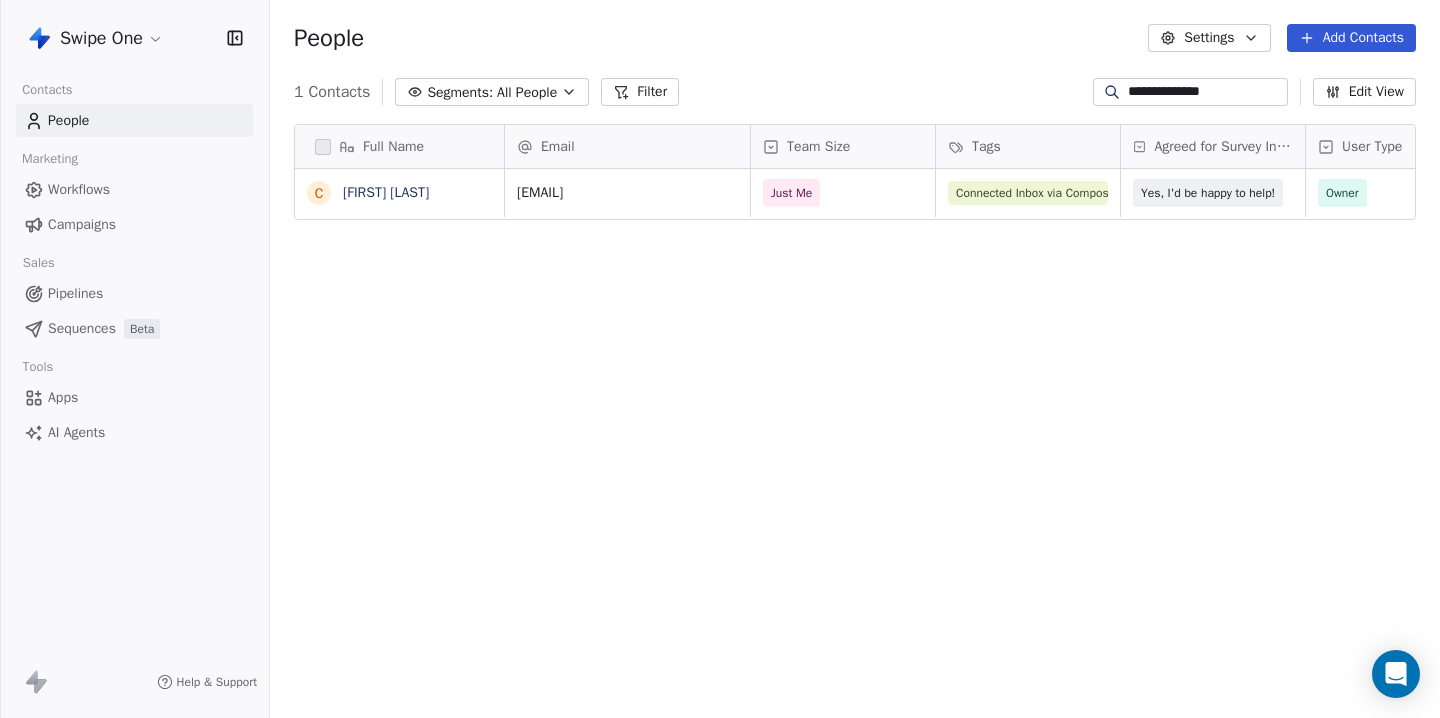 click on "**********" at bounding box center (1206, 92) 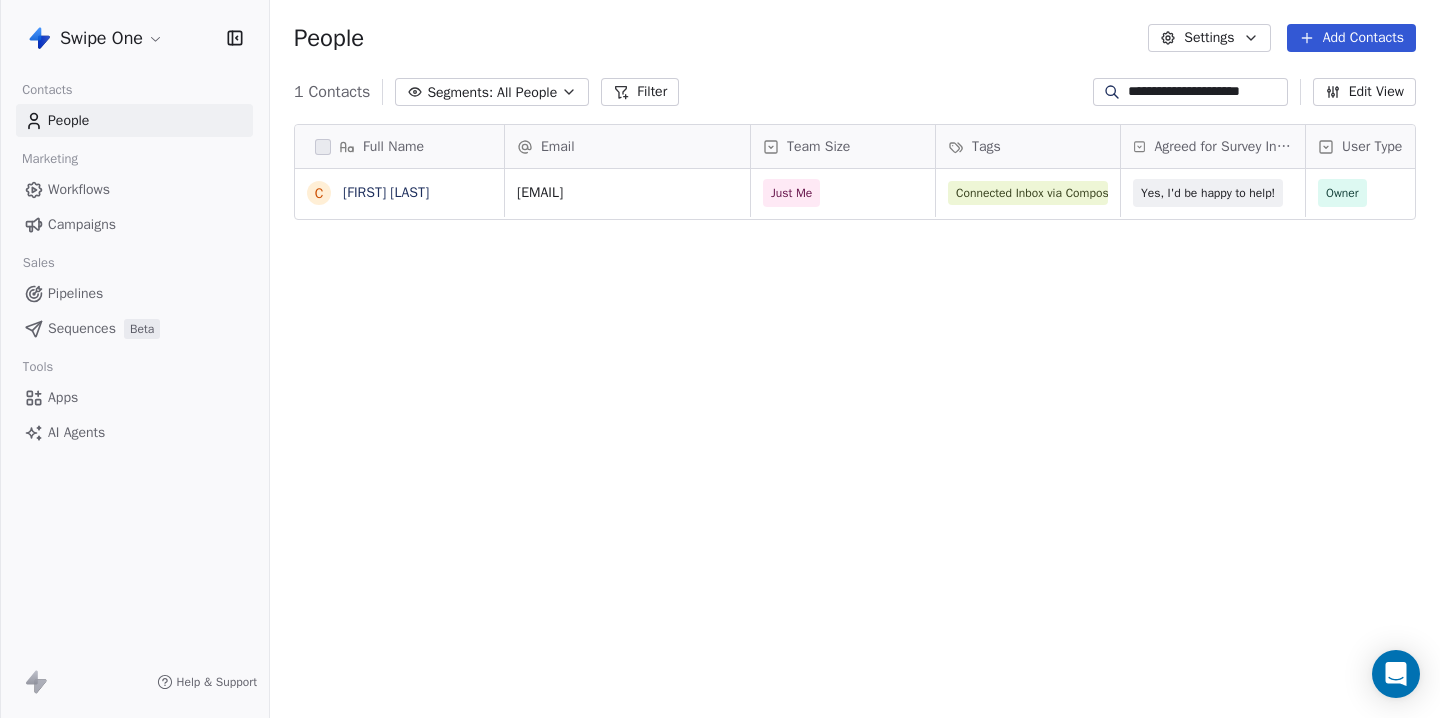scroll, scrollTop: 0, scrollLeft: 4, axis: horizontal 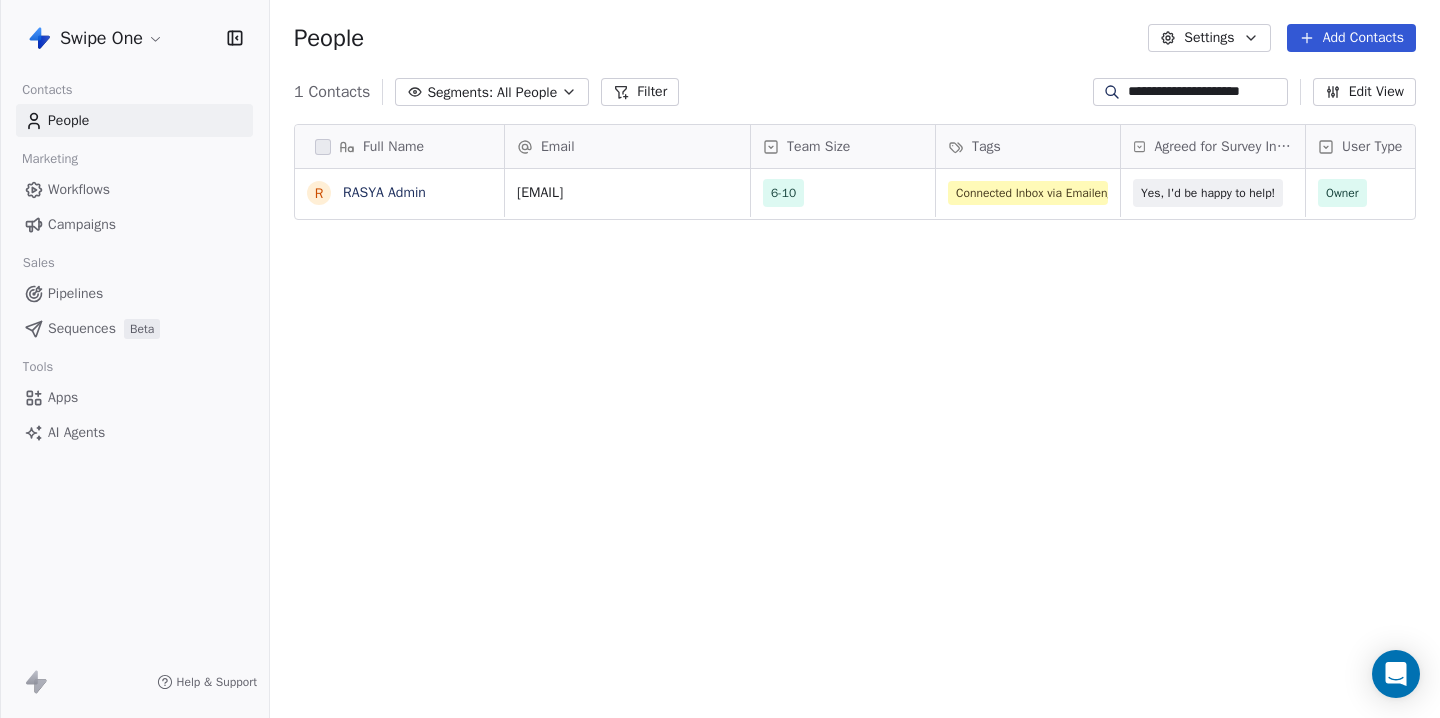 type on "**********" 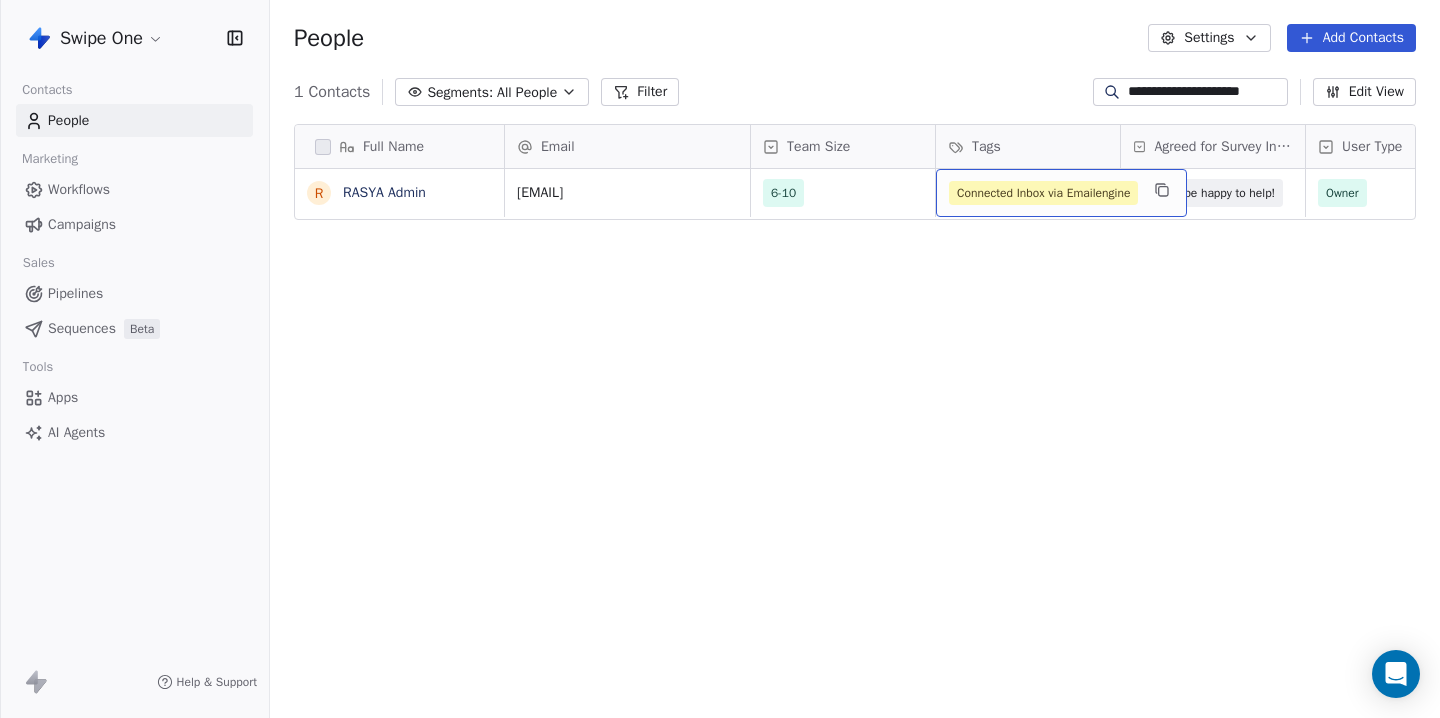 scroll, scrollTop: 0, scrollLeft: 0, axis: both 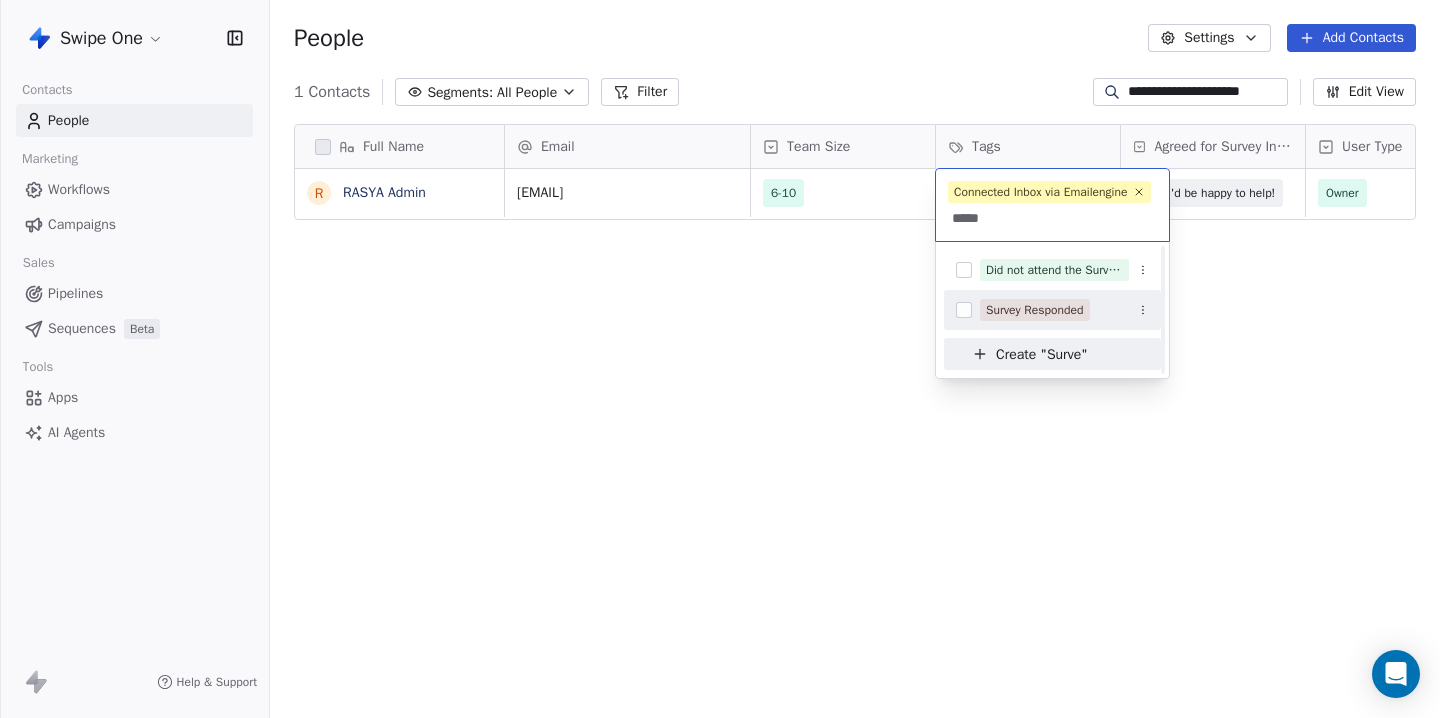 type on "*****" 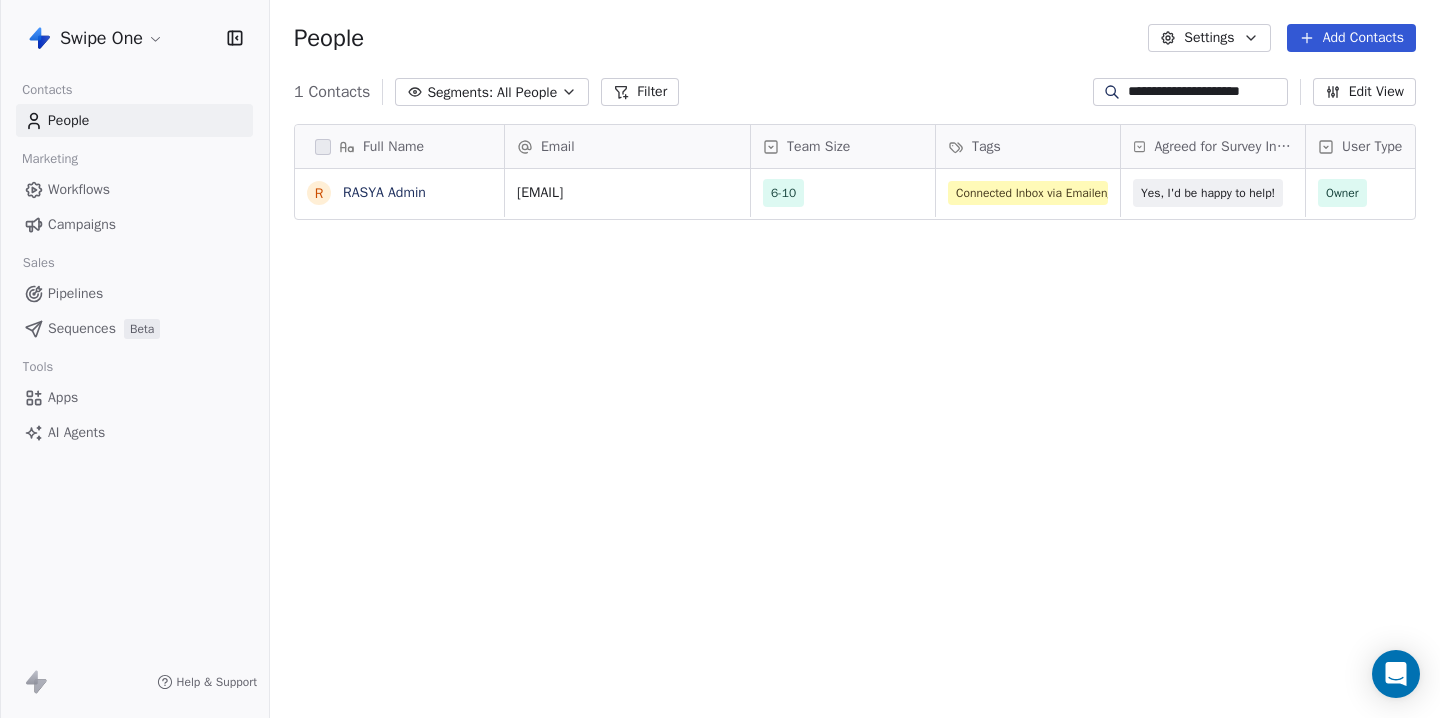 click on "**********" at bounding box center [720, 359] 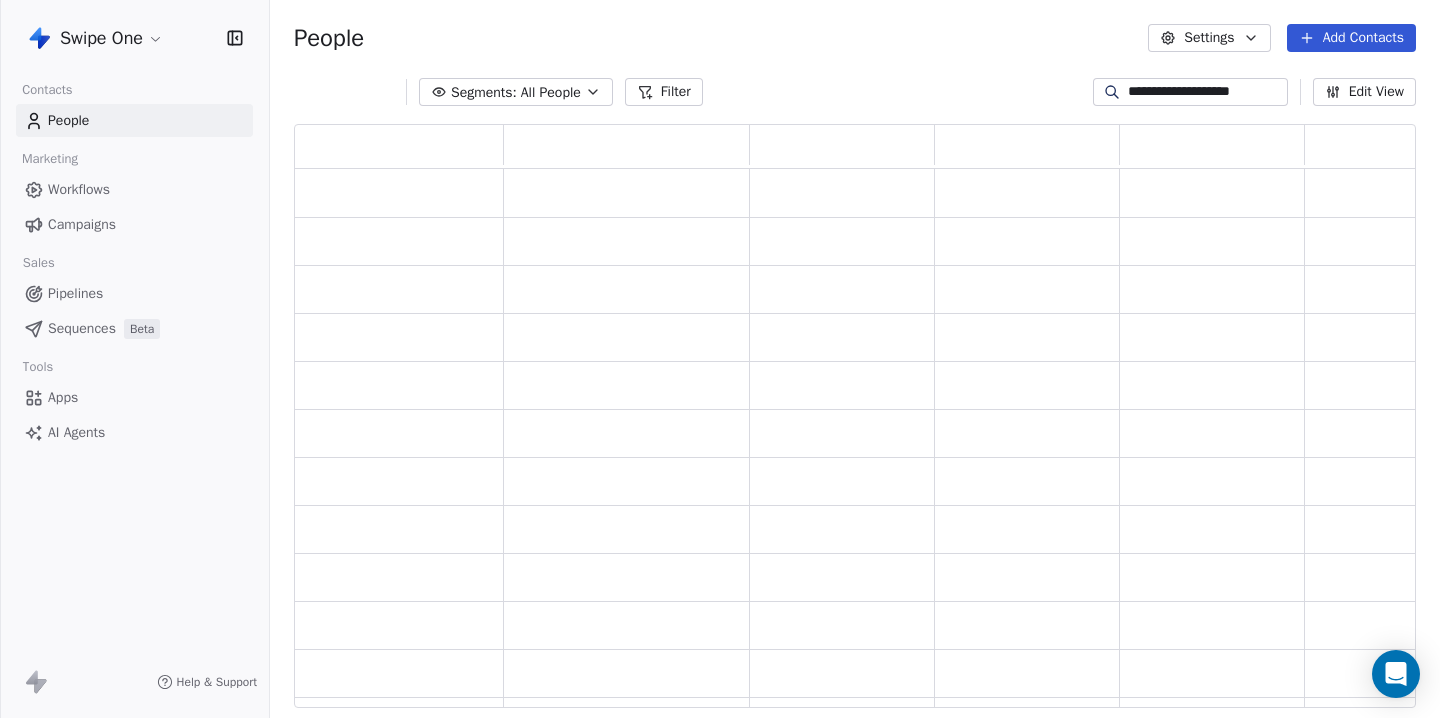 scroll, scrollTop: 1, scrollLeft: 1, axis: both 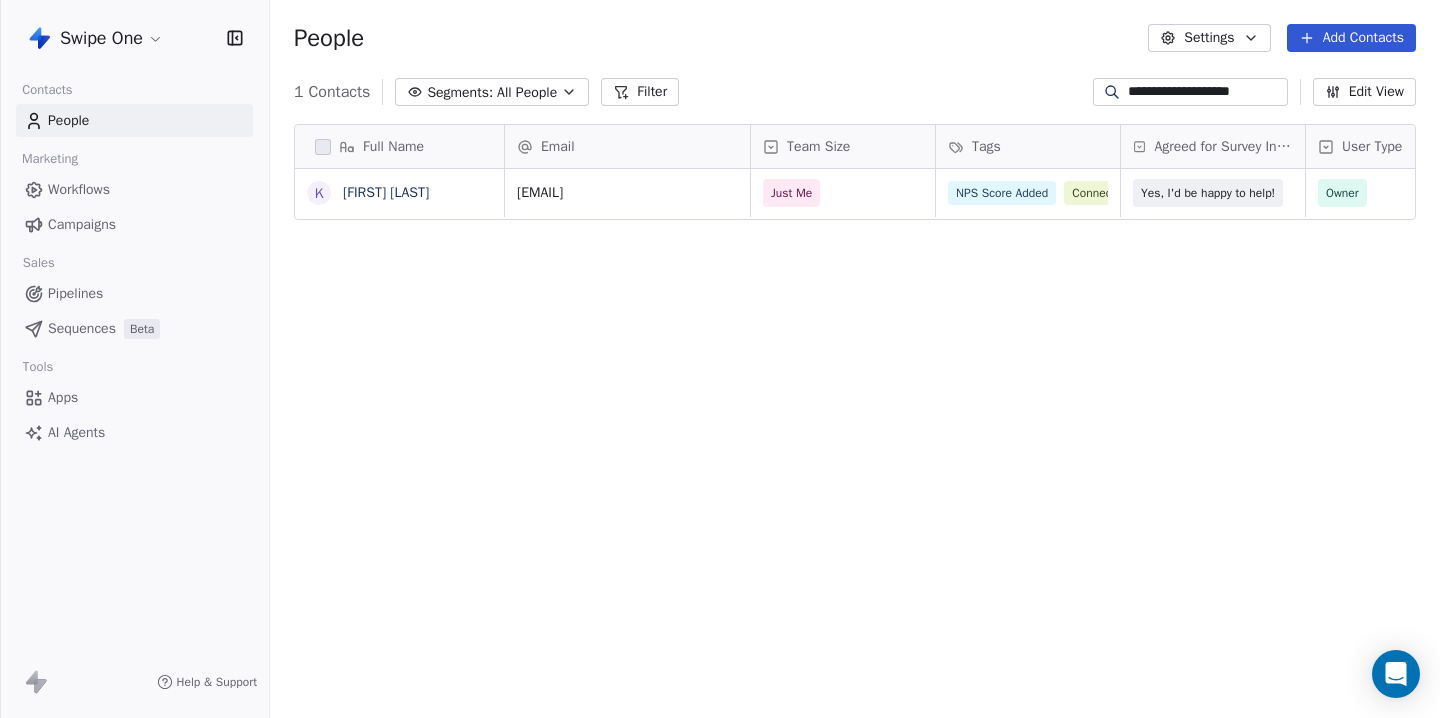 type on "**********" 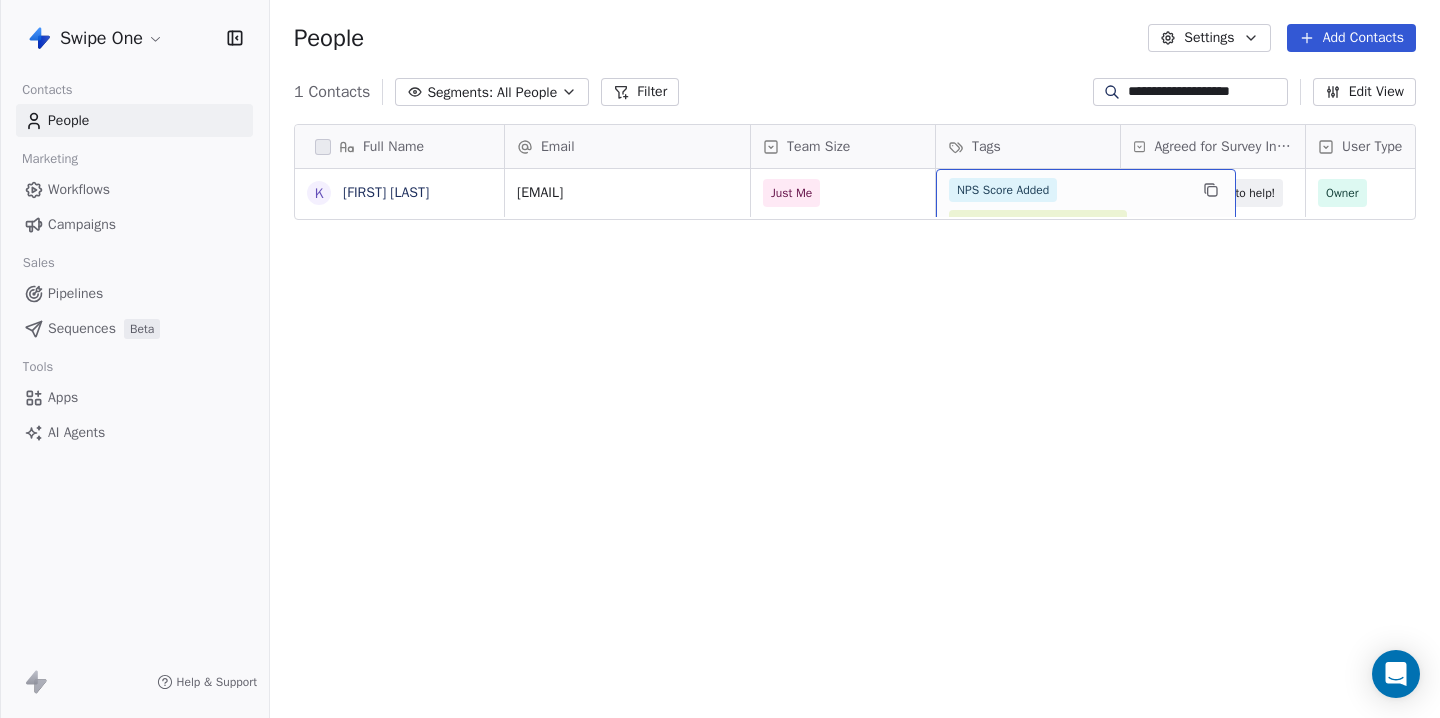 click on "NPS Score Added Connected Inbox via Composio" at bounding box center (1086, 206) 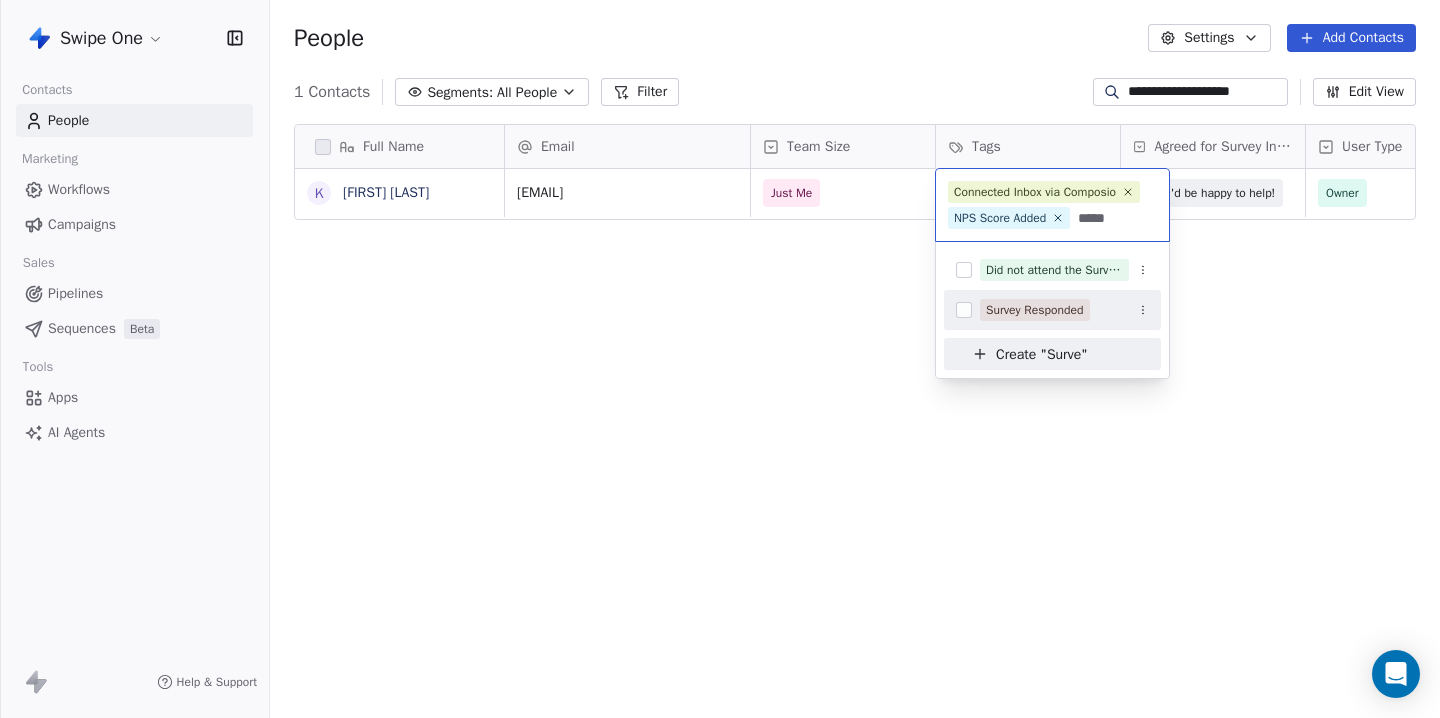 type on "*****" 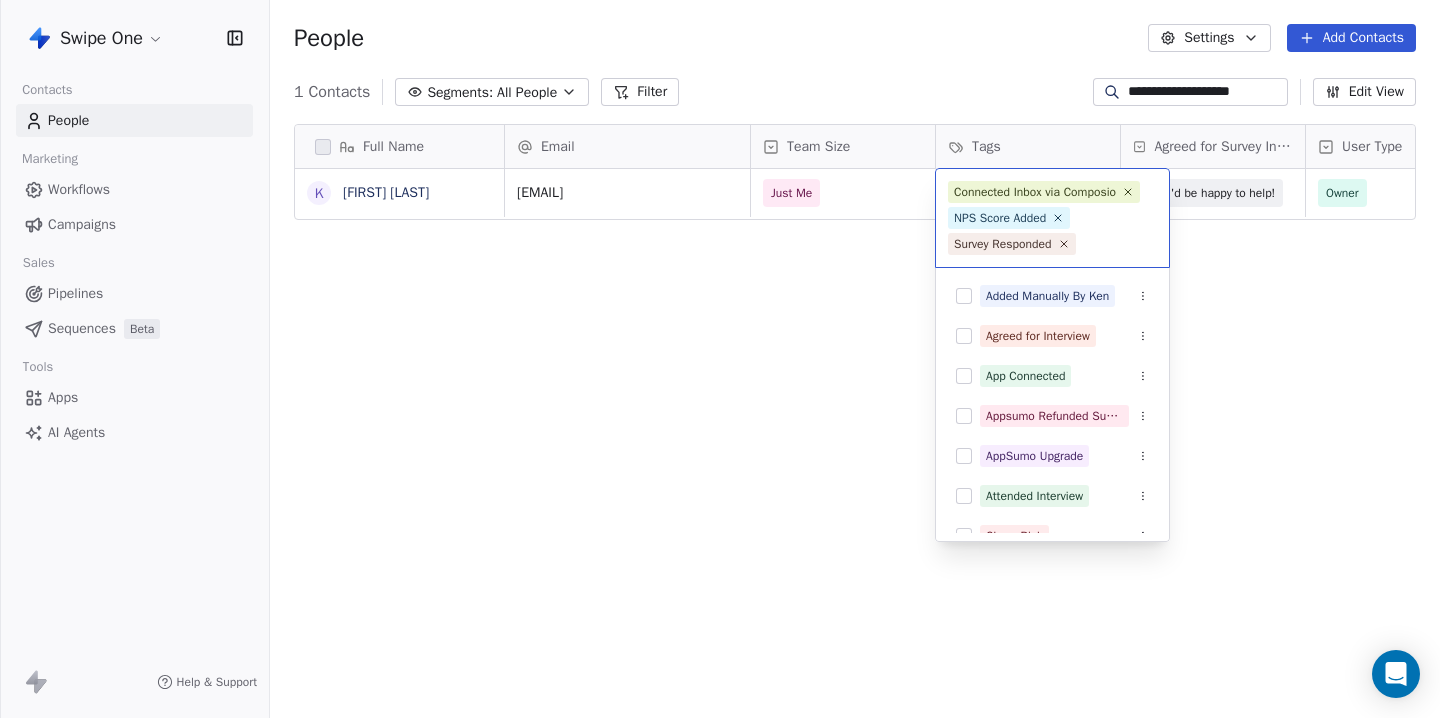 click on "**********" at bounding box center [720, 359] 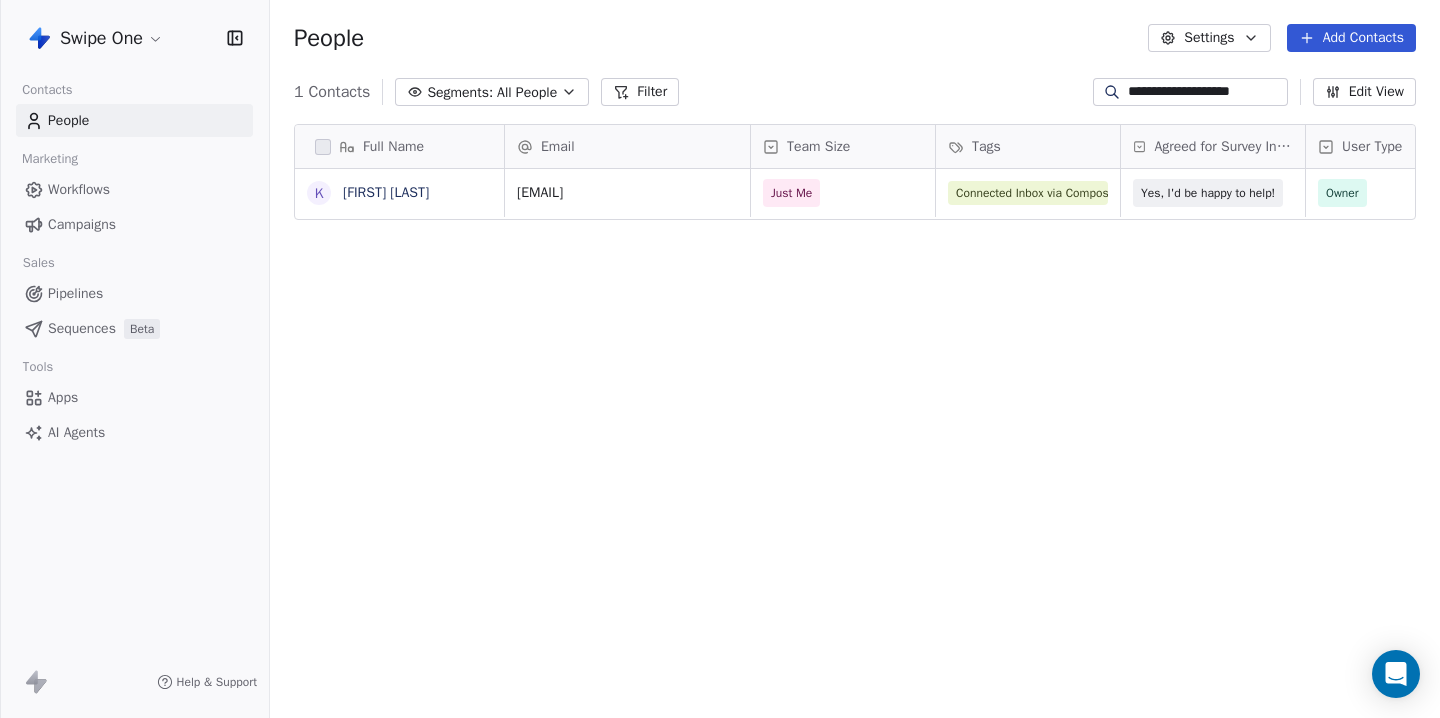 click on "Edit View" at bounding box center (1364, 92) 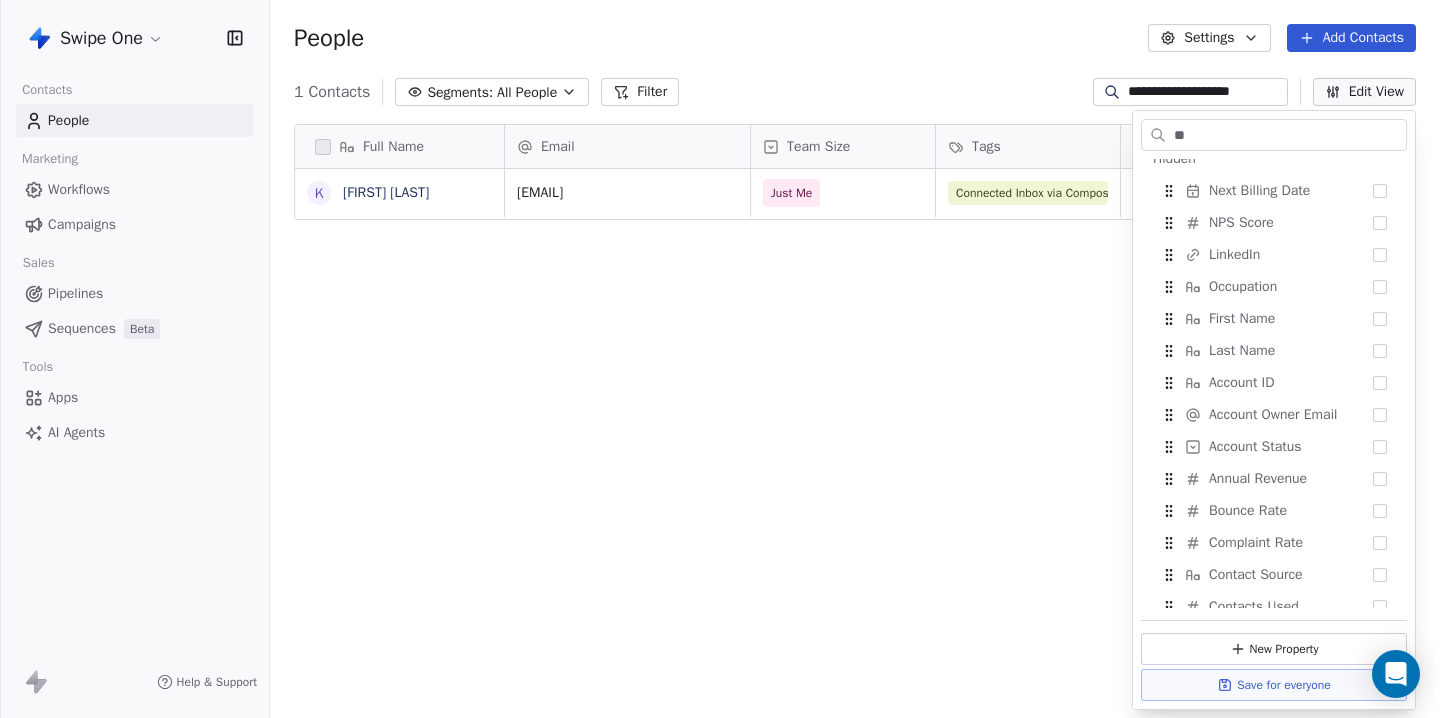 scroll, scrollTop: 0, scrollLeft: 0, axis: both 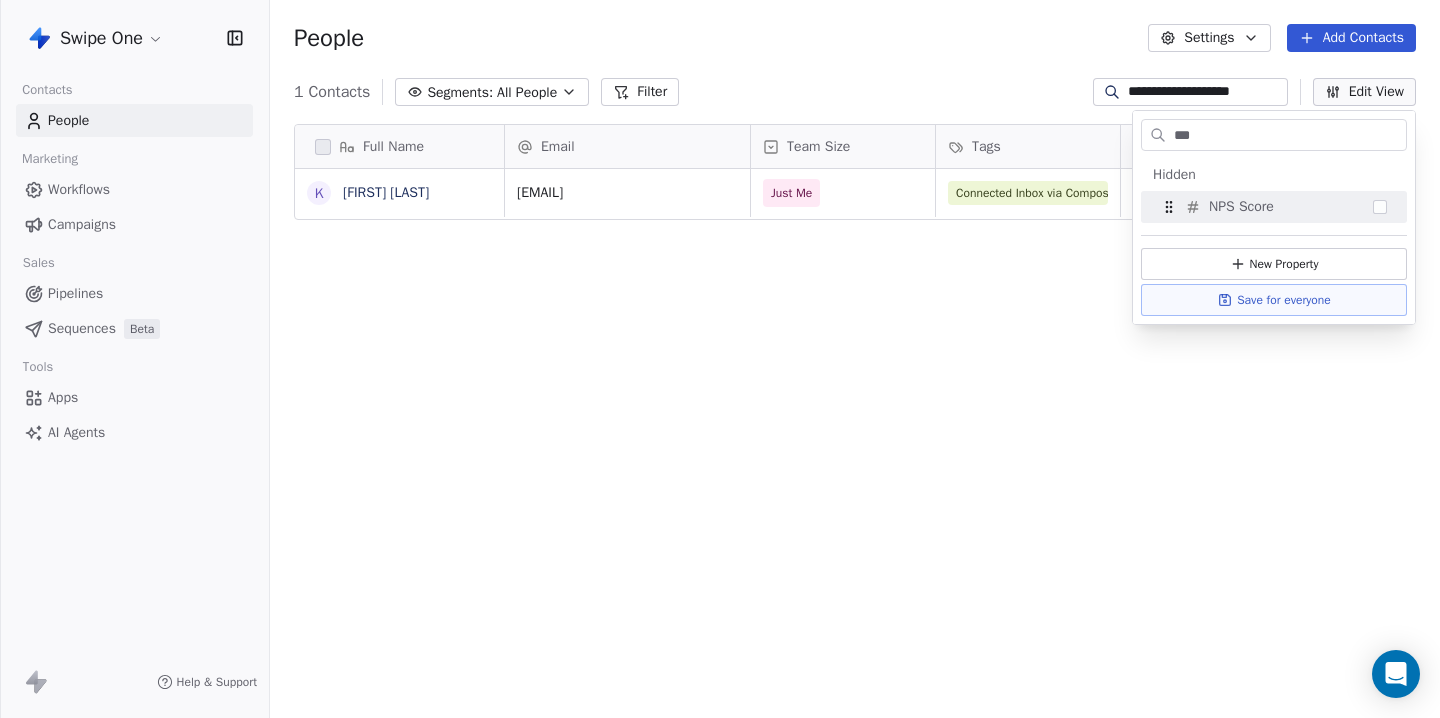 type on "***" 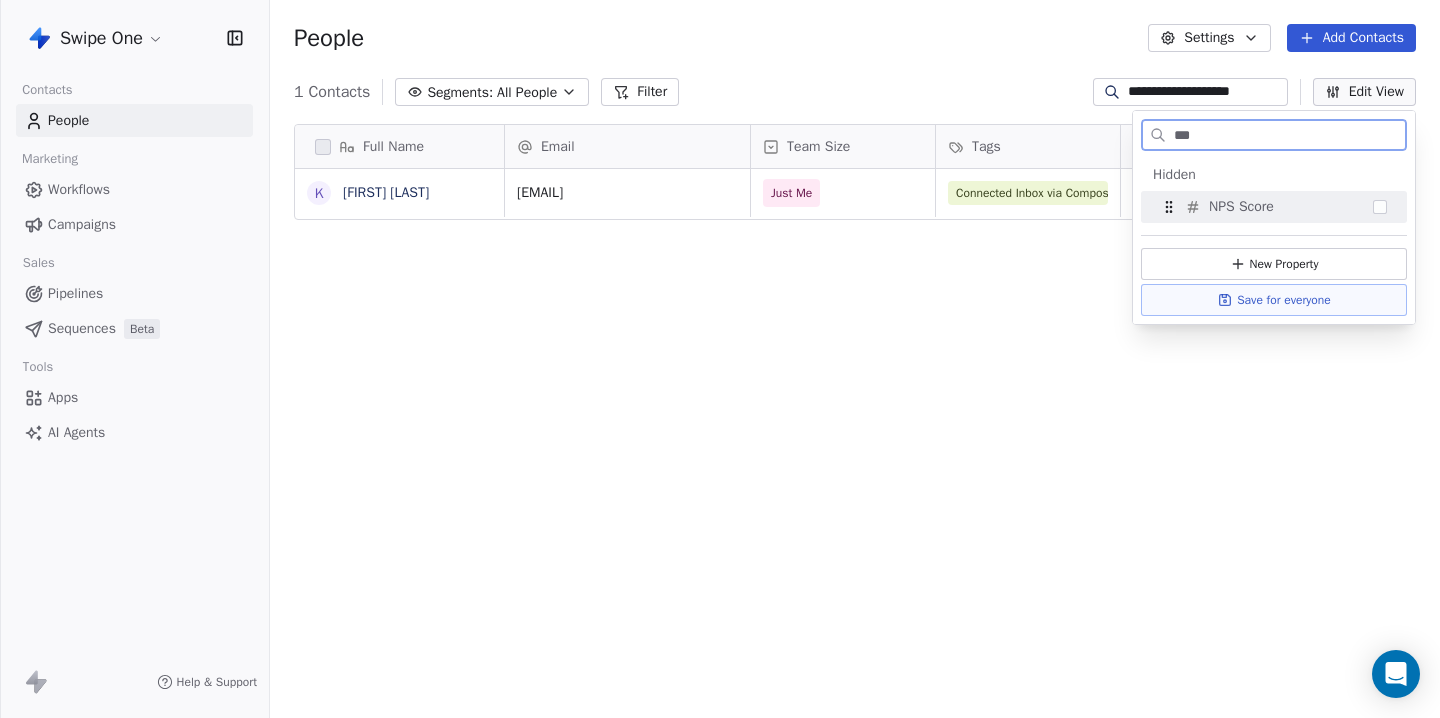 click at bounding box center (1380, 207) 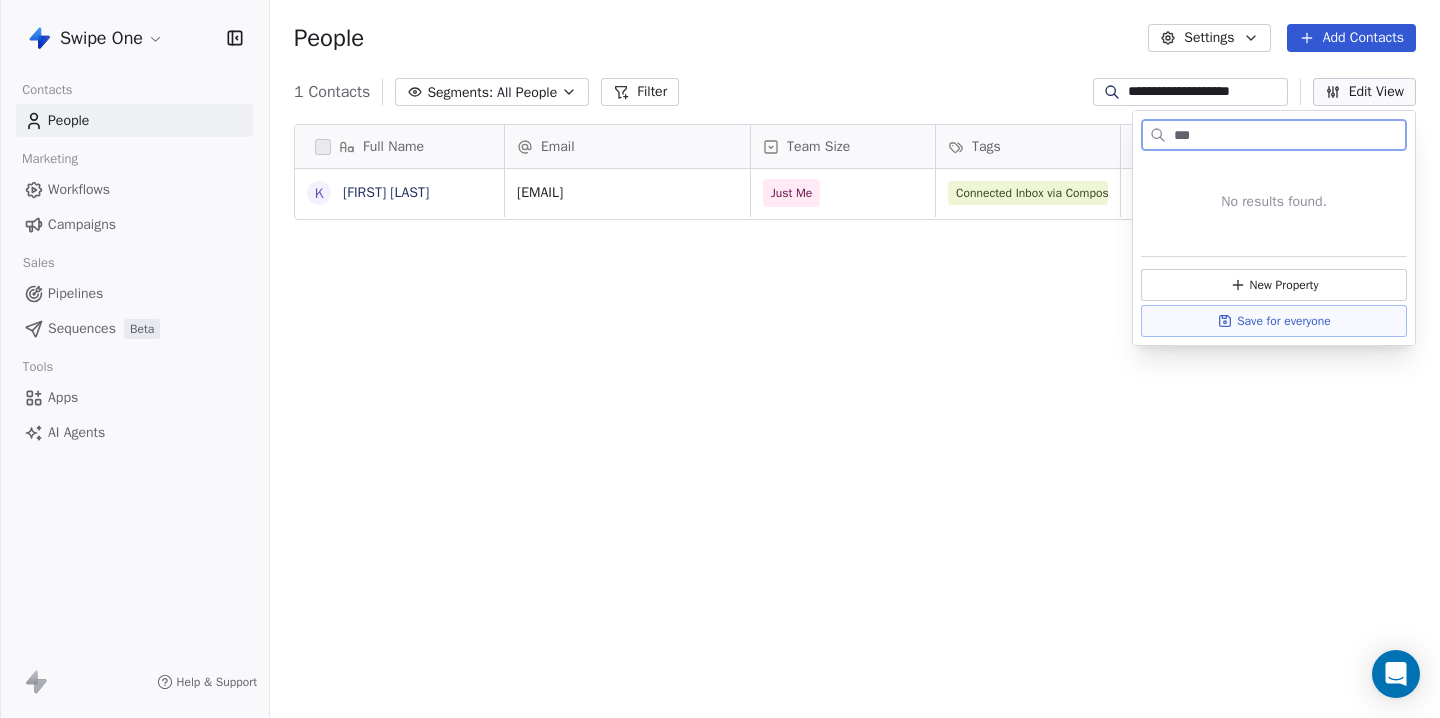 click on "***" at bounding box center [1288, 135] 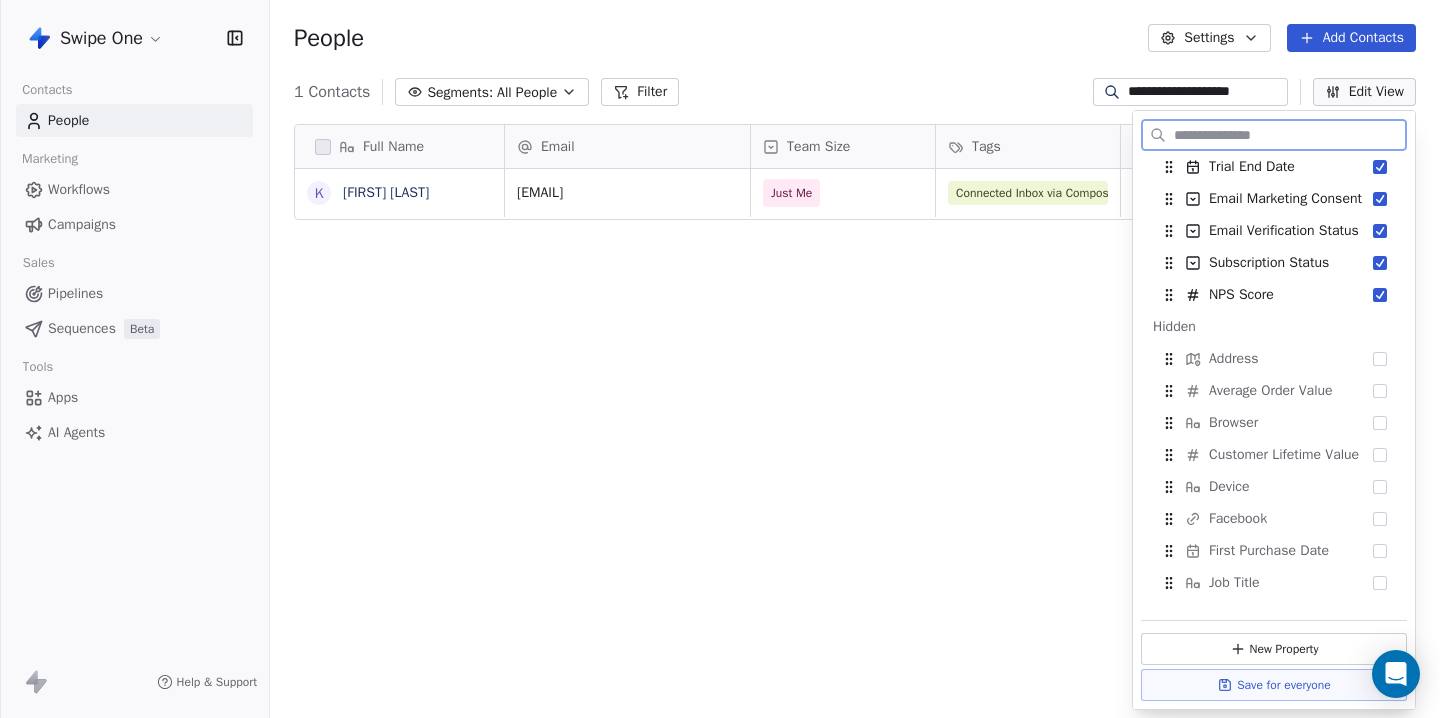 scroll, scrollTop: 427, scrollLeft: 0, axis: vertical 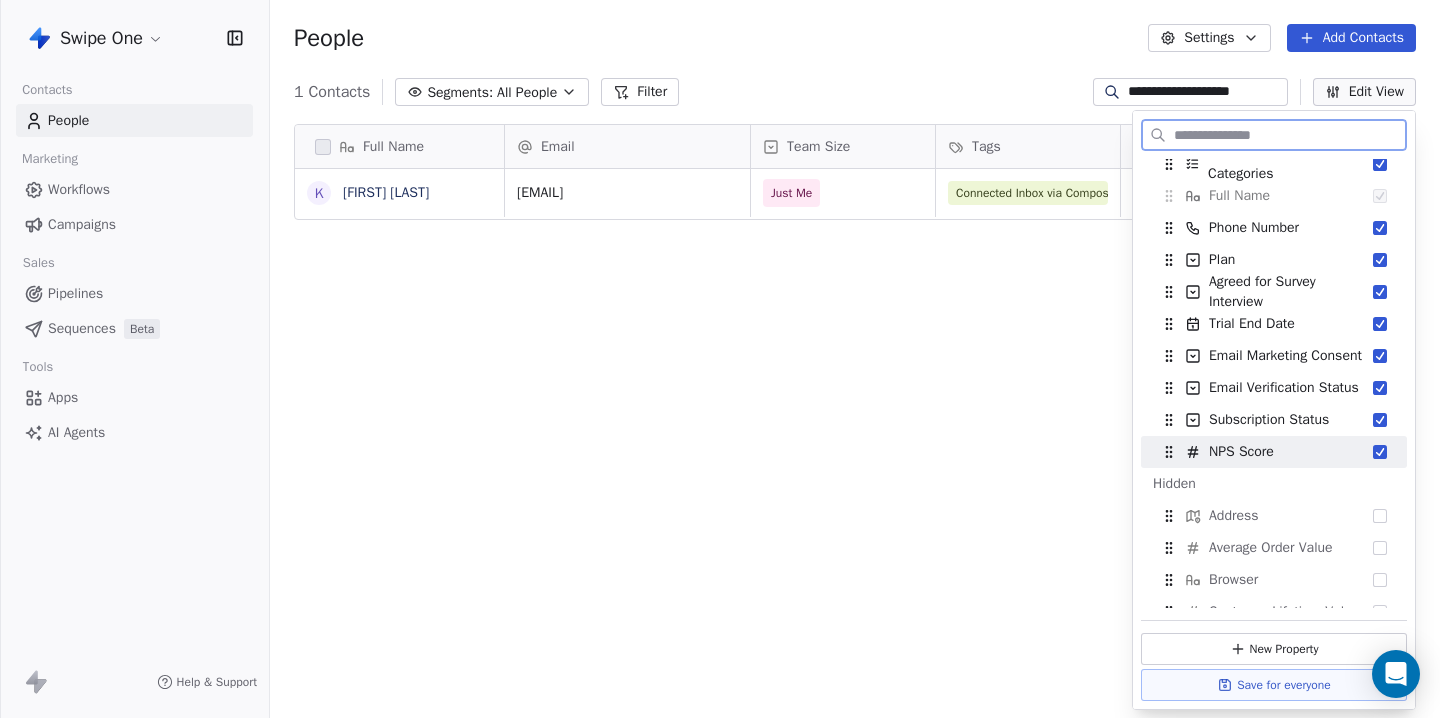 type 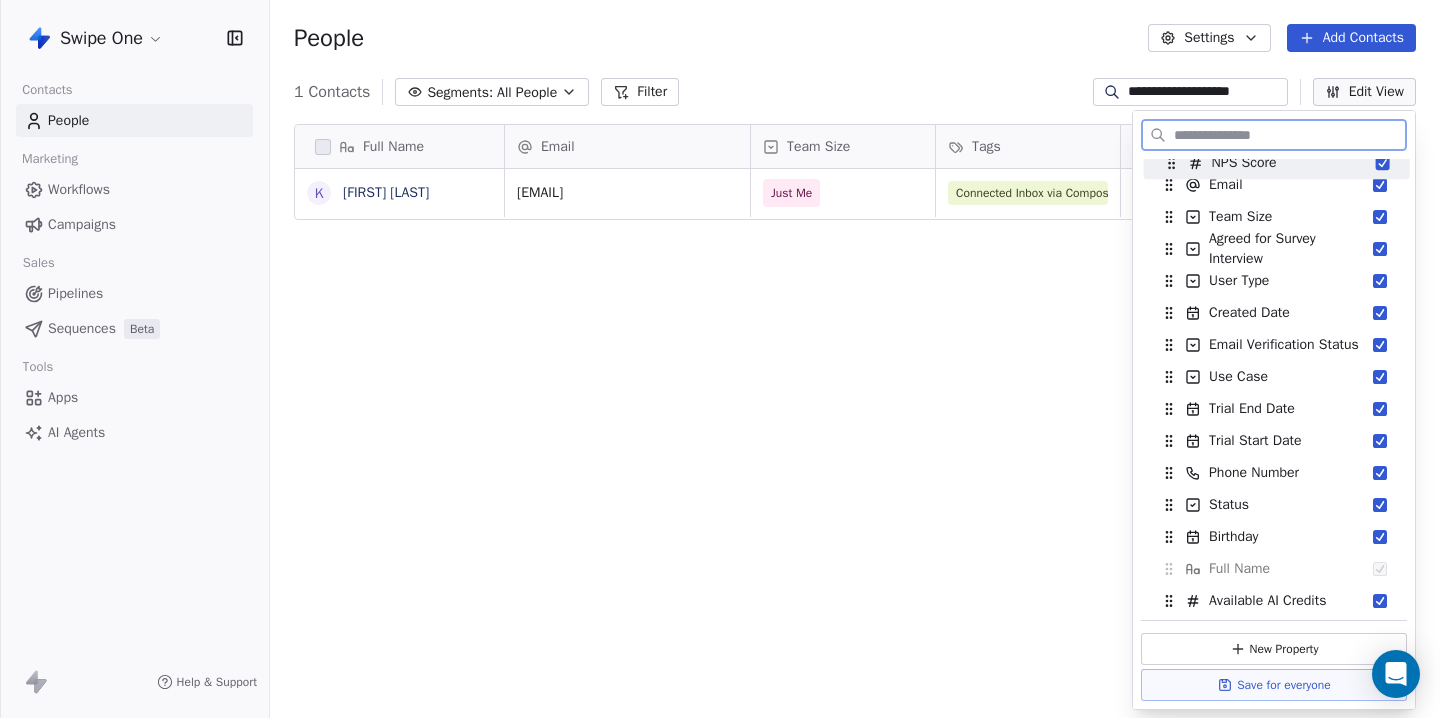 scroll, scrollTop: 22, scrollLeft: 0, axis: vertical 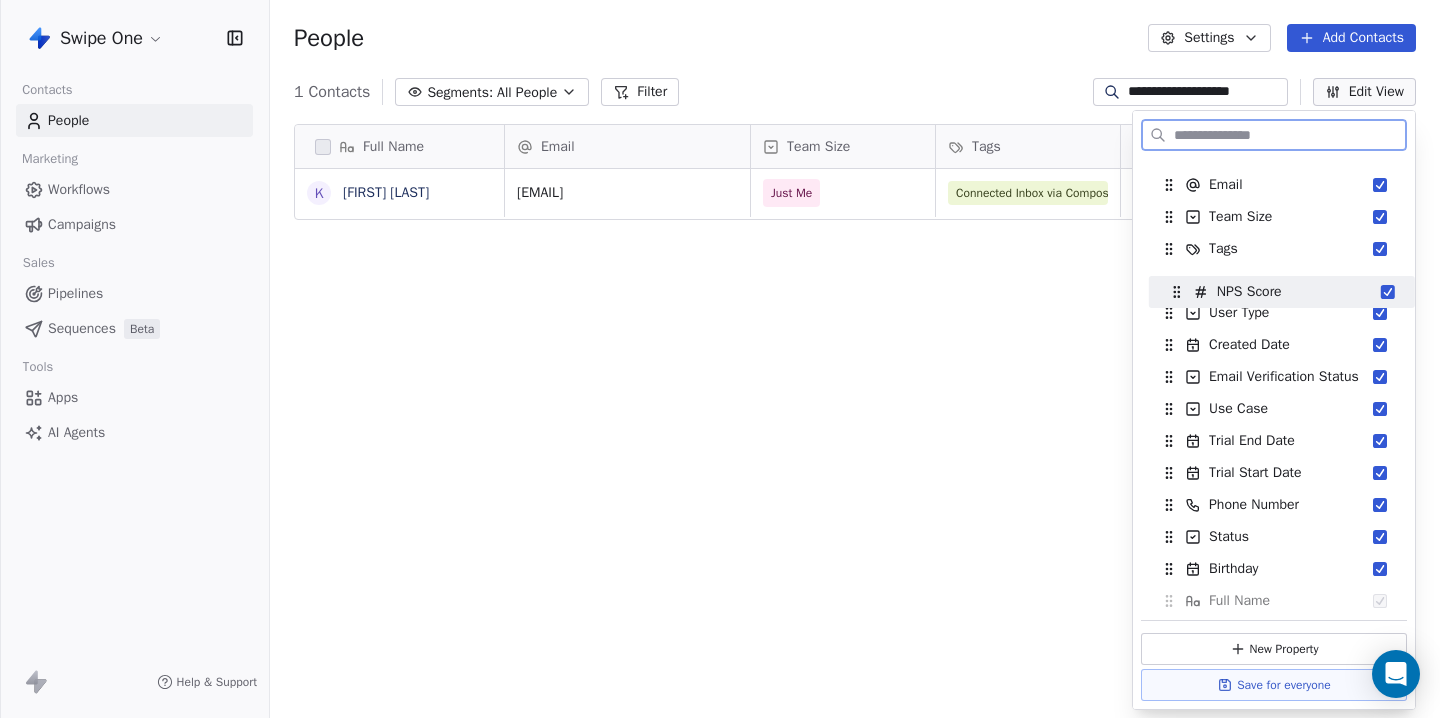 drag, startPoint x: 1172, startPoint y: 450, endPoint x: 1179, endPoint y: 285, distance: 165.14842 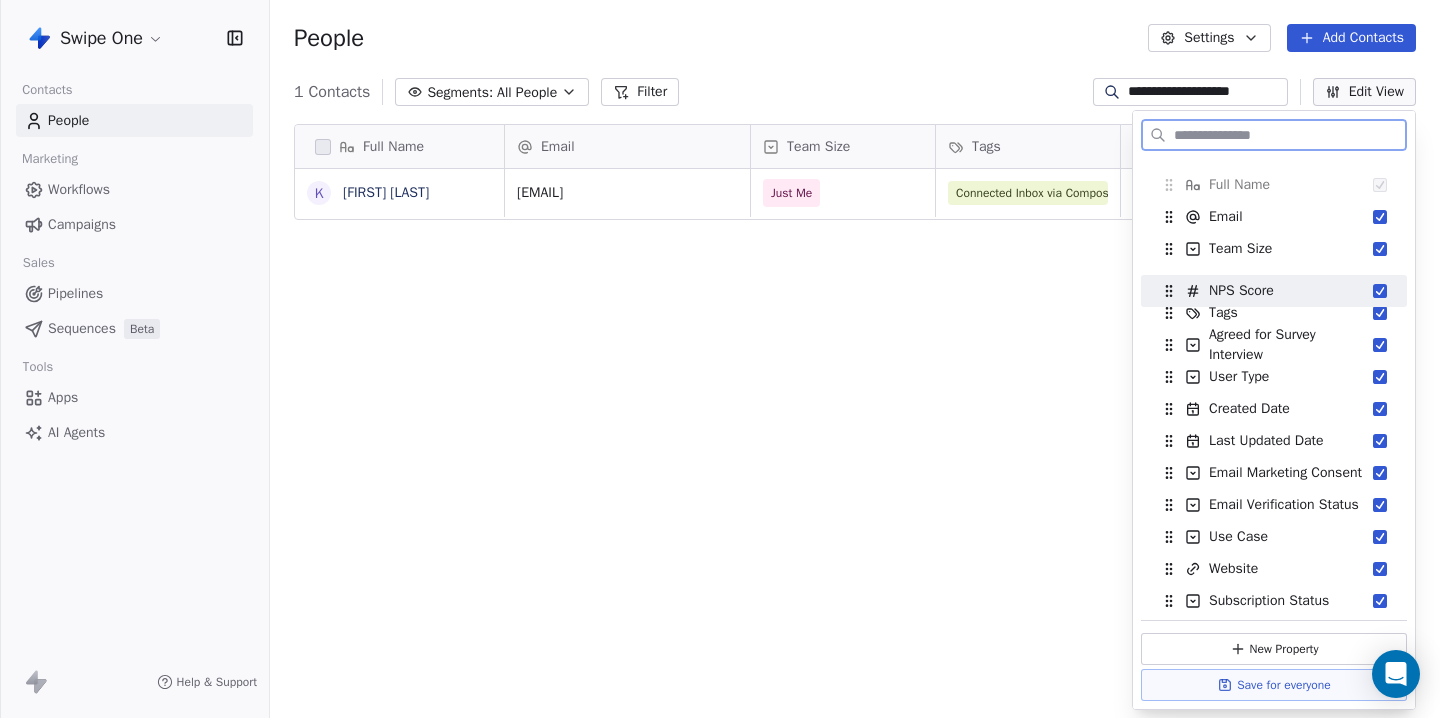 drag, startPoint x: 1169, startPoint y: 348, endPoint x: 1169, endPoint y: 294, distance: 54 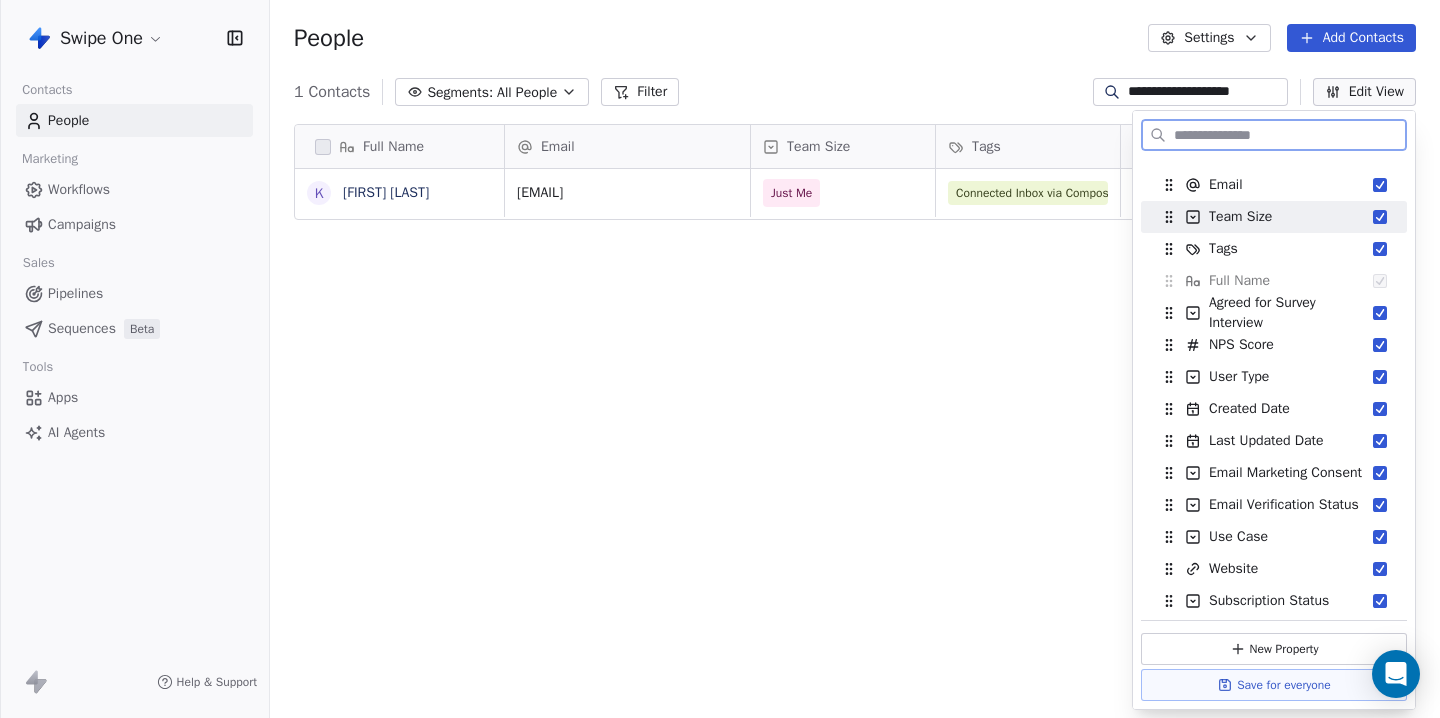 drag, startPoint x: 1170, startPoint y: 281, endPoint x: 1170, endPoint y: 220, distance: 61 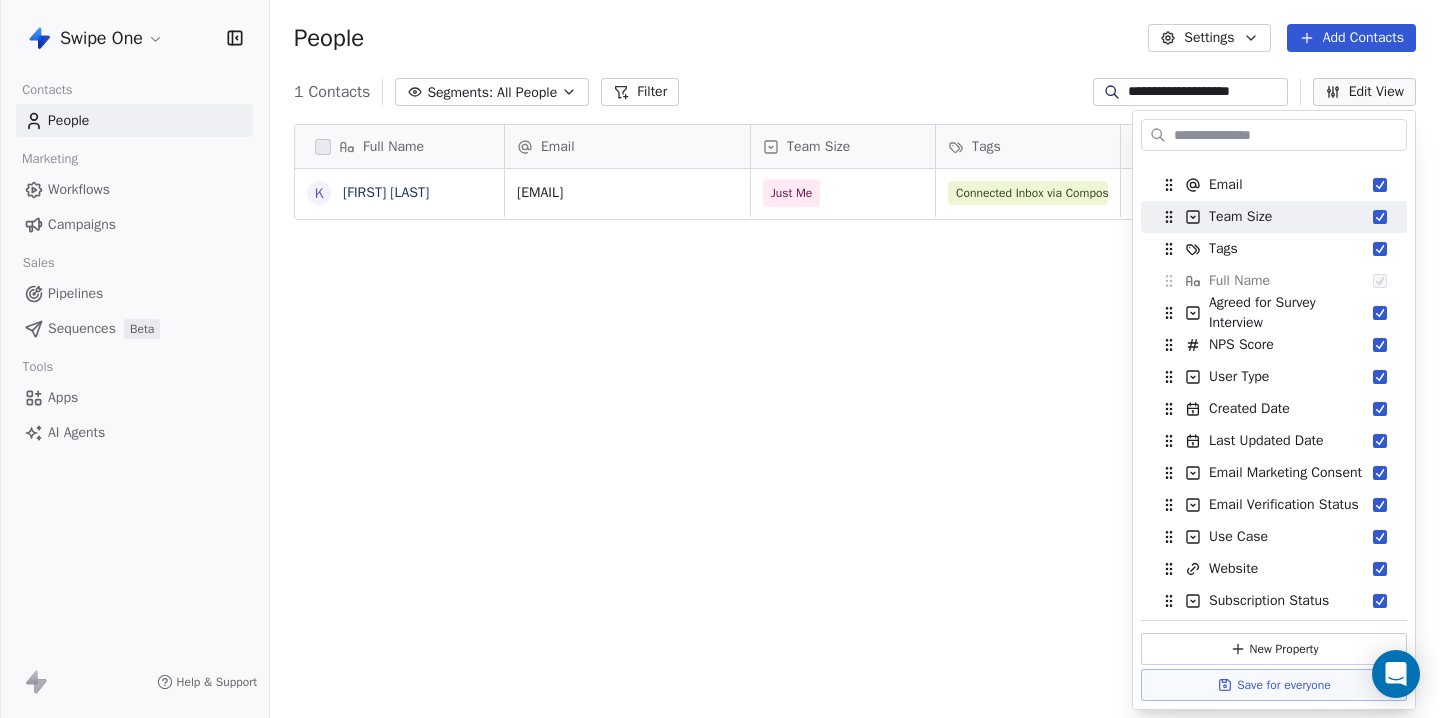 click on "Full Name [FIRST] [LAST] Email Team Size Tags Agreed for Survey Interview NPS Score User Type Created Date IST Last Updated Date IST [EMAIL] Just Me Connected Inbox via Composio NPS Score Added Survey Responded Yes, I'd be happy to help! 8 Owner Jan 19, 2025 04:14 PM Jul 28, 2025 03:03 PM
To pick up a draggable item, press the space bar.
While dragging, use the arrow keys to move the item.
Press space again to drop the item in its new position, or press escape to cancel." at bounding box center [855, 424] 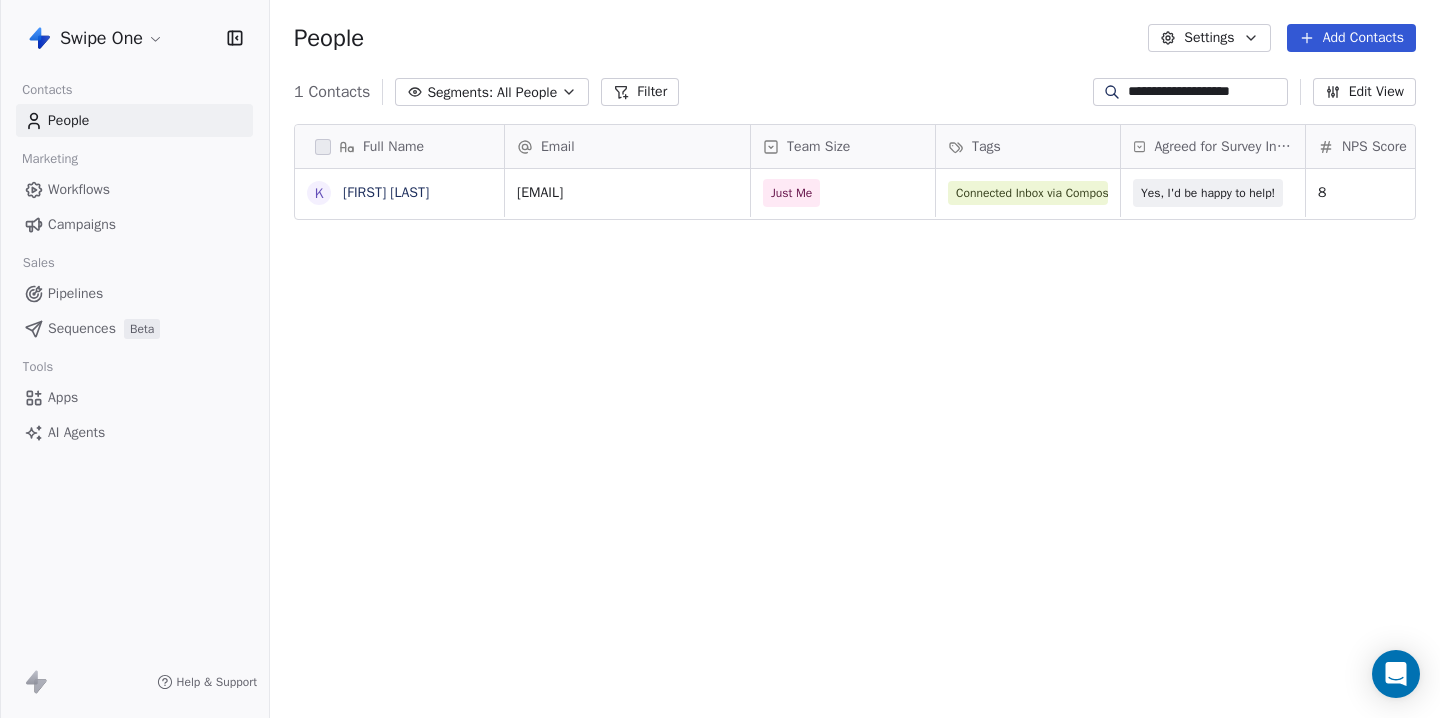 click on "**********" at bounding box center [1206, 92] 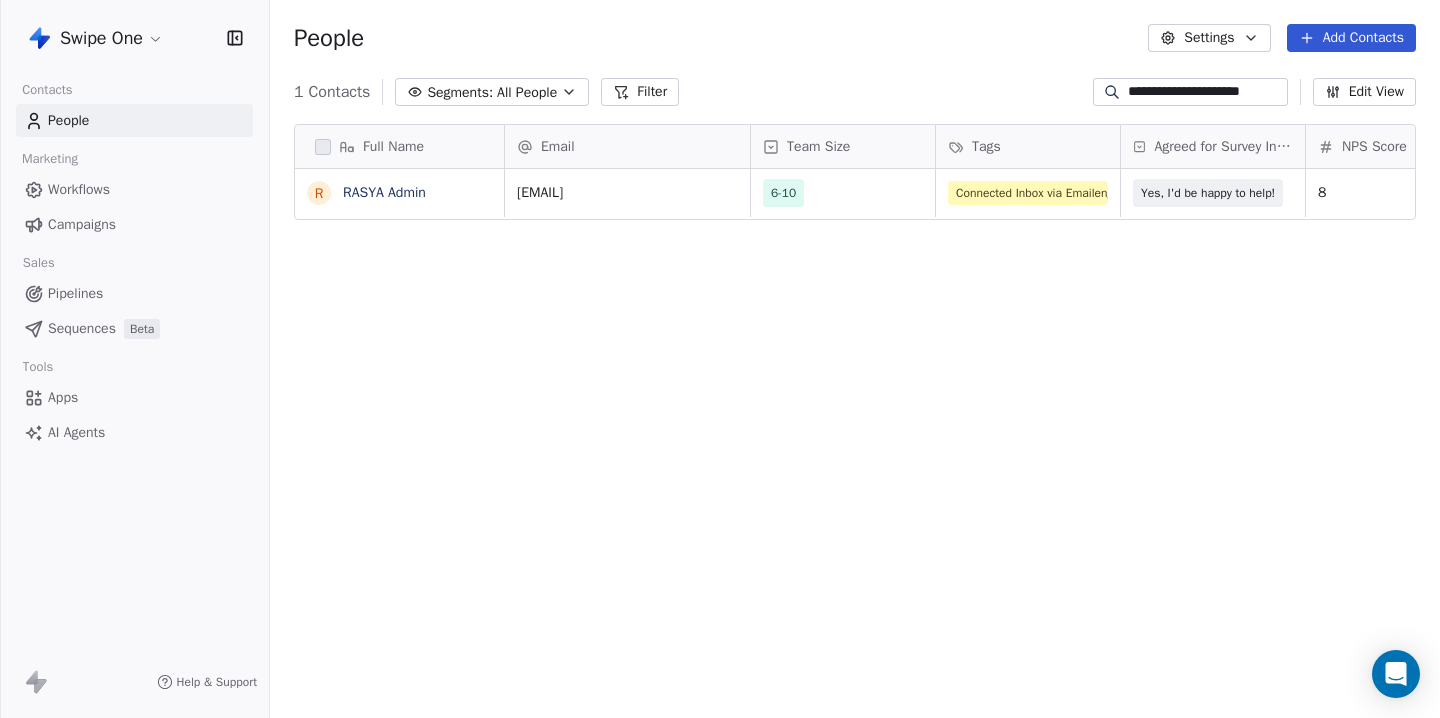 scroll, scrollTop: 0, scrollLeft: 0, axis: both 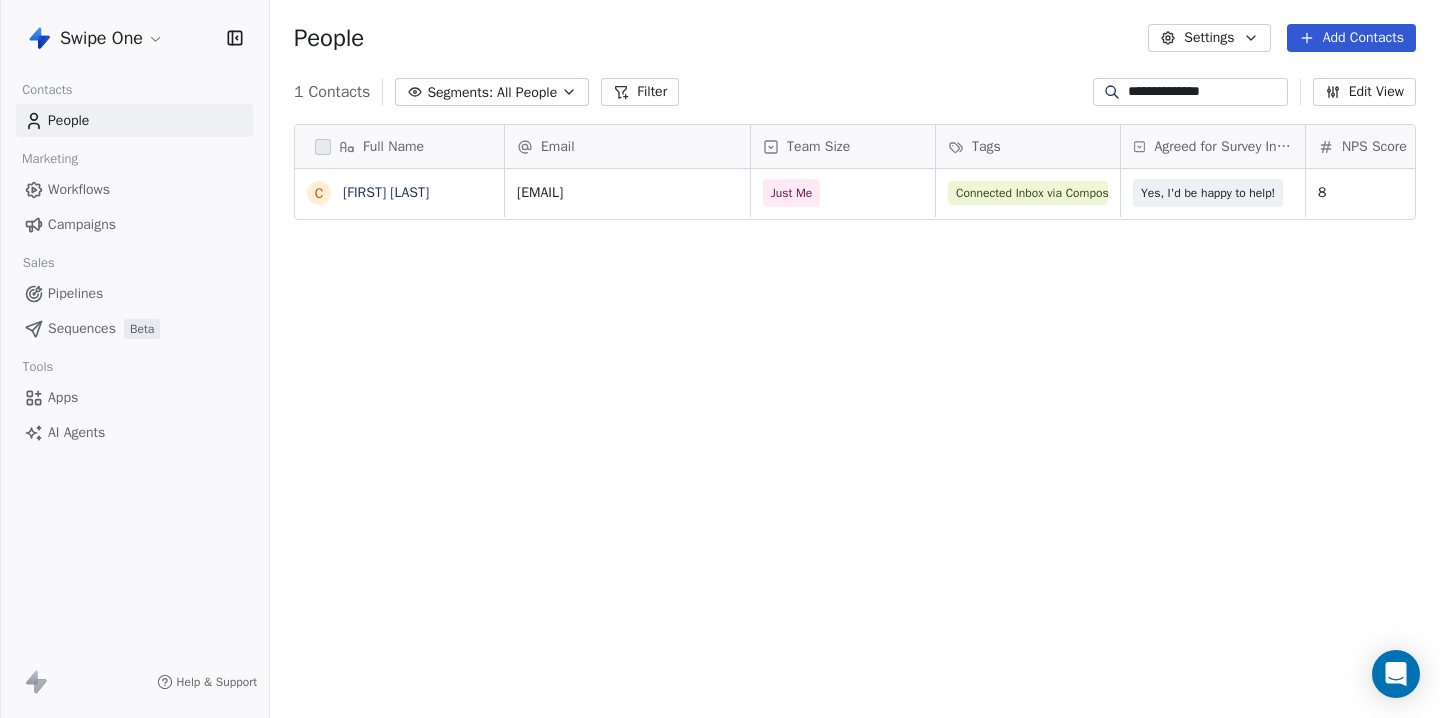click on "**********" at bounding box center (1206, 92) 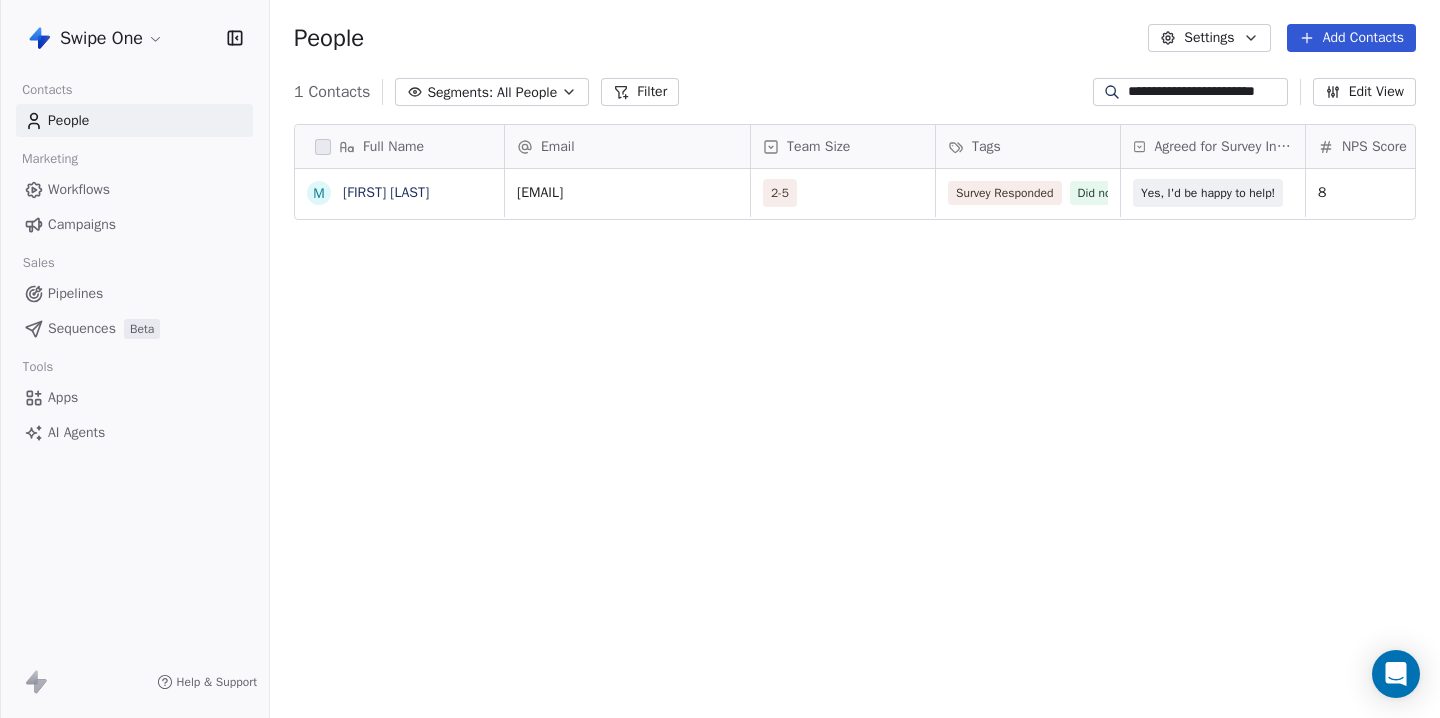 scroll, scrollTop: 0, scrollLeft: 0, axis: both 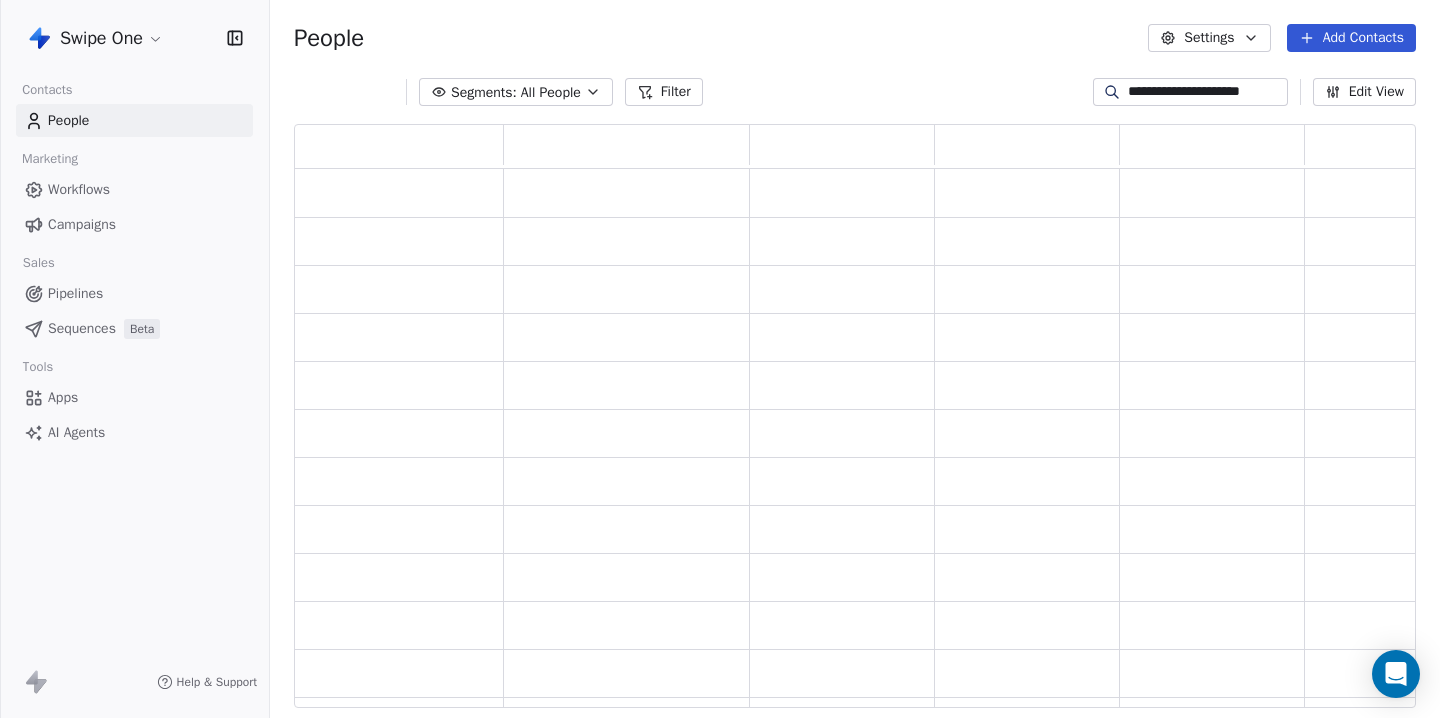 type on "**********" 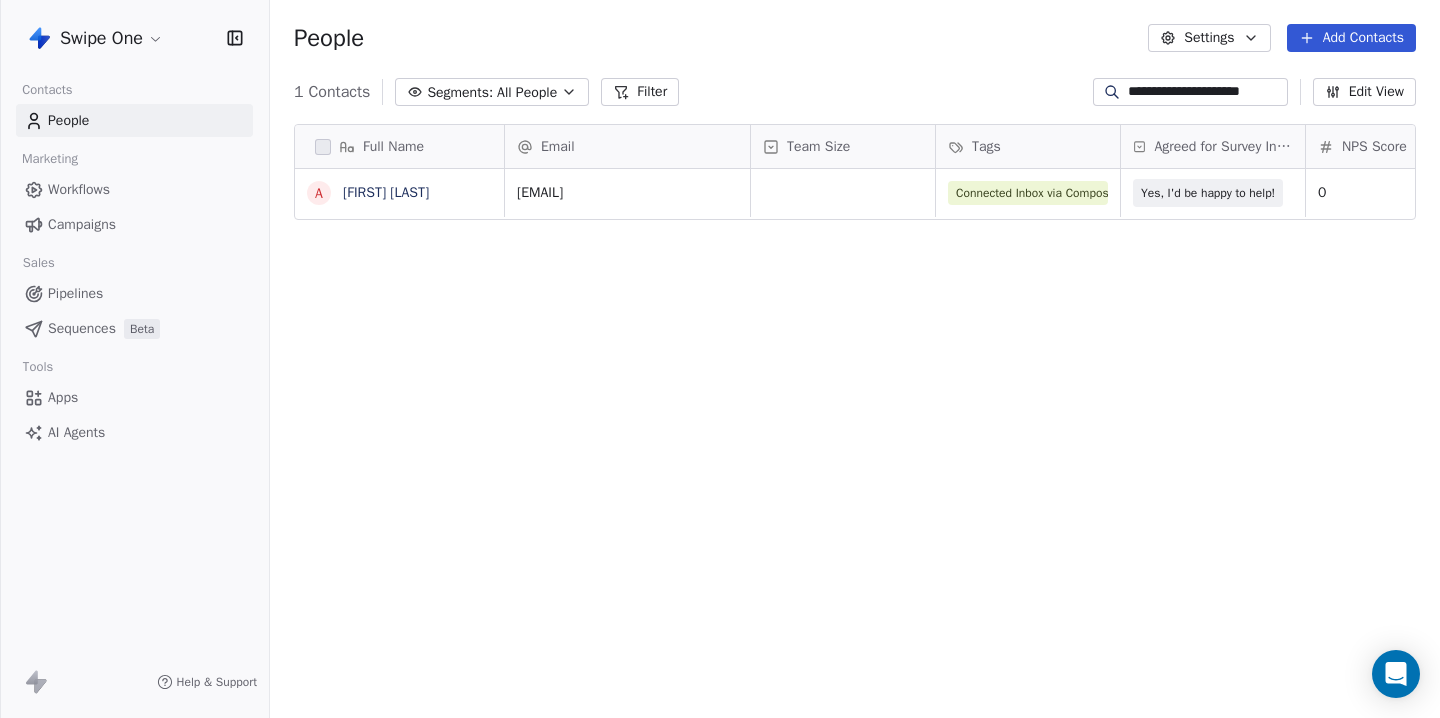 scroll, scrollTop: 1, scrollLeft: 1, axis: both 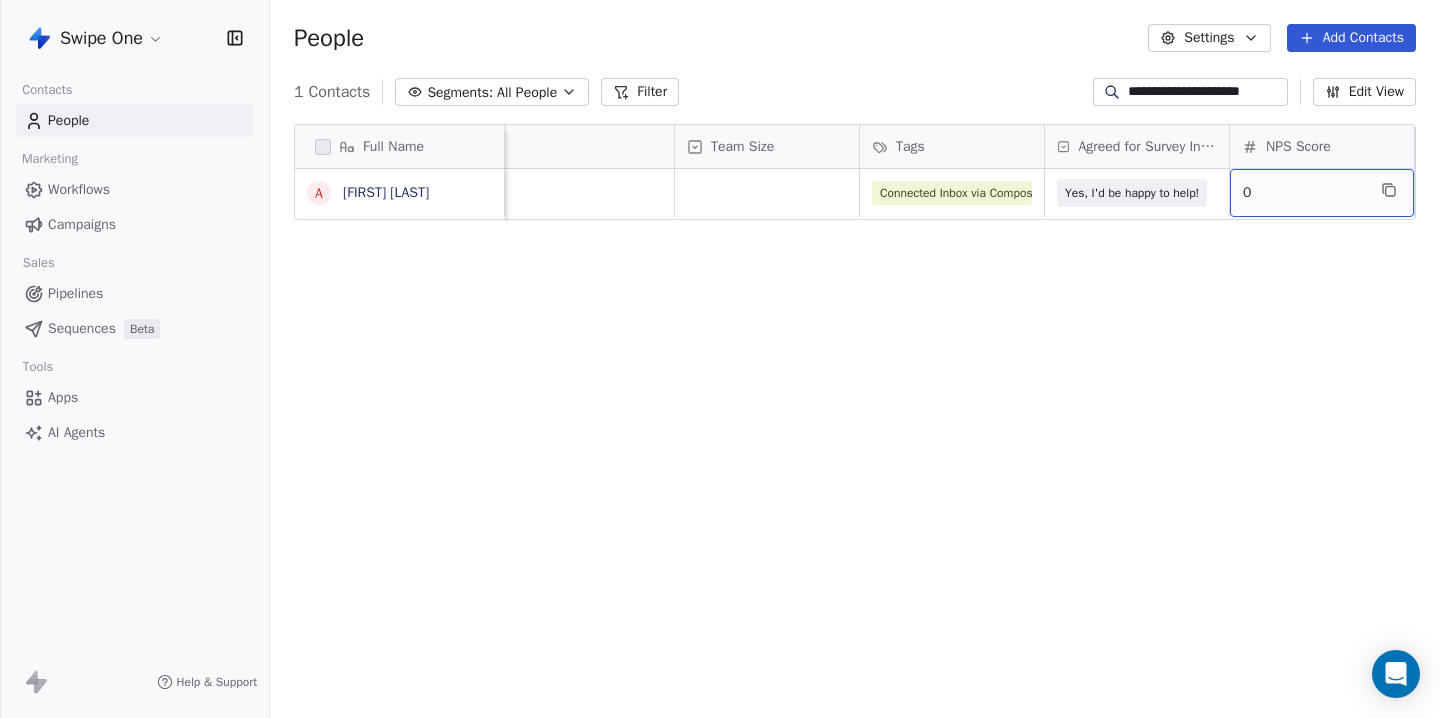 click on "0" at bounding box center (1304, 193) 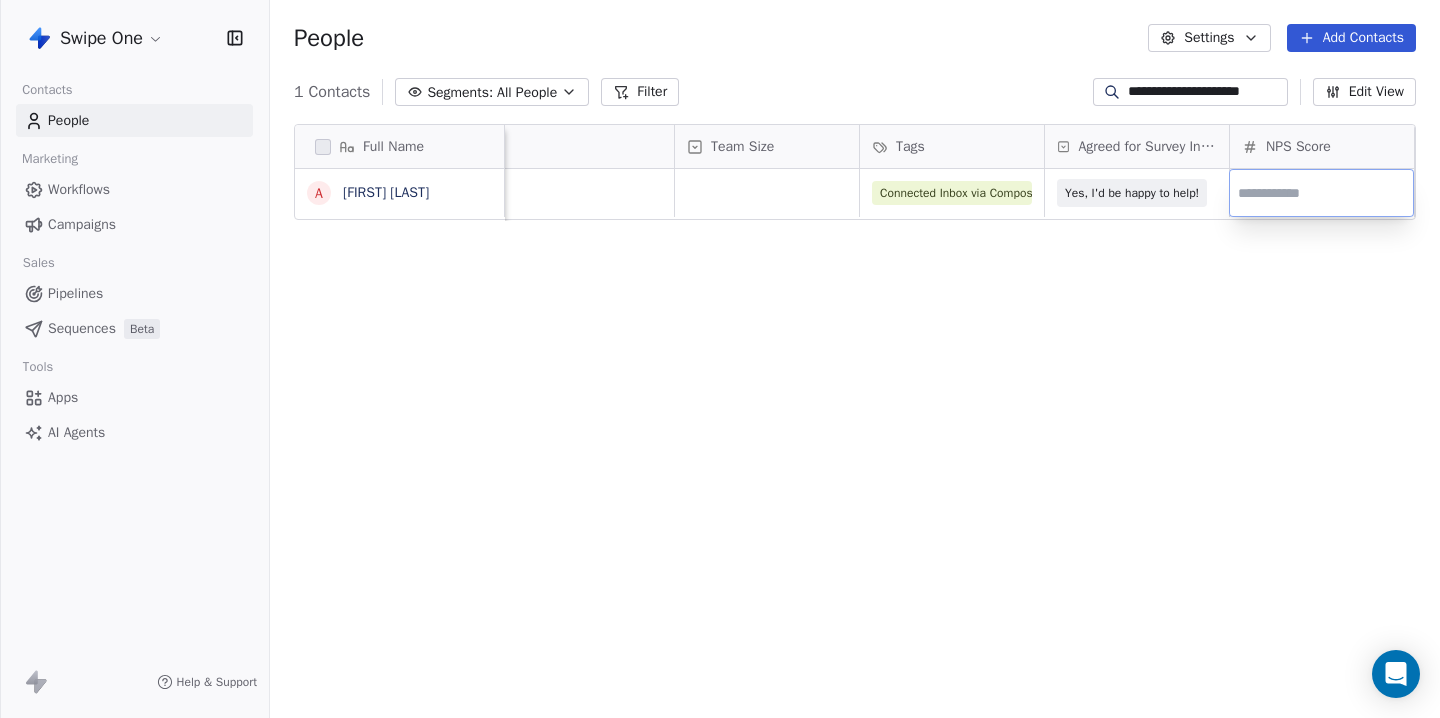 type on "*" 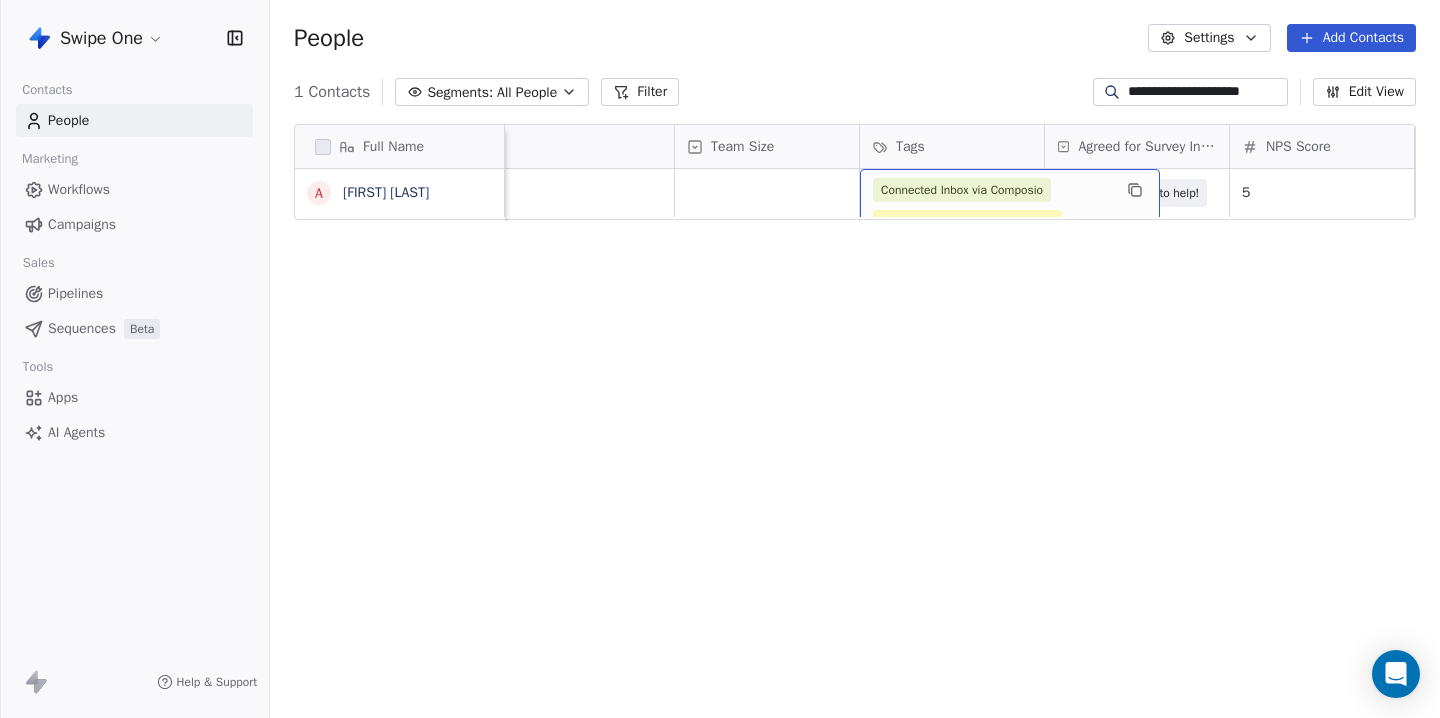 click on "Connected Inbox via Composio Connected Inbox via Emailengine" at bounding box center [1010, 206] 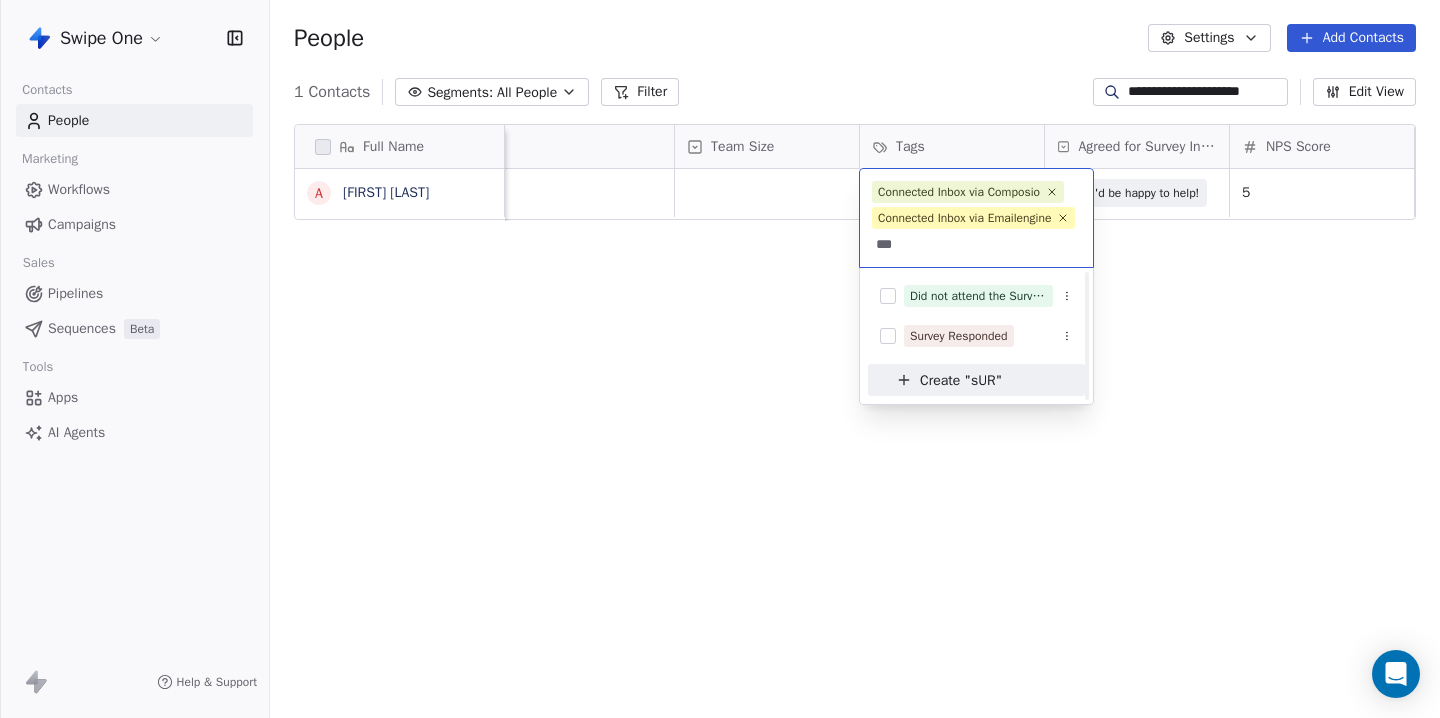 scroll, scrollTop: 0, scrollLeft: 0, axis: both 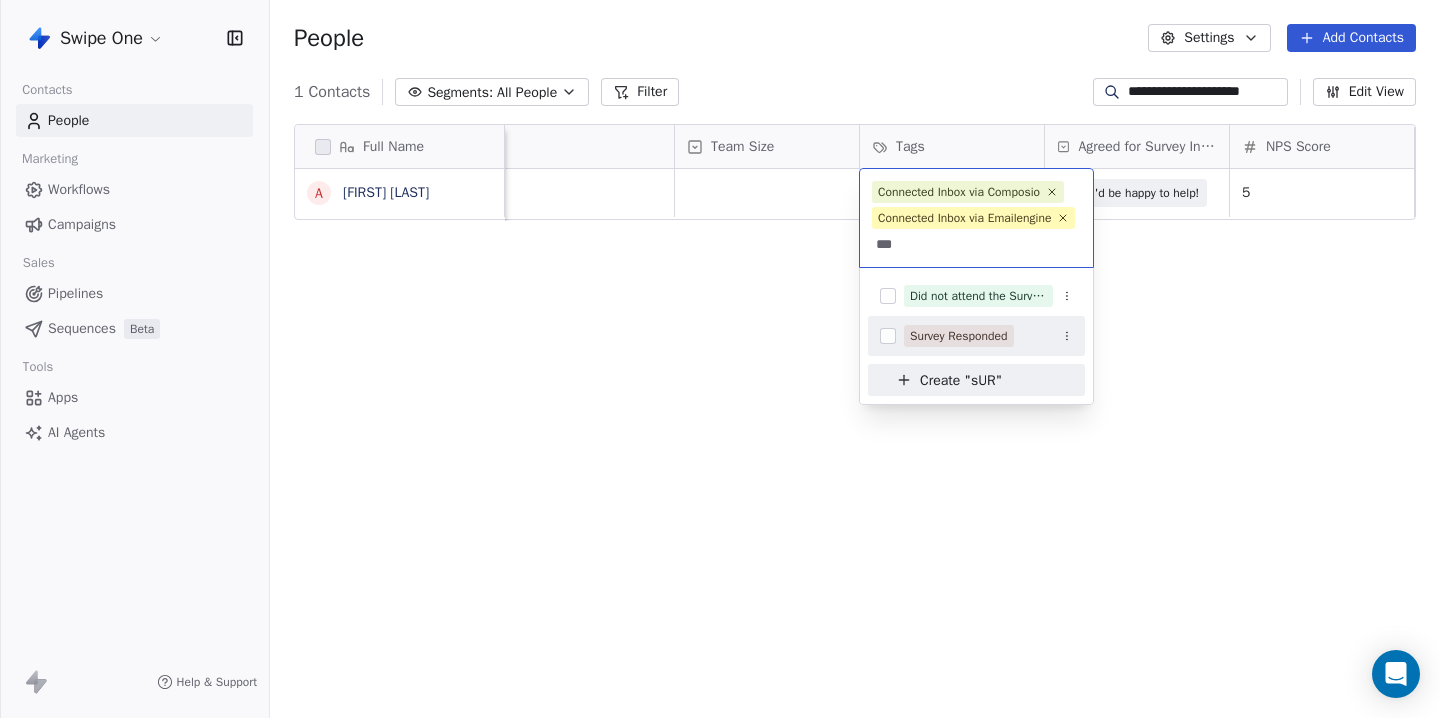 type on "***" 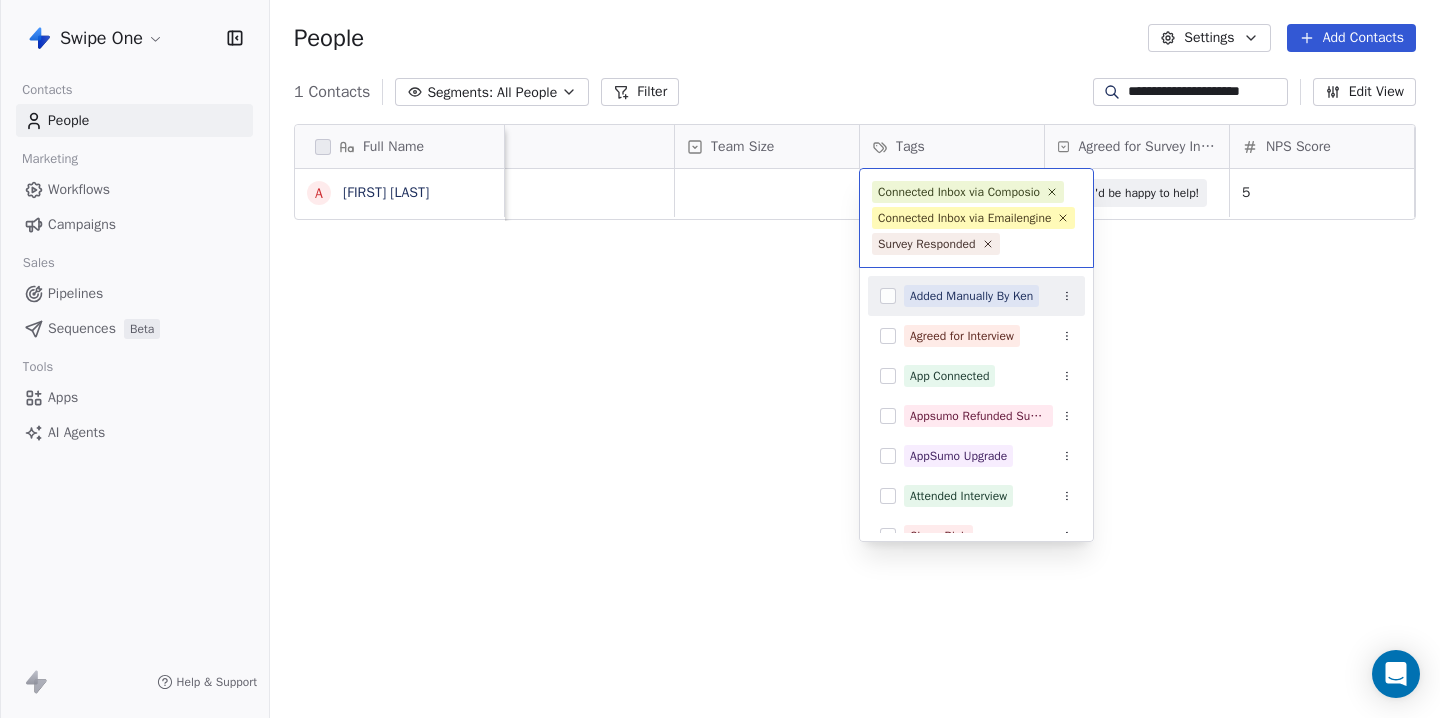 click on "Full Name A Ash Holliday Email Team Size Tags Agreed for Survey Interview NPS Score User Type Created Date IST Last Updated Date IST [EMAIL] Connected Inbox via Composio Connected Inbox via Emailengine Yes, I'd be happy to help! 5 Owner Jun 12, 2025 03:51 AM Jul 28, 2025 03:04 PM
To pick up a draggable item, press the space bar.
While dragging, use the arrow keys to move the item.
Press space again to drop the item in its new position, or press escape to cancel.
Connected Inbox via Composio Connected Inbox via Emailengine Survey Responded Added Manually By Ken Agreed for Interview App Connected Appsumo Refunded Sumolings AppSumo Upgrade Attended Interview Churn Risk Competitor Switch Connected Inbox via Composio" at bounding box center (720, 359) 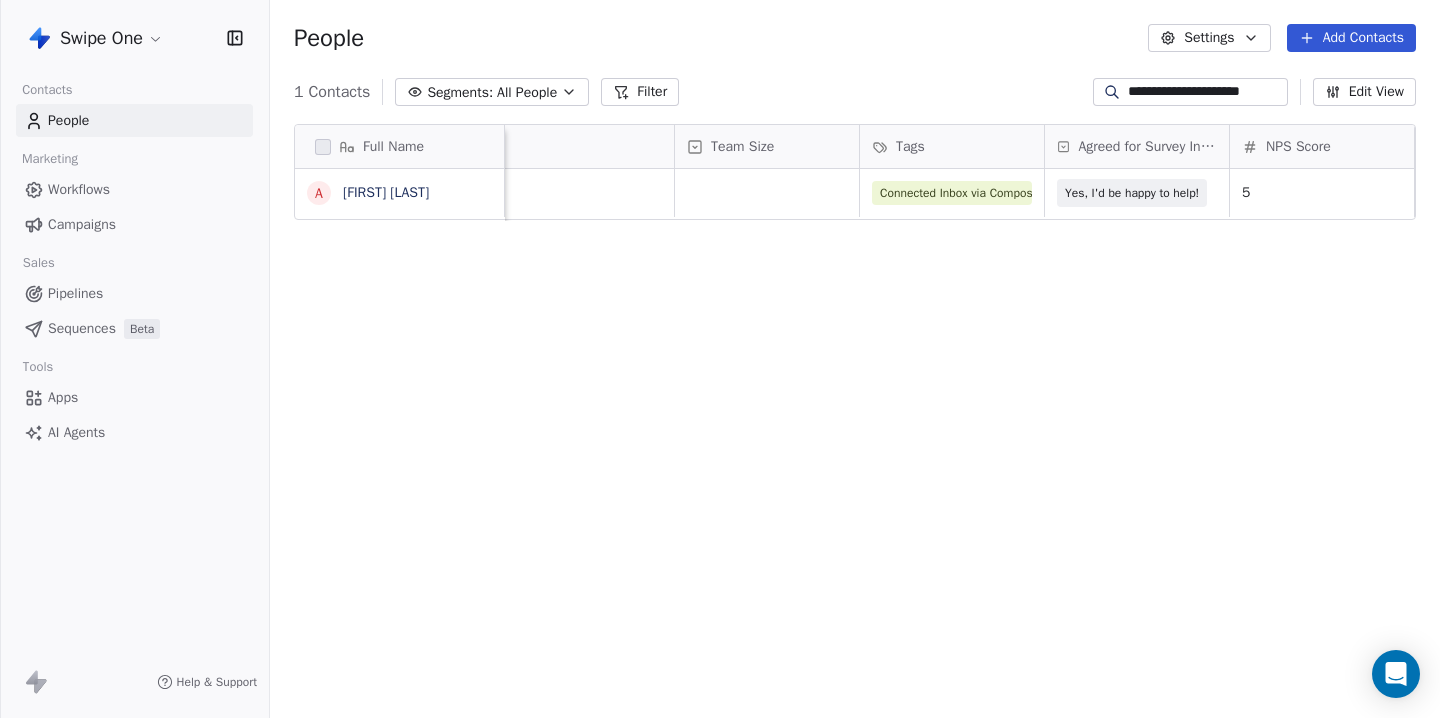click on "Full Name A [FIRST] [LAST] Email Team Size Tags Agreed for Survey Interview NPS Score User Type Created Date IST Last Updated Date IST [EMAIL] Connected Inbox via Composio Connected Inbox via Emailengine Survey Responded Yes, I'd be happy to help! 5 Owner Jun 12, 2025 03:51 AM Jul 28, 2025 03:04 PM
To pick up a draggable item, press the space bar.
While dragging, use the arrow keys to move the item.
Press space again to drop the item in its new position, or press escape to cancel." at bounding box center [855, 424] 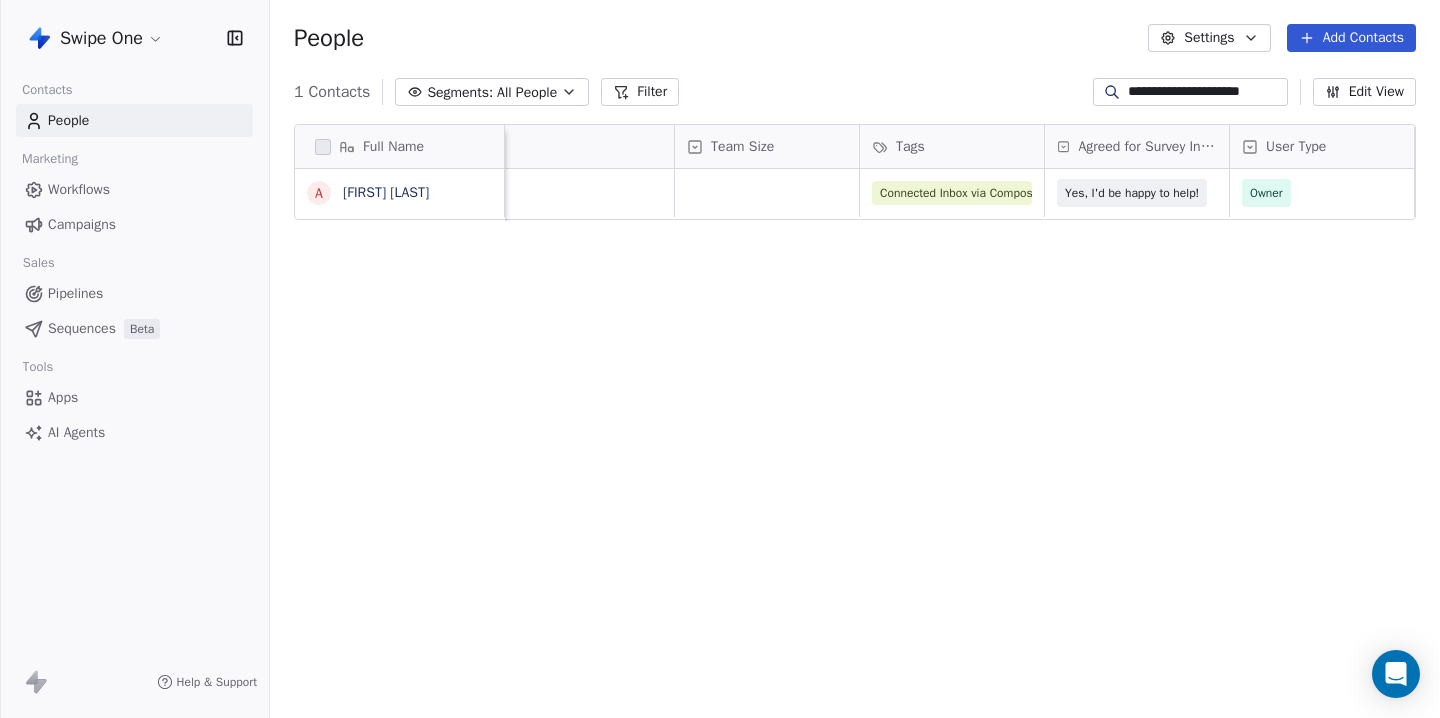 click on "**********" at bounding box center (1206, 92) 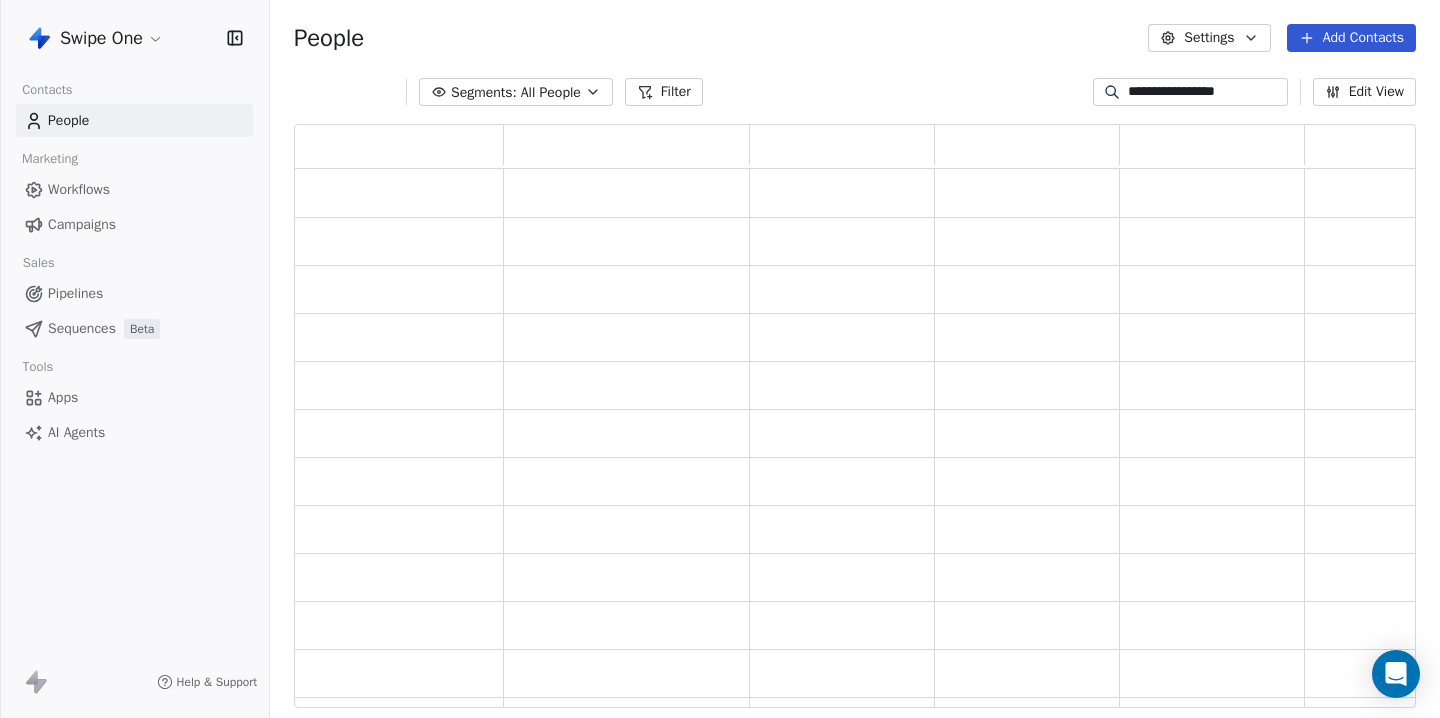 scroll, scrollTop: 1, scrollLeft: 1, axis: both 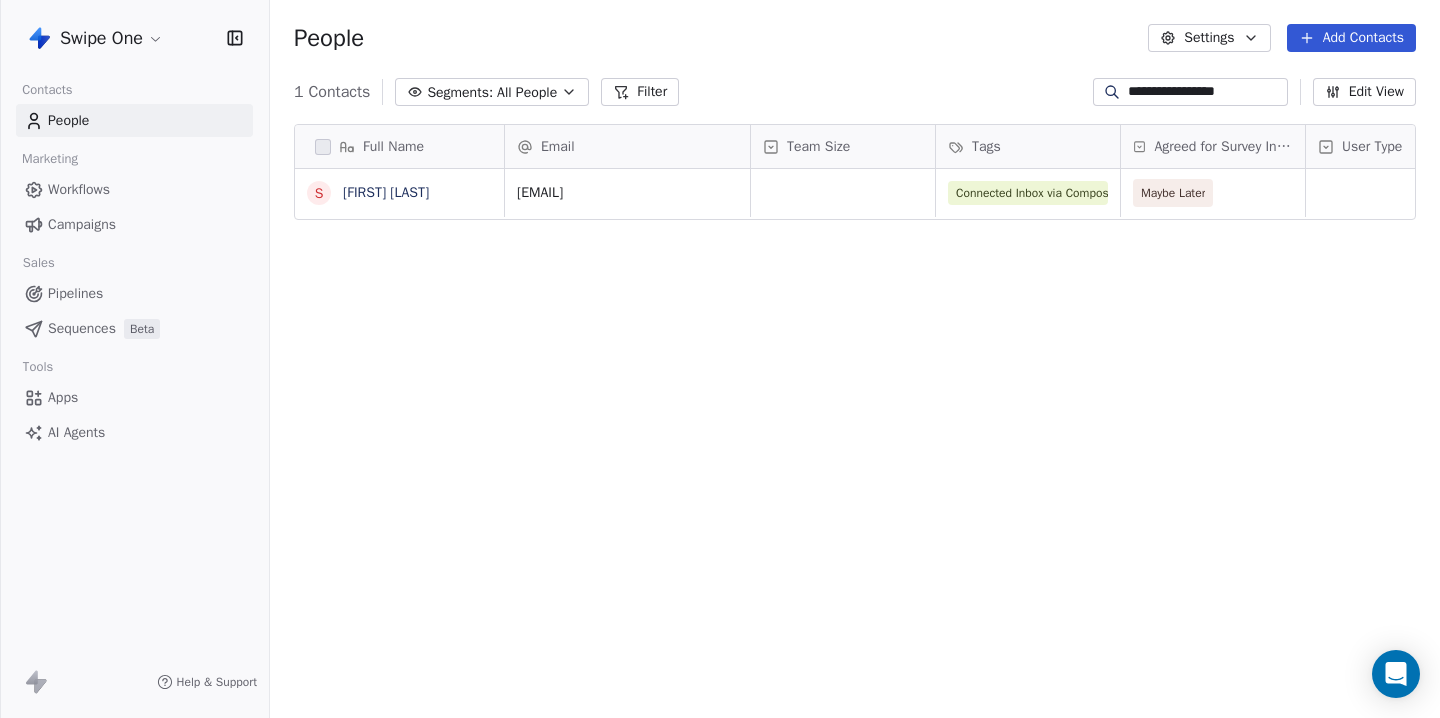 type on "**********" 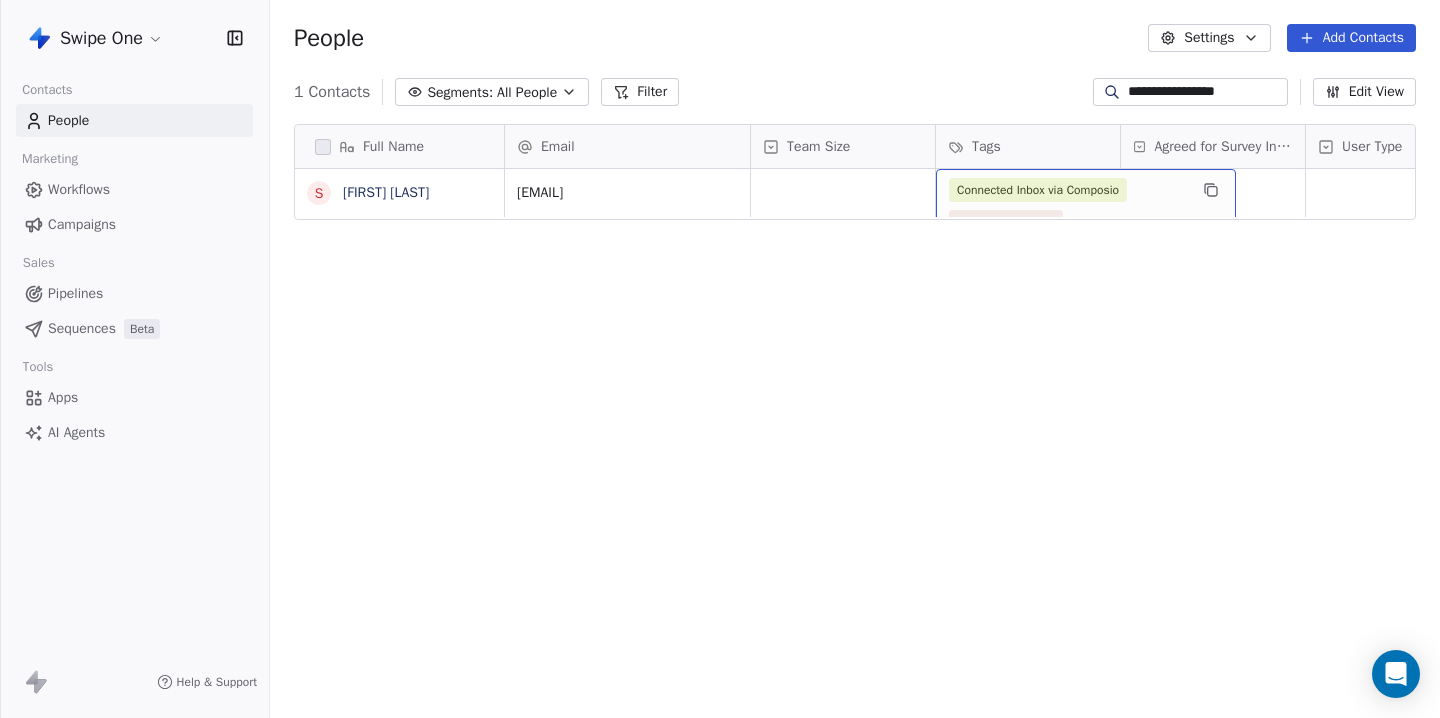 click on "Connected Inbox via Composio Survey Responded" at bounding box center (1086, 206) 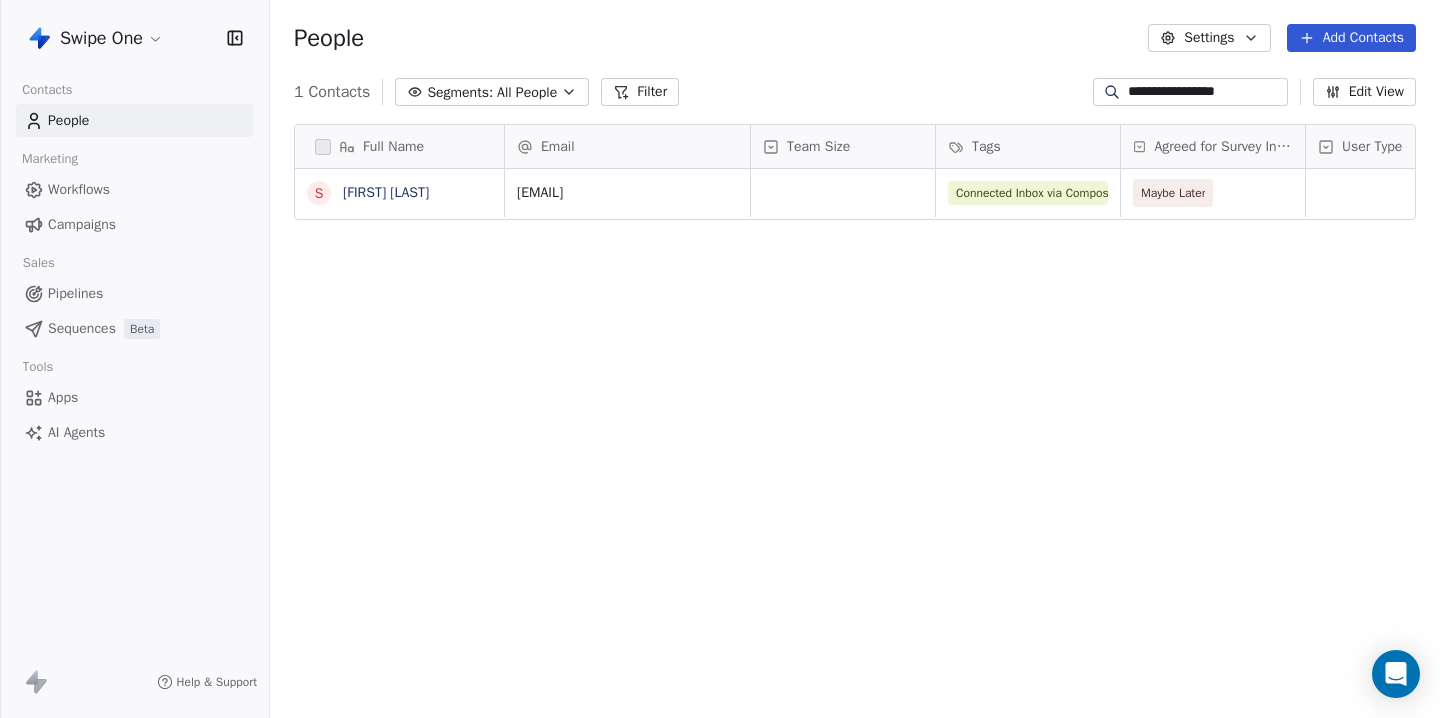 click on "**********" at bounding box center (720, 359) 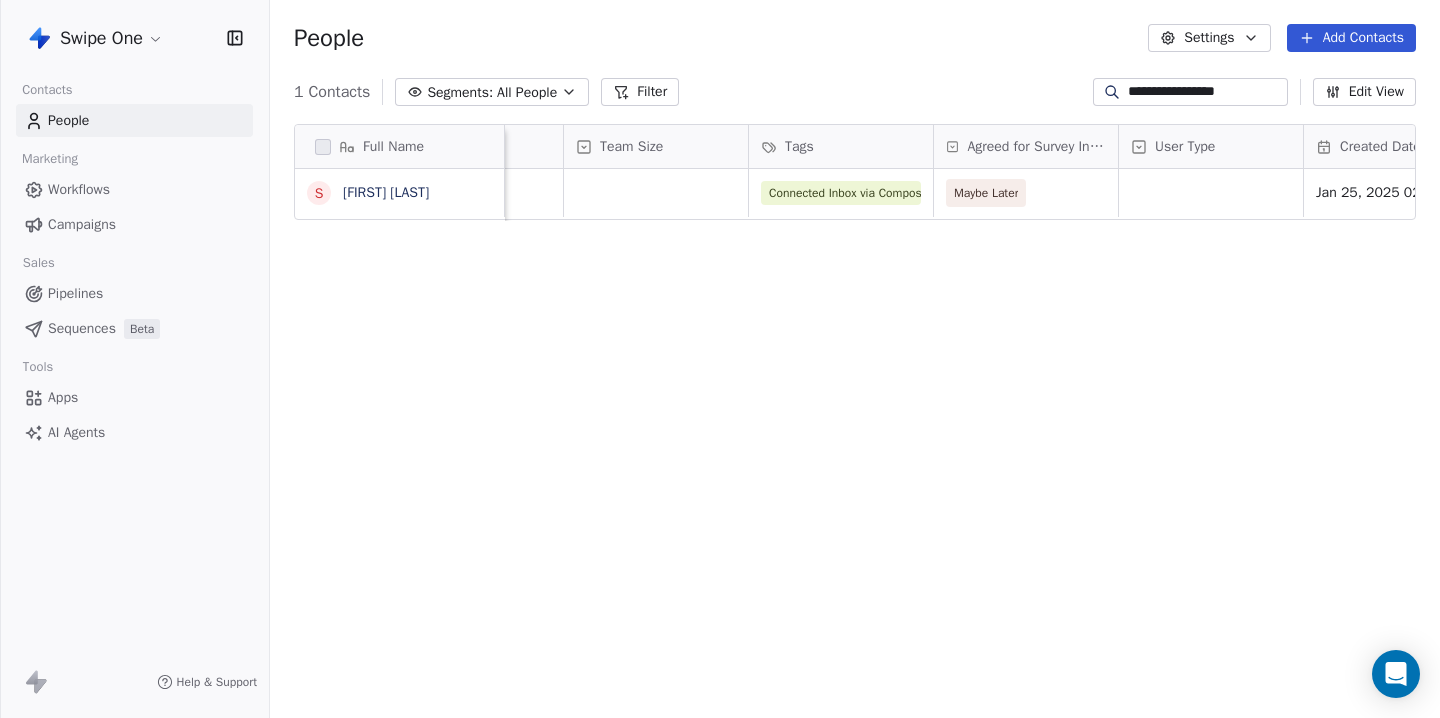 scroll, scrollTop: 0, scrollLeft: 0, axis: both 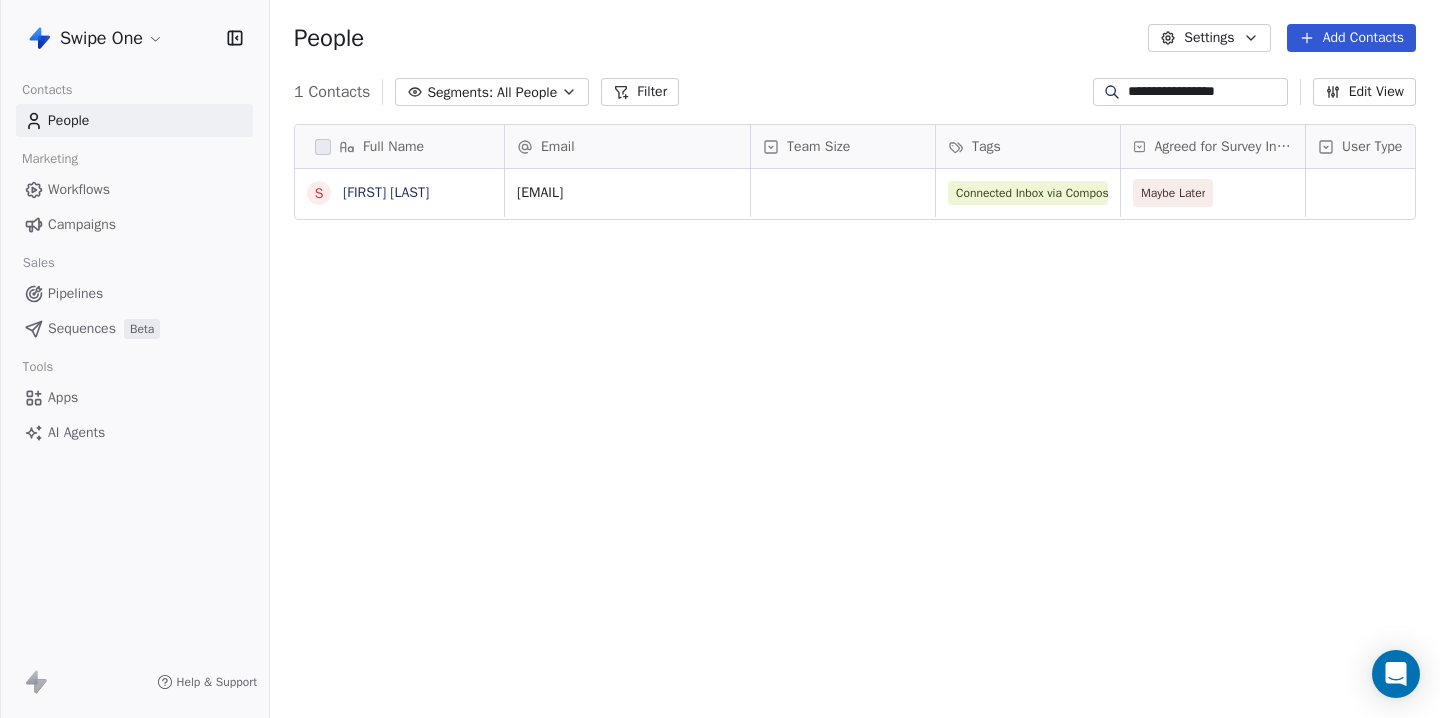 click on "Edit View" at bounding box center (1364, 92) 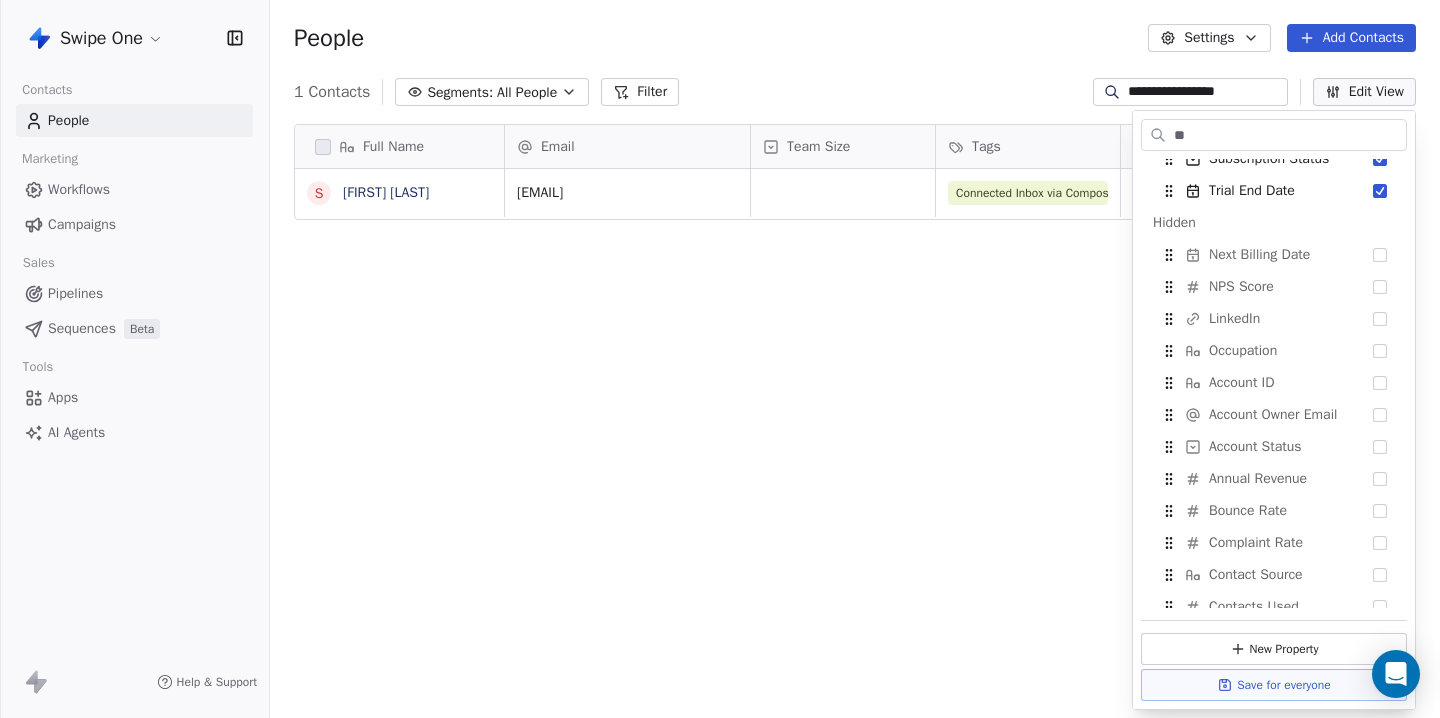 scroll, scrollTop: 0, scrollLeft: 0, axis: both 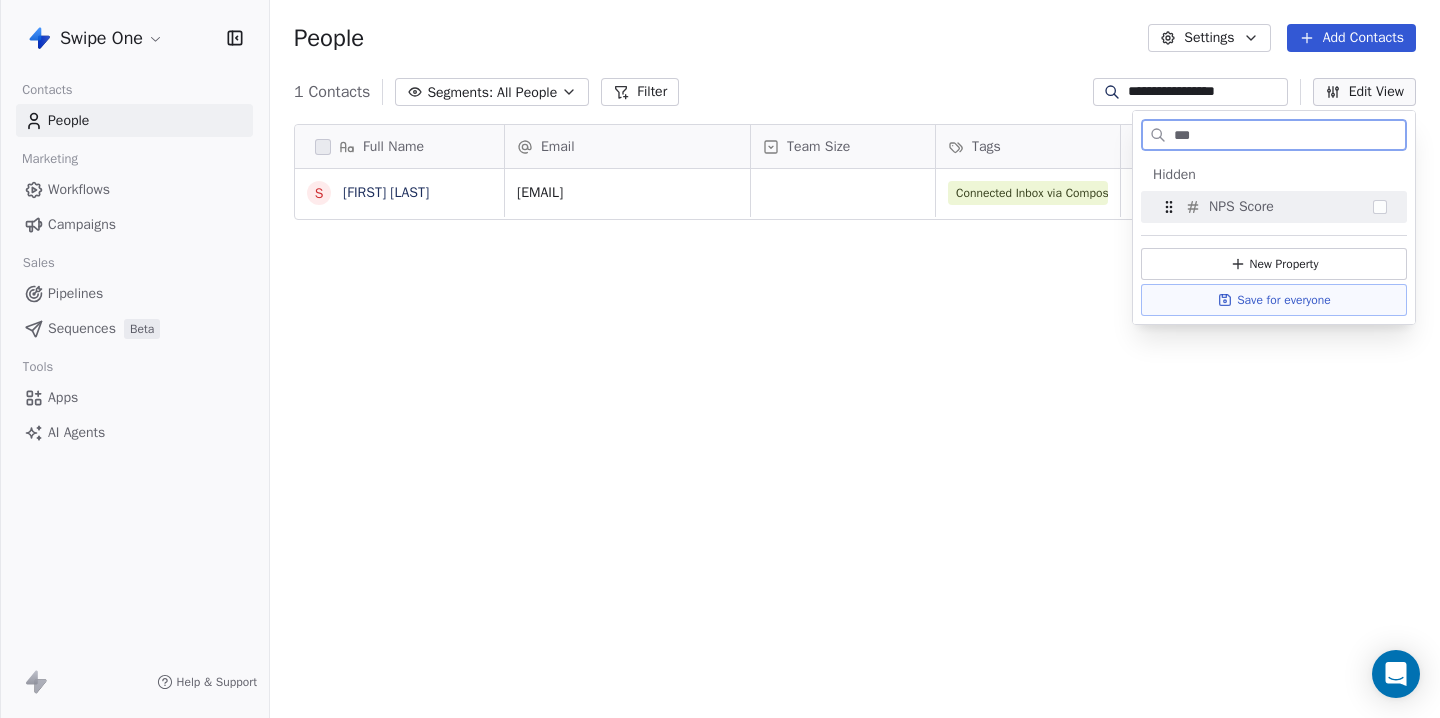 click at bounding box center (1380, 207) 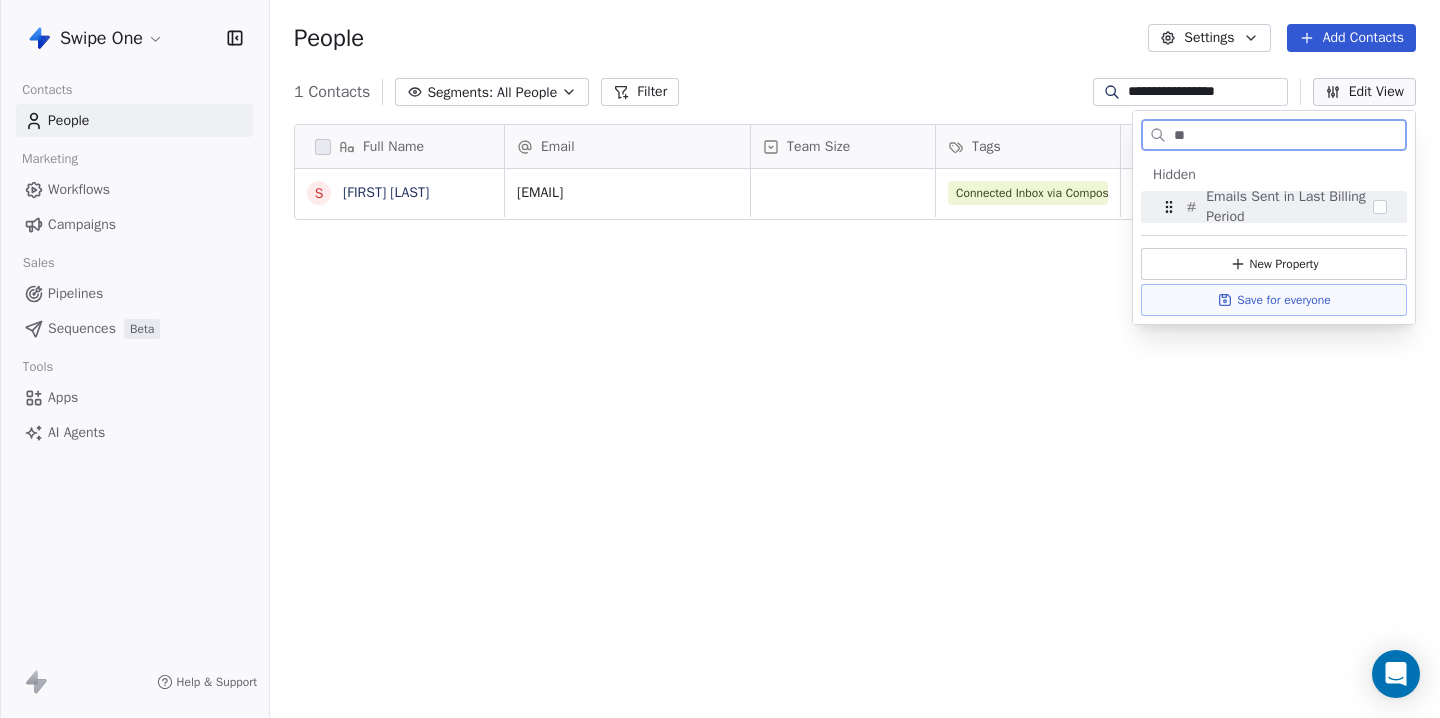 type on "*" 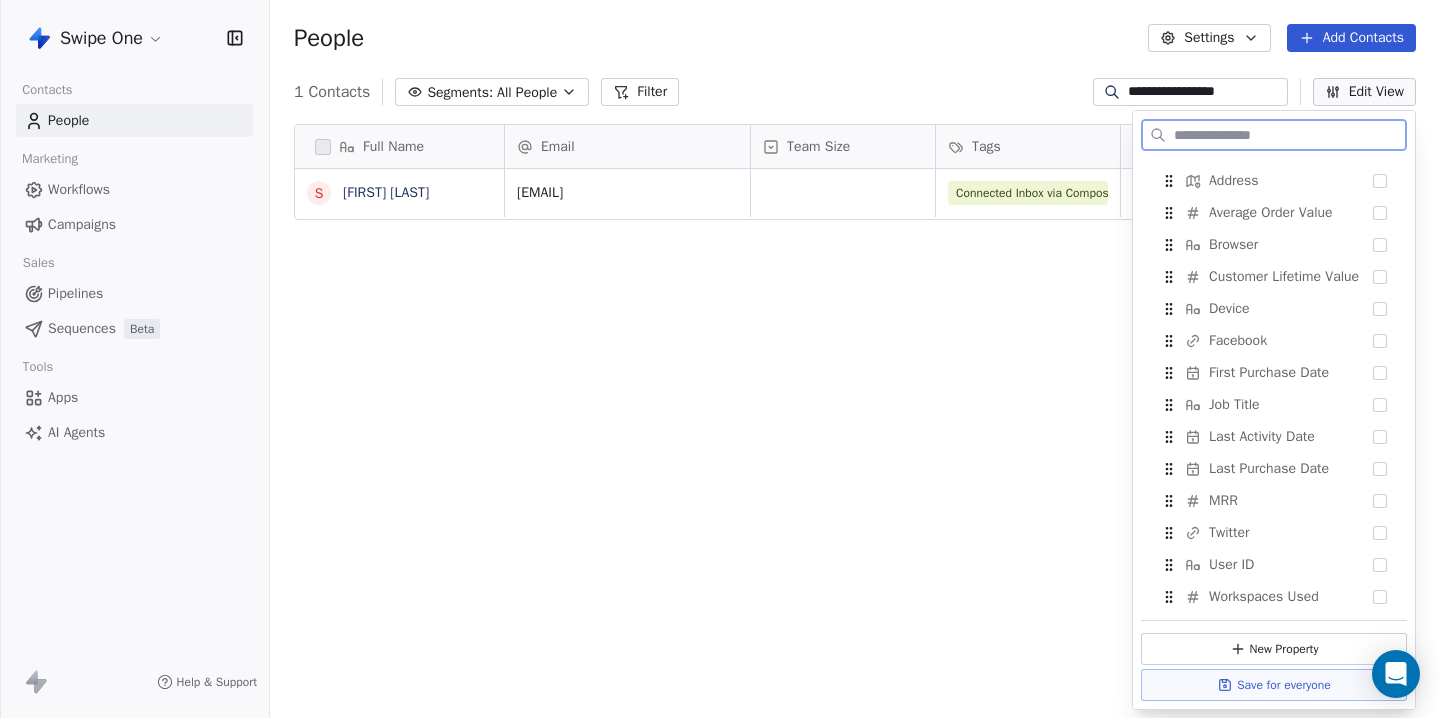 scroll, scrollTop: 496, scrollLeft: 0, axis: vertical 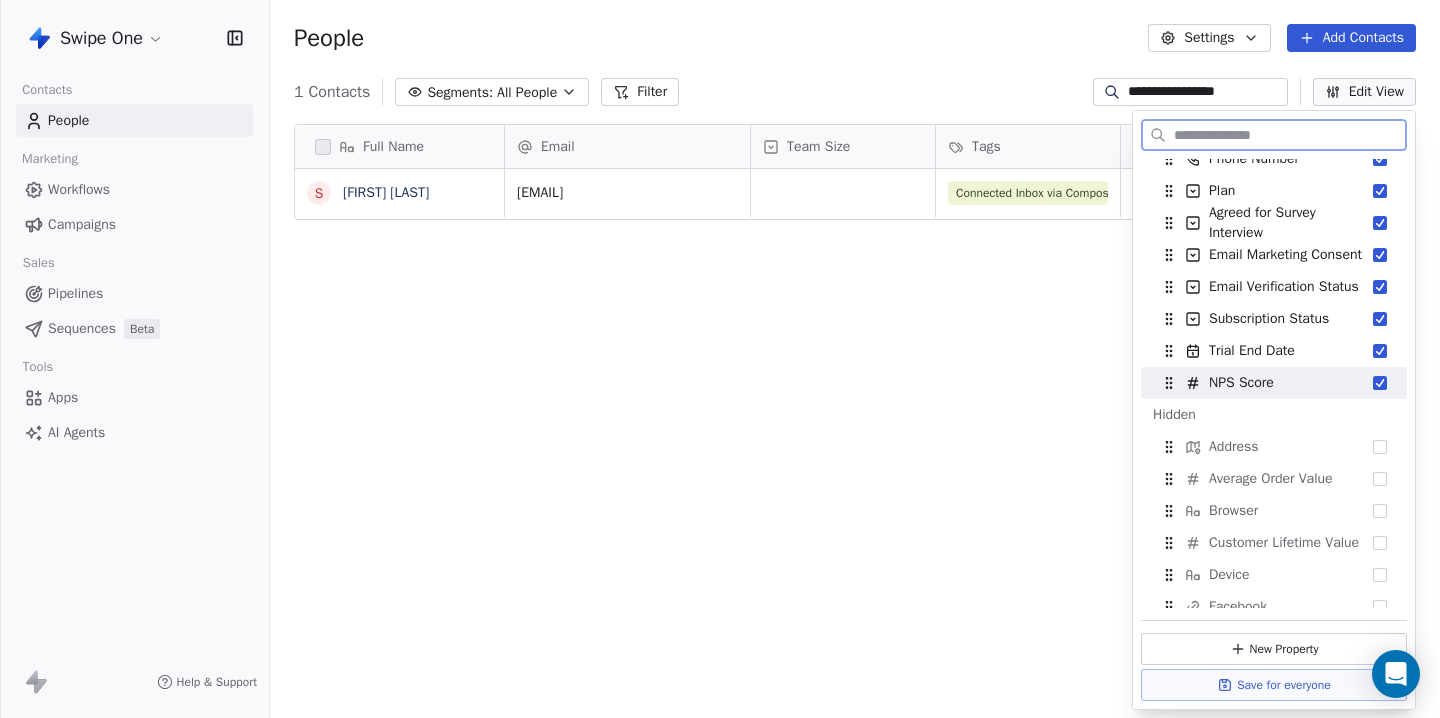 type 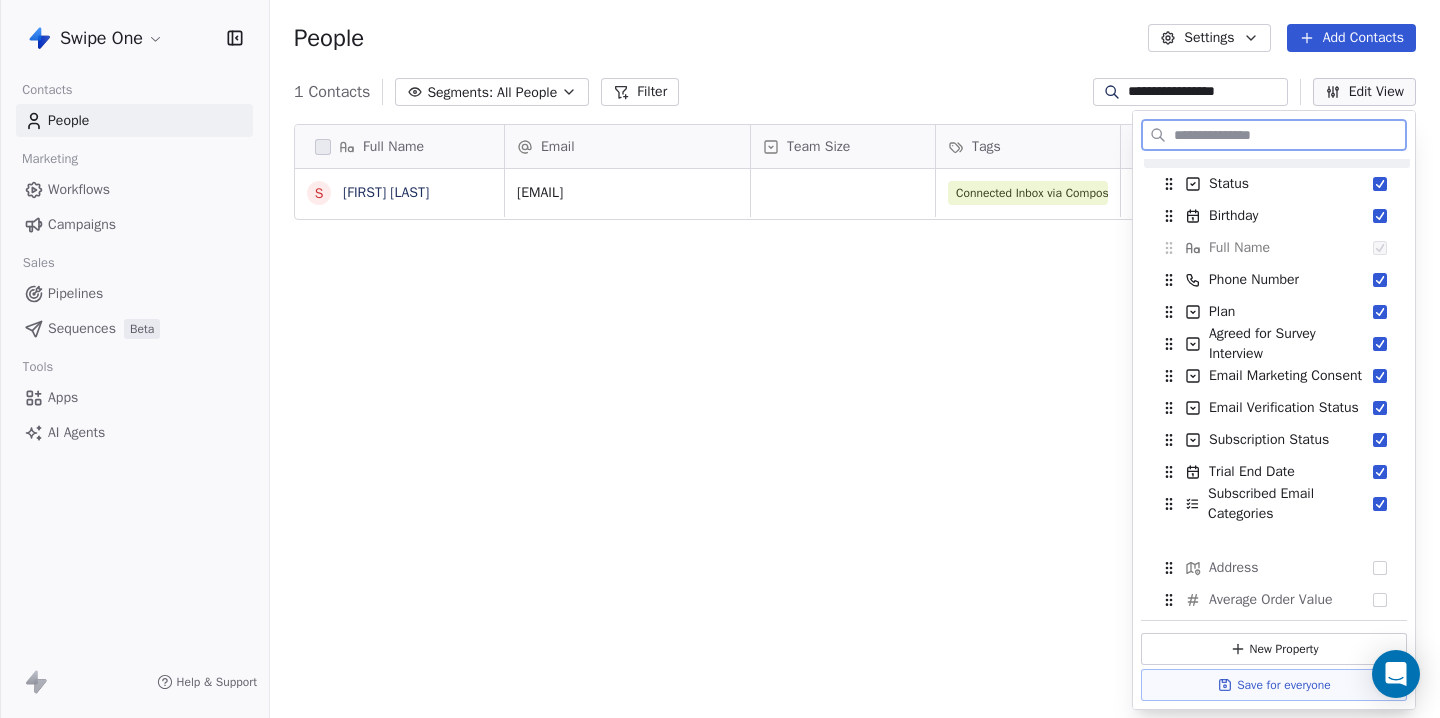 drag, startPoint x: 1170, startPoint y: 382, endPoint x: 1173, endPoint y: 193, distance: 189.0238 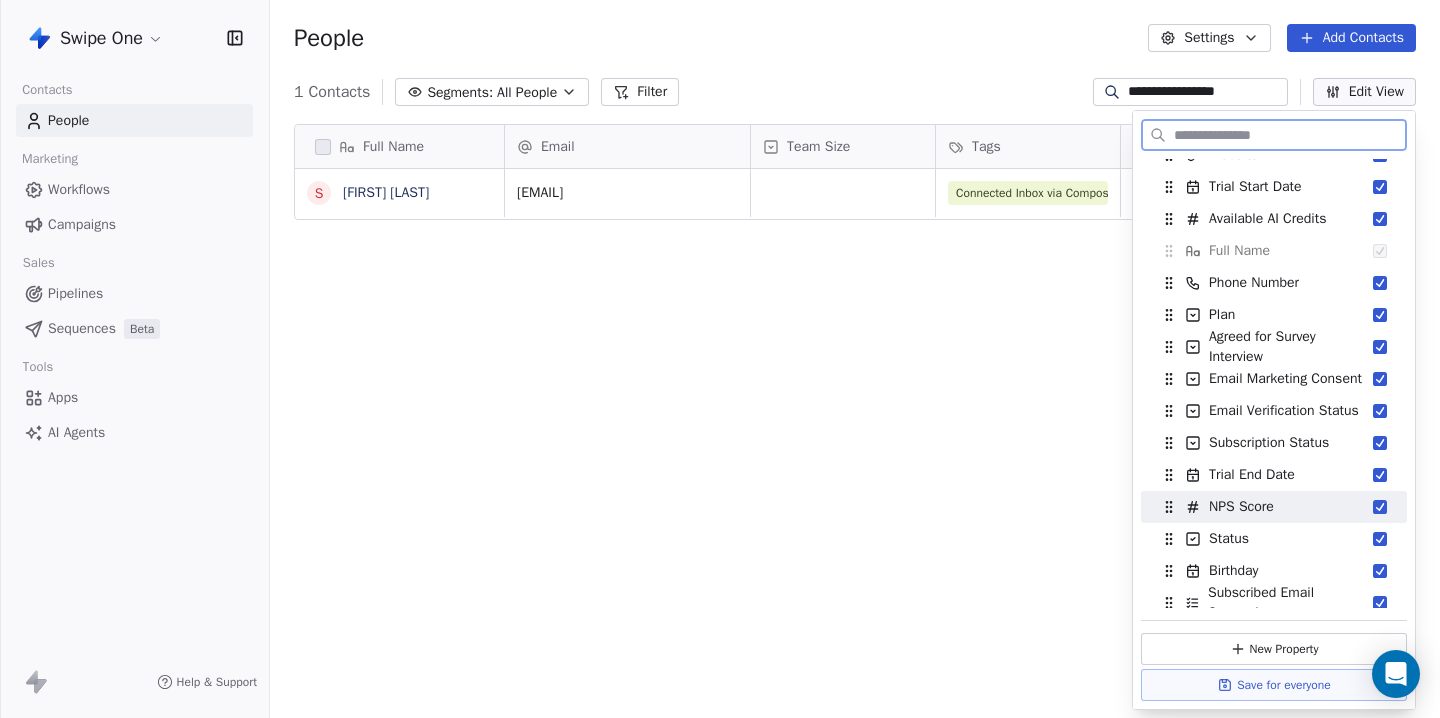 scroll, scrollTop: 303, scrollLeft: 0, axis: vertical 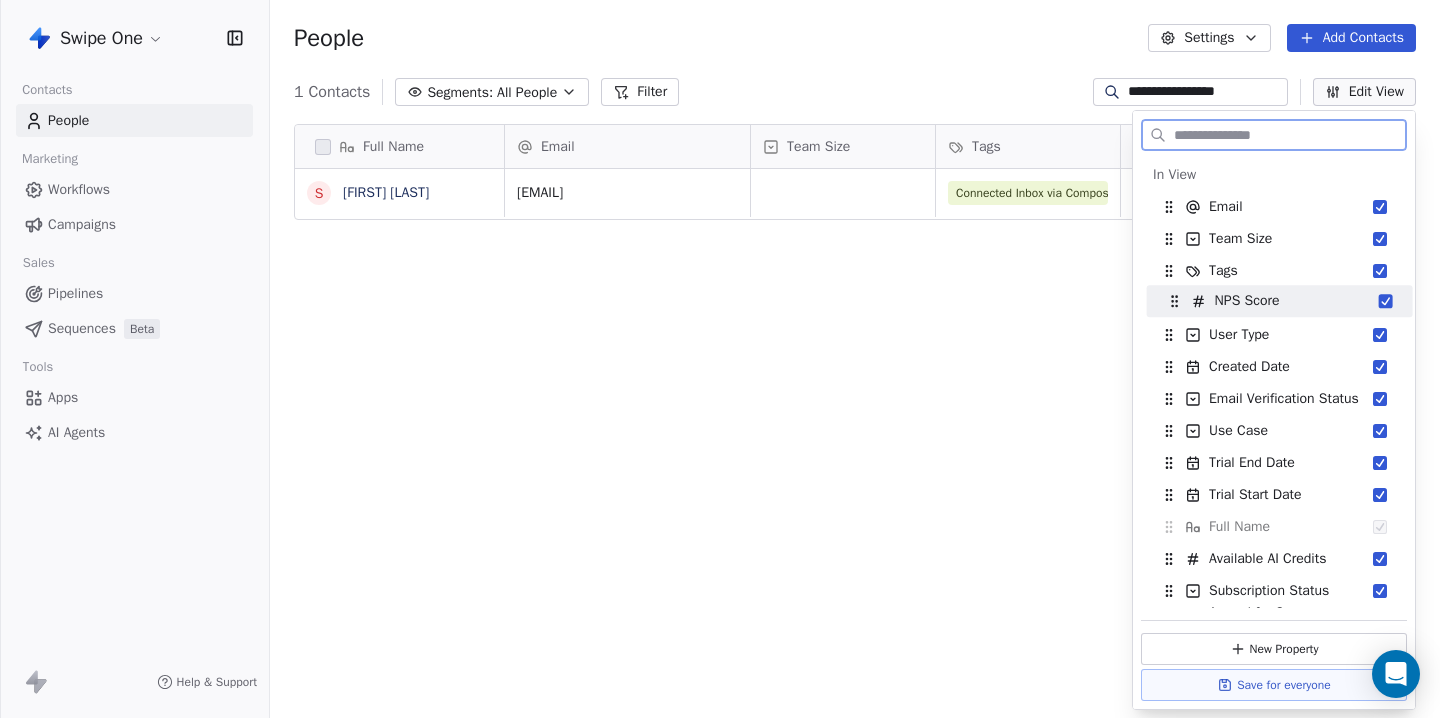 drag, startPoint x: 1169, startPoint y: 481, endPoint x: 1174, endPoint y: 302, distance: 179.06982 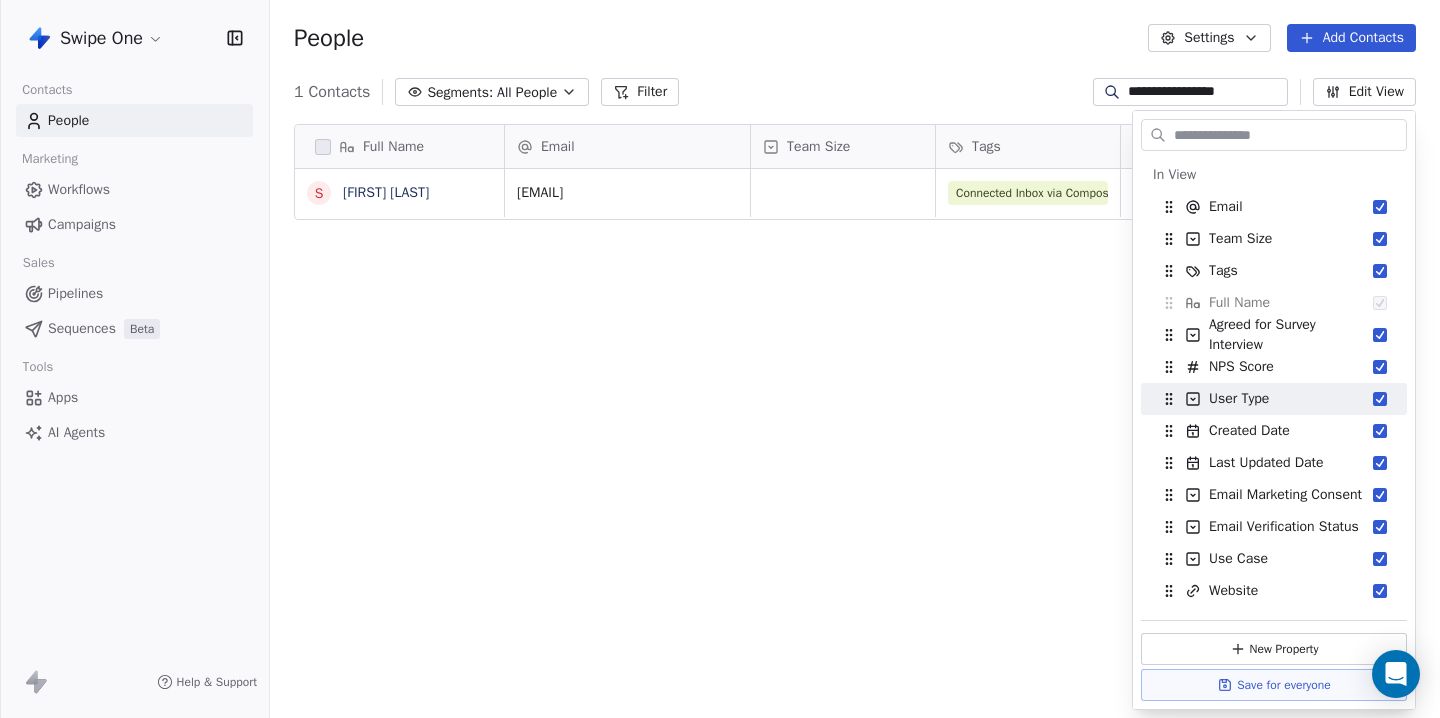 click on "Full Name S [FIRST] [LAST] Email Team Size Tags Agreed for Survey Interview NPS Score User Type Created Date IST Last Updated Date IST [EMAIL] Connected Inbox via Composio Survey Responded Maybe Later 0 [DATE] [TIME] [DATE] [TIME]
To pick up a draggable item, press the space bar.
While dragging, use the arrow keys to move the item.
Press space again to drop the item in its new position, or press escape to cancel." at bounding box center (855, 424) 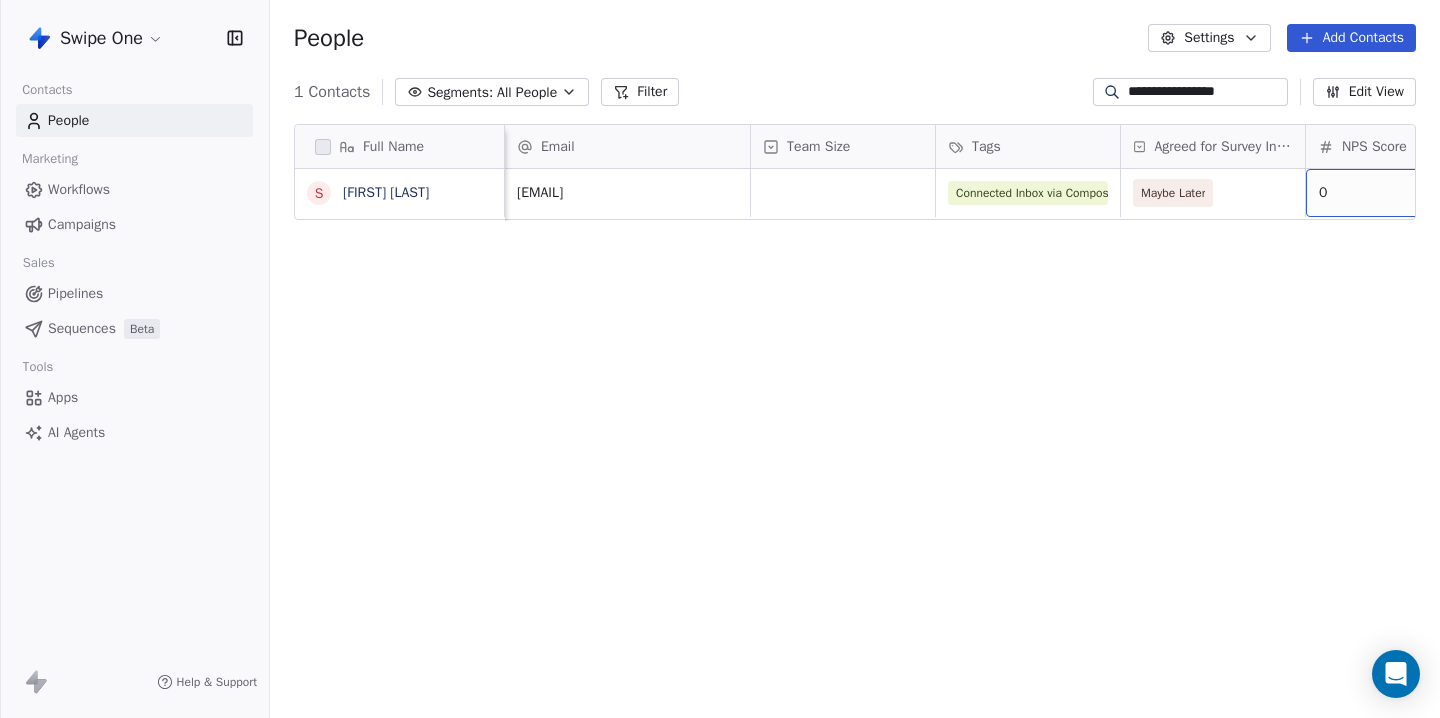 scroll, scrollTop: 0, scrollLeft: 76, axis: horizontal 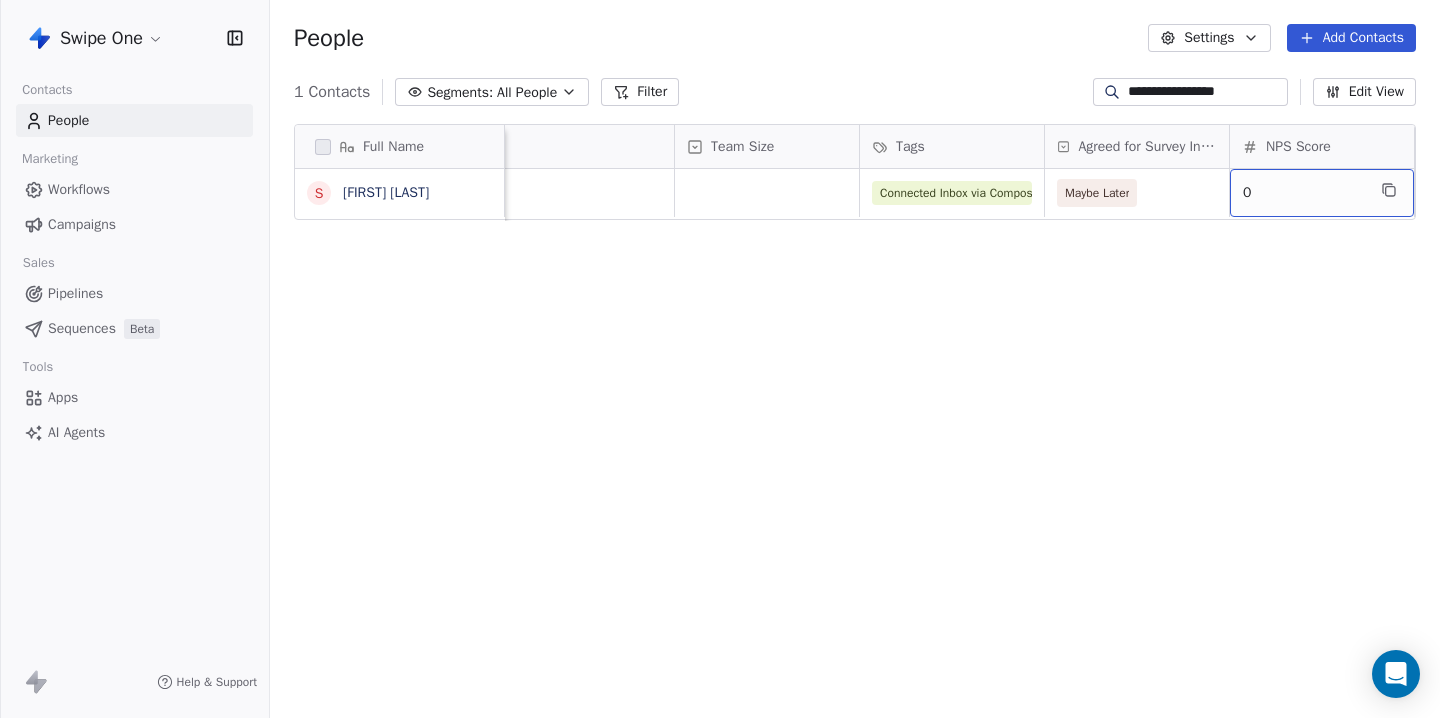 click on "0" at bounding box center [1304, 193] 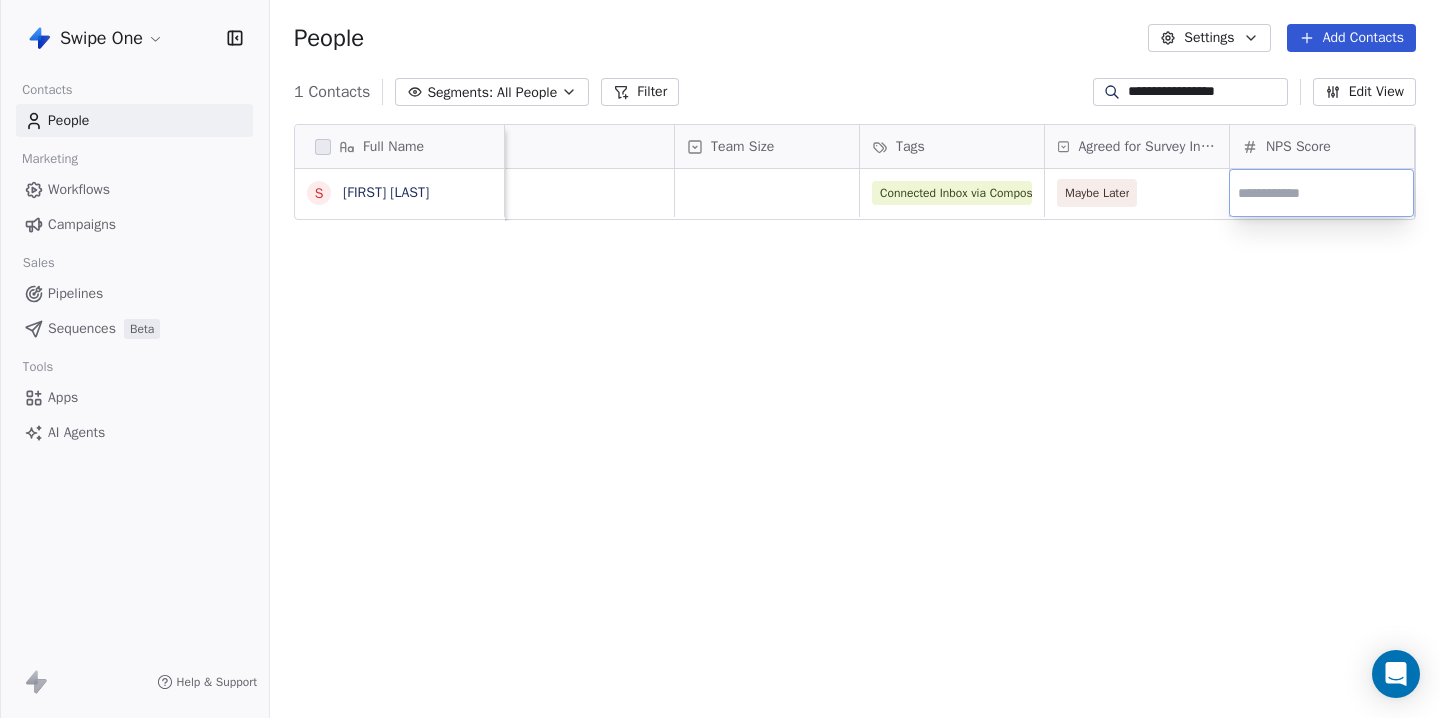 type on "*" 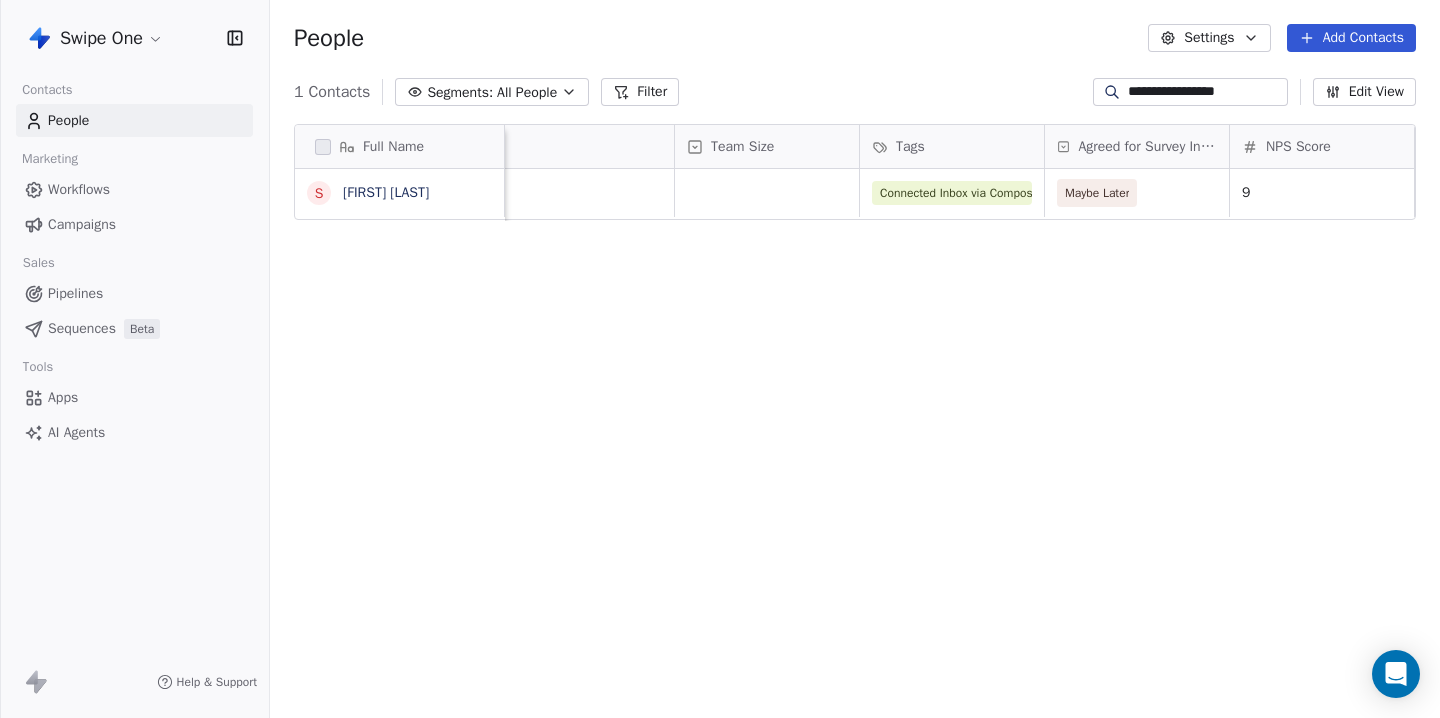 click on "**********" at bounding box center (1206, 92) 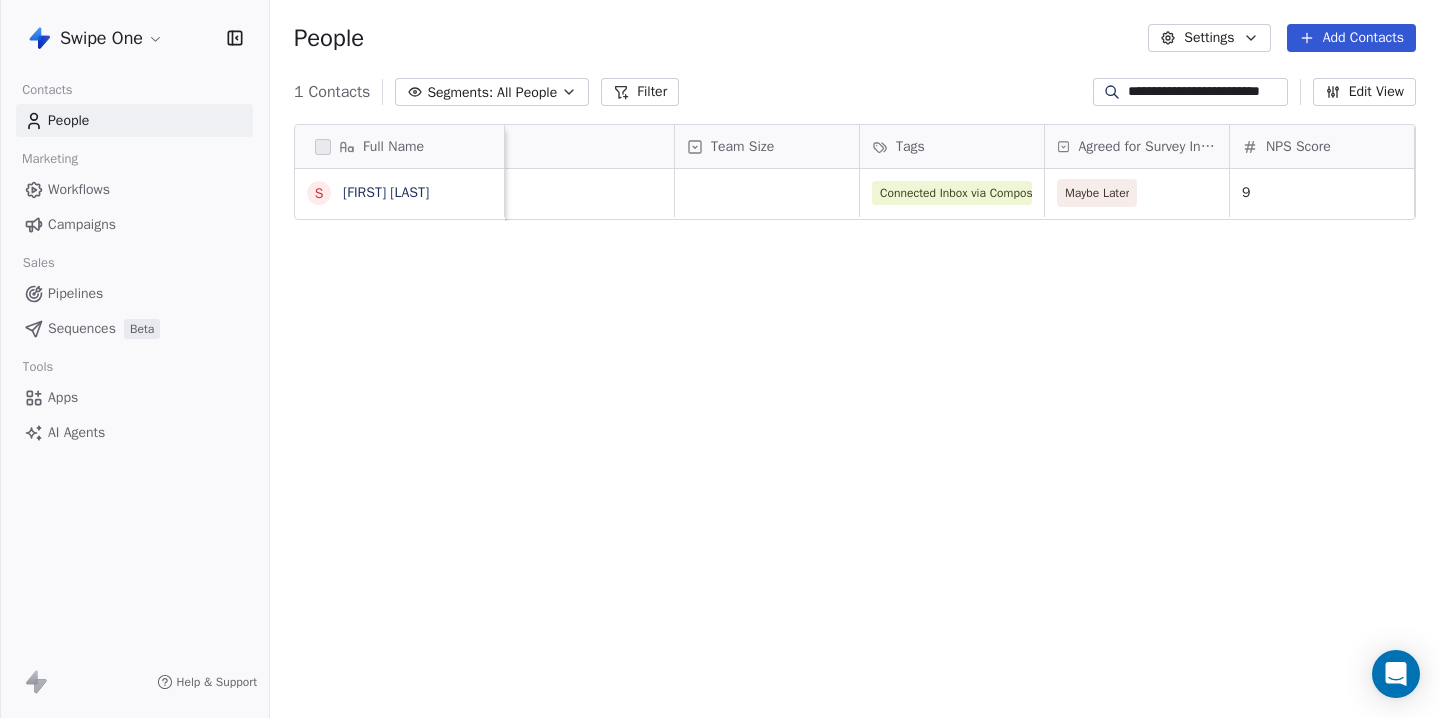 scroll, scrollTop: 0, scrollLeft: 38, axis: horizontal 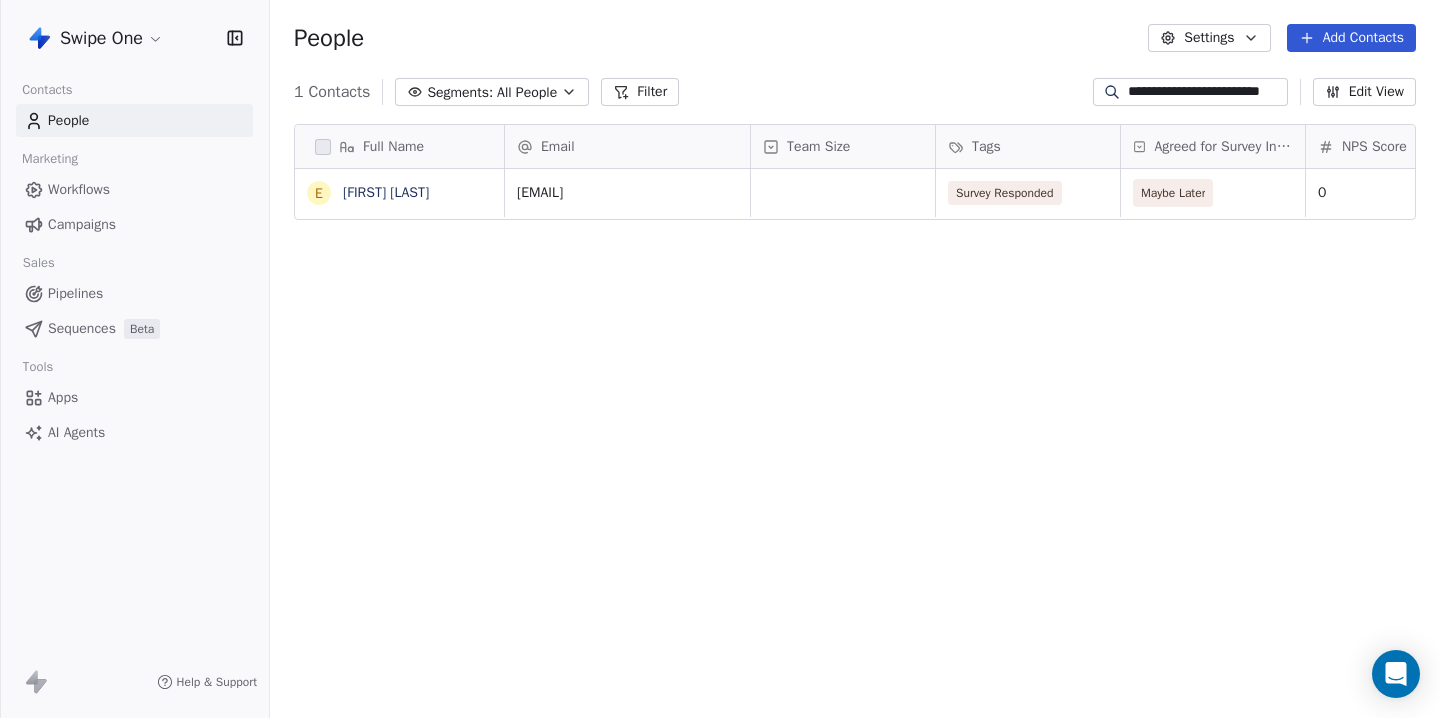type on "**********" 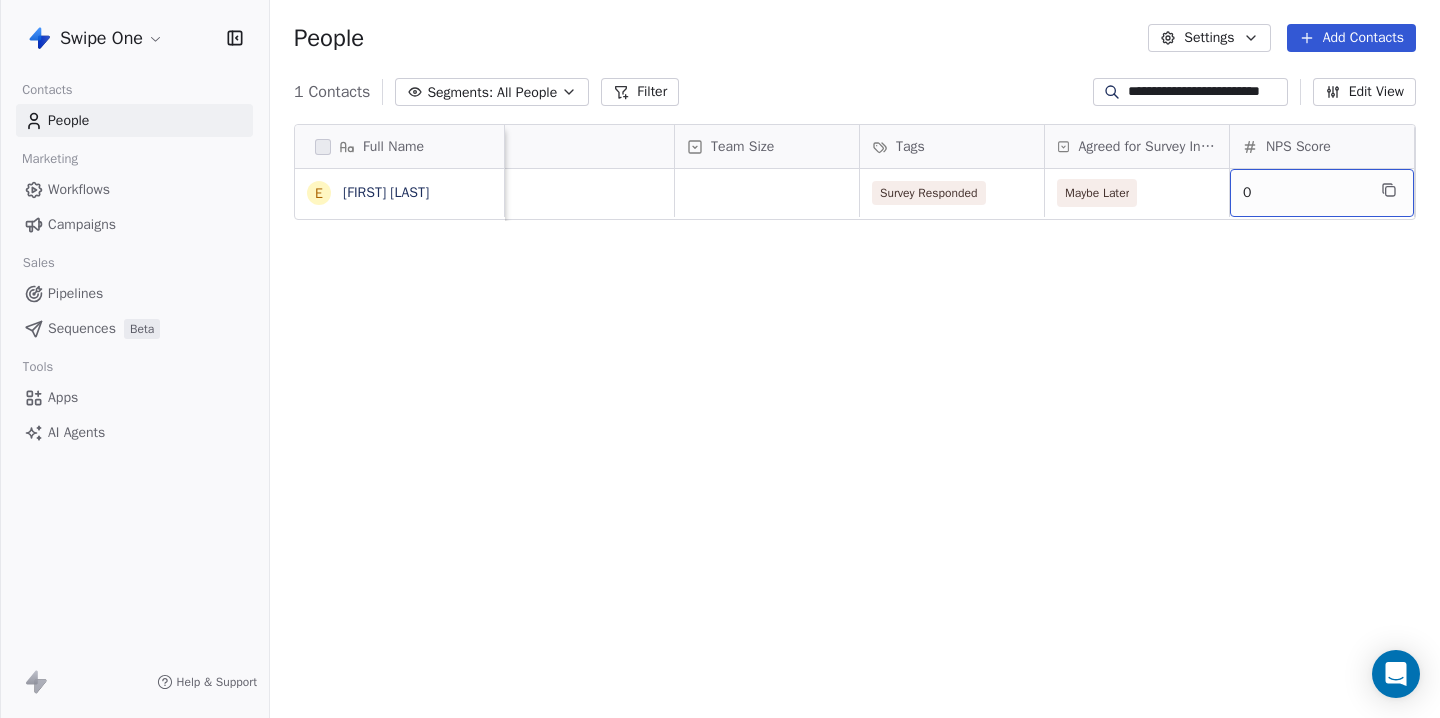 click on "0" at bounding box center (1304, 193) 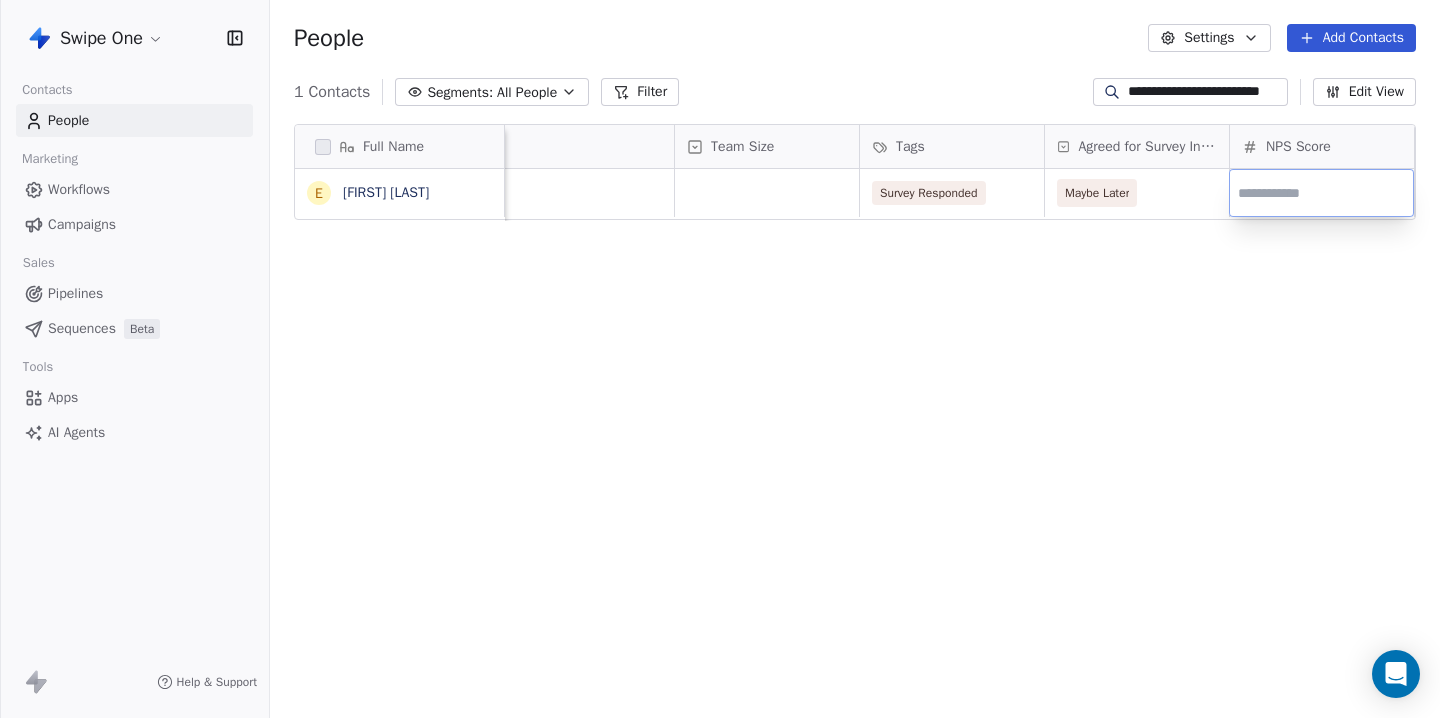 type on "*" 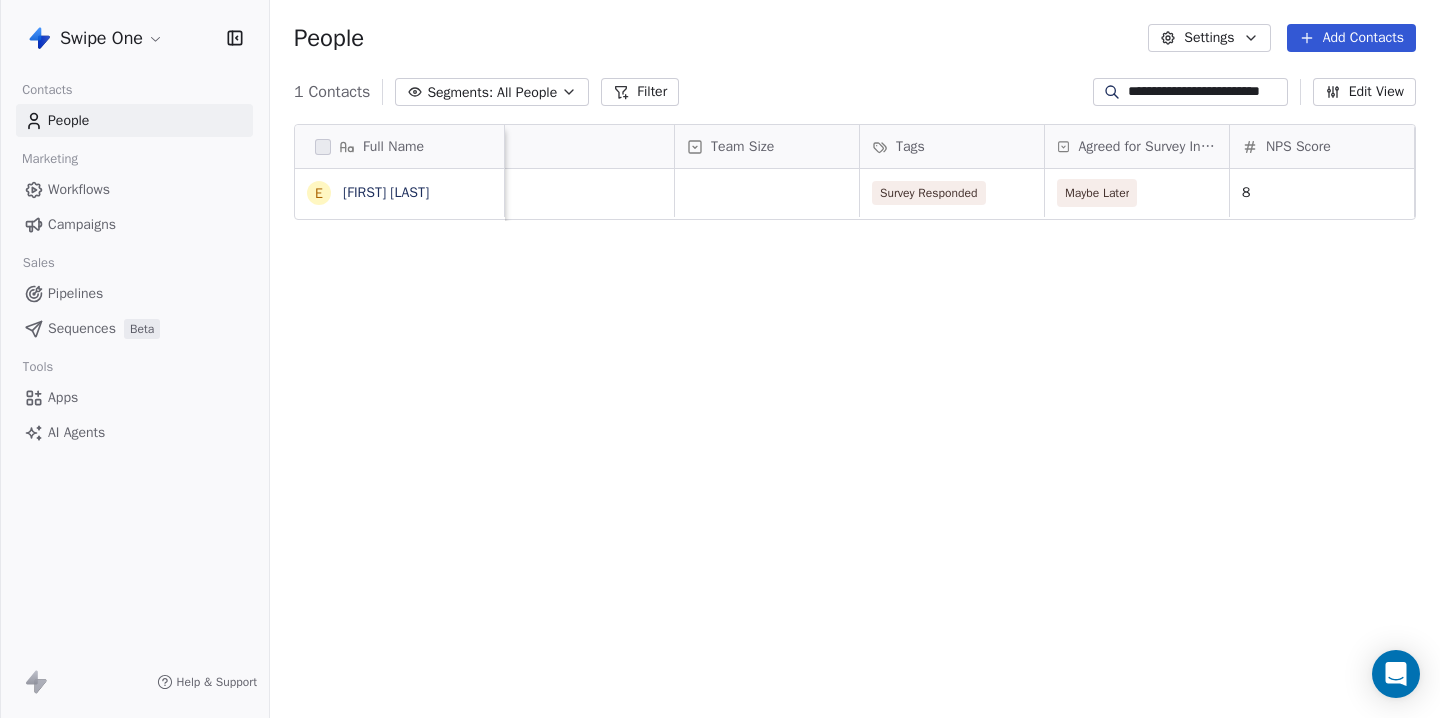 click on "**********" at bounding box center (1206, 92) 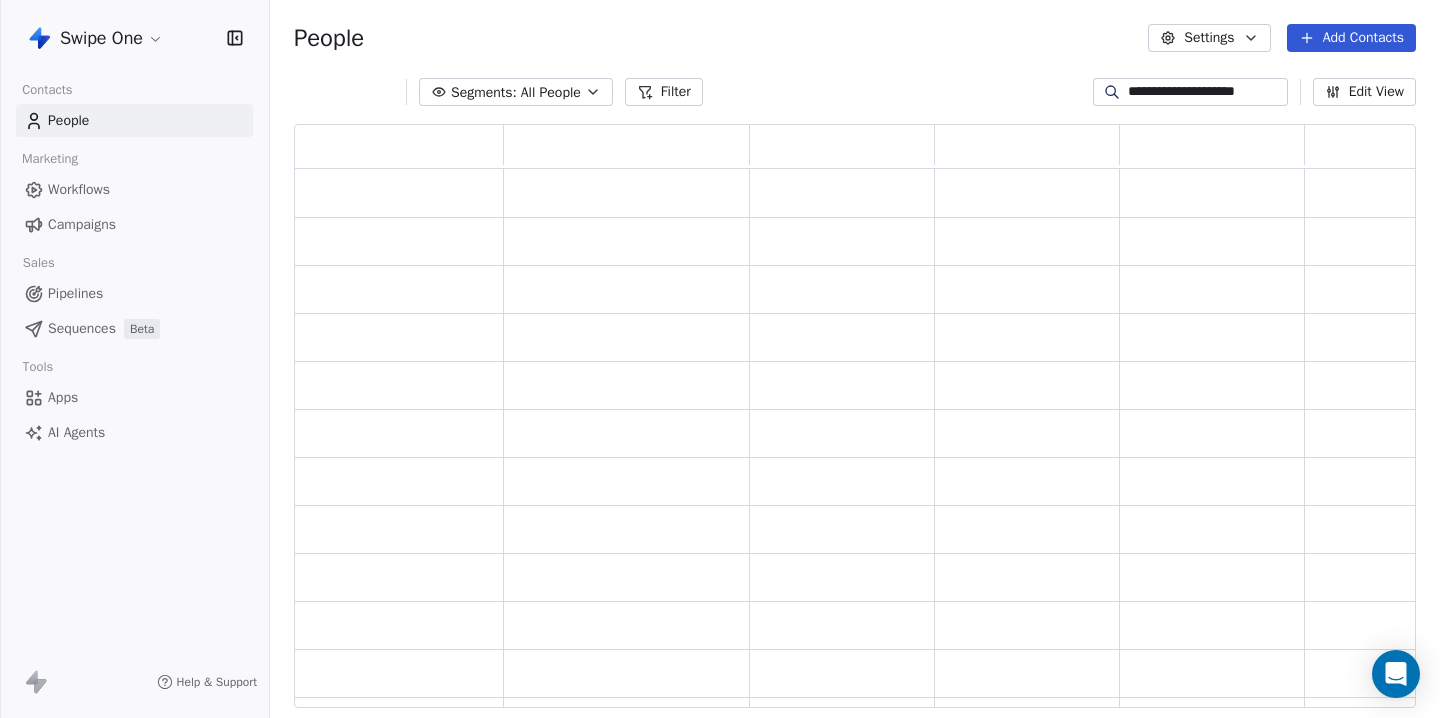 scroll, scrollTop: 1, scrollLeft: 1, axis: both 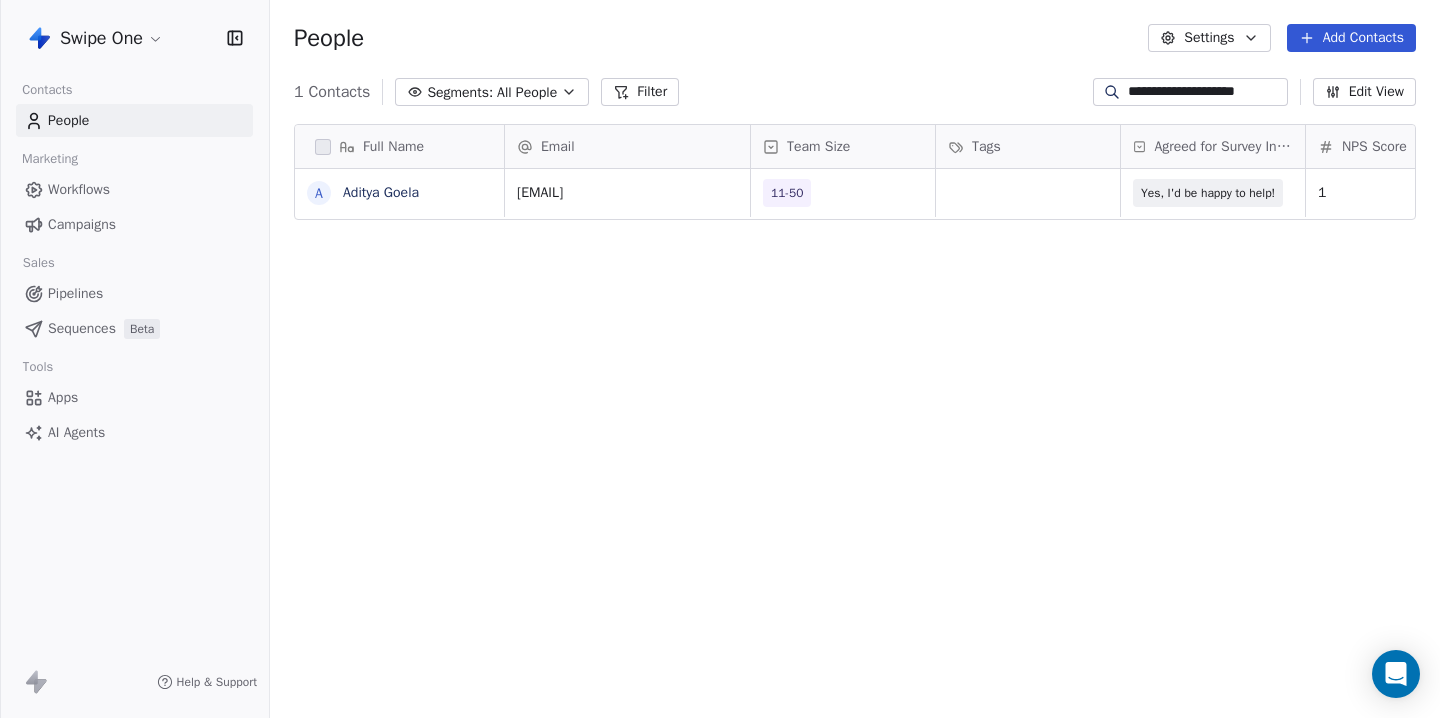 type on "**********" 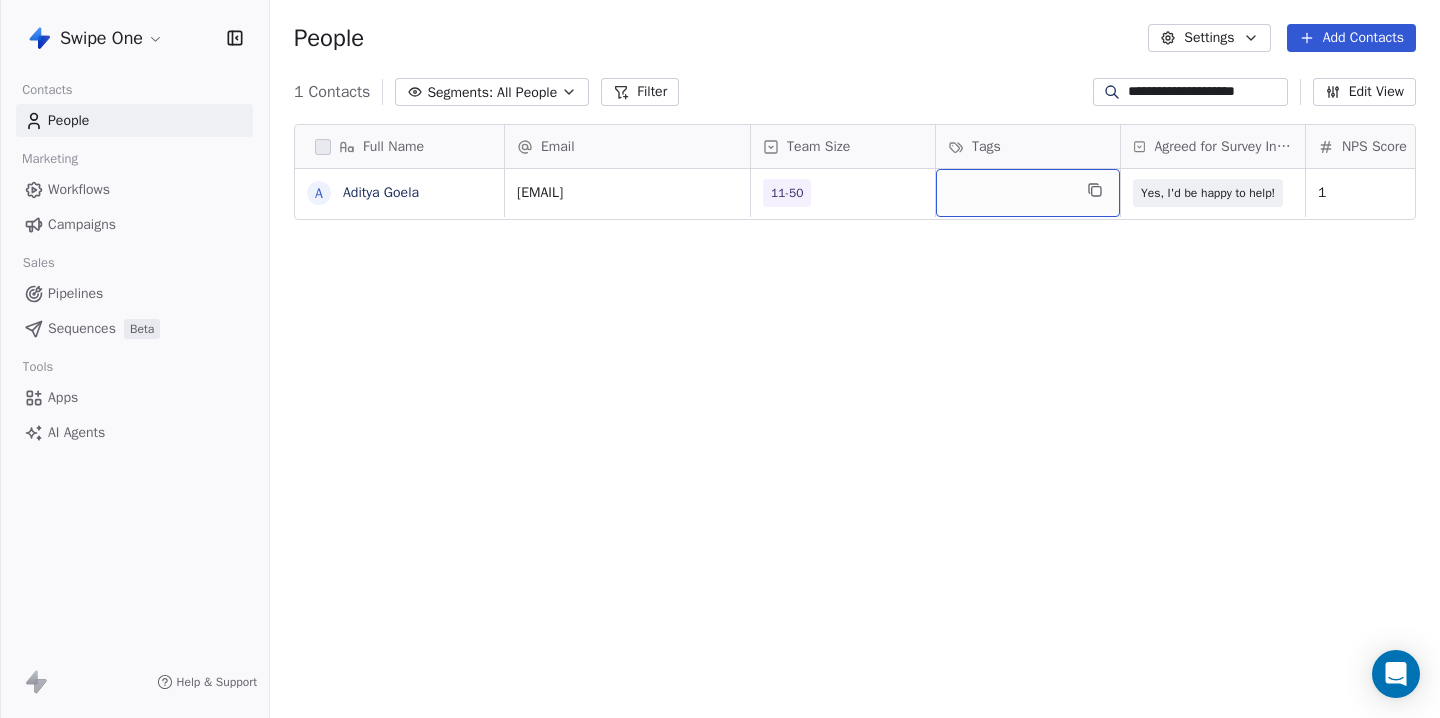 click at bounding box center (1028, 193) 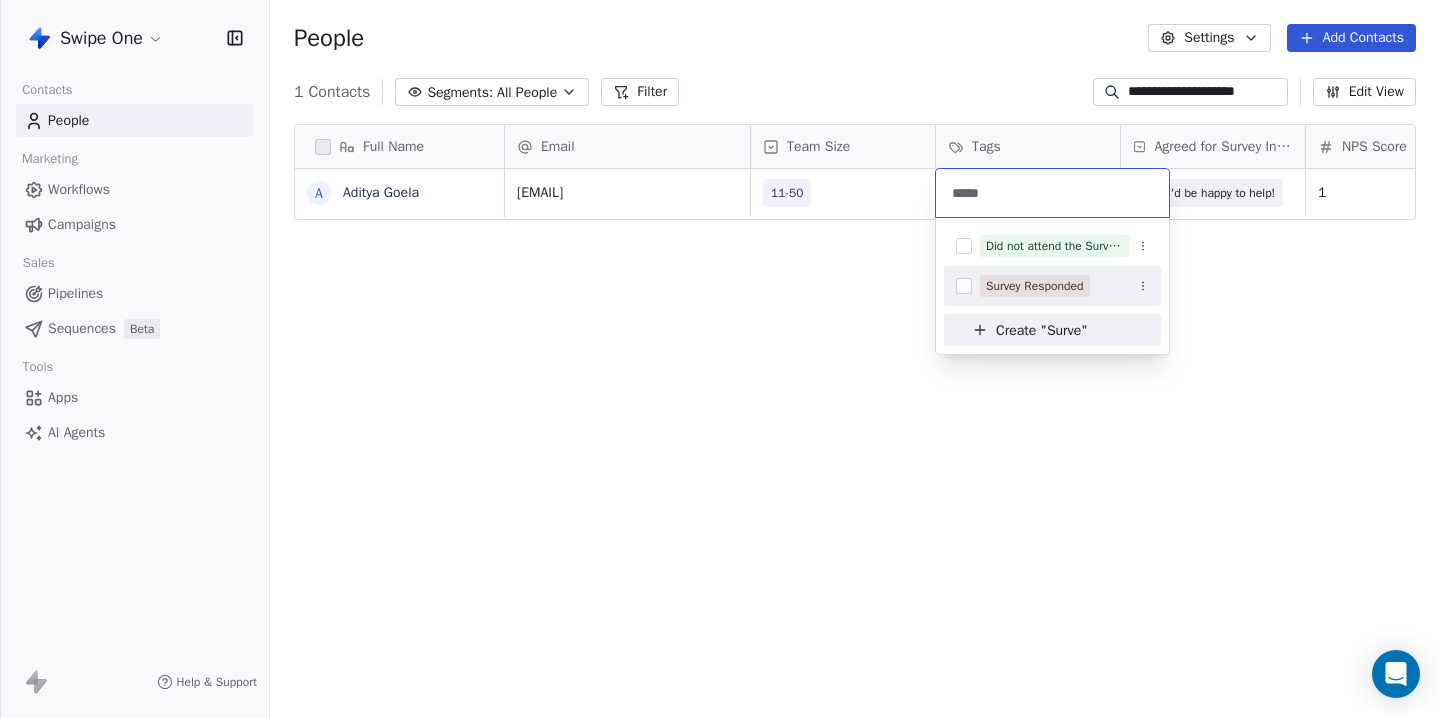 type on "*****" 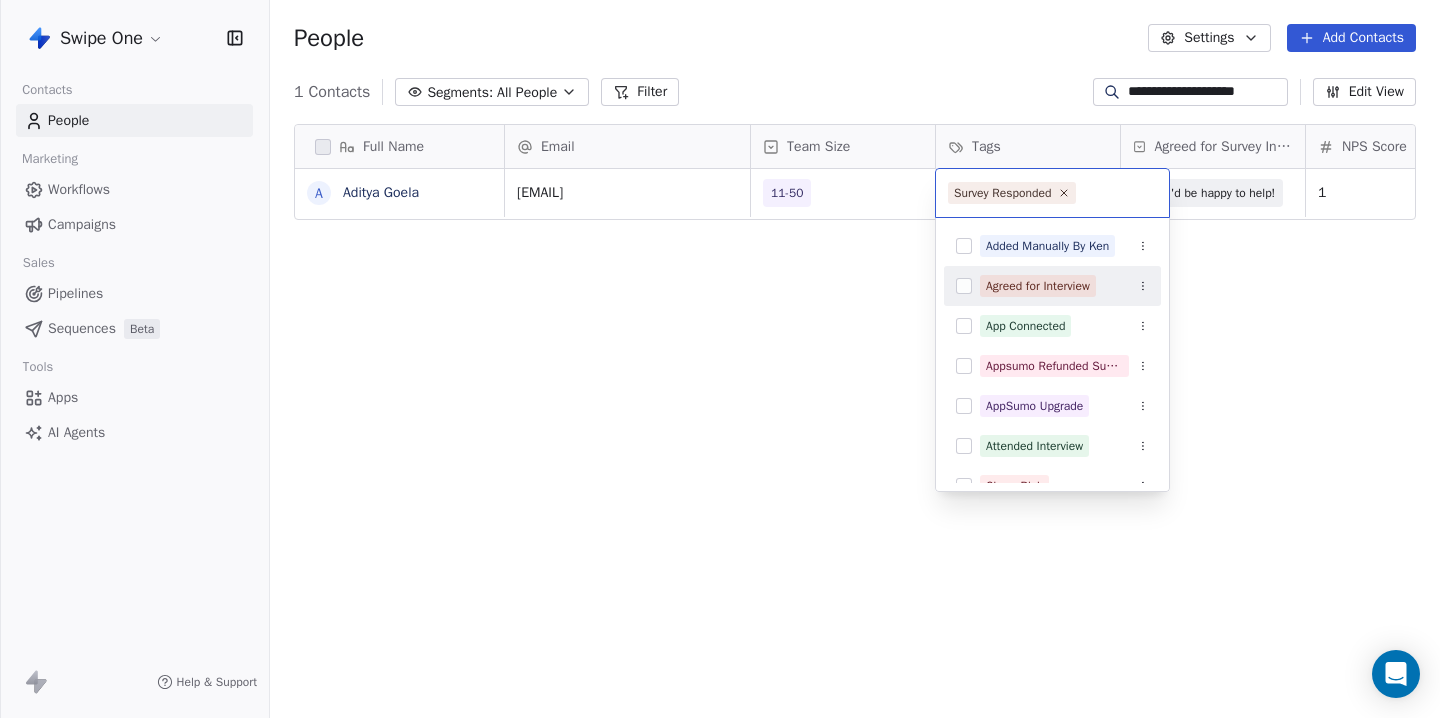 click on "**********" at bounding box center (720, 359) 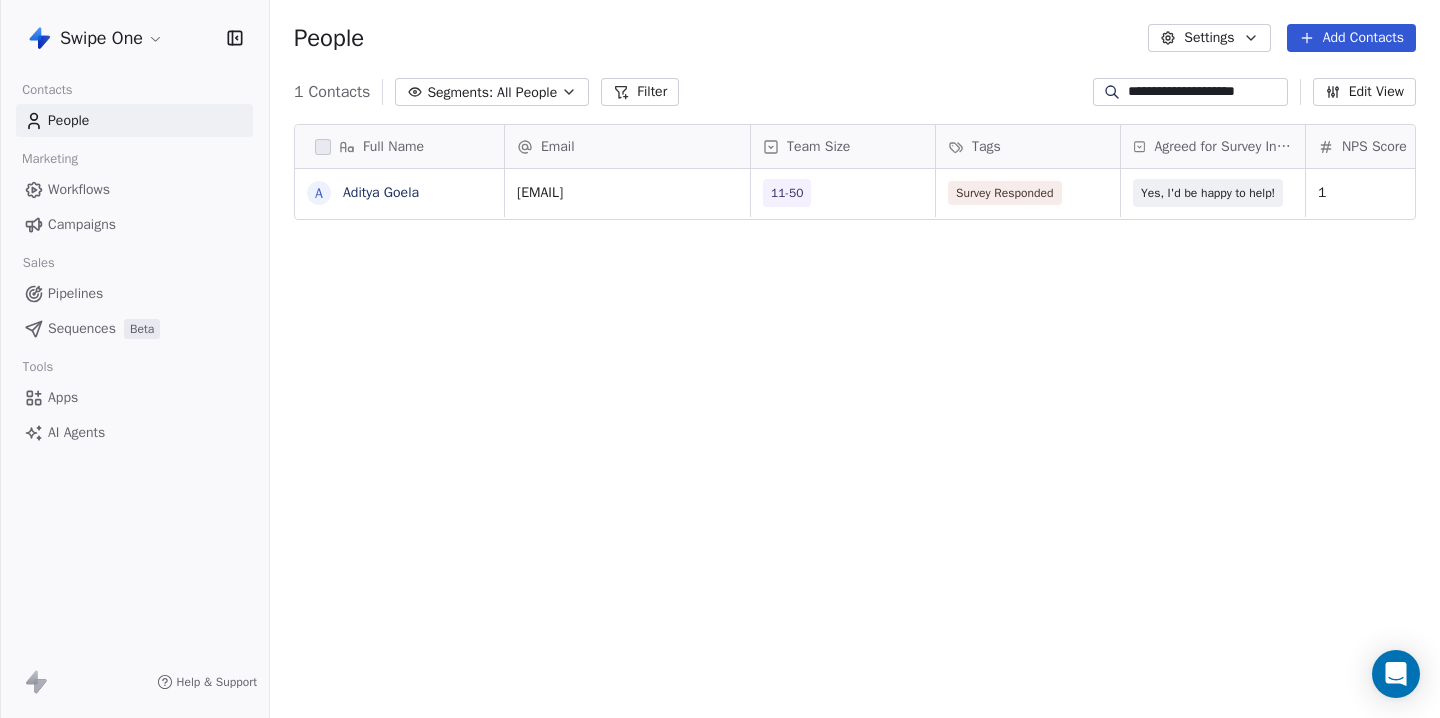 scroll, scrollTop: 0, scrollLeft: 76, axis: horizontal 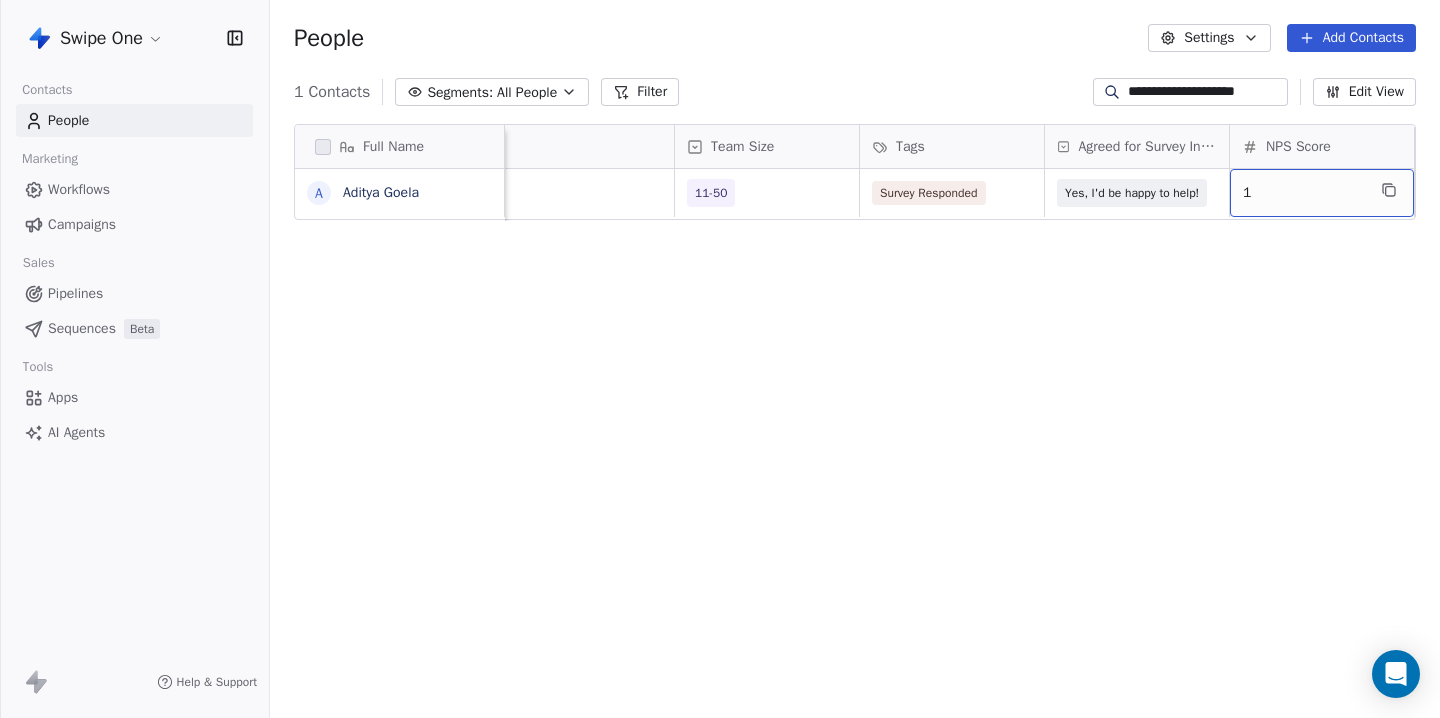click on "1" at bounding box center (1304, 193) 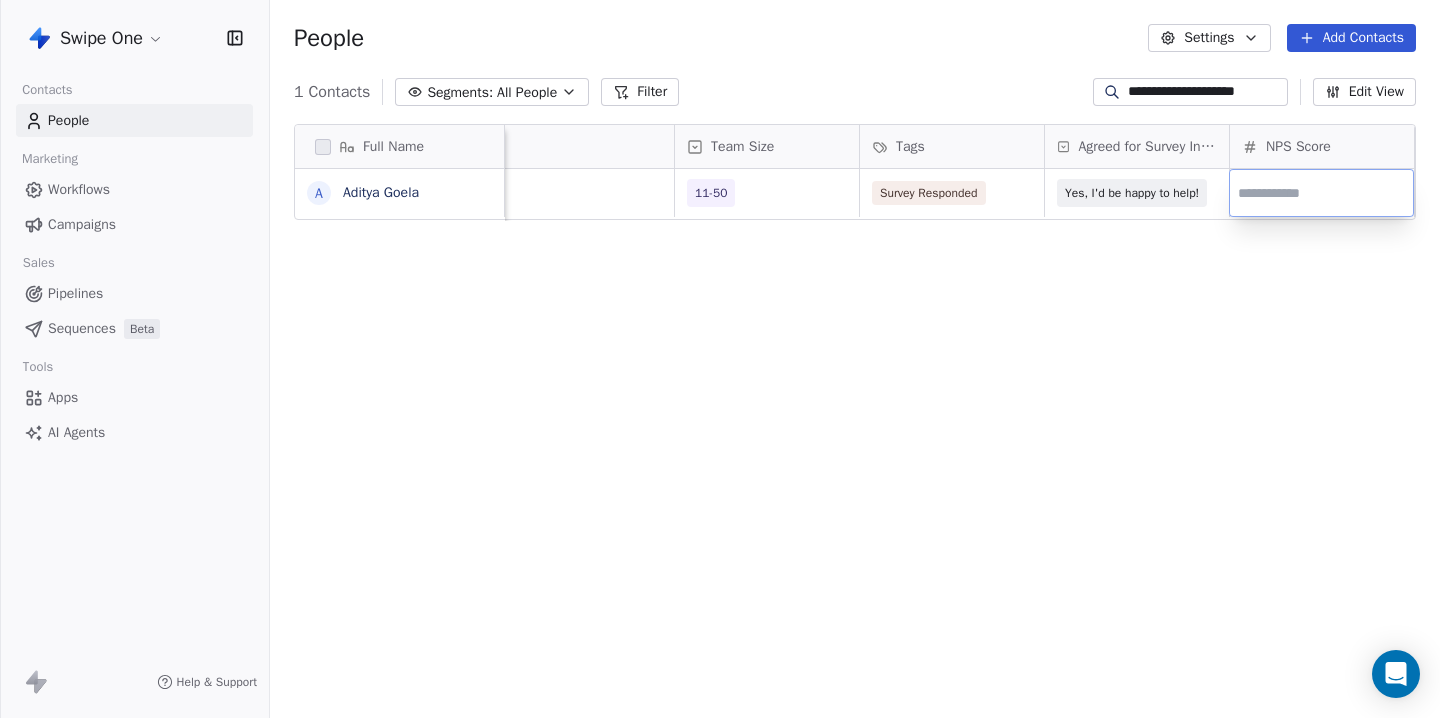 type on "*" 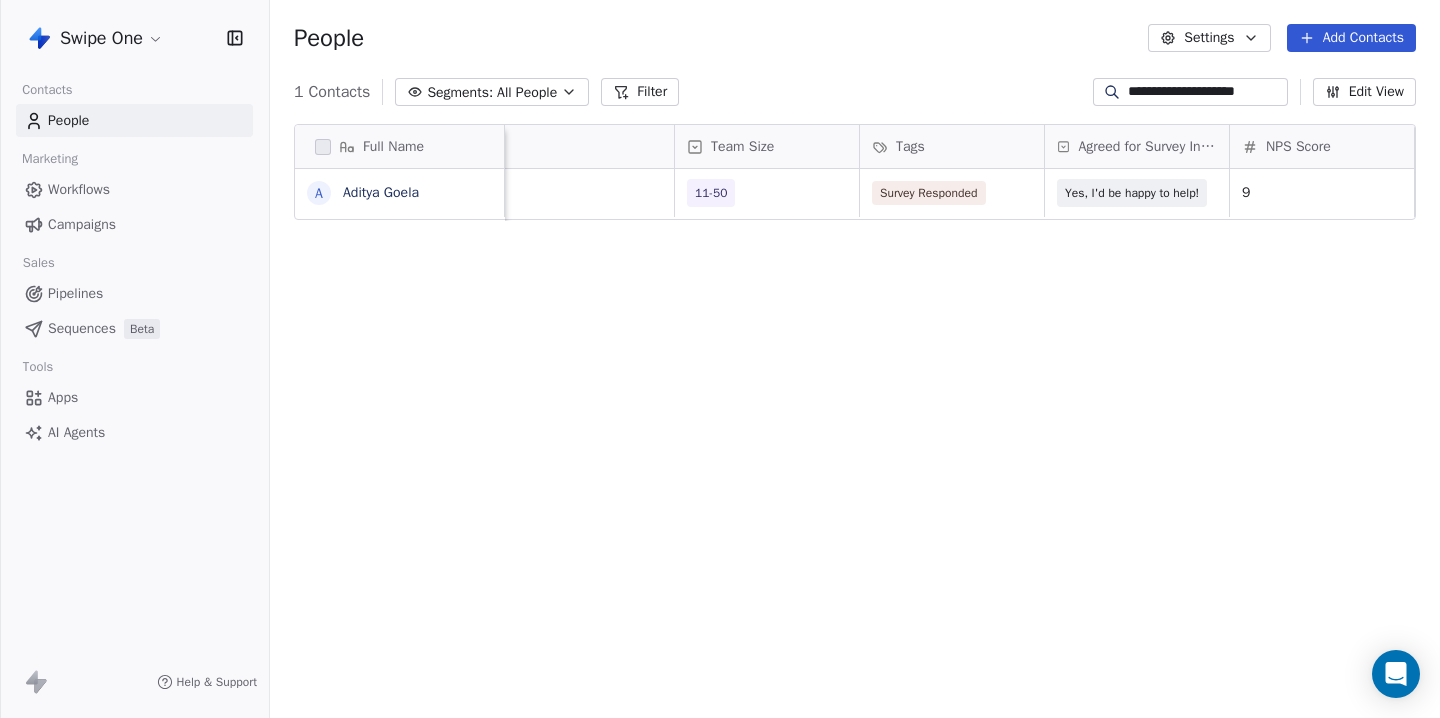 click on "**********" at bounding box center (720, 359) 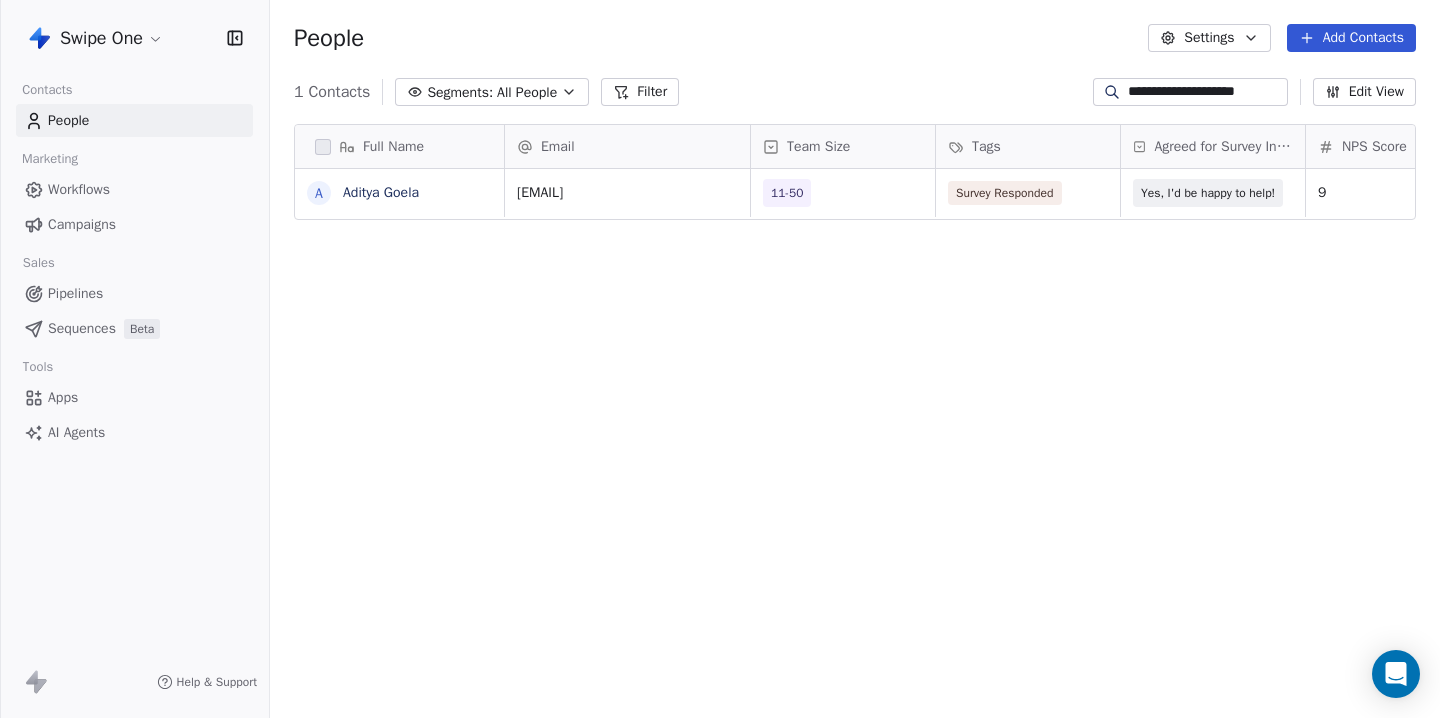 click on "**********" at bounding box center (1206, 92) 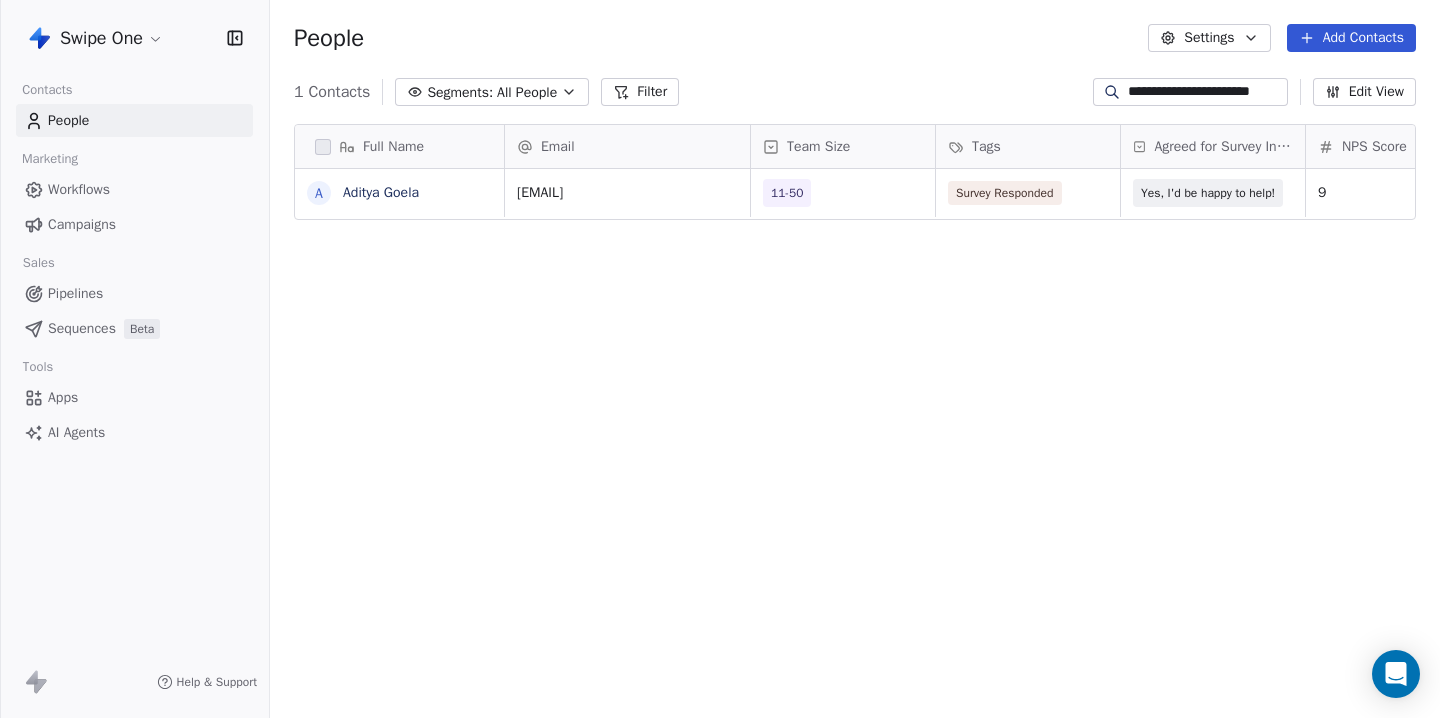 scroll, scrollTop: 0, scrollLeft: 14, axis: horizontal 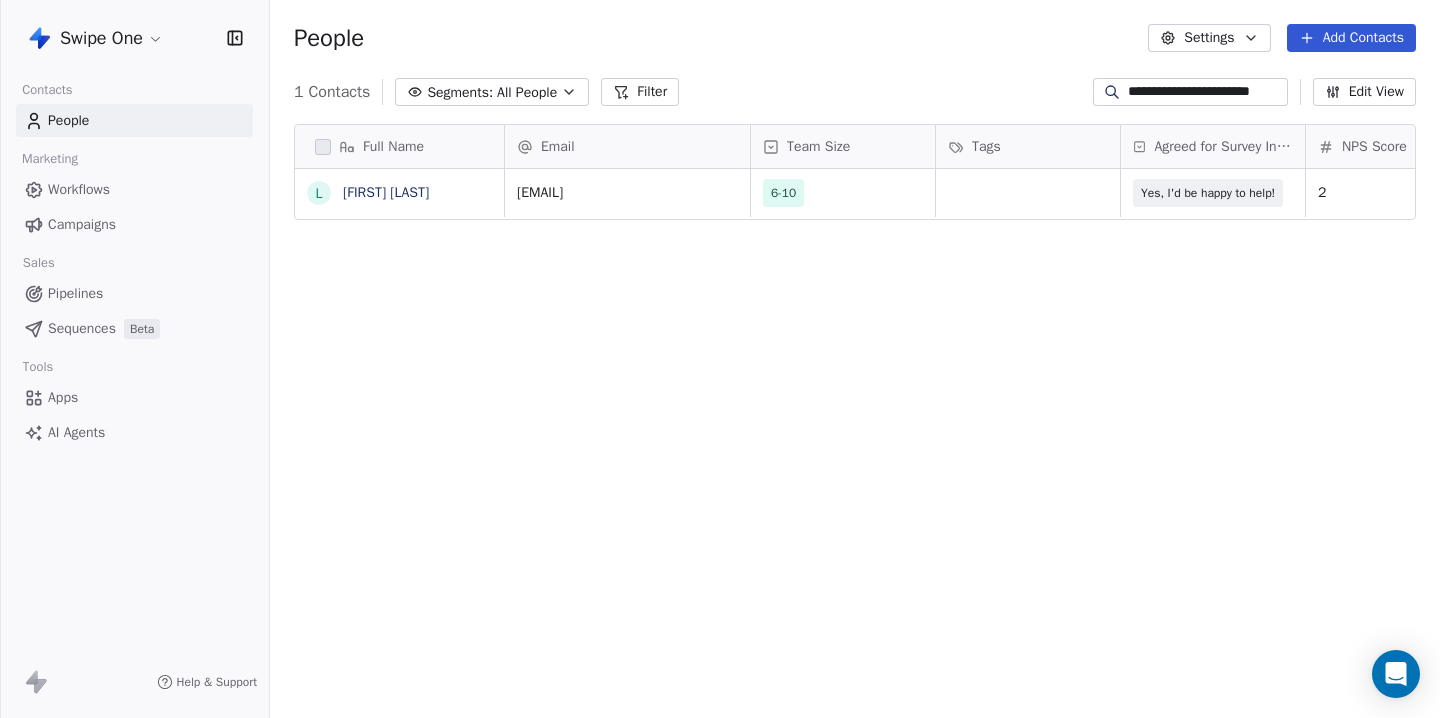 type on "**********" 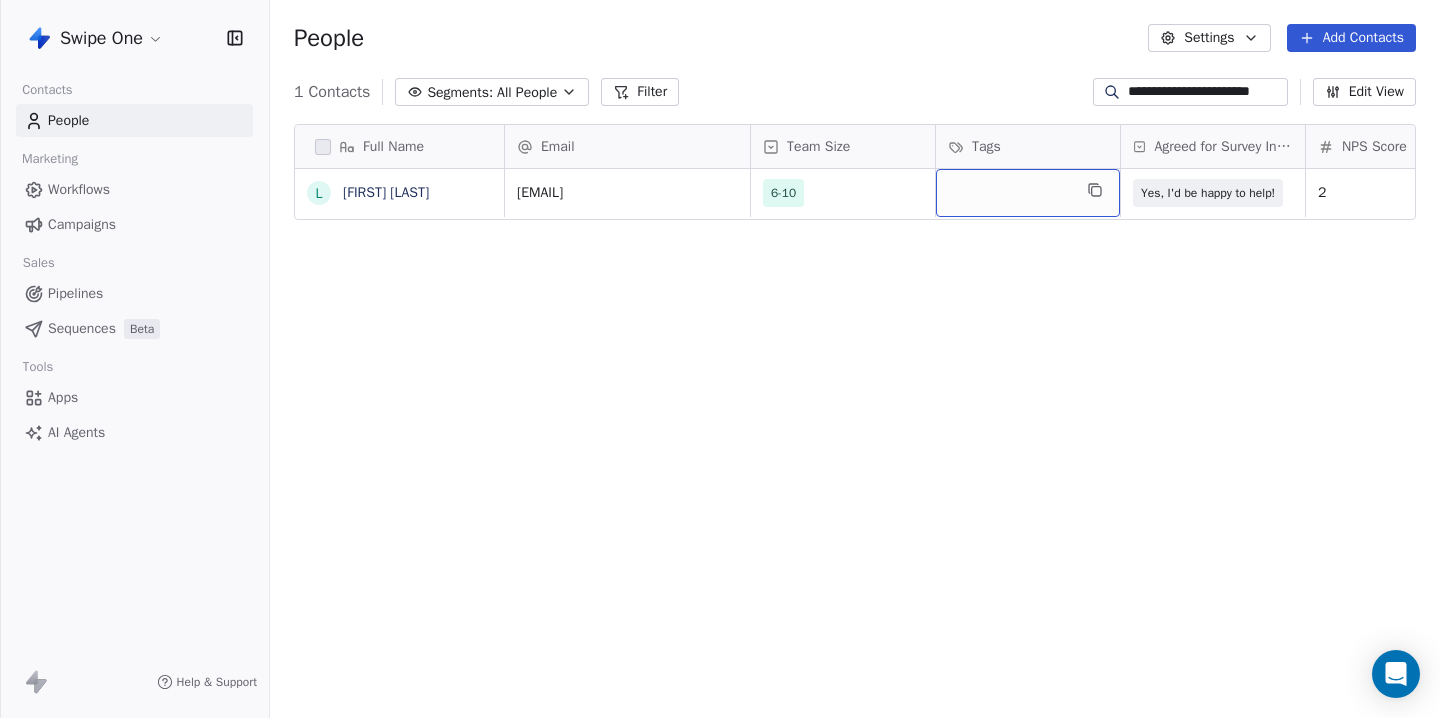 click at bounding box center [1028, 193] 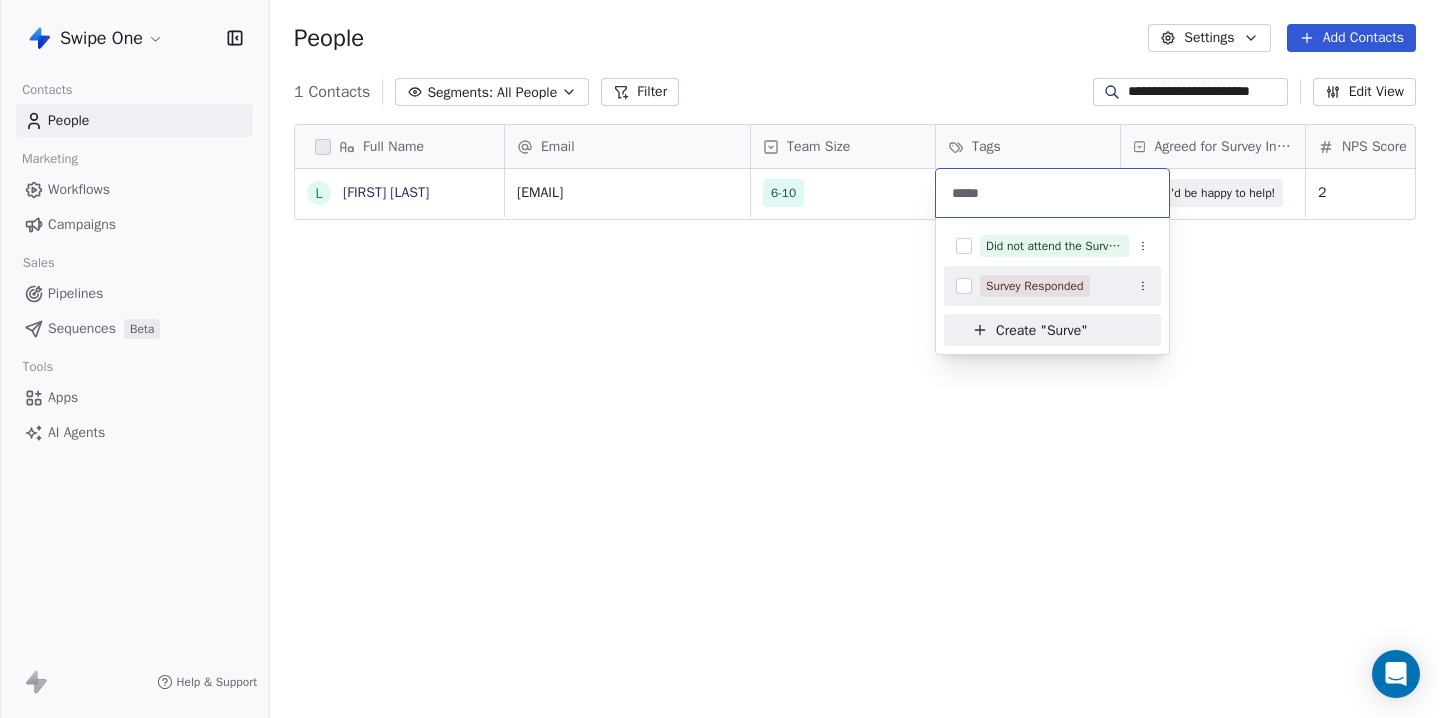 type on "*****" 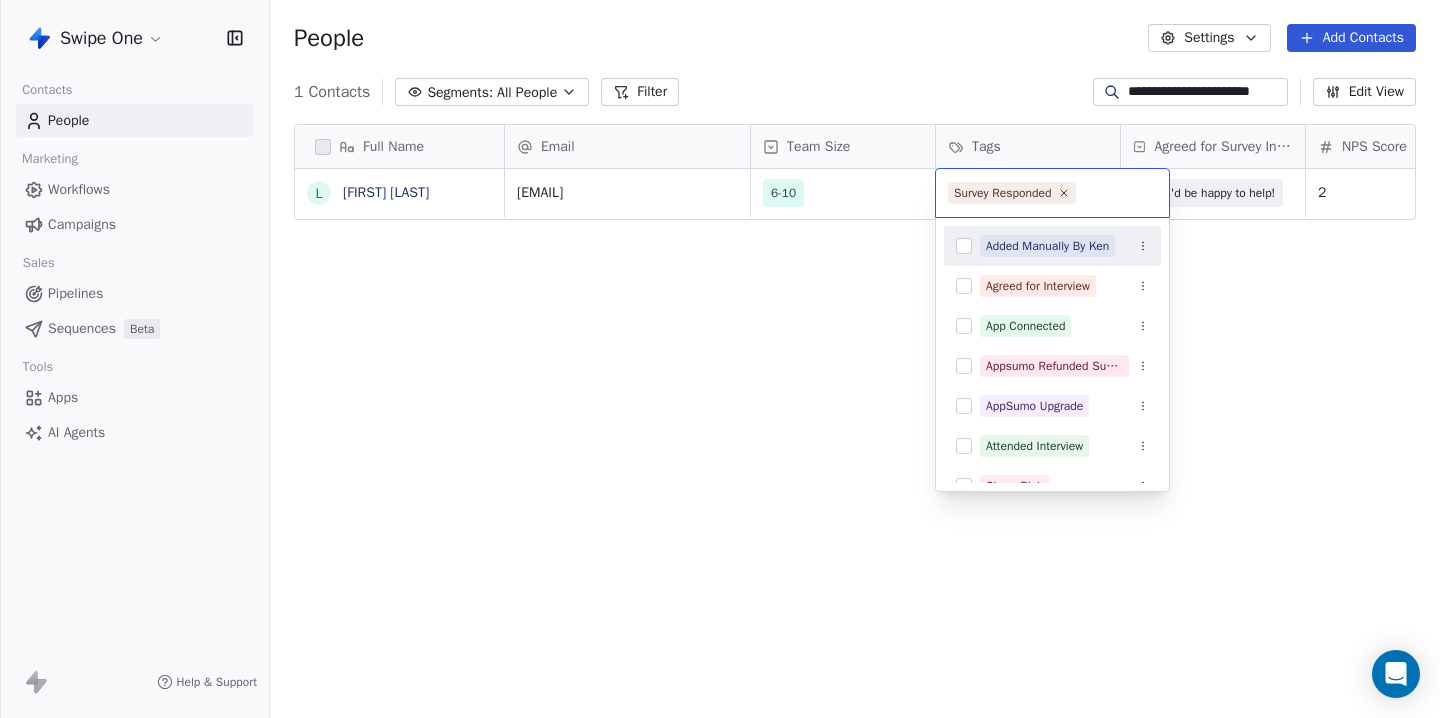 click on "**********" at bounding box center (720, 359) 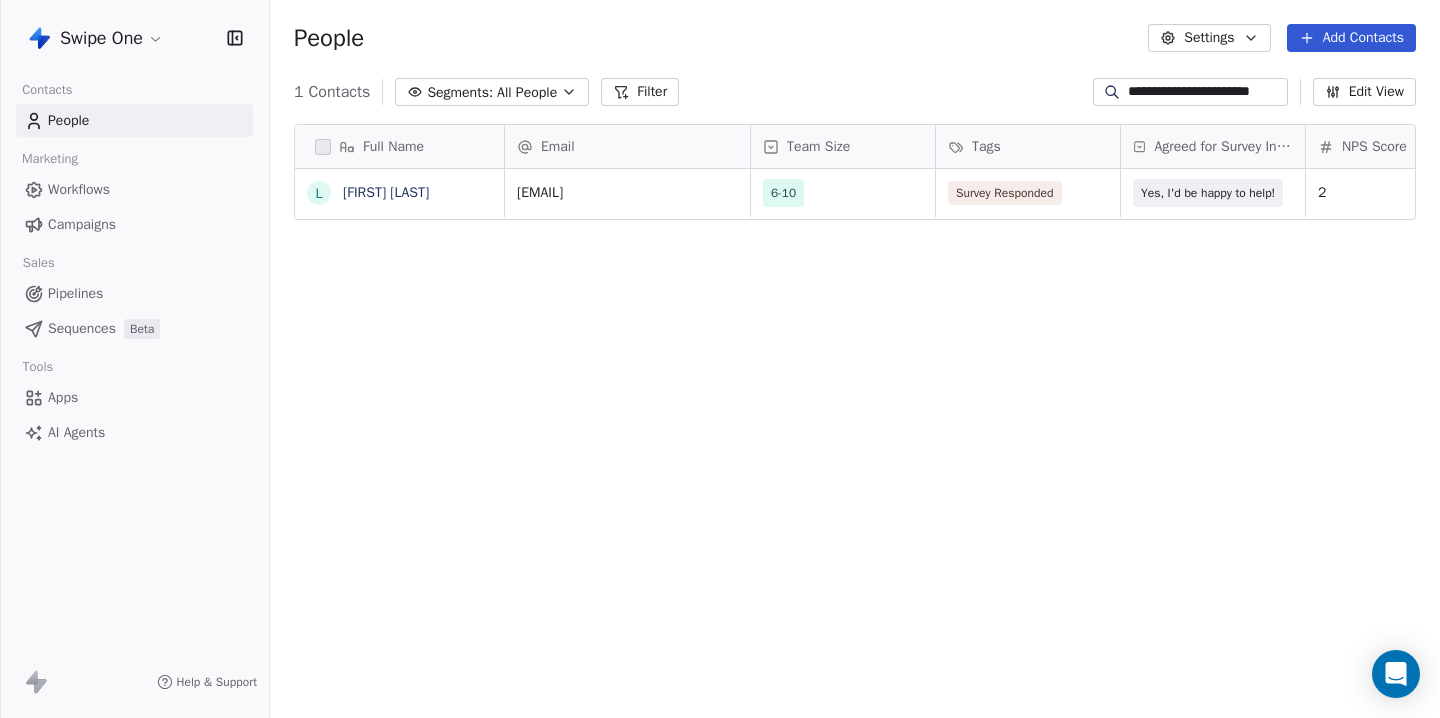 scroll, scrollTop: 0, scrollLeft: 76, axis: horizontal 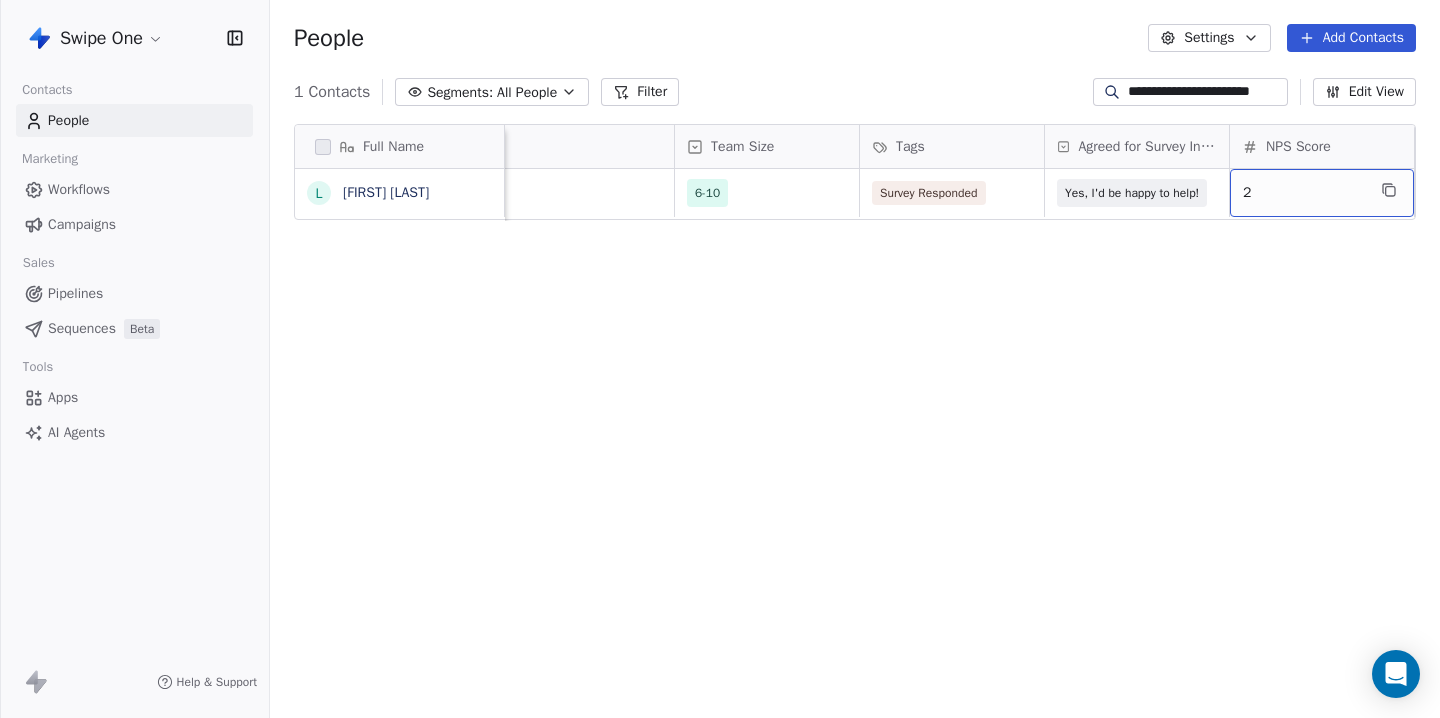 click on "2" at bounding box center (1304, 193) 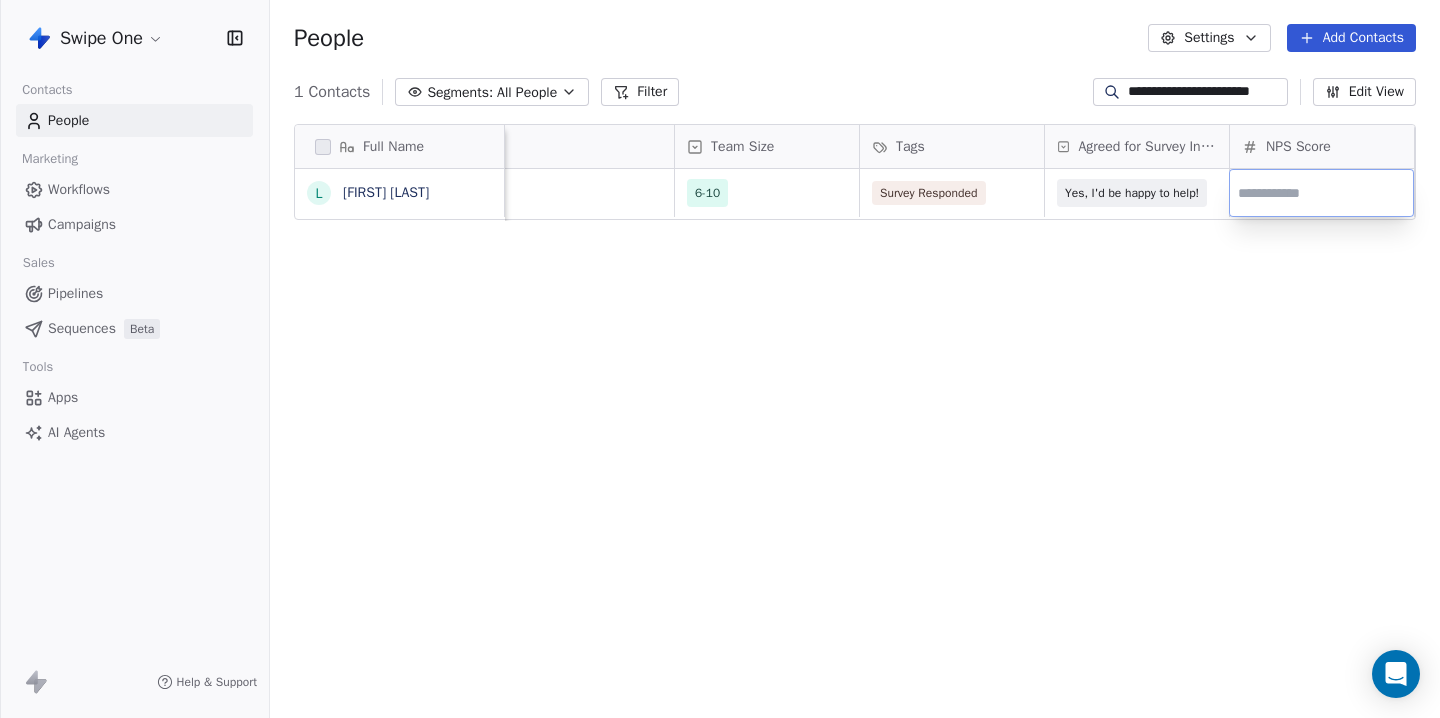 type on "*" 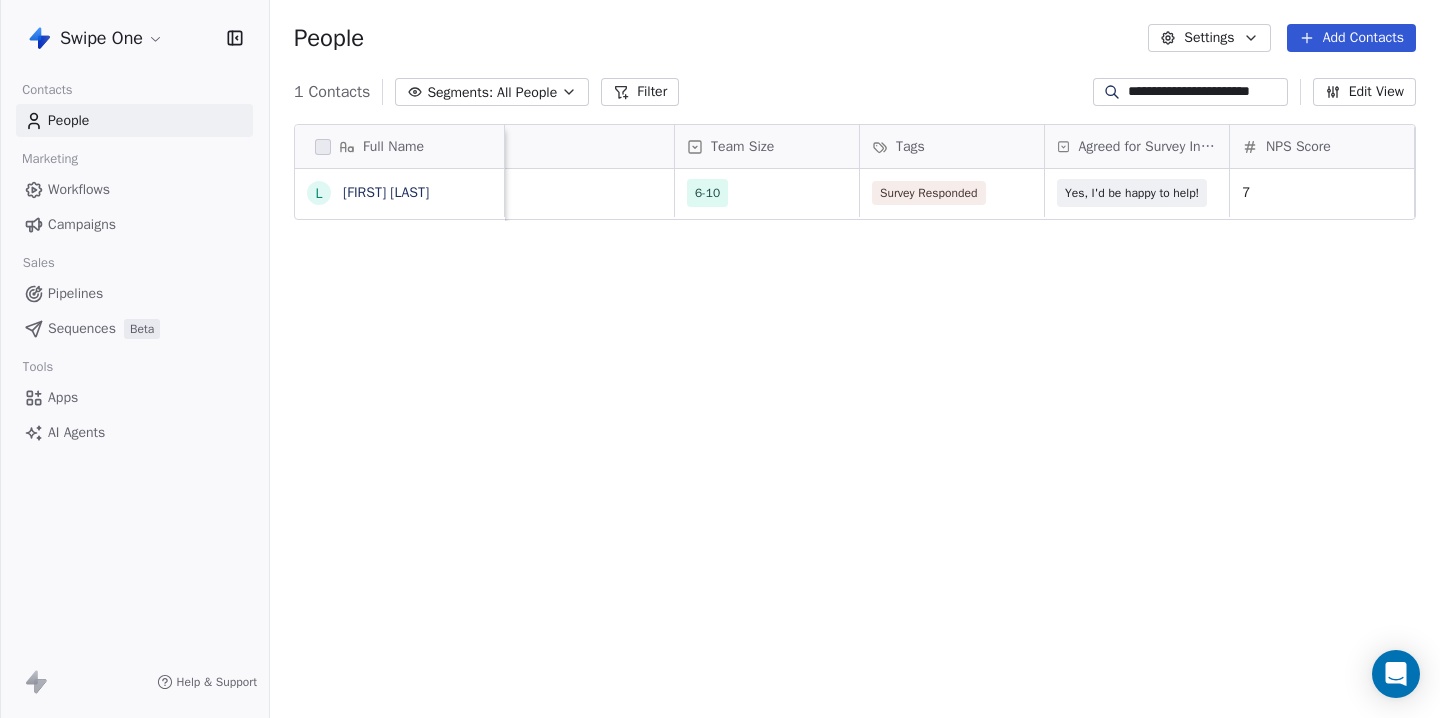 scroll, scrollTop: 0, scrollLeft: 0, axis: both 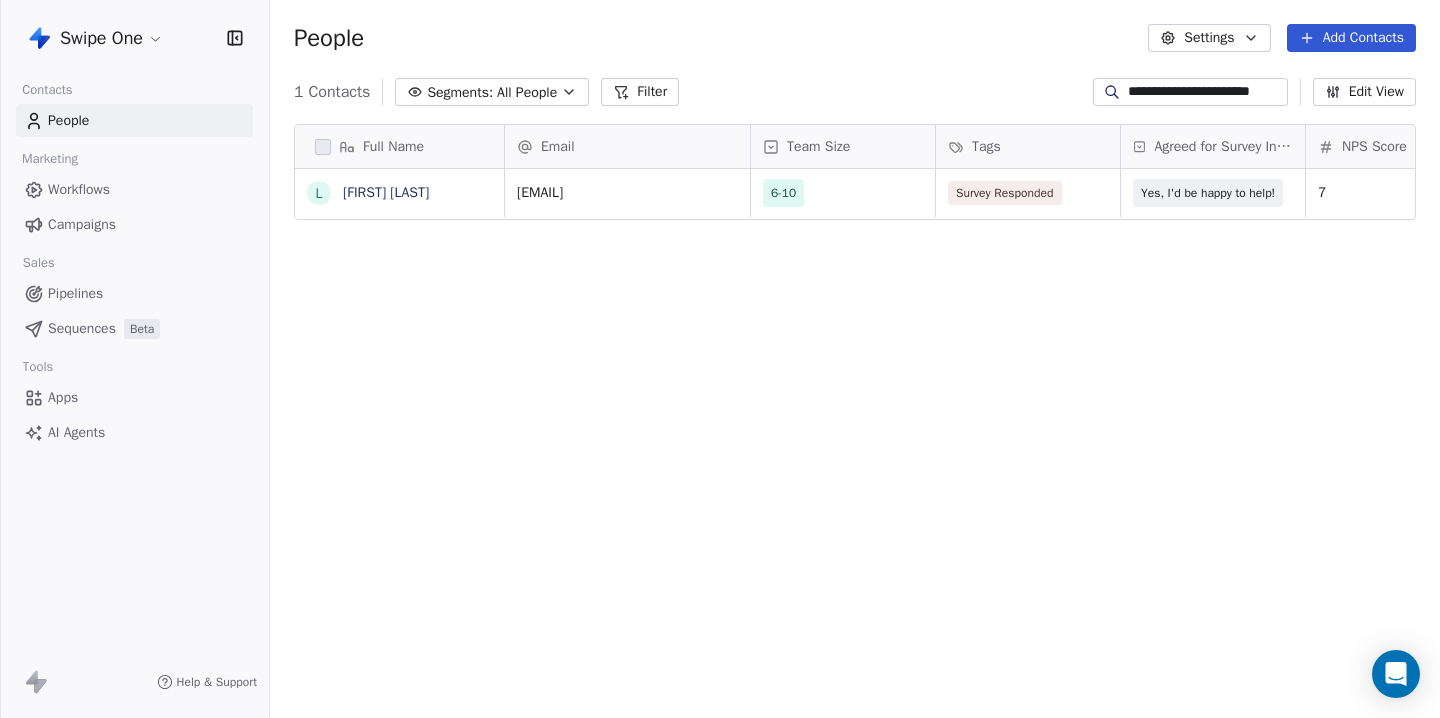 click on "Full Name L [FIRST] [LAST] Email Team Size Tags Agreed for Survey Interview NPS Score User Type Created Date IST Last Updated Date IST [EMAIL] 6-10 Survey Responded Yes, I'd be happy to help! 7 Owner Mar 13, 2025 09:27 AM Jul 28, 2025 03:08 PM
To pick up a draggable item, press the space bar.
While dragging, use the arrow keys to move the item.
Press space again to drop the item in its new position, or press escape to cancel." at bounding box center [855, 424] 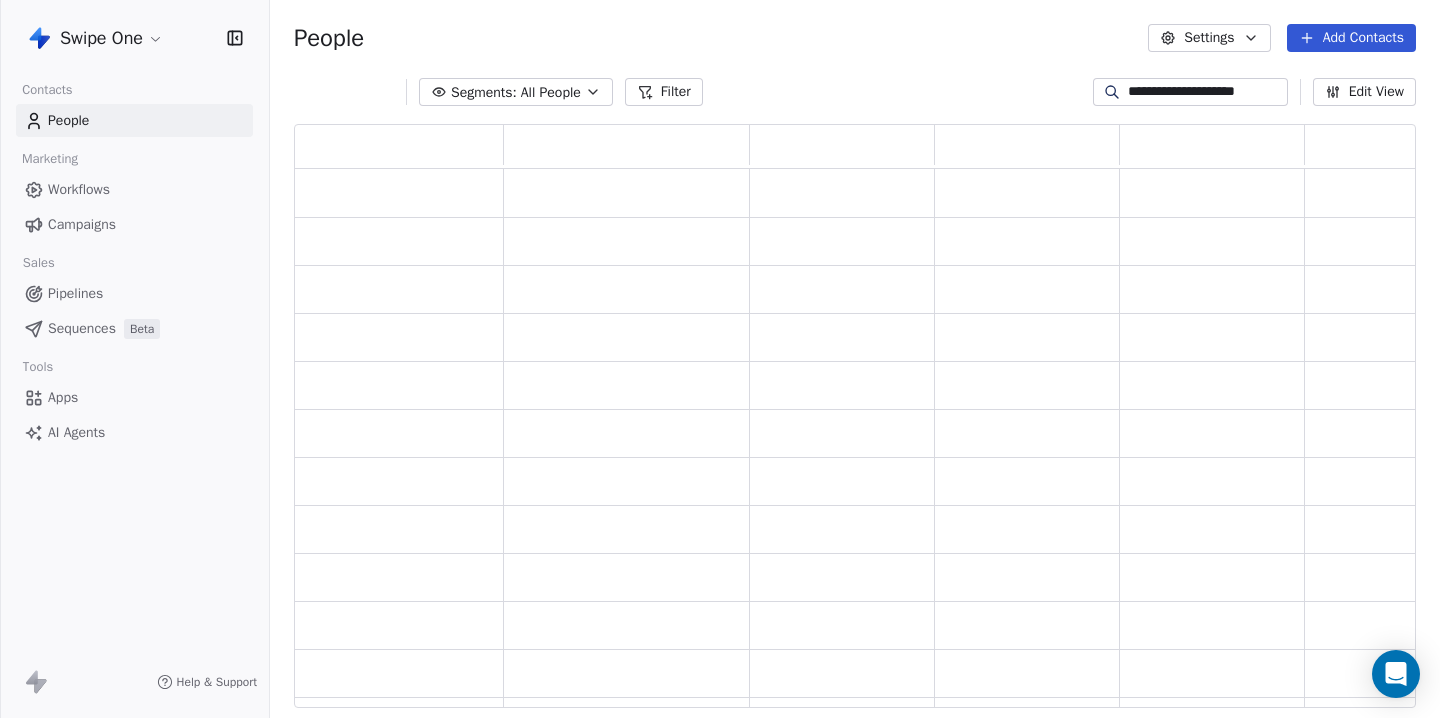 scroll, scrollTop: 1, scrollLeft: 1, axis: both 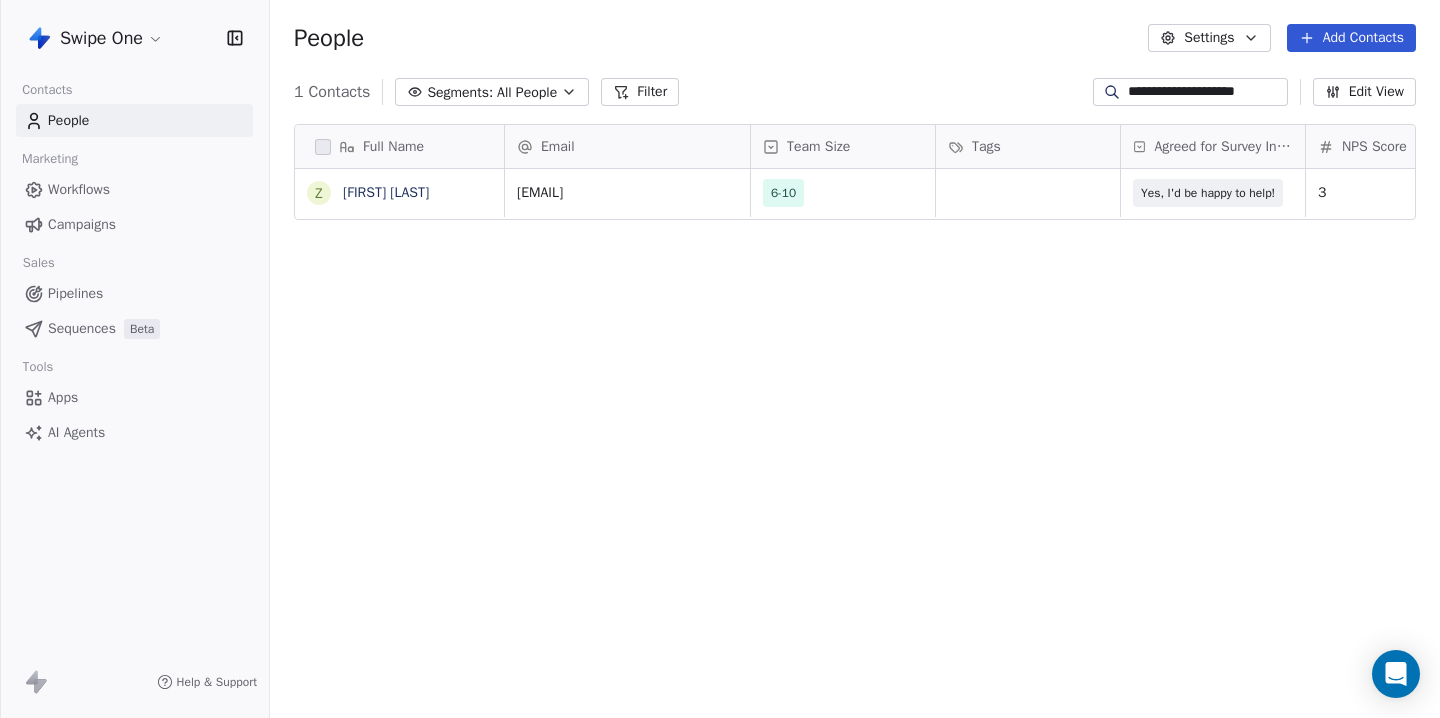 type on "**********" 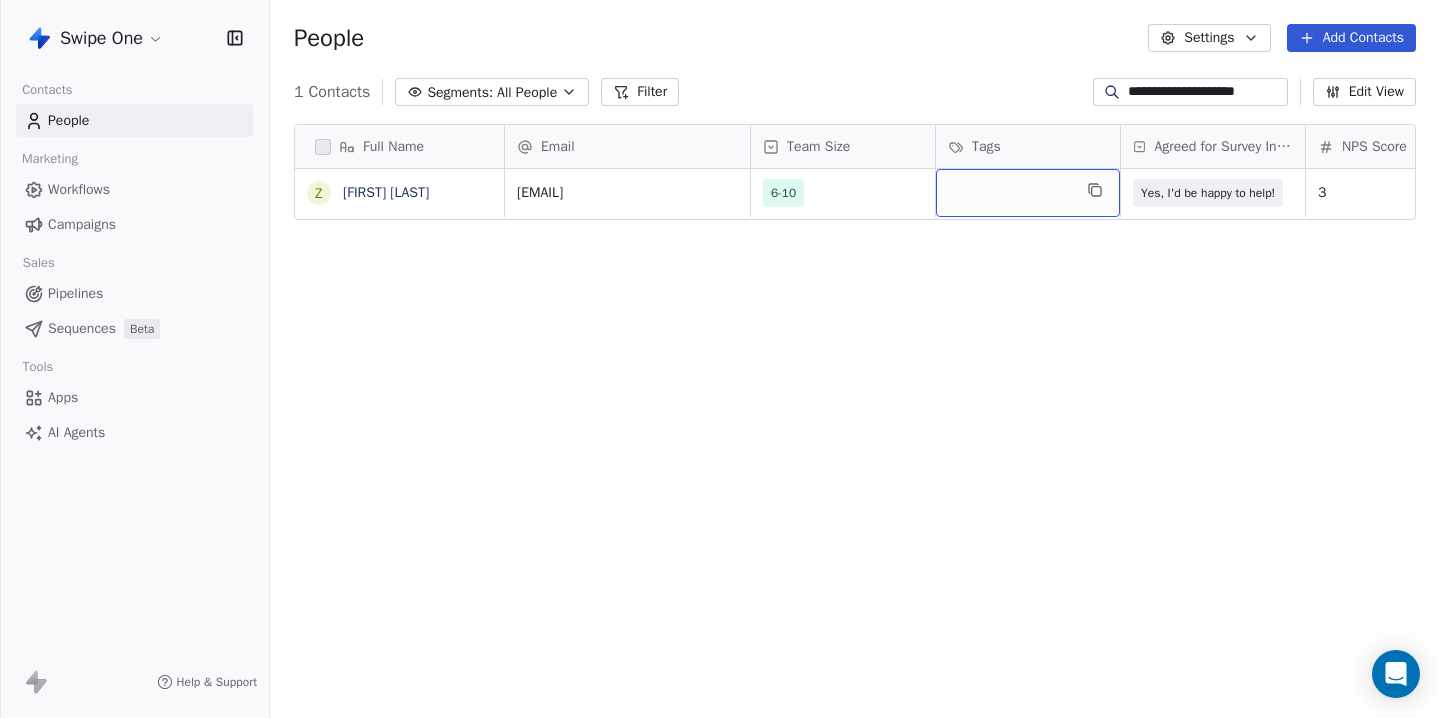 click at bounding box center [1028, 193] 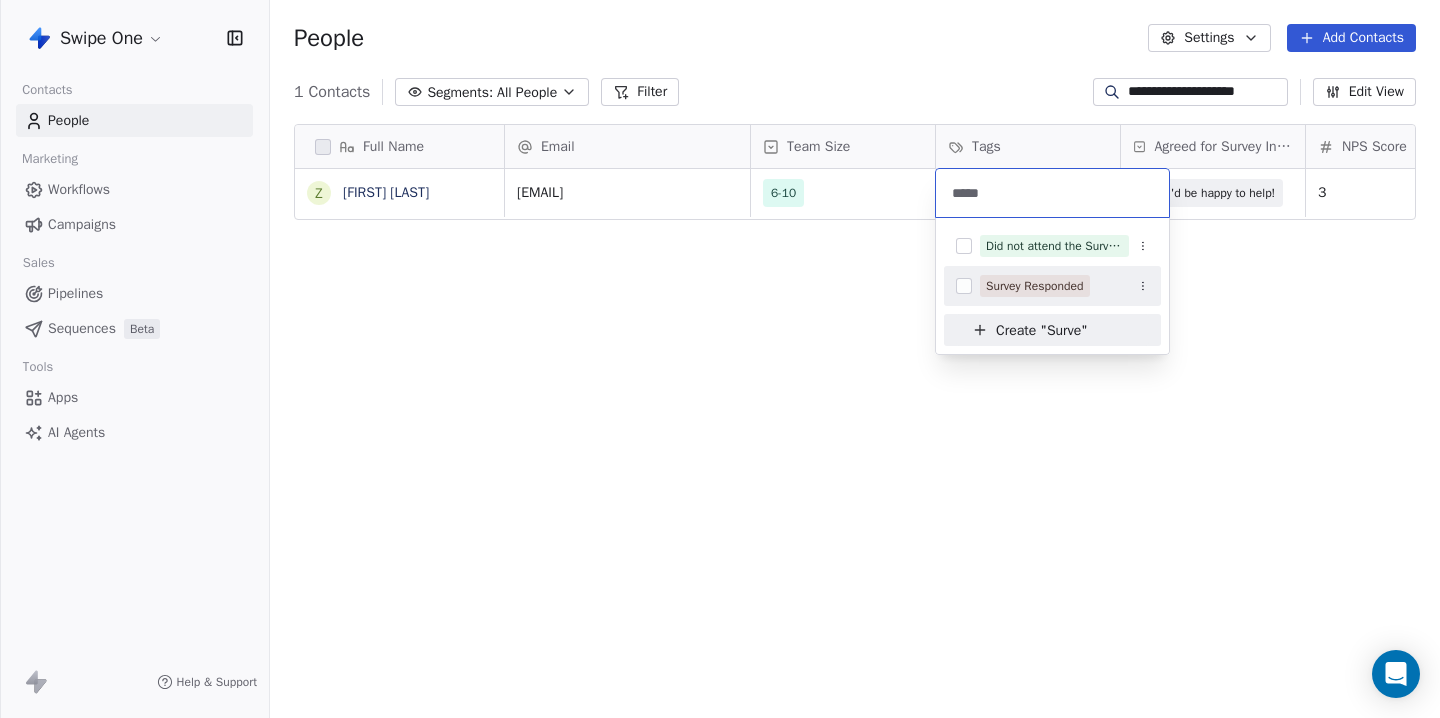 type on "*****" 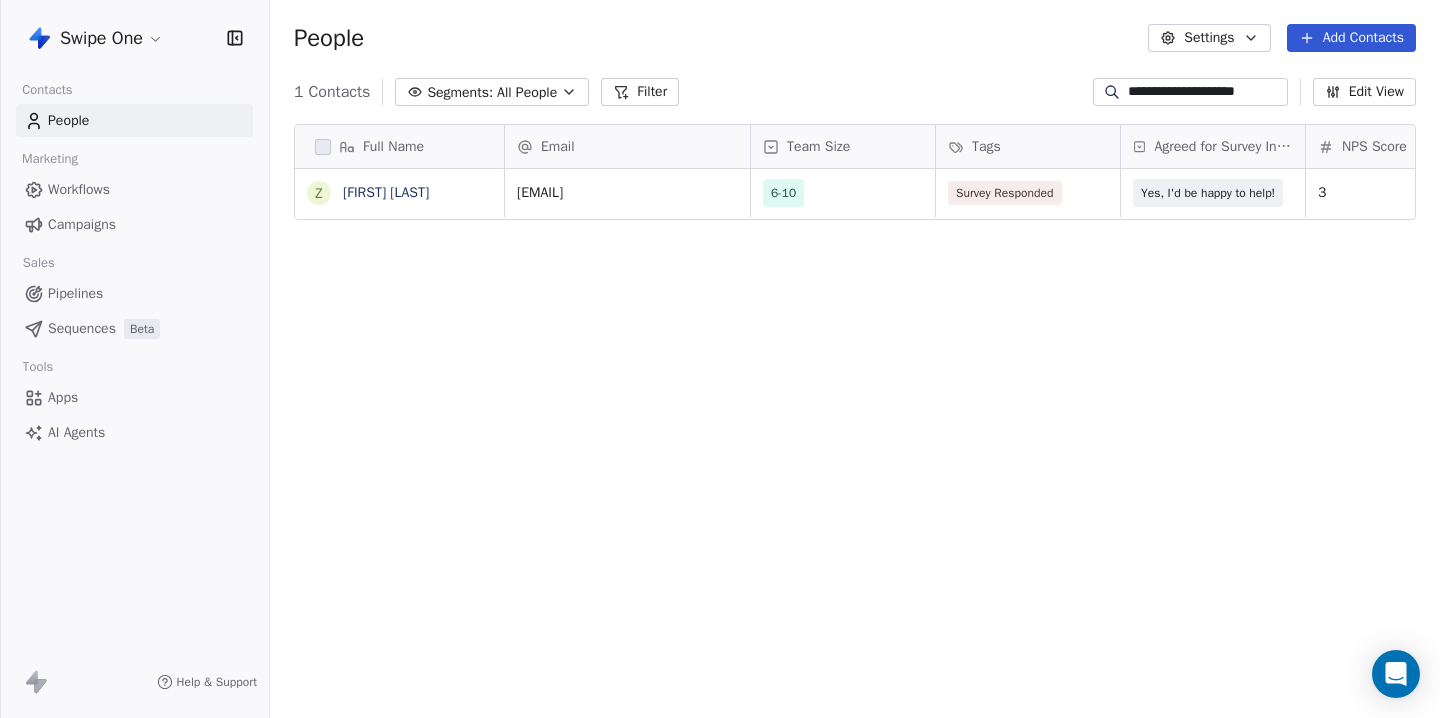 click on "**********" at bounding box center [720, 359] 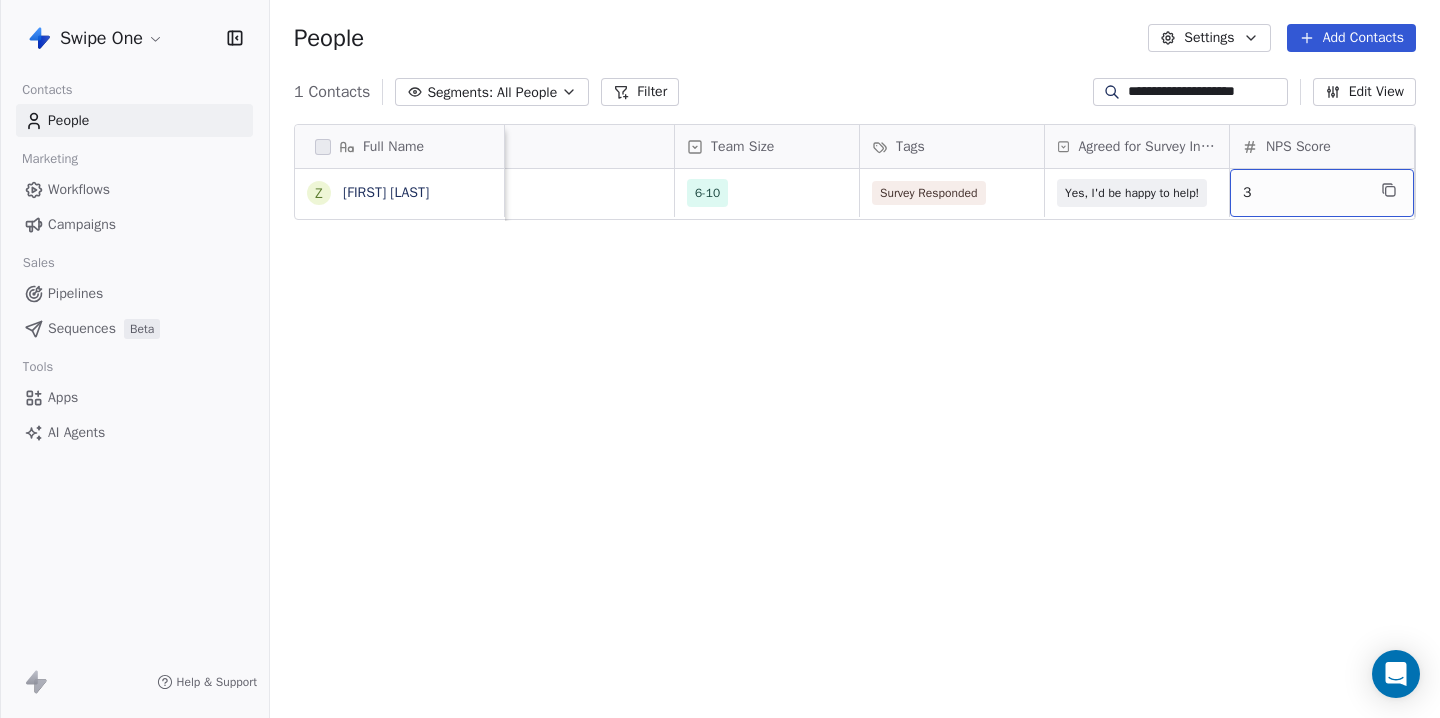 click on "3" at bounding box center (1304, 193) 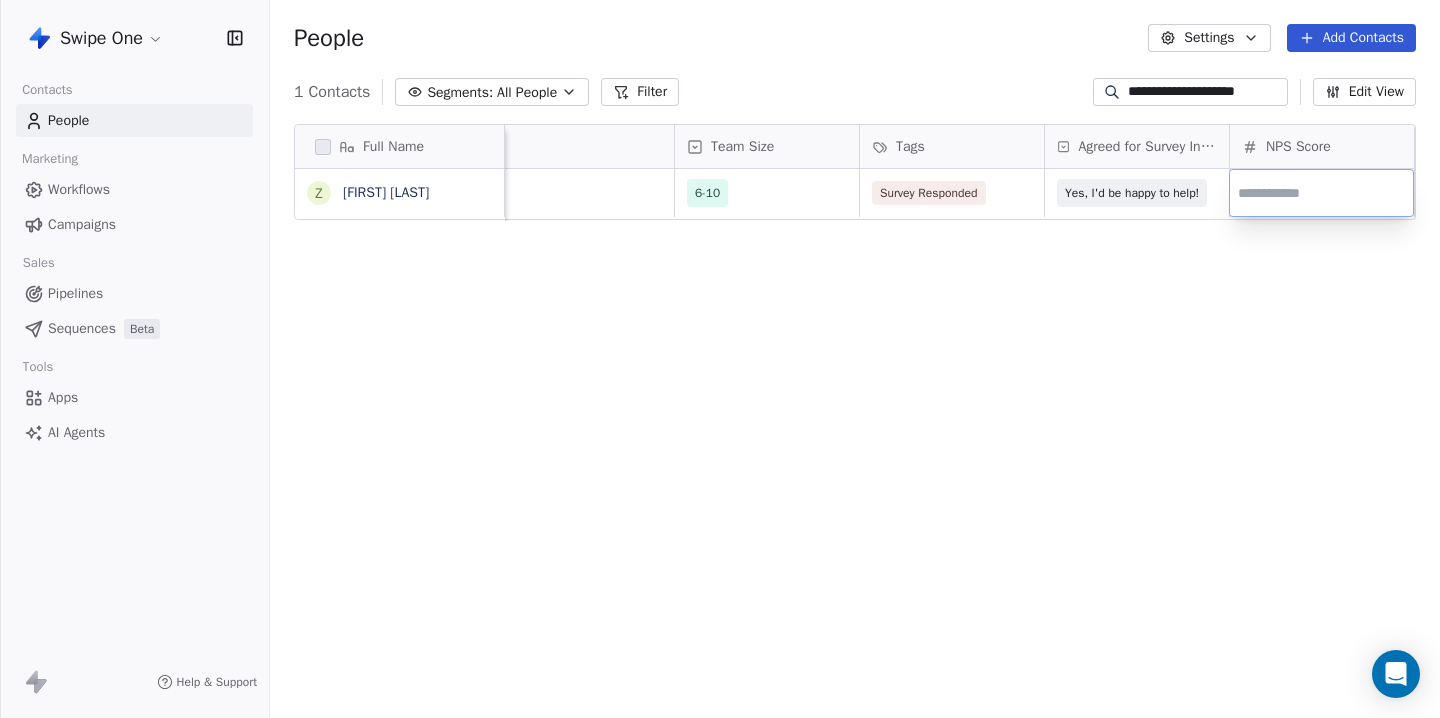 type on "*" 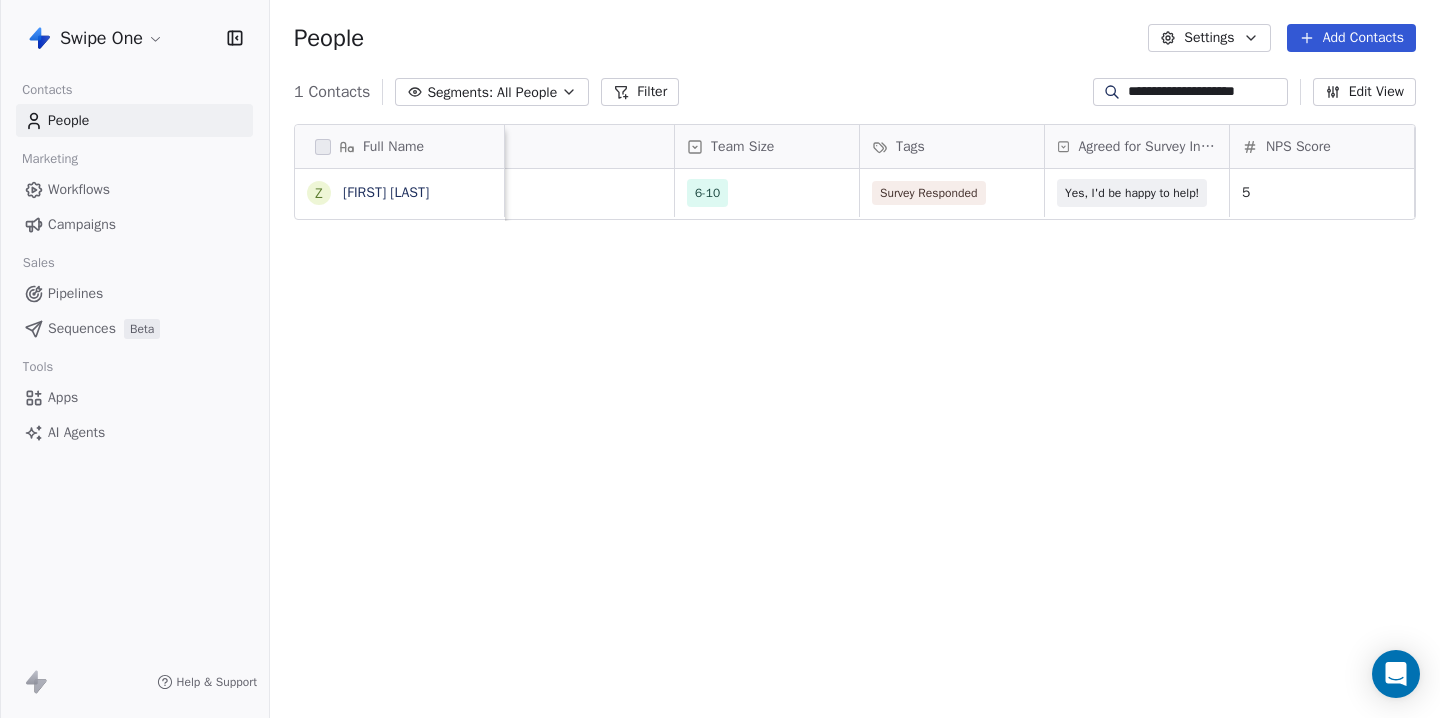 click on "**********" at bounding box center (1206, 92) 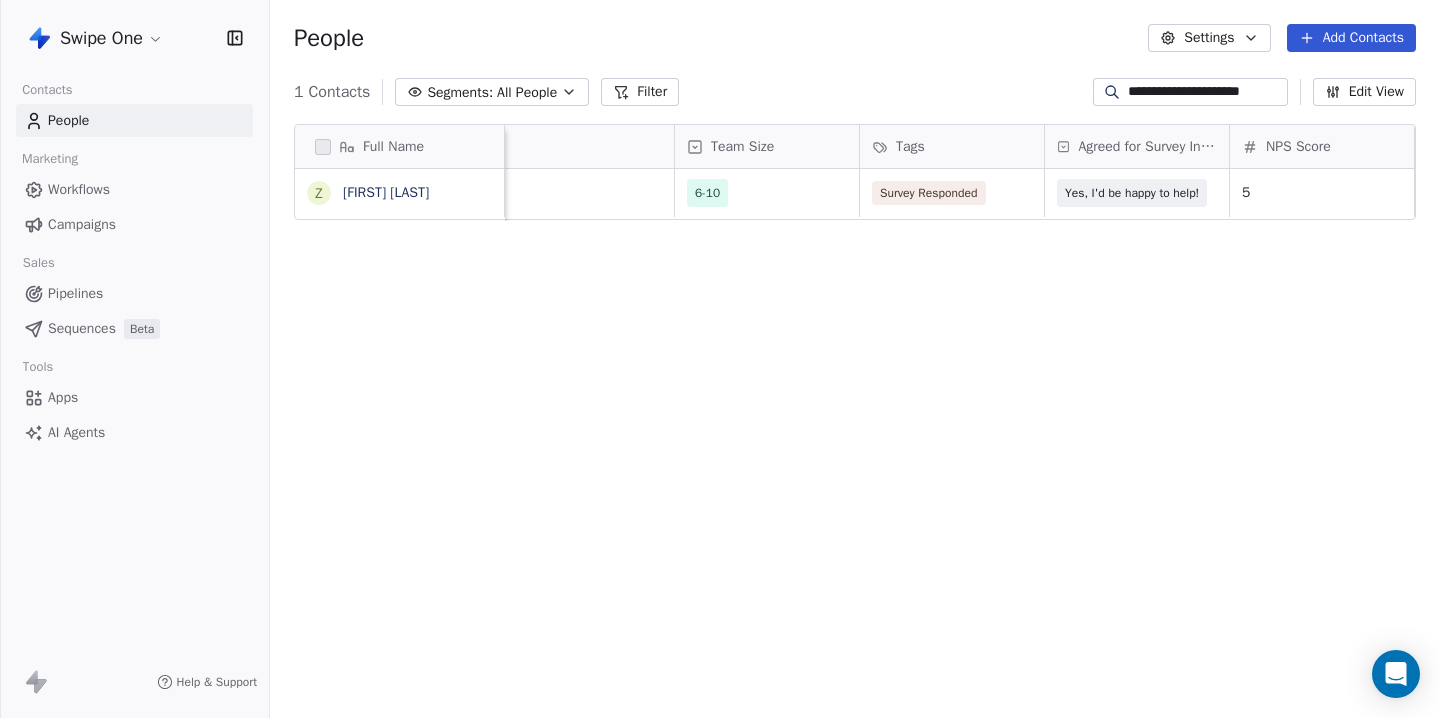 scroll, scrollTop: 0, scrollLeft: 2, axis: horizontal 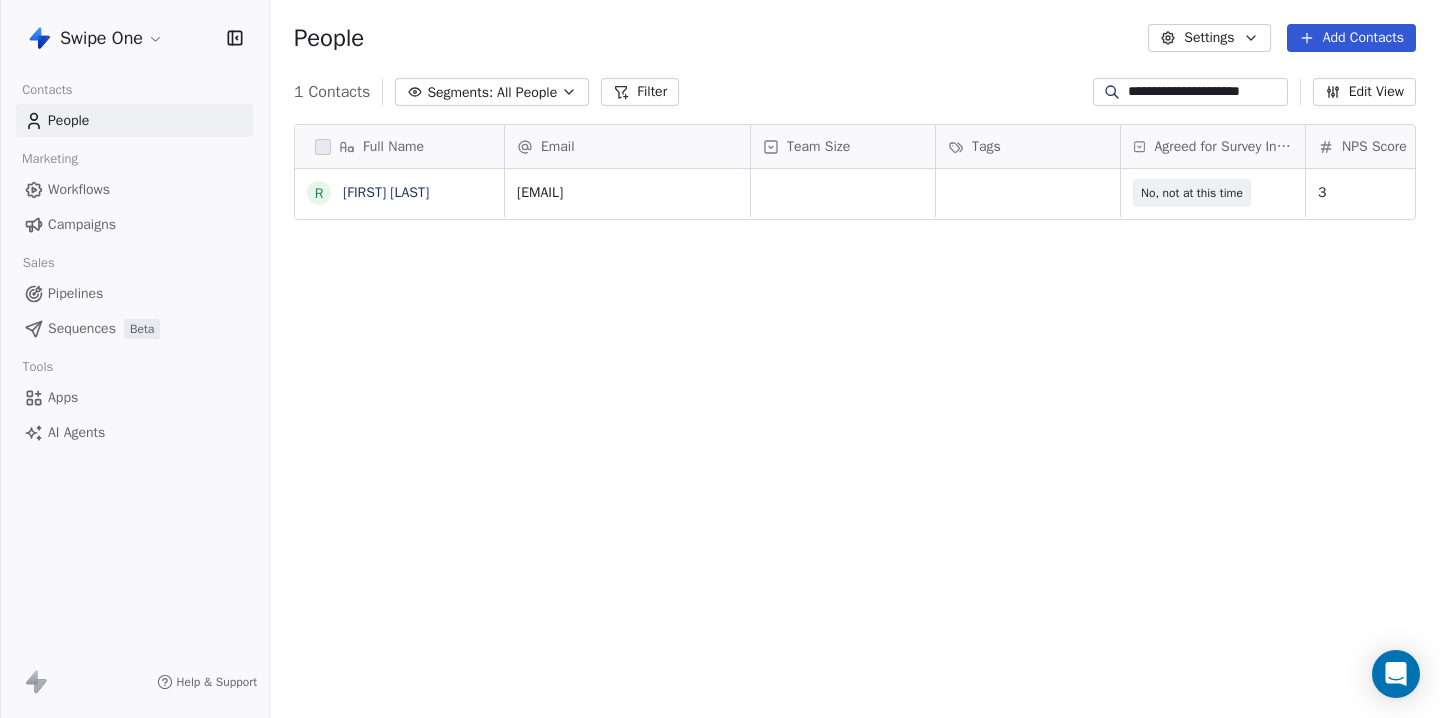 type on "**********" 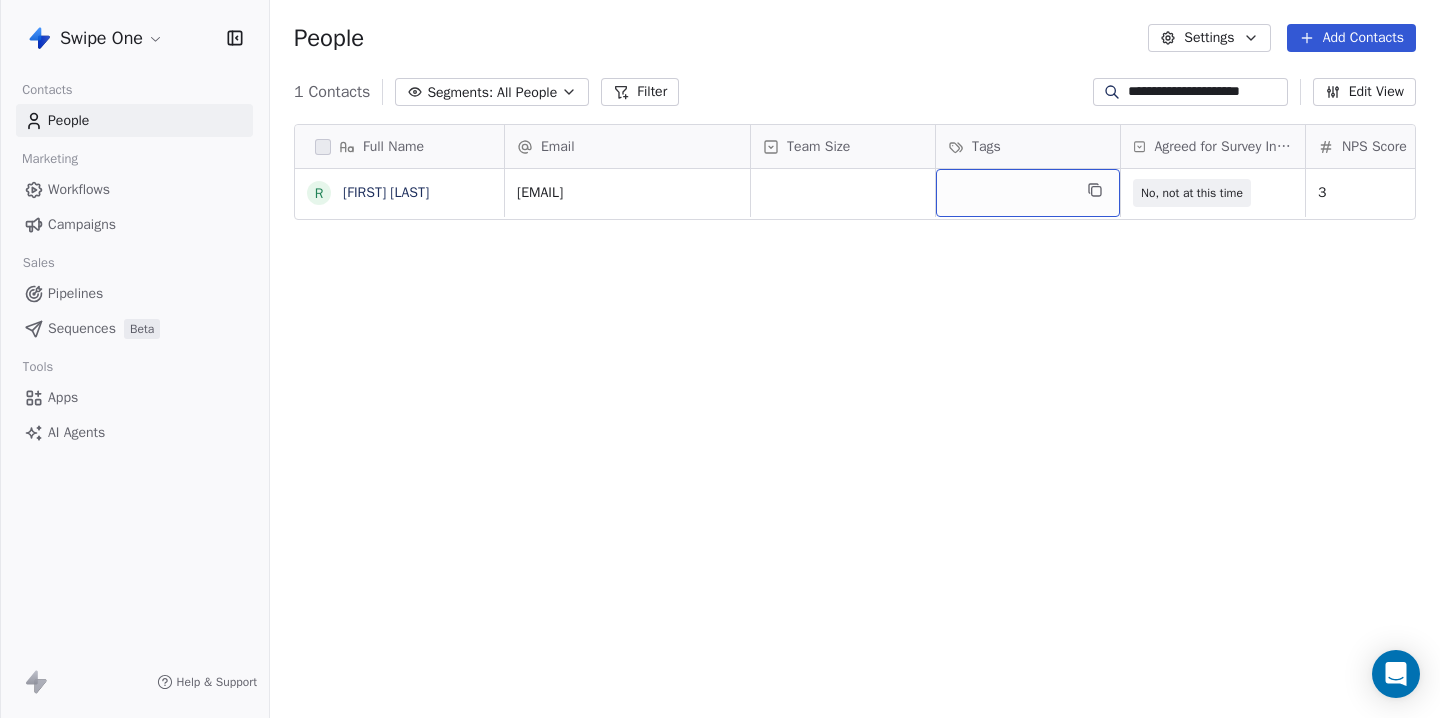 click at bounding box center [1028, 193] 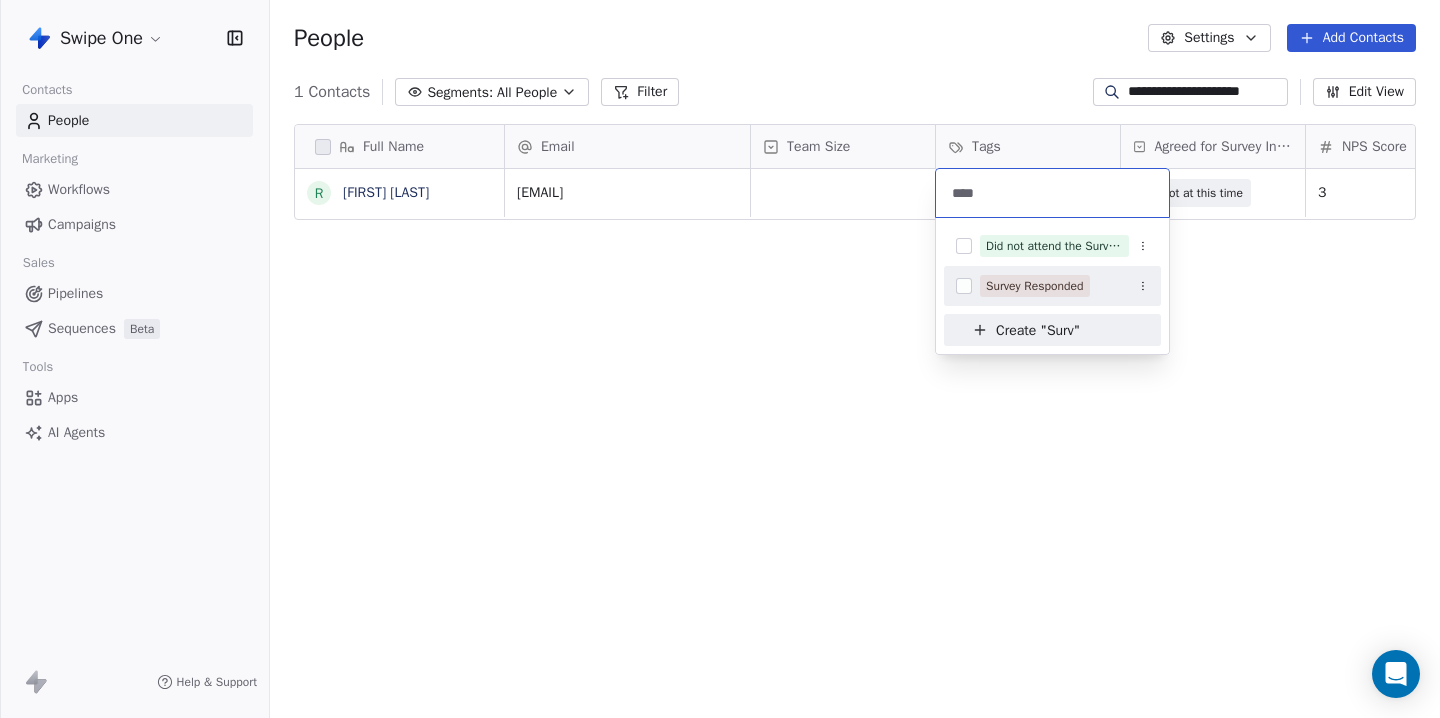 type on "****" 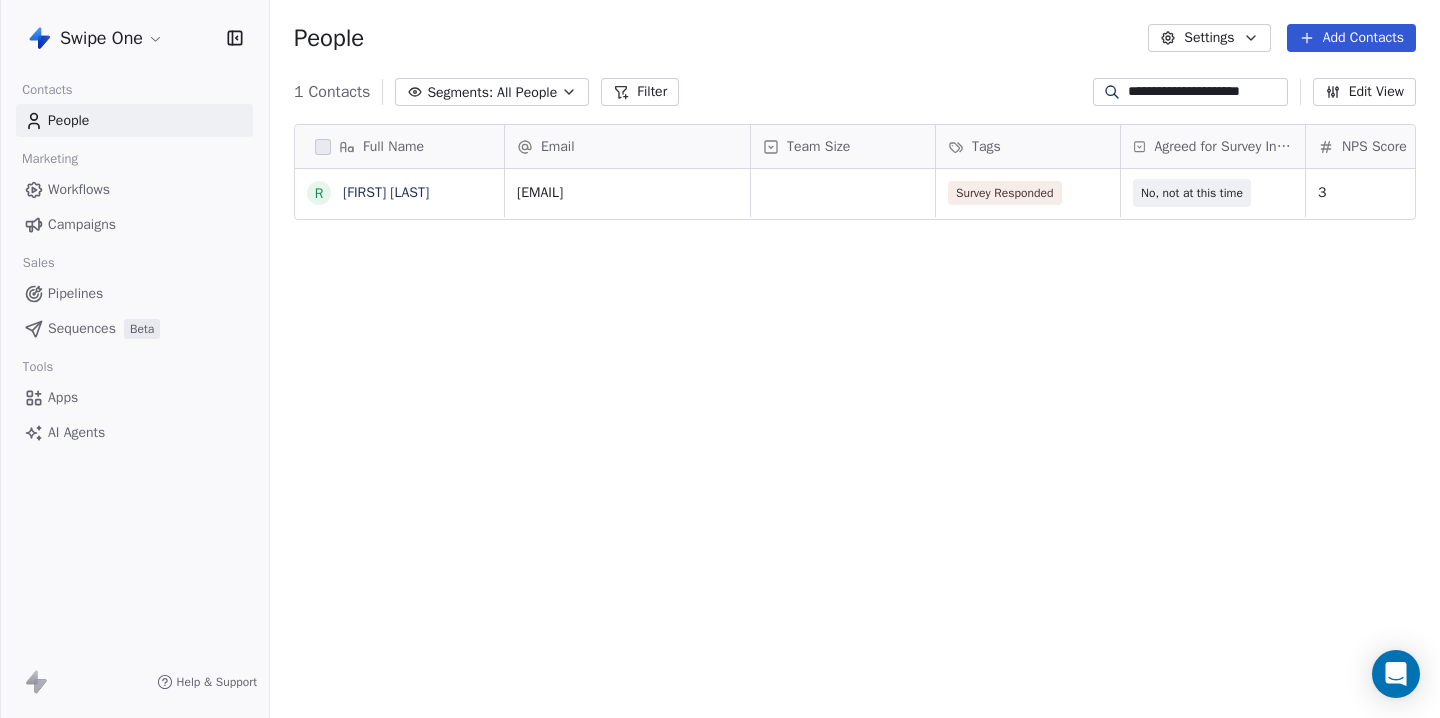click on "**********" at bounding box center [720, 359] 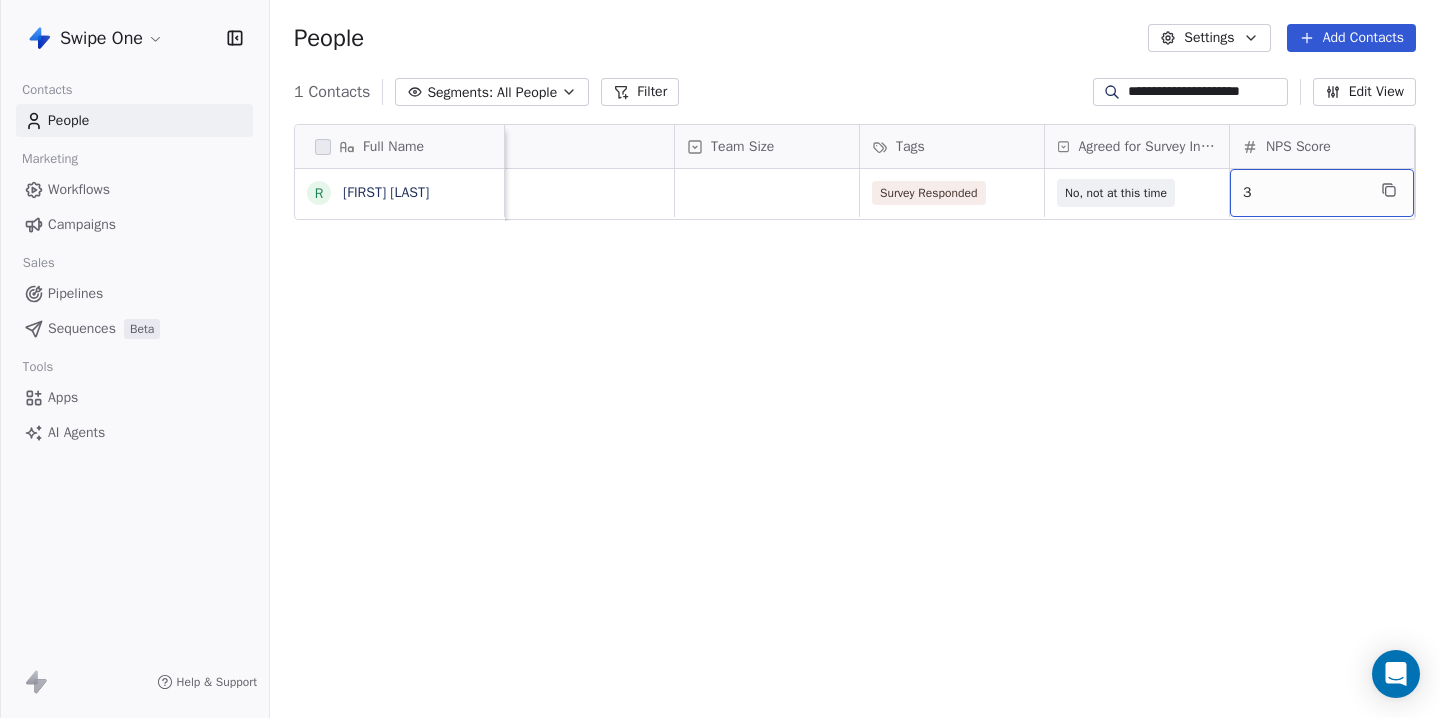 click on "3" at bounding box center [1304, 193] 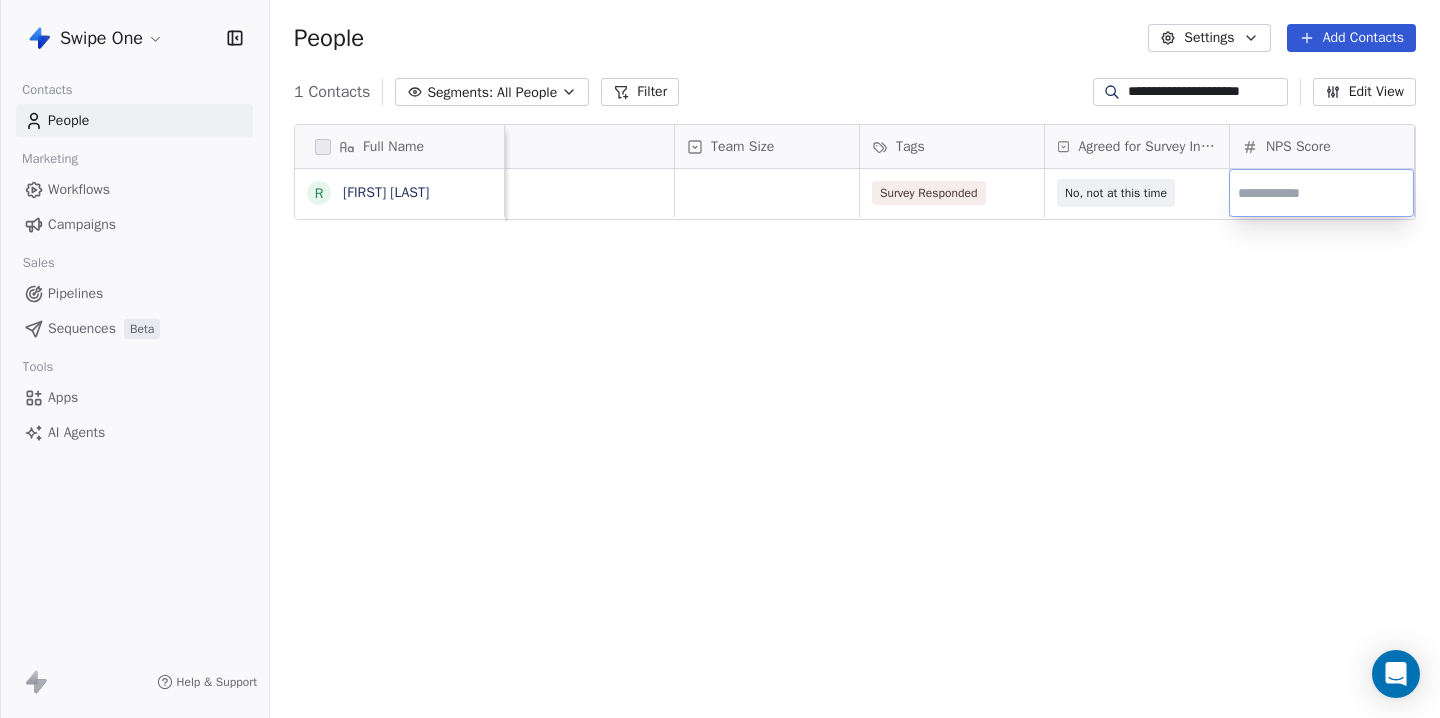 type on "*" 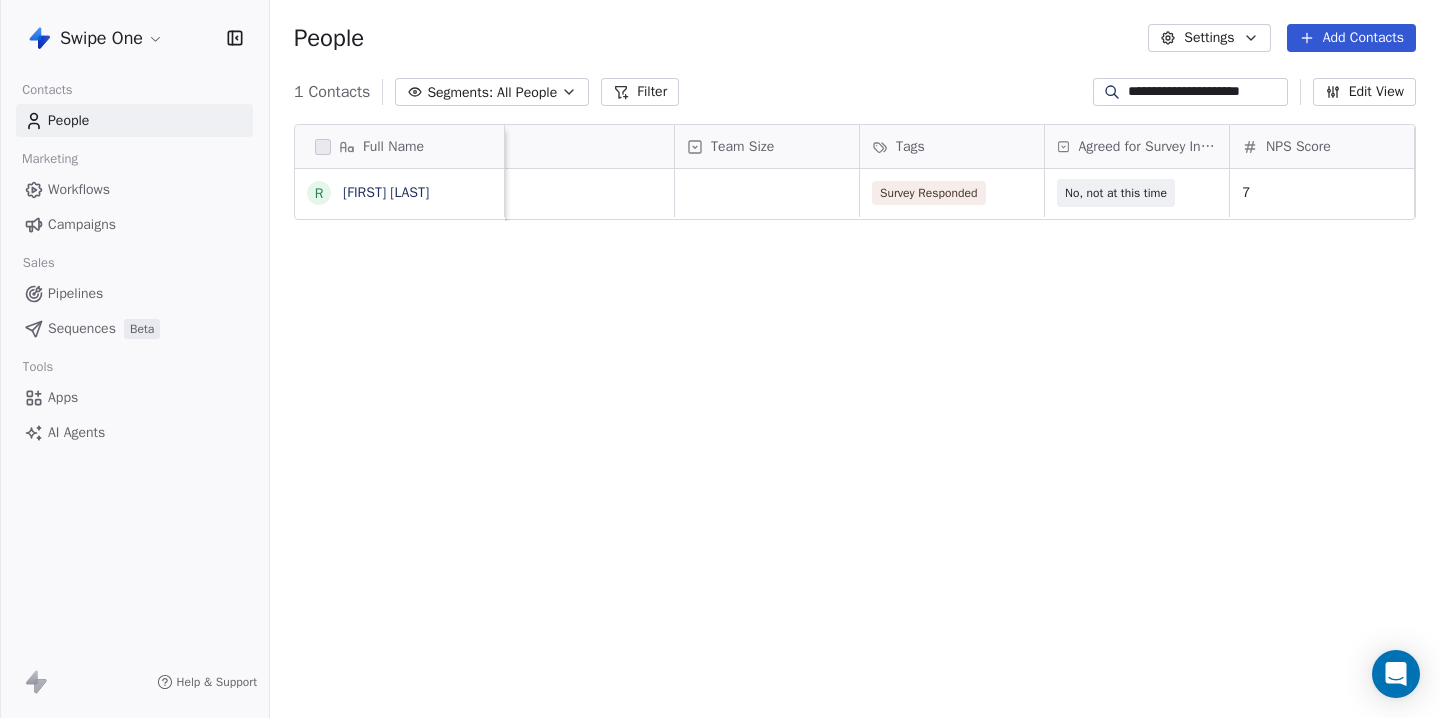 click on "**********" at bounding box center (1206, 92) 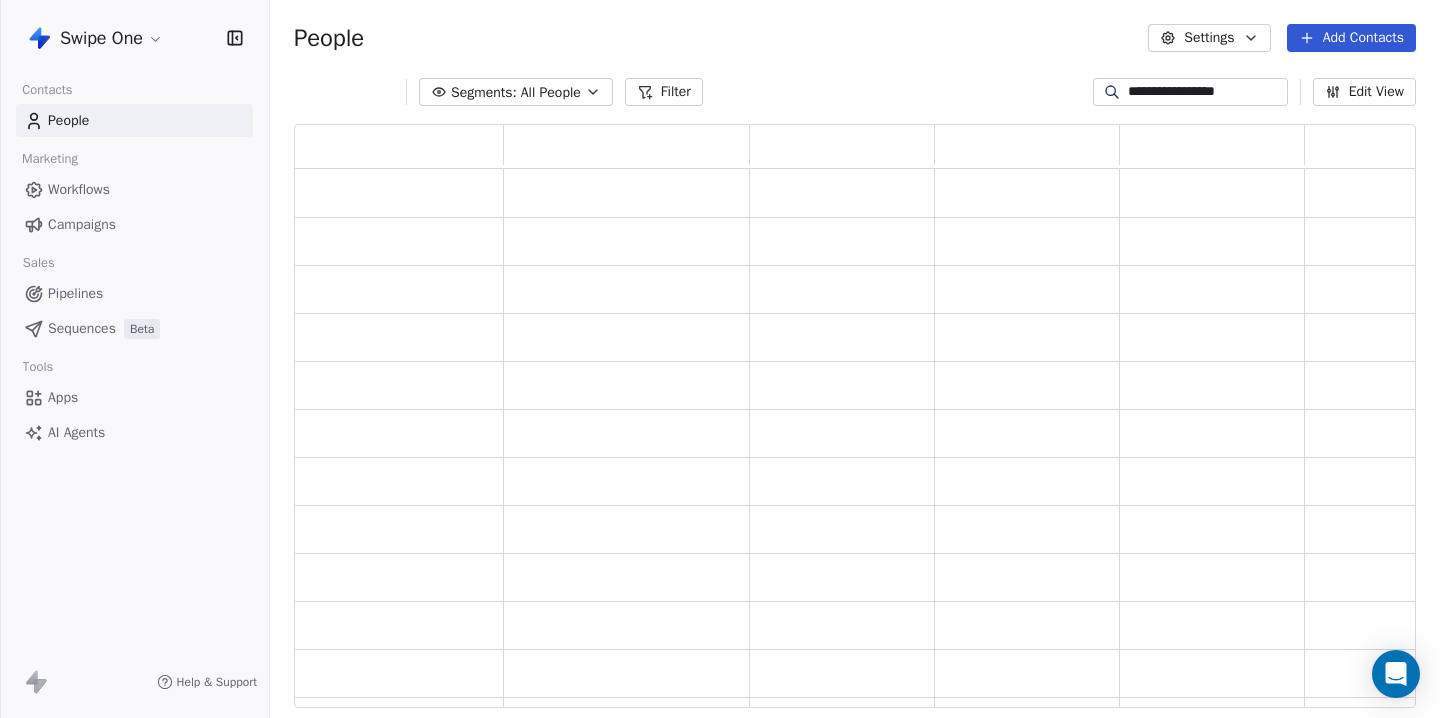 scroll, scrollTop: 1, scrollLeft: 1, axis: both 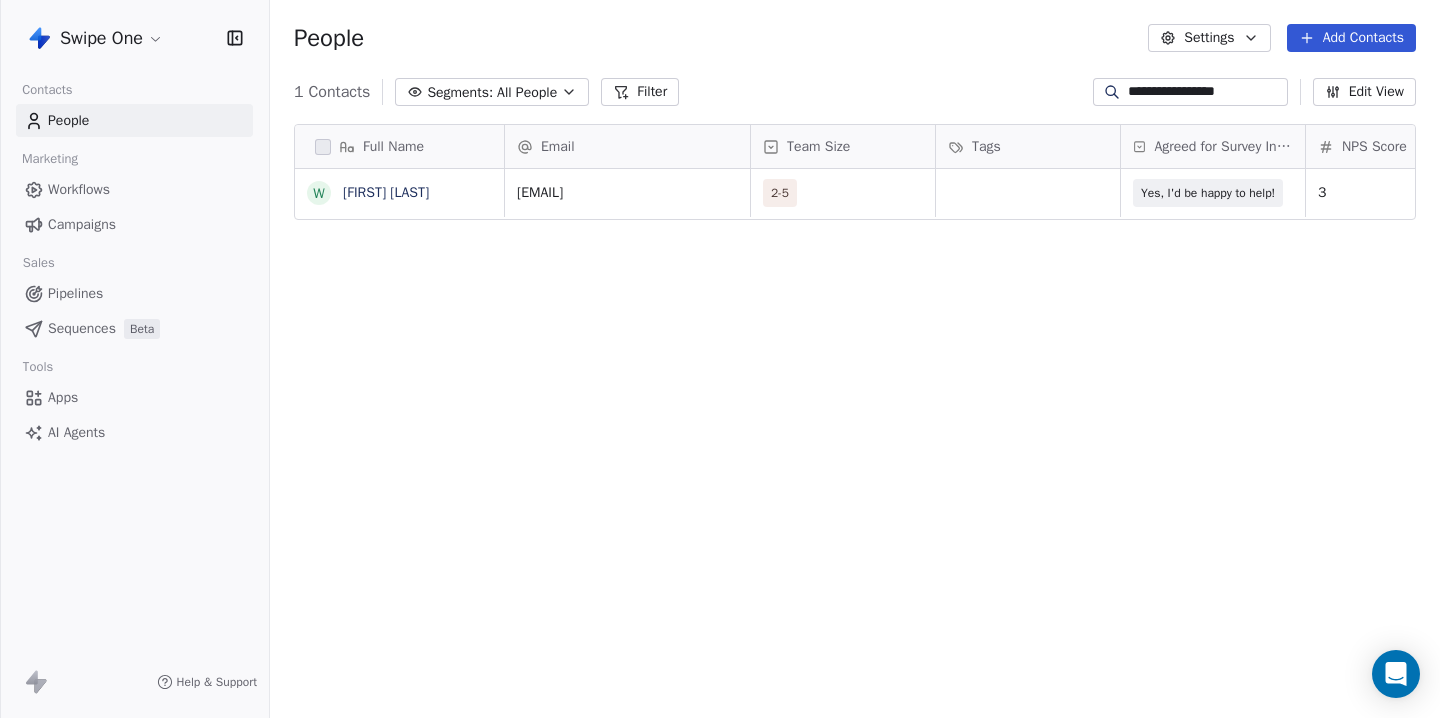 type on "**********" 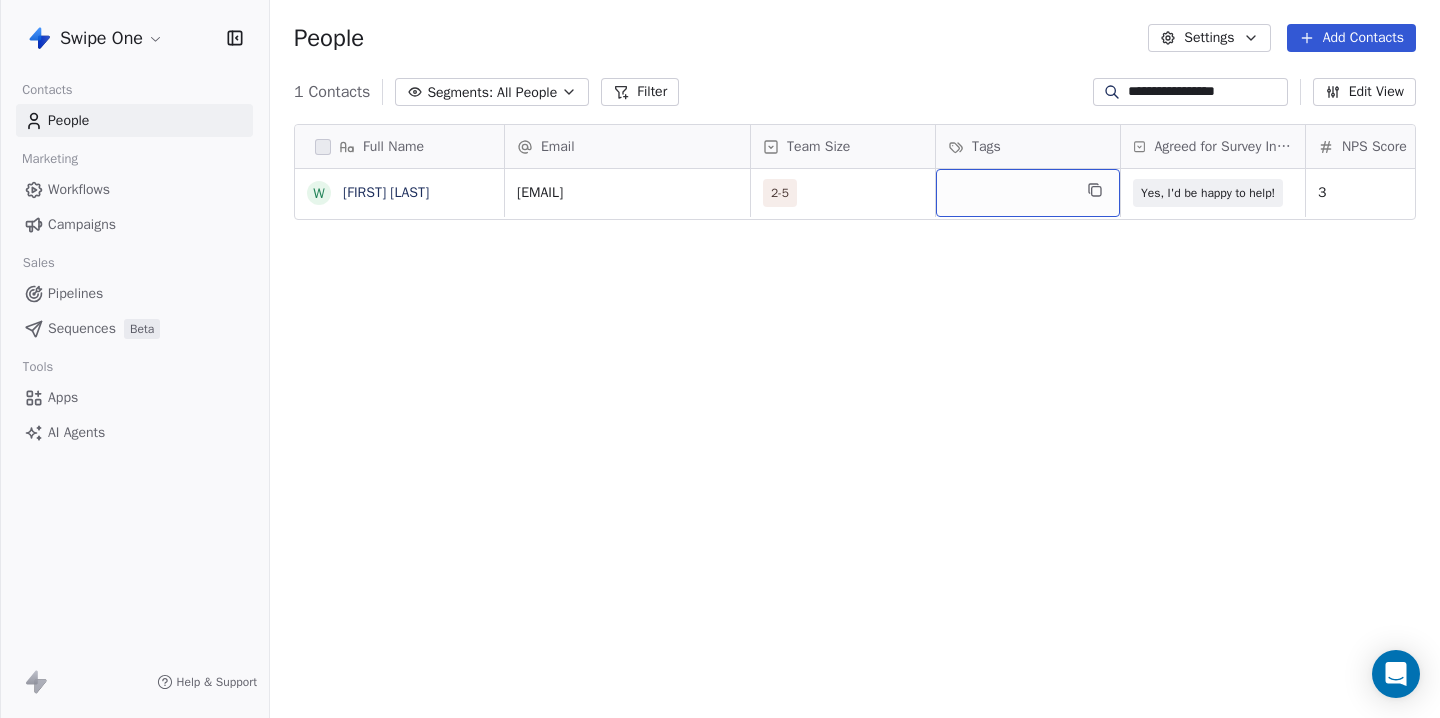 click at bounding box center [1028, 193] 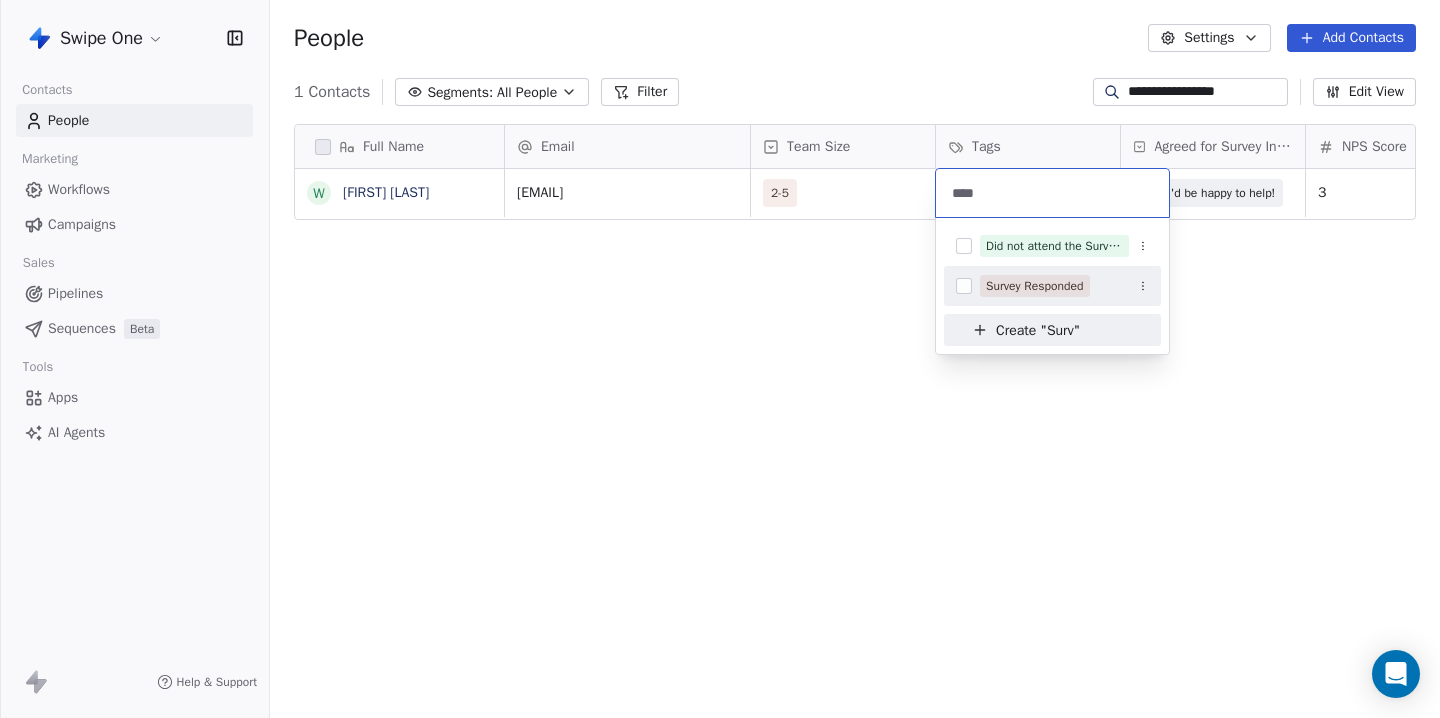 type on "****" 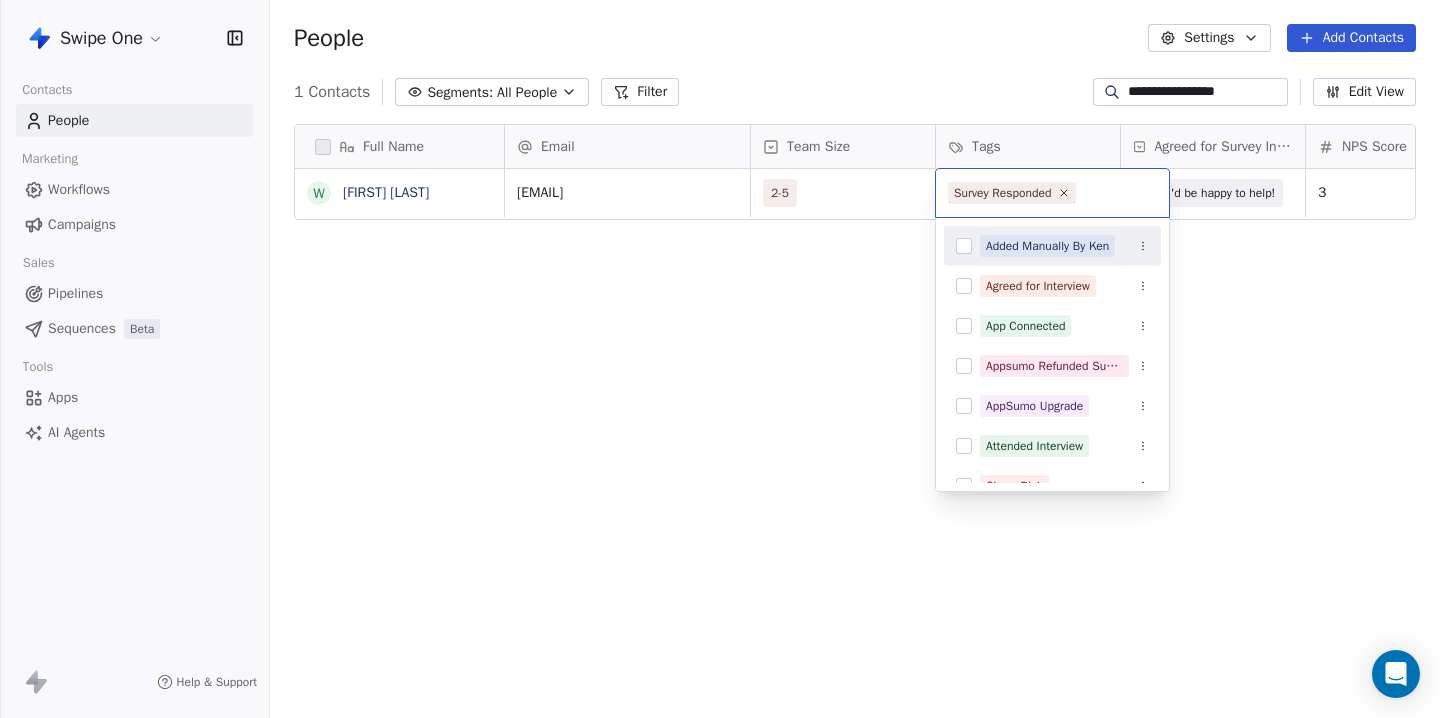 click on "Full Name [FIRST] [LAST] Email Team Size Tags Agreed for Survey Interview NPS Score User Type Created Date IST Last Updated Date IST [EMAIL] 2-5 Yes, I'd be happy to help! 3 Owner Jan 19, 2025 07:59 AM Jul 28, 2025 02:50 PM
To pick up a draggable item, press the space bar.
While dragging, use the arrow keys to move the item.
Press space again to drop the item in its new position, or press escape to cancel.
Survey Responded Added Manually By Ken Agreed for Interview App Connected Appsumo Refunded Sumolings AppSumo Upgrade Attended Interview Churn Risk Competitor Switch Connected Inbox via Composio Connected Inbox via Emailengine Customer Decision Maker" at bounding box center [720, 359] 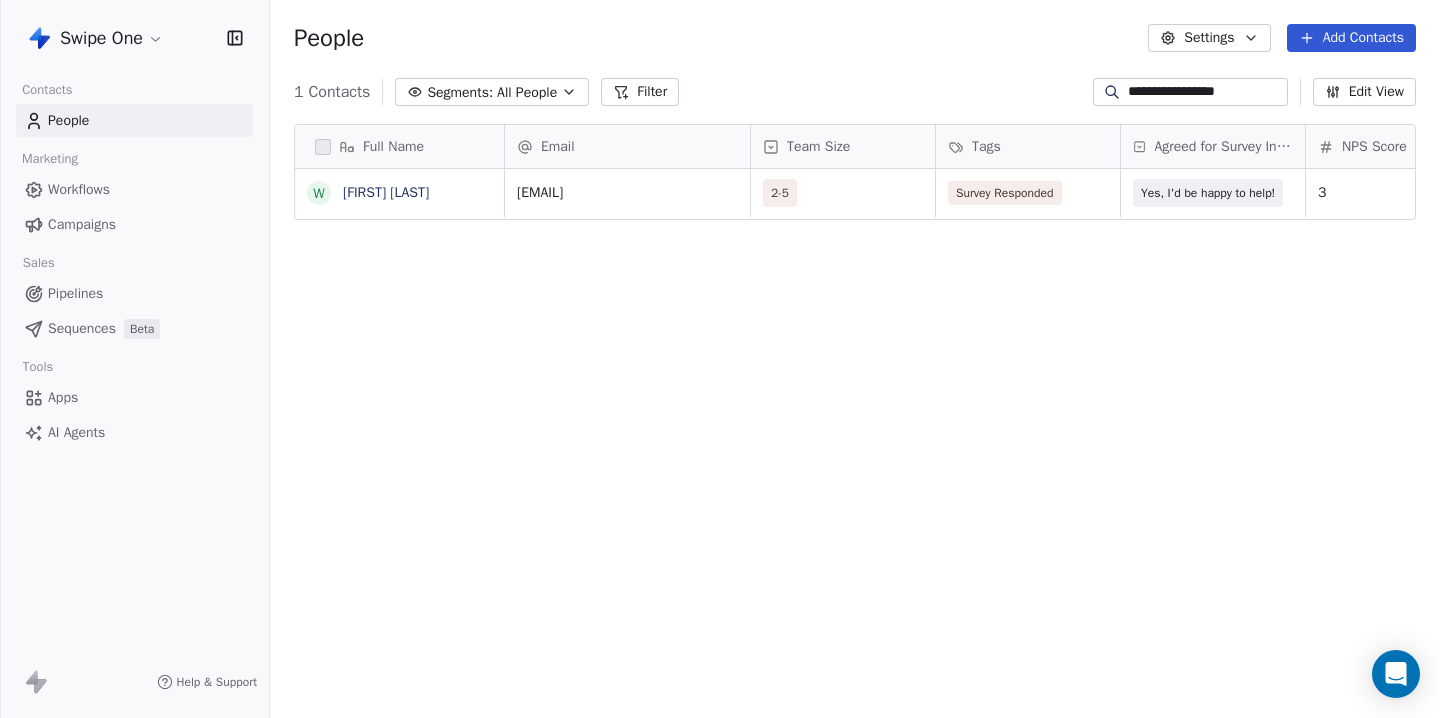 scroll, scrollTop: 0, scrollLeft: 76, axis: horizontal 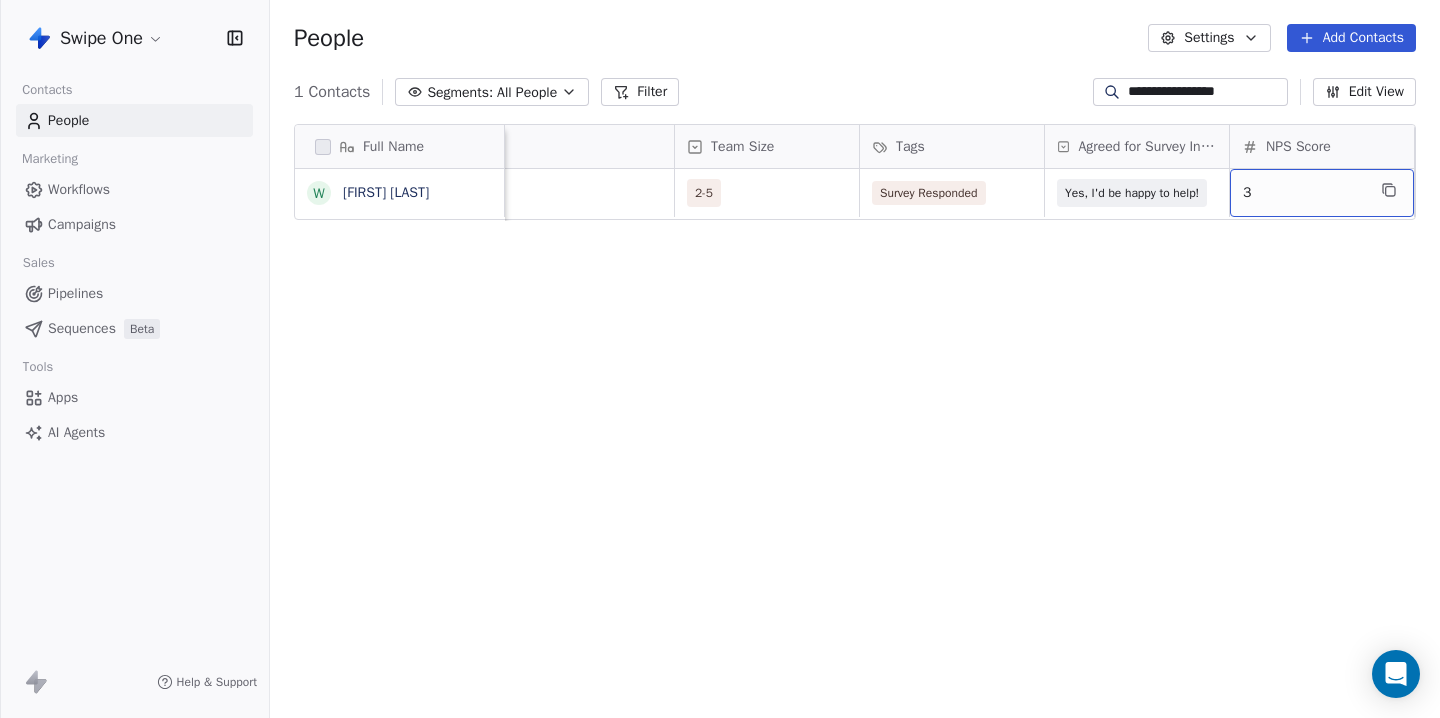 click on "3" at bounding box center (1304, 193) 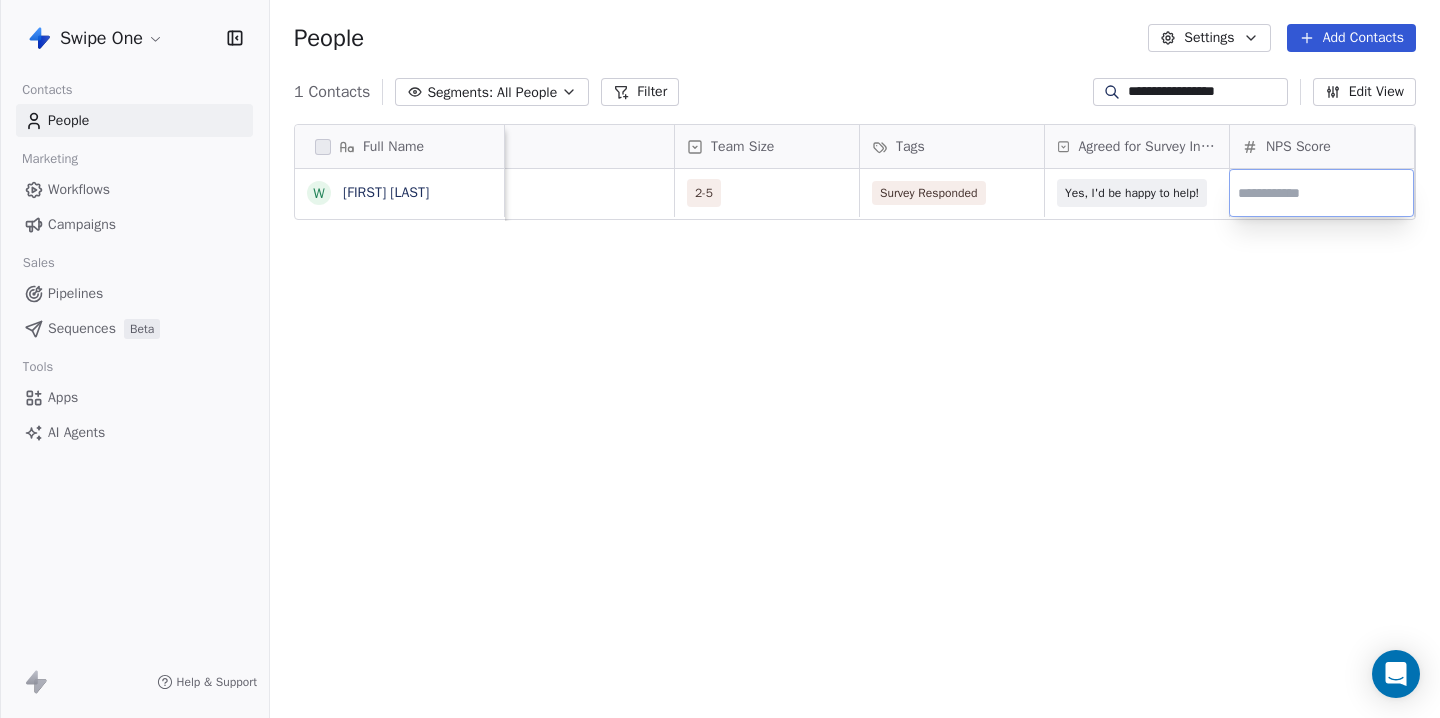 type on "*" 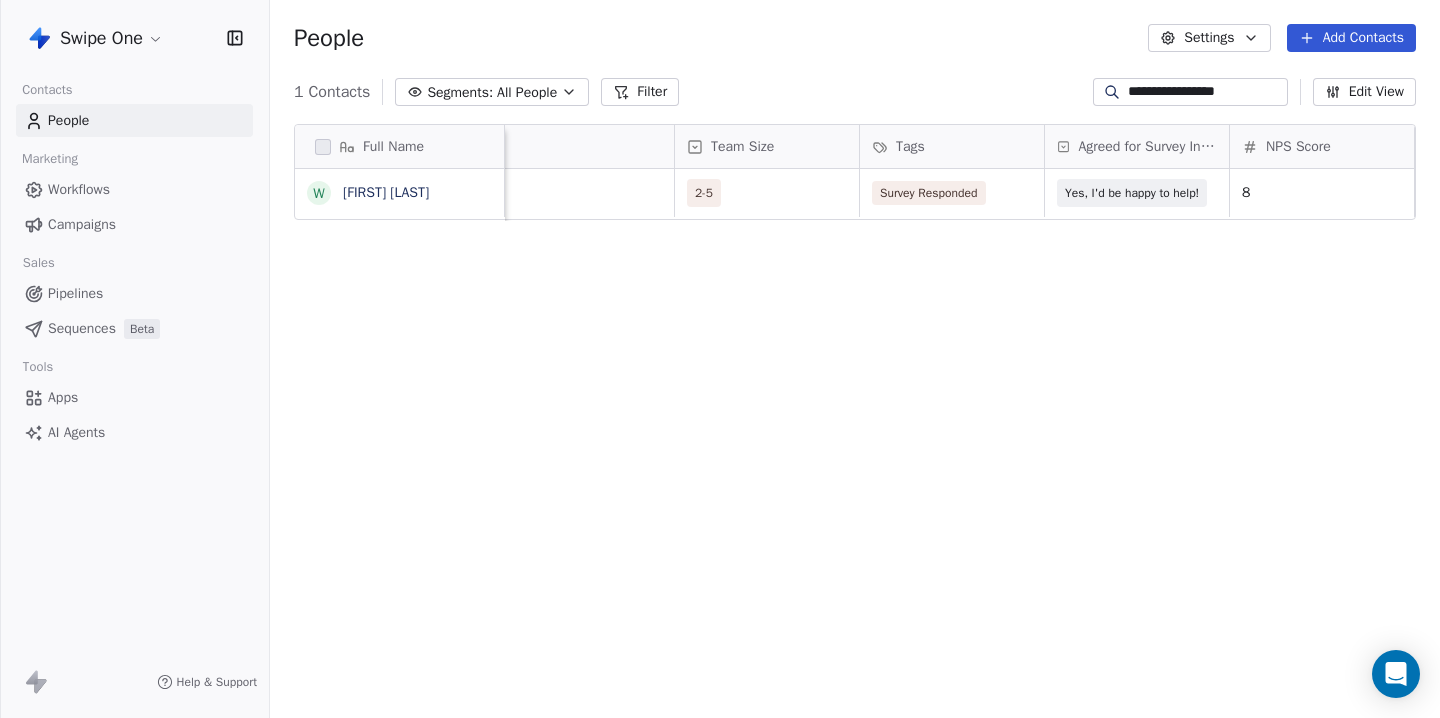 click on "**********" at bounding box center (720, 359) 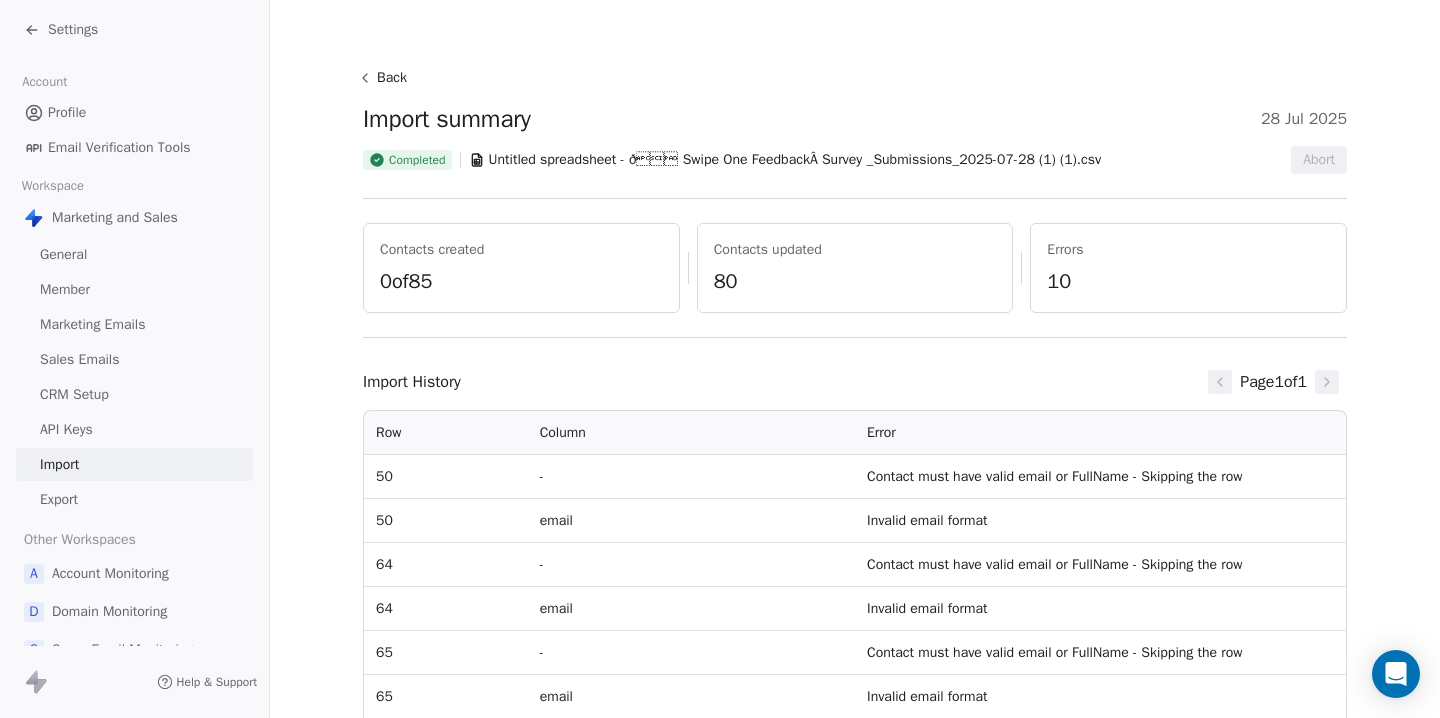 click on "Errors" at bounding box center (1188, 250) 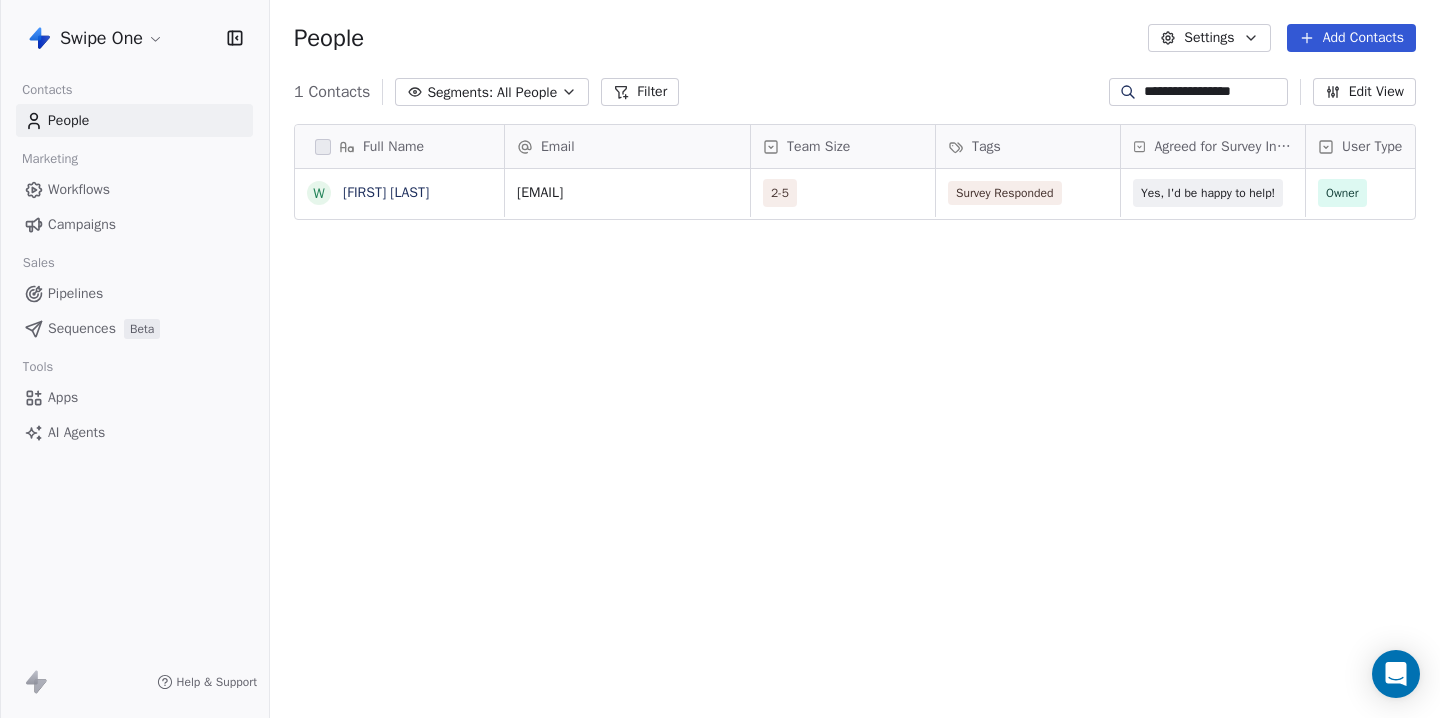 scroll, scrollTop: 1, scrollLeft: 1, axis: both 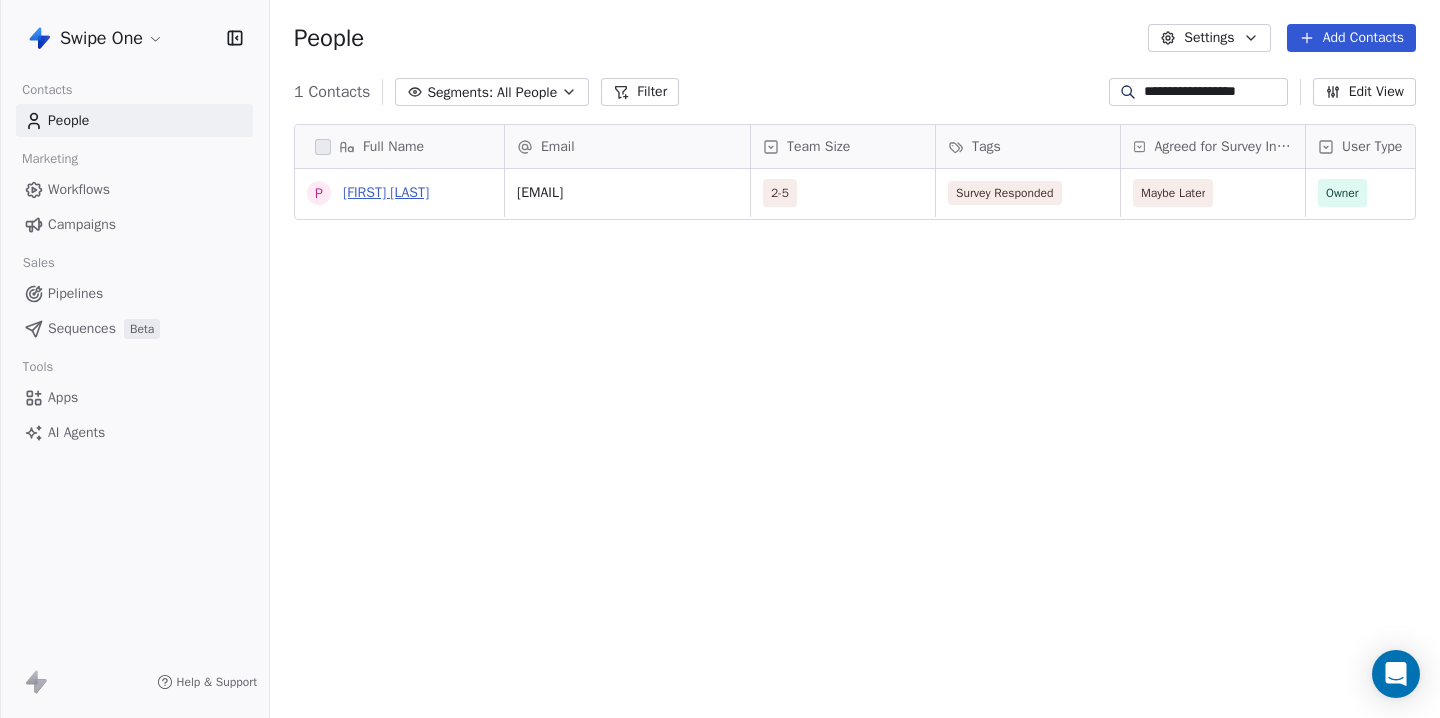 type on "**********" 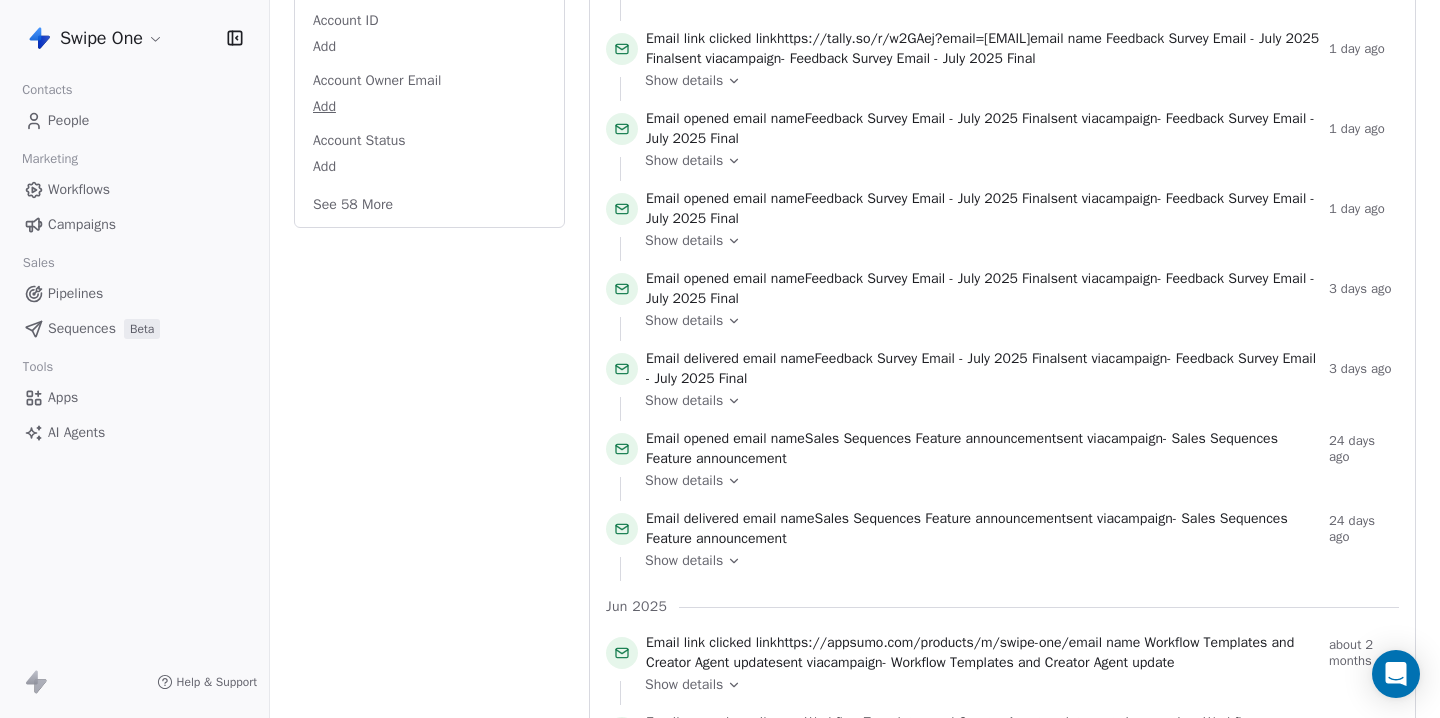 scroll, scrollTop: 469, scrollLeft: 0, axis: vertical 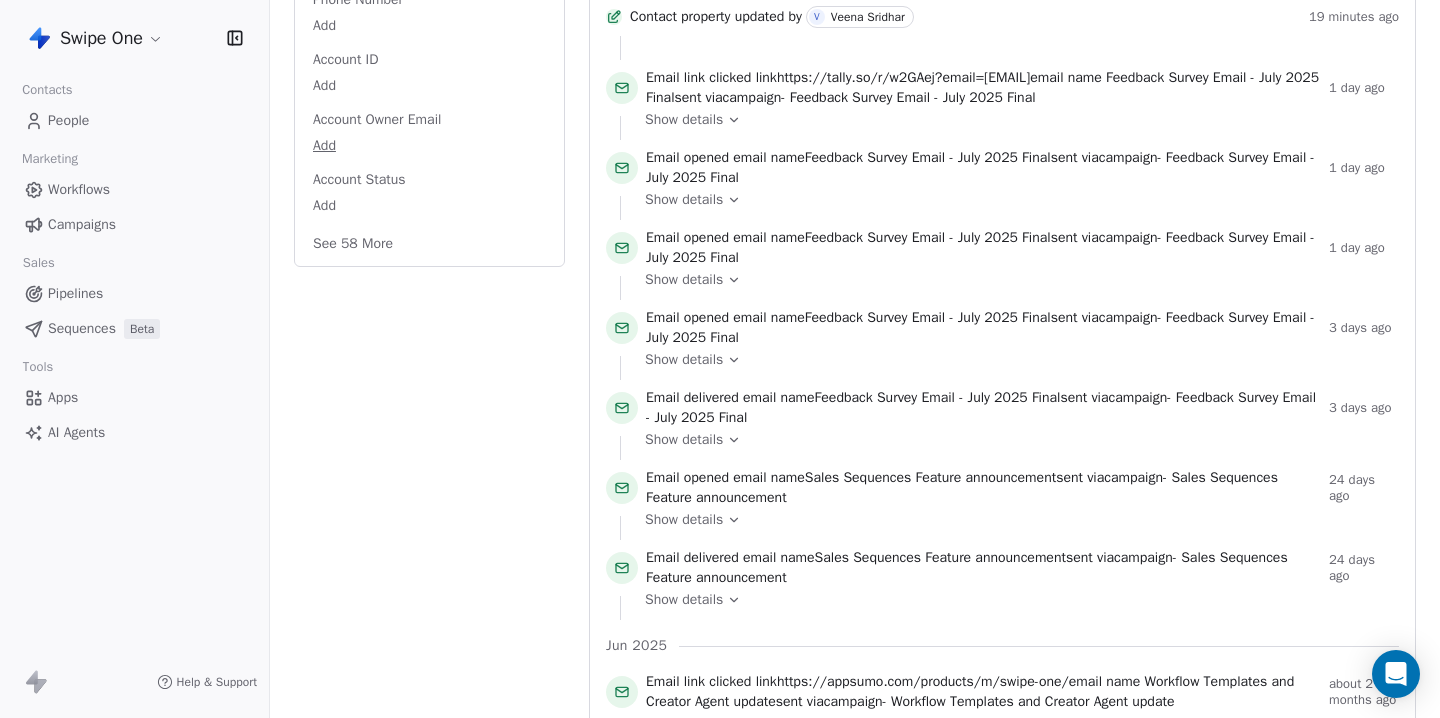 click on "See   58   More" at bounding box center [353, 244] 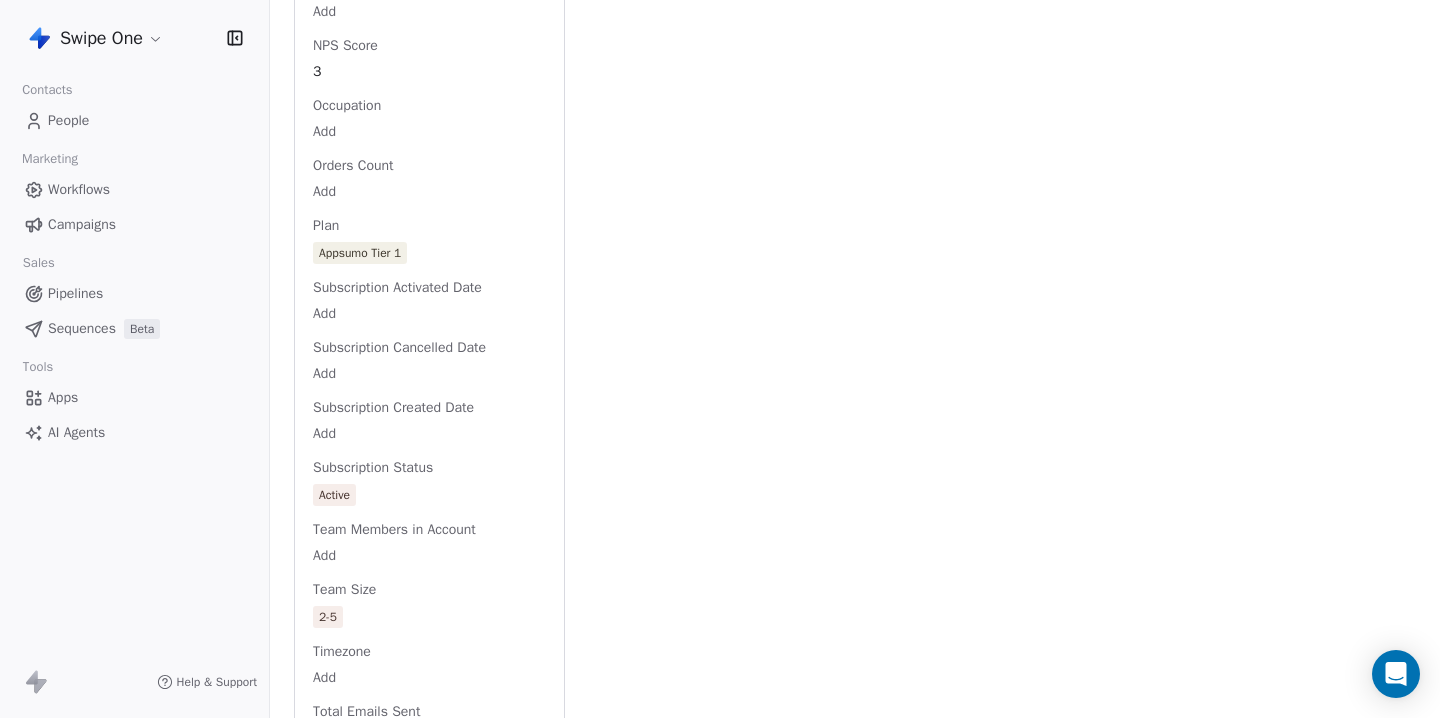 scroll, scrollTop: 2730, scrollLeft: 0, axis: vertical 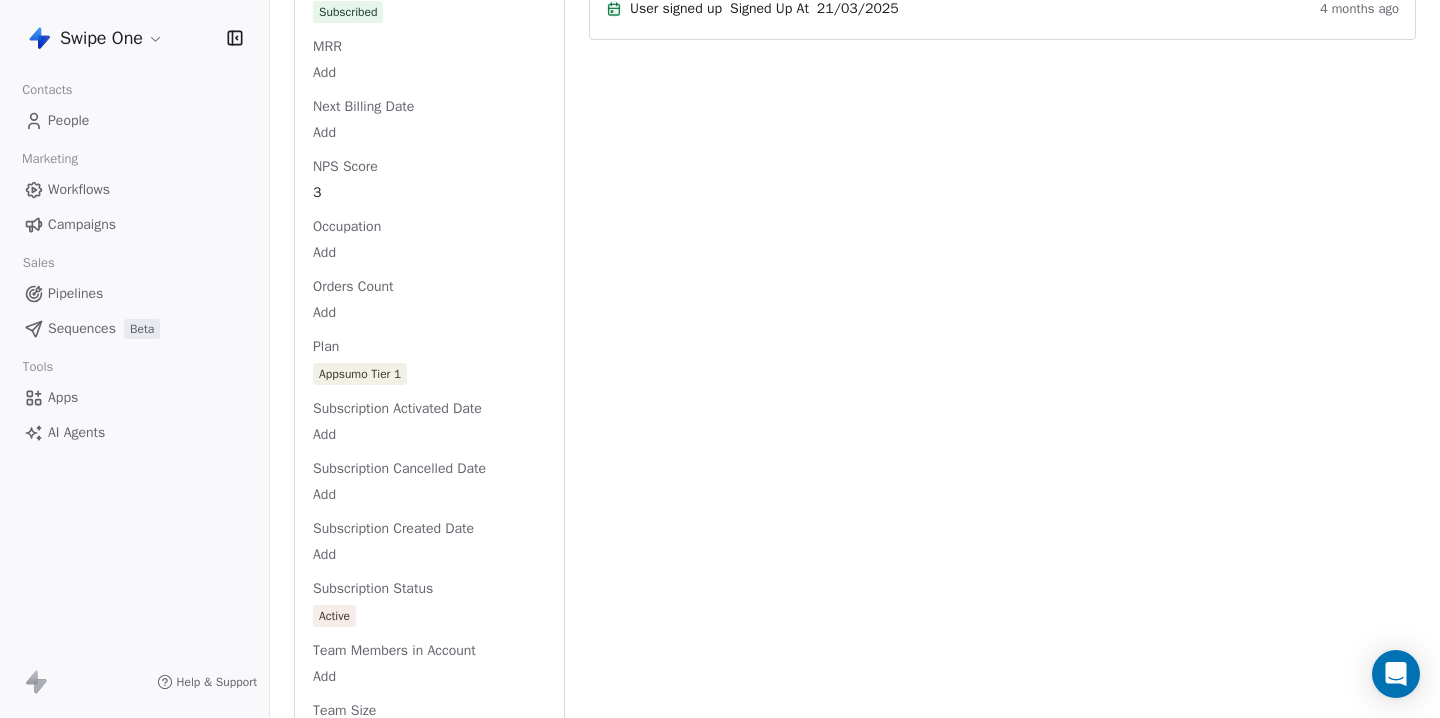 click on "Full Name [FIRST] [LAST] Email [EMAIL] Phone Number Add Account ID Add Account Owner Email Add Account Status Add Address Add Agreed for Survey Interview Maybe Later Annual Revenue Add Available AI Credits Add Average Order Value Add Birthday Add Bounce Rate Add Browser Add Use Case Local Business (Restaurant, Clinic, Gym, etc.) Complaint Rate Add Contacts Used Add Contact Source Add Country Add Created Date [MONTH] [DAY], [YEAR] [HOUR]:[MINUTE] [AM/PM] Customer Lifetime Value Add Department Add Device Add Domains Connected Add Email Sending Rate Add Email Verification Status Valid Emails Sent in Last Billing Period Add Facebook Add First Purchase Date Add First Name [FIRST] Gender Add Job Title Add Language Add Last Abandoned Date Add Last Purchase Date Add Last Activity Date [MONTH] [DAY], [YEAR] [HOUR]:[MINUTE] [AM/PM] Last Name [LAST] LinkedIn Add Marketing Contact Status Add Email Marketing Consent Subscribed MRR Add Next Billing Date Add NPS Score 3 Occupation Add Orders Count Add Plan Appsumo Tier 1 Subscription Activated Date Add Add" at bounding box center [429, -458] 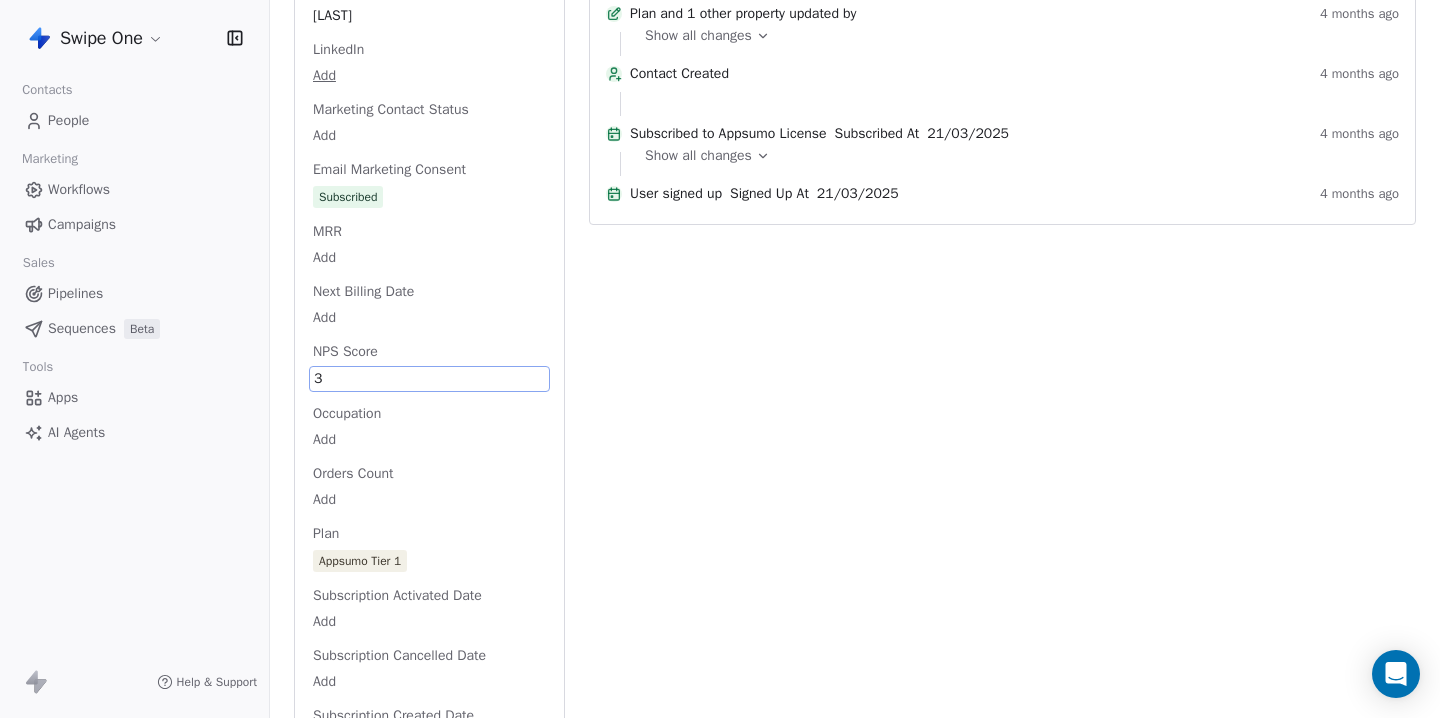 click on "Full Name [FIRST] [LAST] Email [EMAIL] Phone Number Add Account ID Add Account Owner Email Add Account Status Add Address Add Agreed for Survey Interview Maybe Later Annual Revenue Add Available AI Credits Add Average Order Value Add Birthday Add Bounce Rate Add Browser Add Use Case Local Business (Restaurant, Clinic, Gym, etc.) Complaint Rate Add Contacts Used Add Contact Source Add Country Add Created Date [MONTH] [DAY], [YEAR] [HOUR]:[MINUTE] [AM/PM] Customer Lifetime Value Add Department Add Device Add Domains Connected Add Email Sending Rate Add Email Verification Status Valid Emails Sent in Last Billing Period Add Facebook Add First Purchase Date Add First Name [FIRST] Gender Add Job Title Add Language Add Last Abandoned Date Add Last Purchase Date Add Last Activity Date [MONTH] [DAY], [YEAR] [HOUR]:[MINUTE] [AM/PM] Last Name [LAST] LinkedIn Add Marketing Contact Status Add Email Marketing Consent Subscribed MRR Add Next Billing Date Add NPS Score 3 Occupation Add Orders Count Add Plan Appsumo Tier 1 Subscription Activated Date Add Add" at bounding box center [429, -272] 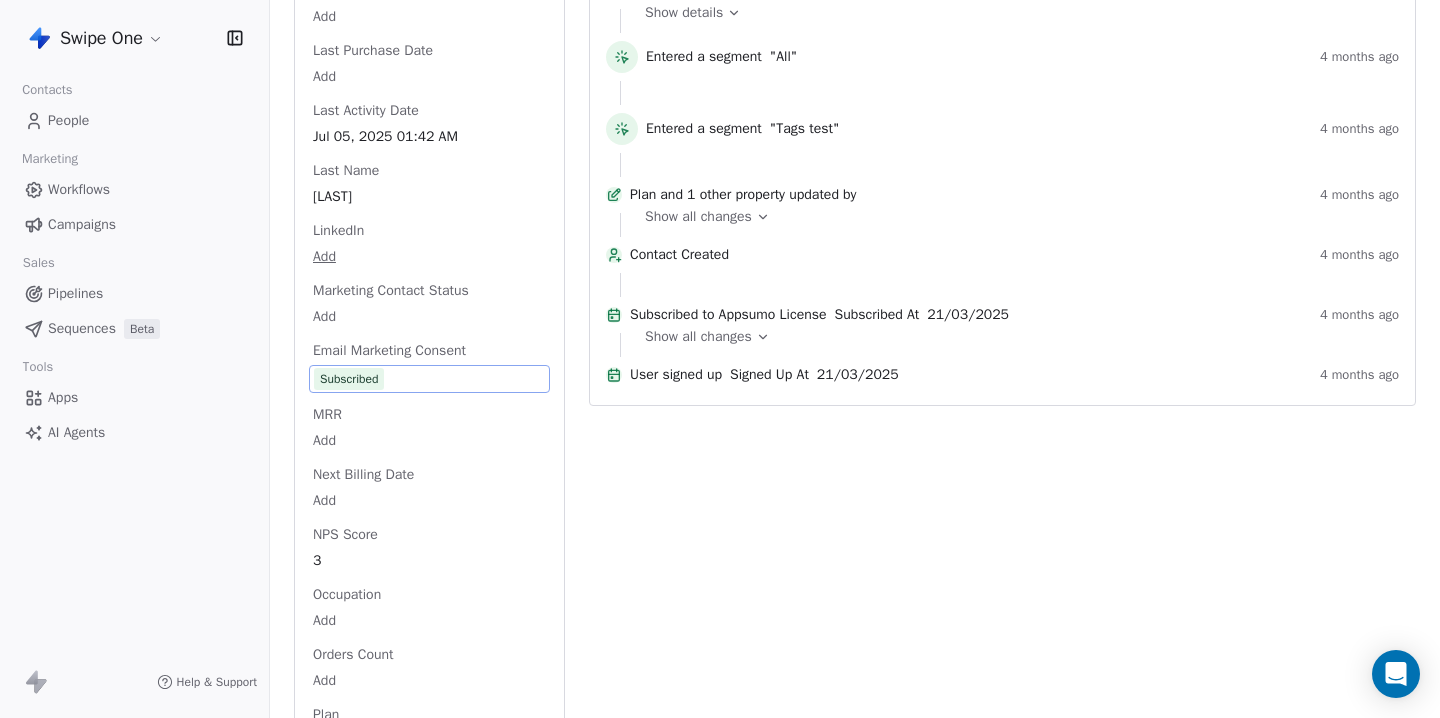 click on "Full Name [FIRST] [LAST] Email [EMAIL] Phone Number Add Account ID Add Account Owner Email Add Account Status Add Address Add Agreed for Survey Interview Maybe Later Annual Revenue Add Available AI Credits Add Average Order Value Add Birthday Add Bounce Rate Add Browser Add Use Case Local Business (Restaurant, Clinic, Gym, etc.) Complaint Rate Add Contacts Used Add Contact Source Add Country Add Created Date [MONTH] [DAY], [YEAR] [HOUR]:[MINUTE] [AM/PM] Customer Lifetime Value Add Department Add Device Add Domains Connected Add Email Sending Rate Add Email Verification Status Valid Emails Sent in Last Billing Period Add Facebook Add First Purchase Date Add First Name [FIRST] Gender Add Job Title Add Language Add Last Abandoned Date Add Last Purchase Date Add Last Activity Date [MONTH] [DAY], [YEAR] [HOUR]:[MINUTE] [AM/PM] Last Name [LAST] LinkedIn Add Marketing Contact Status Add Email Marketing Consent Subscribed MRR Add Next Billing Date Add NPS Score 3 Occupation Add Orders Count Add Plan Appsumo Tier 1 Subscription Activated Date Add Add" at bounding box center [429, -91] 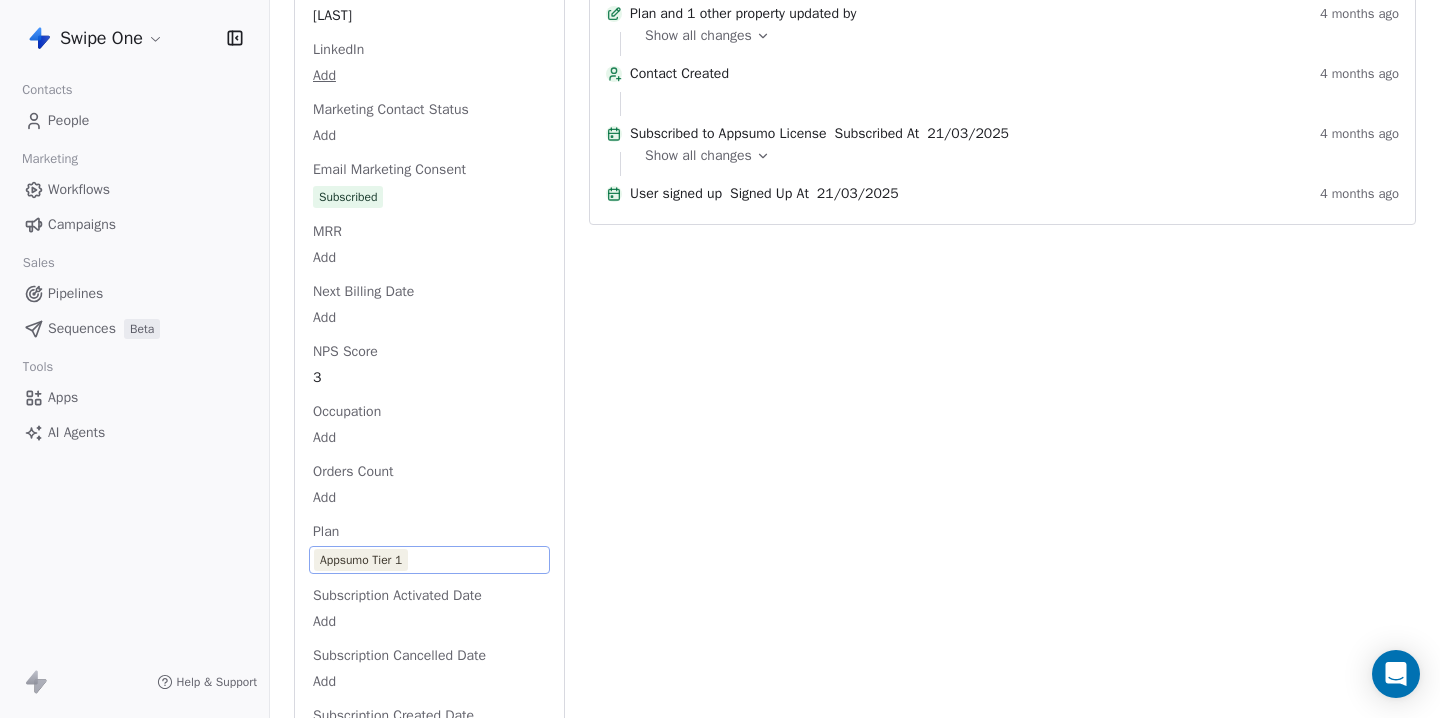 scroll, scrollTop: 2726, scrollLeft: 0, axis: vertical 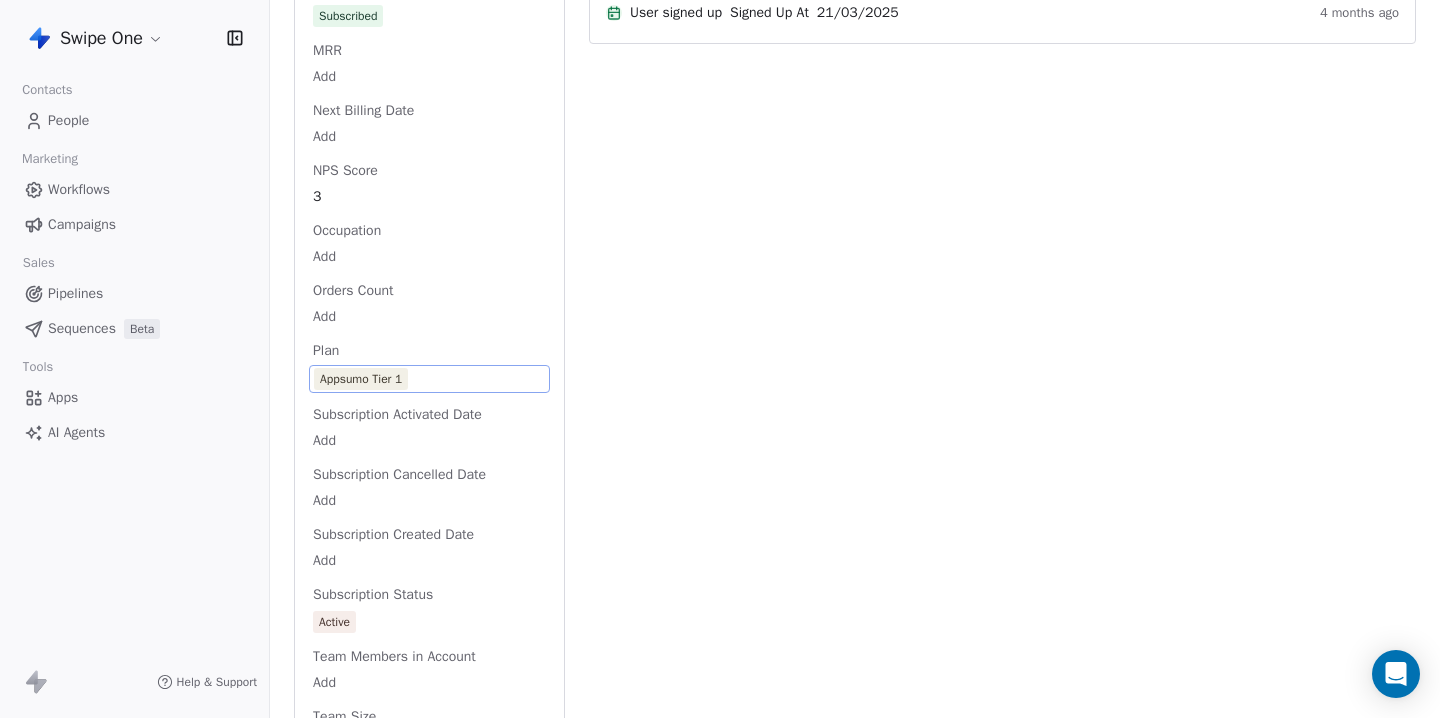 click on "Full Name [FIRST] [LAST] Email [EMAIL] Phone Number Add Account ID Add Account Owner Email Add Account Status Add Address Add Agreed for Survey Interview Maybe Later Annual Revenue Add Available AI Credits Add Average Order Value Add Birthday Add Bounce Rate Add Browser Add Use Case Local Business (Restaurant, Clinic, Gym, etc.) Complaint Rate Add Contacts Used Add Contact Source Add Country Add Created Date [MONTH] [DAY], [YEAR] [HOUR]:[MINUTE] [AM/PM] Customer Lifetime Value Add Department Add Device Add Domains Connected Add Email Sending Rate Add Email Verification Status Valid Emails Sent in Last Billing Period Add Facebook Add First Purchase Date Add First Name [FIRST] Gender Add Job Title Add Language Add Last Abandoned Date Add Last Purchase Date Add Last Activity Date [MONTH] [DAY], [YEAR] [HOUR]:[MINUTE] [AM/PM] Last Name [LAST] LinkedIn Add Marketing Contact Status Add Email Marketing Consent Subscribed MRR Add Next Billing Date Add NPS Score 3 Occupation Add Orders Count Add Plan Appsumo Tier 1 Subscription Activated Date Add Add" at bounding box center (429, -453) 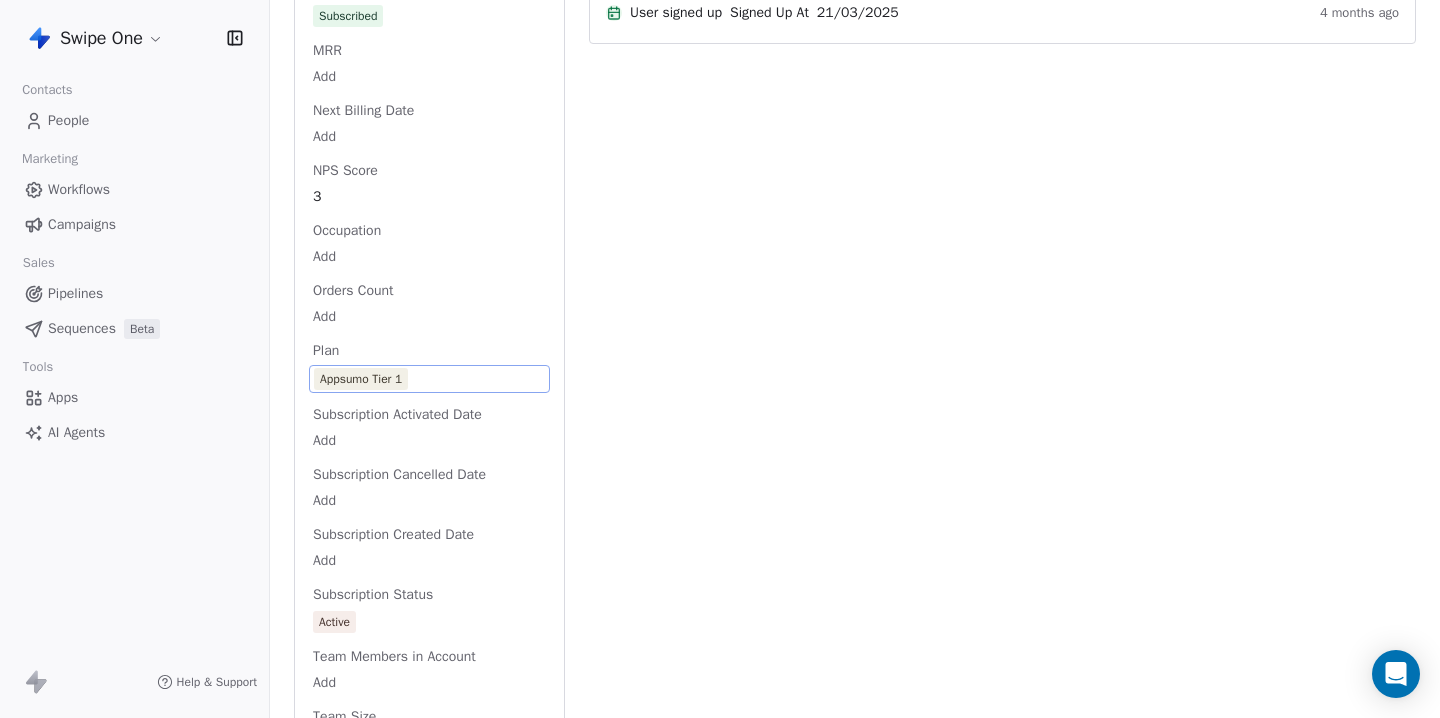 scroll, scrollTop: 2545, scrollLeft: 0, axis: vertical 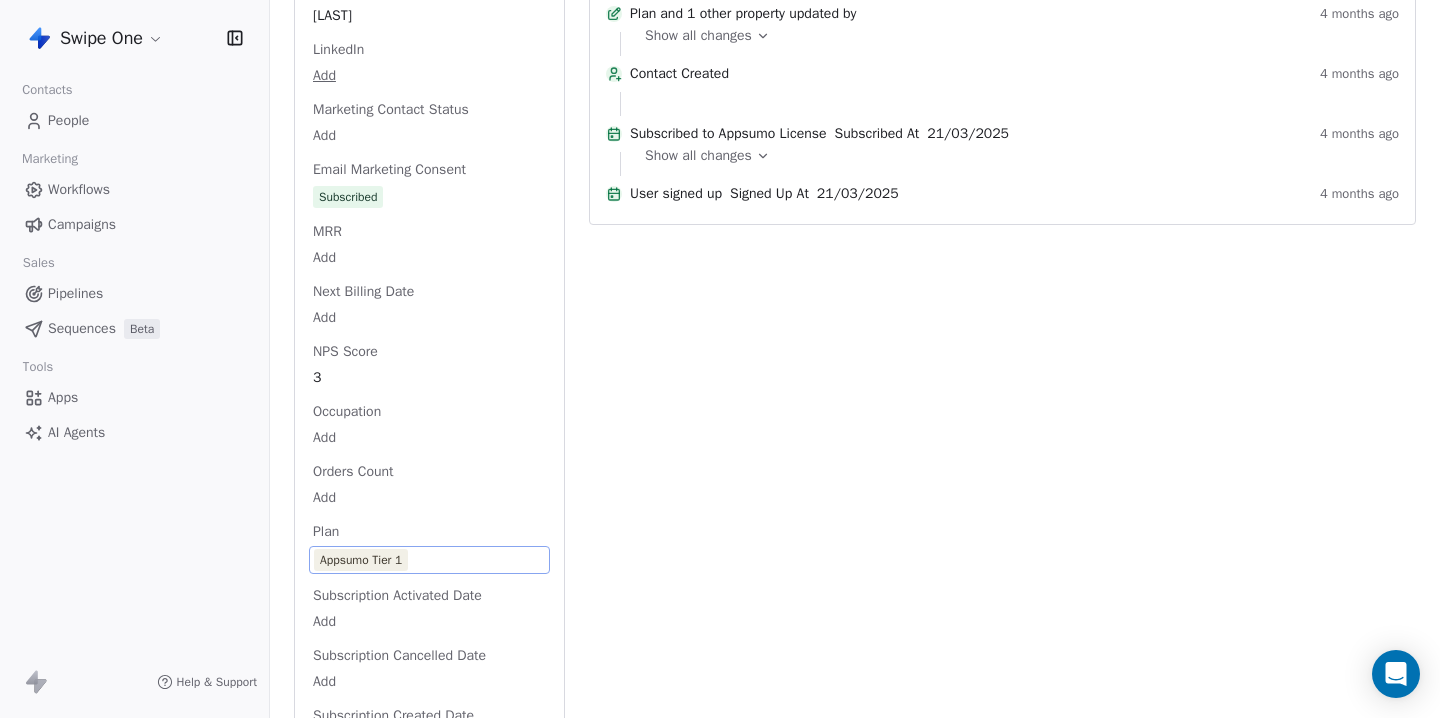 click on "Full Name [FIRST] [LAST] Email [EMAIL] Phone Number Add Account ID Add Account Owner Email Add Account Status Add Address Add Agreed for Survey Interview Maybe Later Annual Revenue Add Available AI Credits Add Average Order Value Add Birthday Add Bounce Rate Add Browser Add Use Case Local Business (Restaurant, Clinic, Gym, etc.) Complaint Rate Add Contacts Used Add Contact Source Add Country Add Created Date [MONTH] [DAY], [YEAR] [HOUR]:[MINUTE] [AM/PM] Customer Lifetime Value Add Department Add Device Add Domains Connected Add Email Sending Rate Add Email Verification Status Valid Emails Sent in Last Billing Period Add Facebook Add First Purchase Date Add First Name [FIRST] Gender Add Job Title Add Language Add Last Abandoned Date Add Last Purchase Date Add Last Activity Date [MONTH] [DAY], [YEAR] [HOUR]:[MINUTE] [AM/PM] Last Name [LAST] LinkedIn Add Marketing Contact Status Add Email Marketing Consent Subscribed MRR Add Next Billing Date Add NPS Score 3 Occupation Add Orders Count Add Plan Appsumo Tier 1 Subscription Activated Date Add Add" at bounding box center (429, -272) 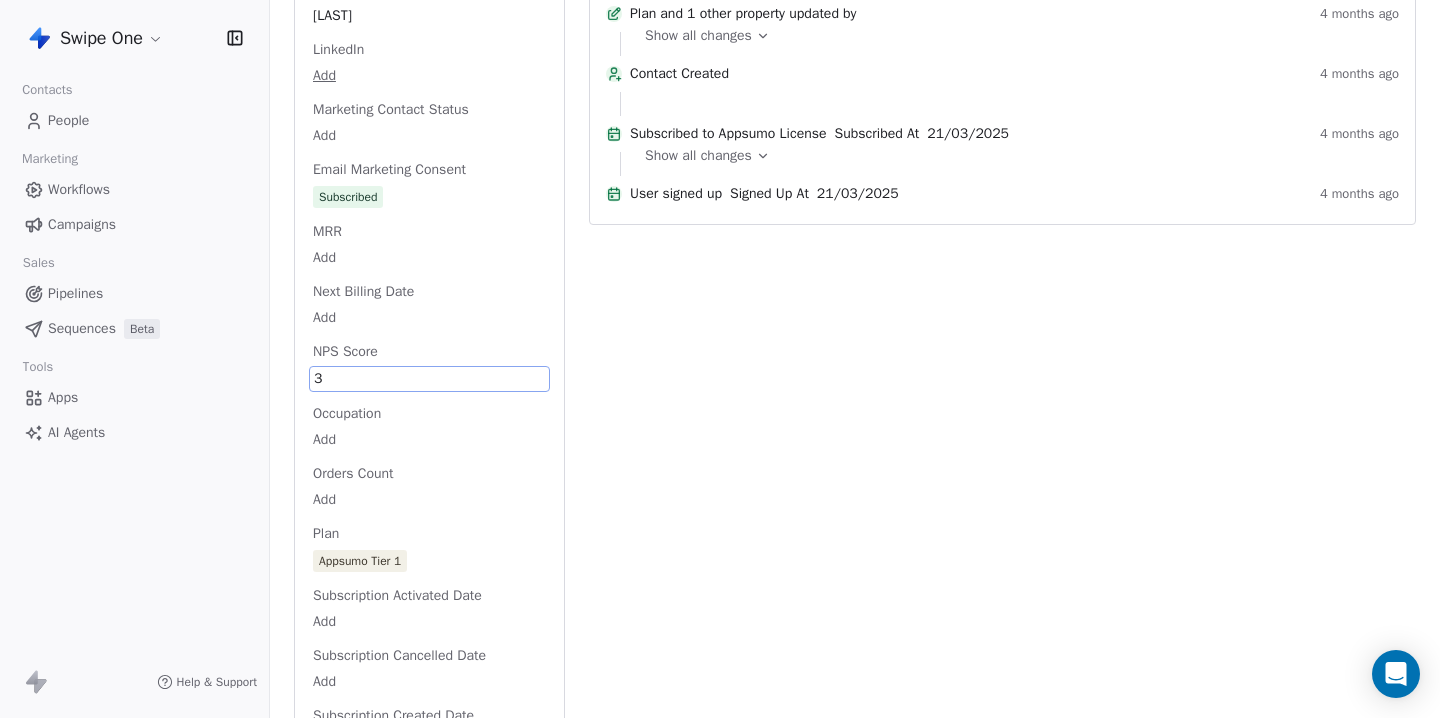 click on "3" at bounding box center [429, 379] 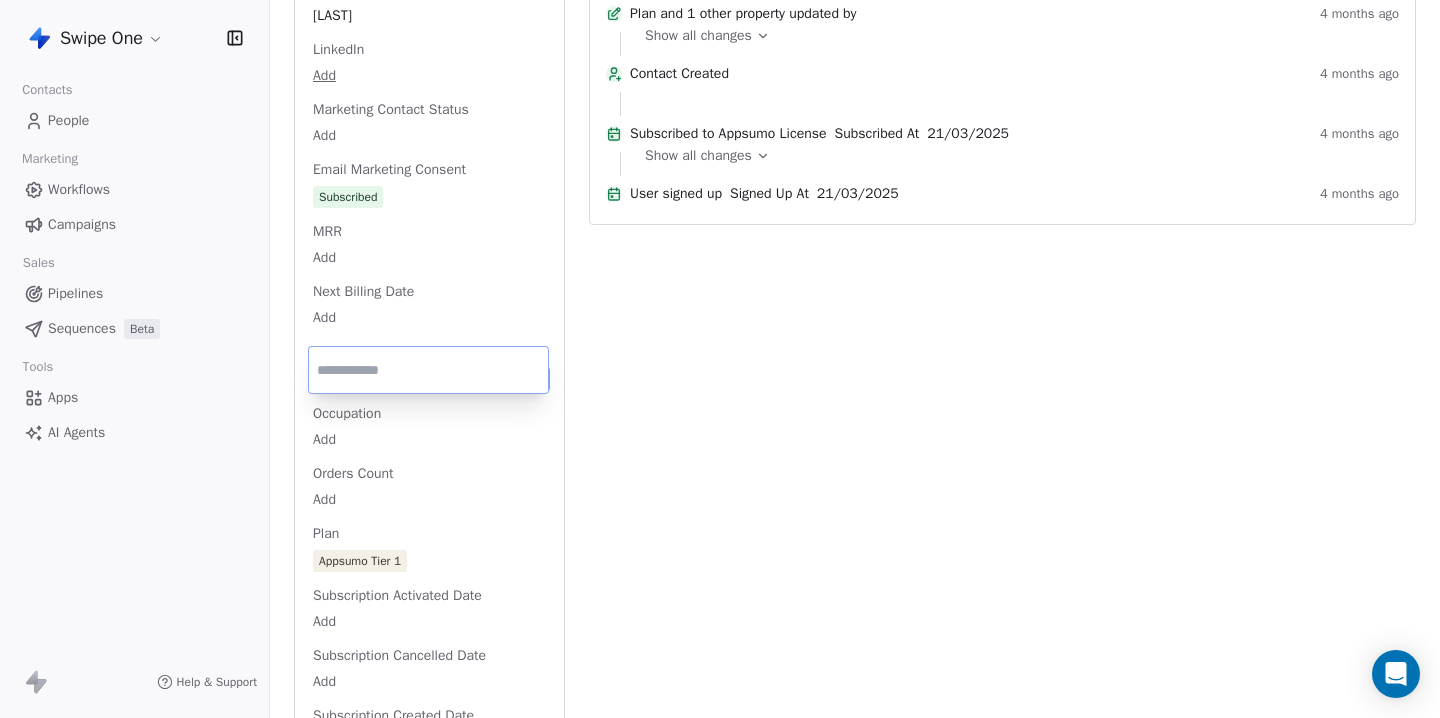 type on "*" 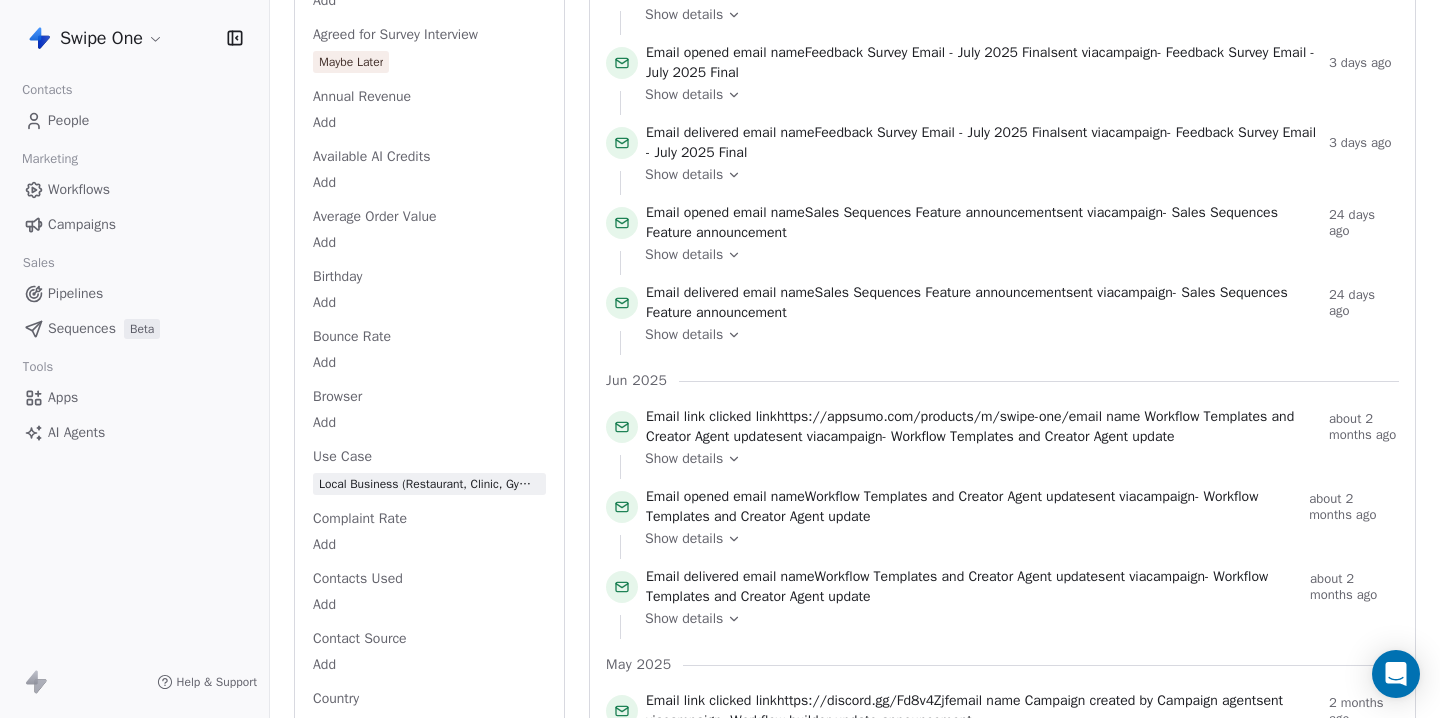 scroll, scrollTop: 0, scrollLeft: 0, axis: both 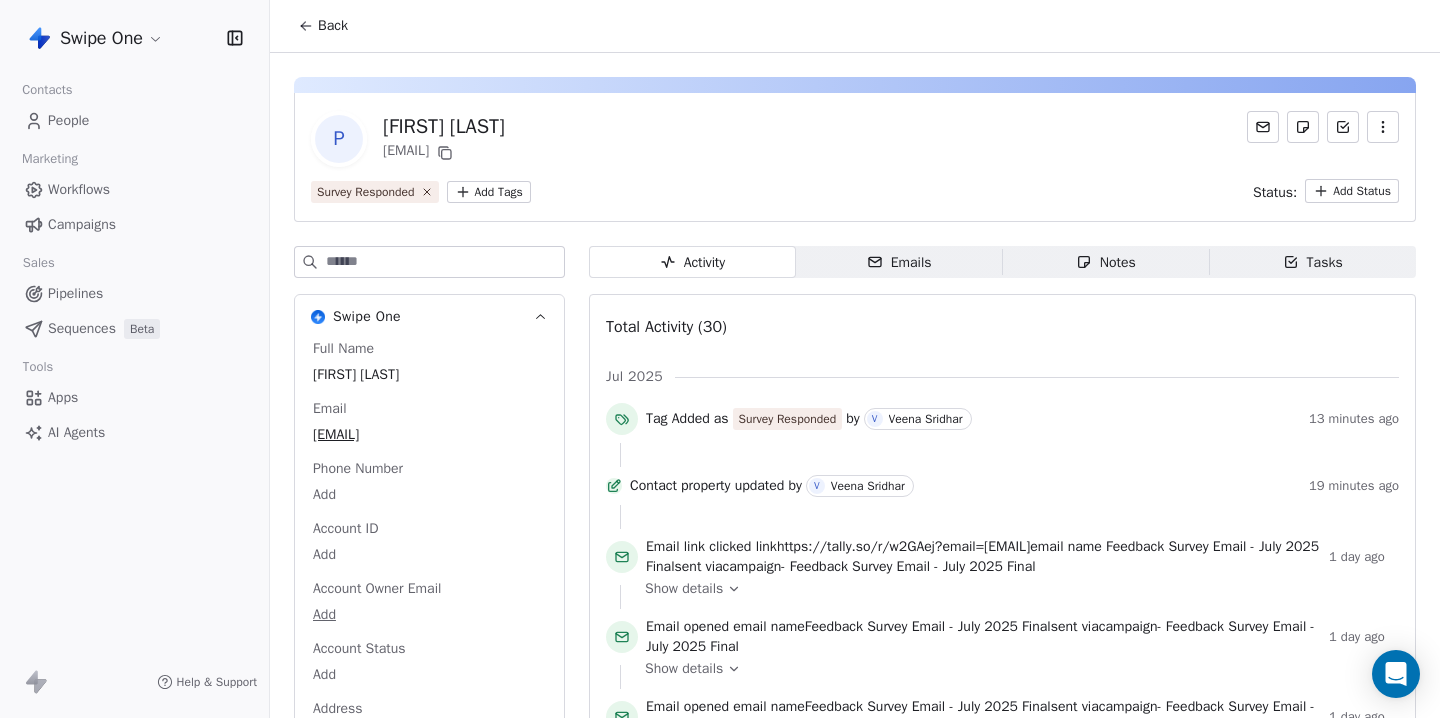 click on "Back" at bounding box center [333, 26] 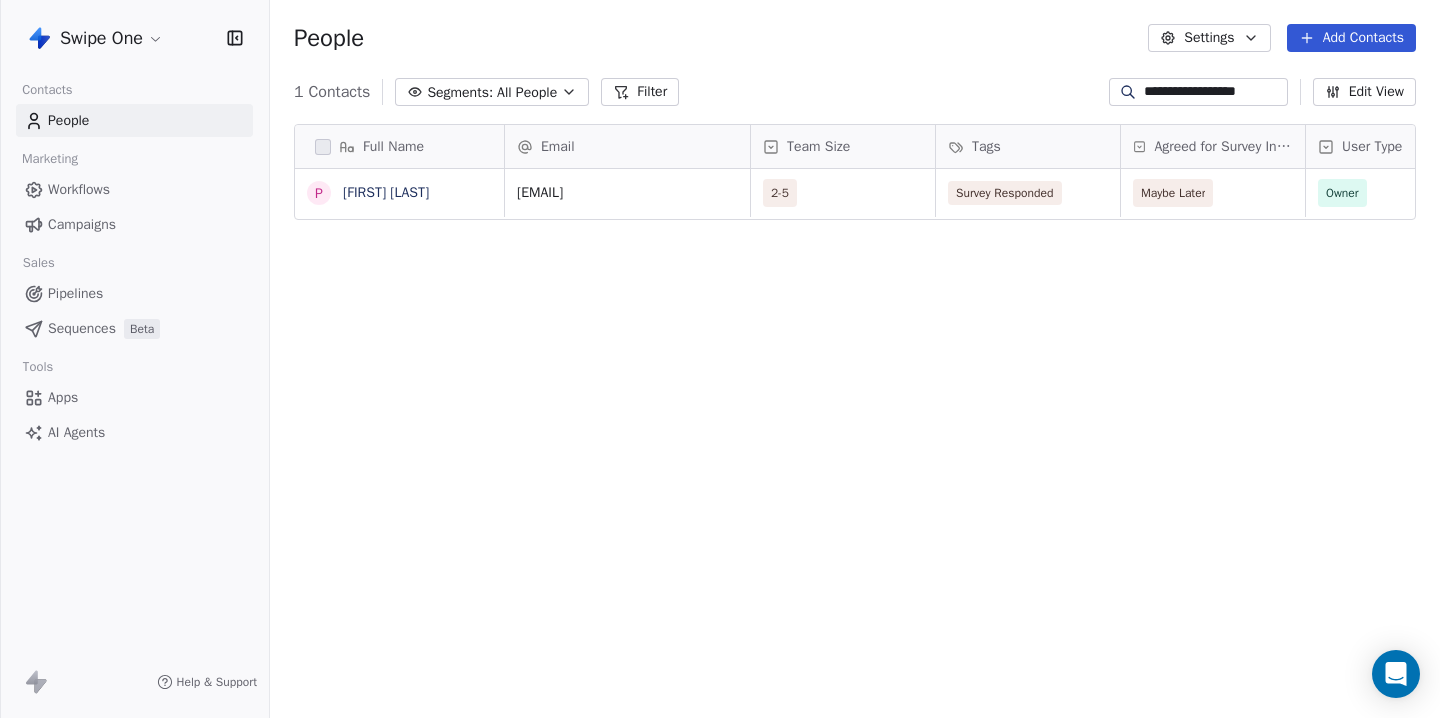 scroll, scrollTop: 1, scrollLeft: 1, axis: both 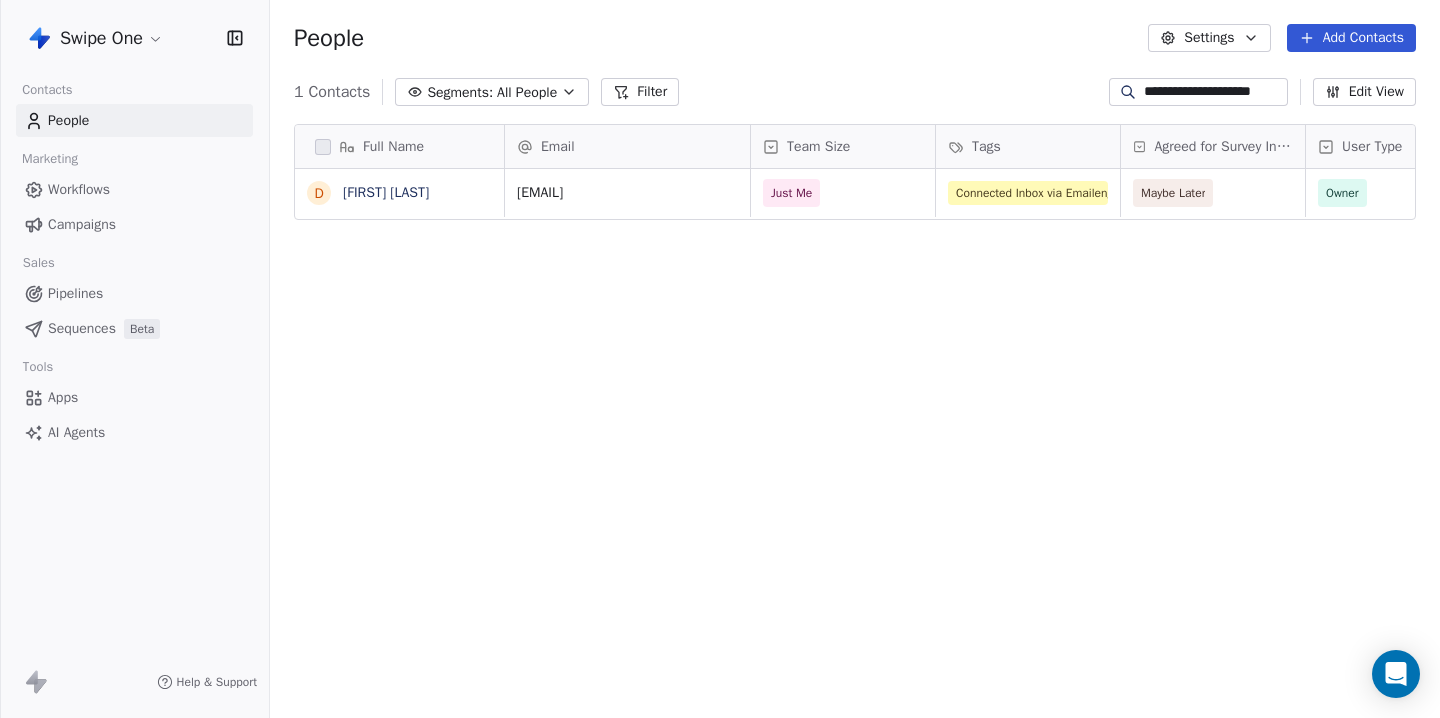 type on "**********" 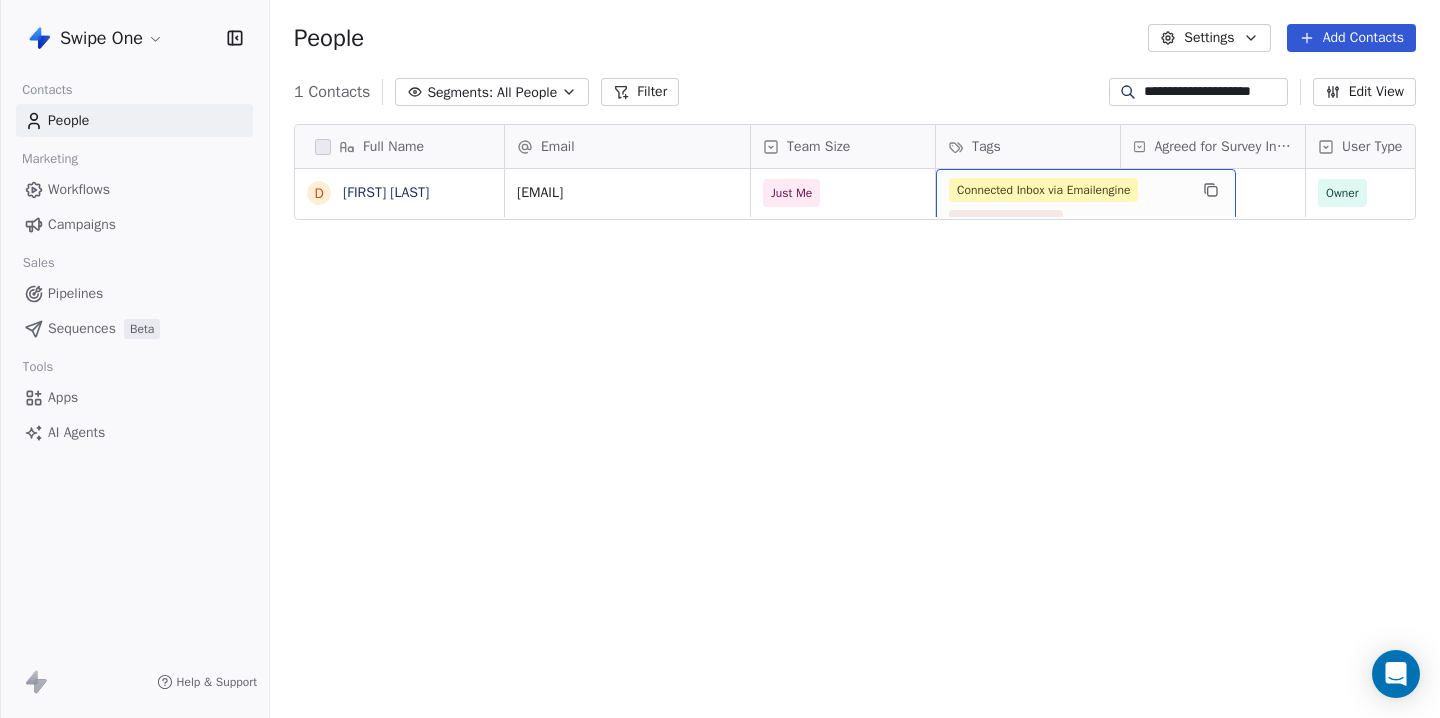 click on "Connected Inbox via Emailengine Survey Responded" at bounding box center (1086, 206) 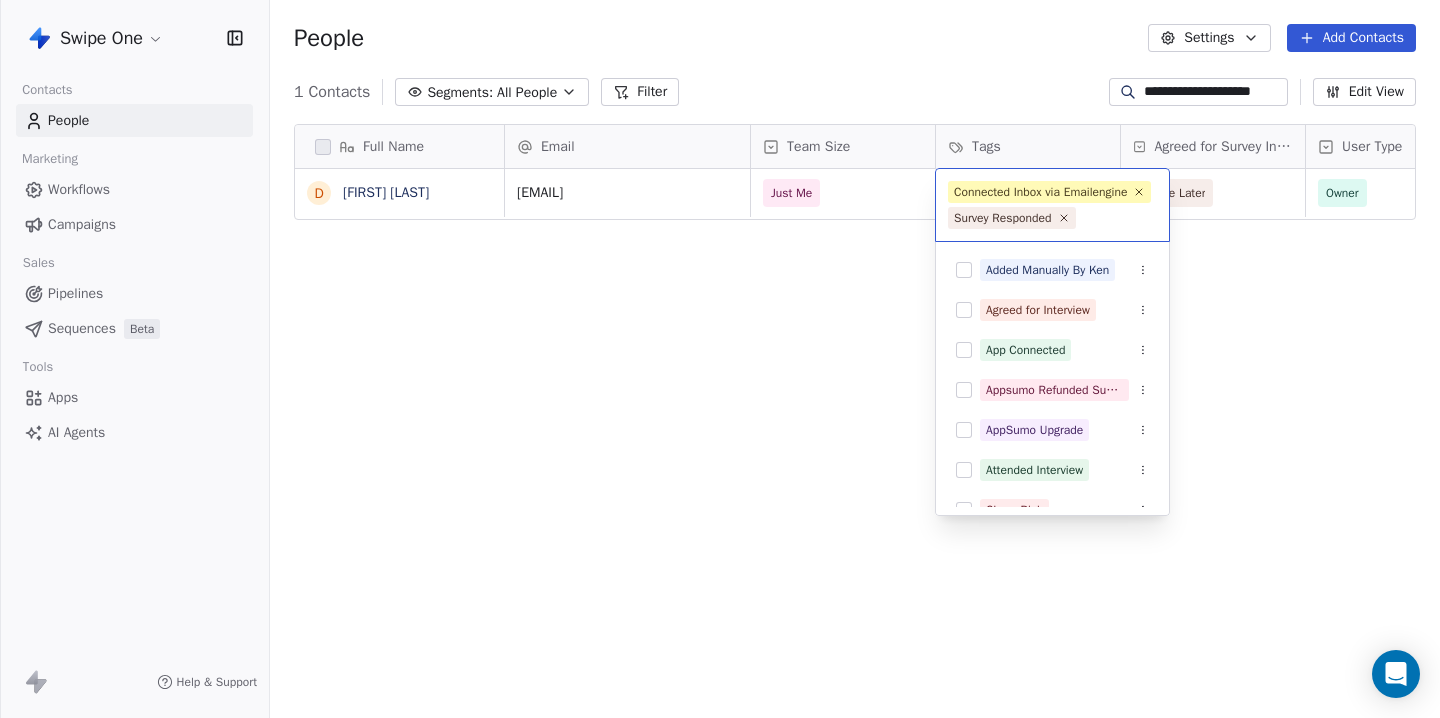 click on "**********" at bounding box center [720, 359] 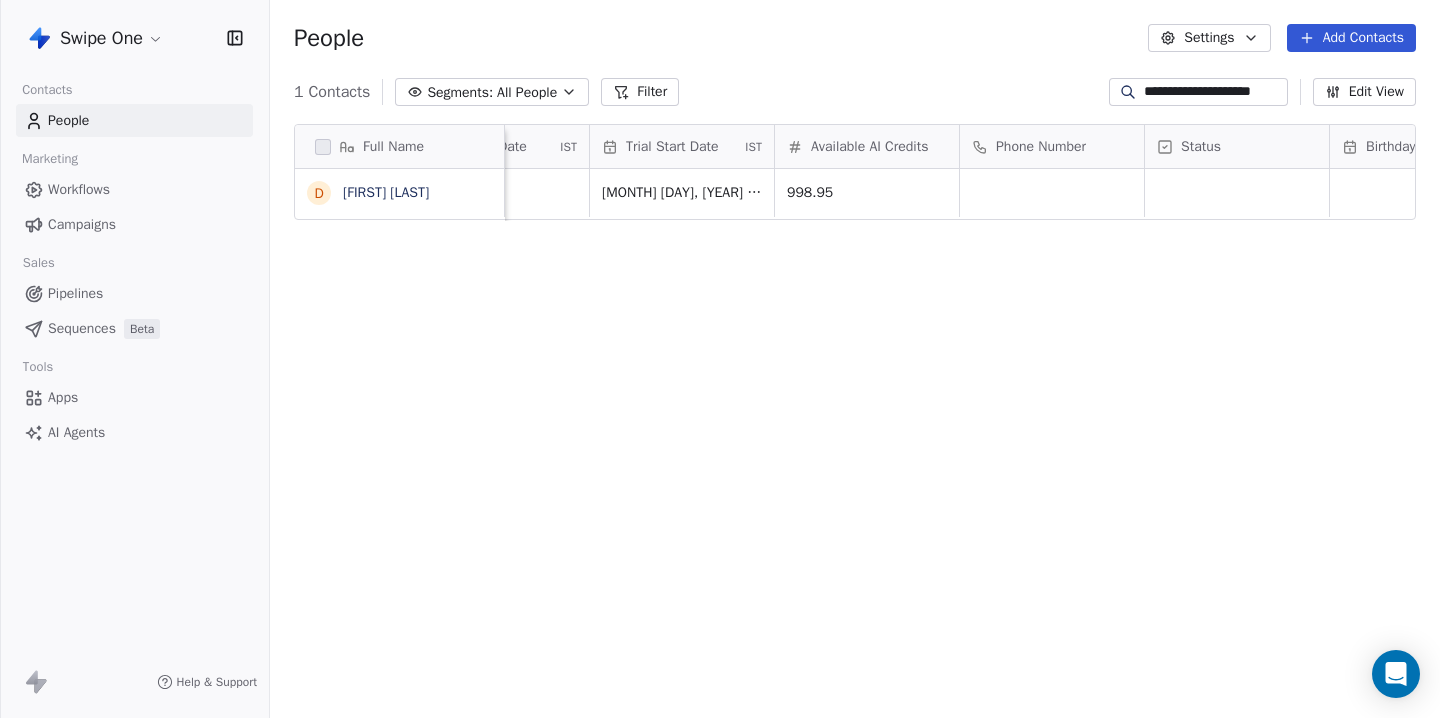 scroll, scrollTop: 0, scrollLeft: 2899, axis: horizontal 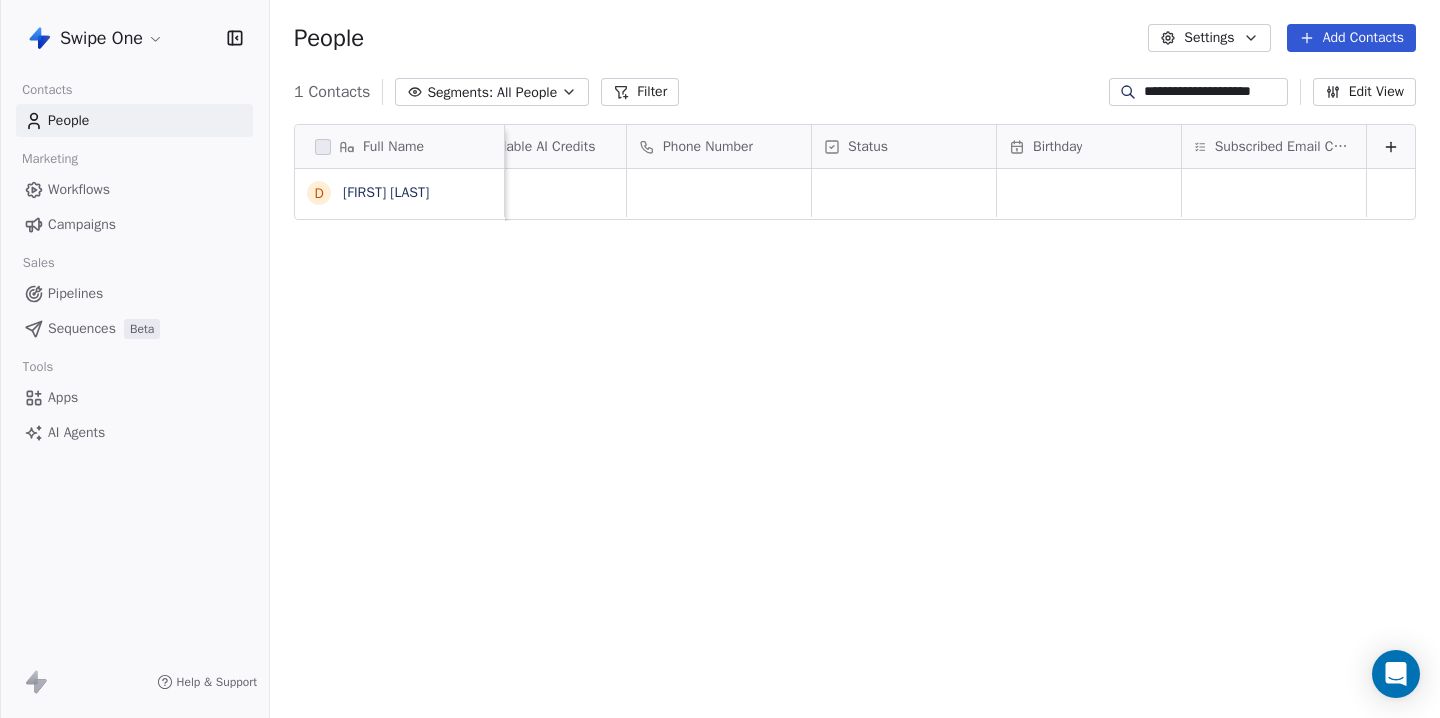click on "Edit View" at bounding box center [1364, 92] 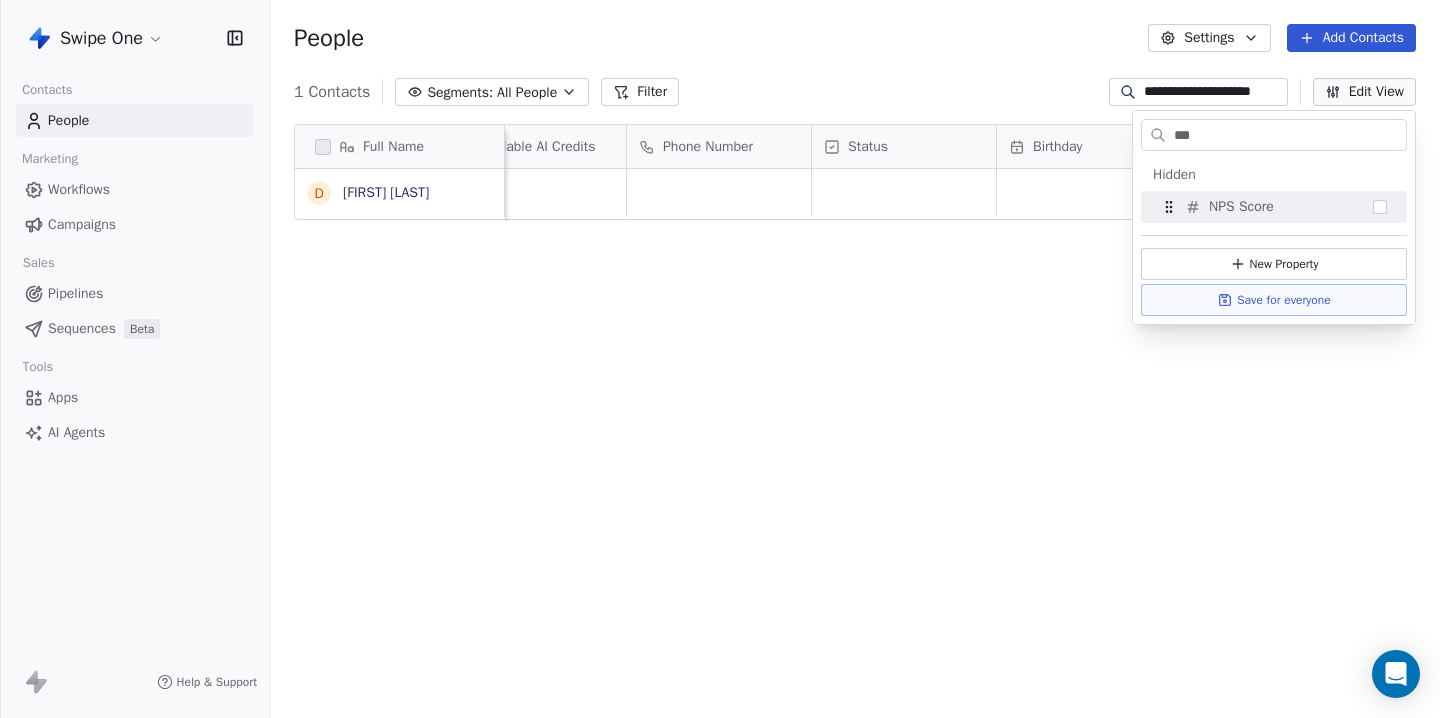 type on "***" 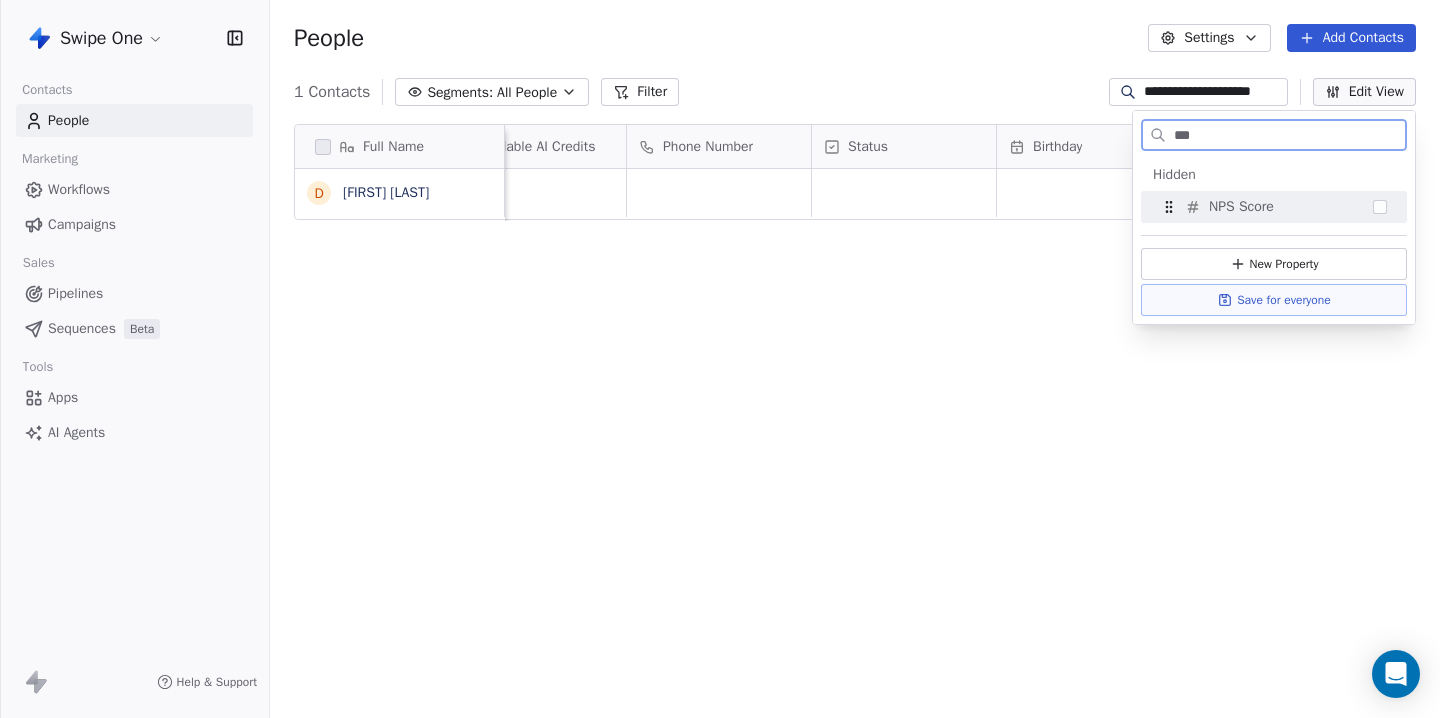 click at bounding box center (1380, 207) 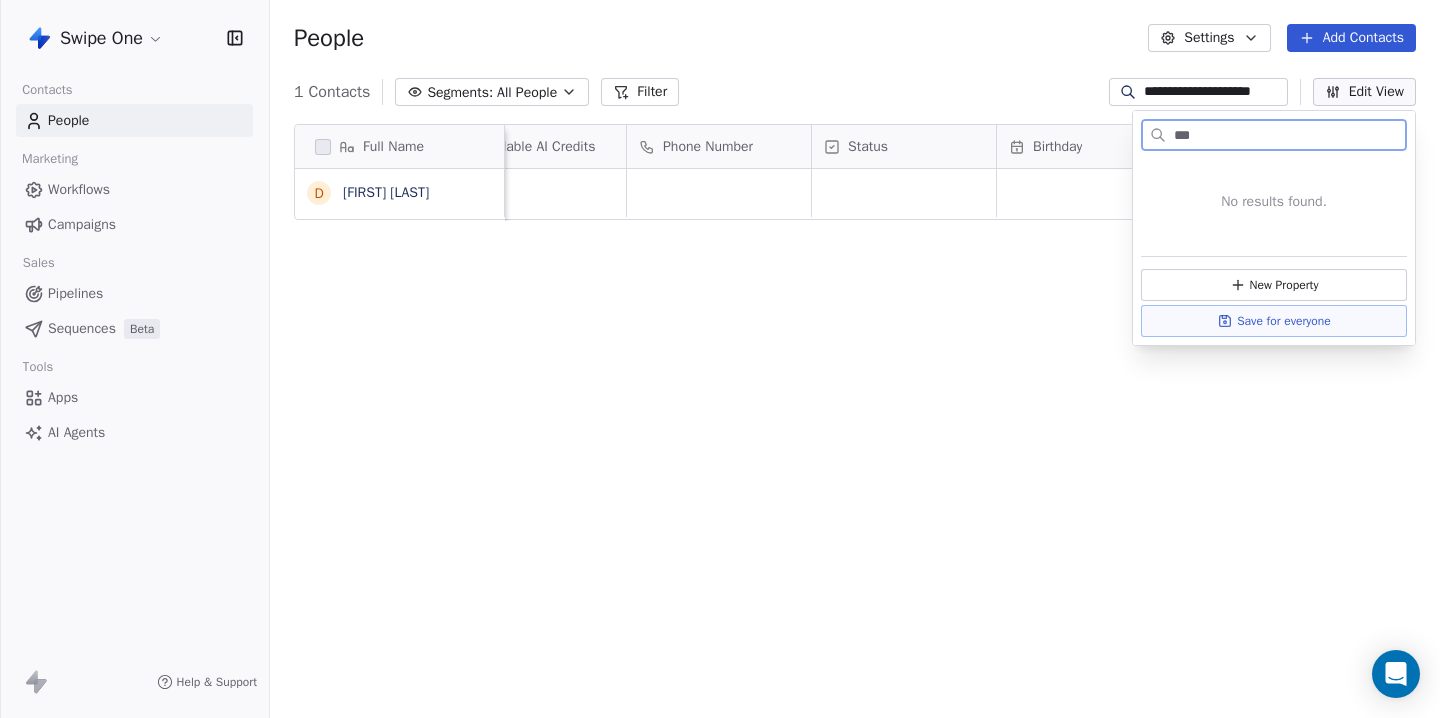 click on "Edit View" at bounding box center (1364, 92) 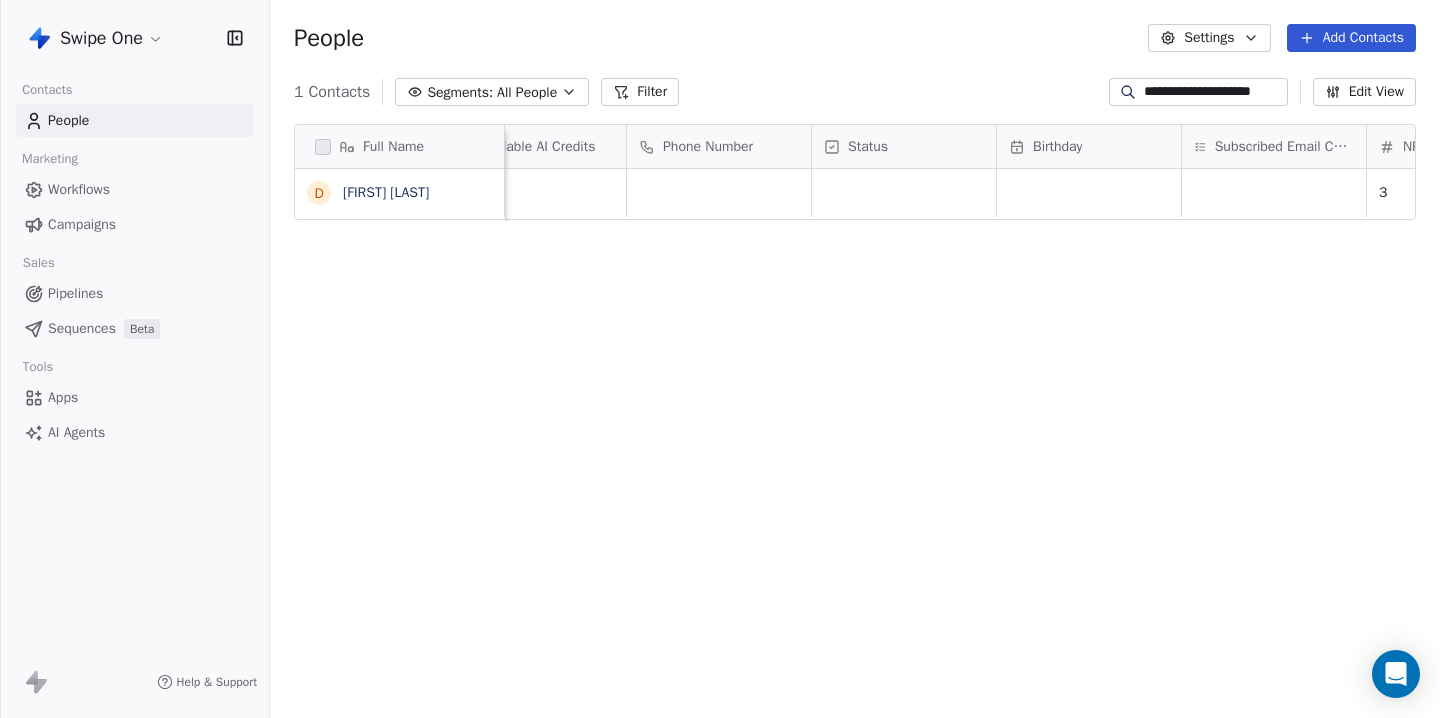 click on "Edit View" at bounding box center (1364, 92) 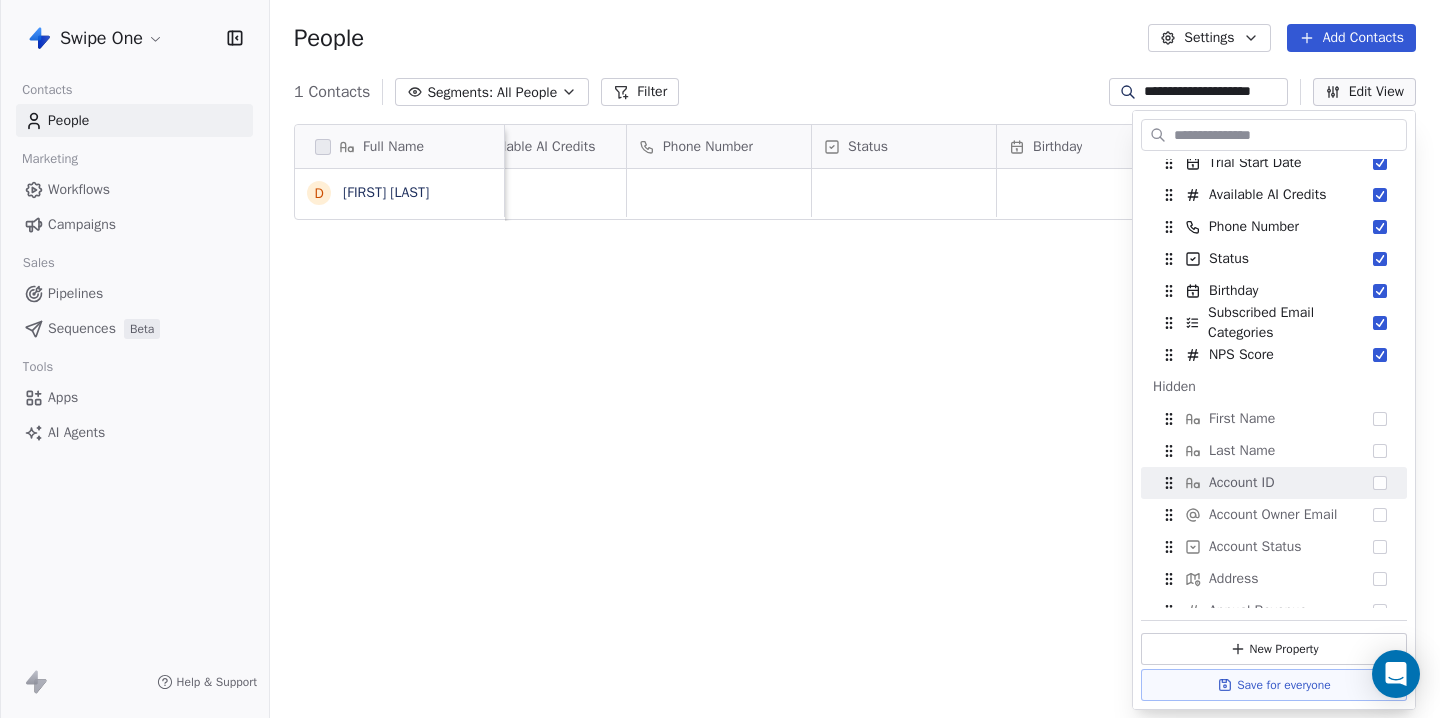 scroll, scrollTop: 505, scrollLeft: 0, axis: vertical 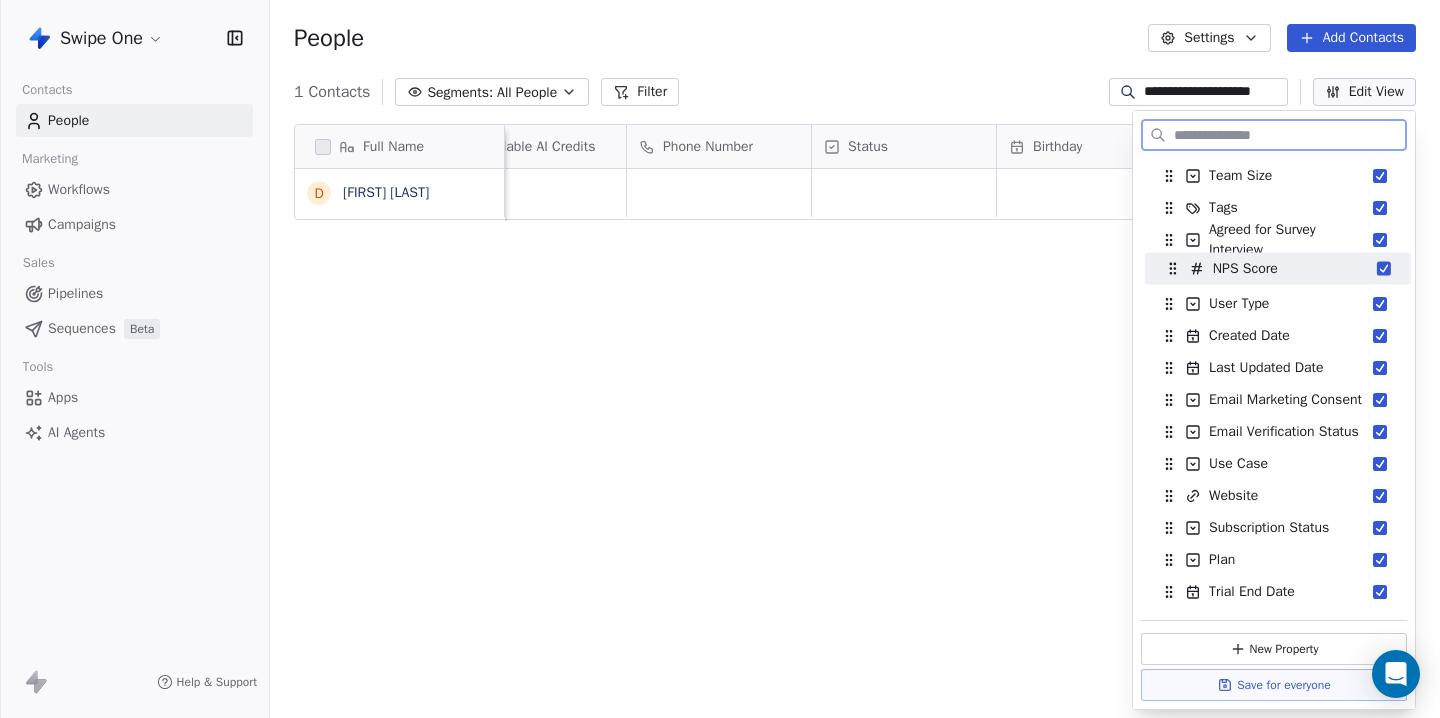 drag, startPoint x: 1169, startPoint y: 377, endPoint x: 1173, endPoint y: 271, distance: 106.07545 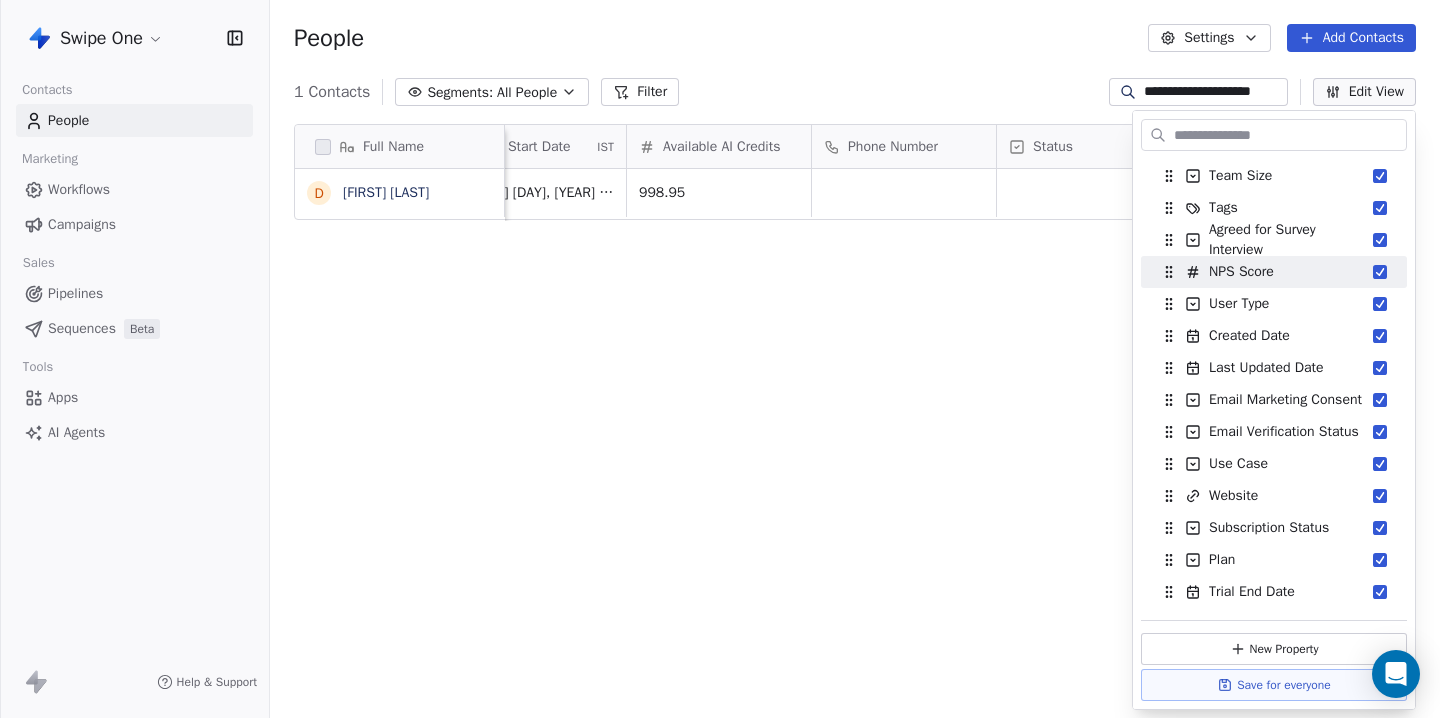 click on "Full Name [LAST] [FIRST] Subscription Status Plan Trial End Date IST Trial Start Date IST Available AI Credits Phone Number Status Birthday Subscribed Email Categories In Trial Appsumo Tier 2 Mar 14, 2025 01:05 PM Feb 28, 2025 01:06 PM 998.95
To pick up a draggable item, press the space bar.
While dragging, use the arrow keys to move the item.
Press space again to drop the item in its new position, or press escape to cancel." at bounding box center (855, 424) 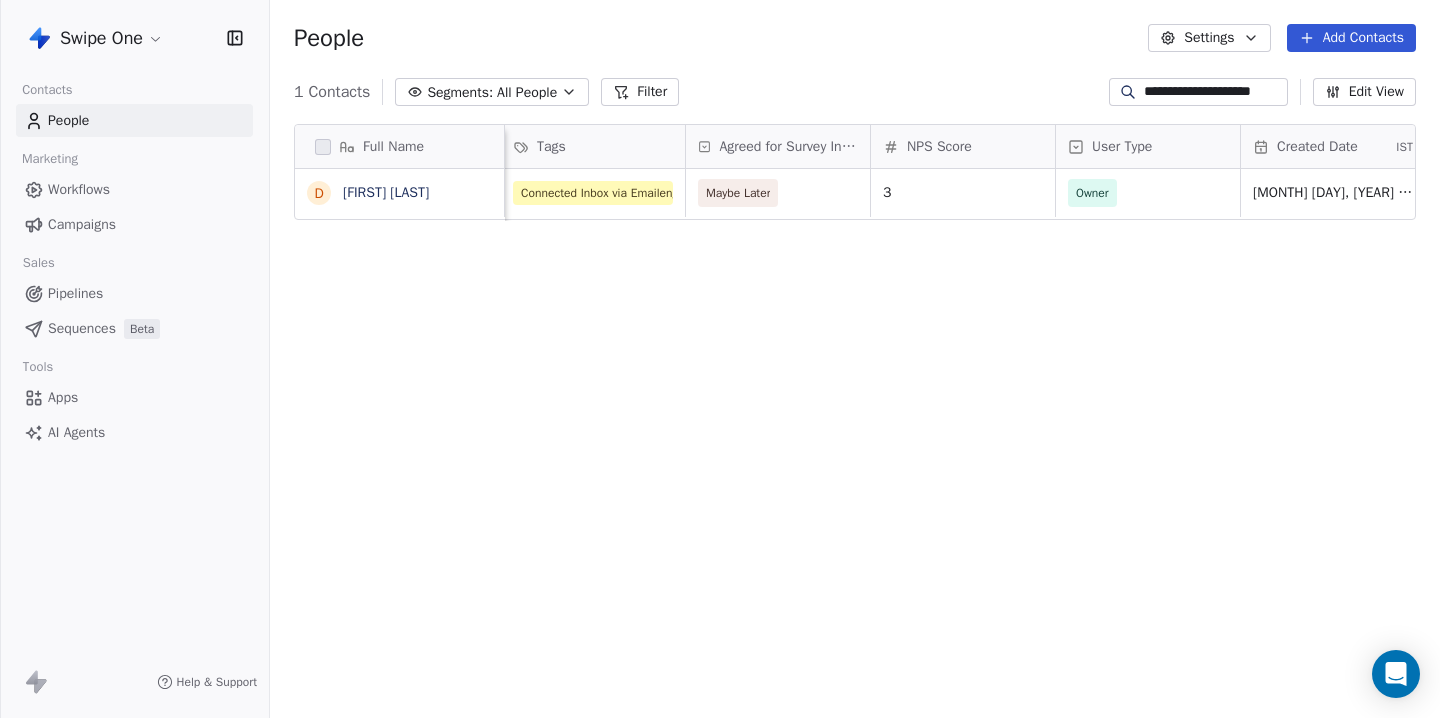 scroll, scrollTop: 0, scrollLeft: 0, axis: both 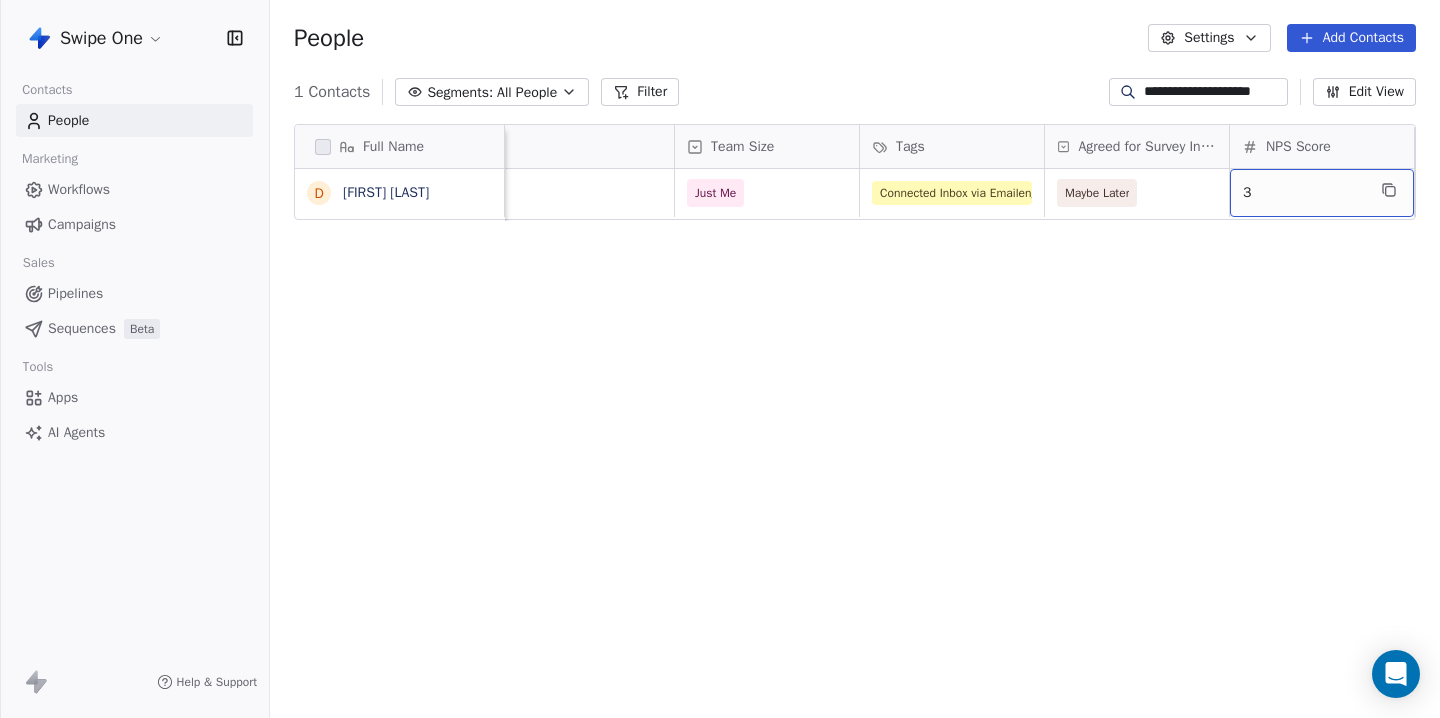 click on "3" at bounding box center [1304, 193] 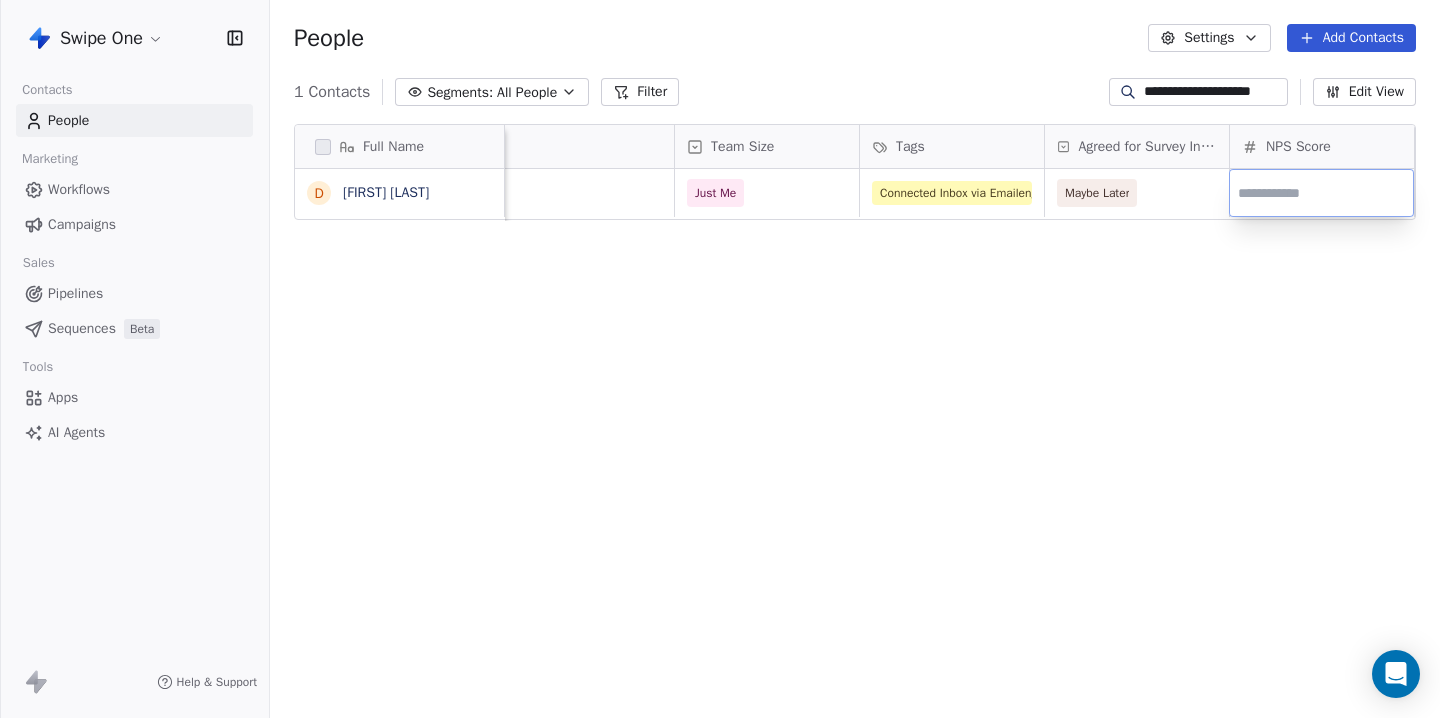 type on "*" 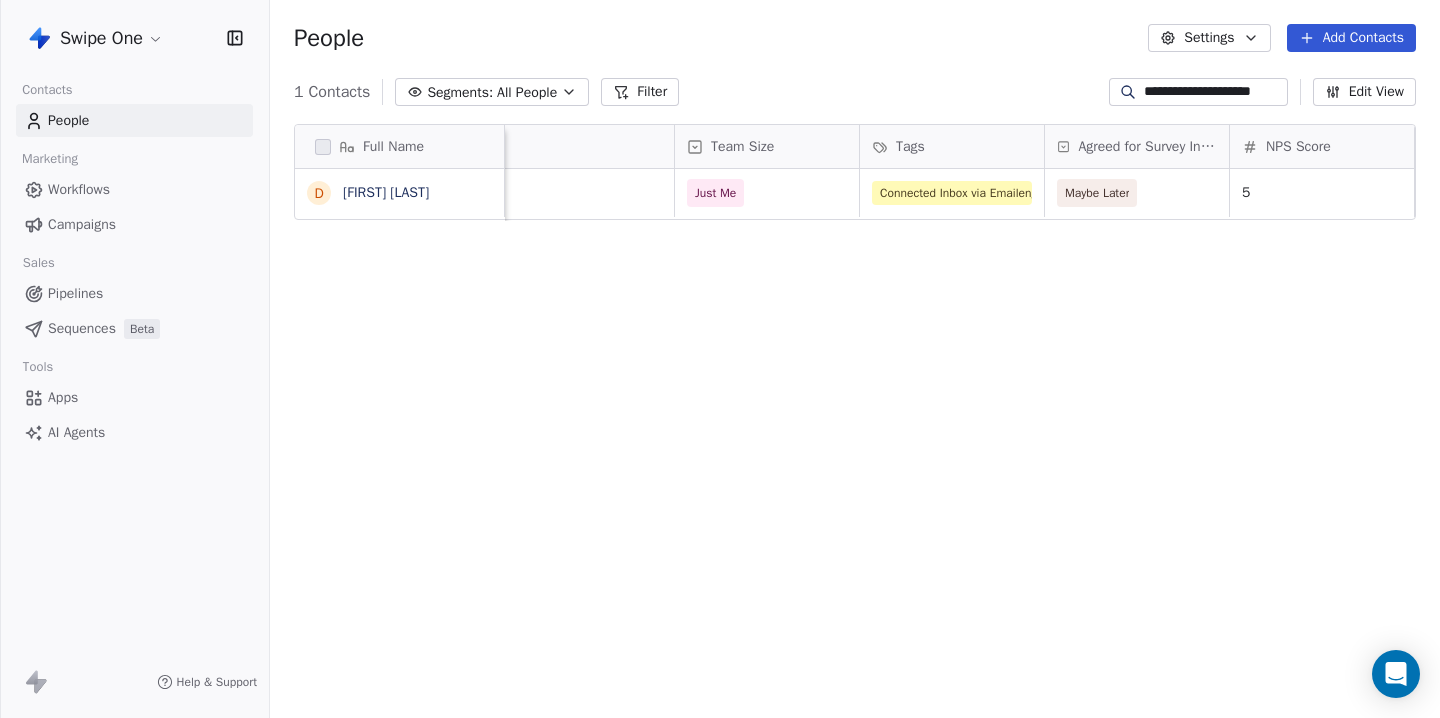 click on "Full Name D Don Wilder Email Team Size Tags Agreed for Survey Interview NPS Score User Type Created Date IST Last Updated Date IST [EMAIL] Just Me Connected Inbox via Emailengine Survey Responded Maybe Later 5 Owner Feb 28, 2025 01:06 PM Jul 28, 2025 02:56 PM
To pick up a draggable item, press the space bar.
While dragging, use the arrow keys to move the item.
Press space again to drop the item in its new position, or press escape to cancel." at bounding box center (855, 424) 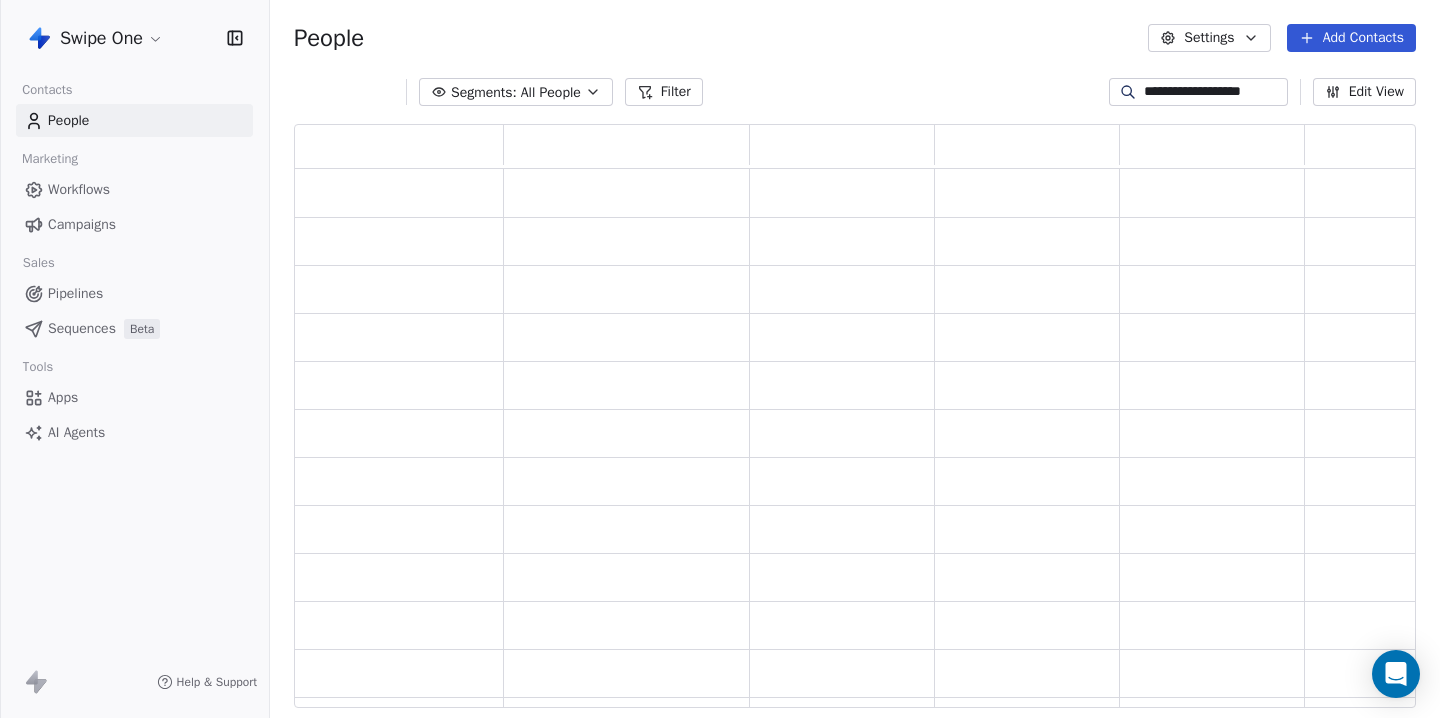 scroll, scrollTop: 1, scrollLeft: 1, axis: both 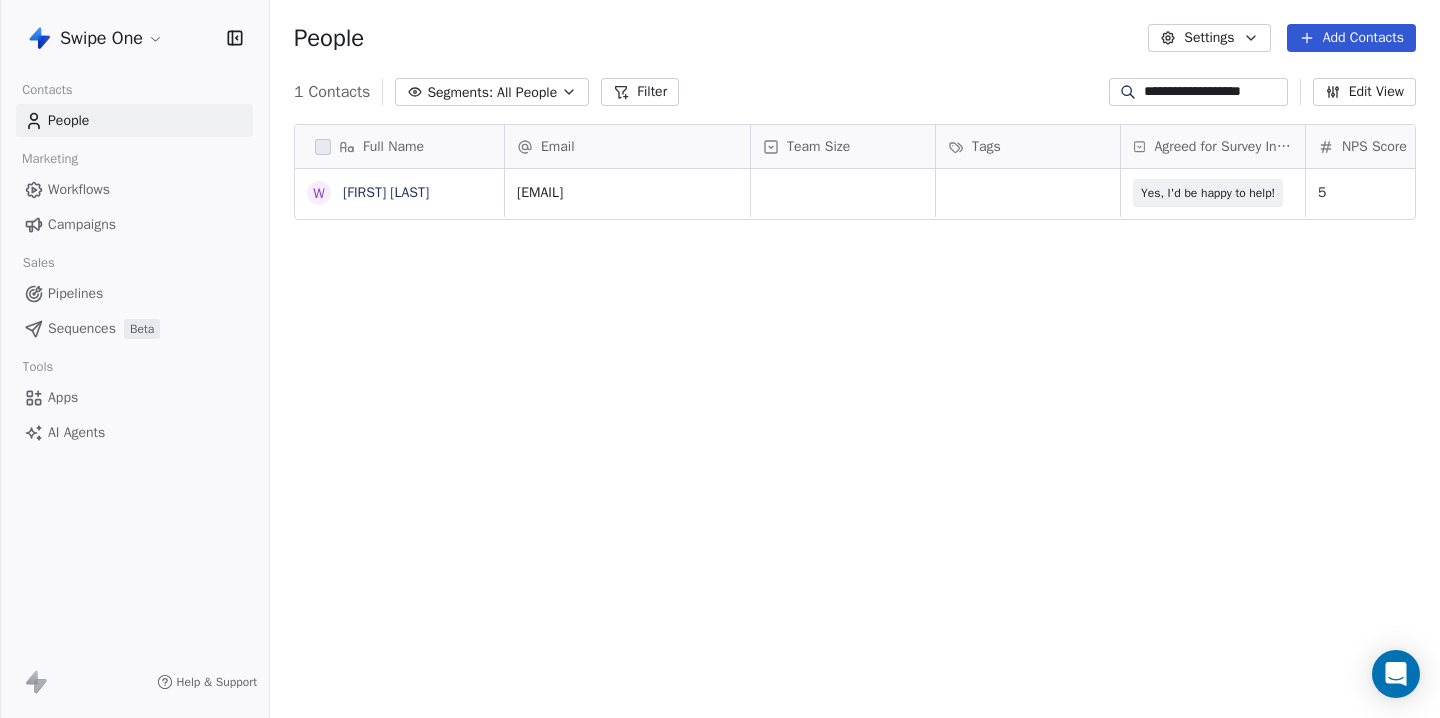 type on "**********" 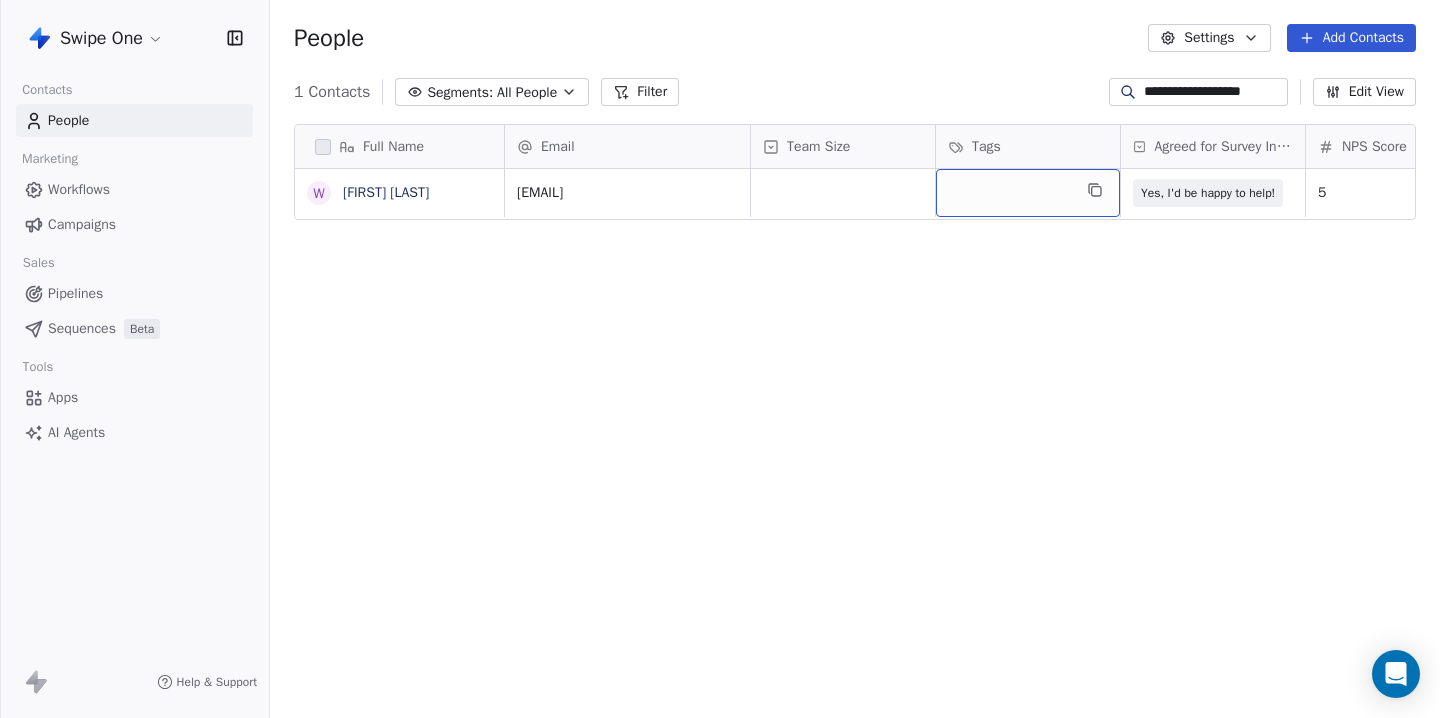 click at bounding box center [1028, 193] 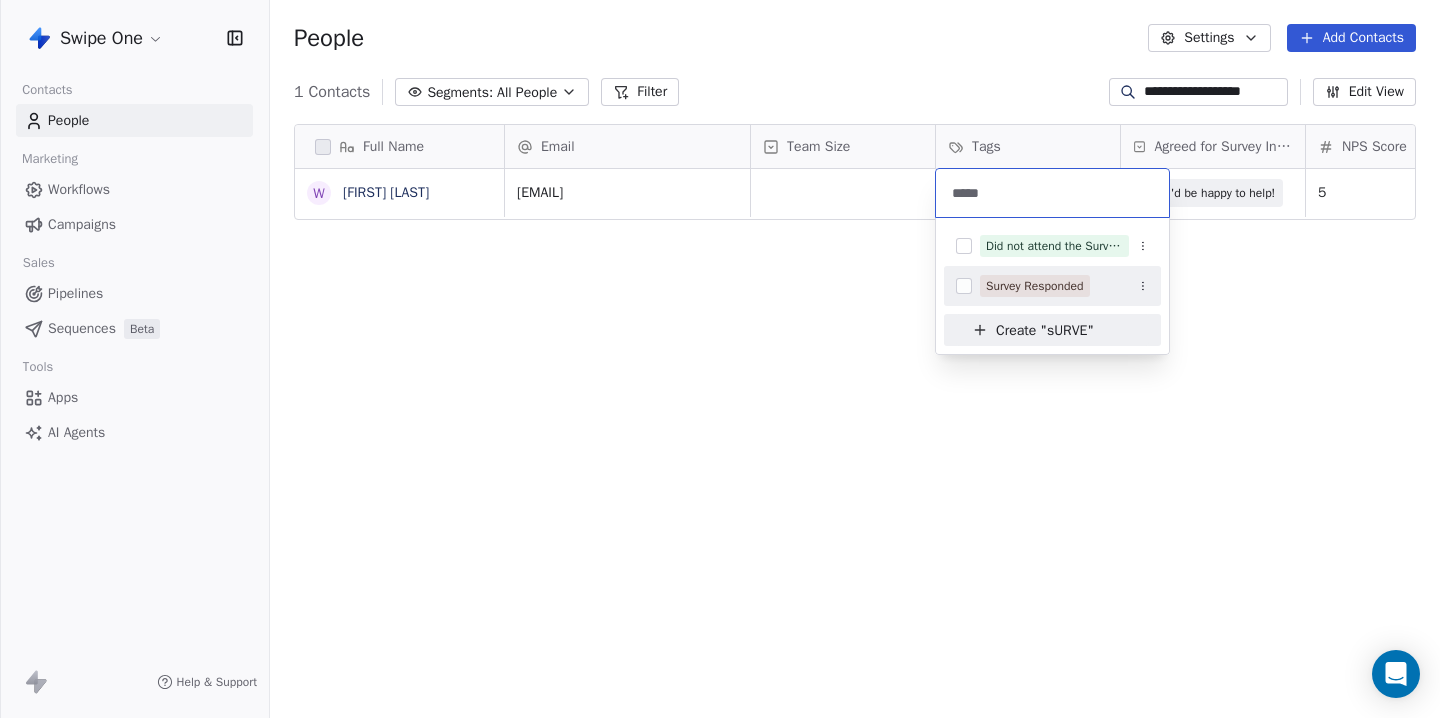 type on "*****" 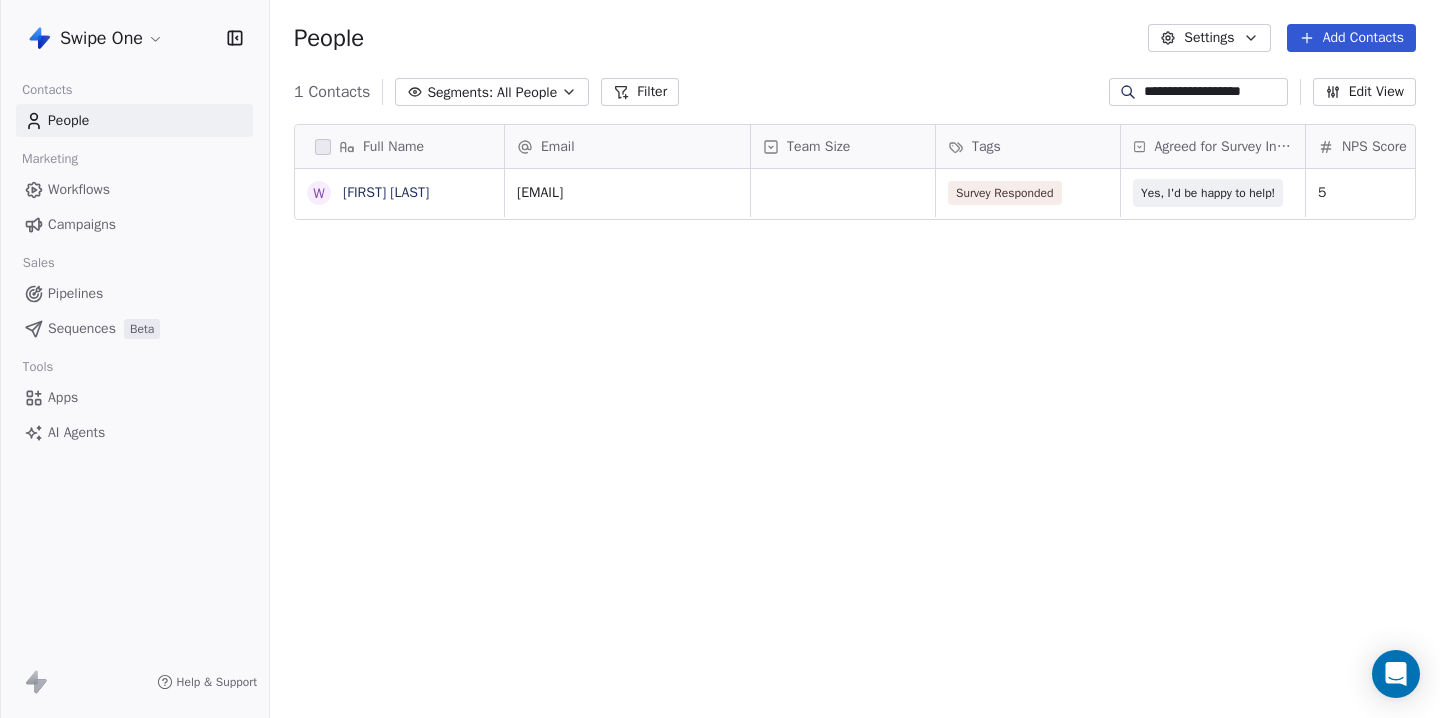 click on "Full Name W Willy Ng Email Team Size Tags Agreed for Survey Interview NPS Score User Type Created Date IST Last Updated Date IST [EMAIL] Survey Responded Yes, I'd be happy to help! 5 Owner Jun 09, 2025 12:29 PM Jul 28, 2025 02:50 PM
To pick up a draggable item, press the space bar.
While dragging, use the arrow keys to move the item.
Press space again to drop the item in its new position, or press escape to cancel." at bounding box center [720, 359] 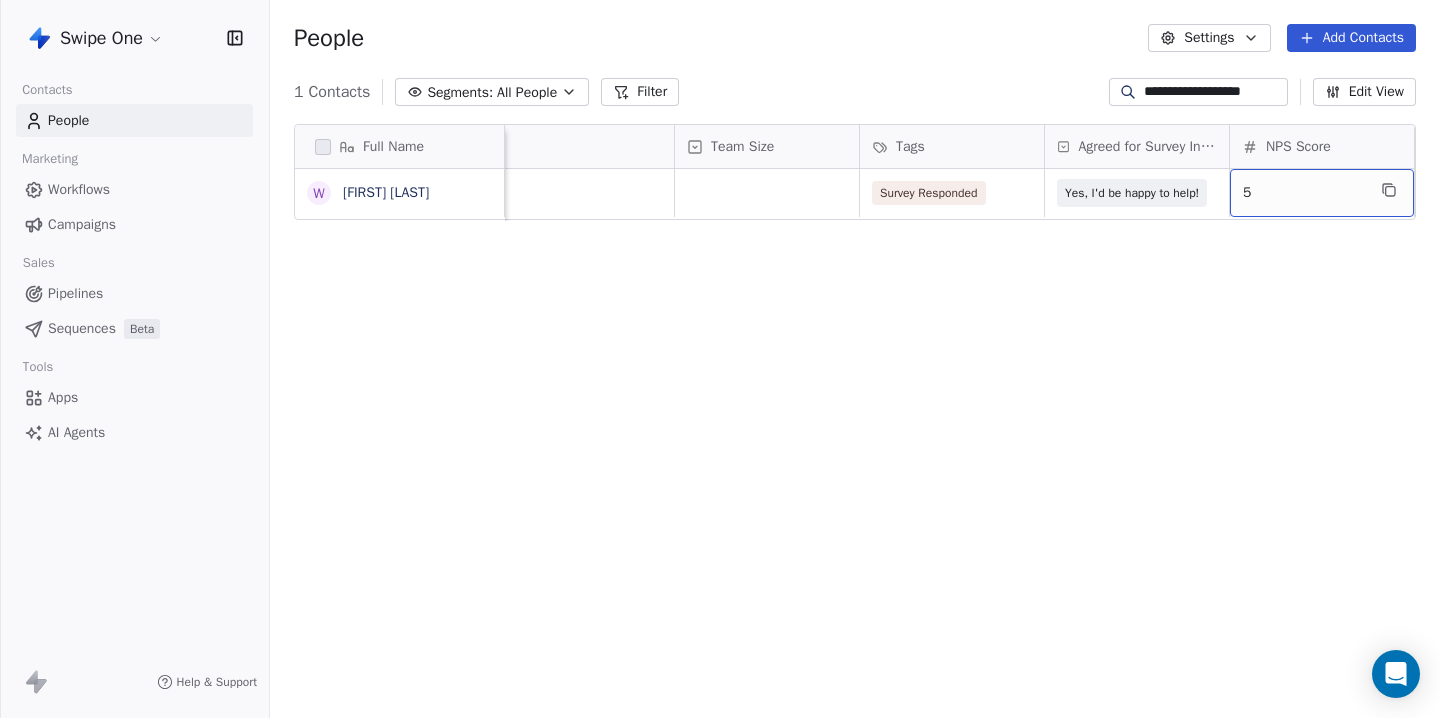 click on "5" at bounding box center (1304, 193) 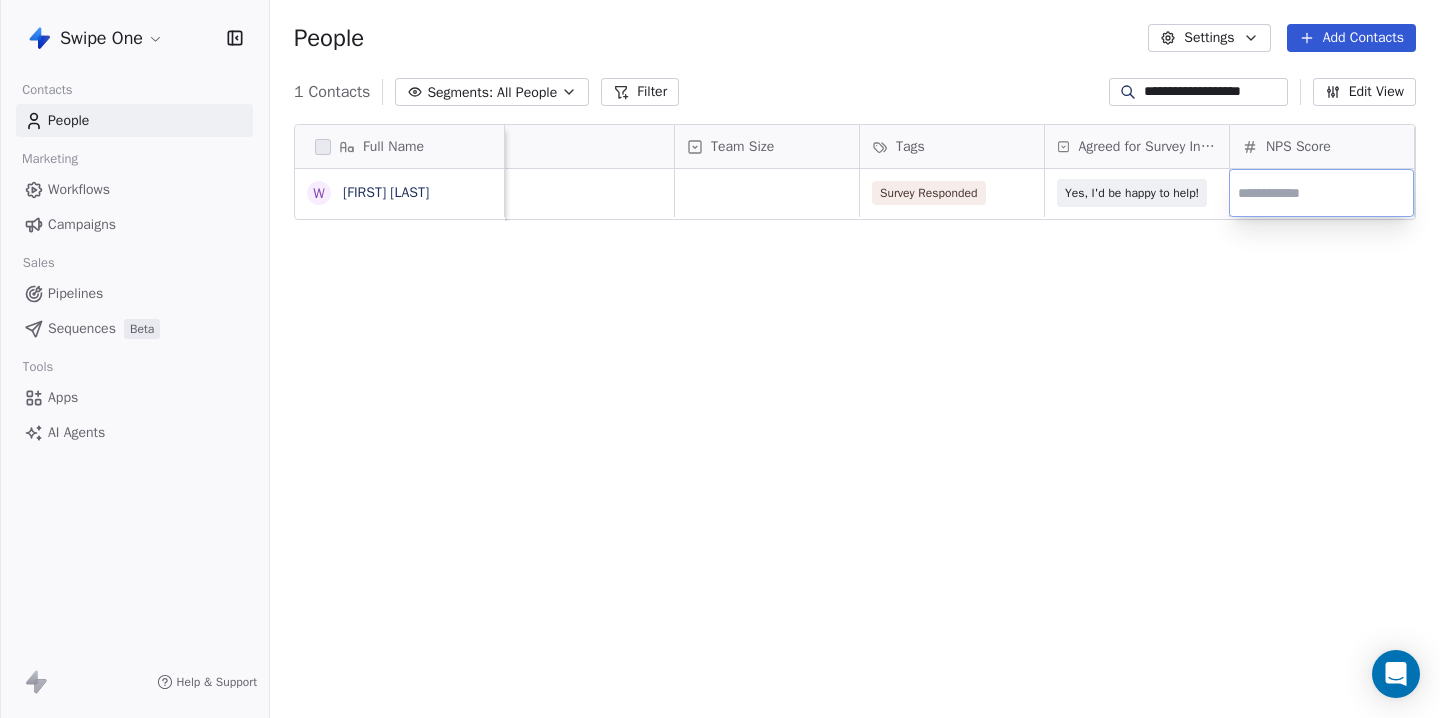 type on "*" 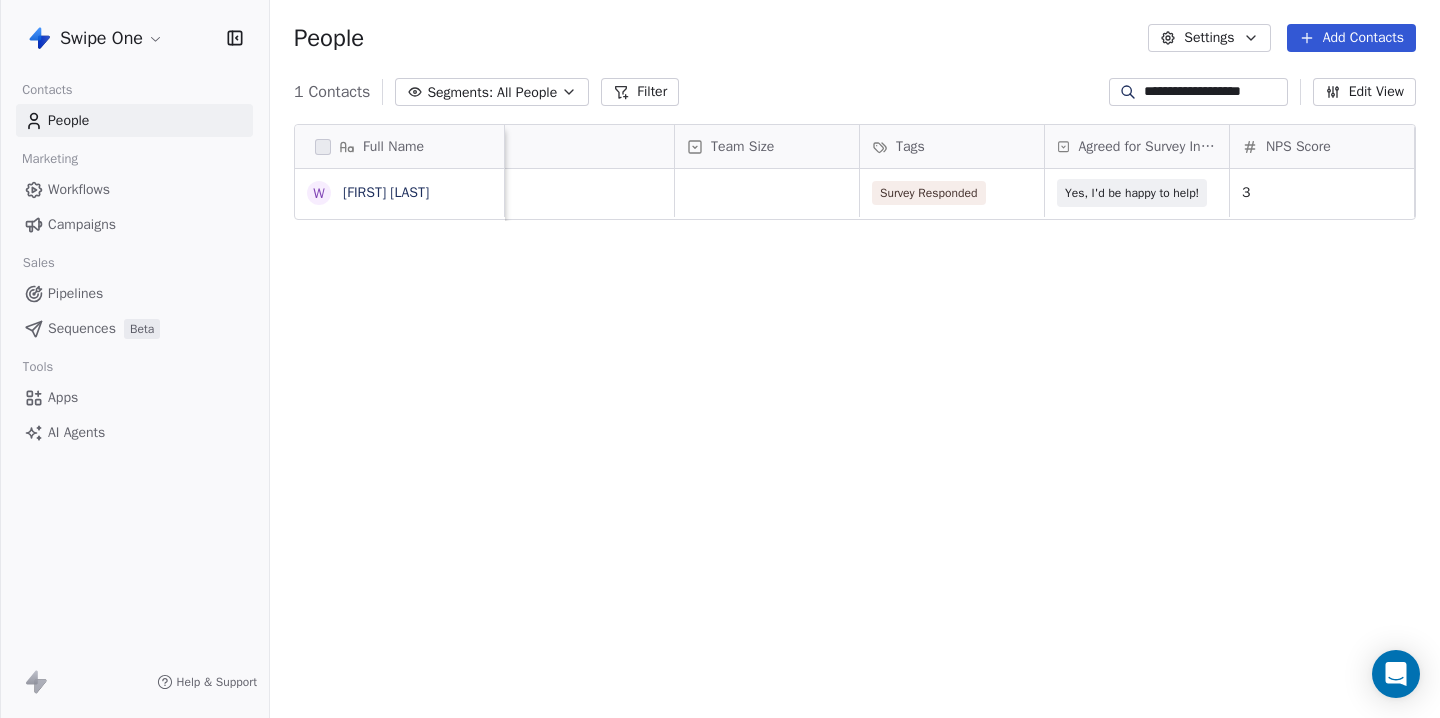 click on "Full Name [FIRST] [LAST] Email Team Size Tags Agreed for Survey Interview NPS Score User Type Created Date IST Last Updated Date IST [EMAIL] Survey Responded Yes, I'd be happy to help! 3 Owner Jun 09, 2025 12:29 PM Jul 28, 2025 03:10 PM
To pick up a draggable item, press the space bar.
While dragging, use the arrow keys to move the item.
Press space again to drop the item in its new position, or press escape to cancel." at bounding box center [720, 359] 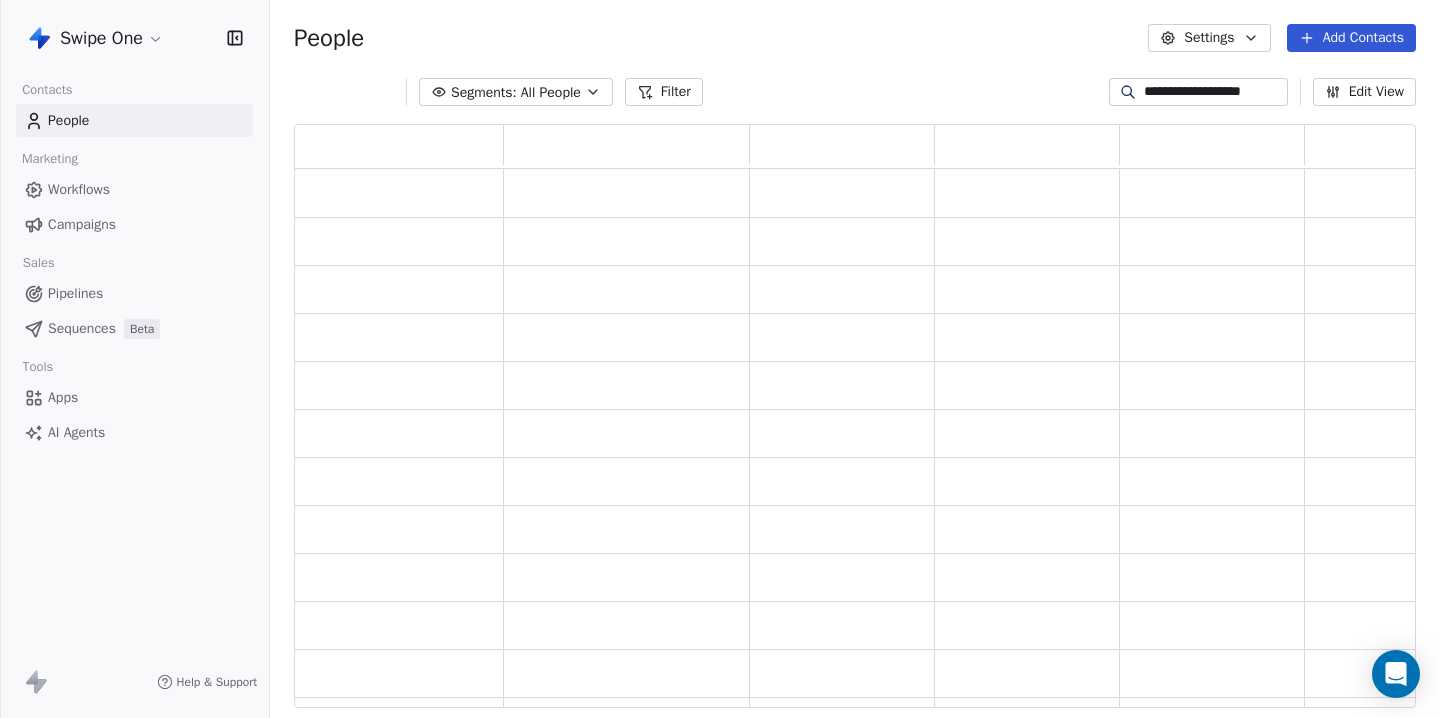 scroll, scrollTop: 1, scrollLeft: 1, axis: both 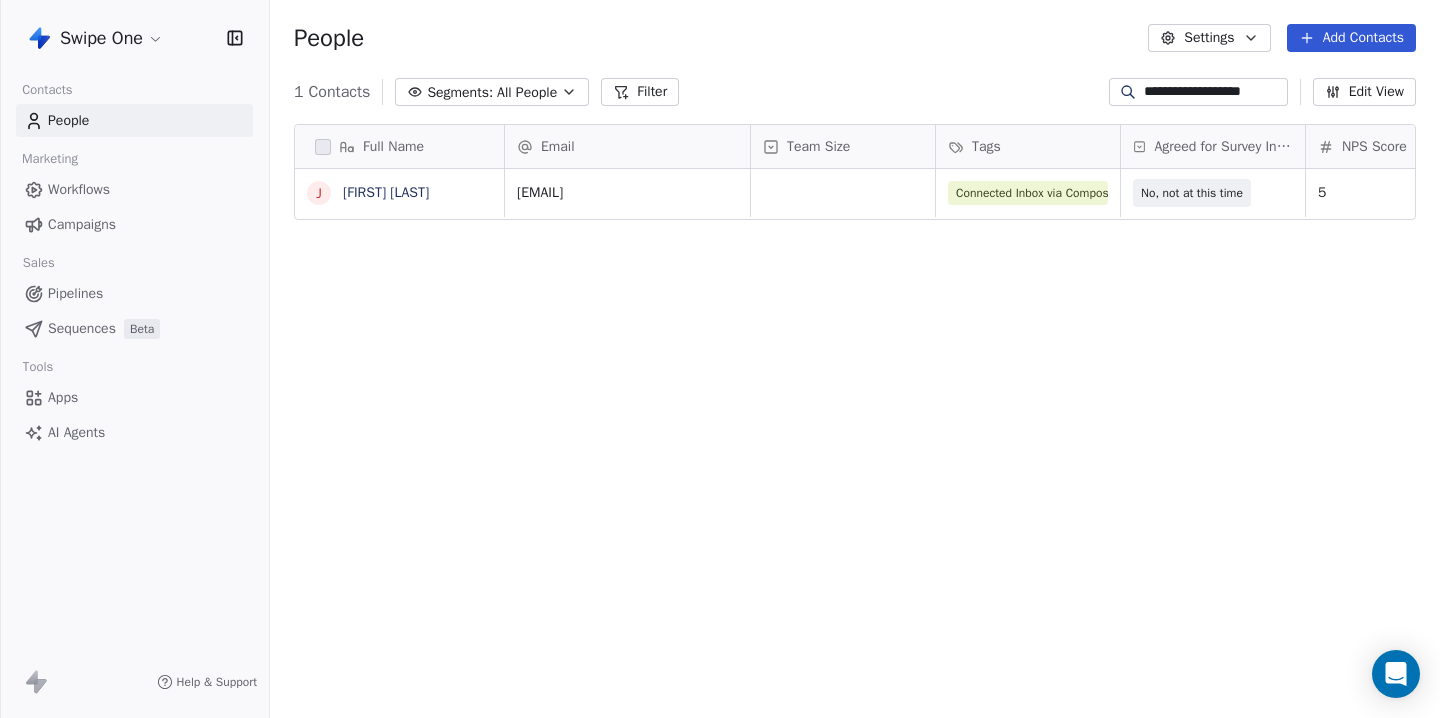 type on "**********" 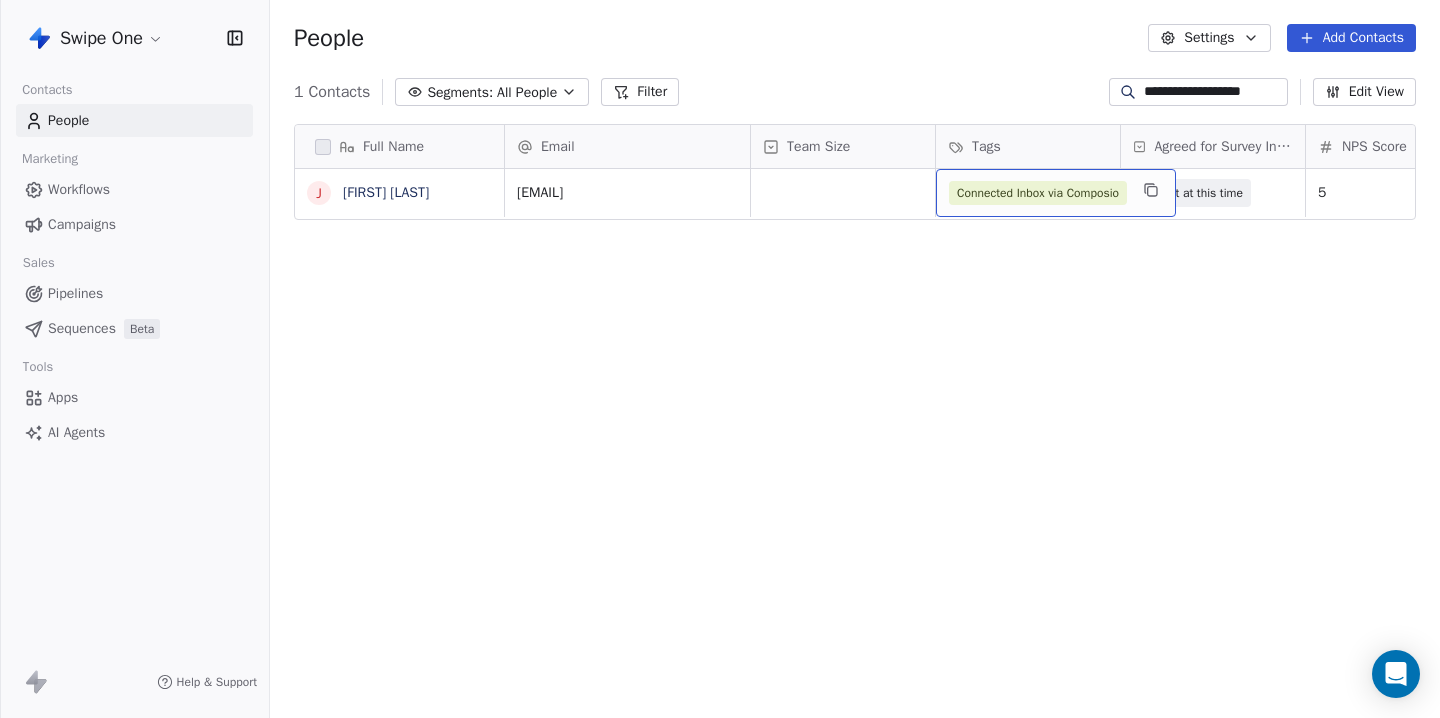 click on "Connected Inbox via Composio" at bounding box center [1056, 193] 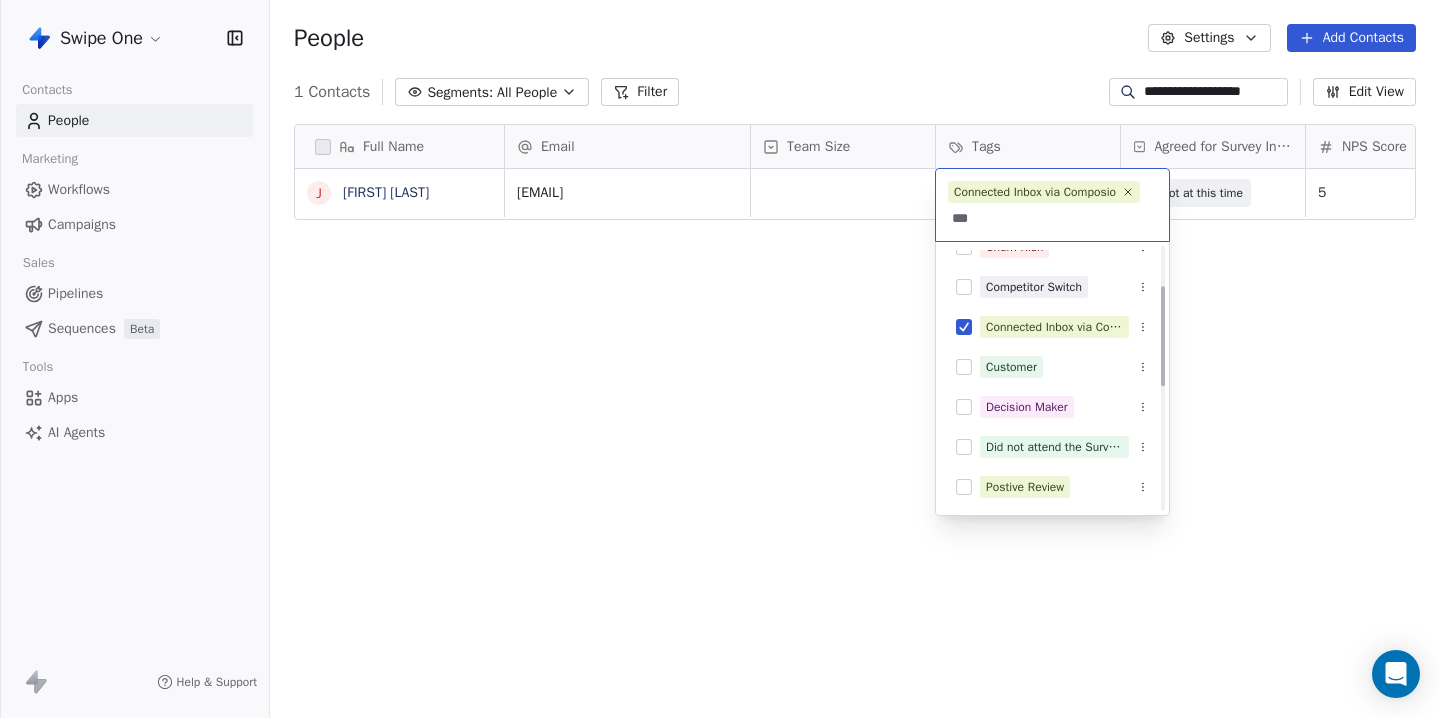 scroll, scrollTop: 0, scrollLeft: 0, axis: both 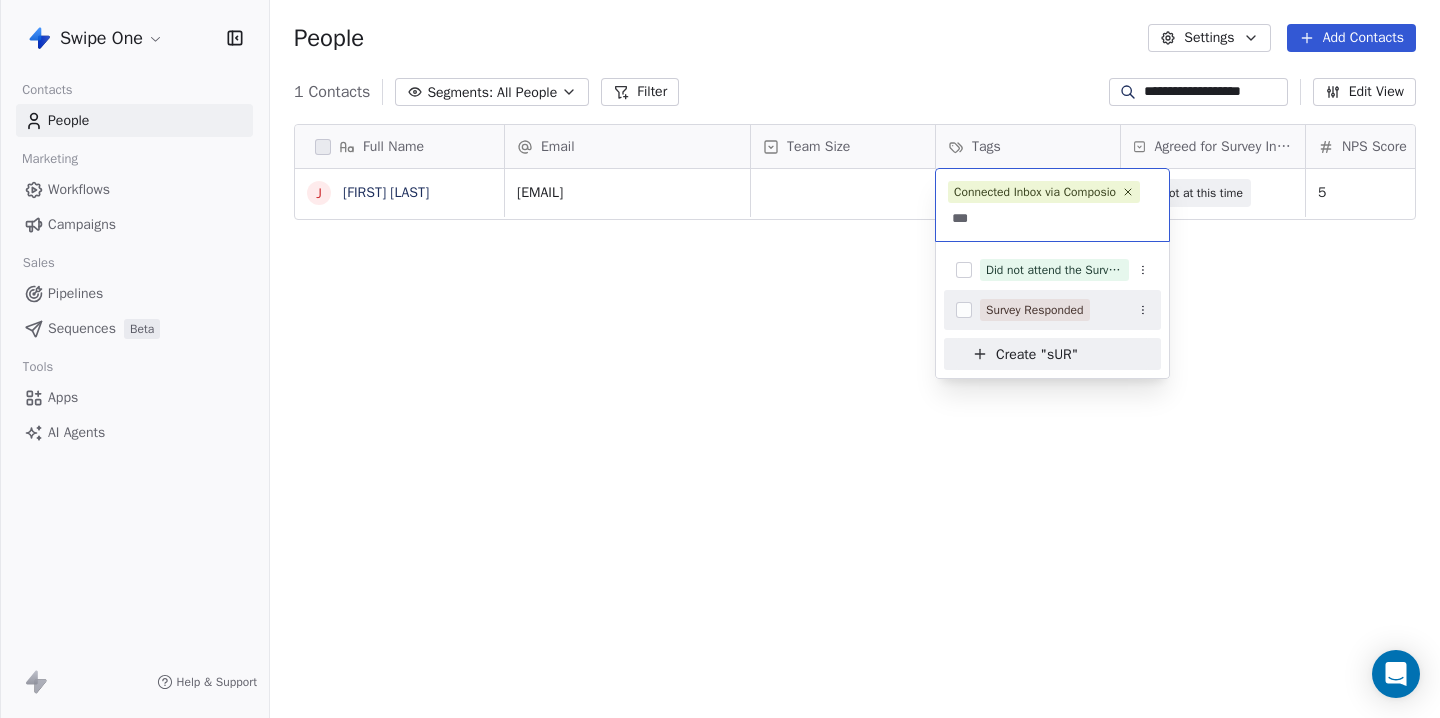 type on "***" 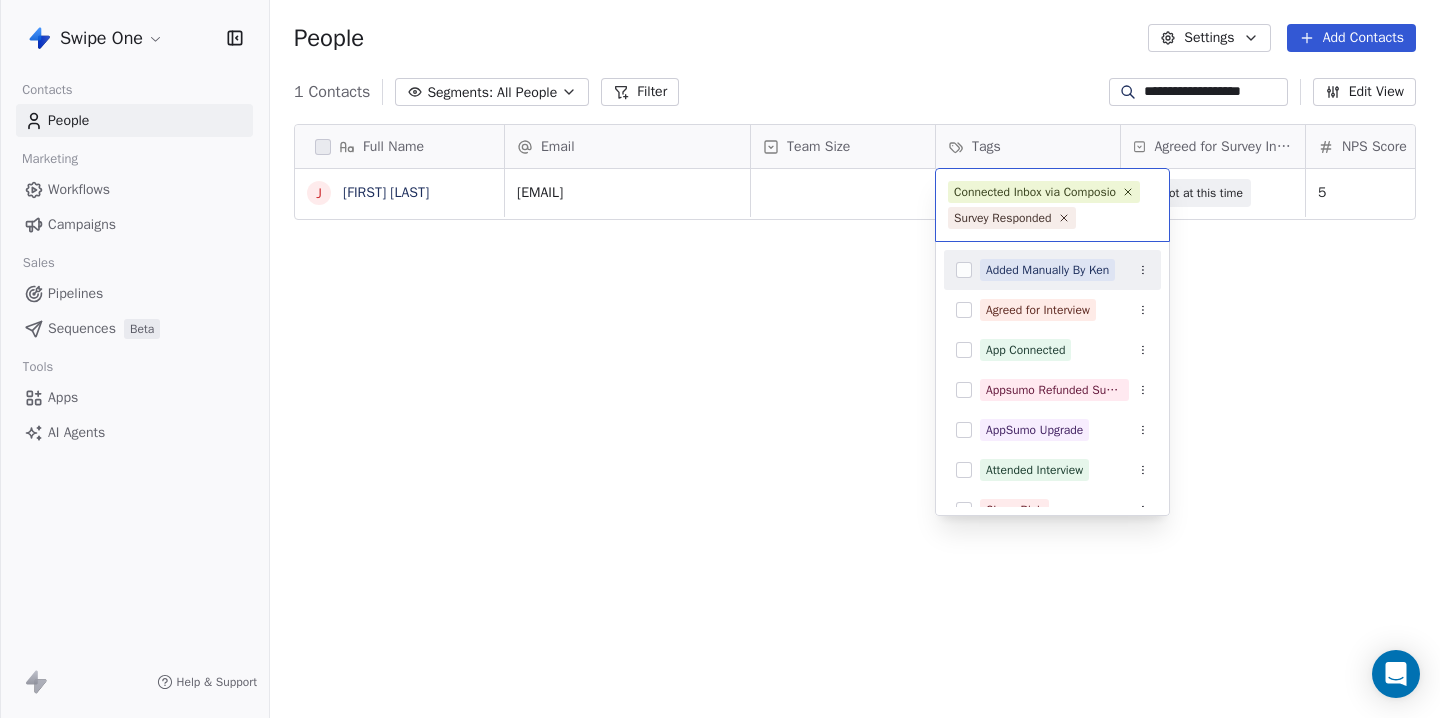 click on "**********" at bounding box center [720, 359] 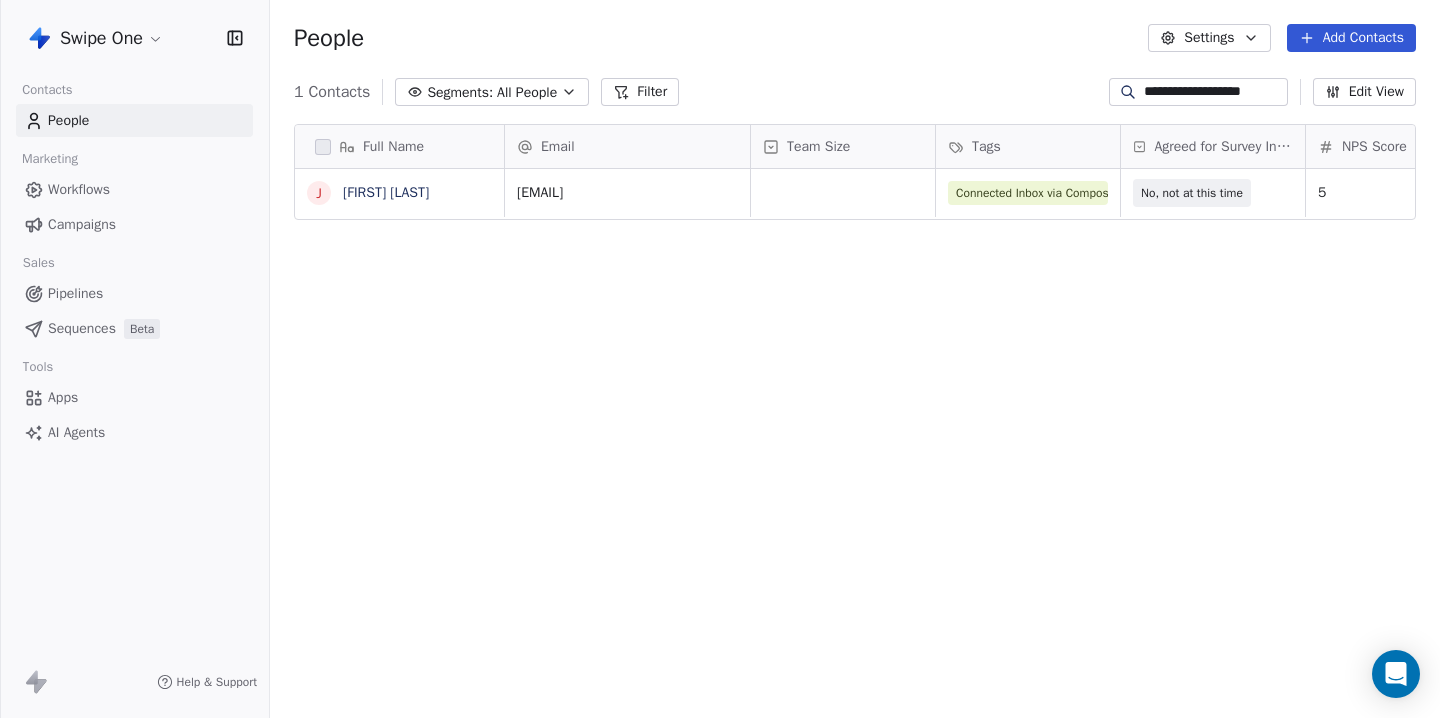 click on "Full Name [FIRST] [LAST] Email Team Size Tags Agreed for Survey Interview NPS Score User Type Created Date IST Last Updated Date IST [EMAIL] Connected Inbox via Composio Survey Responded No, not at this time 5 [MONTH] [DAY], [YEAR] [HOUR]:[MINUTE] [AM/PM] [MONTH] [DAY], [YEAR] [HOUR]:[MINUTE] [AM/PM]
To pick up a draggable item, press the space bar.
While dragging, use the arrow keys to move the item.
Press space again to drop the item in its new position, or press escape to cancel." at bounding box center (855, 424) 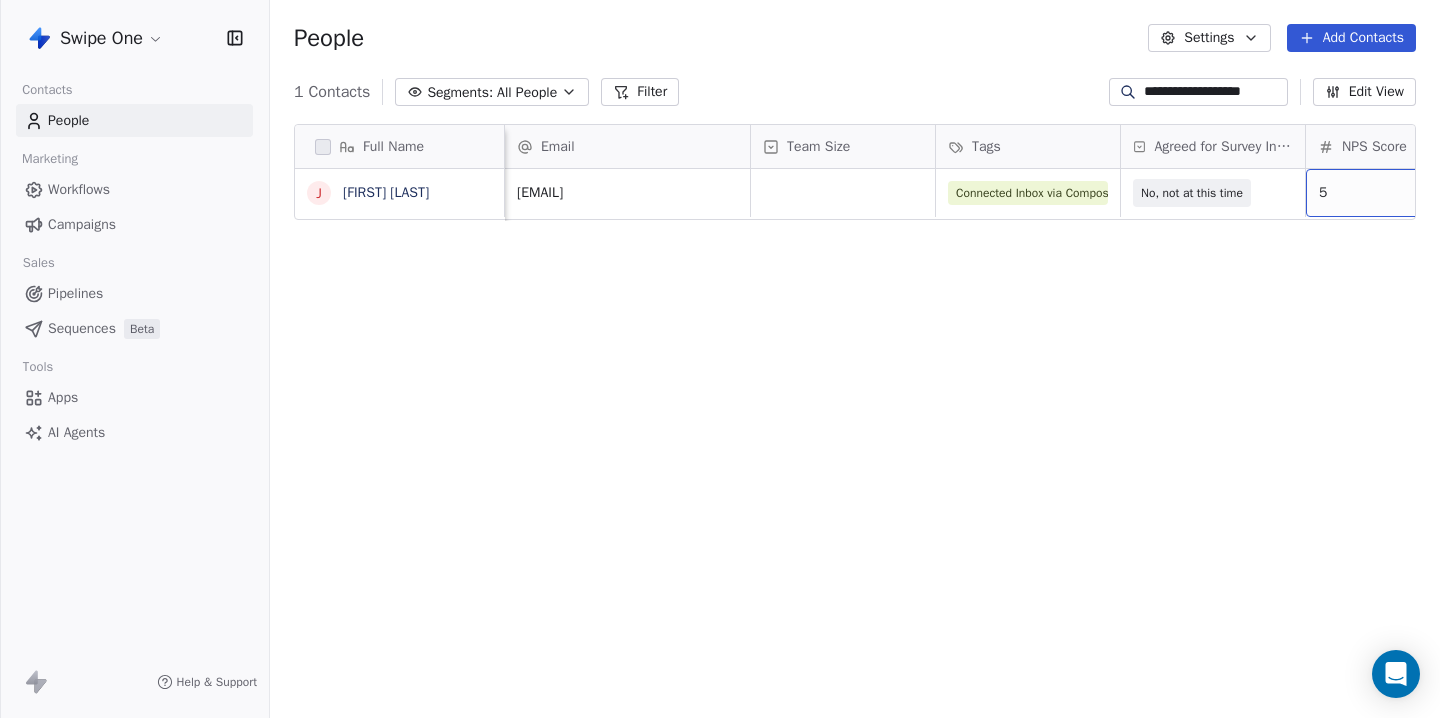 scroll, scrollTop: 0, scrollLeft: 76, axis: horizontal 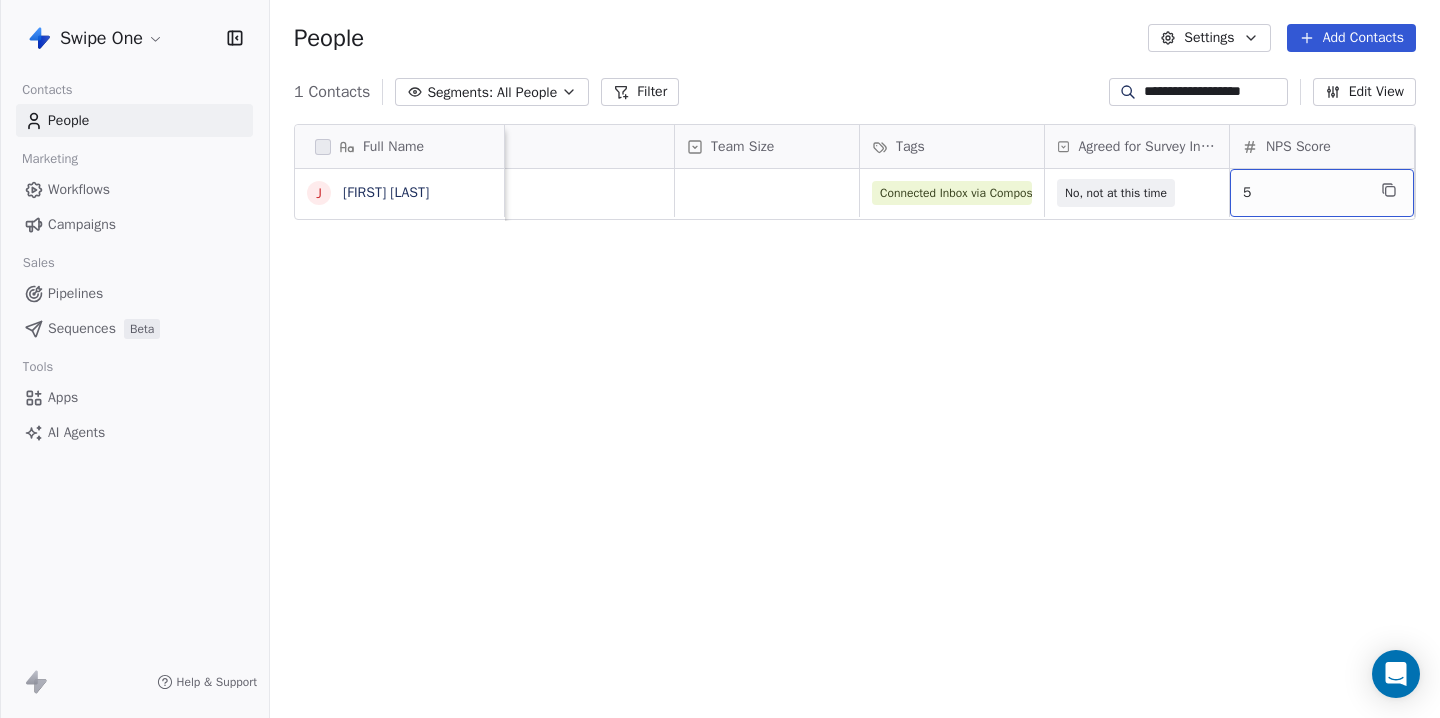 click on "5" at bounding box center [1304, 193] 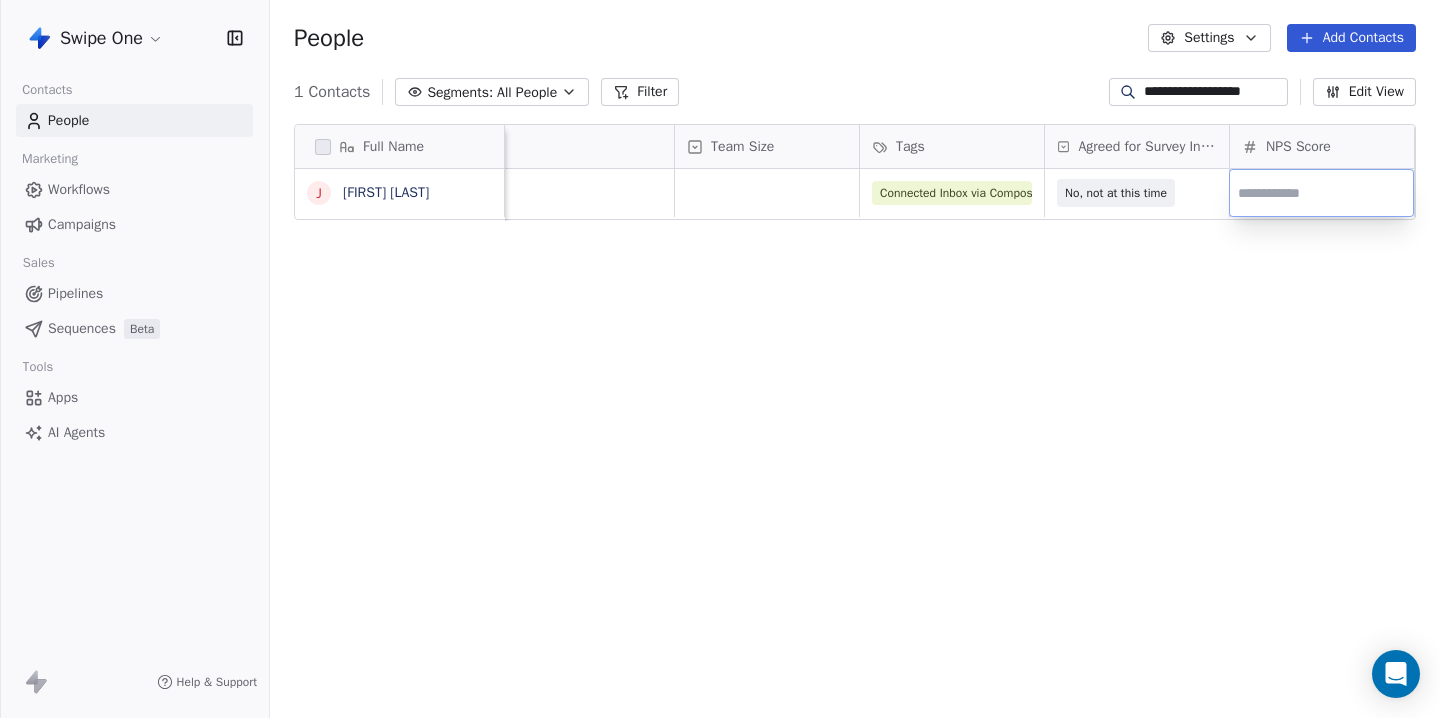 type on "*" 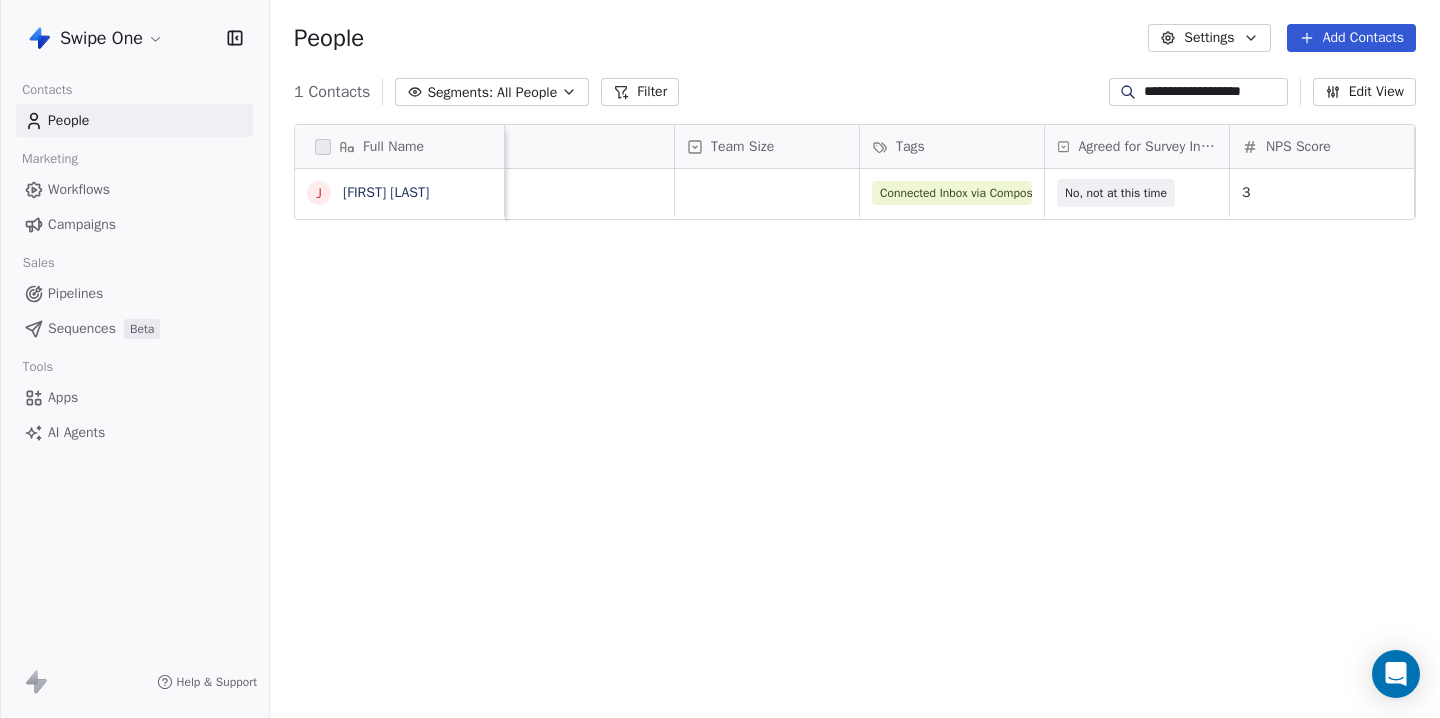 click on "Full Name J Jim Gladgo Email Team Size Tags Agreed for Survey Interview NPS Score User Type Created Date IST Last Updated Date IST [EMAIL] Connected Inbox via Composio Survey Responded No, not at this time 3 Jan 26, 2025 09:41 PM Jul 28, 2025 03:11 PM
To pick up a draggable item, press the space bar.
While dragging, use the arrow keys to move the item.
Press space again to drop the item in its new position, or press escape to cancel." at bounding box center (855, 424) 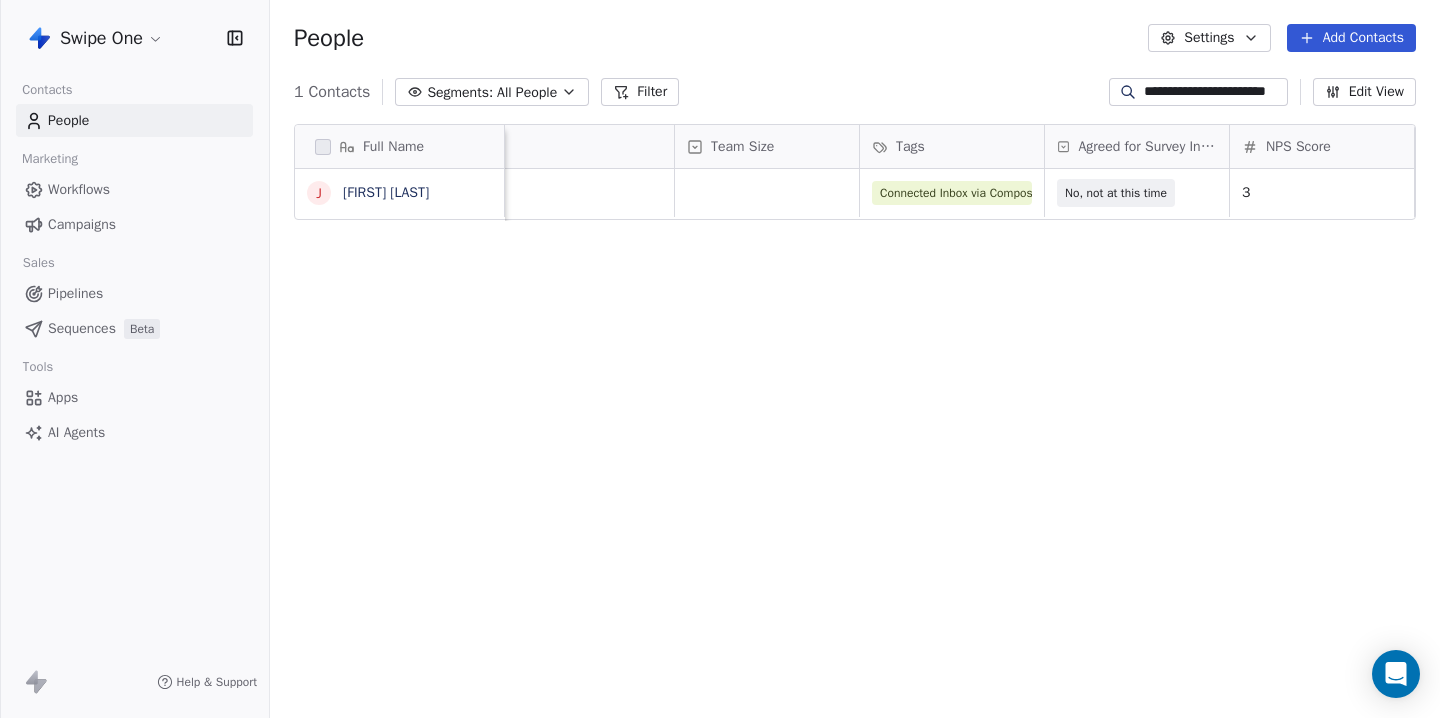 scroll, scrollTop: 0, scrollLeft: 11, axis: horizontal 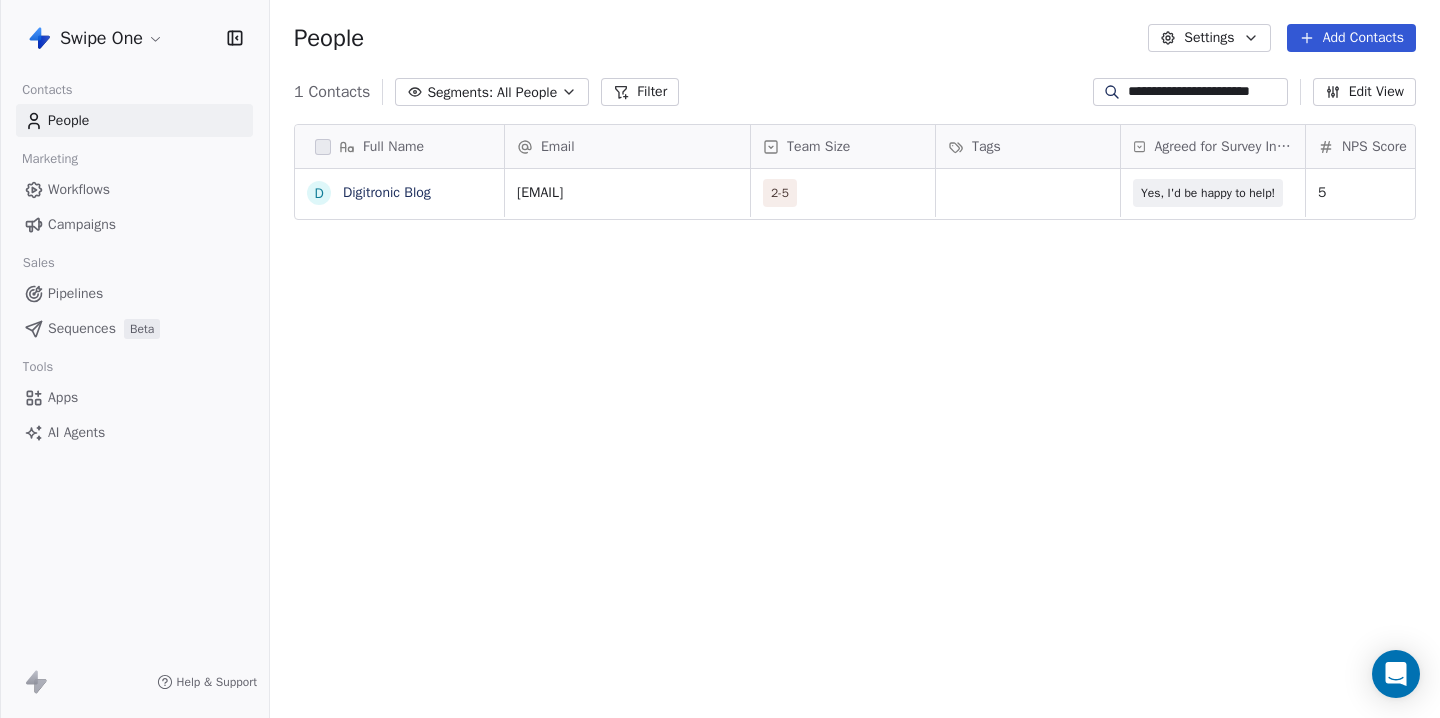 type on "**********" 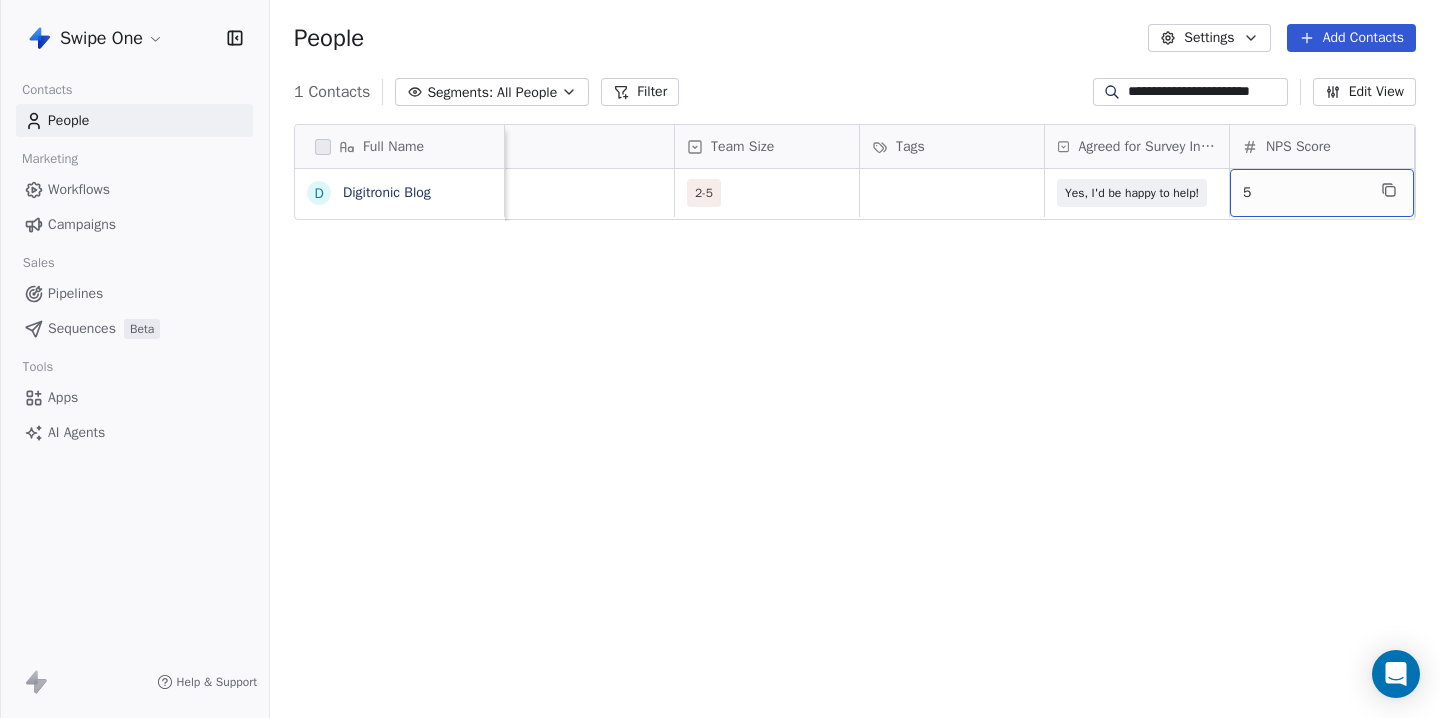 click on "5" at bounding box center [1304, 193] 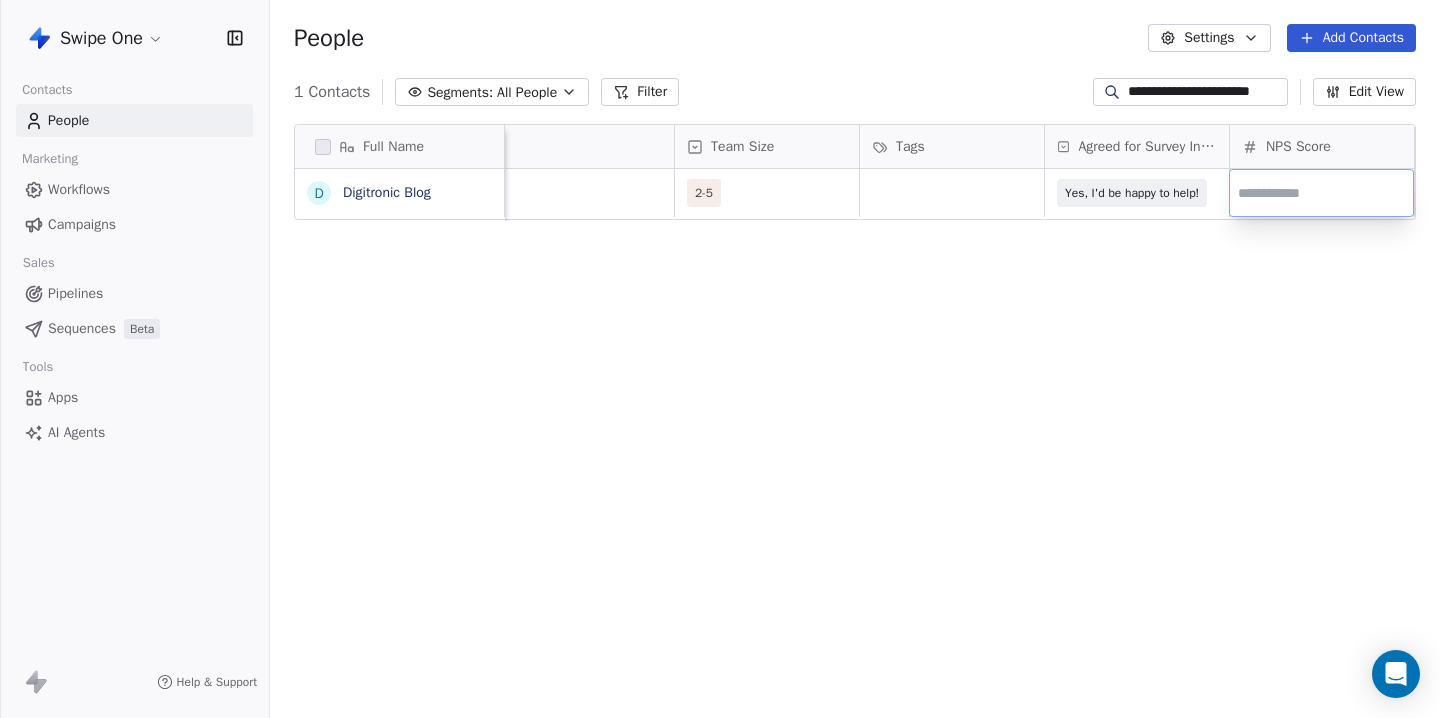 type on "**" 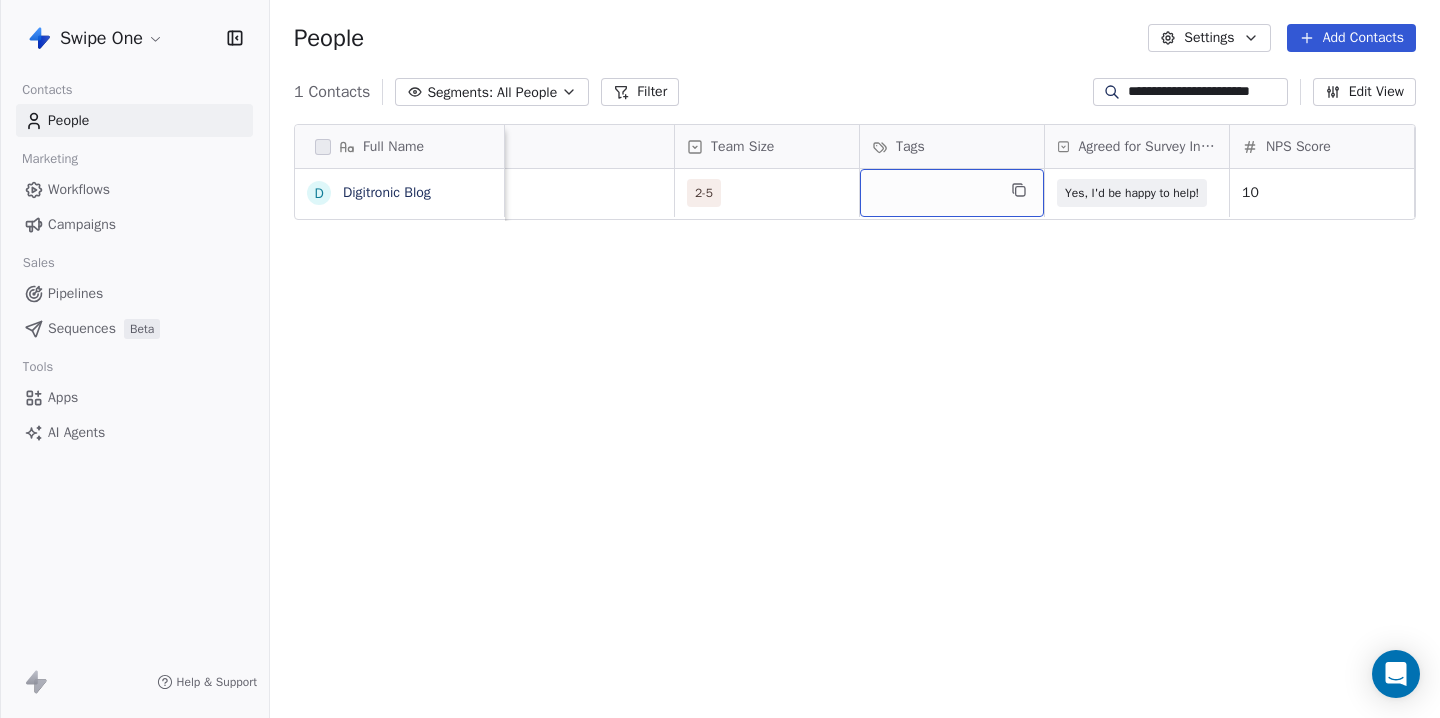 click at bounding box center (952, 193) 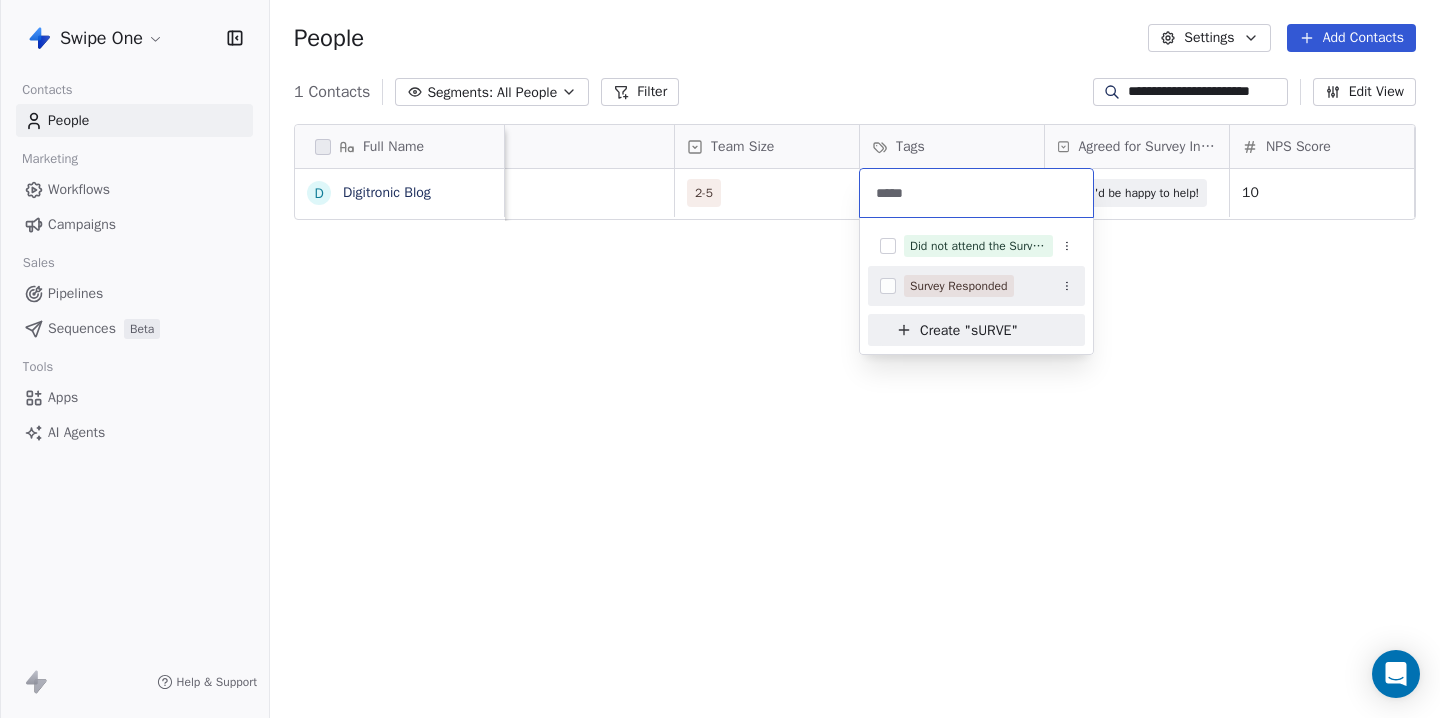 type on "*****" 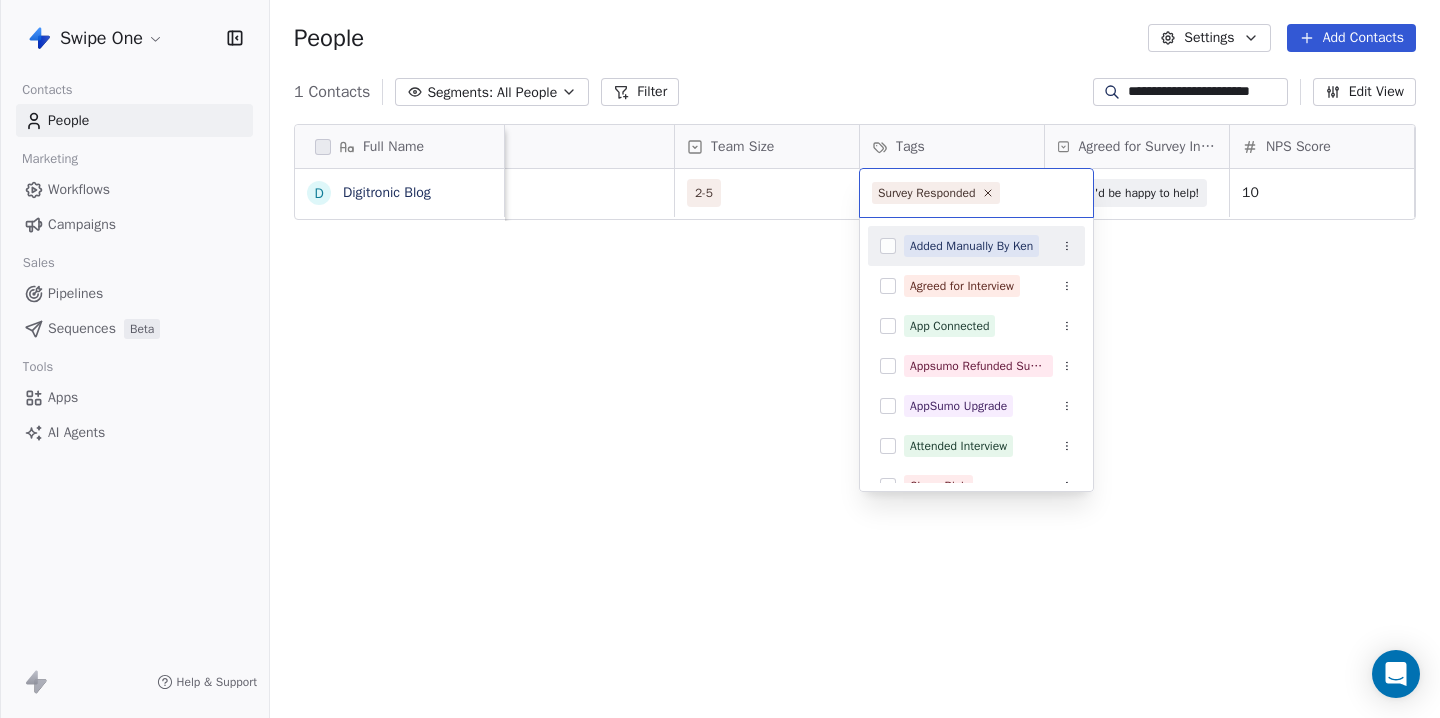 click on "Full Name D Digitronic Blog Email Team Size Tags Agreed for Survey Interview NPS Score User Type Created Date IST Last Updated Date IST [EMAIL] 2-5 Yes, I'd be happy to help! 10 Owner Feb 15, 2025 01:21 AM Jul 28, 2025 03:11 PM
To pick up a draggable item, press the space bar.
While dragging, use the arrow keys to move the item.
Press space again to drop the item in its new position, or press escape to cancel.
Survey Responded Added Manually By Ken Agreed for Interview App Connected Appsumo Refunded Sumolings AppSumo Upgrade Attended Interview Churn Risk Competitor Switch Connected Inbox via Composio Connected Inbox via Emailengine Customer Decision Maker" at bounding box center (720, 359) 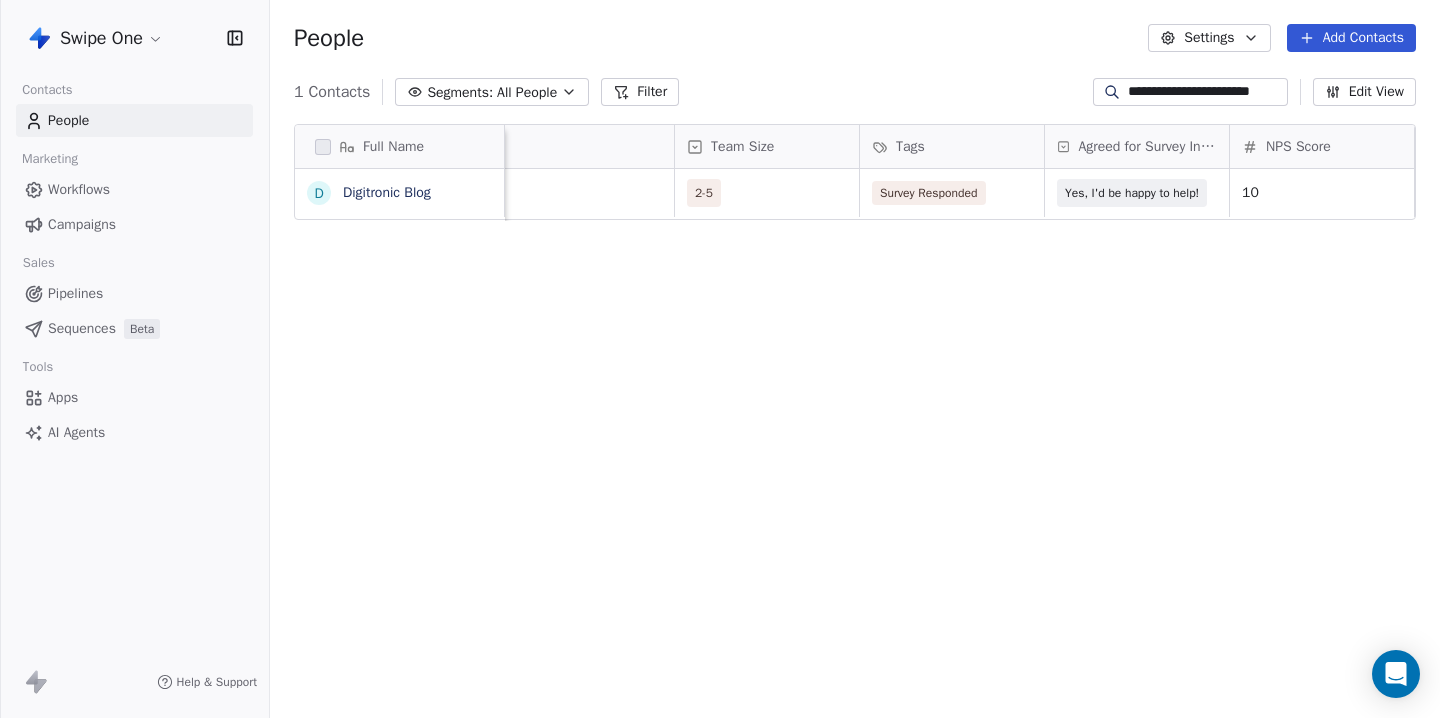 click on "Full Name D [FIRST] [LAST] Email Team Size Tags Agreed for Survey Interview NPS Score User Type Created Date IST Last Updated Date IST [EMAIL] 2-5 Survey Responded Yes, I'd be happy to help! 10 Owner Feb 15, 2025 01:21 AM Jul 28, 2025 03:11 PM
To pick up a draggable item, press the space bar.
While dragging, use the arrow keys to move the item.
Press space again to drop the item in its new position, or press escape to cancel." at bounding box center (855, 424) 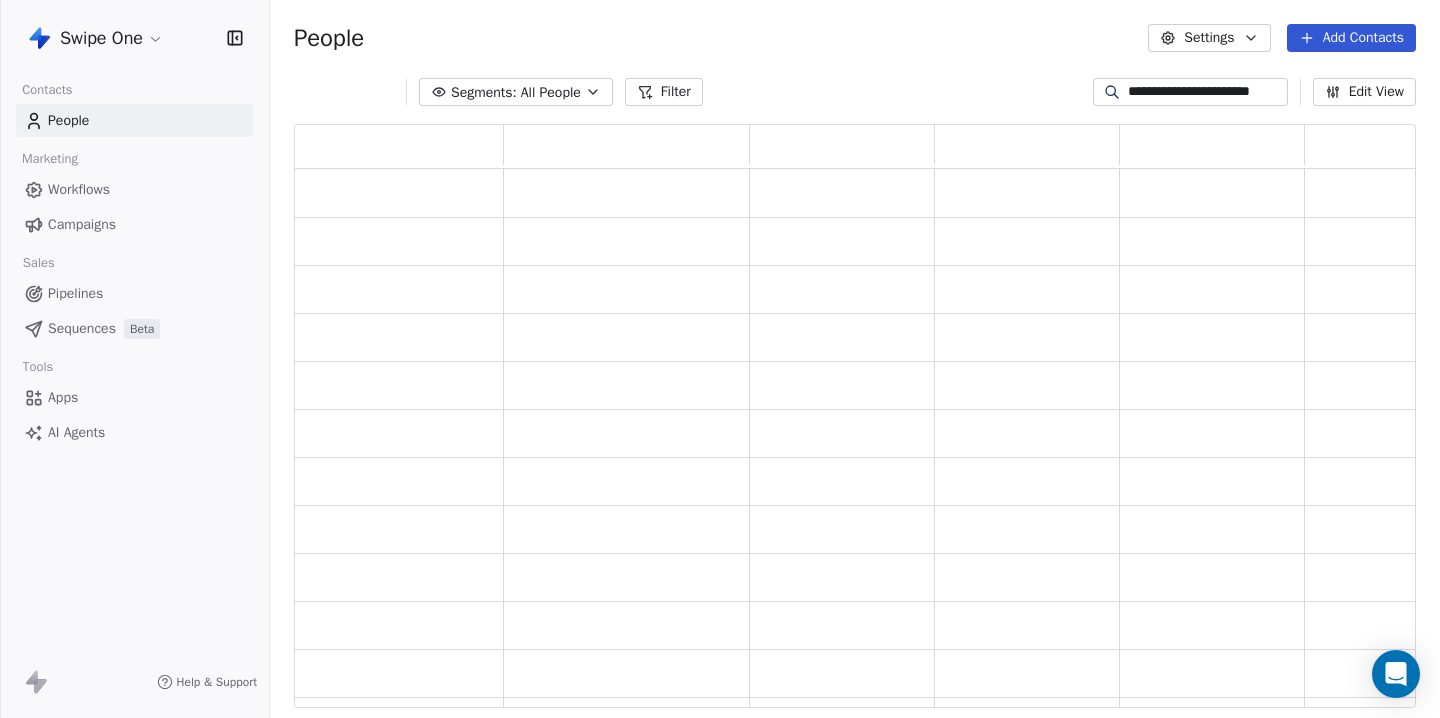 scroll, scrollTop: 1, scrollLeft: 1, axis: both 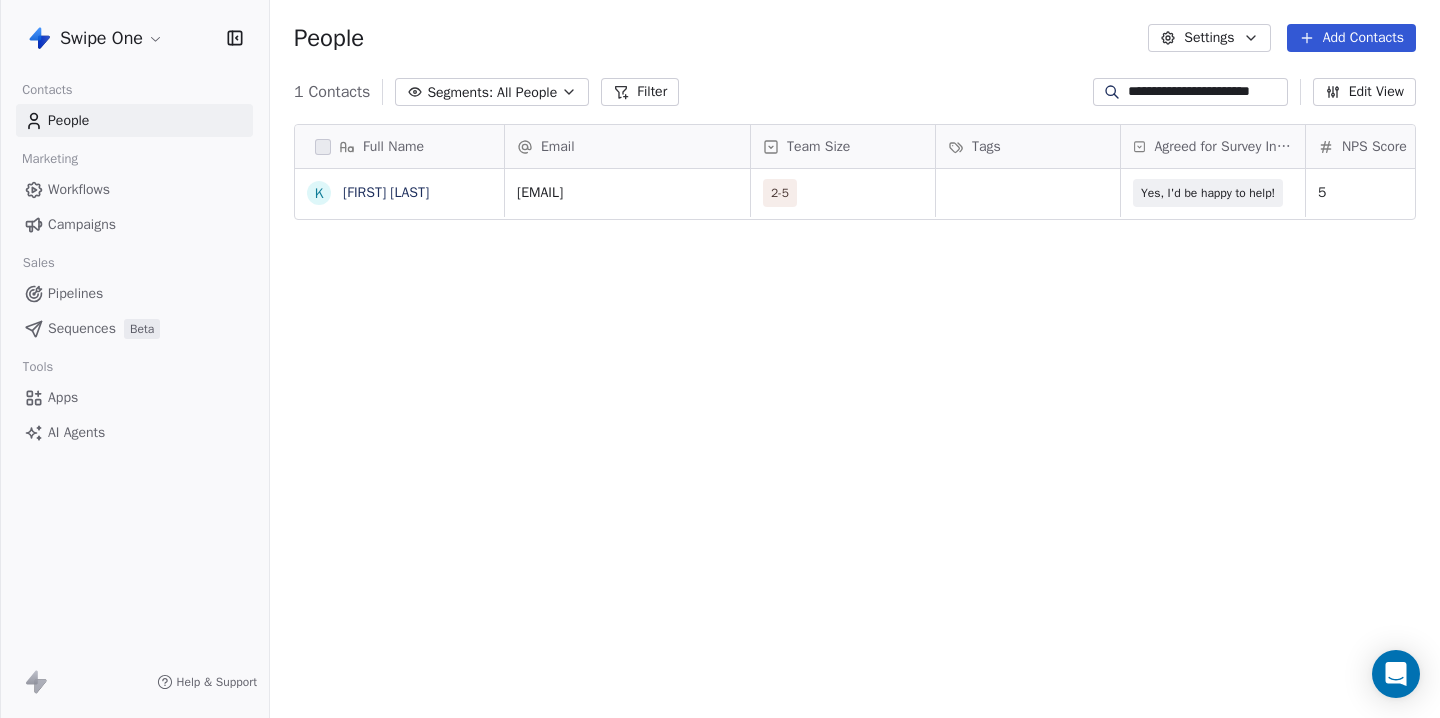 type on "**********" 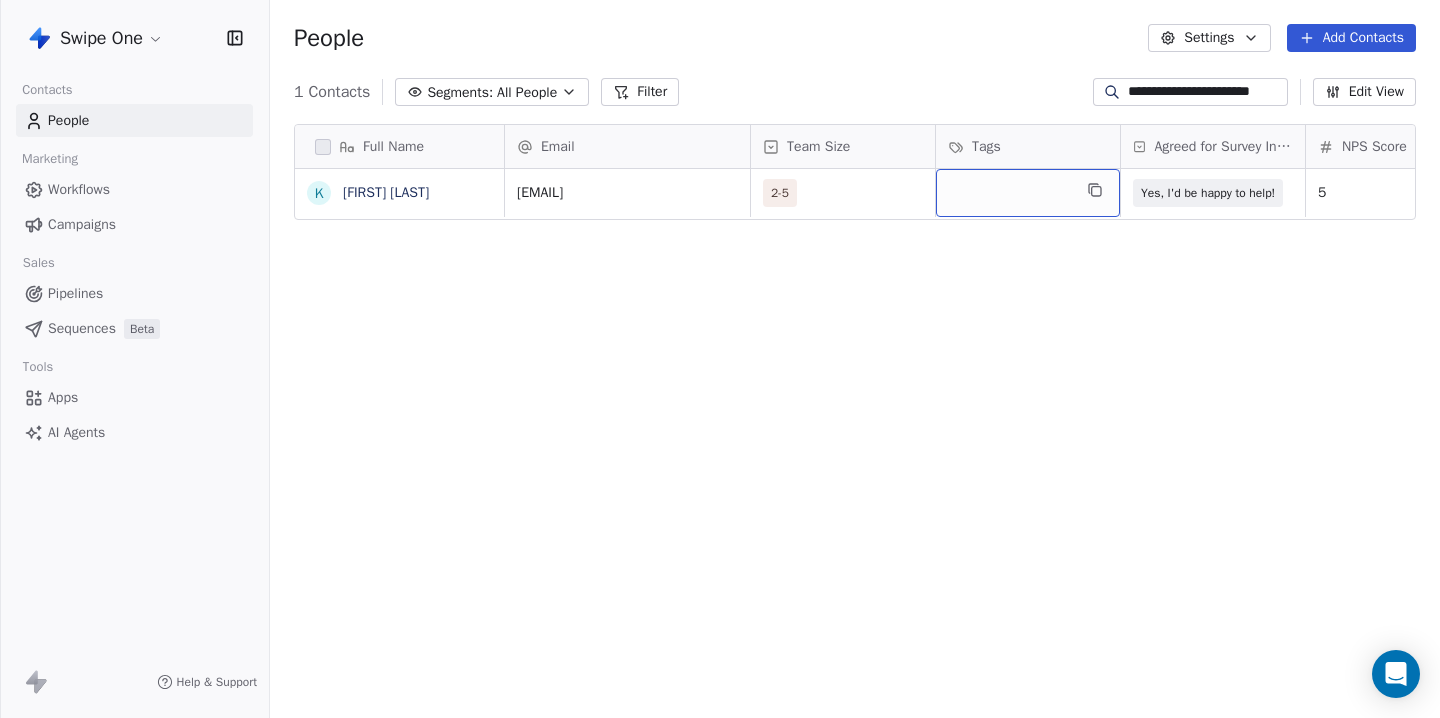 scroll, scrollTop: 0, scrollLeft: 0, axis: both 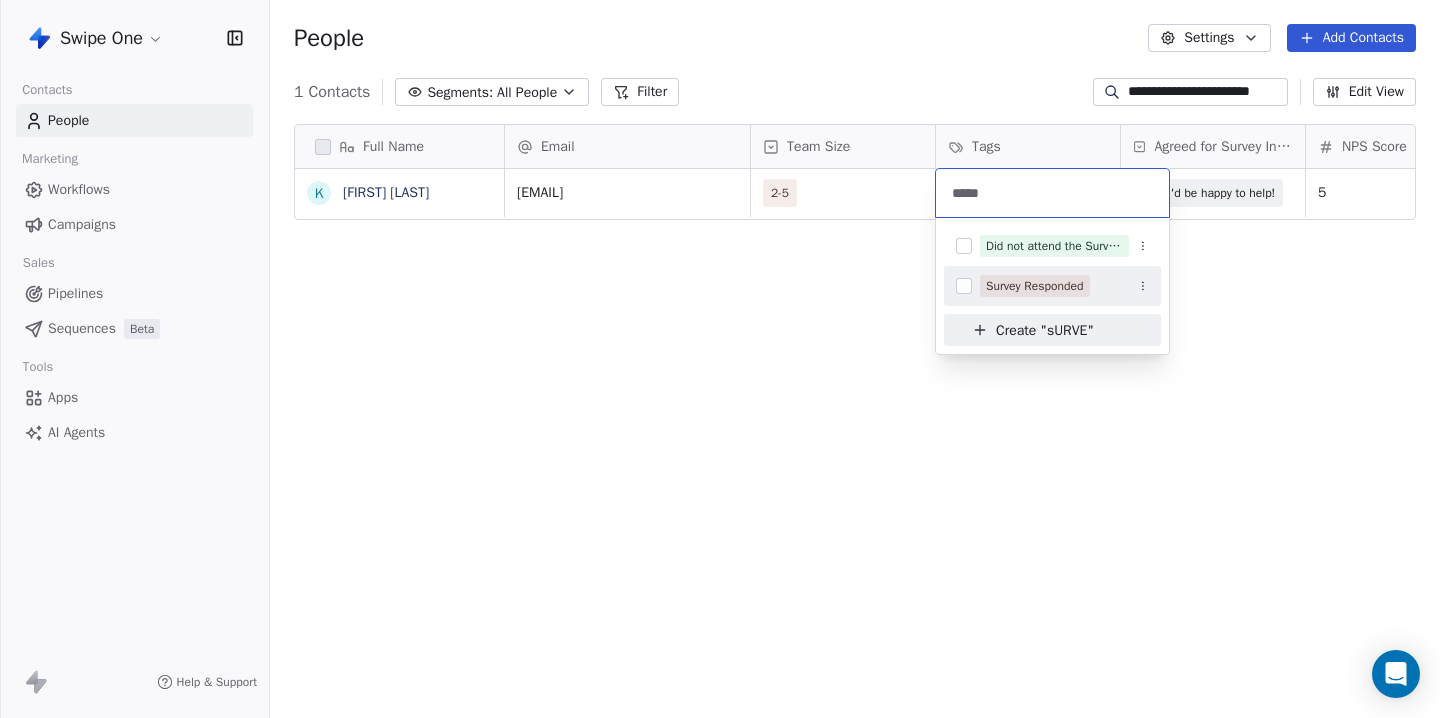 type on "*****" 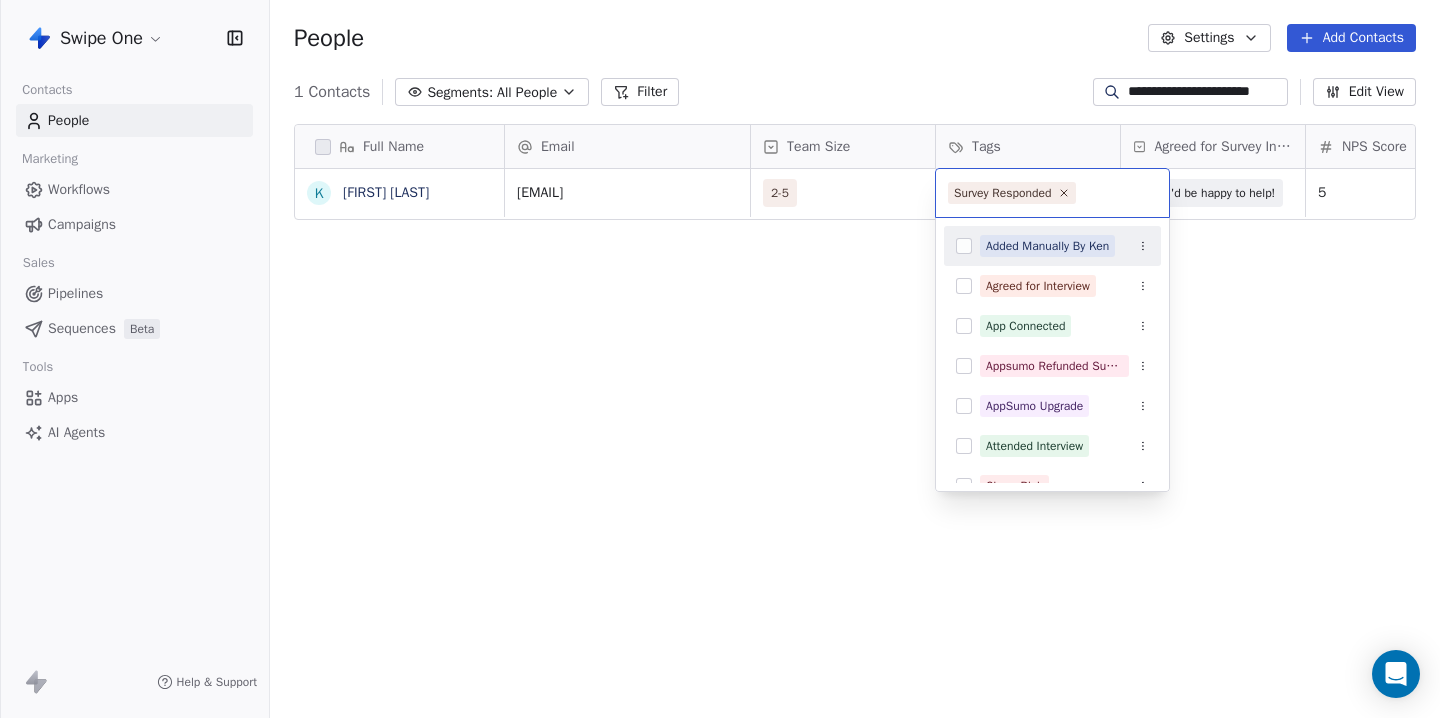 click on "Full Name K Kevin Albert Email Team Size Tags Agreed for Survey Interview NPS Score User Type Created Date IST Last Updated Date IST [EMAIL] 2-5 Yes, I'd be happy to help! 5 Owner Mar 12, 2025 05:26 AM Jul 28, 2025 02:50 PM
To pick up a draggable item, press the space bar.
While dragging, use the arrow keys to move the item.
Press space again to drop the item in its new position, or press escape to cancel.
Survey Responded Added Manually By Ken Agreed for Interview App Connected Appsumo Refunded Sumolings AppSumo Upgrade Attended Interview Churn Risk Competitor Switch Connected Inbox via Composio Connected Inbox via Emailengine Customer Decision Maker" at bounding box center [720, 359] 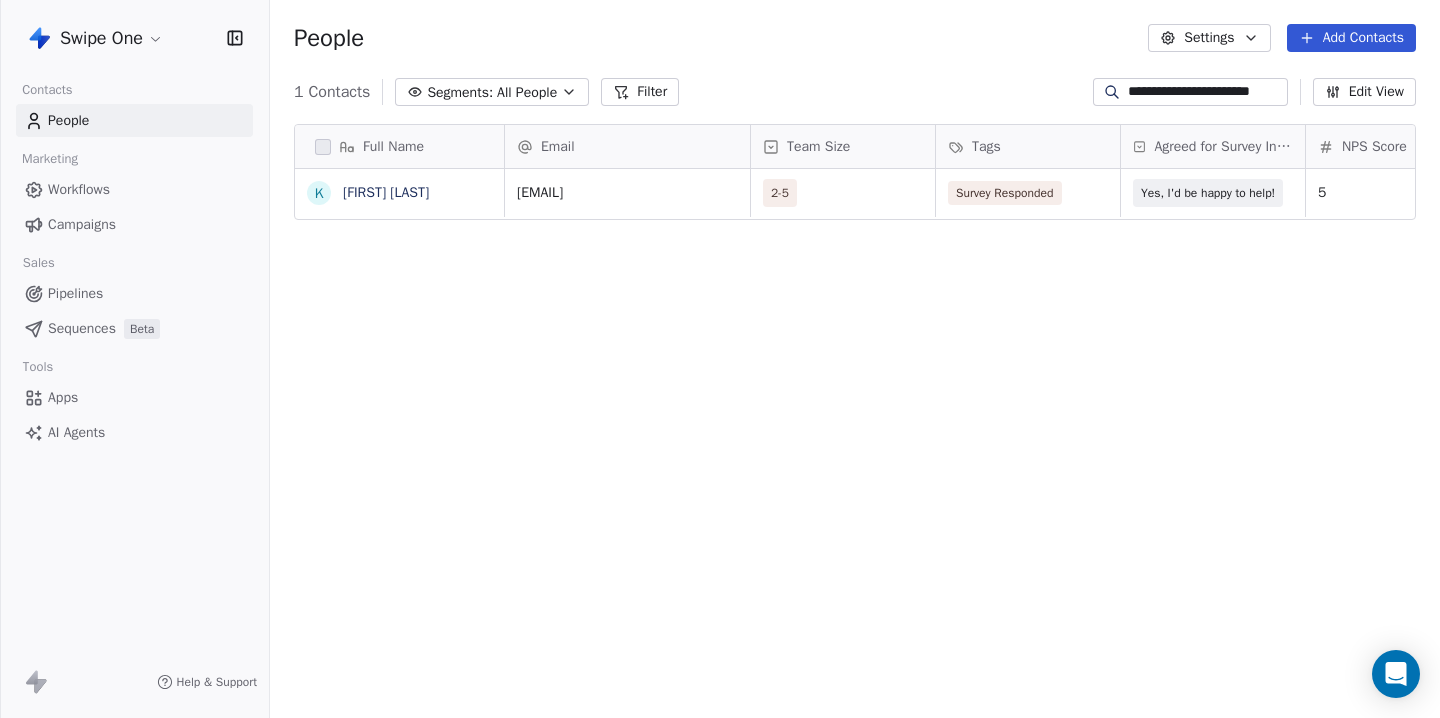scroll, scrollTop: 0, scrollLeft: 76, axis: horizontal 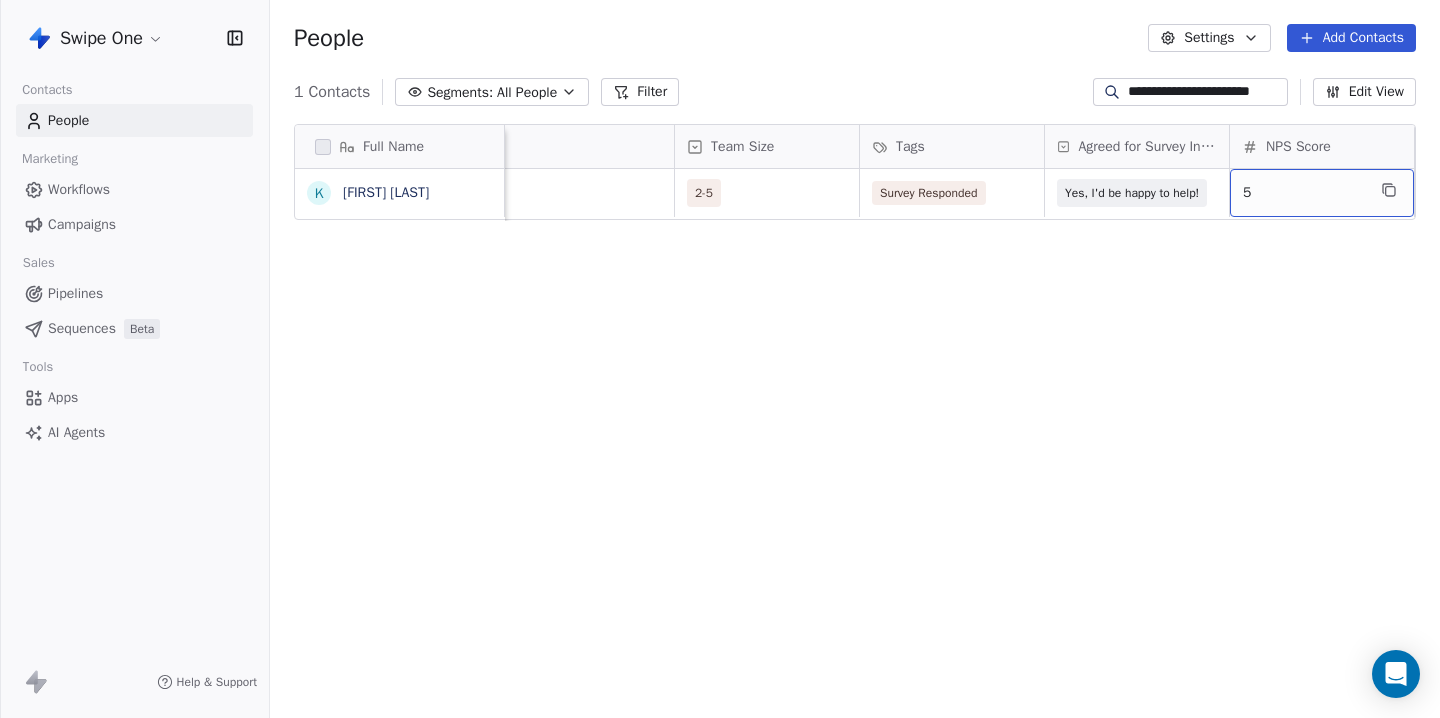 click on "5" at bounding box center (1304, 193) 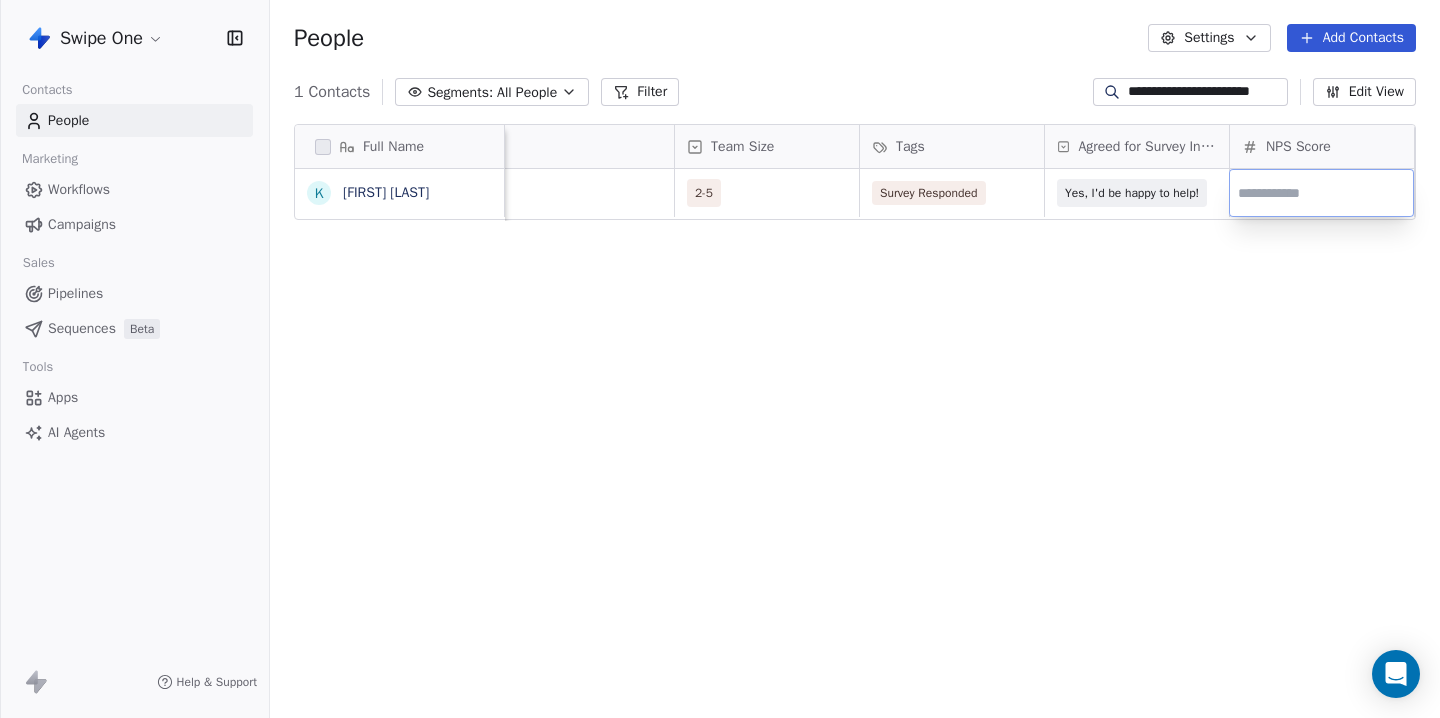 type on "*" 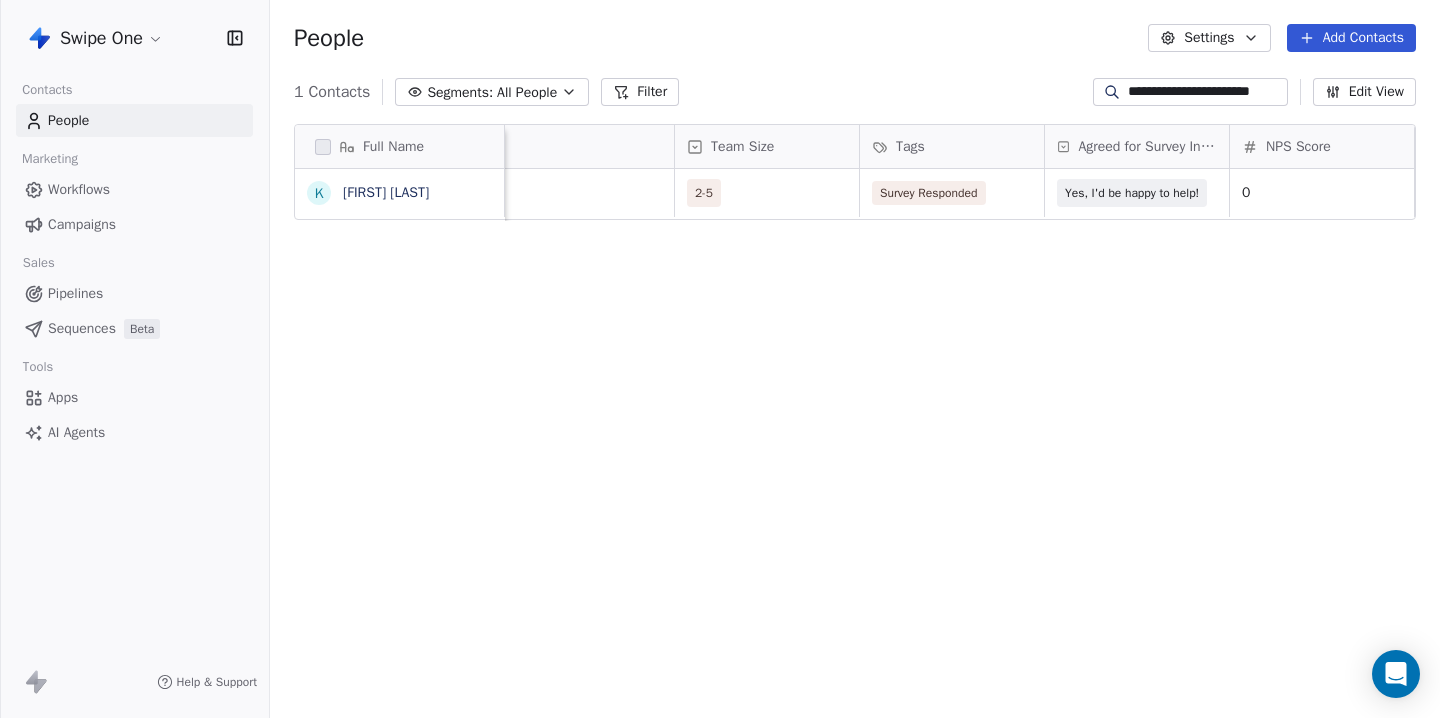 click on "Full Name K Kevin Albert Email Team Size Tags Agreed for Survey Interview NPS Score User Type Created Date IST Last Updated Date IST [EMAIL] 2-5 Survey Responded Yes, I'd be happy to help! 0 Owner Mar 12, 2025 05:26 AM Jul 28, 2025 03:11 PM
To pick up a draggable item, press the space bar.
While dragging, use the arrow keys to move the item.
Press space again to drop the item in its new position, or press escape to cancel." at bounding box center [855, 424] 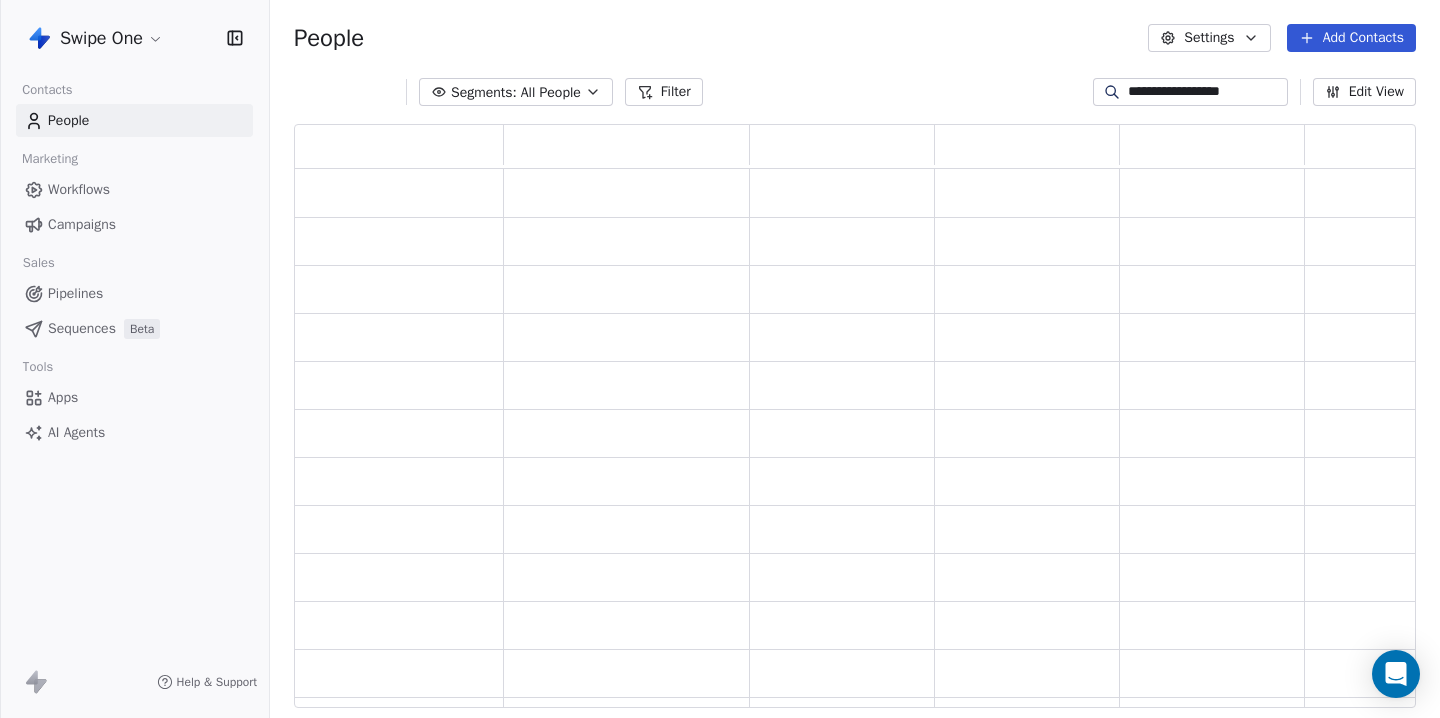scroll, scrollTop: 1, scrollLeft: 1, axis: both 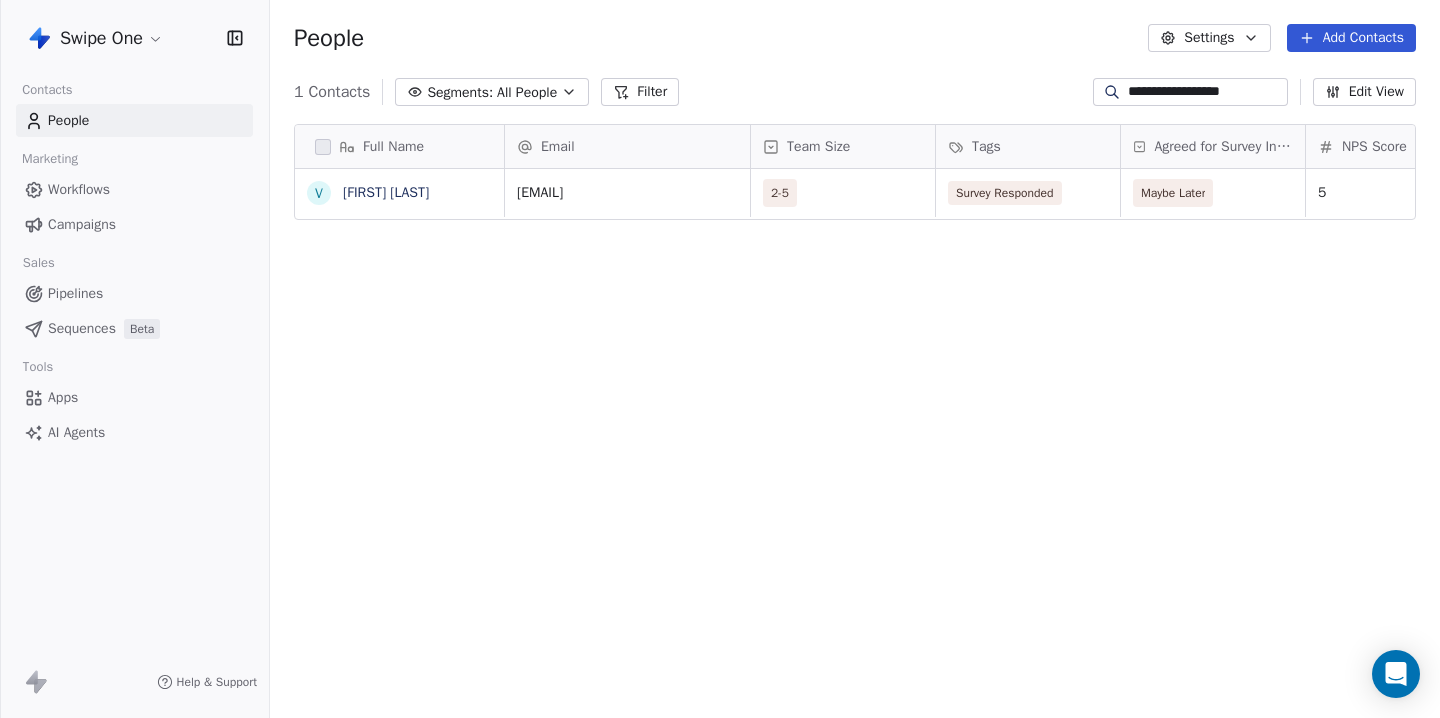 type on "**********" 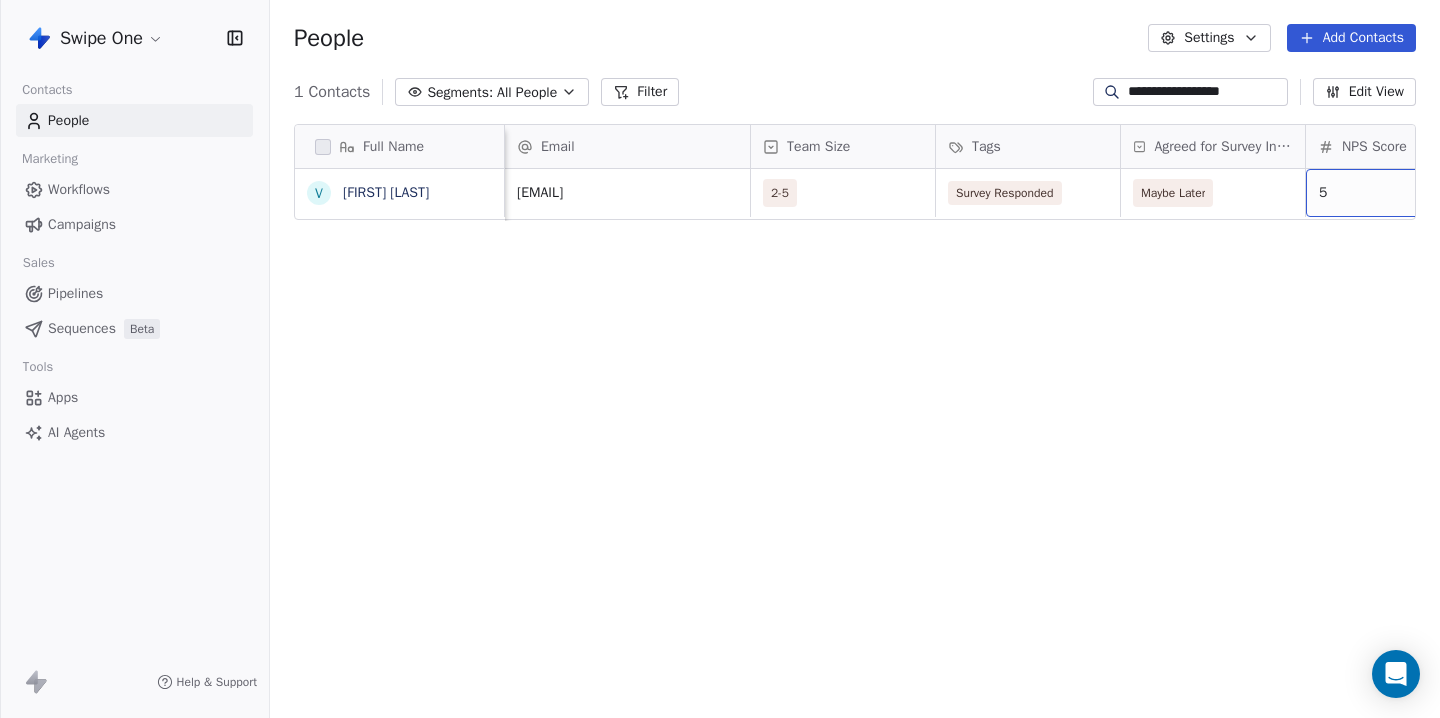 scroll, scrollTop: 0, scrollLeft: 76, axis: horizontal 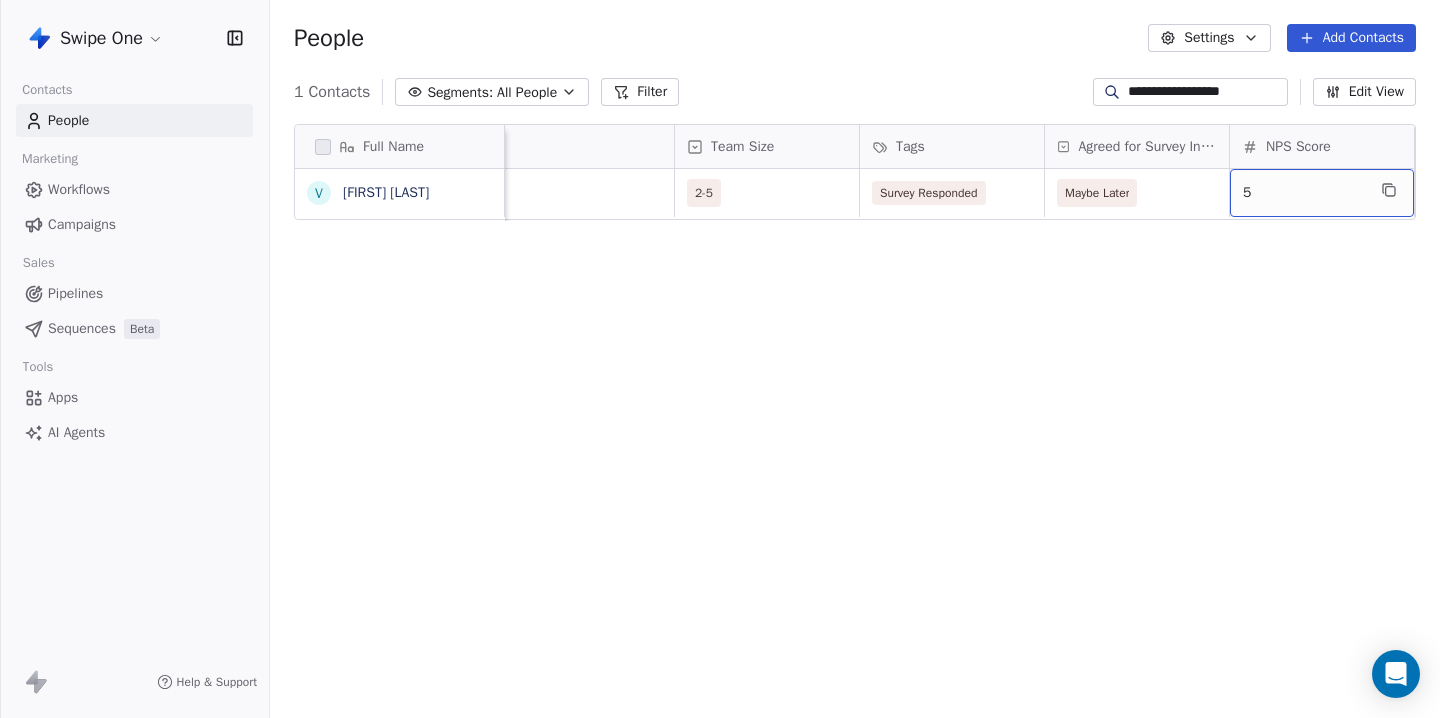click on "5" at bounding box center [1304, 193] 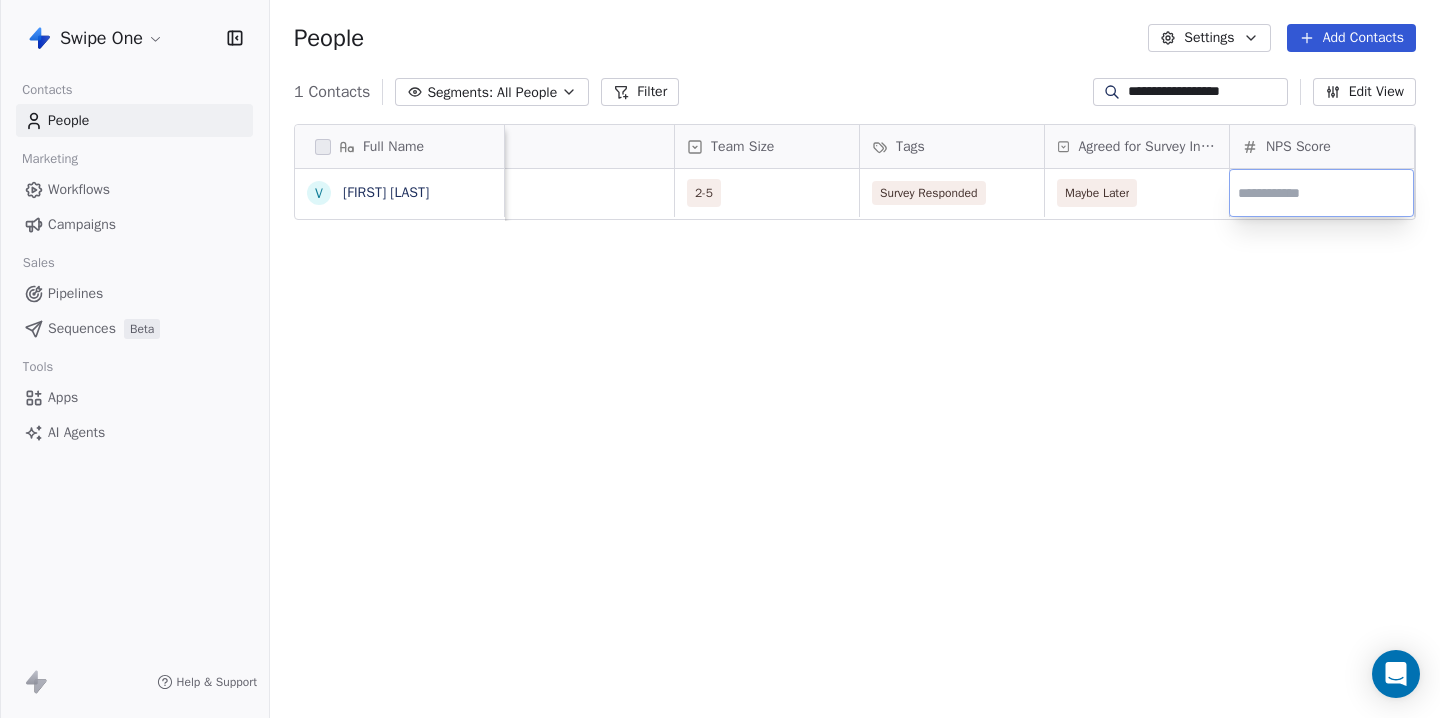 type on "*" 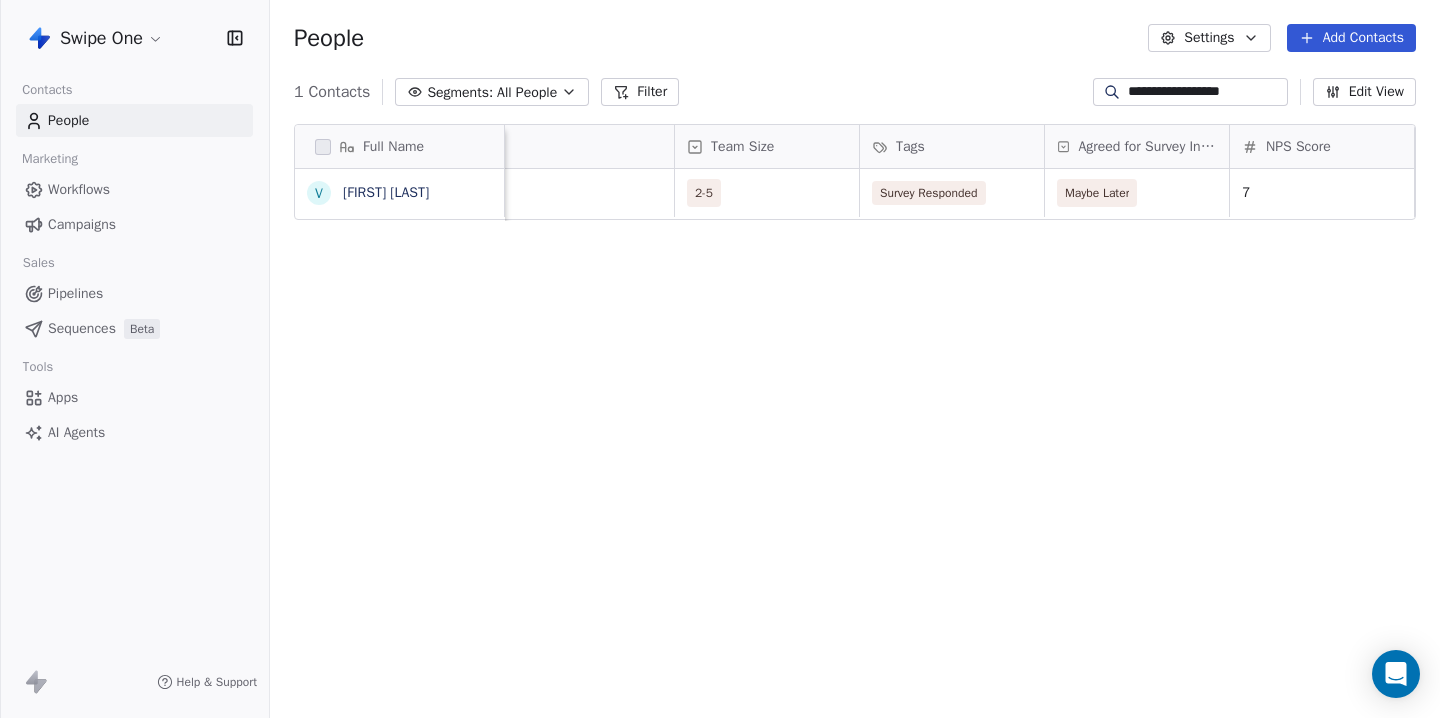 click on "Full Name V Vikram K Email Team Size Tags Agreed for Survey Interview NPS Score User Type Created Date IST Last Updated Date IST [EMAIL] 2-5 Survey Responded Maybe Later 7 Owner Jan 21, 2025 11:11 PM Jul 28, 2025 02:56 PM
To pick up a draggable item, press the space bar.
While dragging, use the arrow keys to move the item.
Press space again to drop the item in its new position, or press escape to cancel." at bounding box center [855, 424] 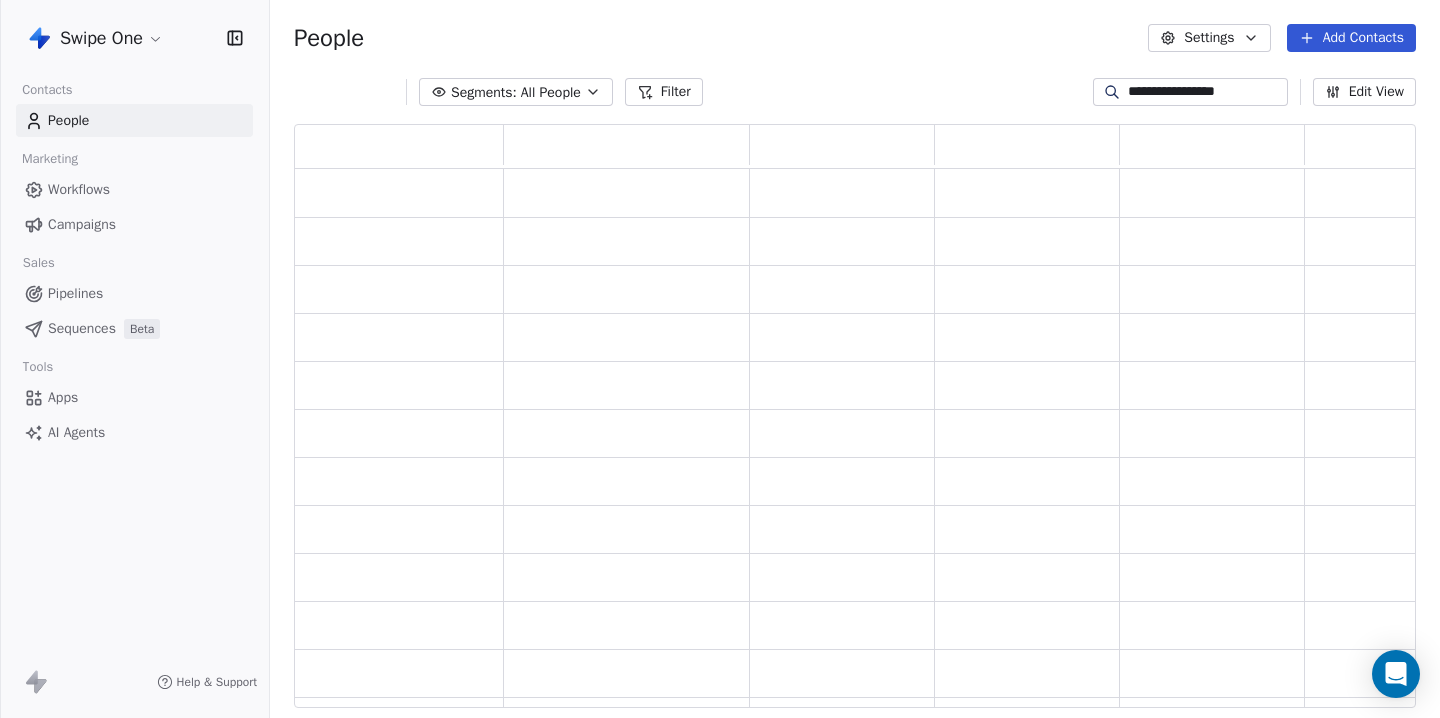scroll, scrollTop: 1, scrollLeft: 1, axis: both 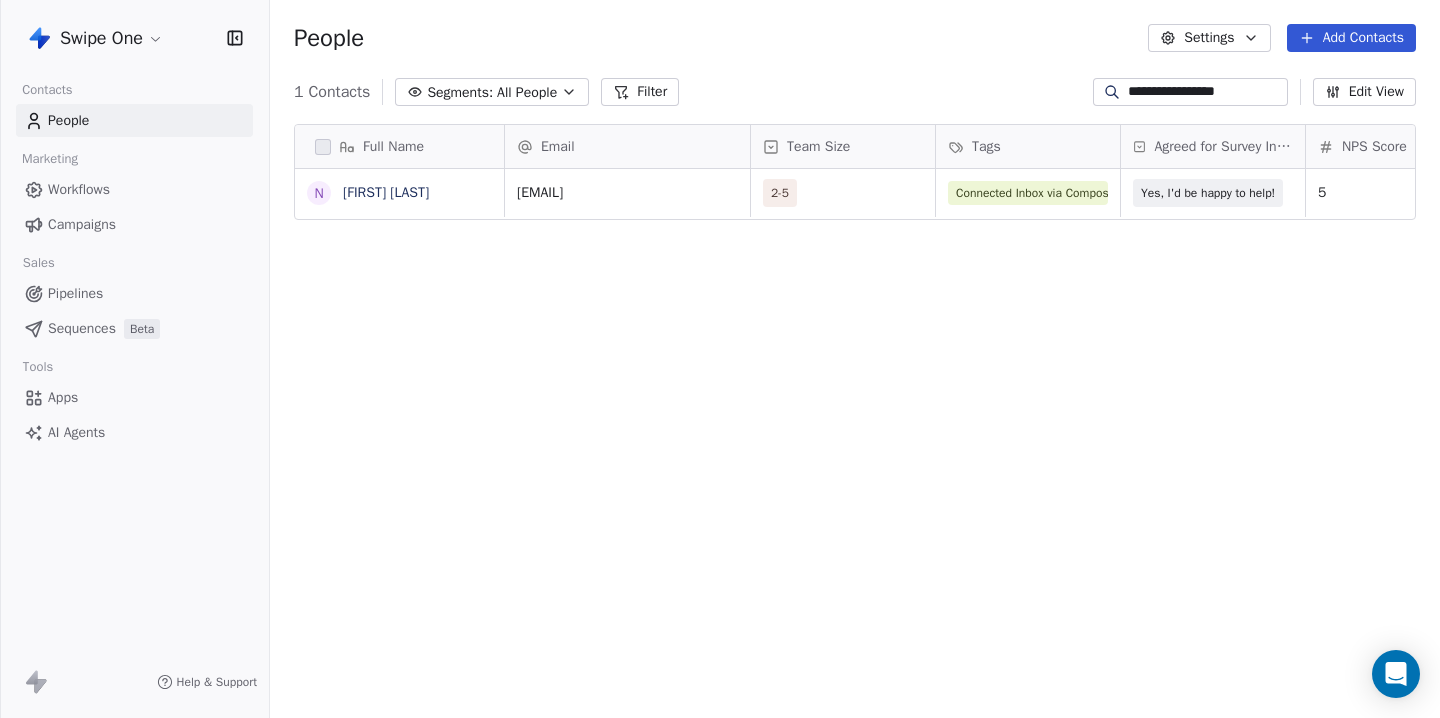 type on "**********" 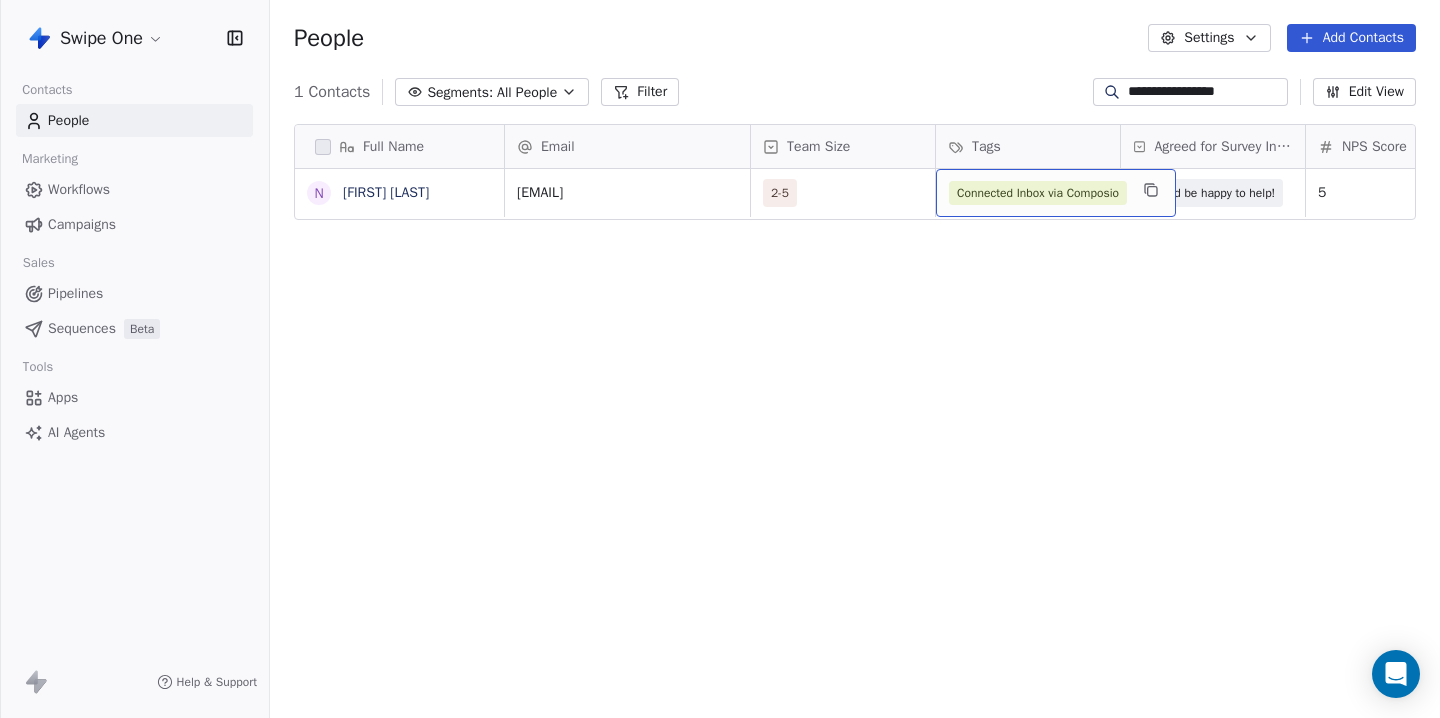 click on "Connected Inbox via Composio" at bounding box center (1056, 193) 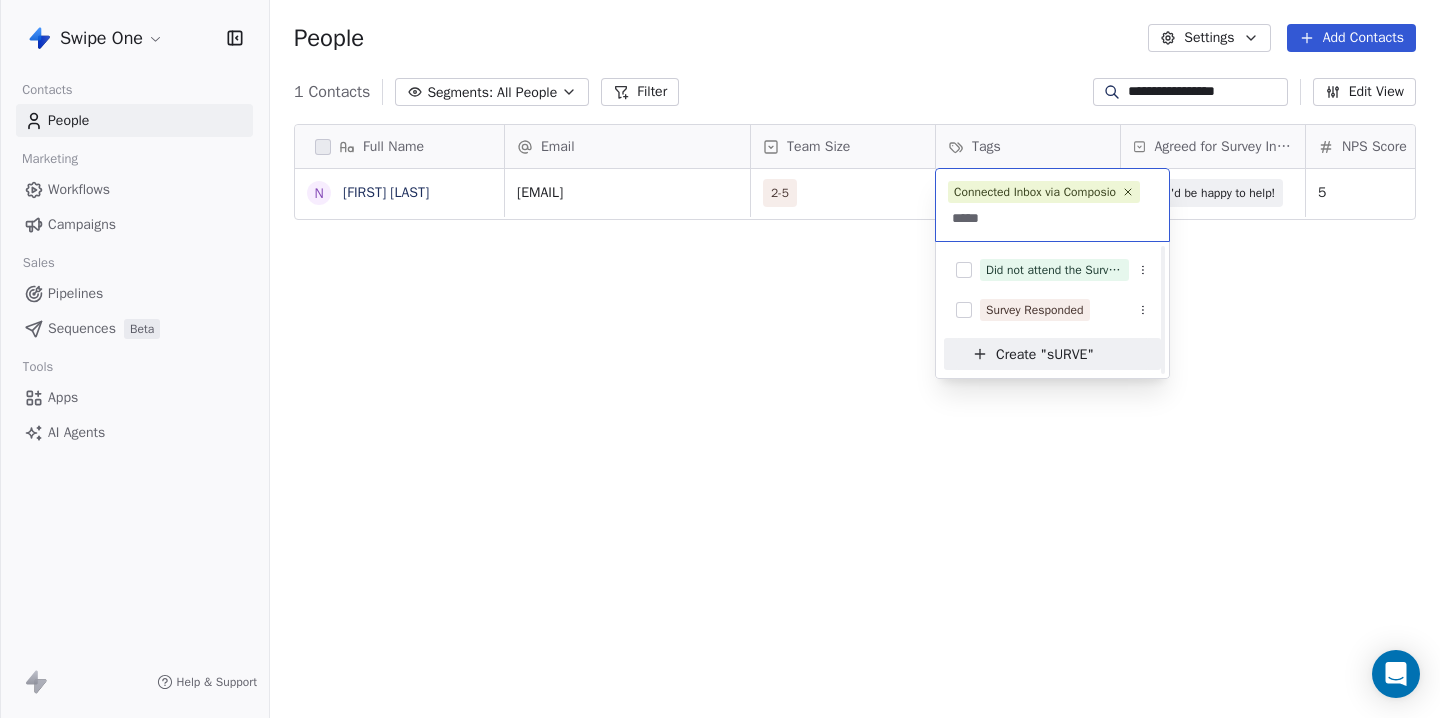 scroll, scrollTop: 0, scrollLeft: 0, axis: both 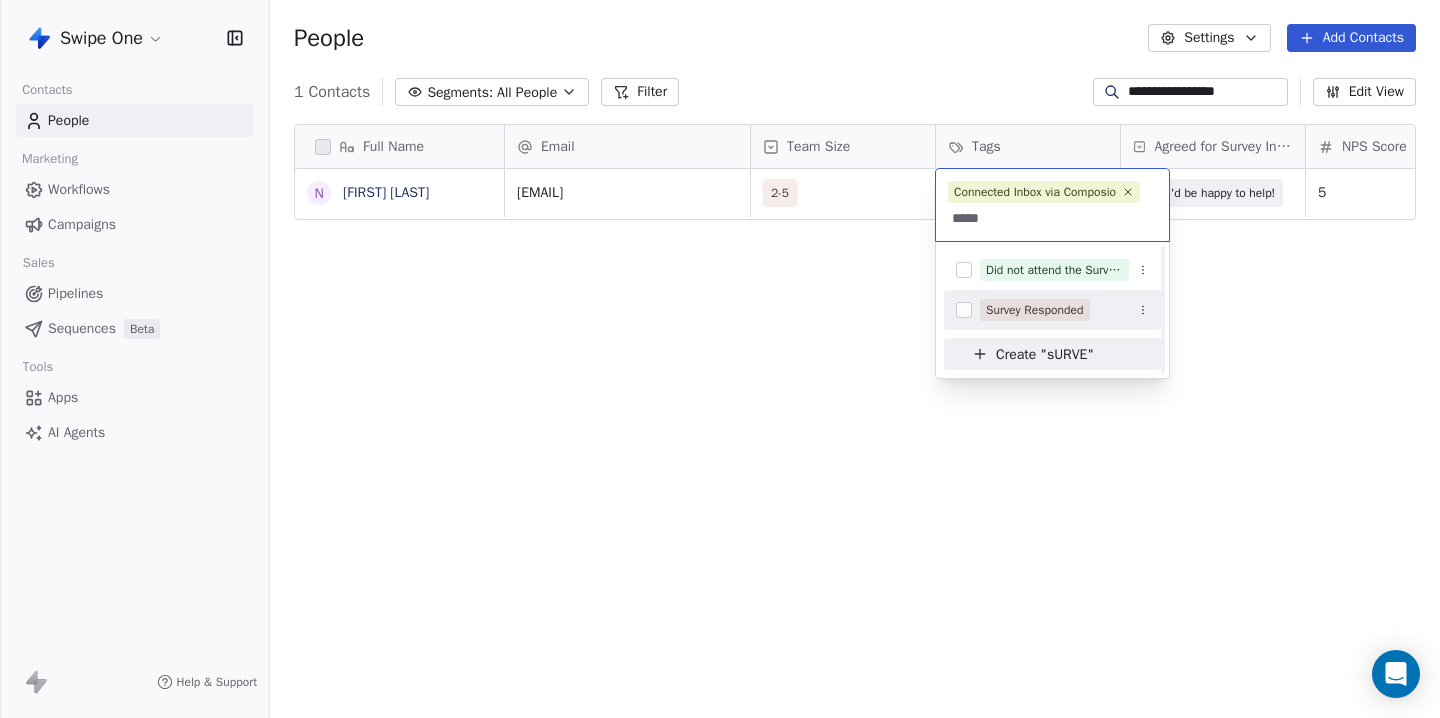 type on "*****" 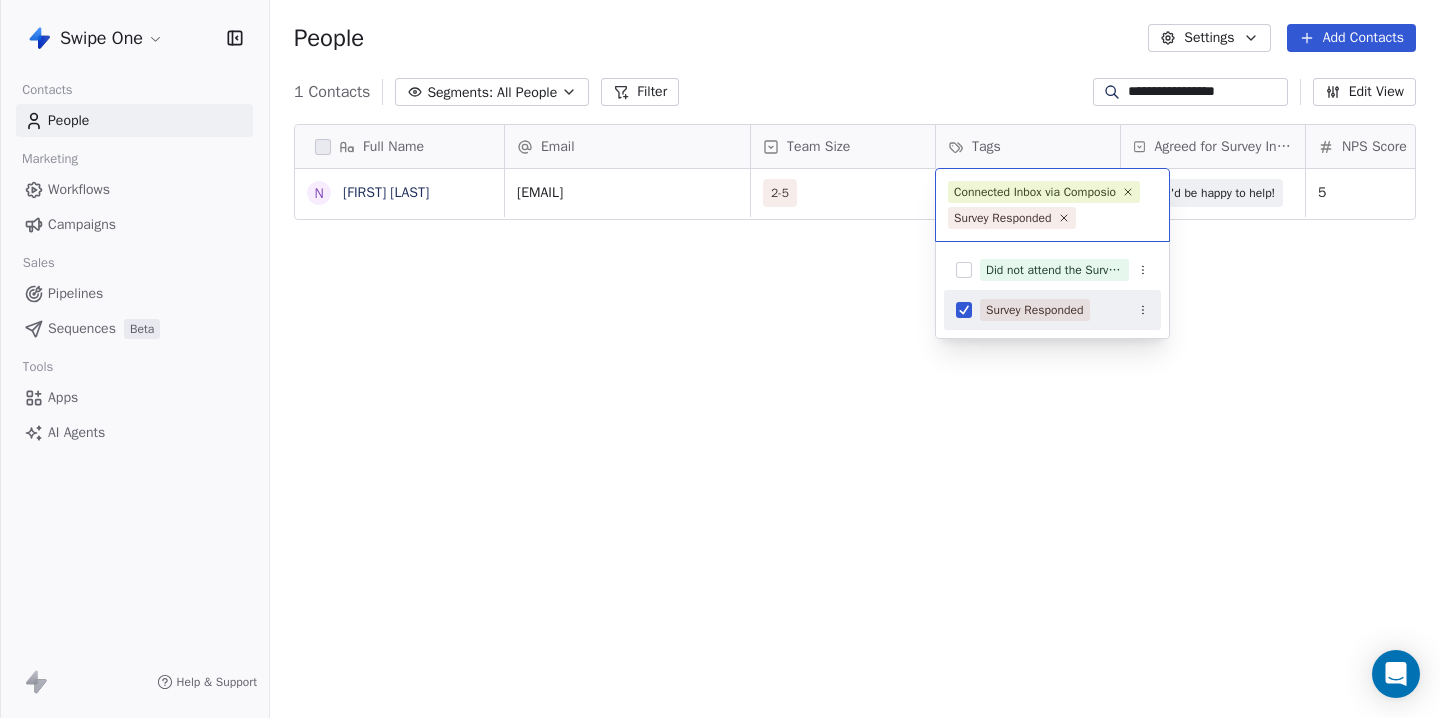click on "**********" at bounding box center (720, 359) 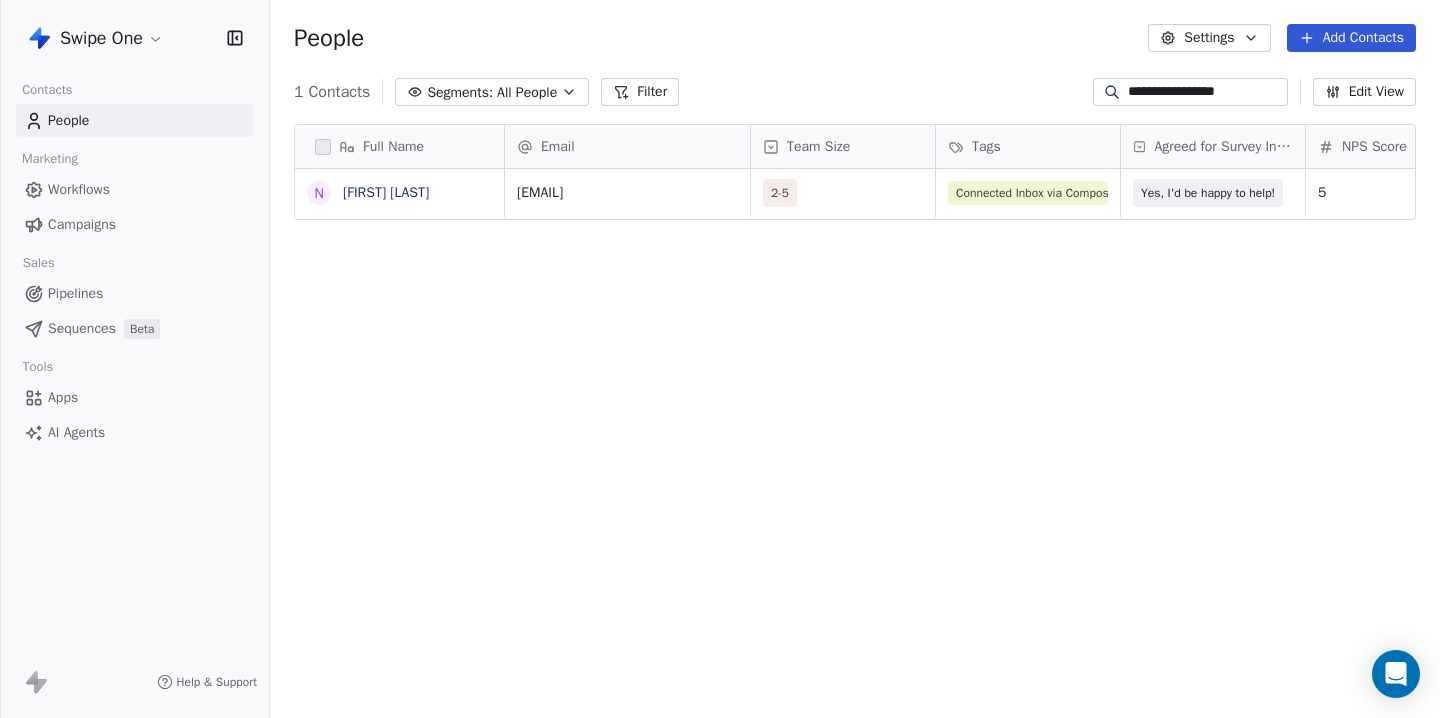 click on "Full Name N [FIRST] [LAST] Email Team Size Tags Agreed for Survey Interview NPS Score User Type Created Date IST Last Updated Date IST [EMAIL] 2-5 Connected Inbox via Composio Survey Responded Yes, I'd be happy to help! 5 Owner Jan 16, 2025 09:49 PM Jul 28, 2025 02:50 PM
To pick up a draggable item, press the space bar.
While dragging, use the arrow keys to move the item.
Press space again to drop the item in its new position, or press escape to cancel." at bounding box center [855, 424] 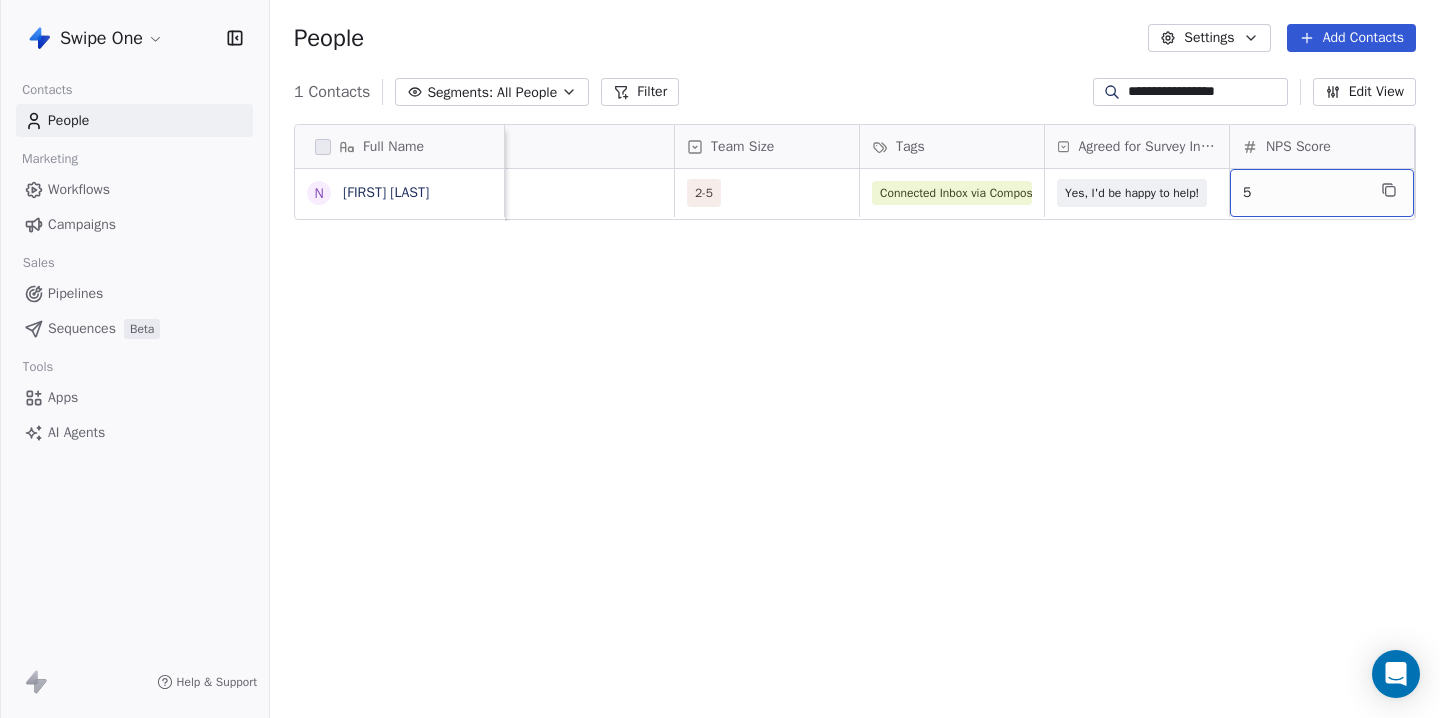 click on "5" at bounding box center (1304, 193) 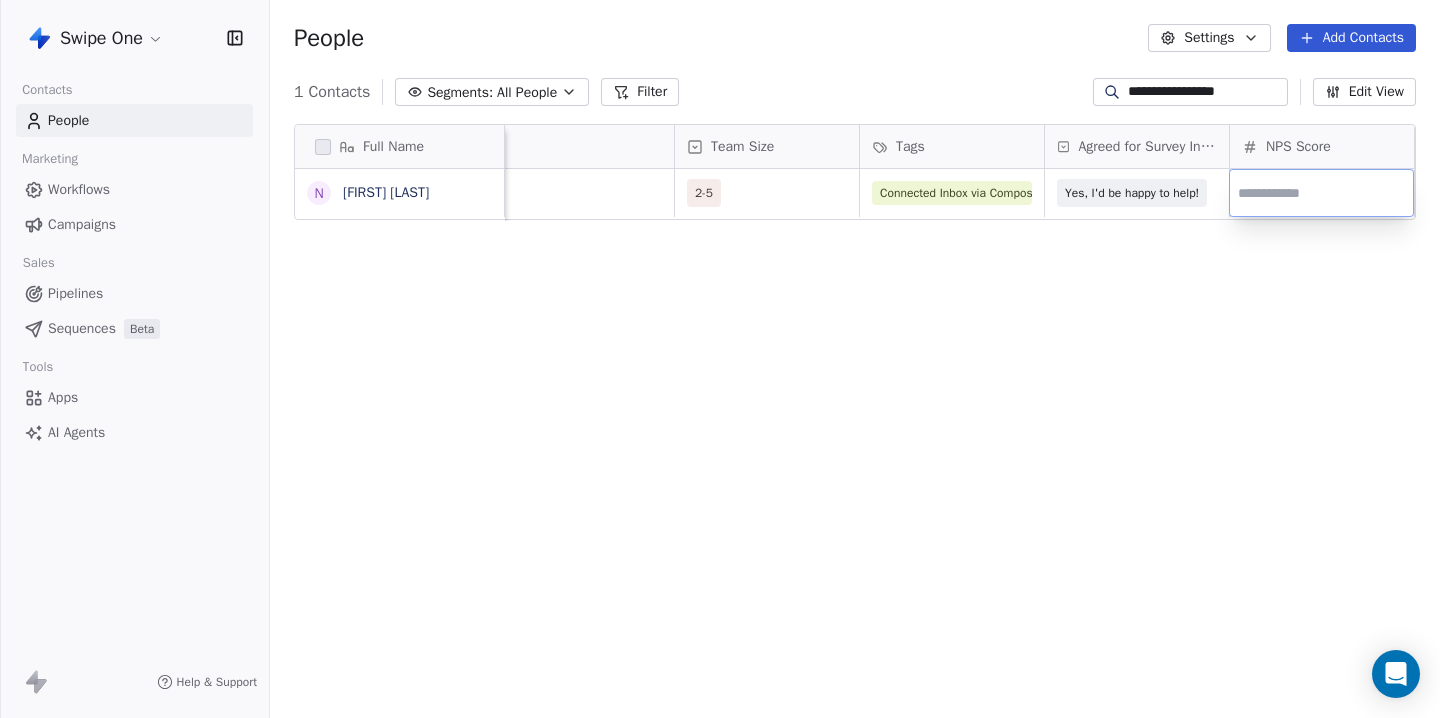 type on "*" 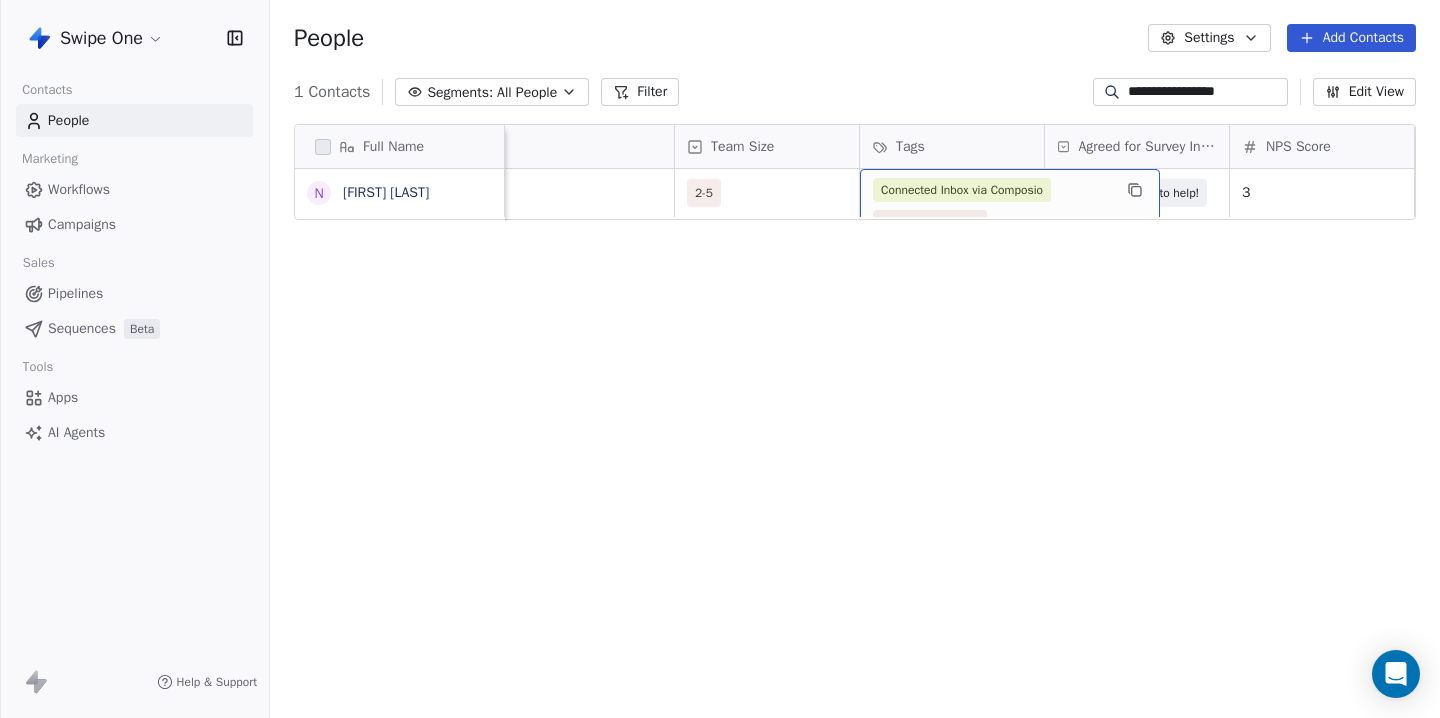 click on "Connected Inbox via Composio Survey Responded" at bounding box center [1010, 206] 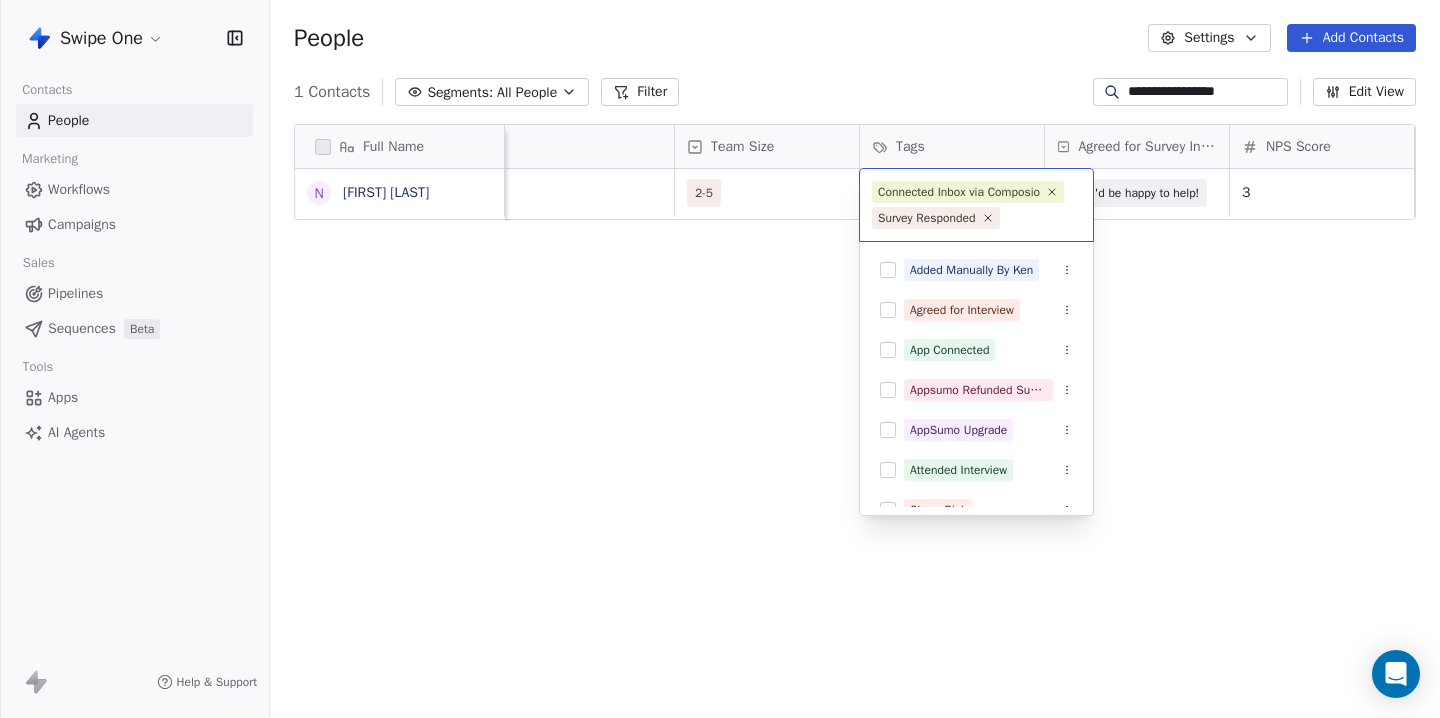 click on "Full Name [FIRST] [LAST] Email Team Size Tags Agreed for Survey Interview NPS Score User Type Created Date IST Last Updated Date IST [EMAIL] 2-5 Connected Inbox via Composio Survey Responded Yes, I'd be happy to help! 3 Owner Jan 16, 2025 09:49 PM Jul 28, 2025 03:12 PM
To pick up a draggable item, press the space bar.
While dragging, use the arrow keys to move the item.
Press space again to drop the item in its new position, or press escape to cancel.
Connected Inbox via Composio Survey Responded Added Manually By Ken Agreed for Interview App Connected Appsumo Refunded Sumolings AppSumo Upgrade Attended Interview Churn Risk Competitor Switch Connected Inbox via Composio Connected Inbox via Emailengine Customer Decision Maker" at bounding box center (720, 359) 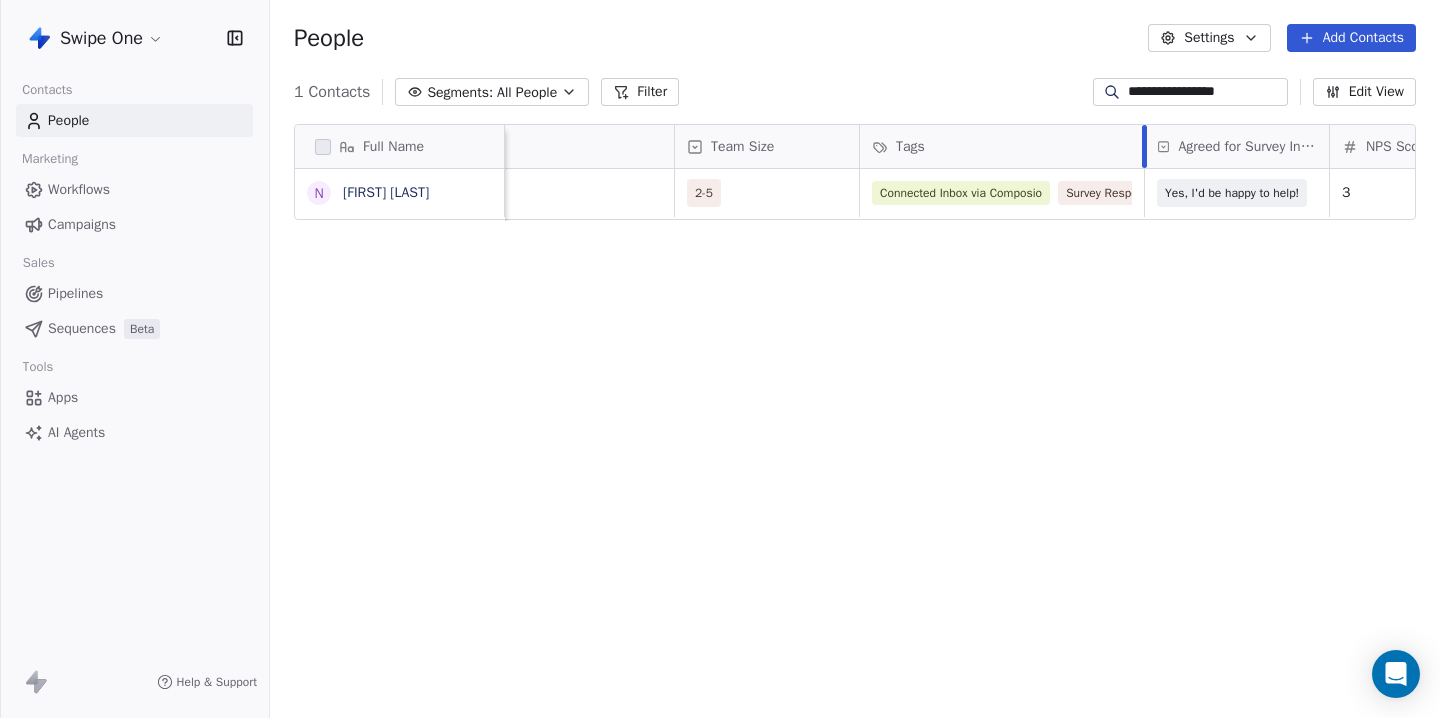 drag, startPoint x: 1043, startPoint y: 150, endPoint x: 1143, endPoint y: 156, distance: 100.17984 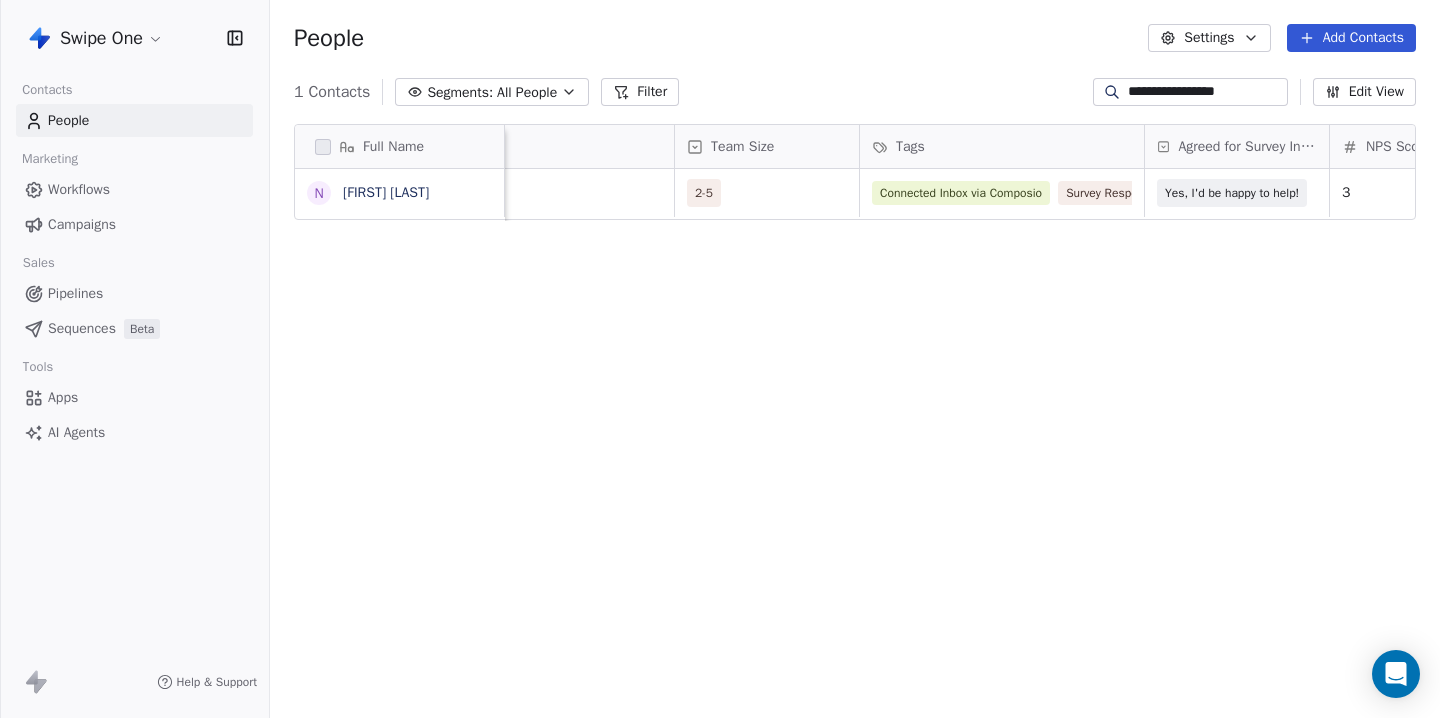click on "Edit View" at bounding box center [1364, 92] 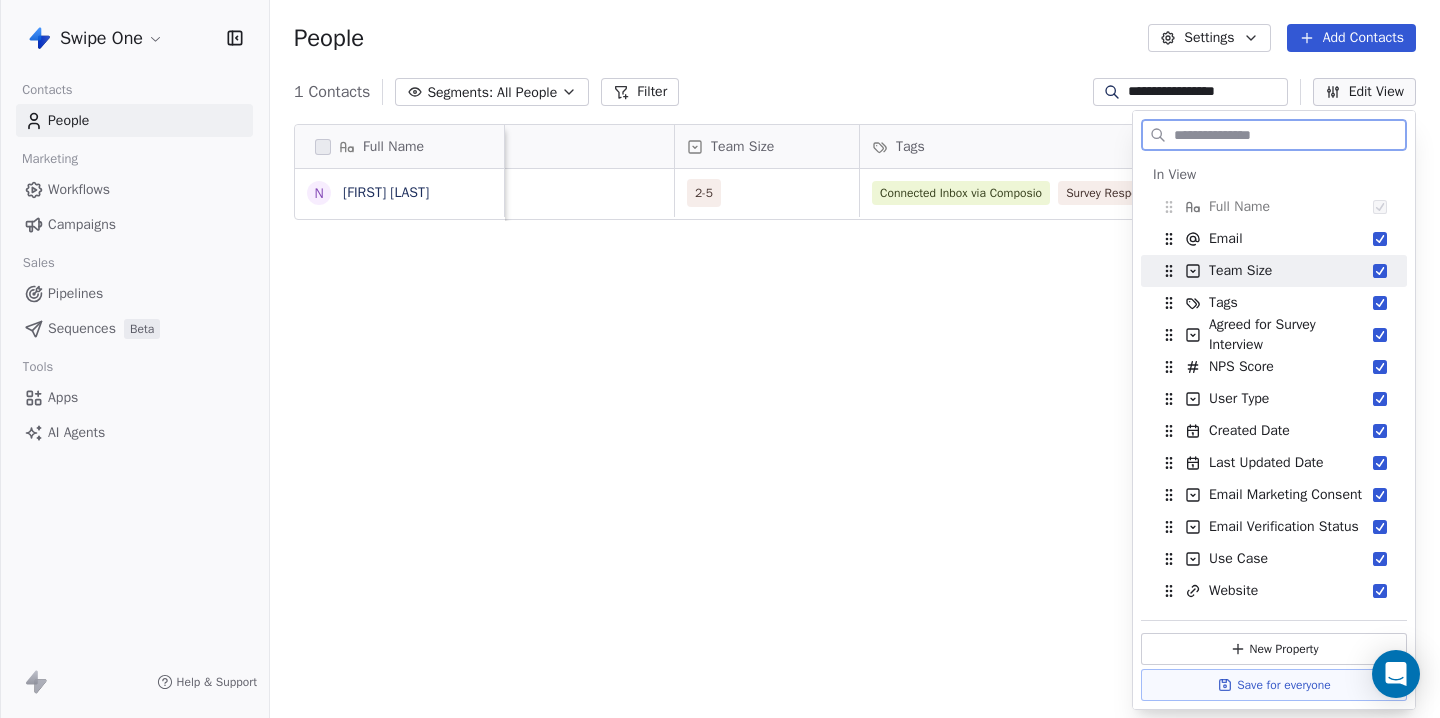 click at bounding box center (1380, 271) 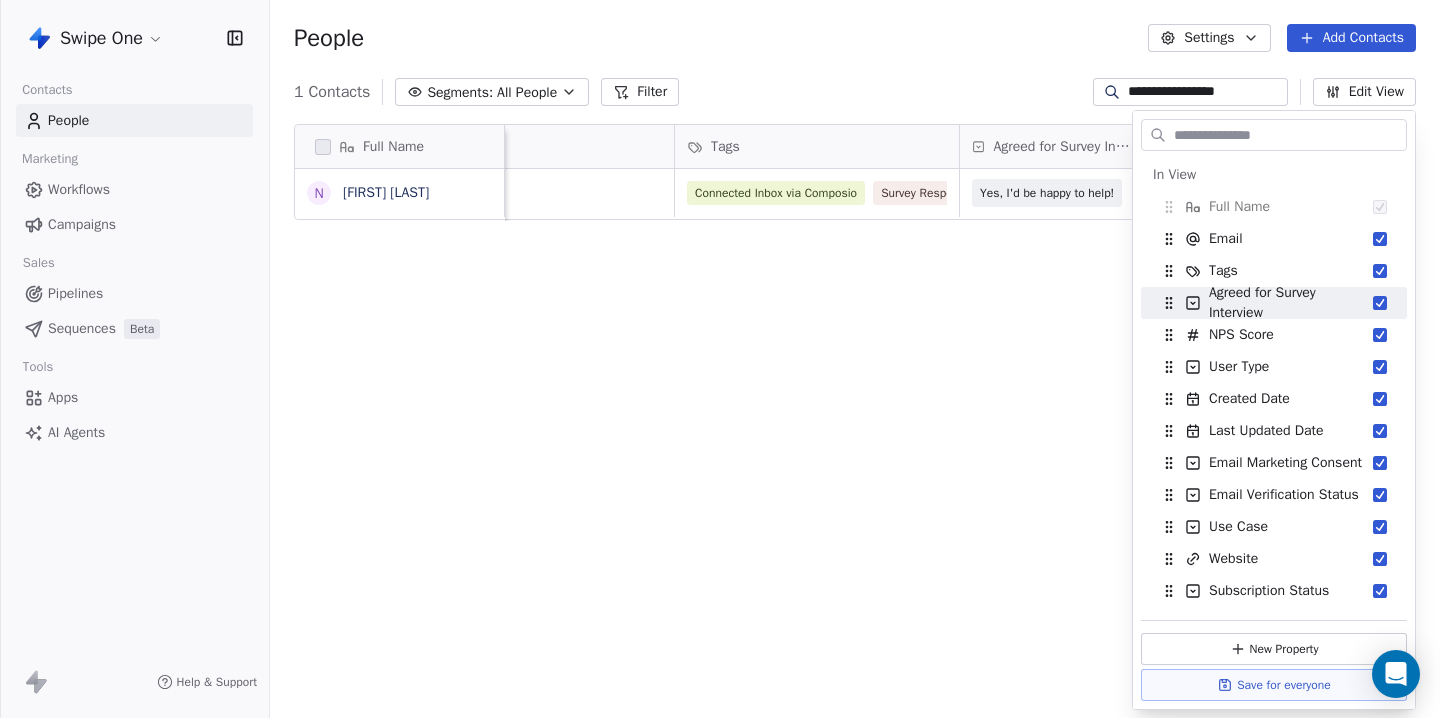 click on "Full Name [FIRST] [LAST] Email Tags Agreed for Survey Interview NPS Score User Type Created Date IST Last Updated Date IST Email Marketing Consent [EMAIL] Connected Inbox via Composio Survey Responded Yes, I'd be happy to help! 3 Owner Jan 16, 2025 09:49 PM Jul 28, 2025 03:12 PM Subscribed
To pick up a draggable item, press the space bar.
While dragging, use the arrow keys to move the item.
Press space again to drop the item in its new position, or press escape to cancel." at bounding box center [855, 424] 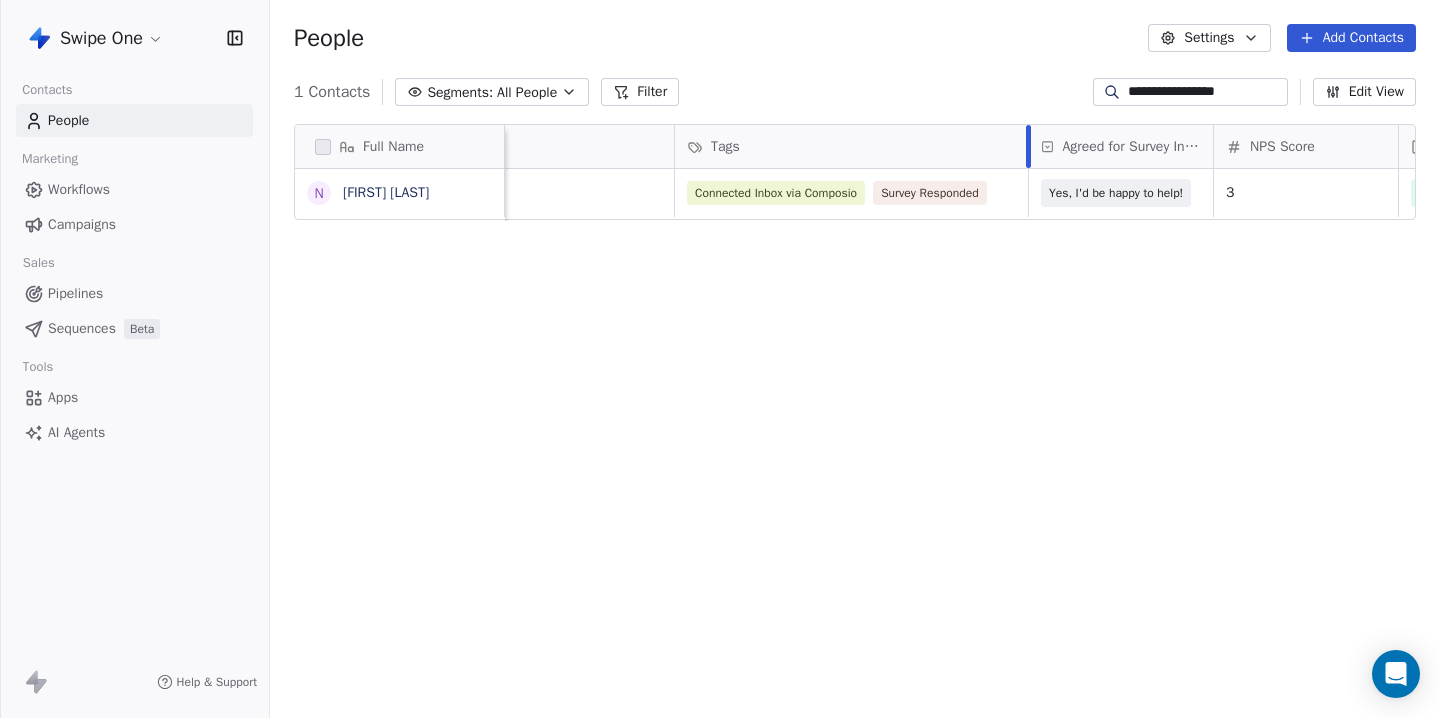 drag, startPoint x: 958, startPoint y: 141, endPoint x: 1027, endPoint y: 139, distance: 69.02898 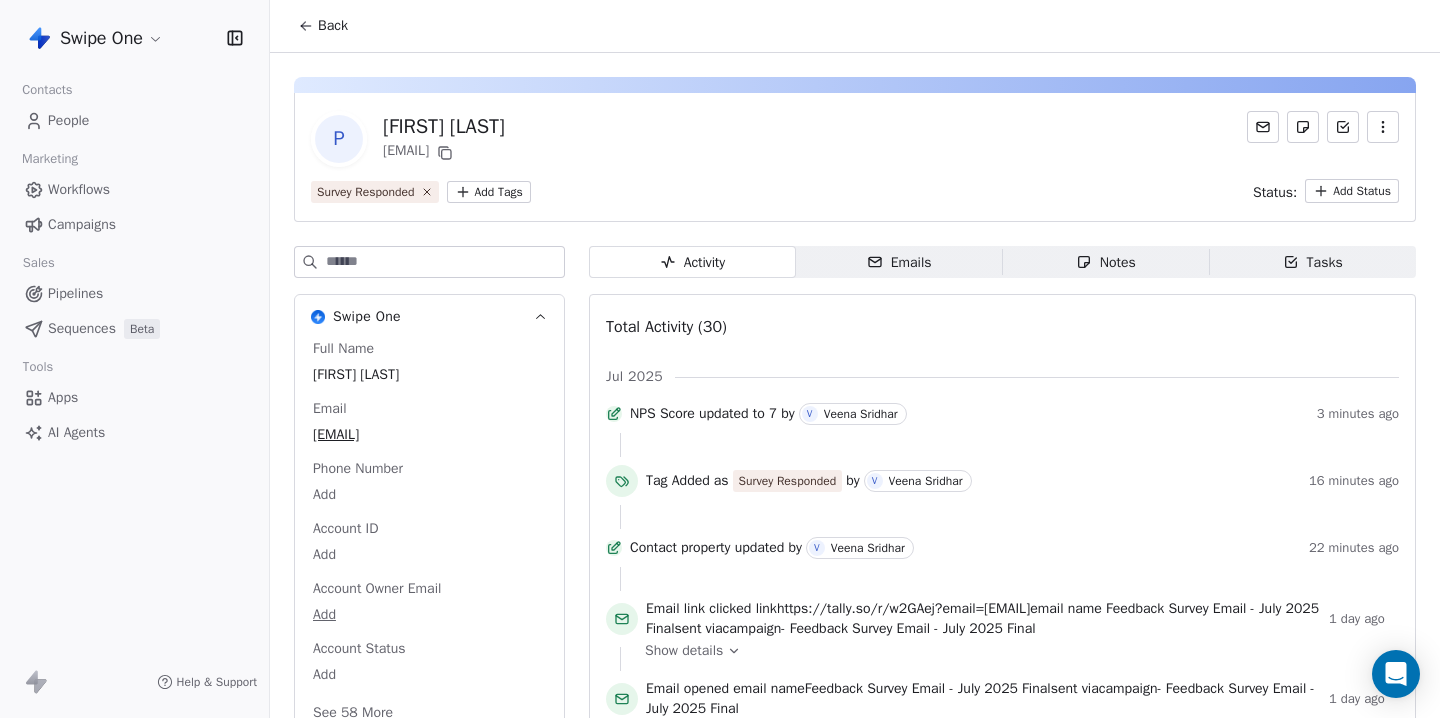 click on "Back" at bounding box center (333, 26) 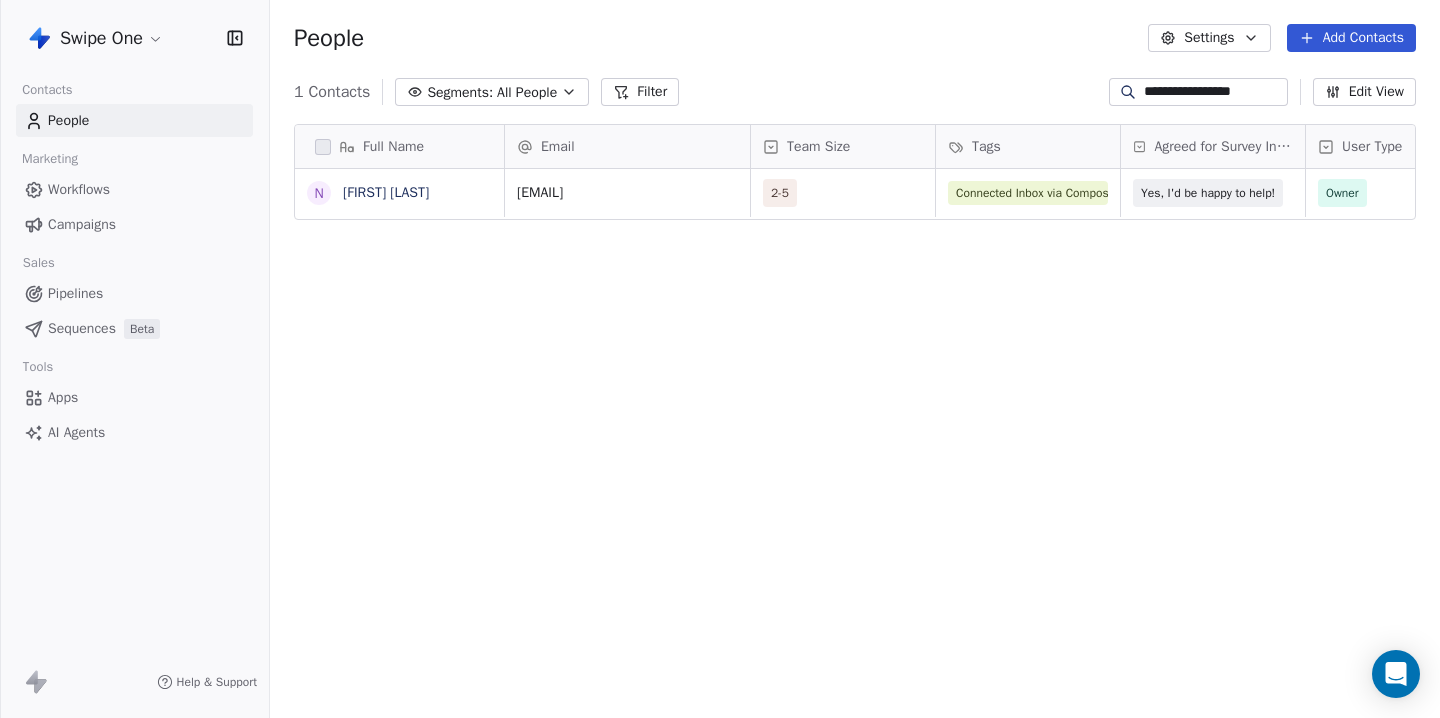 scroll, scrollTop: 1, scrollLeft: 1, axis: both 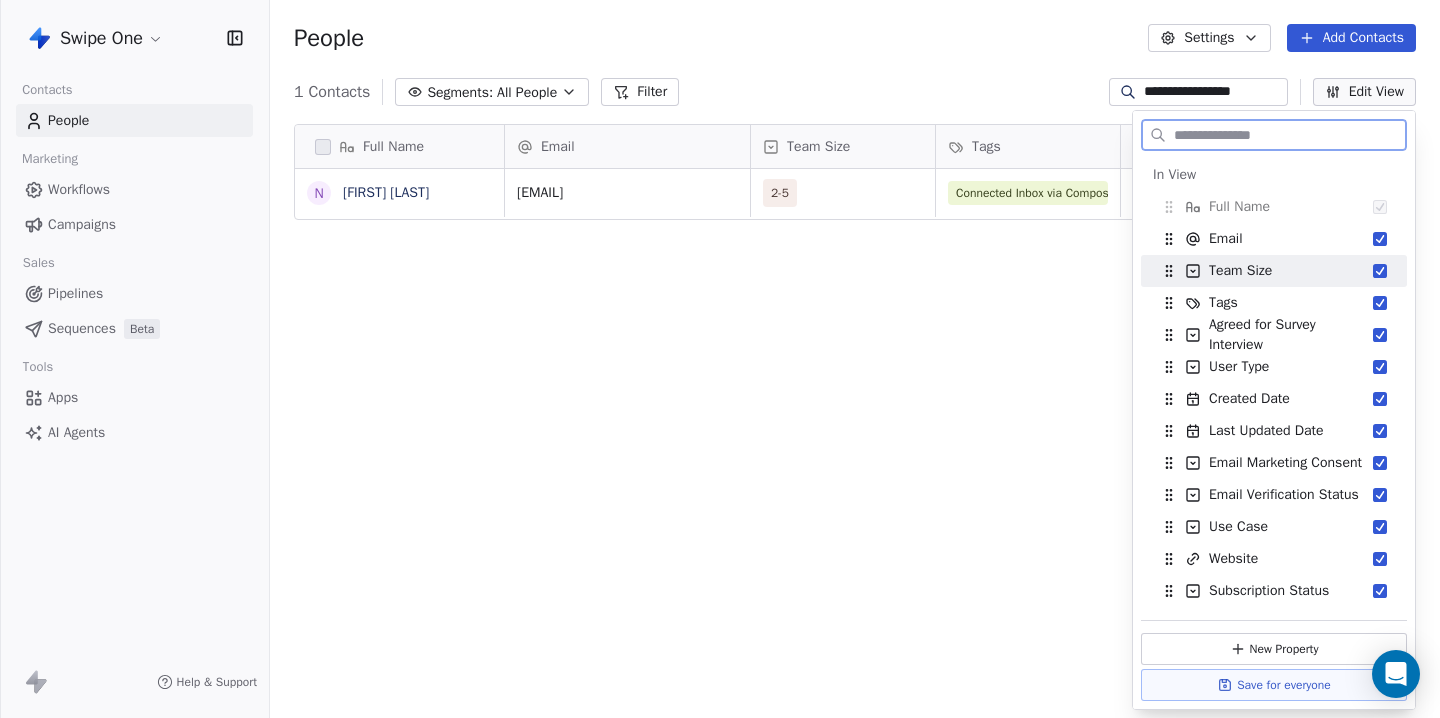 click at bounding box center [1380, 271] 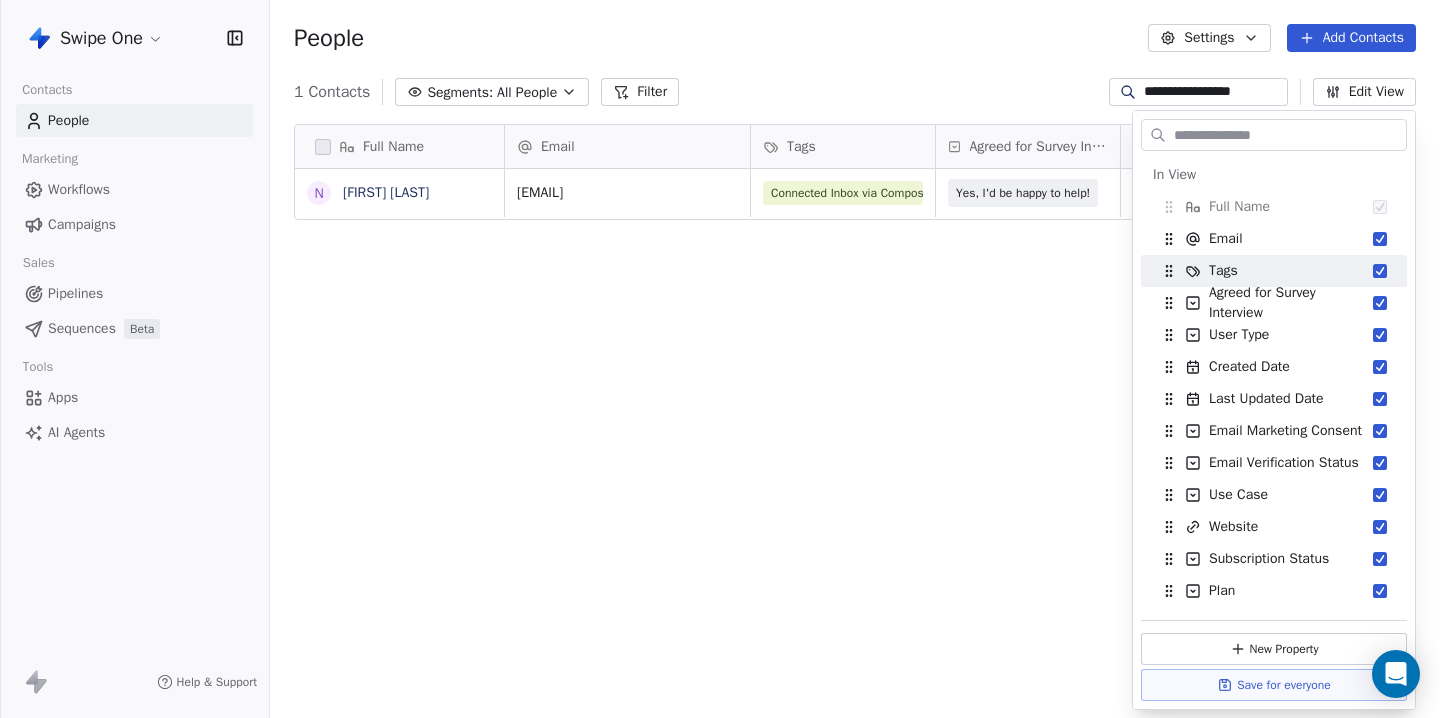 click on "Full Name N Nick Quick Email Tags Agreed for Survey Interview User Type Created Date IST Last Updated Date IST Email Marketing Consent Email Verification Status [EMAIL] Connected Inbox via Composio Survey Responded Yes, I'd be happy to help! Owner Jan 16, 2025 09:49 PM Jul 28, 2025 03:12 PM Subscribed Valid
To pick up a draggable item, press the space bar.
While dragging, use the arrow keys to move the item.
Press space again to drop the item in its new position, or press escape to cancel." at bounding box center [855, 424] 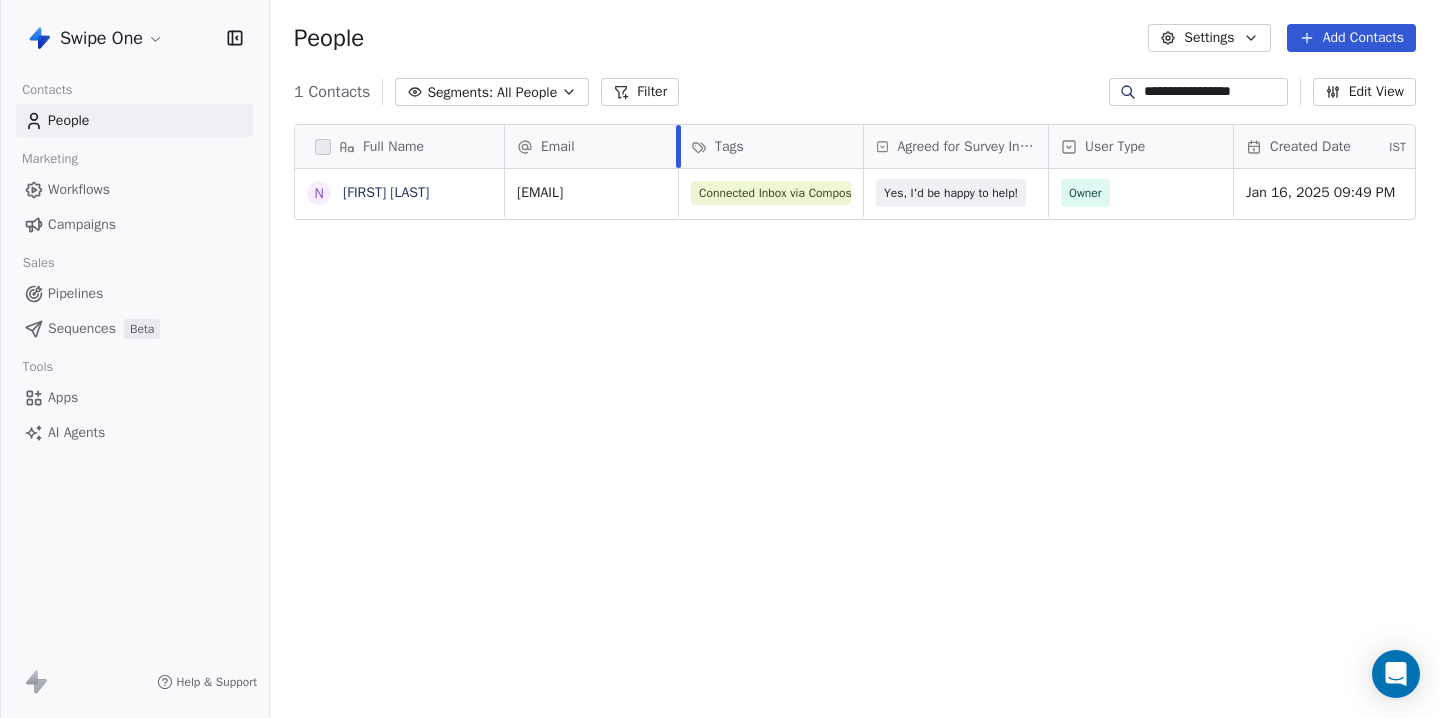 drag, startPoint x: 749, startPoint y: 149, endPoint x: 676, endPoint y: 148, distance: 73.00685 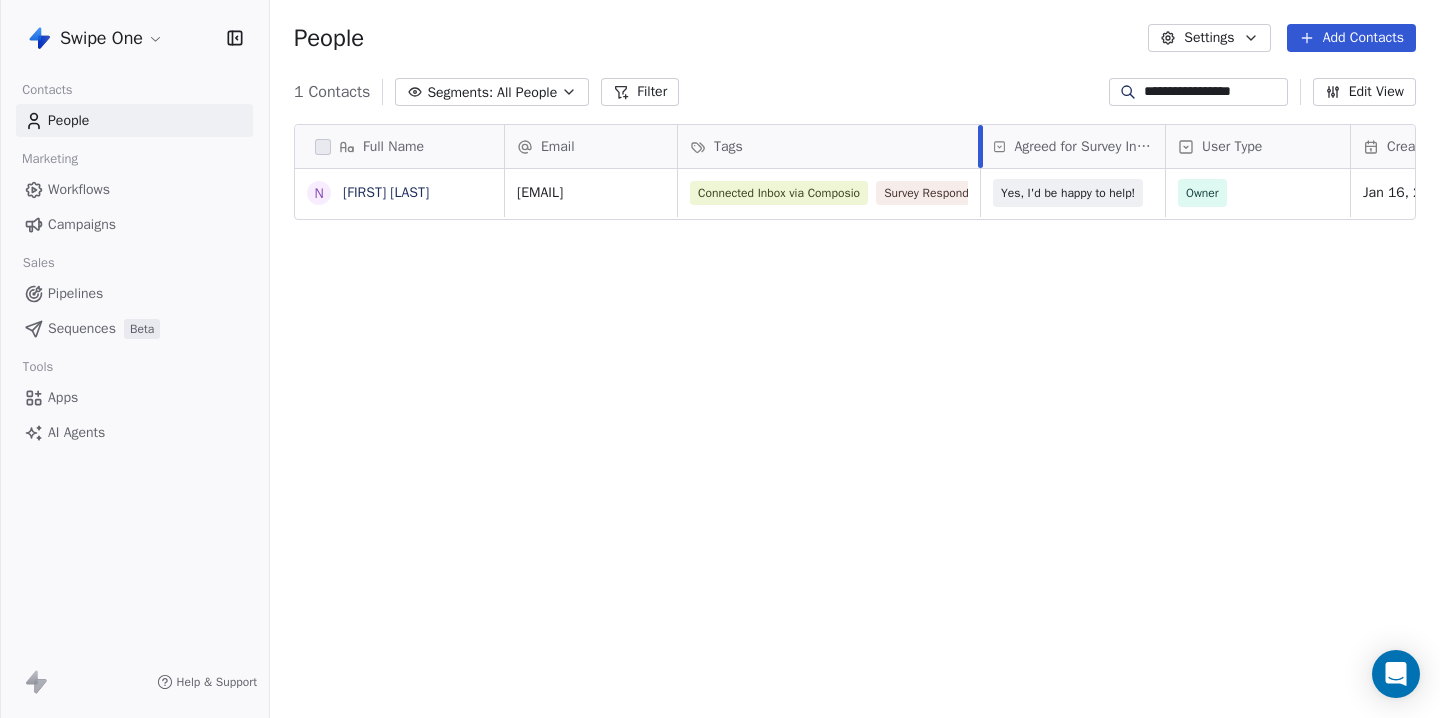 drag, startPoint x: 862, startPoint y: 141, endPoint x: 980, endPoint y: 143, distance: 118.016945 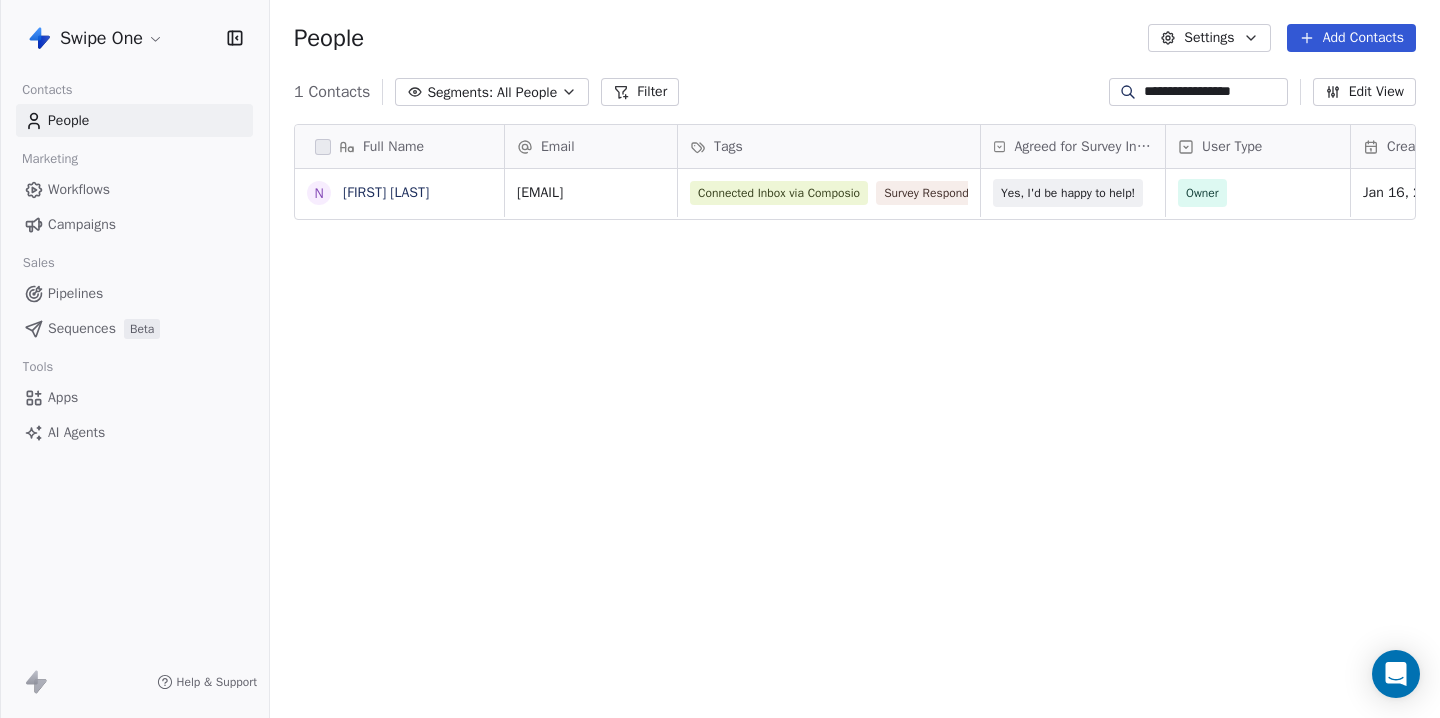 click on "Full Name N Nick Quick Email Tags Agreed for Survey Interview User Type Created Date IST Last Updated Date IST Email Marketing Consent Email Verification Status [EMAIL] Connected Inbox via Composio Survey Responded Yes, I'd be happy to help! Owner Jan 16, 2025 09:49 PM Jul 28, 2025 03:12 PM Subscribed Valid
To pick up a draggable item, press the space bar.
While dragging, use the arrow keys to move the item.
Press space again to drop the item in its new position, or press escape to cancel." at bounding box center [855, 424] 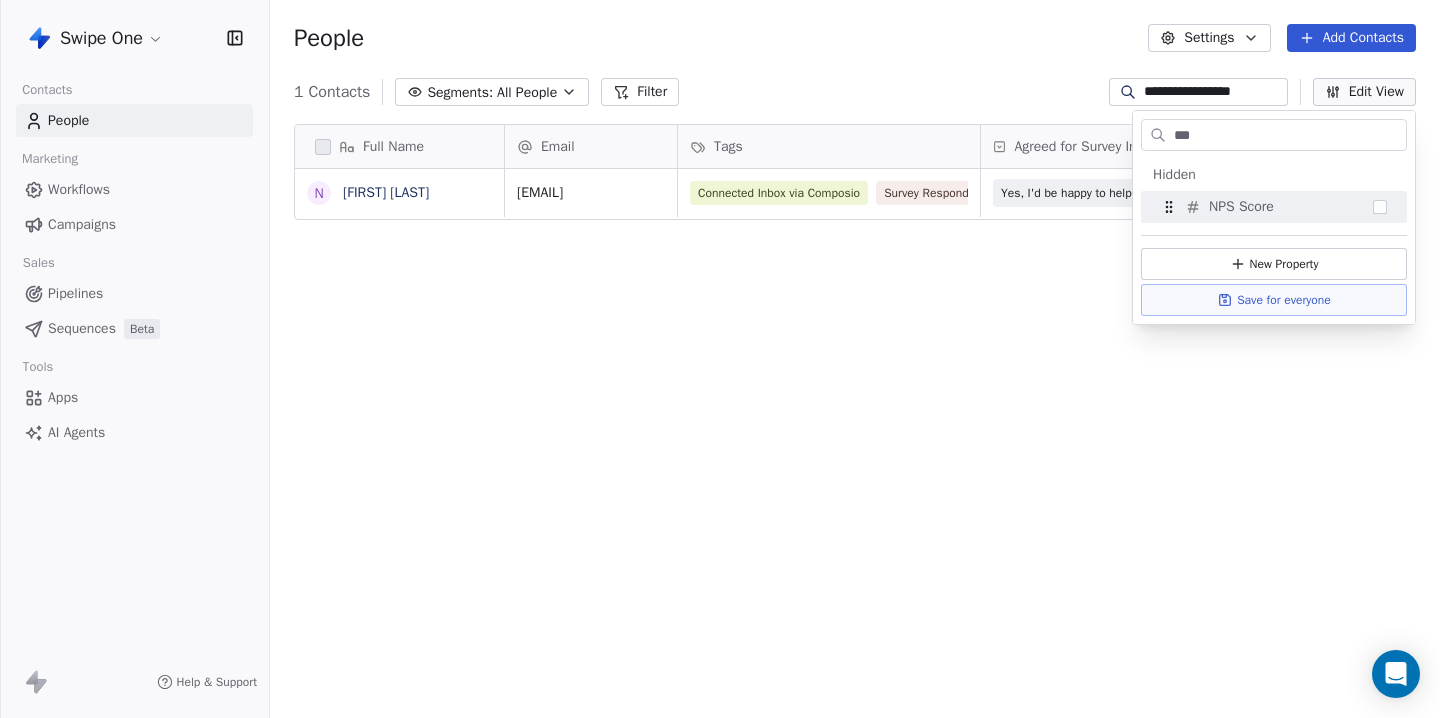type on "***" 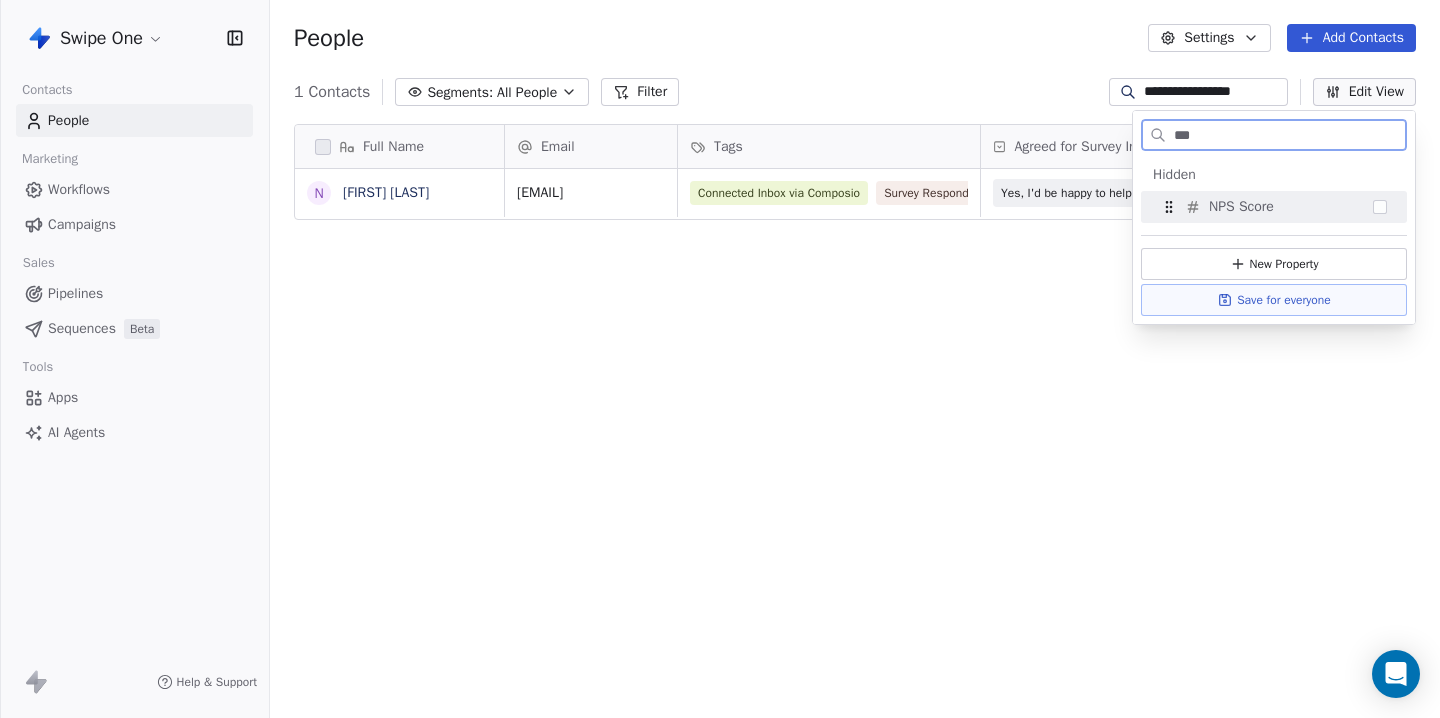 click at bounding box center (1380, 207) 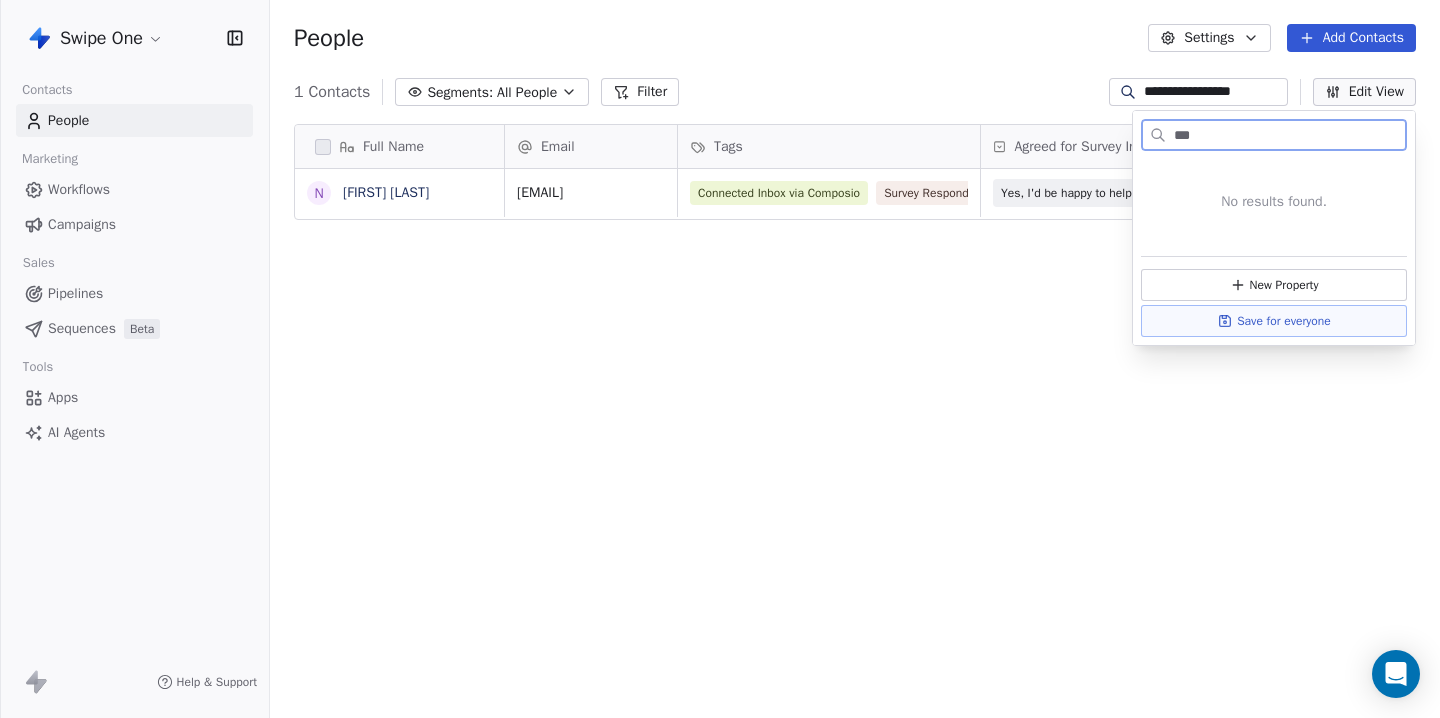 click on "Edit View" at bounding box center (1364, 92) 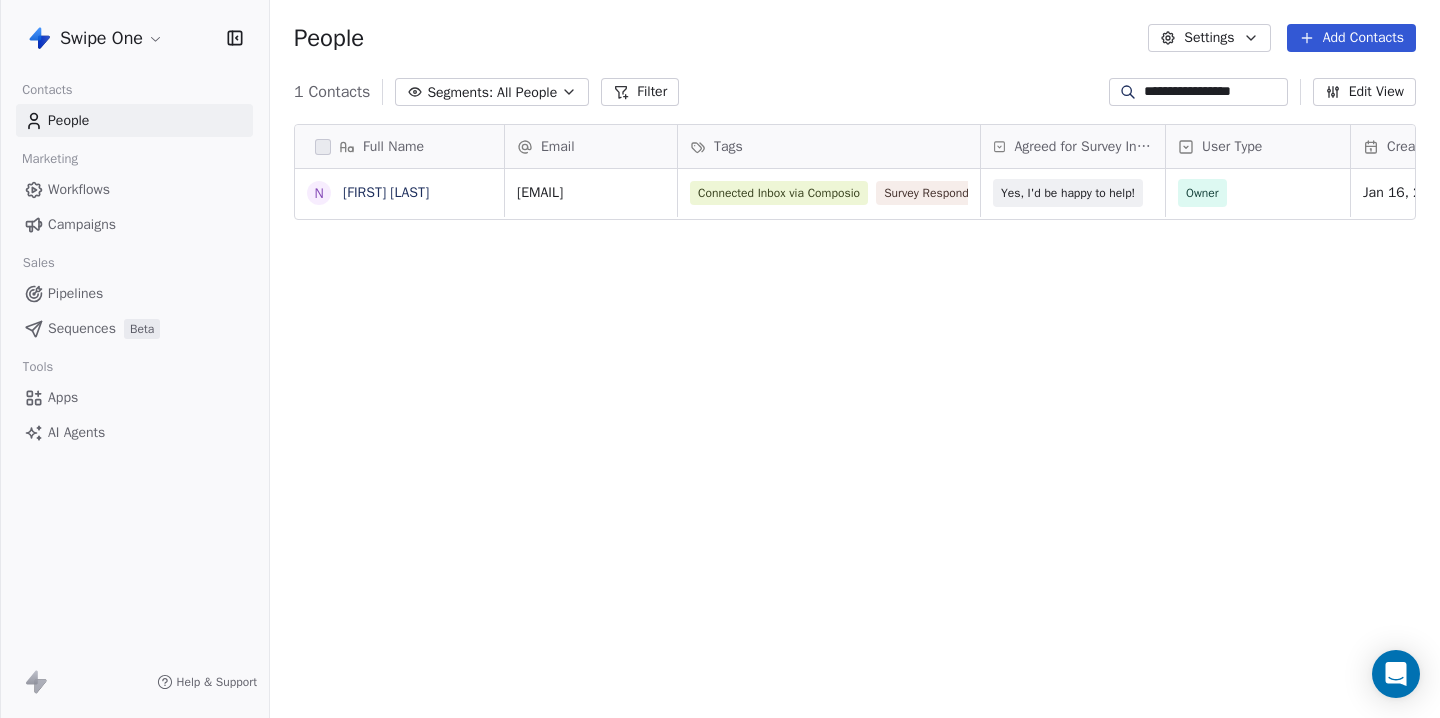 click on "Edit View" at bounding box center [1364, 92] 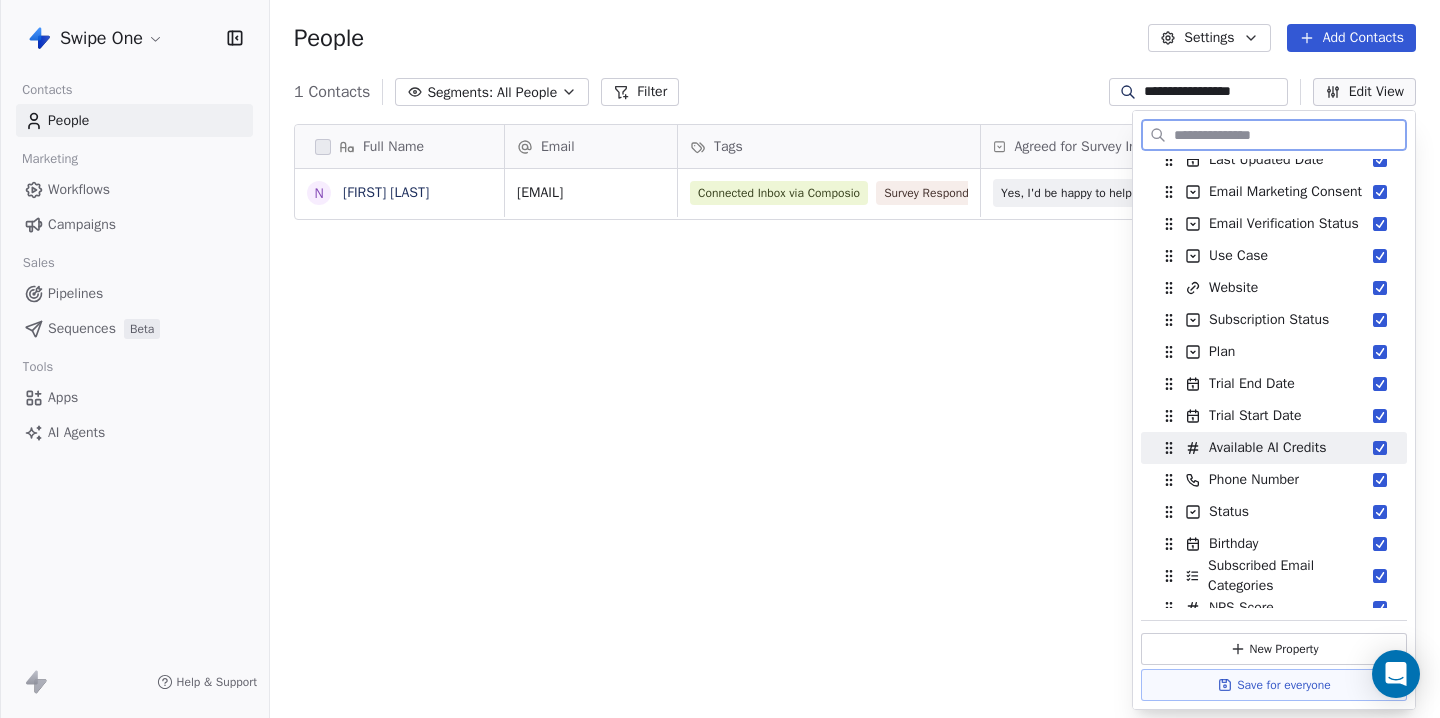 click on "Birthday" at bounding box center [1209, 544] 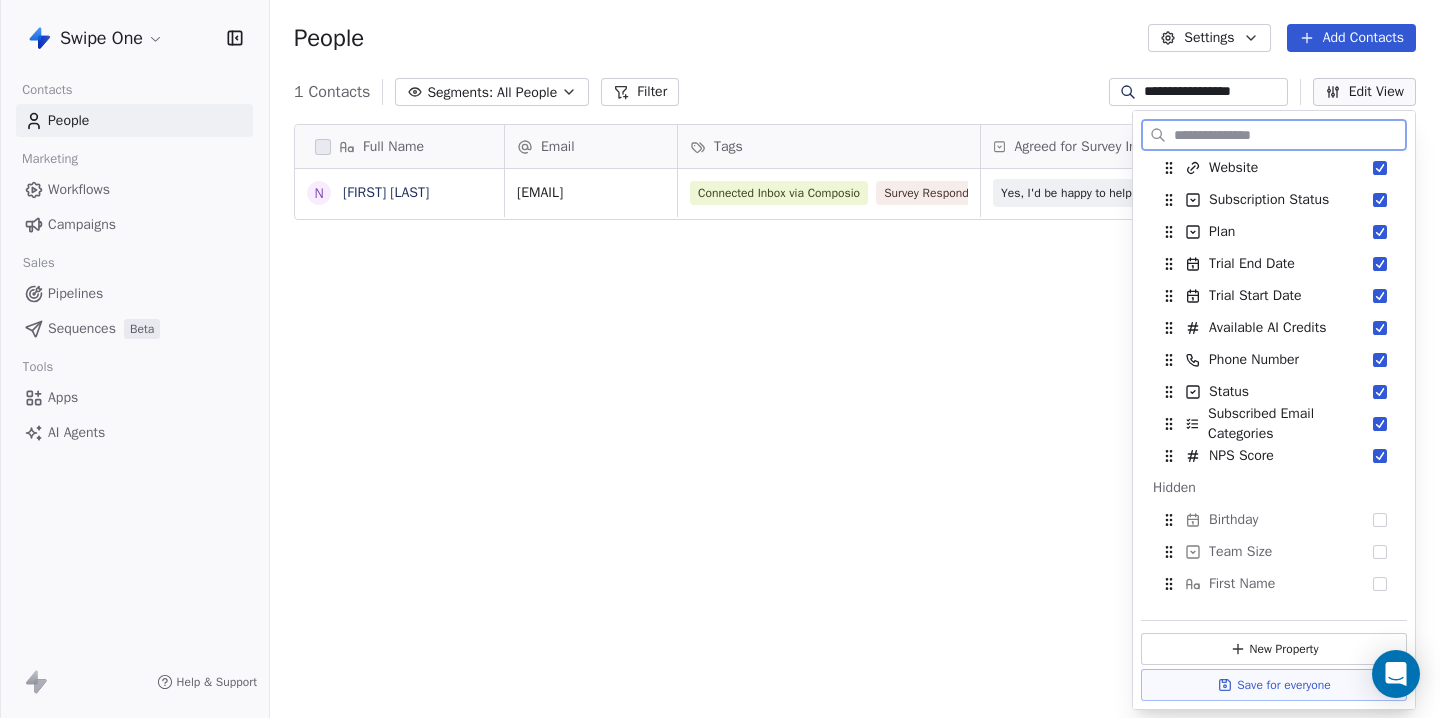 scroll, scrollTop: 363, scrollLeft: 0, axis: vertical 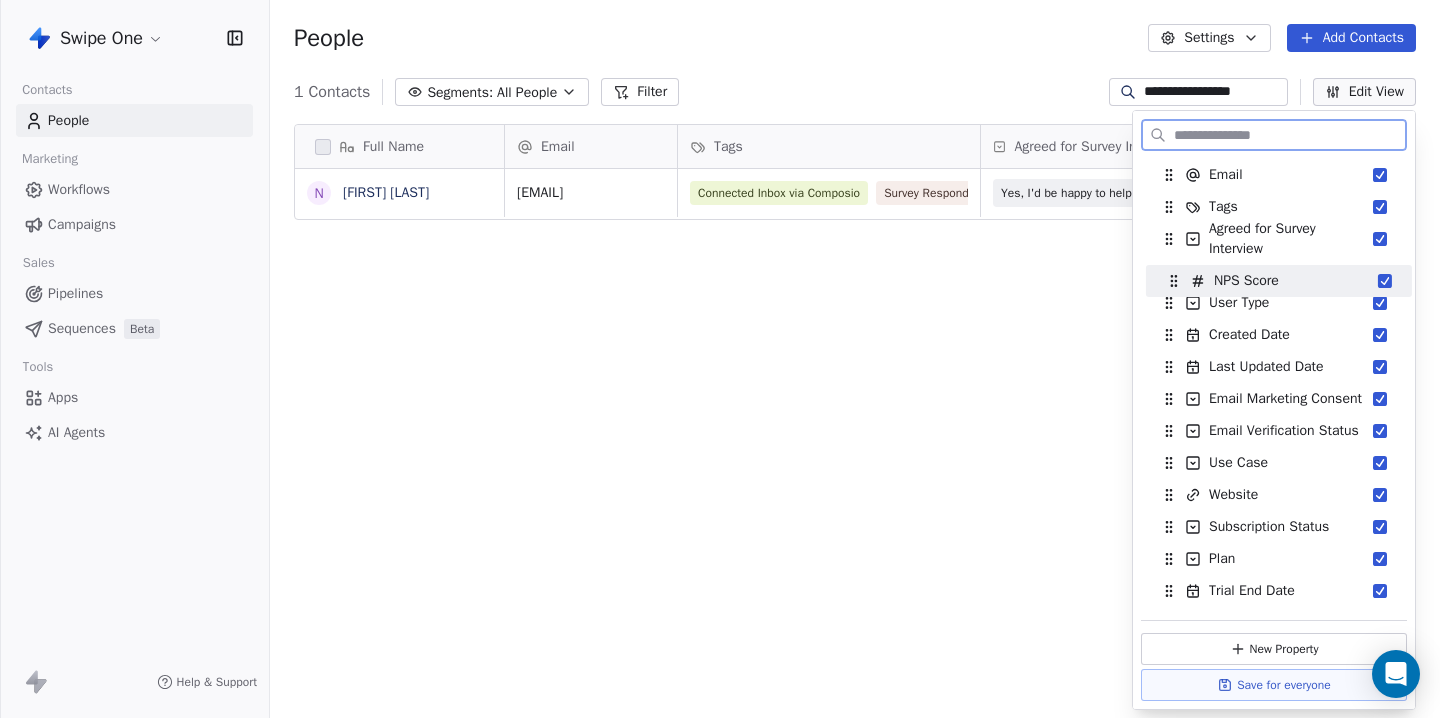 drag, startPoint x: 1171, startPoint y: 455, endPoint x: 1176, endPoint y: 284, distance: 171.07309 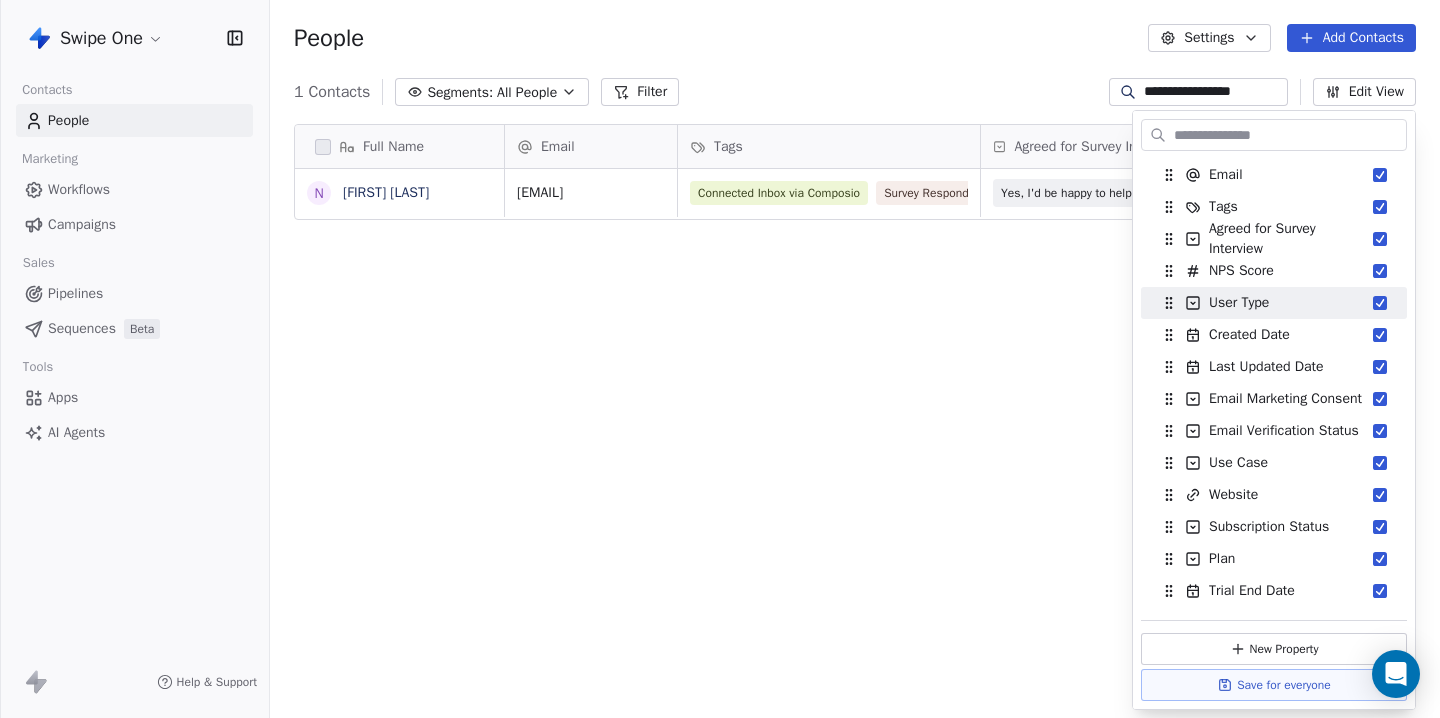 click on "Full Name [FIRST] [LAST] Email Tags Agreed for Survey Interview NPS Score User Type Created Date IST Last Updated Date IST Email Marketing Consent [EMAIL] Connected Inbox via Composio Survey Responded Yes, I'd be happy to help! 3 Owner Jan 16, 2025 09:49 PM Jul 28, 2025 03:12 PM Subscribed
To pick up a draggable item, press the space bar.
While dragging, use the arrow keys to move the item.
Press space again to drop the item in its new position, or press escape to cancel." at bounding box center [855, 424] 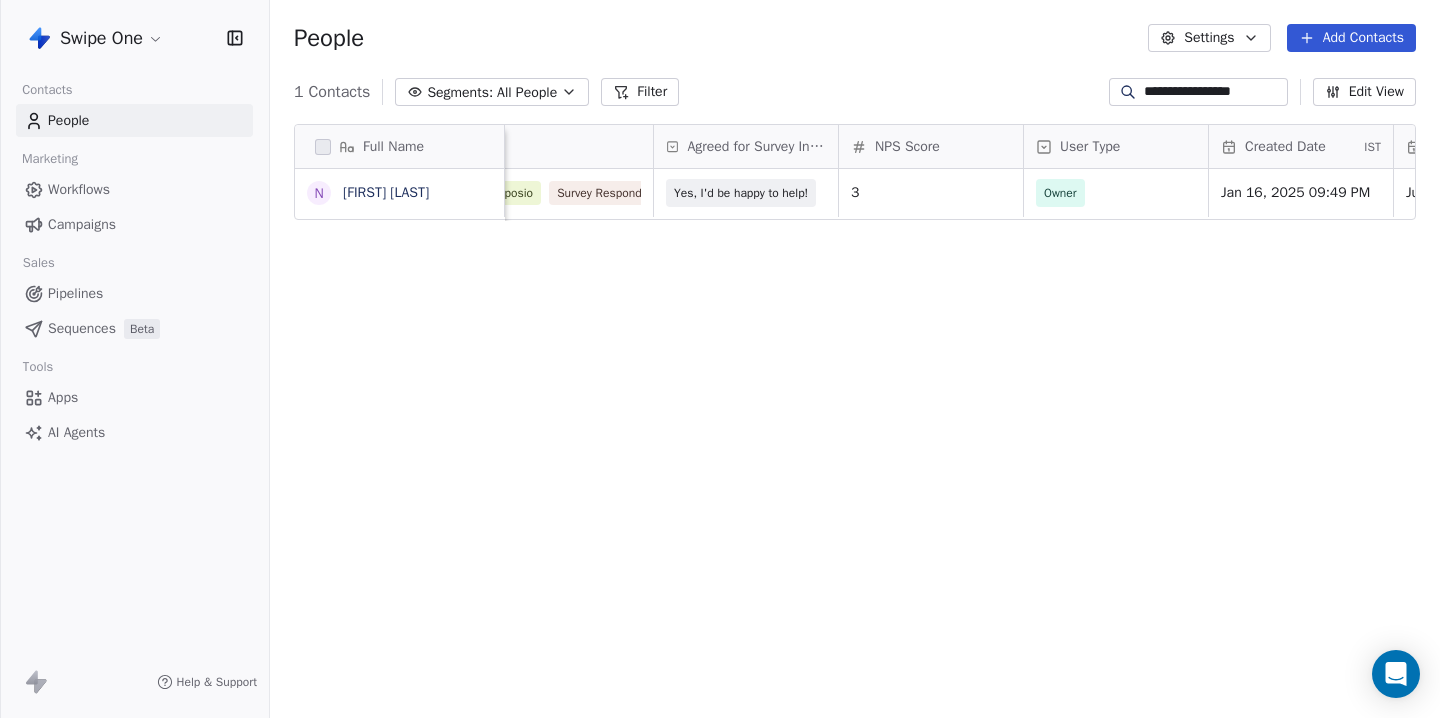 scroll, scrollTop: 0, scrollLeft: 0, axis: both 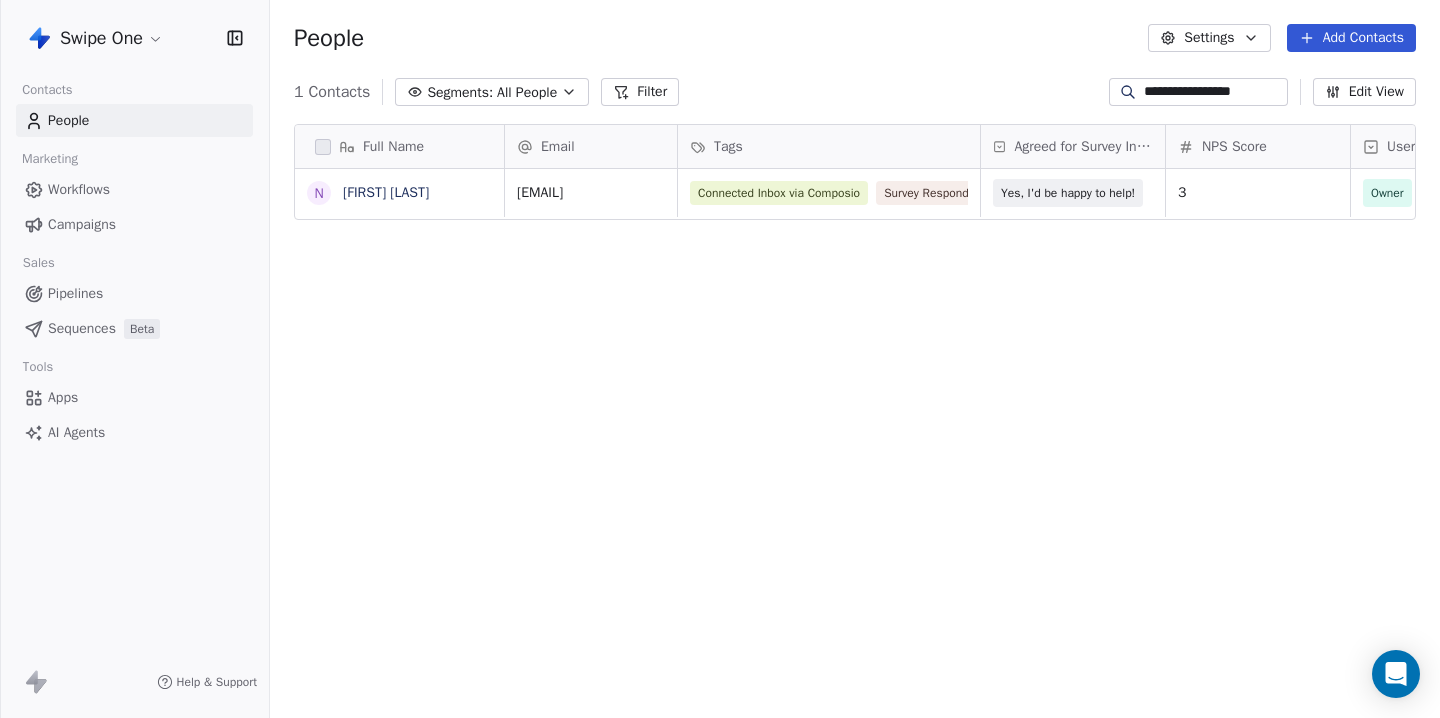 click on "Full Name [FIRST] [LAST] Email Tags Agreed for Survey Interview NPS Score User Type Created Date IST Last Updated Date IST Email Marketing Consent [EMAIL] Connected Inbox via Composio Survey Responded Yes, I'd be happy to help! 3 Owner Jan 16, 2025 09:49 PM Jul 28, 2025 03:12 PM Subscribed
To pick up a draggable item, press the space bar.
While dragging, use the arrow keys to move the item.
Press space again to drop the item in its new position, or press escape to cancel." at bounding box center [855, 424] 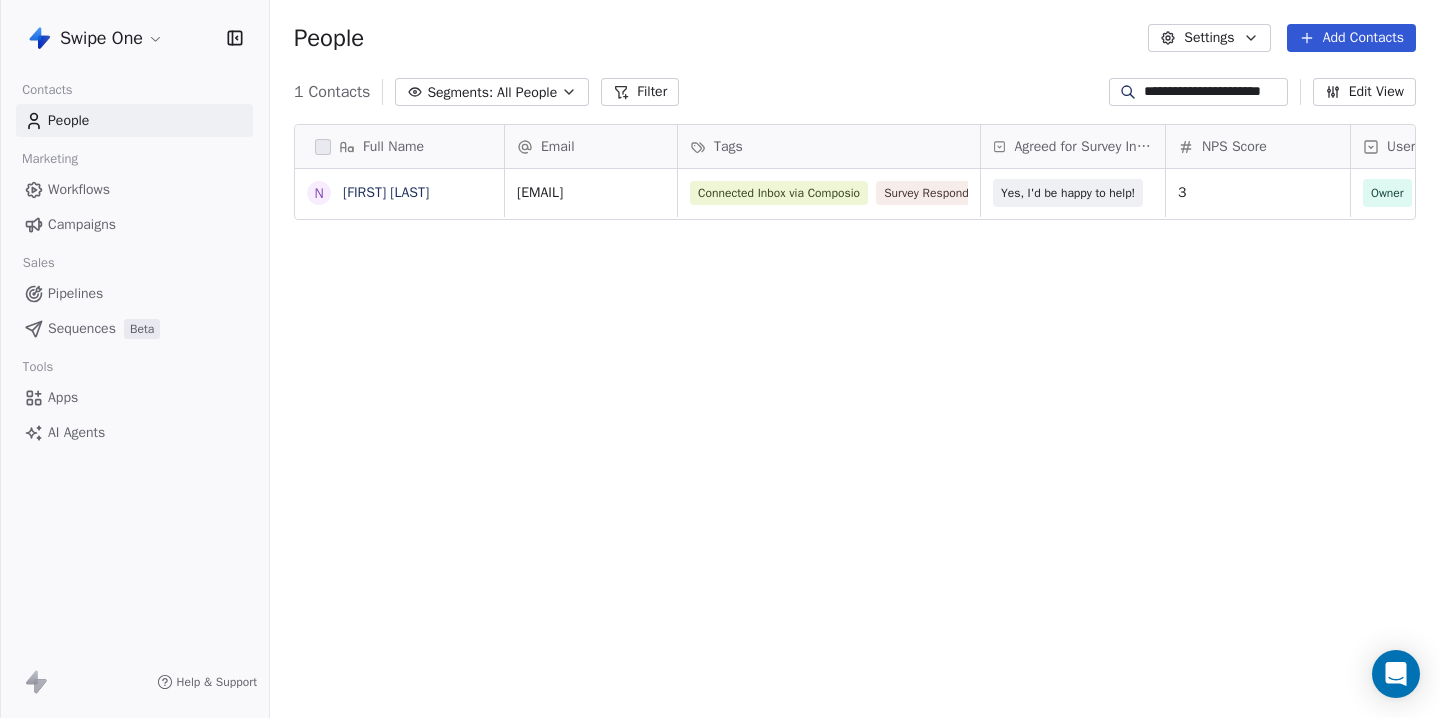 scroll, scrollTop: 0, scrollLeft: 20, axis: horizontal 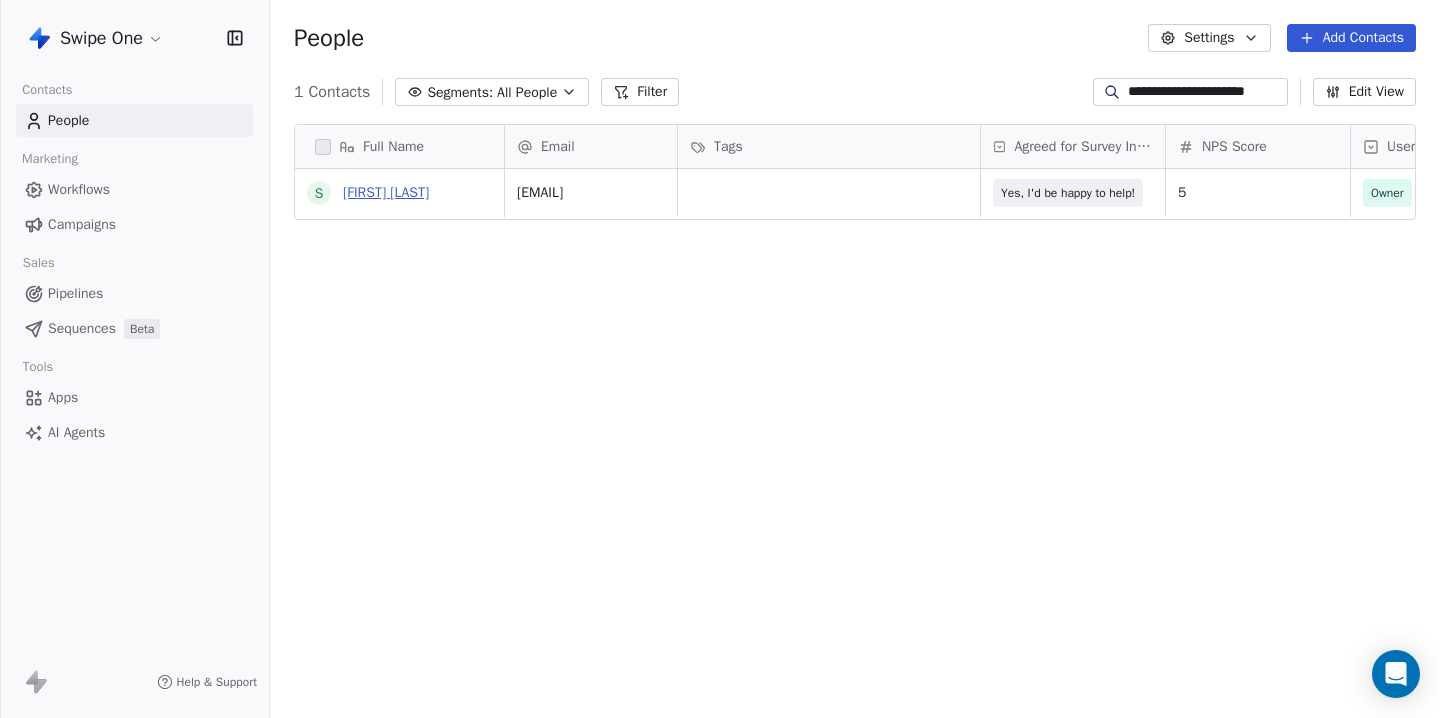 type on "**********" 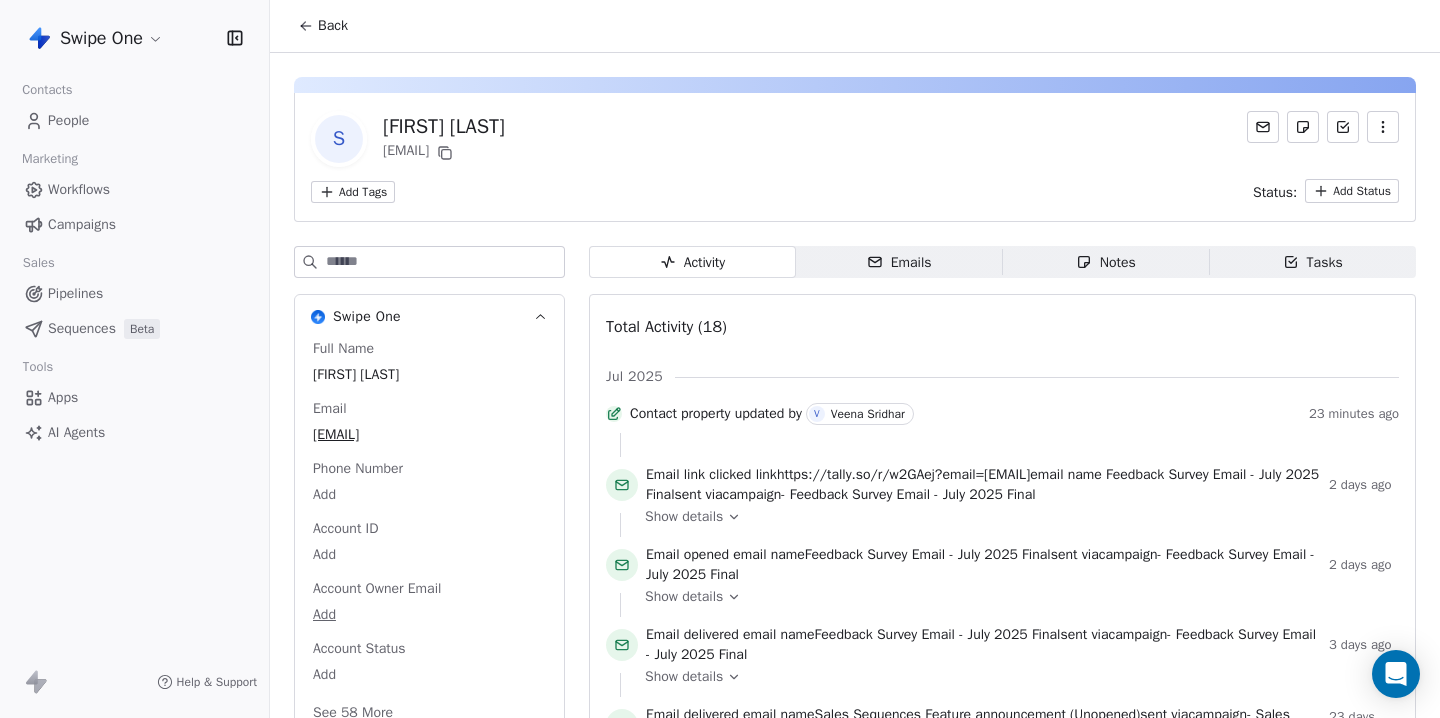 click on "Back" at bounding box center [323, 26] 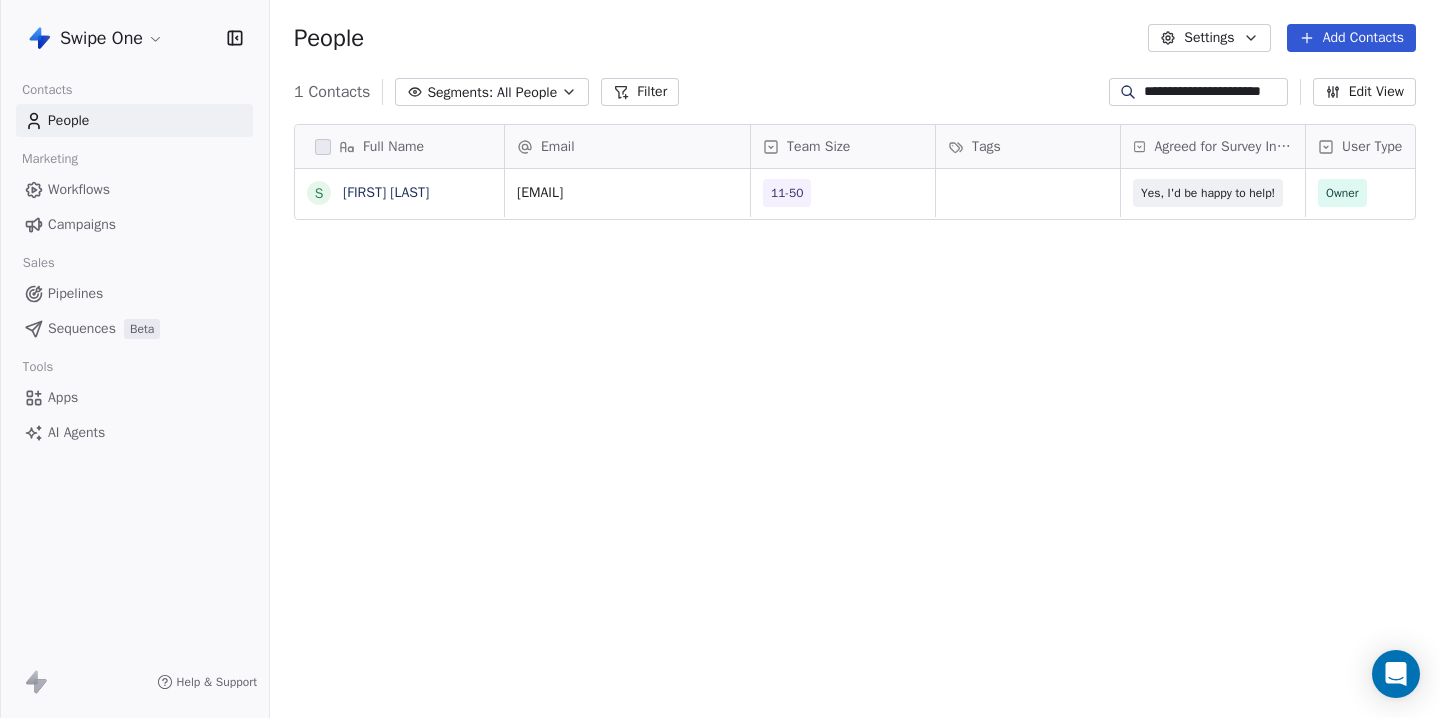 scroll, scrollTop: 1, scrollLeft: 1, axis: both 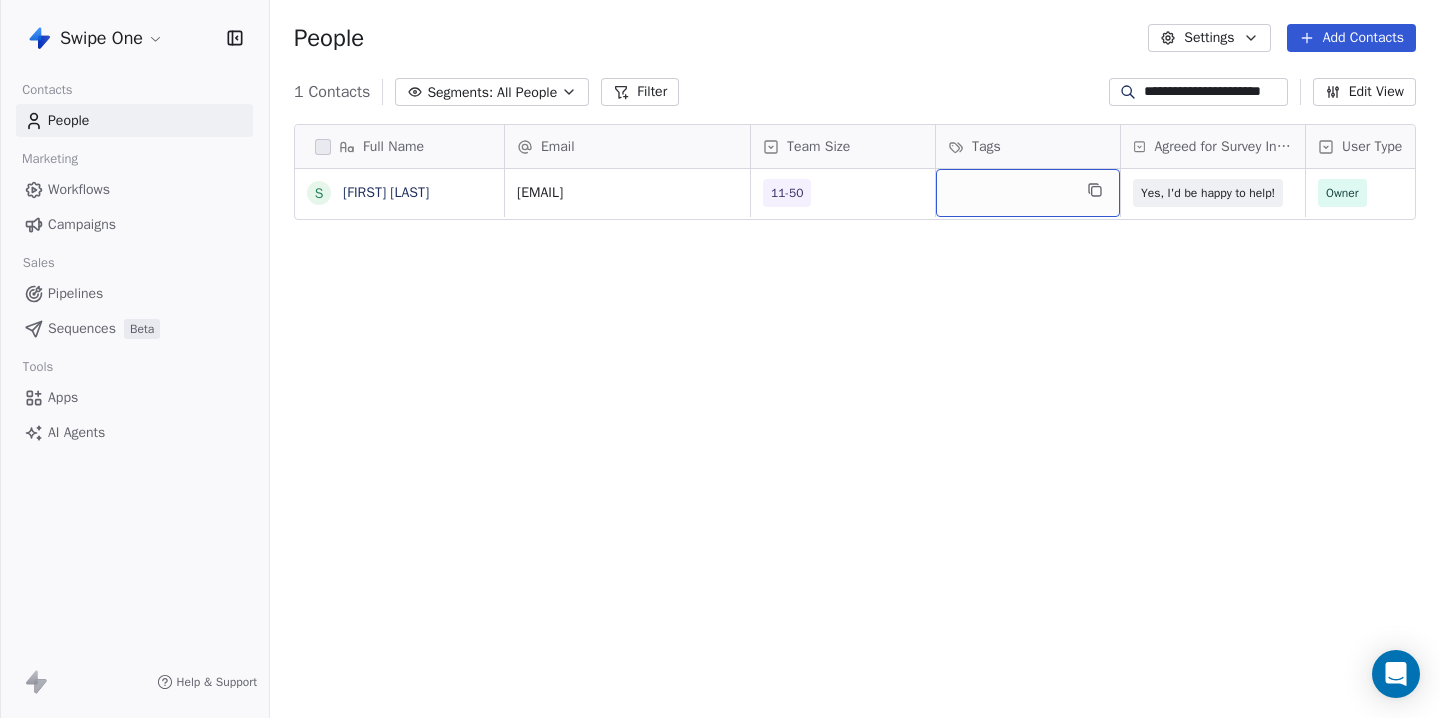 click at bounding box center [1028, 193] 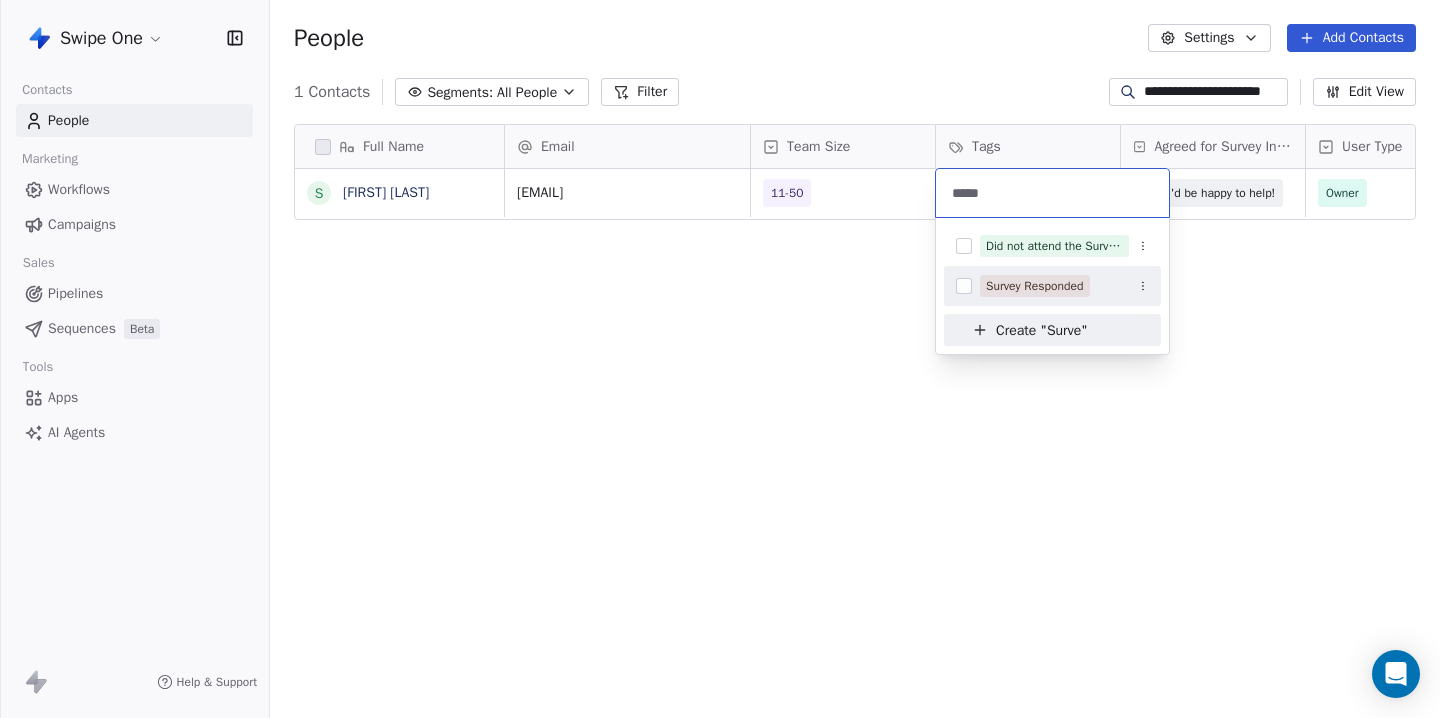 type on "*****" 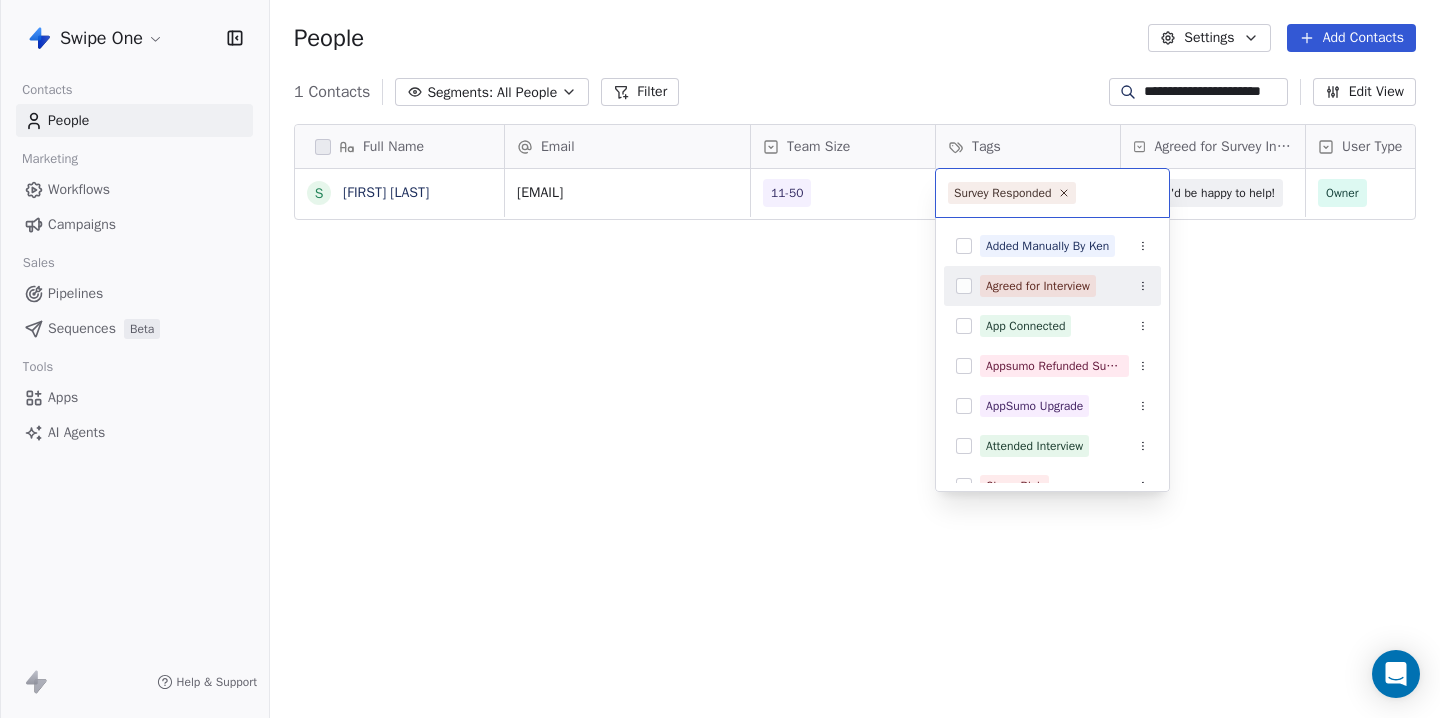 click on "Full Name s sanandan sudhir Email Team Size Tags Agreed for Survey Interview User Type Created Date IST Last Updated Date IST Email Marketing Consent [EMAIL] 11-50 Yes, I'd be happy to help! Owner Mar 14, 2025 10:48 AM Jul 28, 2025 02:50 PM Subscribed
To pick up a draggable item, press the space bar.
While dragging, use the arrow keys to move the item.
Press space again to drop the item in its new position, or press escape to cancel.
Survey Responded Added Manually By Ken Agreed for Interview App Connected Appsumo Refunded Sumolings AppSumo Upgrade Attended Interview Churn Risk Competitor Switch Connected Inbox via Composio Connected Inbox via Emailengine Customer Decision Maker" at bounding box center (720, 359) 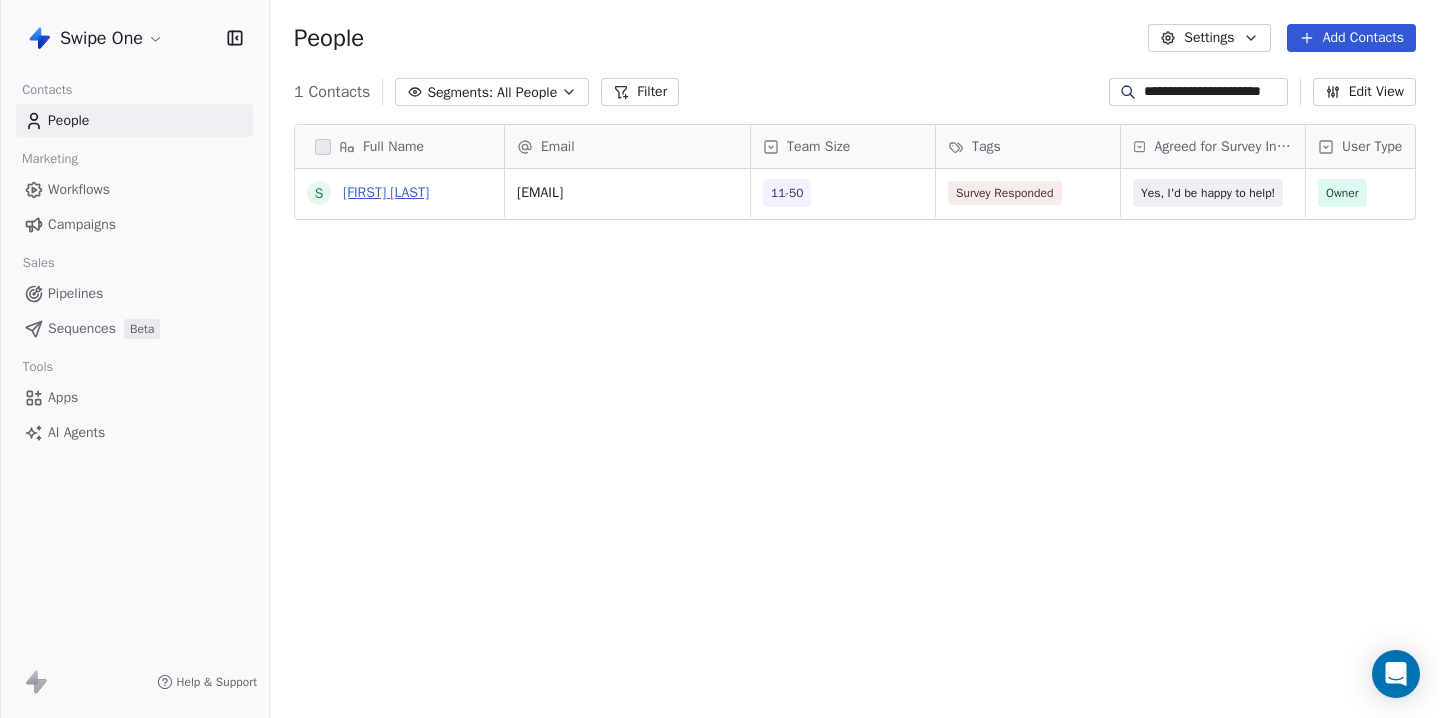 click on "[FIRST] [LAST]" at bounding box center [386, 192] 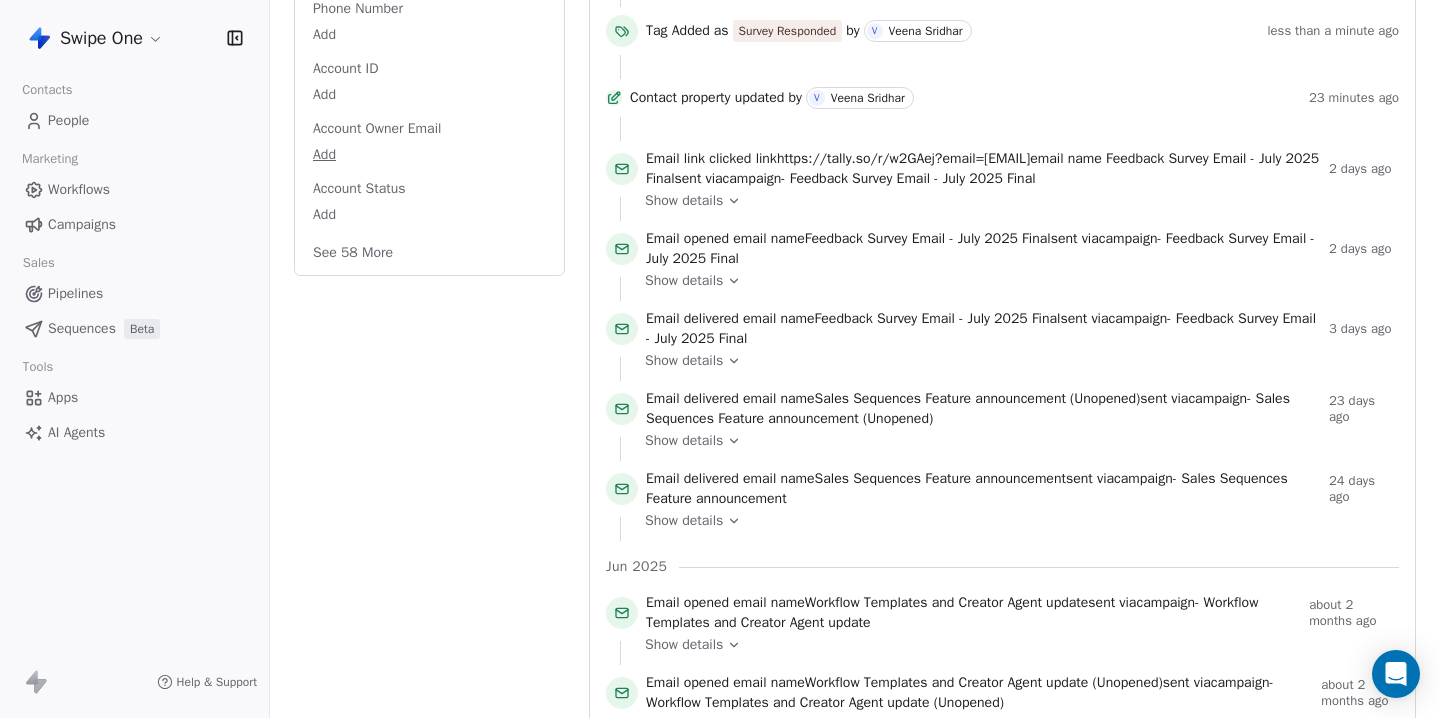 scroll, scrollTop: 341, scrollLeft: 0, axis: vertical 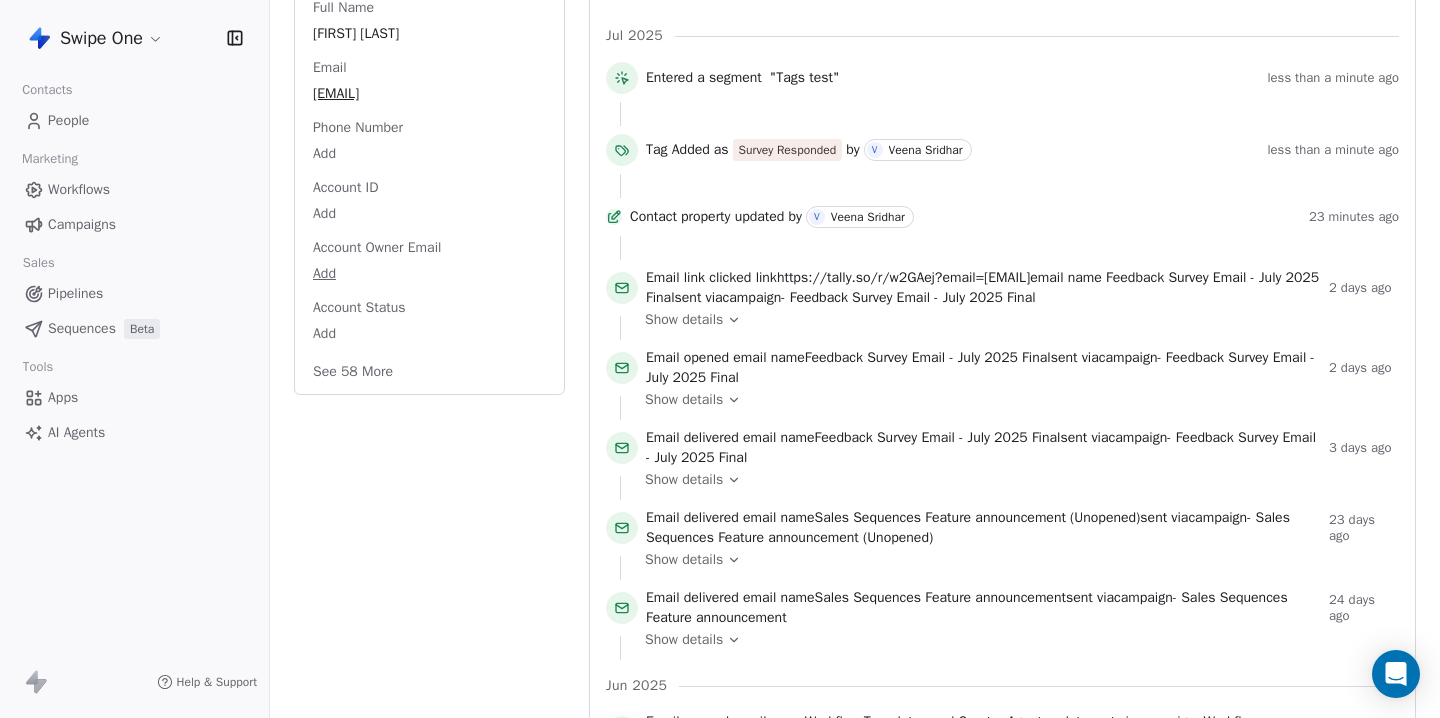 click on "See   58   More" at bounding box center [353, 372] 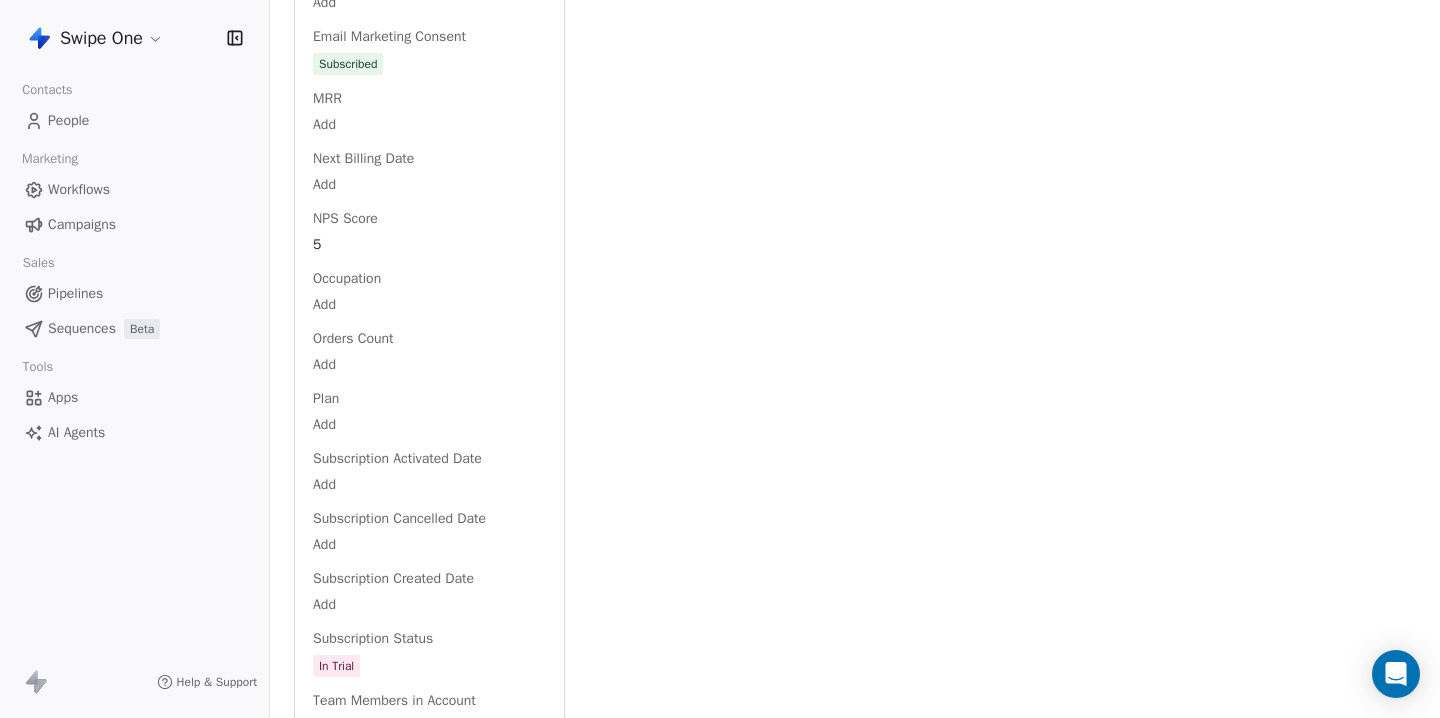 scroll, scrollTop: 2653, scrollLeft: 0, axis: vertical 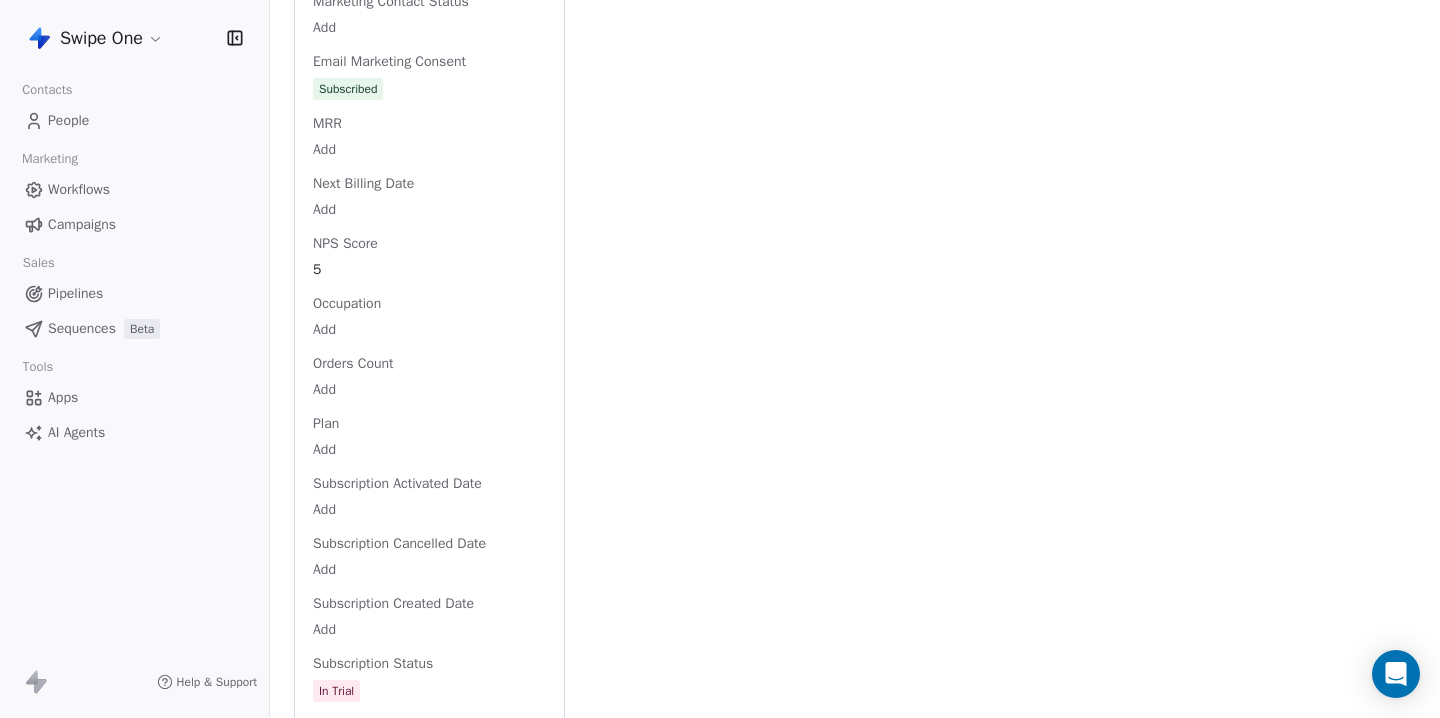 click on "Full Name s [LAST] Email [EMAIL] Phone Number Add Account ID Add Account Owner Email Add Account Status Add Address Add Agreed for Survey Interview Yes, I'd be happy to help! Annual Revenue Add Available AI Credits Add Average Order Value Add Birthday Add Bounce Rate Add Browser Add Use Case Local Business (Restaurant, Clinic, Gym, etc.) Complaint Rate Add Contacts Used Add Contact Source Add Country Add Created Date Mar 14, 2025 10:48 AM Customer Lifetime Value Add Department Add Device Add Domains Connected Add Email Sending Rate Add Email Verification Status Valid Emails Sent in Last Billing Period Add Facebook Add First Purchase Date Add First Name [FIRST] Gender Add Job Title Add Language Add Last Abandoned Date Add Last Purchase Date Add Last Activity Date Jun 12, 2025 09:40 AM Last Name [LAST] LinkedIn Add Marketing Contact Status Add Email Marketing Consent Subscribed MRR Add Next Billing Date Add NPS Score 5 Occupation Add Orders Count Add Plan Add Subscription Activated Date" at bounding box center [429, -382] 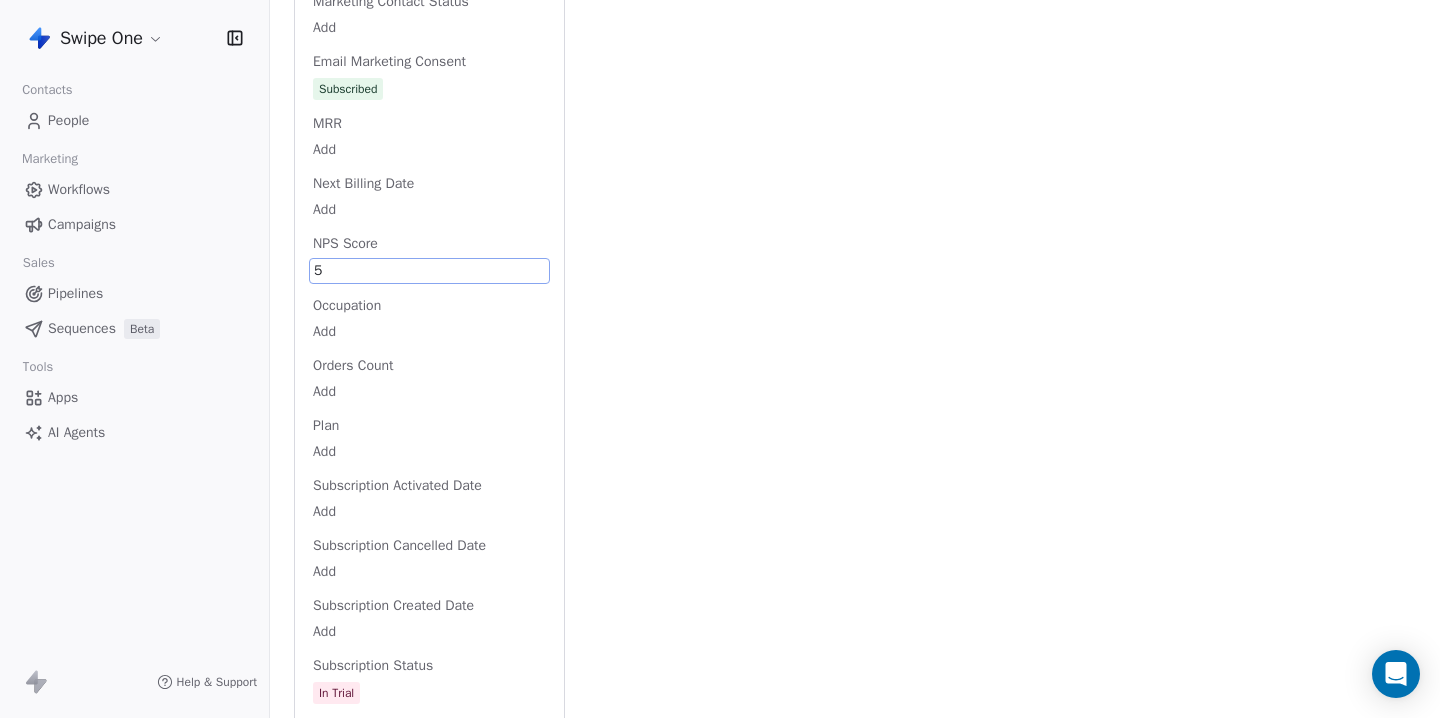 scroll, scrollTop: 2545, scrollLeft: 0, axis: vertical 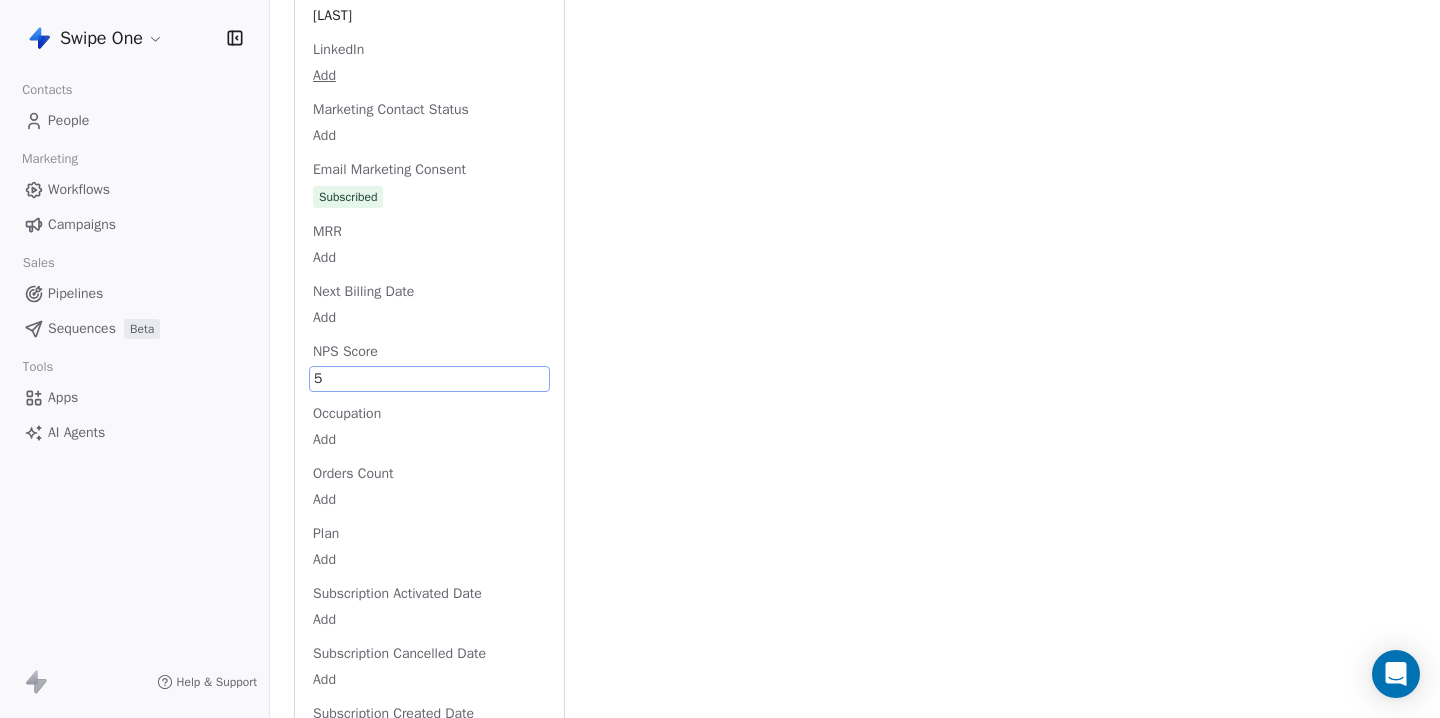 click on "Full Name s [LAST] Email [EMAIL] Phone Number Add Account ID Add Account Owner Email Add Account Status Add Address Add Agreed for Survey Interview Yes, I'd be happy to help! Annual Revenue Add Available AI Credits Add Average Order Value Add Birthday Add Bounce Rate Add Browser Add Use Case Local Business (Restaurant, Clinic, Gym, etc.) Complaint Rate Add Contacts Used Add Contact Source Add Country Add Created Date Mar 14, 2025 10:48 AM Customer Lifetime Value Add Department Add Device Add Domains Connected Add Email Sending Rate Add Email Verification Status Valid Emails Sent in Last Billing Period Add Facebook Add First Purchase Date Add First Name [FIRST] Gender Add Job Title Add Language Add Last Abandoned Date Add Last Purchase Date Add Last Activity Date Jun 12, 2025 09:40 AM Last Name [LAST] LinkedIn Add Marketing Contact Status Add Email Marketing Consent Subscribed MRR Add Next Billing Date Add NPS Score 5 Occupation Add Orders Count Add Plan Add Subscription Activated Date" at bounding box center [429, -273] 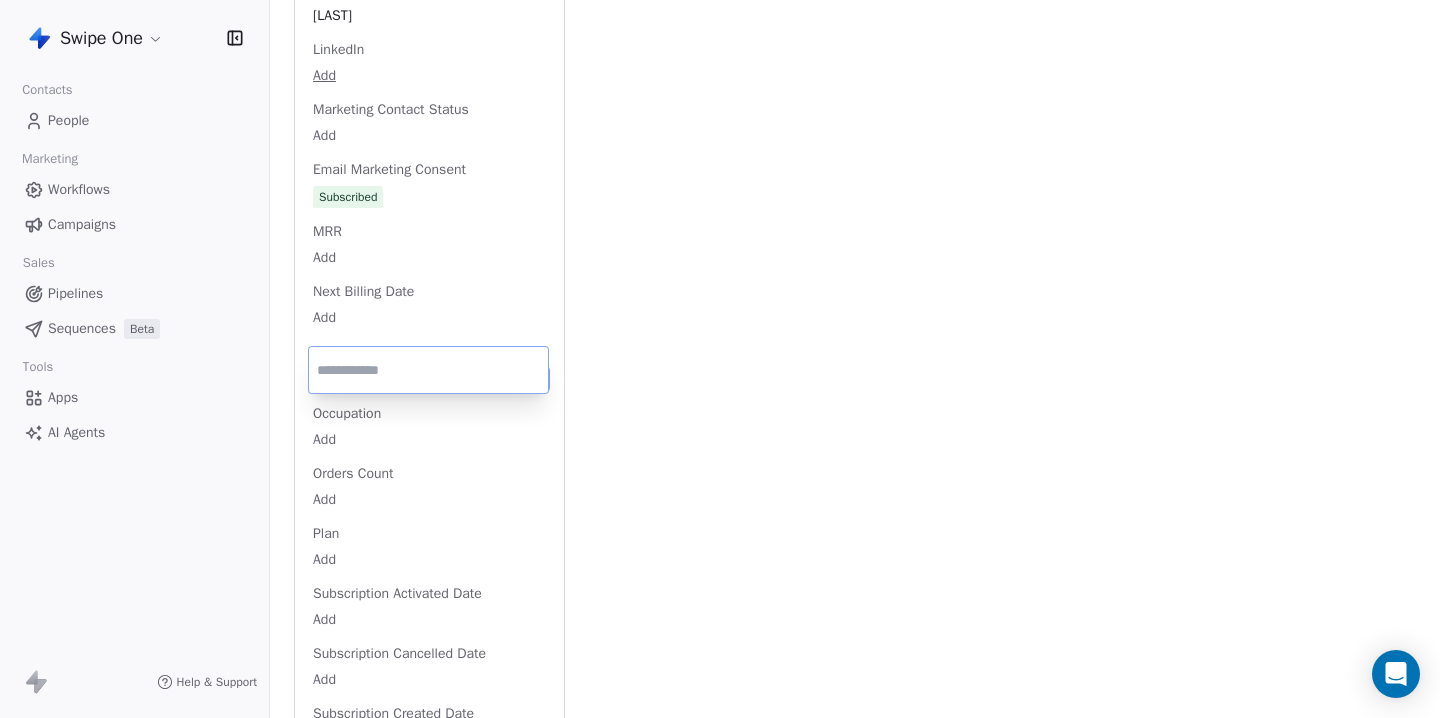 type on "*" 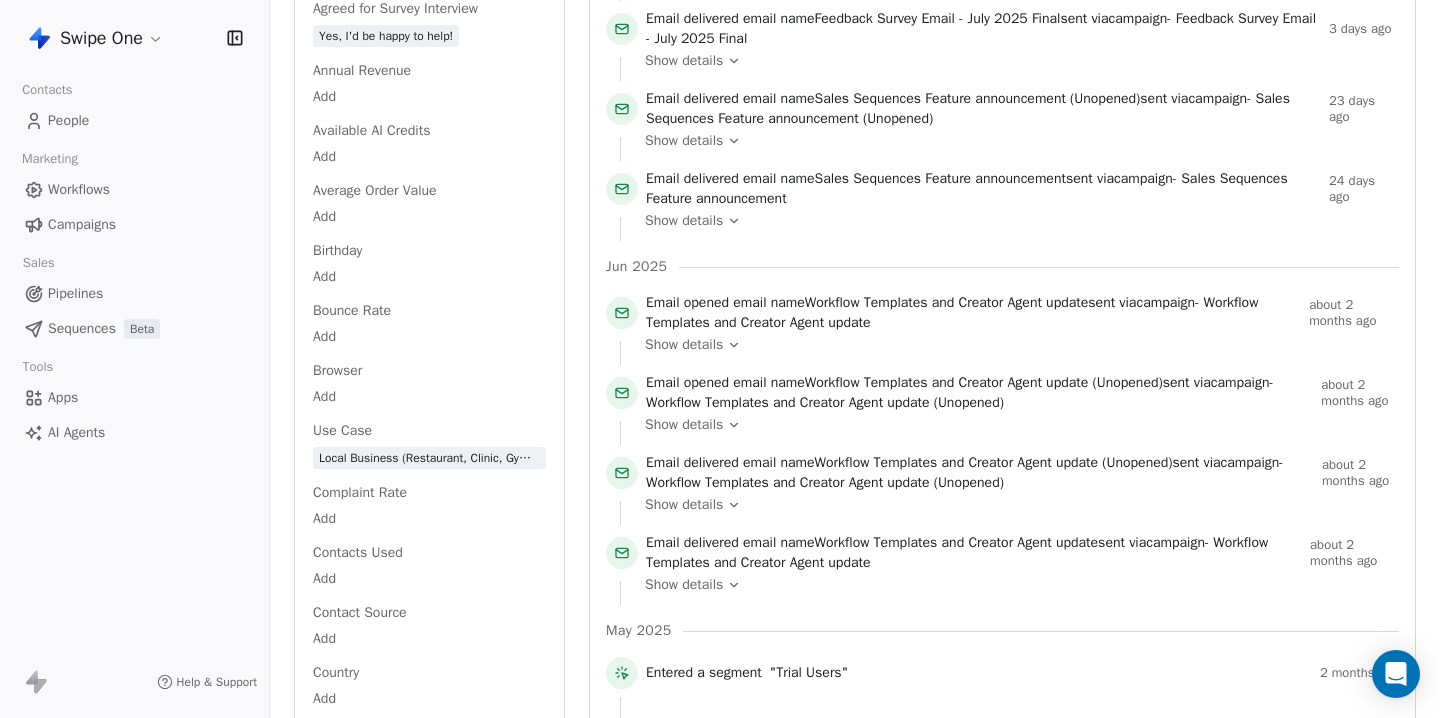 scroll, scrollTop: 0, scrollLeft: 0, axis: both 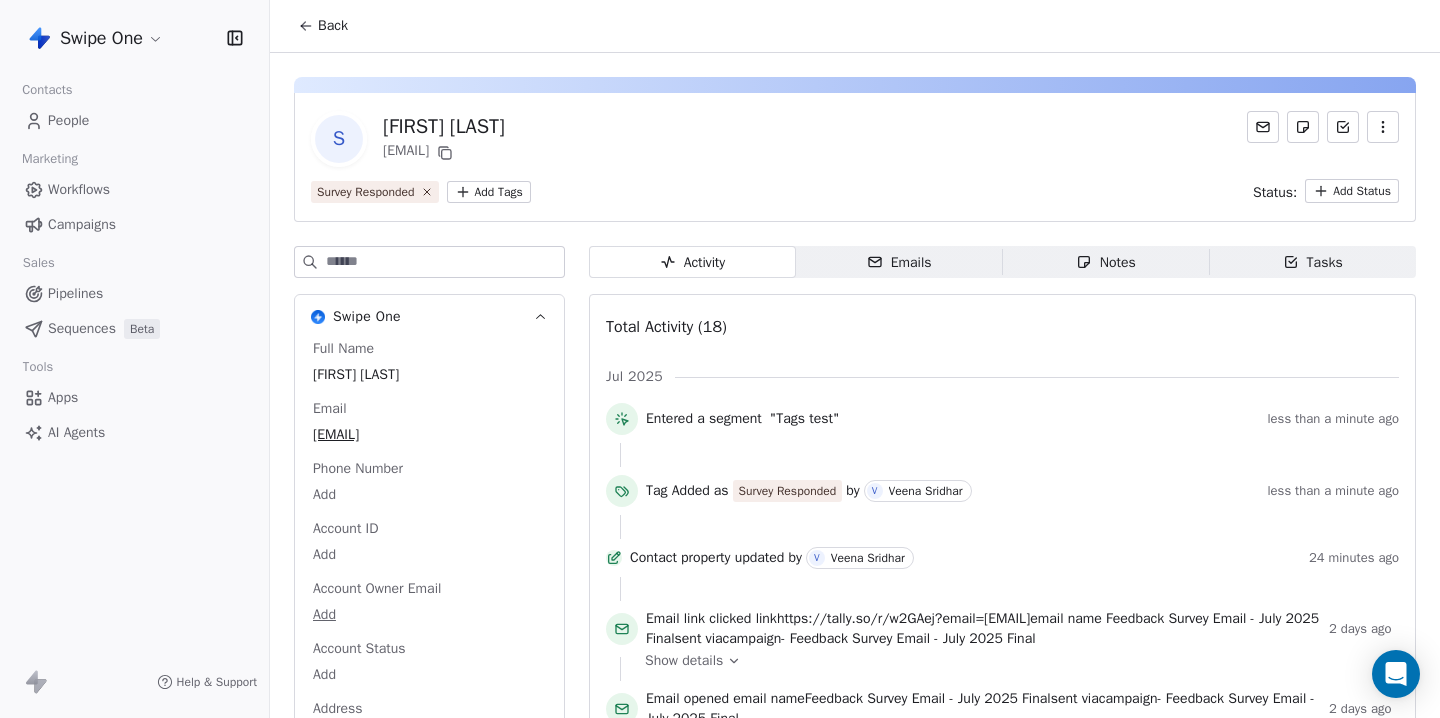 click on "Full Name [FIRST] [LAST] Email [EMAIL] Phone Number Add Account ID Add Account Owner Email Add Account Status Add Address Add Agreed for Survey Interview Yes, I'd be happy to help! Annual Revenue Add Available AI Credits Add Average Order Value Add Birthday Add Bounce Rate Add Browser Add Use Case Local Business (Restaurant, Clinic, Gym, etc.) Complaint Rate Add Contacts Used Add Contact Source Add Country Add Created Date Mar 14, 2025 10:48 AM Customer Lifetime Value Add Department Add Device Add Domains Connected Add Email Sending Rate Add Email Verification Status Valid Emails Sent in Last Billing Period Add Facebook Add First Purchase Date Add First Name [FIRST] Gender Add Job Title Add Language Add Last Abandoned Date Add Last Purchase Date Add Last Name [LAST]" at bounding box center [720, 359] 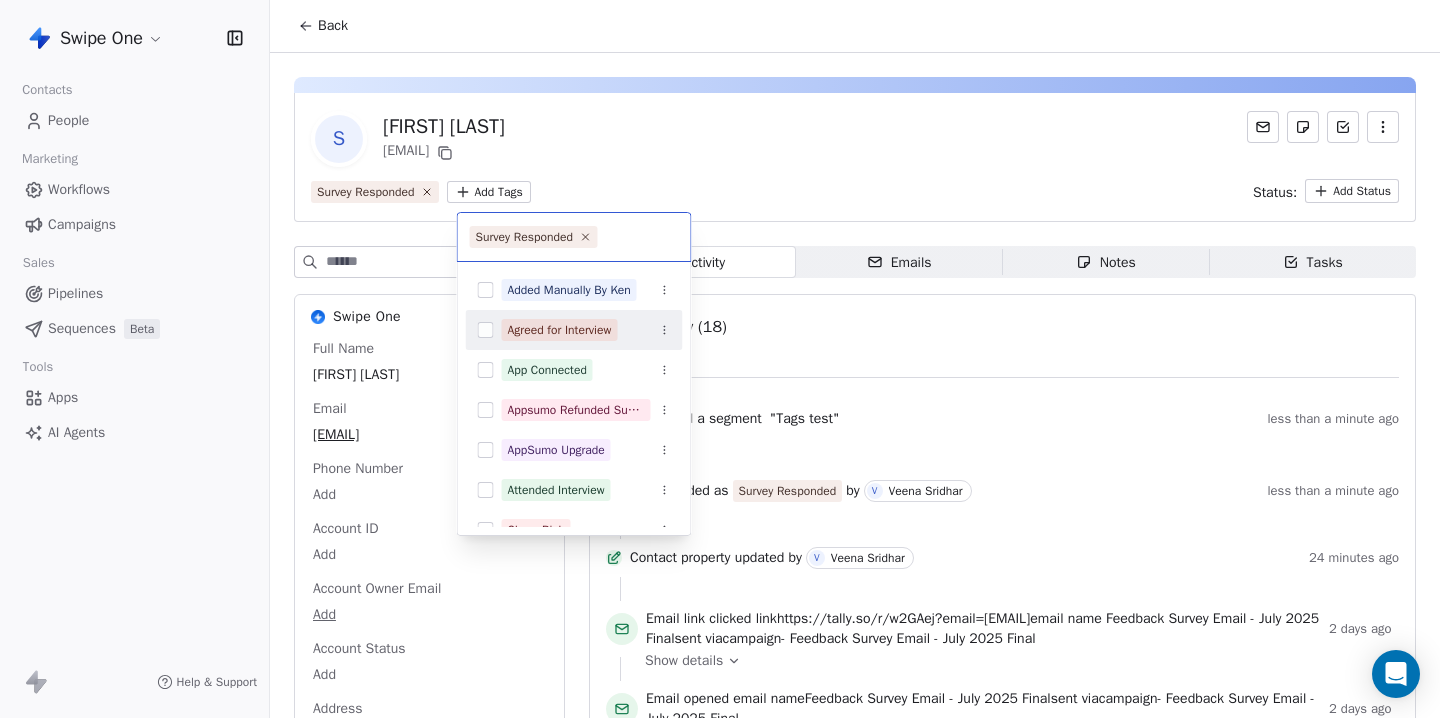 click at bounding box center (486, 330) 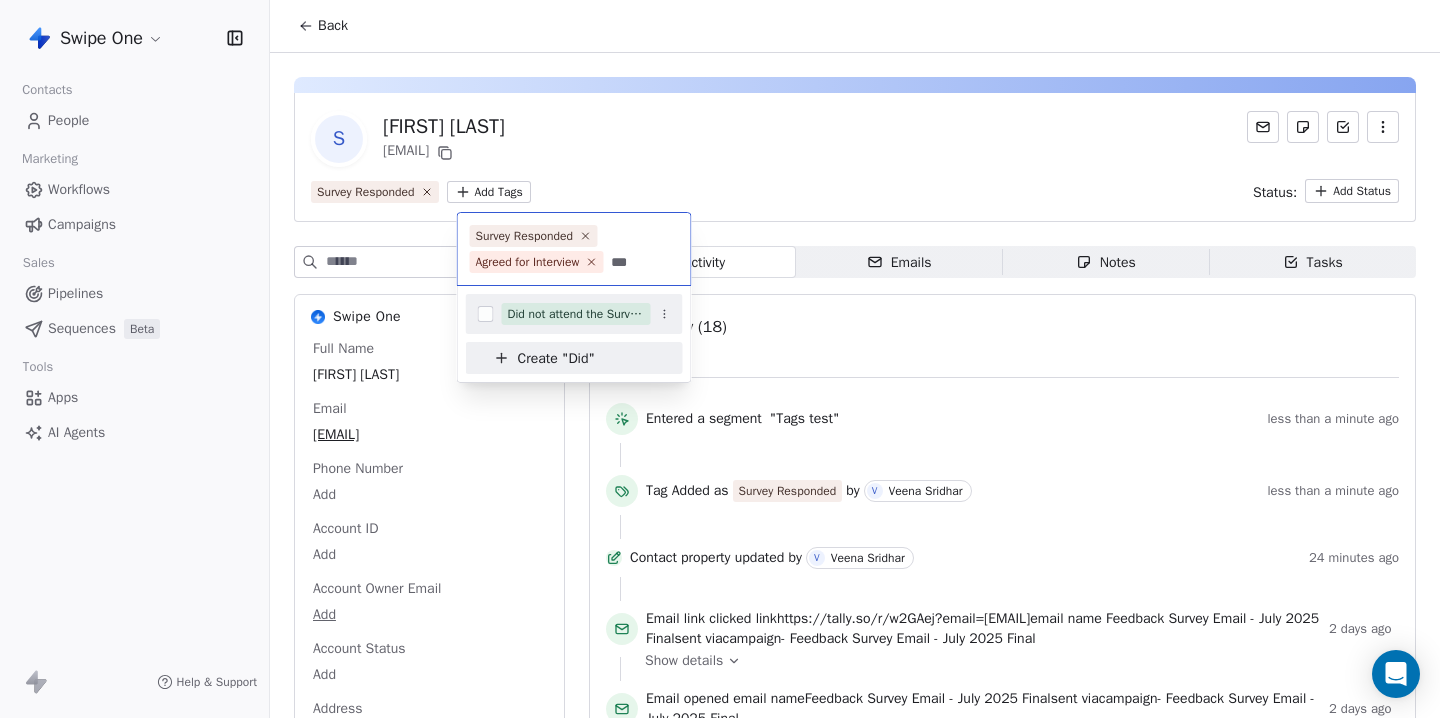 type on "***" 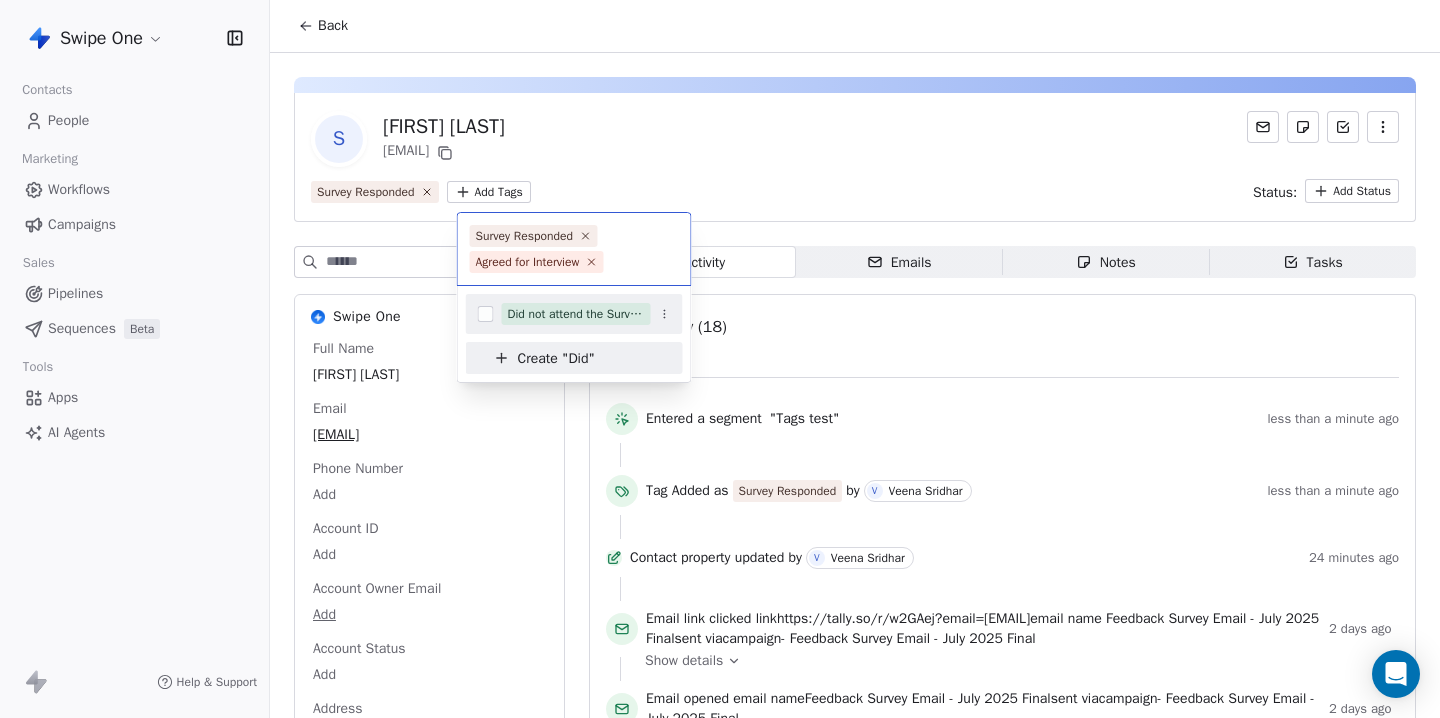 scroll, scrollTop: 25, scrollLeft: 0, axis: vertical 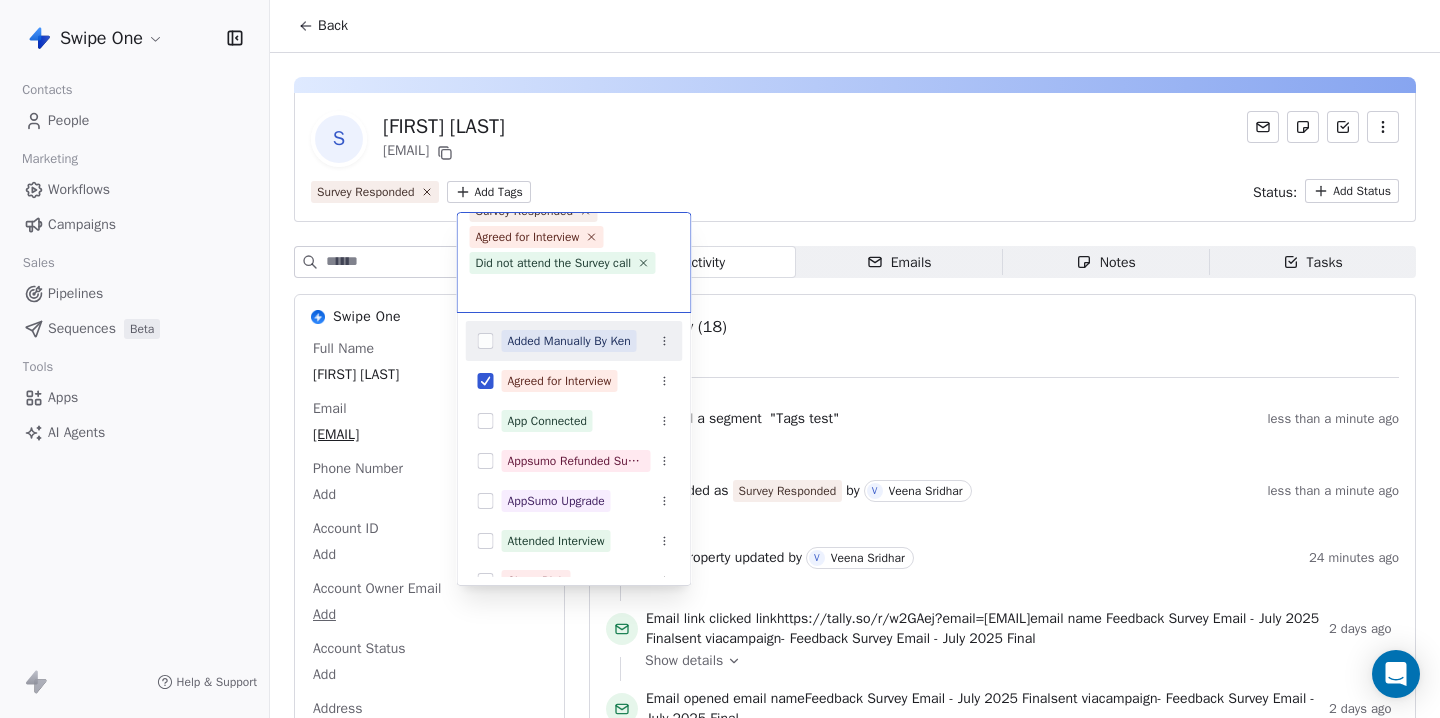 click on "Full Name [FIRST] [LAST] Email [EMAIL] Phone Number Add Account ID Add Account Owner Email Add Account Status Add Address Add Agreed for Survey Interview Yes, I'd be happy to help! Annual Revenue Add Available AI Credits Add Average Order Value Add Birthday Add Bounce Rate Add Browser Add Use Case Local Business (Restaurant, Clinic, Gym, etc.) Complaint Rate Add Contacts Used Add Contact Source Add Country Add Created Date Mar 14, 2025 10:48 AM Customer Lifetime Value Add Department Add Device Add Domains Connected Add Email Sending Rate Add Email Verification Status Valid Emails Sent in Last Billing Period Add Facebook Add First Purchase Date Add First Name [FIRST] Gender Add Job Title Add Language Add Last Abandoned Date Add Last Purchase Date Add Last Name [LAST]" at bounding box center (720, 359) 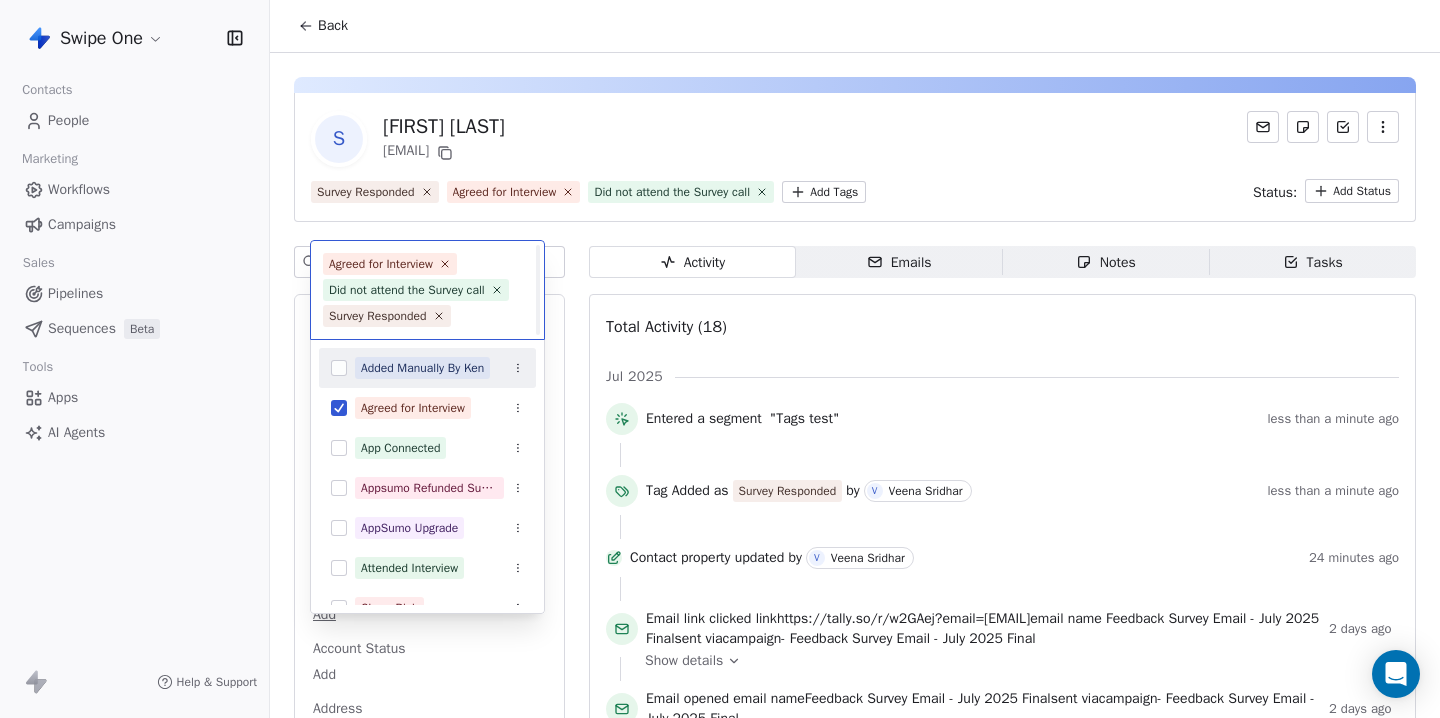 scroll, scrollTop: 0, scrollLeft: 0, axis: both 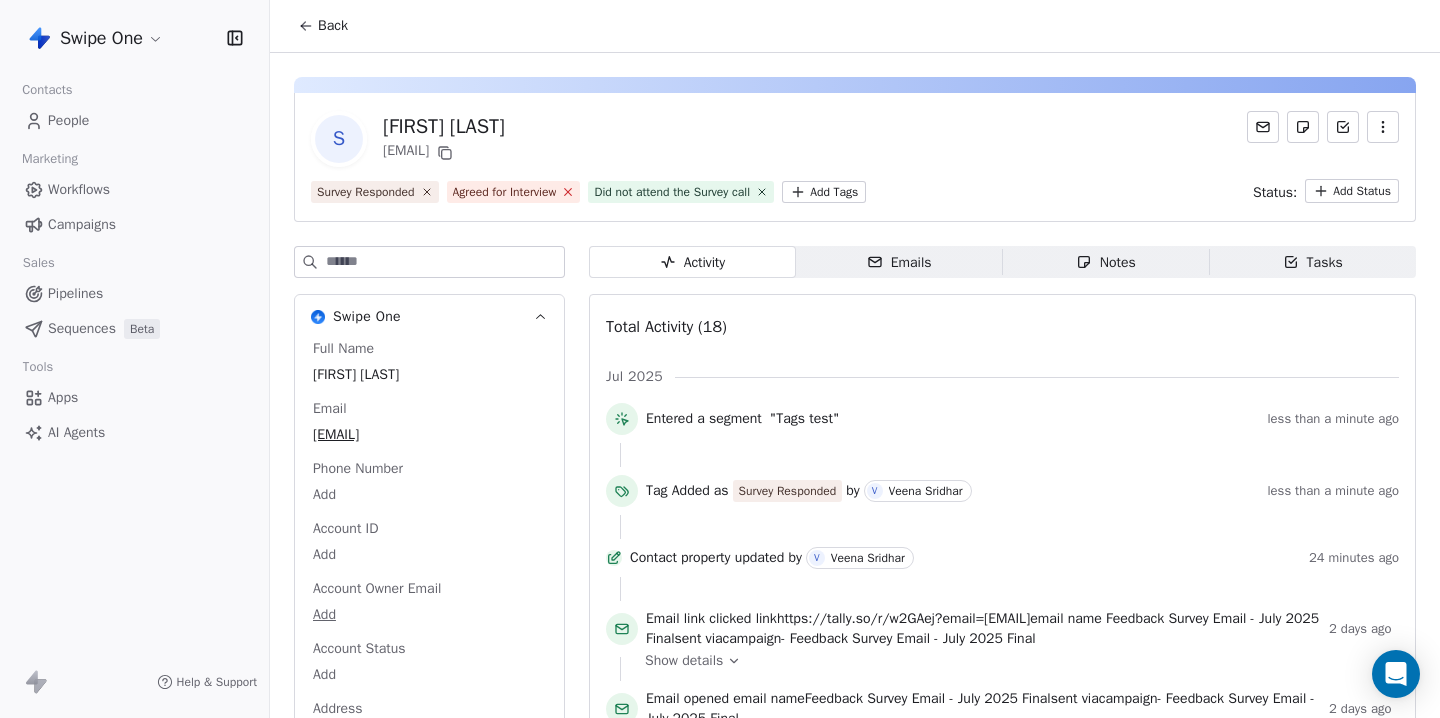 click 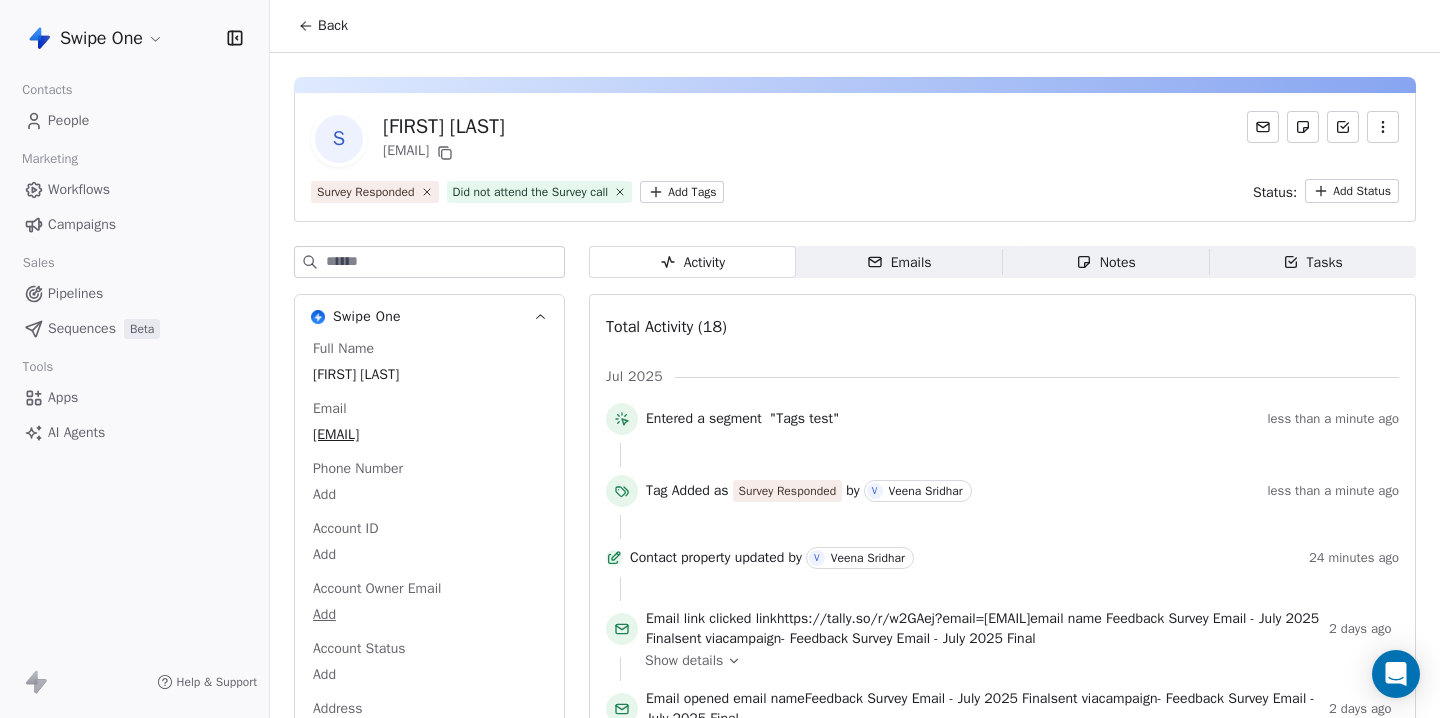 click on "Back" at bounding box center (323, 26) 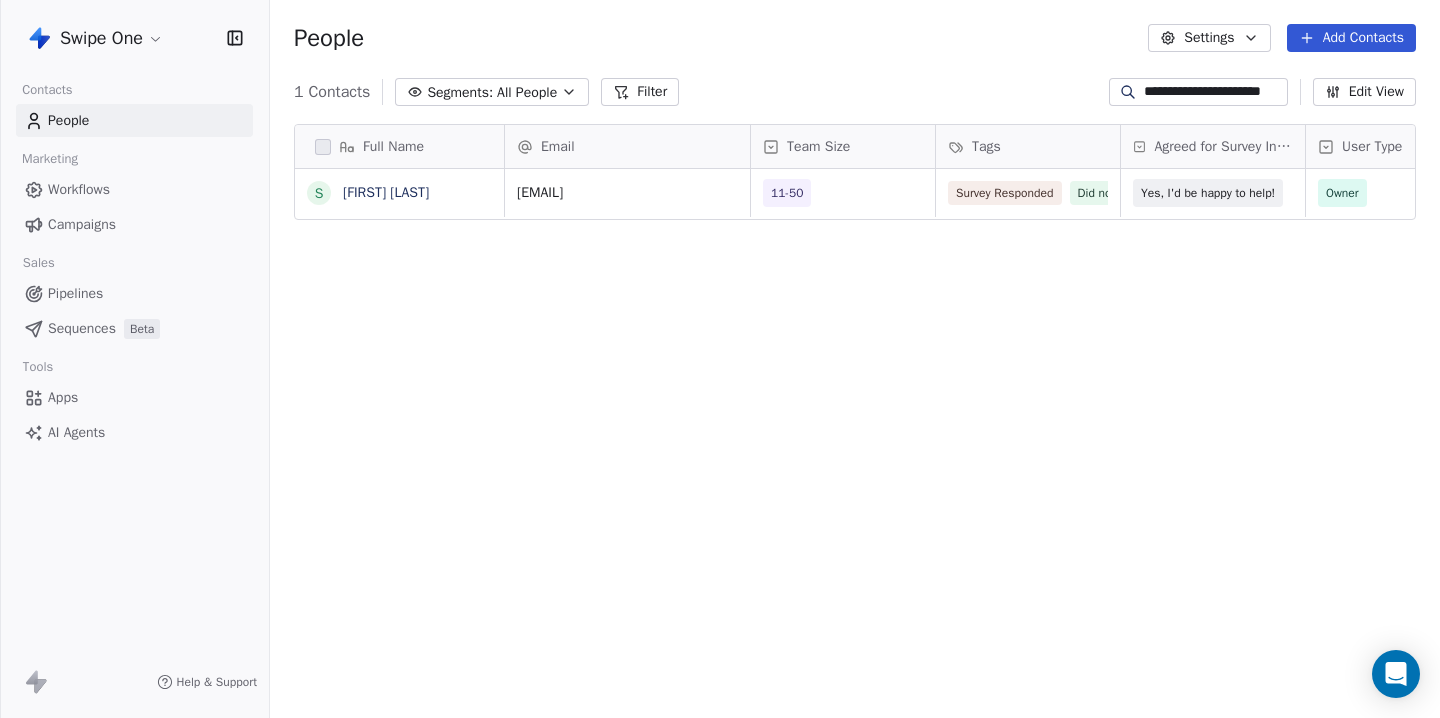 scroll, scrollTop: 1, scrollLeft: 1, axis: both 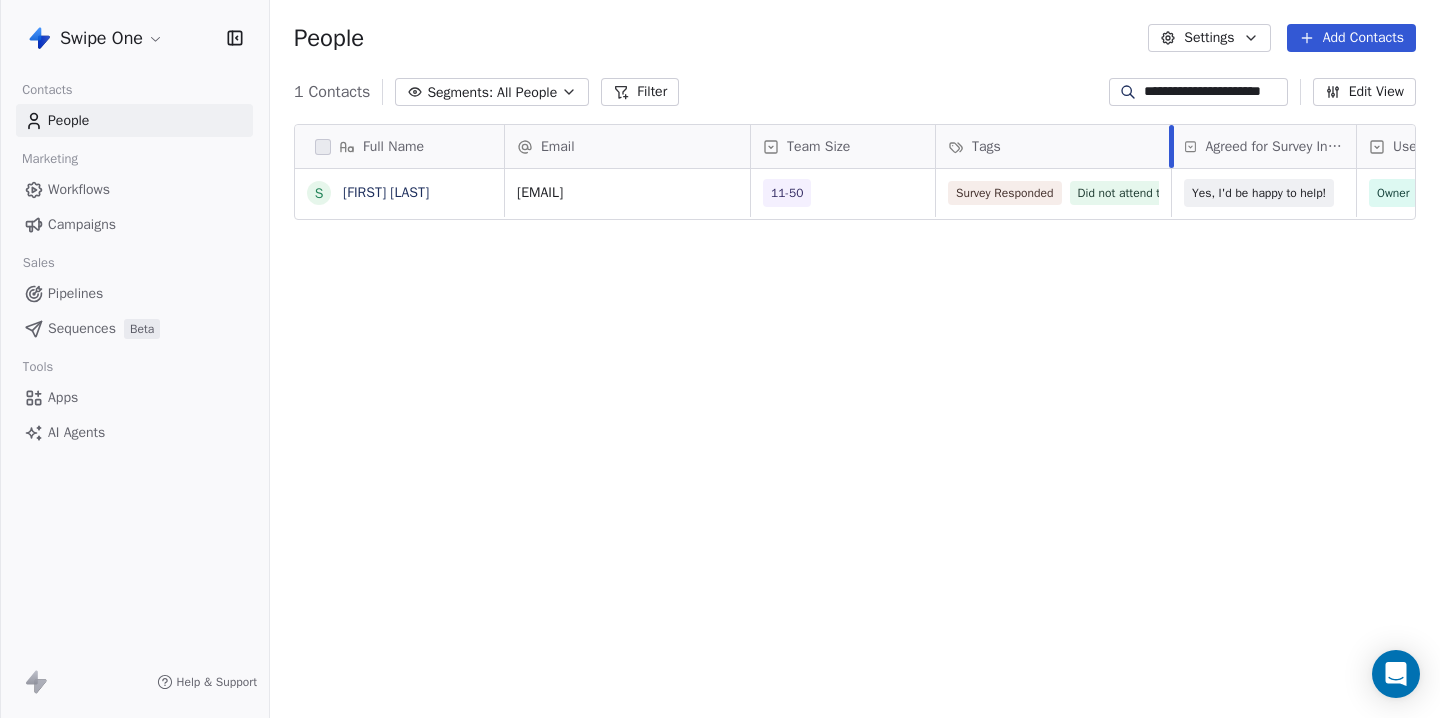 drag, startPoint x: 1120, startPoint y: 147, endPoint x: 1171, endPoint y: 153, distance: 51.351727 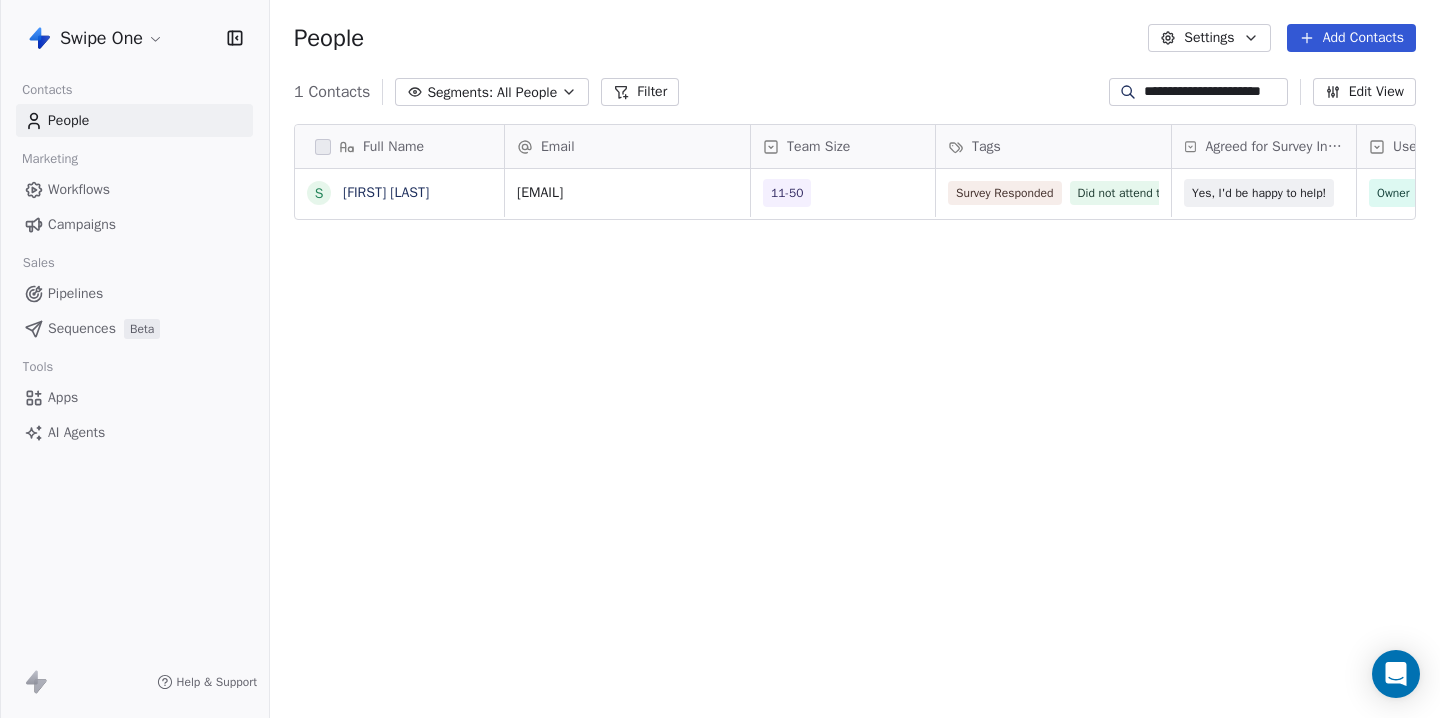 click on "Full Name s [FIRST] [LAST] Email Team Size Tags Agreed for Survey Interview User Type Created Date IST Last Updated Date IST Email Marketing Consent [EMAIL] 11-50 Survey Responded Did not attend the Survey call Yes, I'd be happy to help! Owner Mar 14, 2025 10:48 AM Jul 28, 2025 03:14 PM Subscribed
To pick up a draggable item, press the space bar.
While dragging, use the arrow keys to move the item.
Press space again to drop the item in its new position, or press escape to cancel." at bounding box center [855, 424] 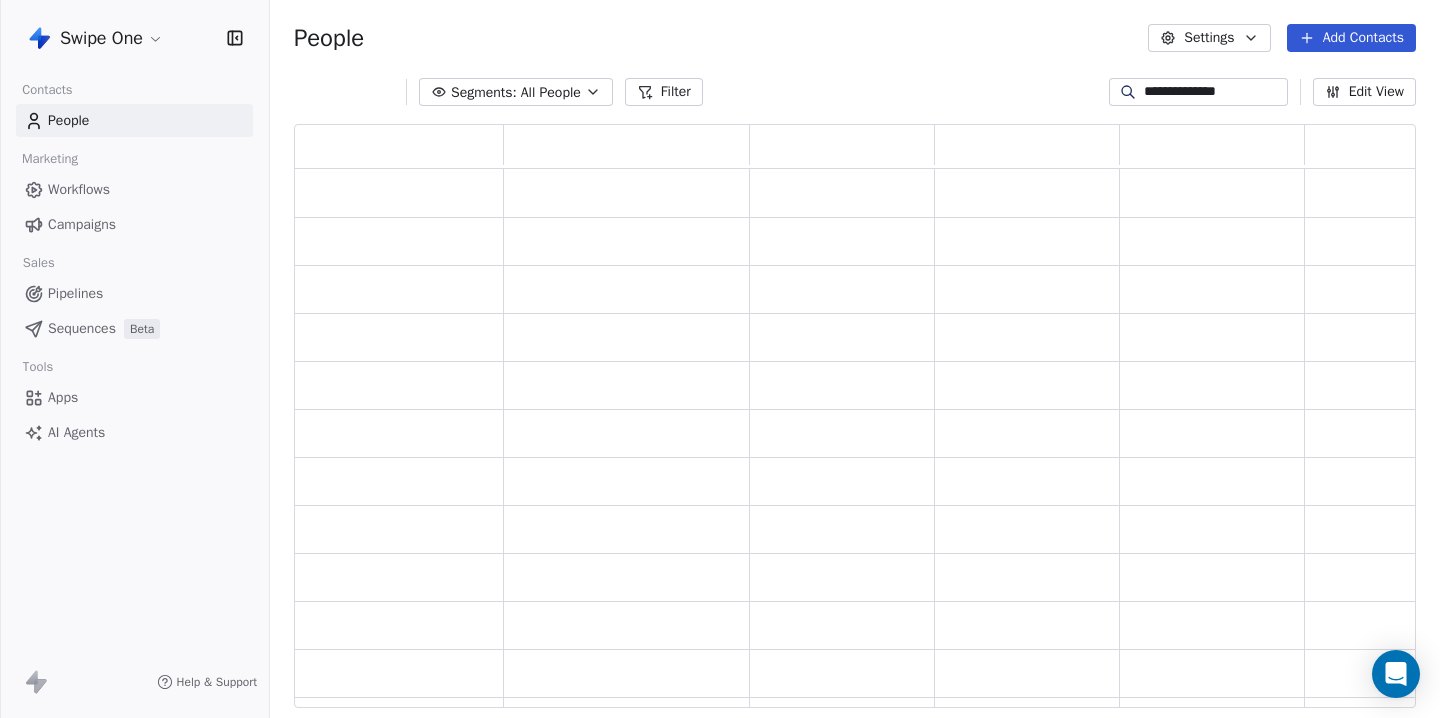 scroll, scrollTop: 1, scrollLeft: 1, axis: both 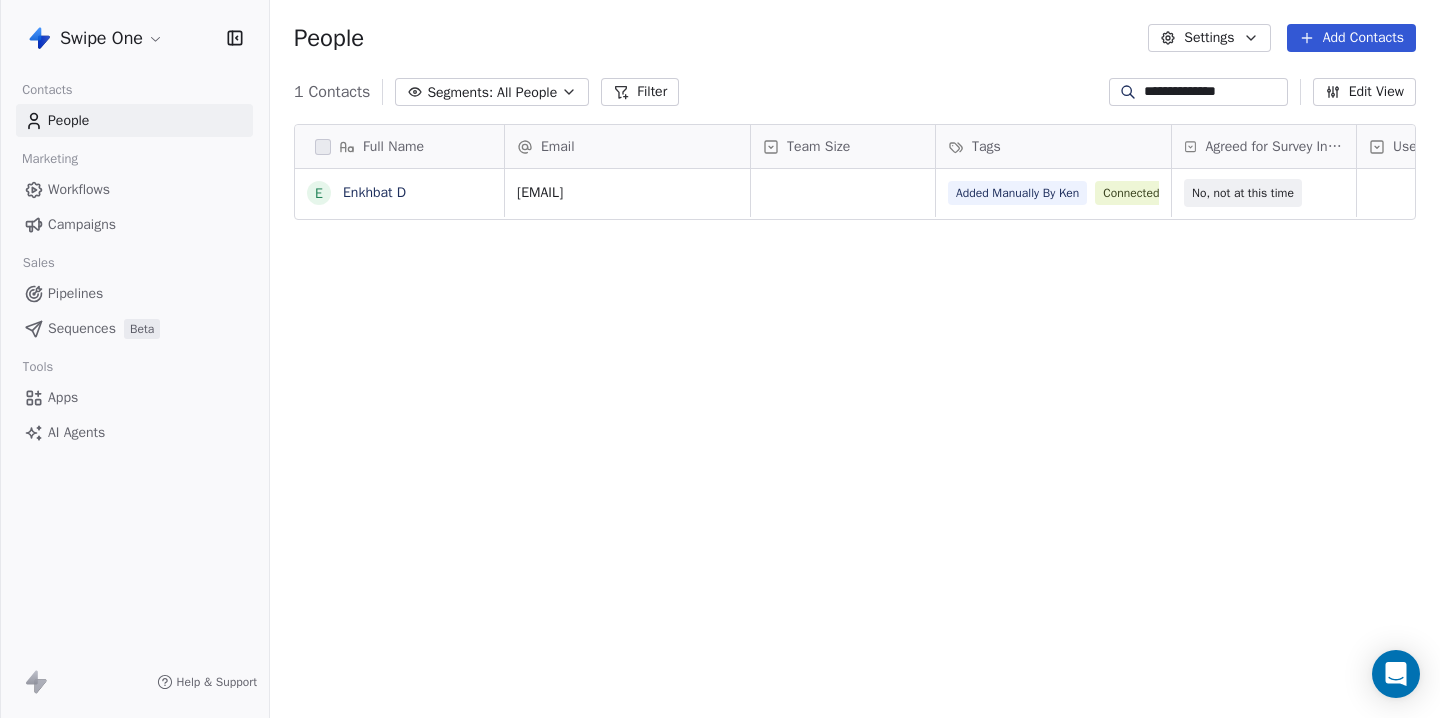 type on "**********" 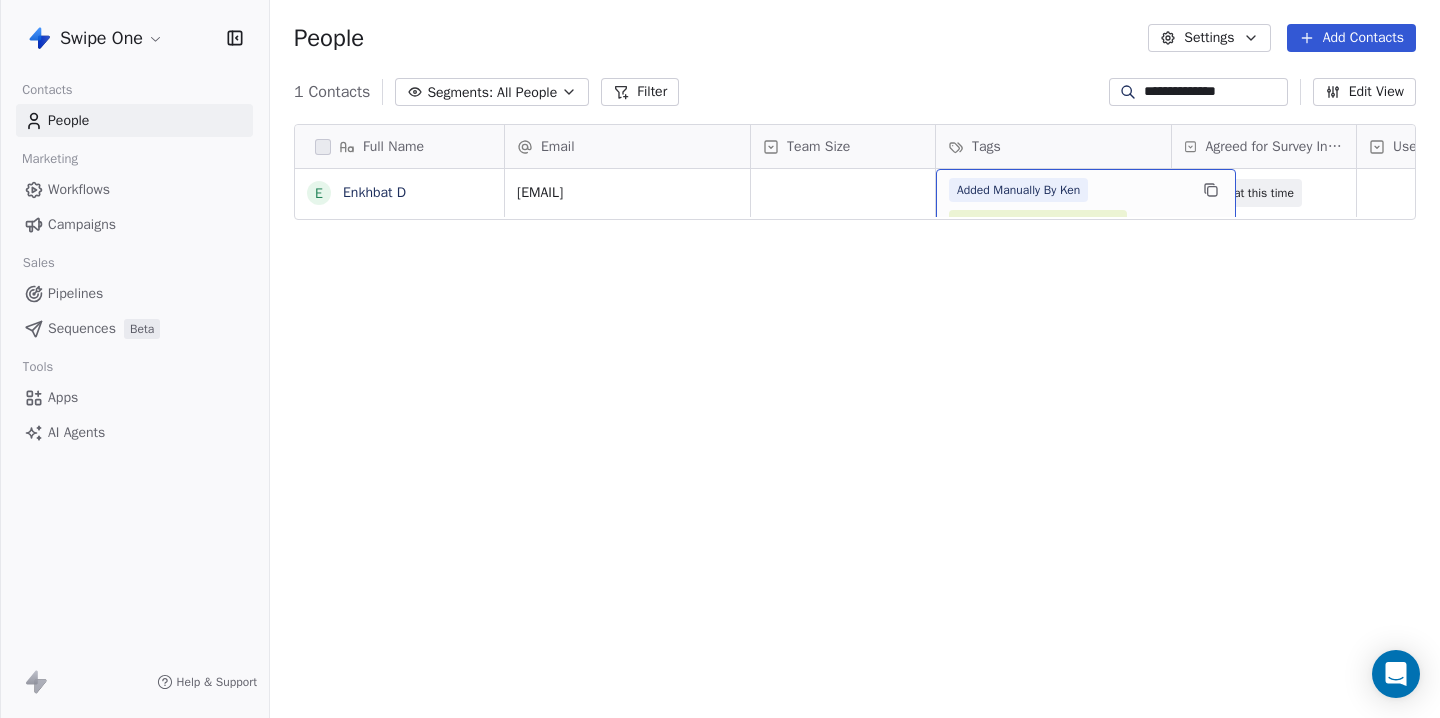 click on "Added Manually By Ken Connected Inbox via Composio" at bounding box center (1086, 206) 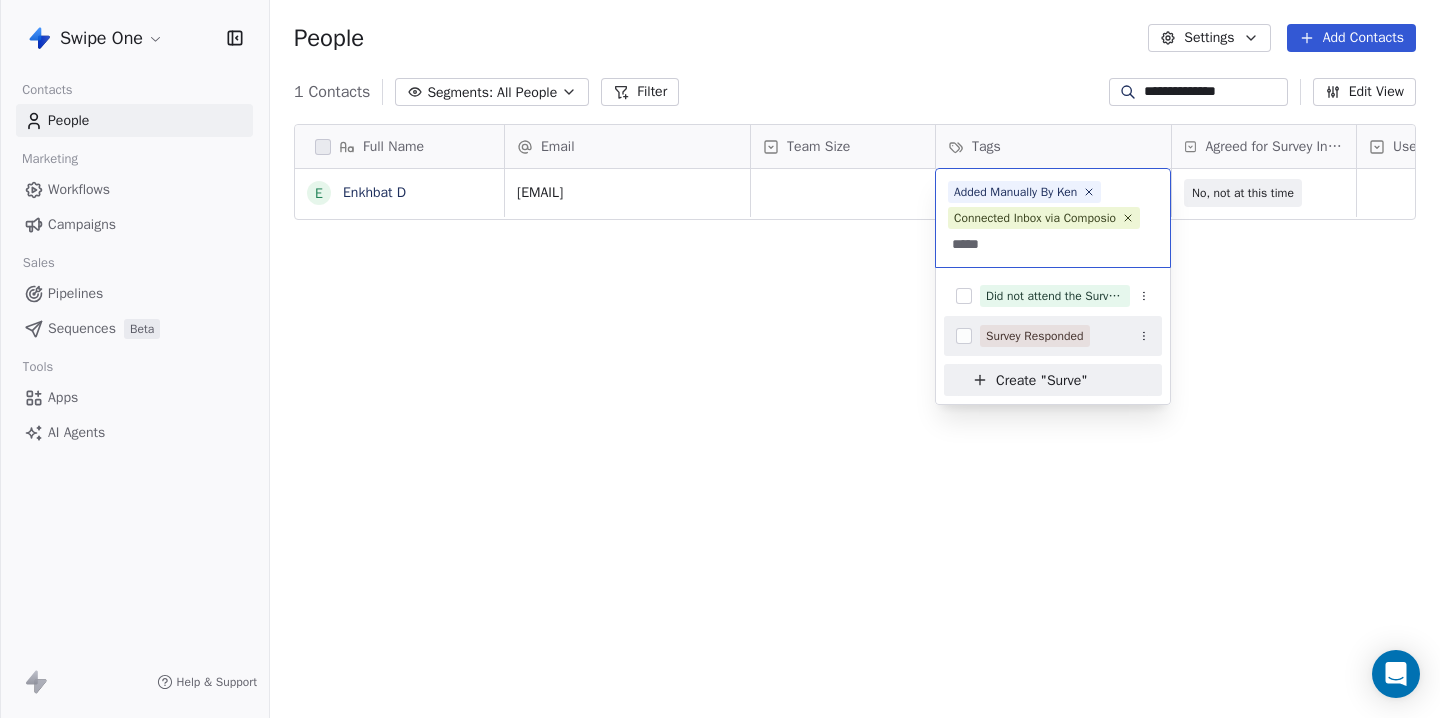 type on "*****" 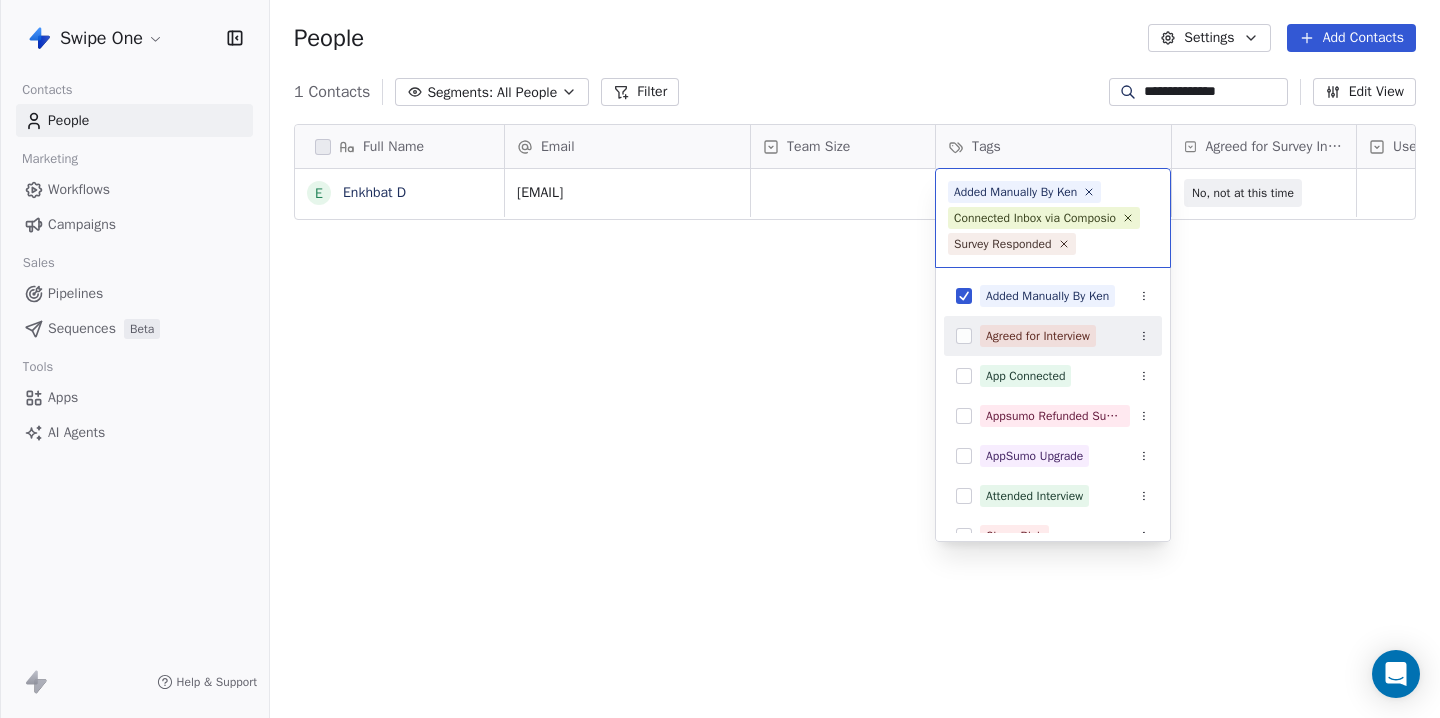 click on "Full Name [FIRST] [LAST] Email Team Size Tags Agreed for Survey Interview User Type Created Date IST Last Updated Date IST Email Marketing Consent [EMAIL] Added Manually By Ken Connected Inbox via Composio No, not at this time Jul 03, 2025 07:03 PM Jul 28, 2025 02:50 PM Subscribed
To pick up a draggable item, press the space bar.
While dragging, use the arrow keys to move the item.
Press space again to drop the item in its new position, or press escape to cancel.
Added Manually By Ken Connected Inbox via Composio Survey Responded Added Manually By Ken Agreed for Interview App Connected Appsumo Refunded Sumolings AppSumo Upgrade Attended Interview Churn Risk Competitor Switch Connected Inbox via Composio Connected Inbox via Emailengine" at bounding box center [720, 359] 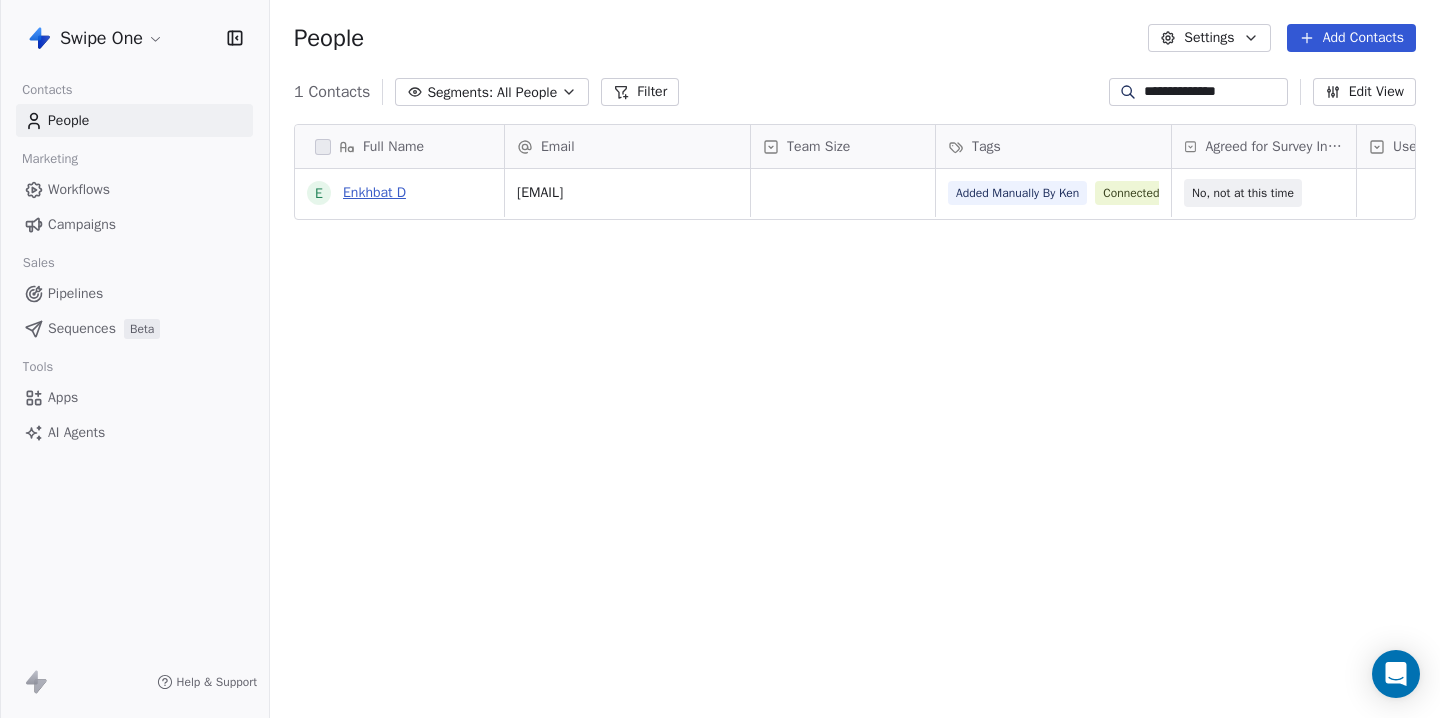 click on "Enkhbat D" at bounding box center (374, 192) 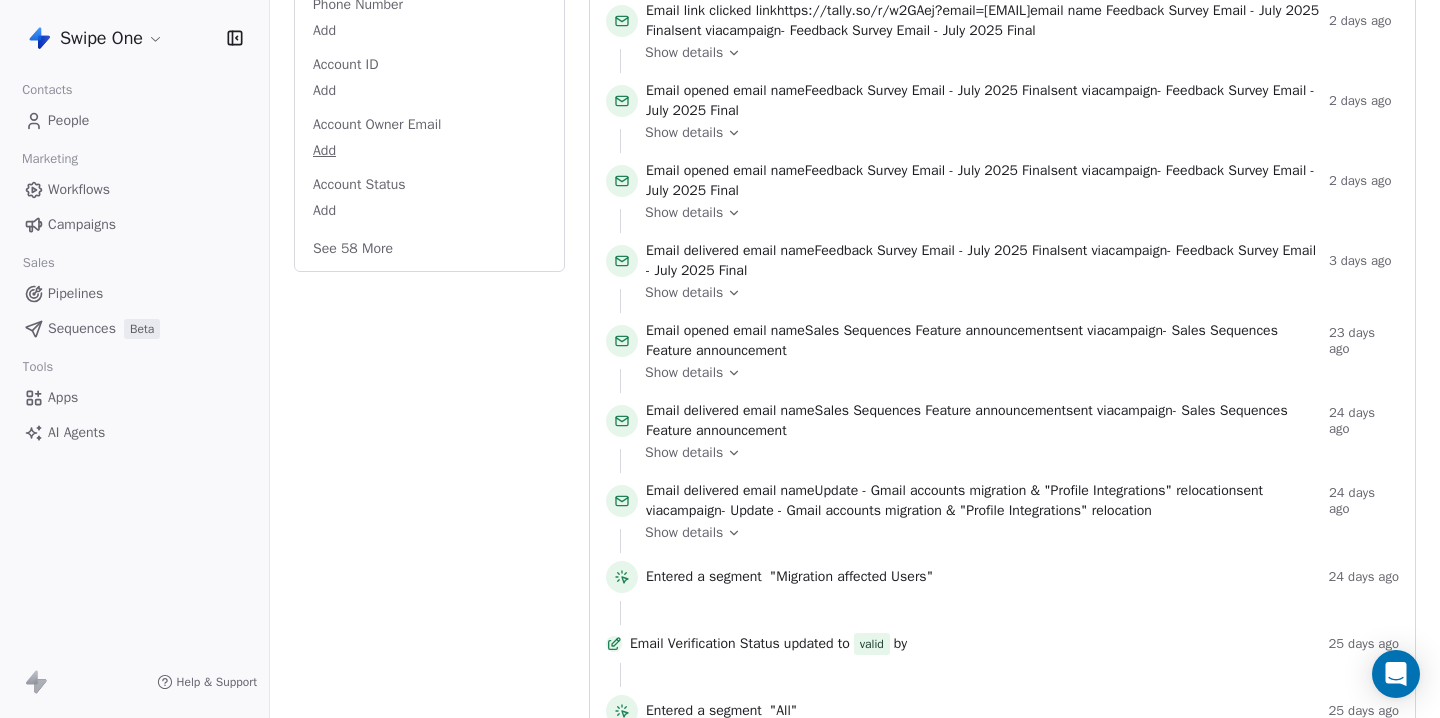 scroll, scrollTop: 623, scrollLeft: 0, axis: vertical 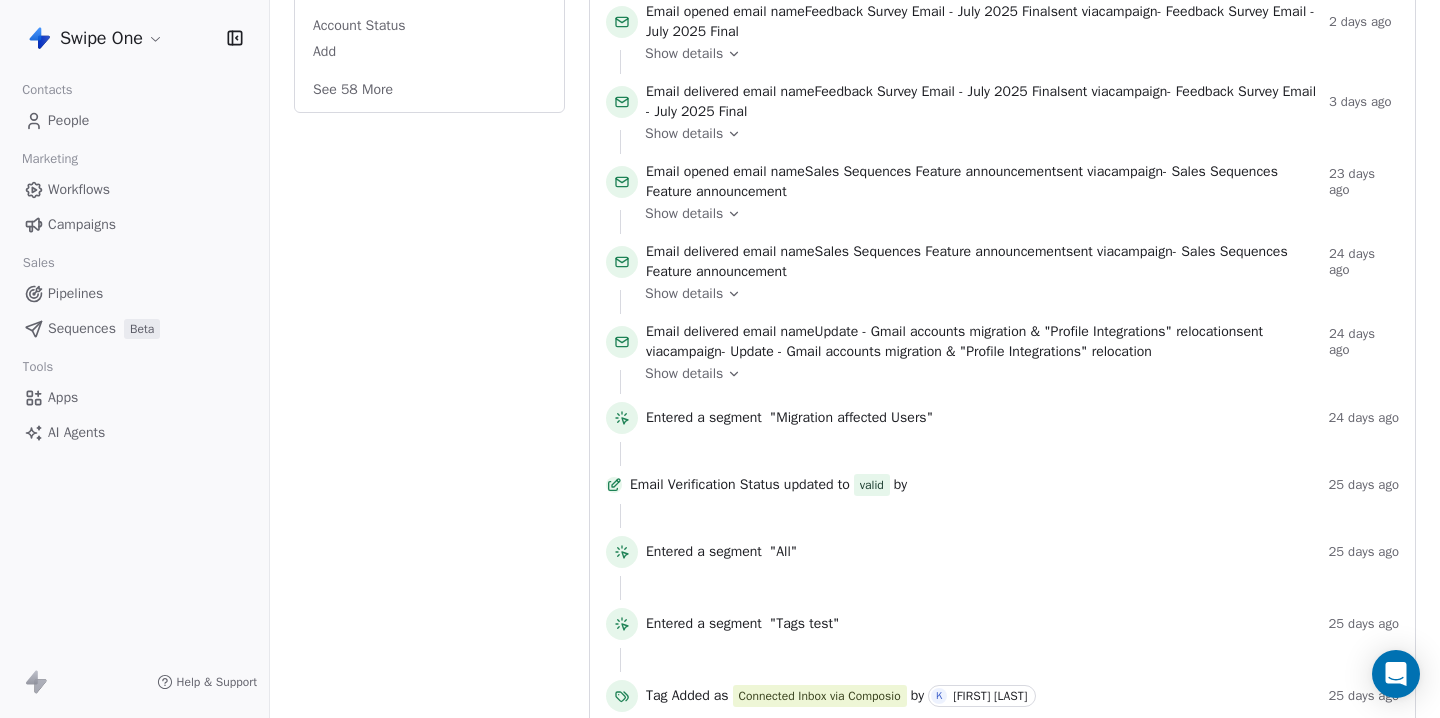 click on "See   58   More" at bounding box center (353, 90) 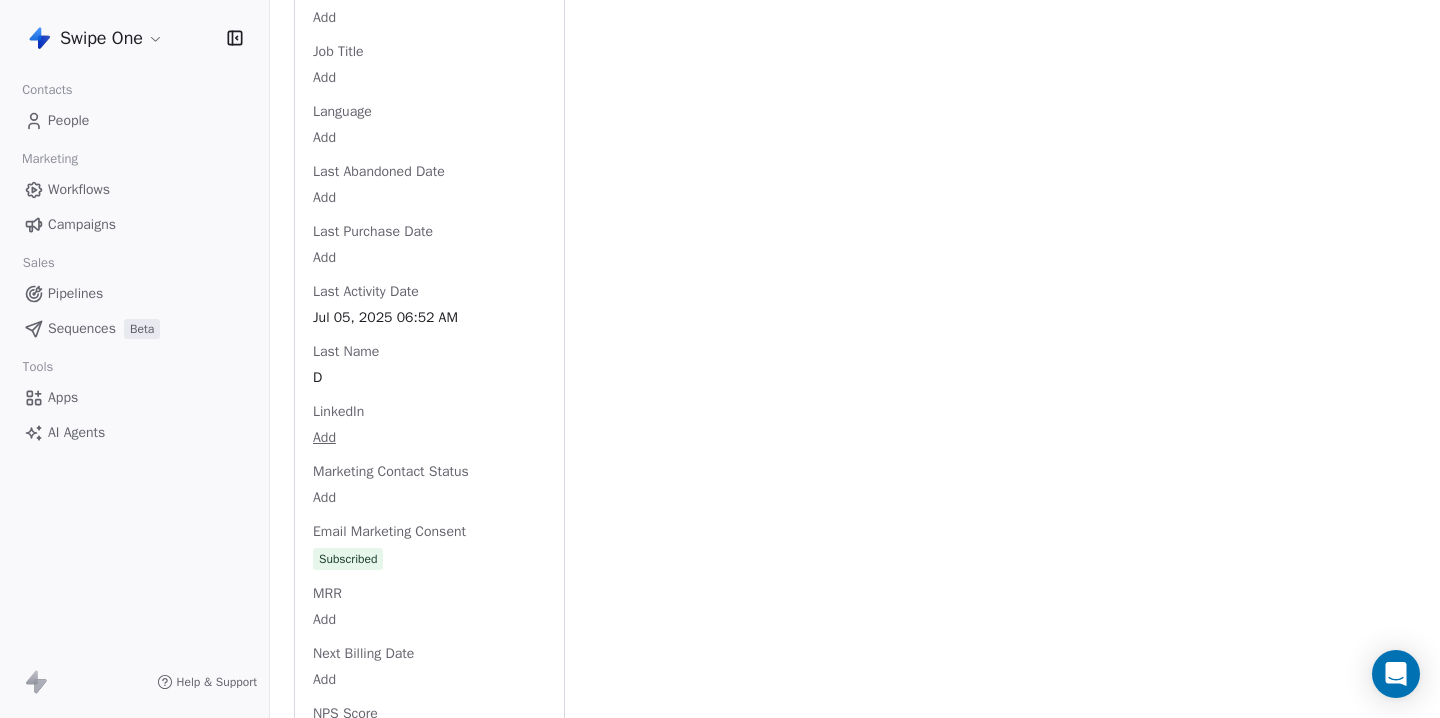 scroll, scrollTop: 2259, scrollLeft: 0, axis: vertical 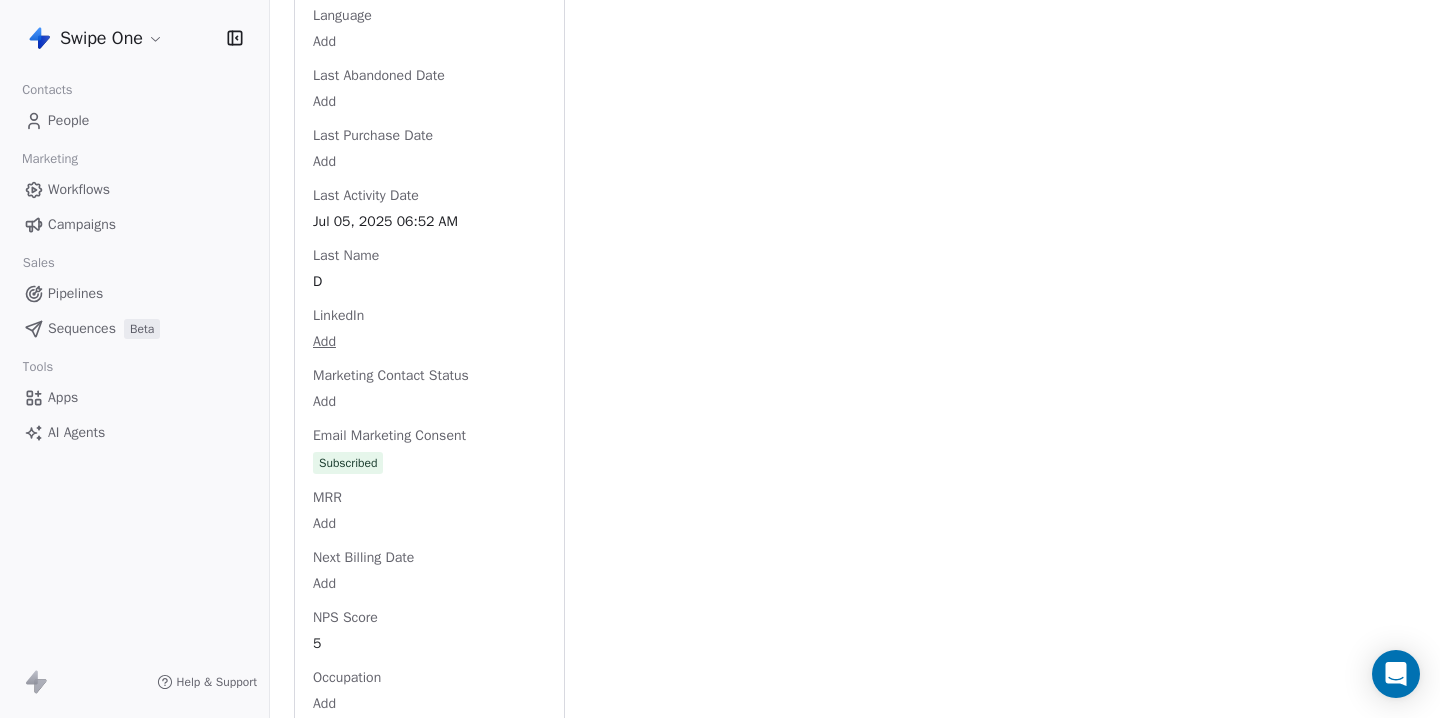 click on "Full Name [FIRST] [LAST] Email [EMAIL] Phone Number Add Account ID Add Account Owner Email Add Account Status Add Address Add Agreed for Survey Interview No, not at this time Annual Revenue Add Available AI Credits Add Average Order Value Add Birthday Add Bounce Rate Add Browser Add Use Case Agency/Marketing Consultant Complaint Rate Add Contacts Used Add Contact Source Add Country Add Created Date Jul 03, 2025 07:03 PM Customer Lifetime Value Add Department Add Device Add Domains Connected Add Email Sending Rate Add Email Verification Status Valid Emails Sent in Last Billing Period Add Facebook Add First Purchase Date Add First Name [FIRST] Gender Add Job Title Add Language Add Last Abandoned Date Add Last Purchase Date Add Last Activity Date Jul 05, 2025 06:52 AM Last Name [LAST]" at bounding box center (429, -1) 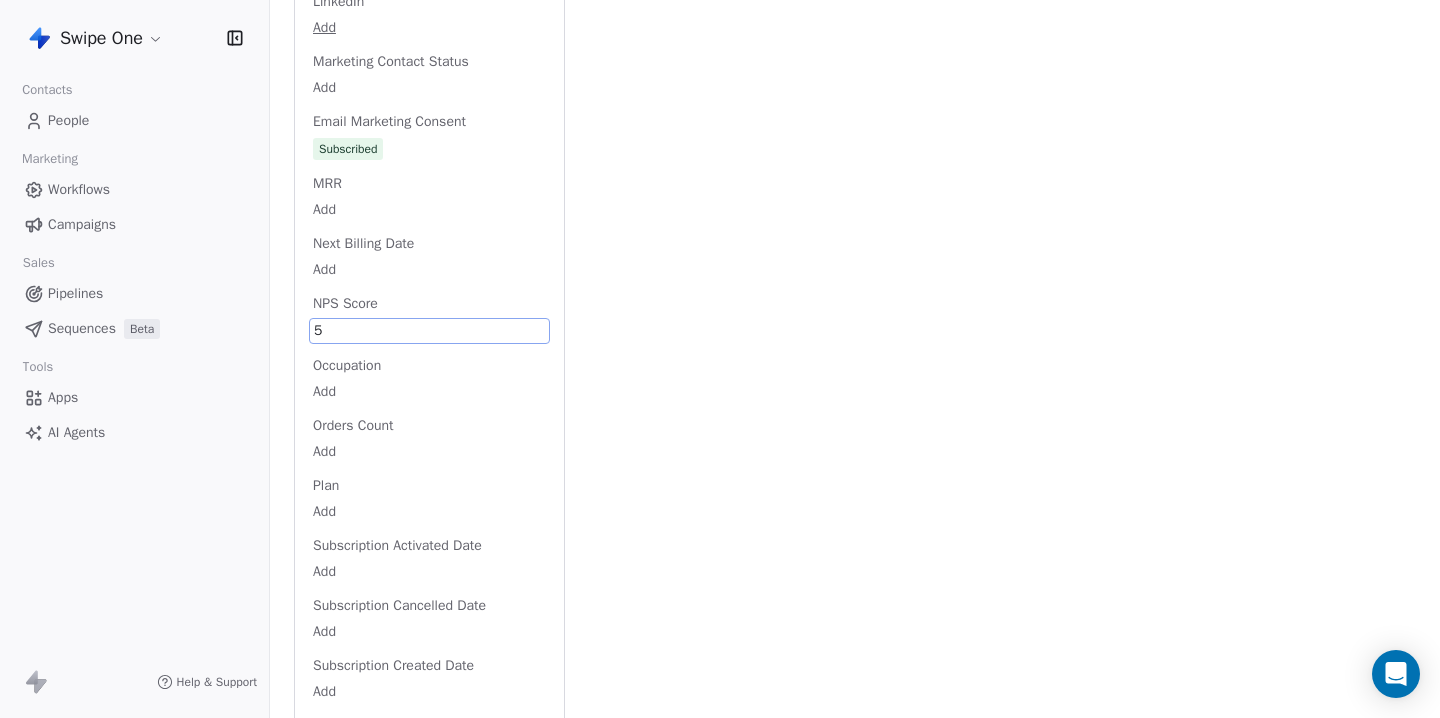 click on "**********" at bounding box center [720, 359] 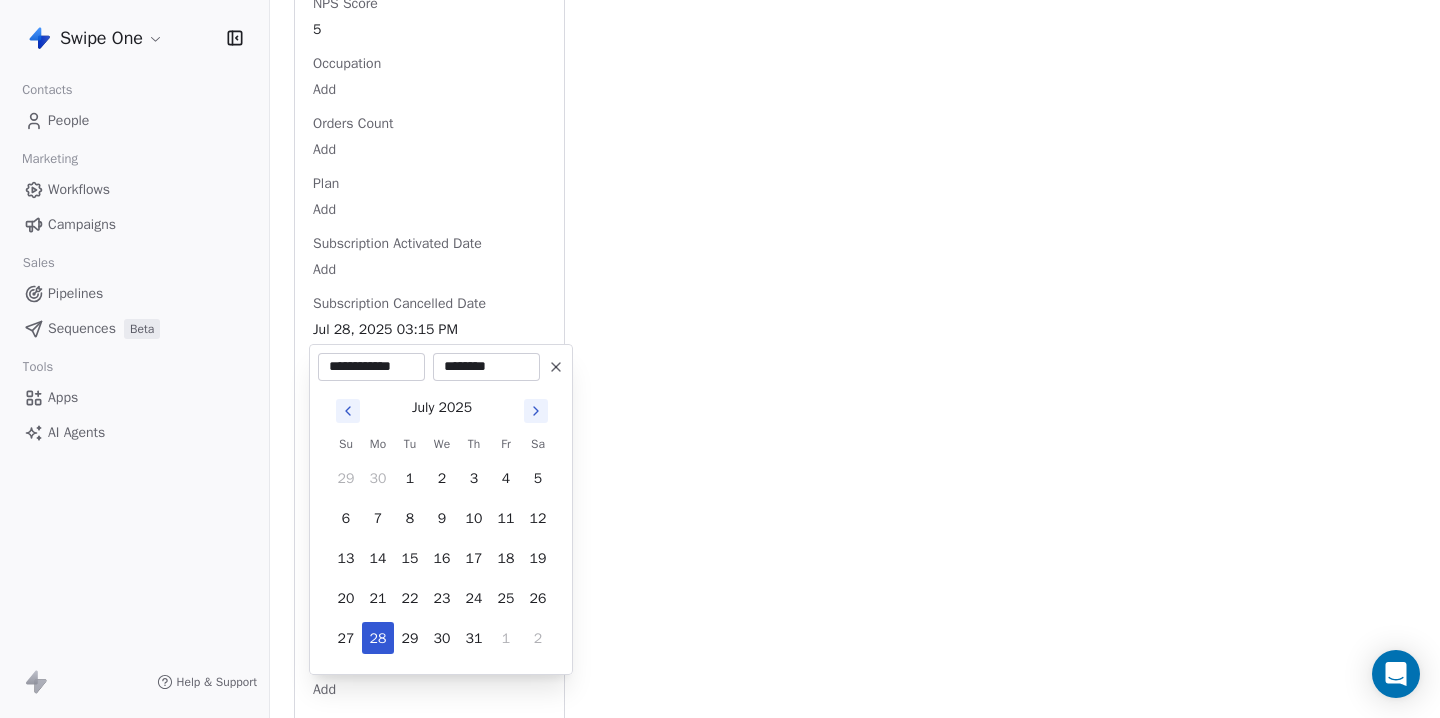 click on "**********" at bounding box center (720, 359) 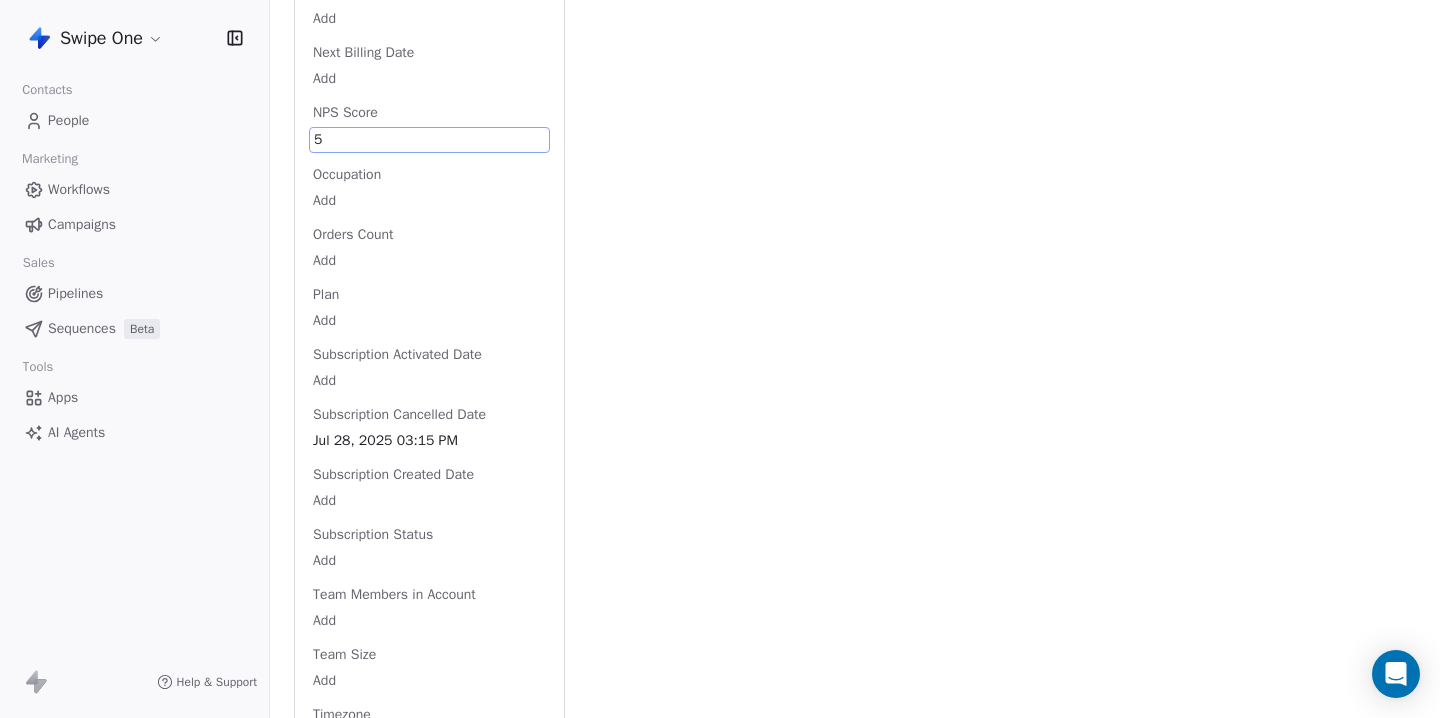 scroll, scrollTop: 2573, scrollLeft: 0, axis: vertical 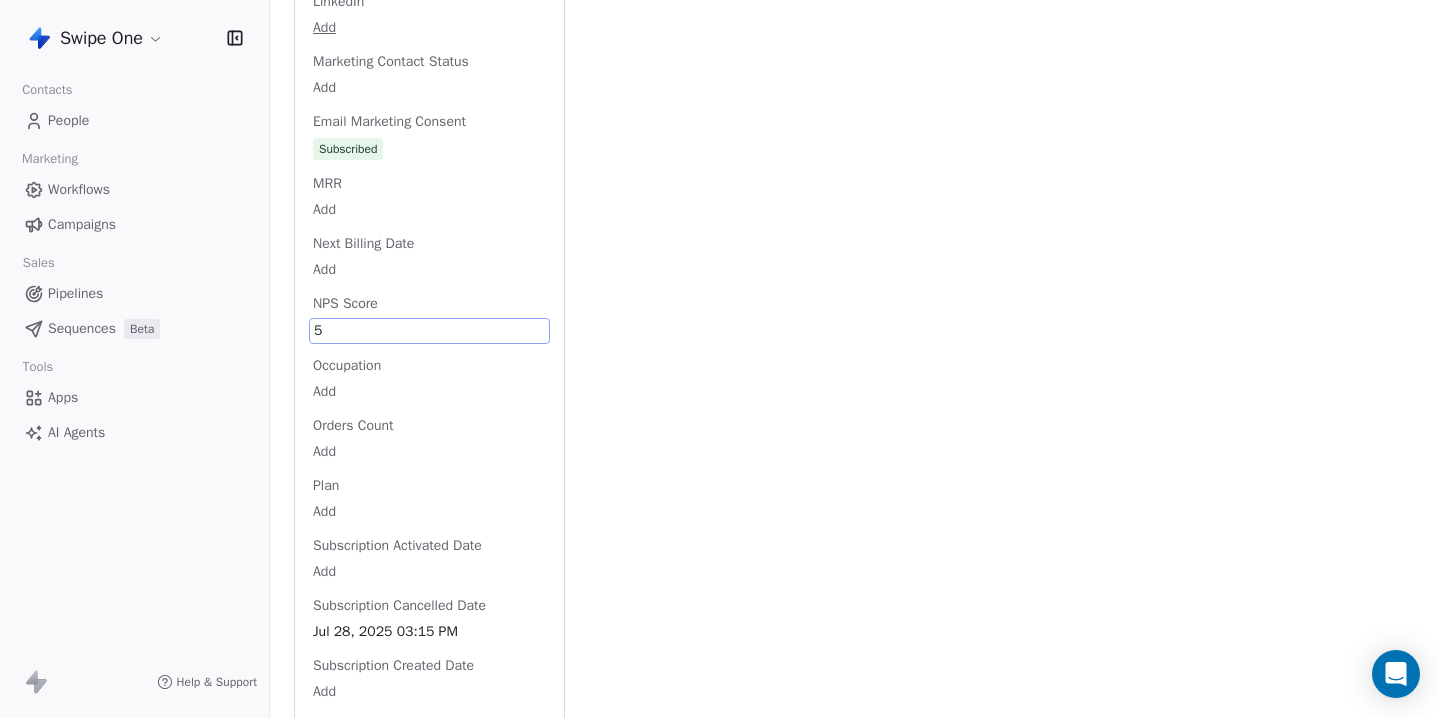 click on "Full Name [FIRST] [LAST] Email [EMAIL] Phone Number Add Account ID Add Account Owner Email Add Account Status Add Address Add Agreed for Survey Interview No, not at this time Annual Revenue Add Available AI Credits Add Average Order Value Add Birthday Add Bounce Rate Add Browser Add Use Case Agency/Marketing Consultant Complaint Rate Add Contacts Used Add Contact Source Add Country Add Created Date Jul 03, 2025 07:03 PM Customer Lifetime Value Add Department Add Device Add Domains Connected Add Email Sending Rate Add Email Verification Status Valid Emails Sent in Last Billing Period Add Facebook Add First Purchase Date Add First Name [FIRST] Gender Add Job Title Add Language Add Last Abandoned Date Add Last Purchase Date Add Last Activity Date Jul 05, 2025 06:52 AM Last Name [LAST]" at bounding box center (429, -314) 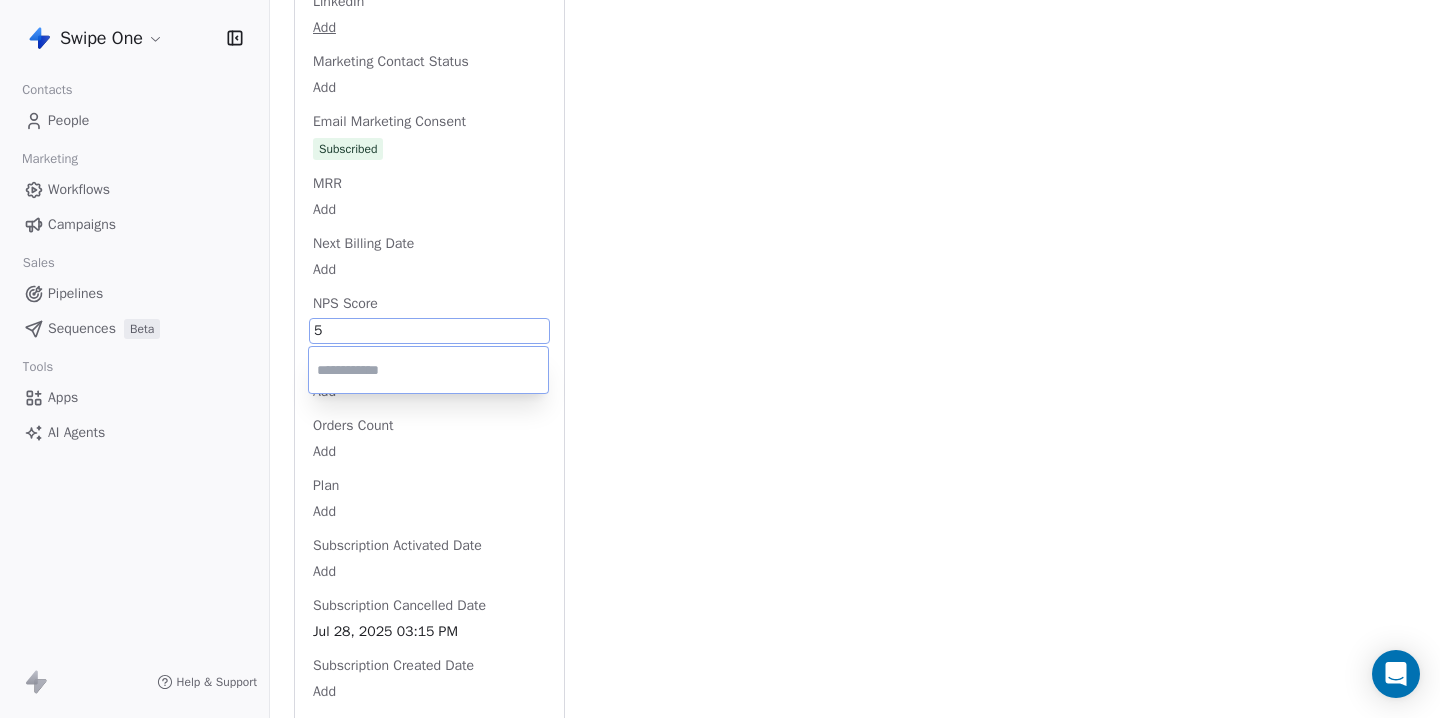 click on "*" at bounding box center [428, 370] 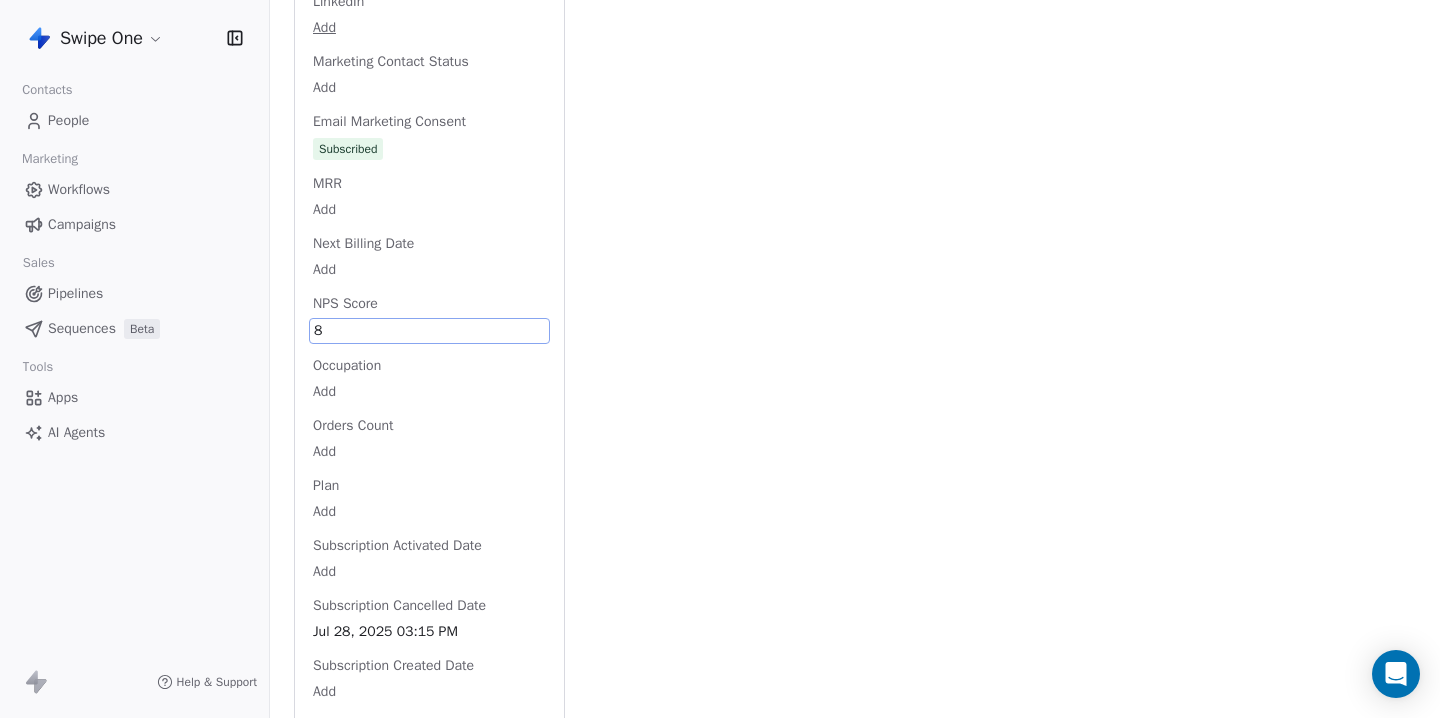 click on "Activity Activity Emails Emails Notes Notes Tasks Tasks Total Activity (15) Jul 2025 Contact property updated by V [LAST] 25 minutes ago Email link clicked link https://tally.so/r/w2GAej?email=[EMAIL] email name Feedback Survey Email - July 2025 Final sent via campaign - Feedback Survey Email - July 2025 Final 2 days ago Show details Email opened email name Feedback Survey Email - July 2025 Final sent via campaign - Feedback Survey Email - July 2025 Final 2 days ago Show details Email opened email name Feedback Survey Email - July 2025 Final sent via campaign - Feedback Survey Email - July 2025 Final 2 days ago Show details Email delivered email name Feedback Survey Email - July 2025 Final sent via campaign - Feedback Survey Email - July 2025 Final 3 days ago Show details Email opened email name Sales Sequences Feature announcement sent via campaign - Sales Sequences Feature announcement 23 days ago Show details Email delivered email name" at bounding box center (1002, -350) 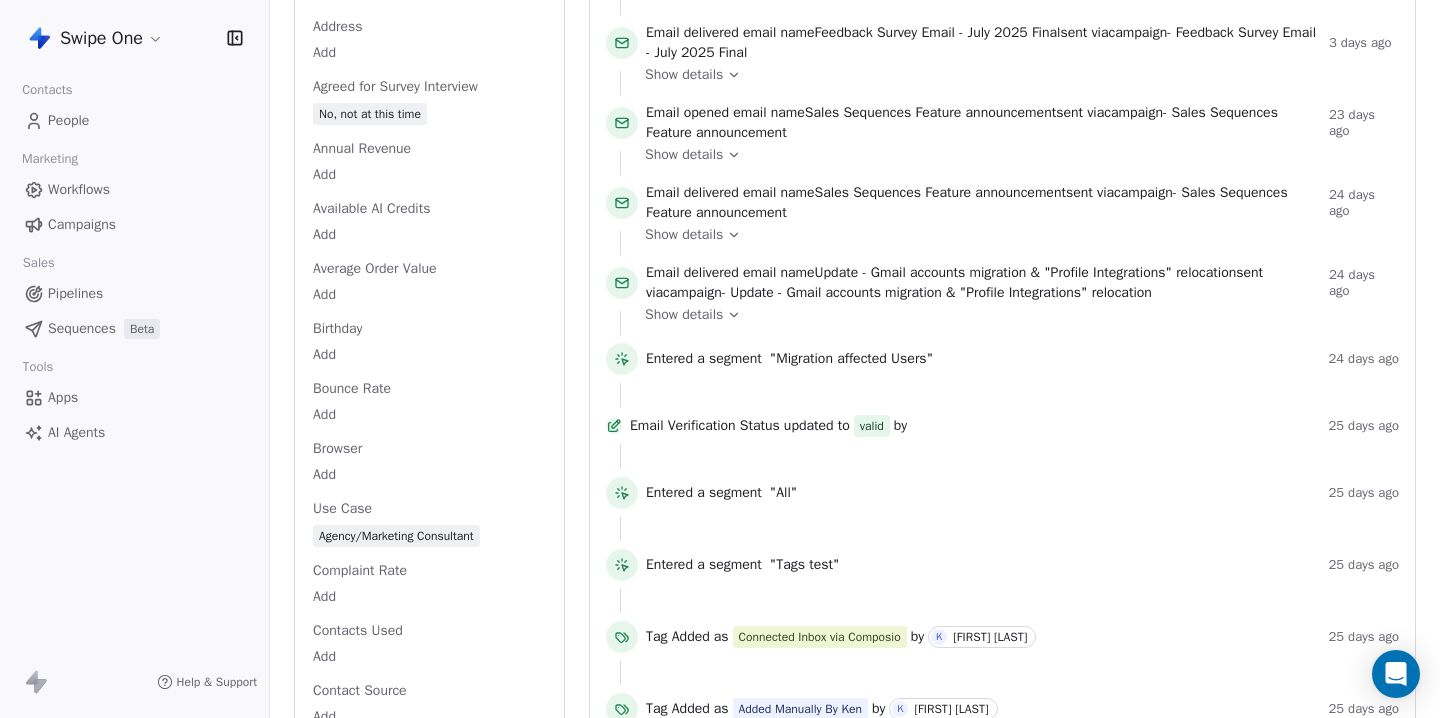 scroll, scrollTop: 0, scrollLeft: 0, axis: both 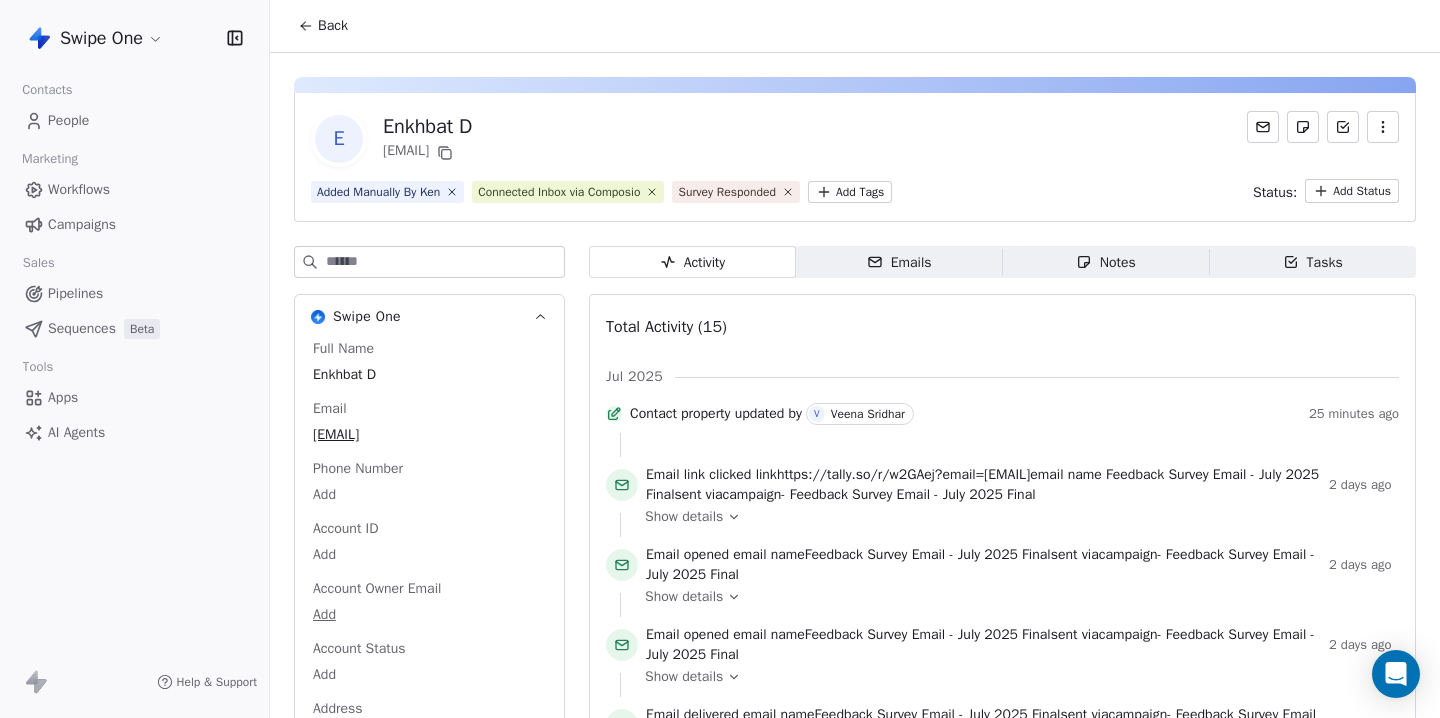 click 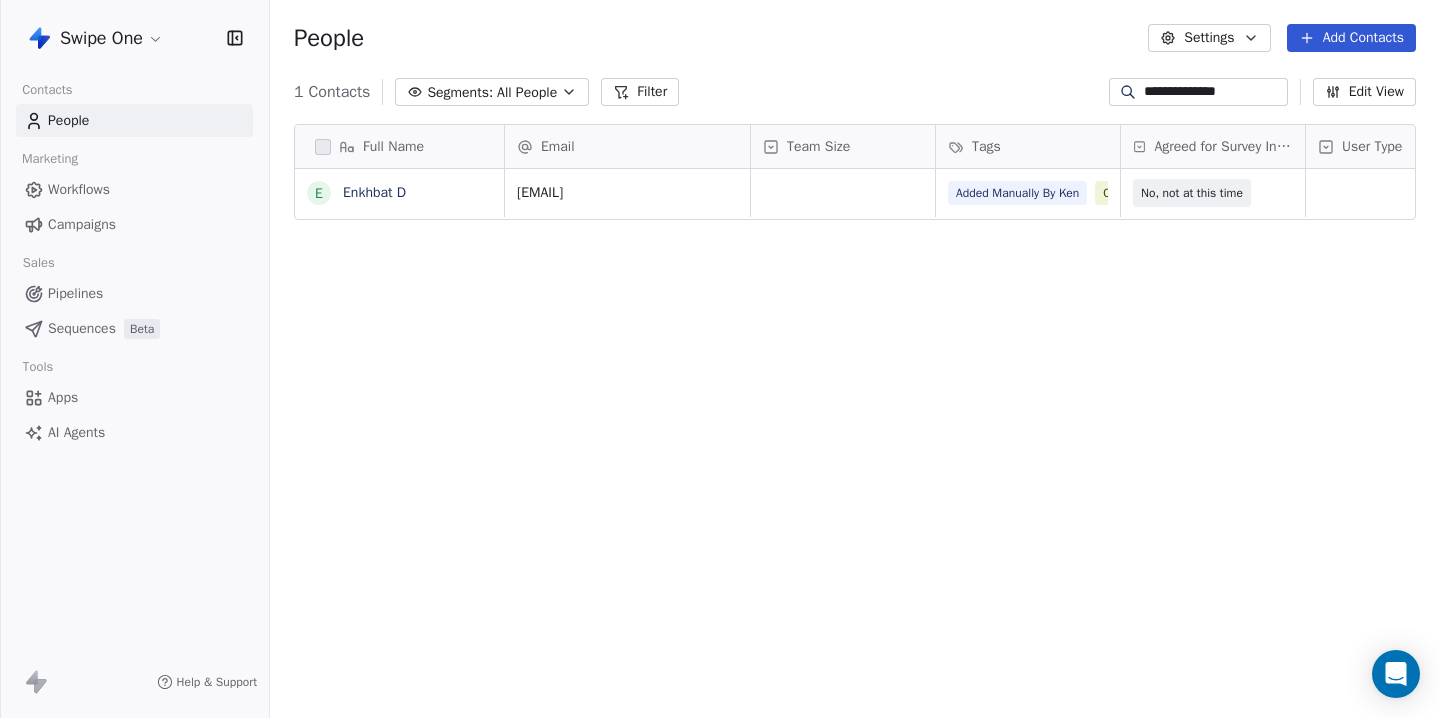 scroll, scrollTop: 1, scrollLeft: 1, axis: both 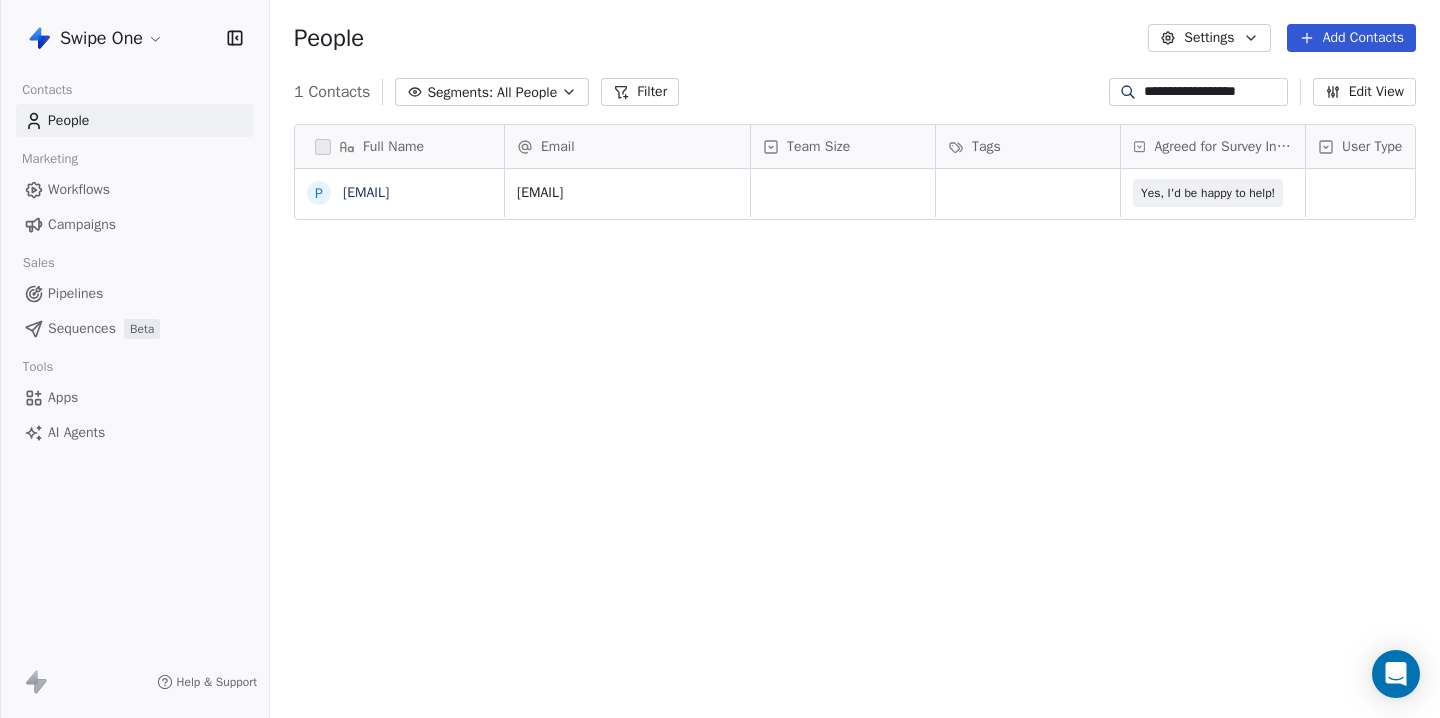type on "**********" 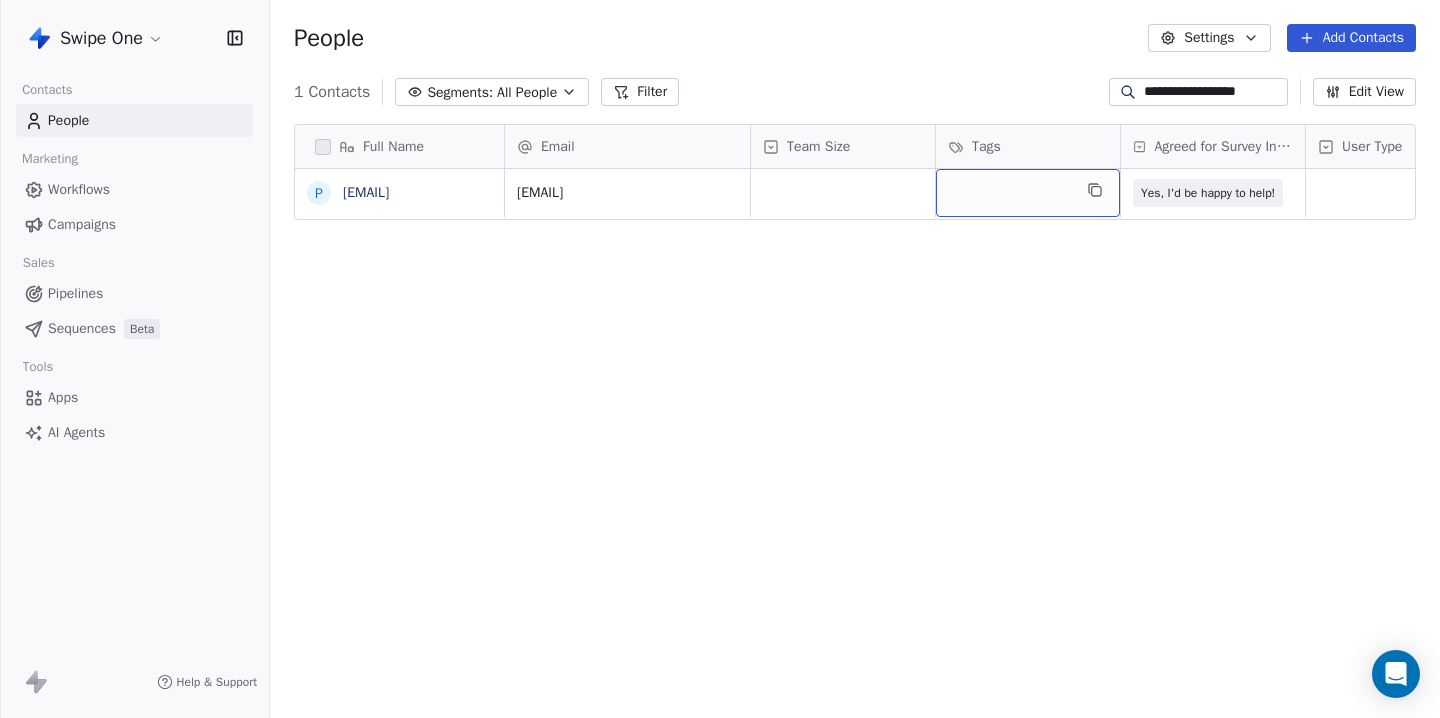 click at bounding box center (1028, 193) 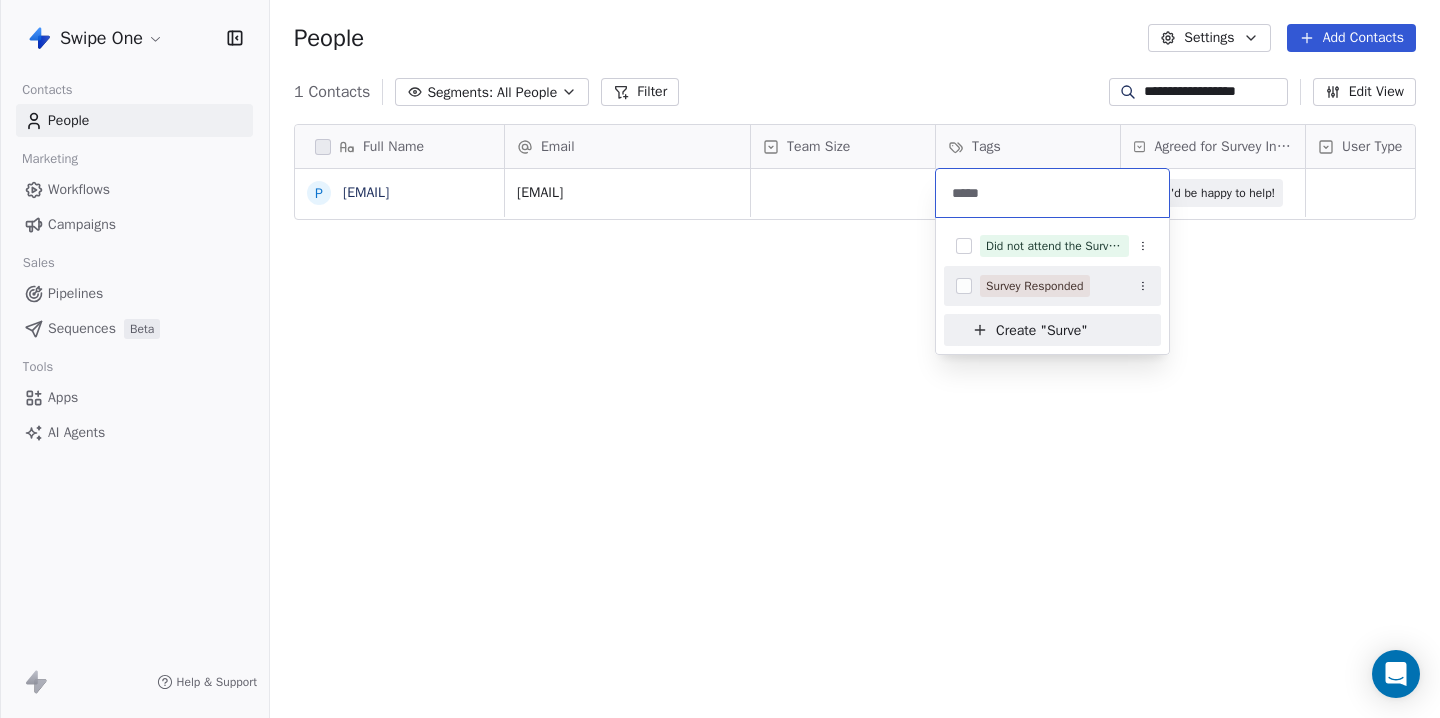 type on "*****" 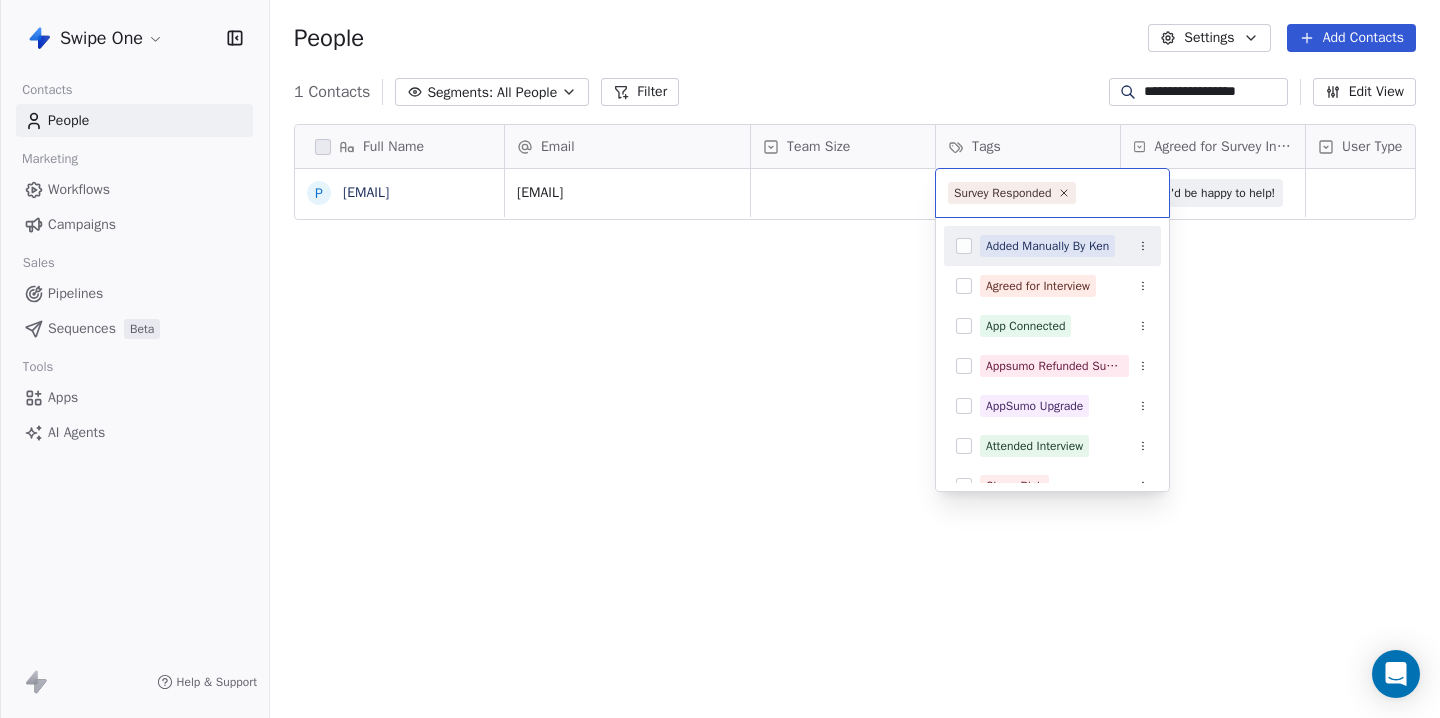 click on "**********" at bounding box center [720, 359] 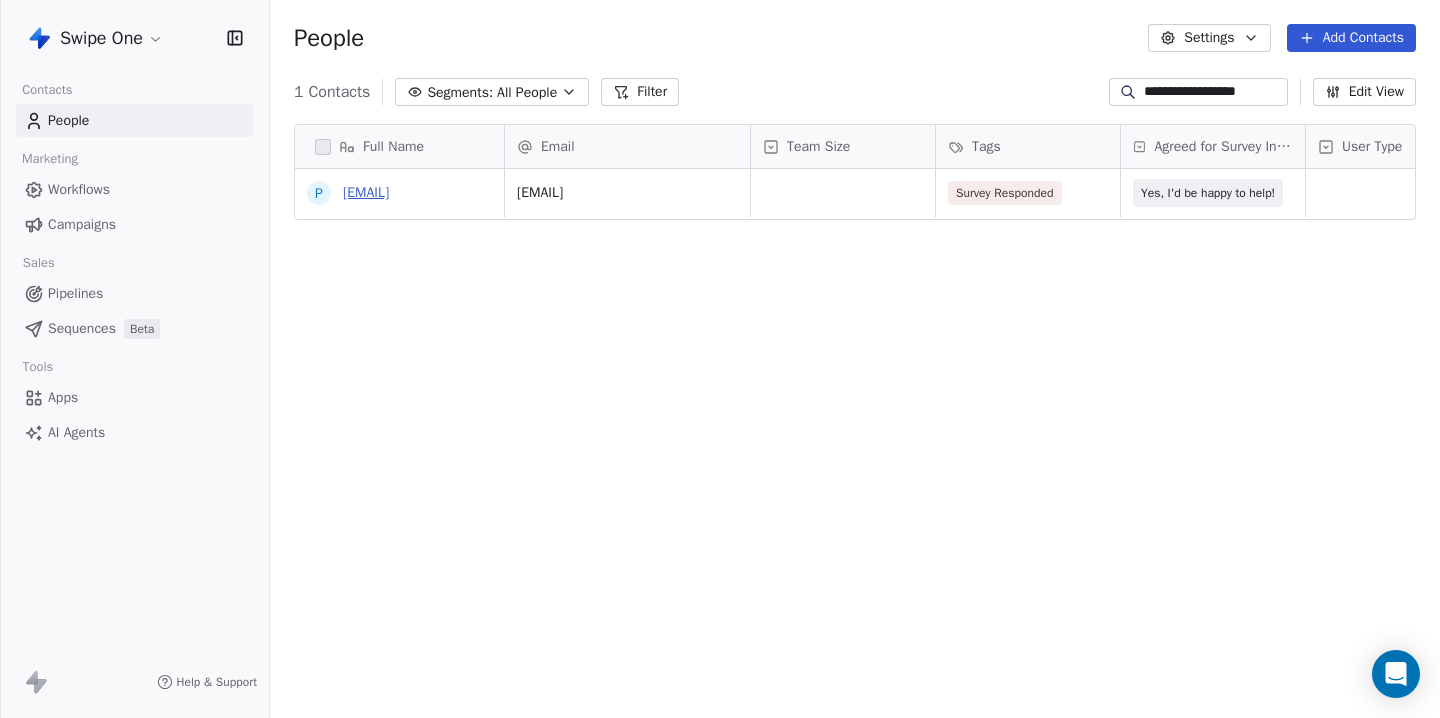click on "[EMAIL]" at bounding box center [366, 192] 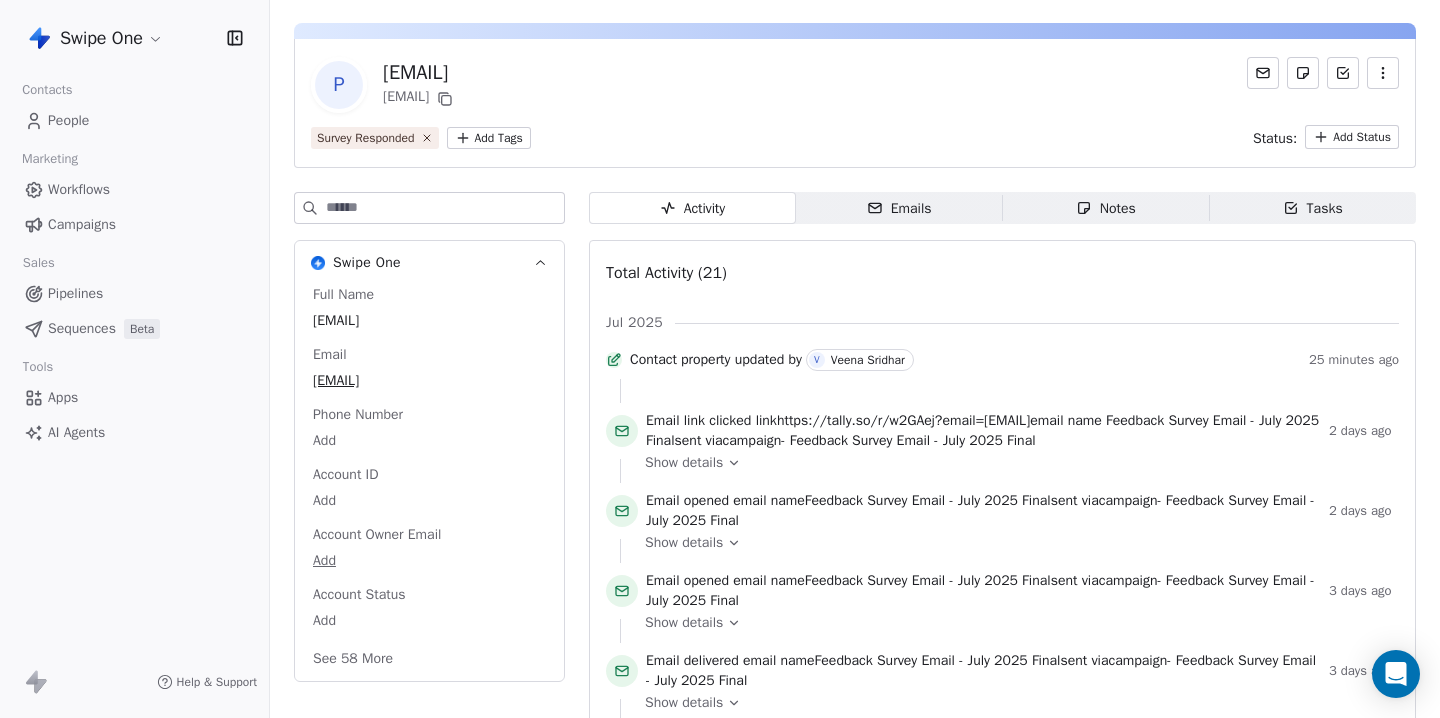 scroll, scrollTop: 612, scrollLeft: 0, axis: vertical 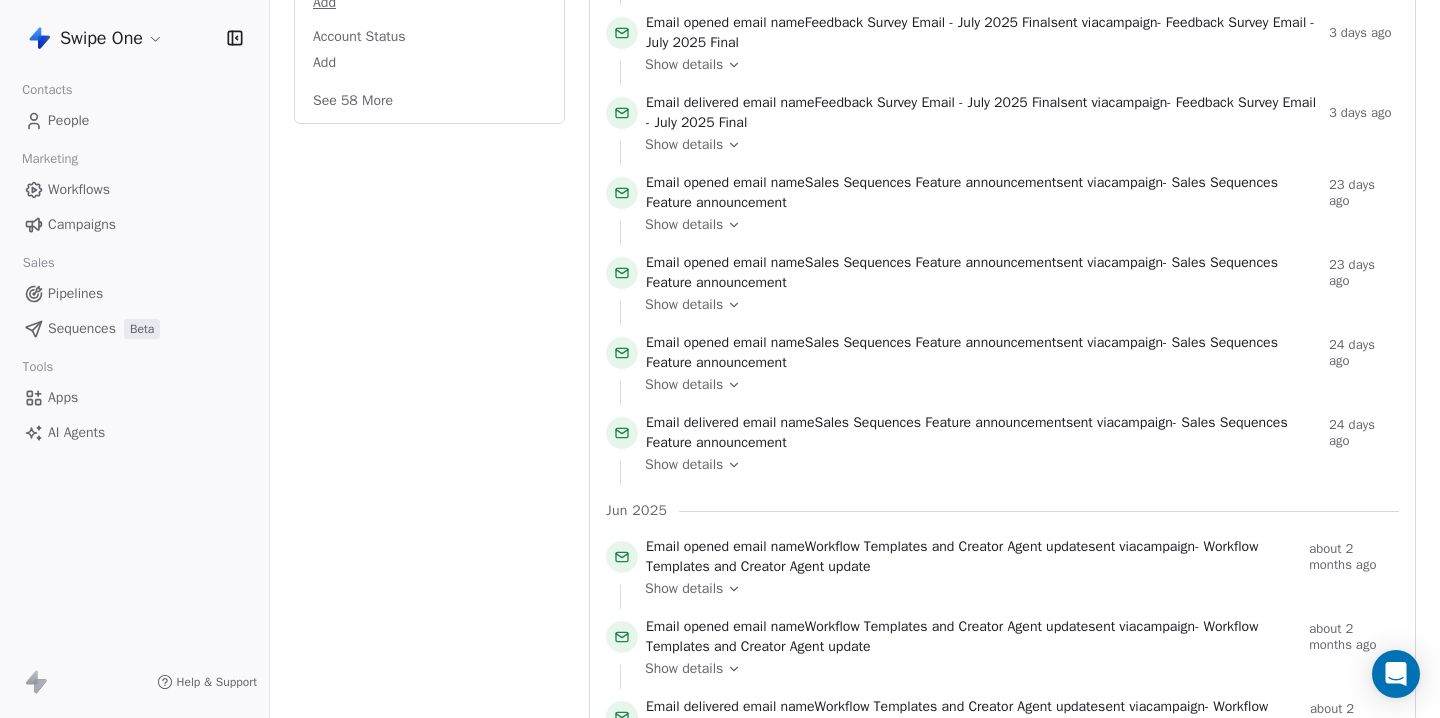 click on "See   58   More" at bounding box center (353, 101) 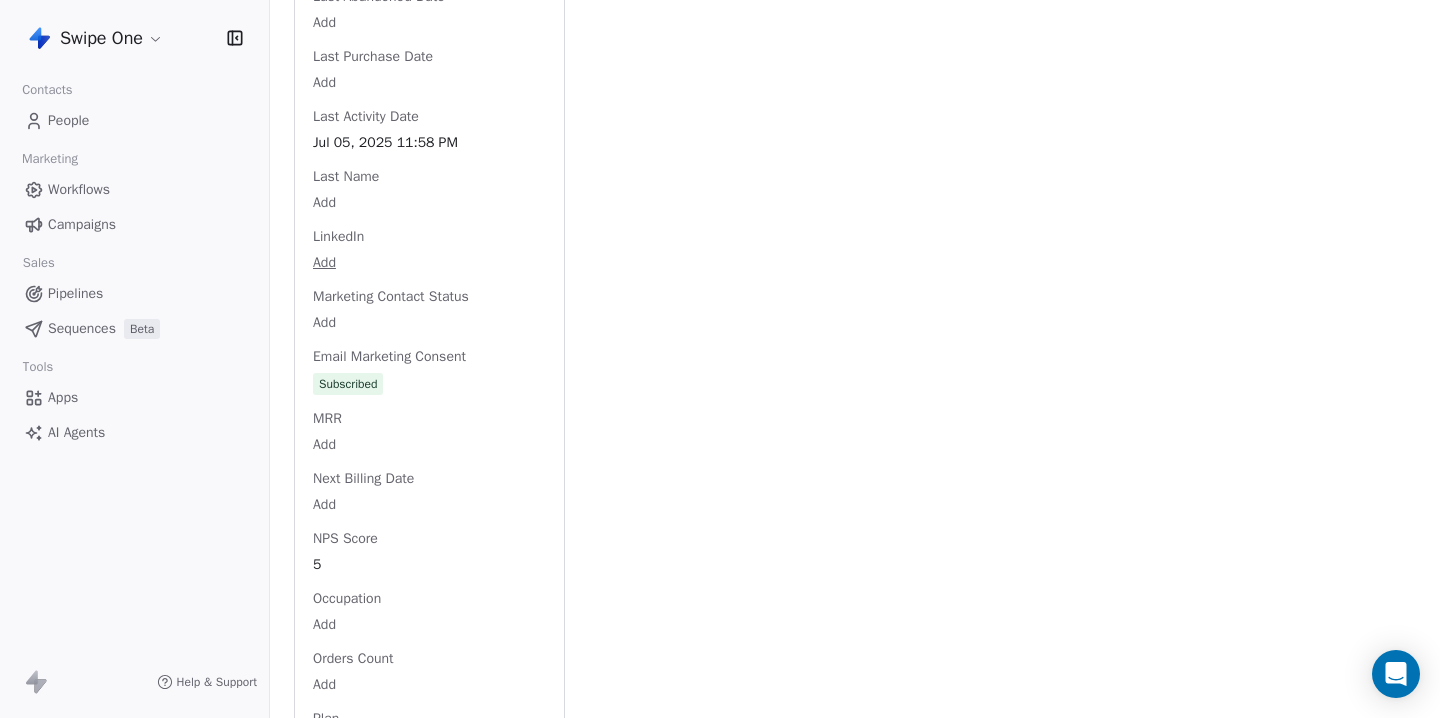 scroll, scrollTop: 2390, scrollLeft: 0, axis: vertical 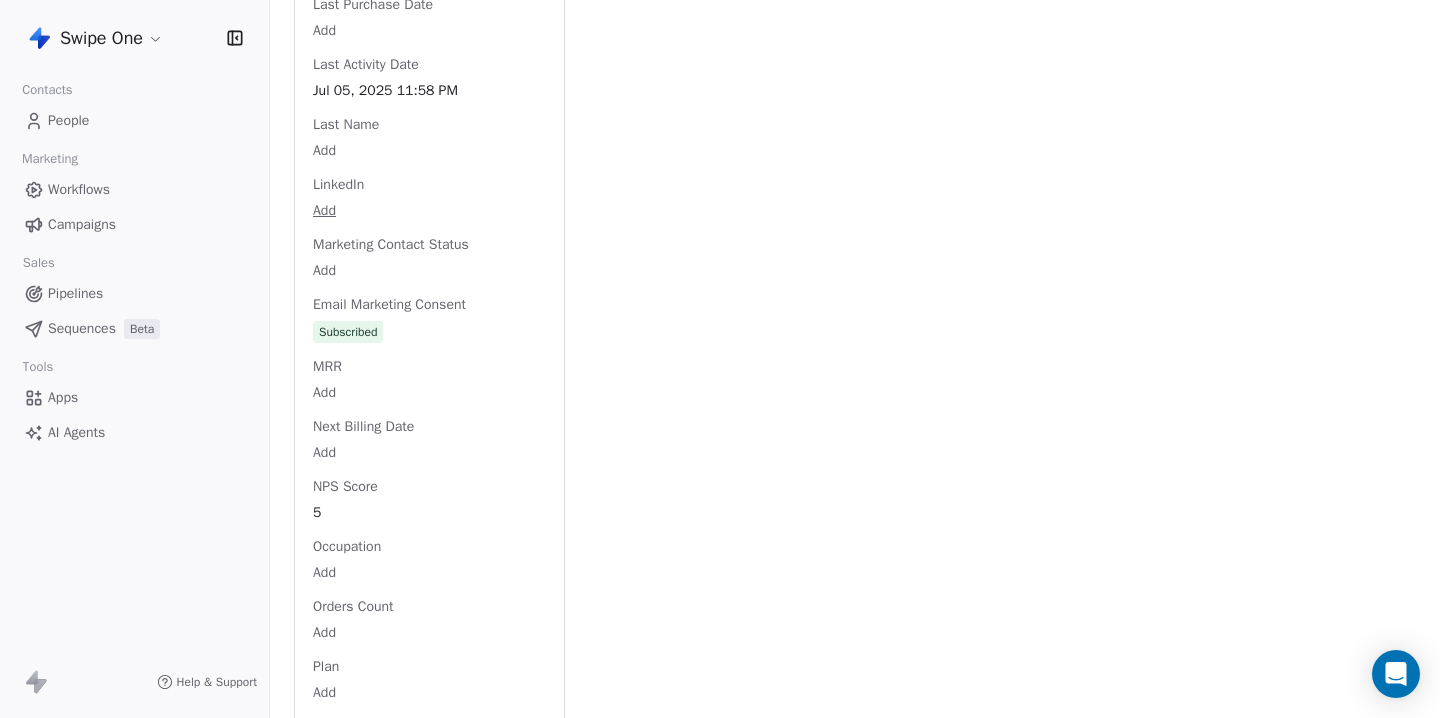 click on "Full Name [FIRST] [LAST] Email [EMAIL] Email [EMAIL] Phone Number Add Account ID Add Account Owner Email Add Account Status Add Address Add Agreed for Survey Interview Yes, I'd be happy to help! Annual Revenue Add Available AI Credits Add Average Order Value Add Birthday Add Bounce Rate Add Browser Add Use Case Agency/Marketing Consultant Complaint Rate Add Contacts Used Add Contact Source Add Country Add Created Date [MONTH] [DAY], [YEAR] [HOUR]:[MINUTE] [AM/PM] Customer Lifetime Value Add Department Add Device Add Domains Connected Add Email Sending Rate Add Email Verification Status Valid Emails Sent in Last Billing Period Add Facebook Add First Purchase Date Add First Name [FIRST] Gender Add Job Title Add Language Add Last Abandoned Date Add Last Purchase Date Add Last Activity Date [MONTH] [DAY], [YEAR] [HOUR]:[MINUTE] [AM/PM] Last Name Add LinkedIn Add Marketing Contact Status Add Email Marketing Consent Subscribed MRR Add Next Billing Date Add NPS Score 5 Occupation Add Orders Count Add Plan Add Subscription Activated Date Add Add Add" at bounding box center [429, -132] 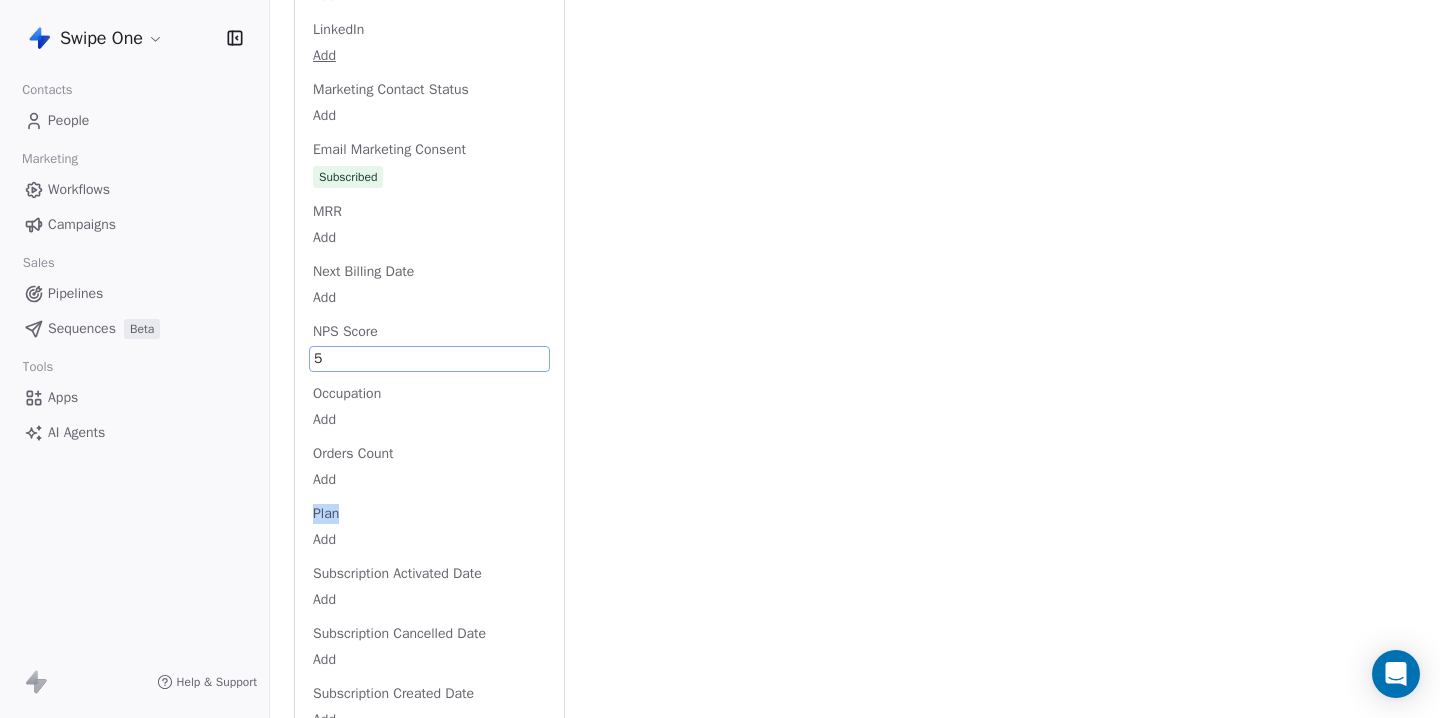click on "Plan" at bounding box center [326, 514] 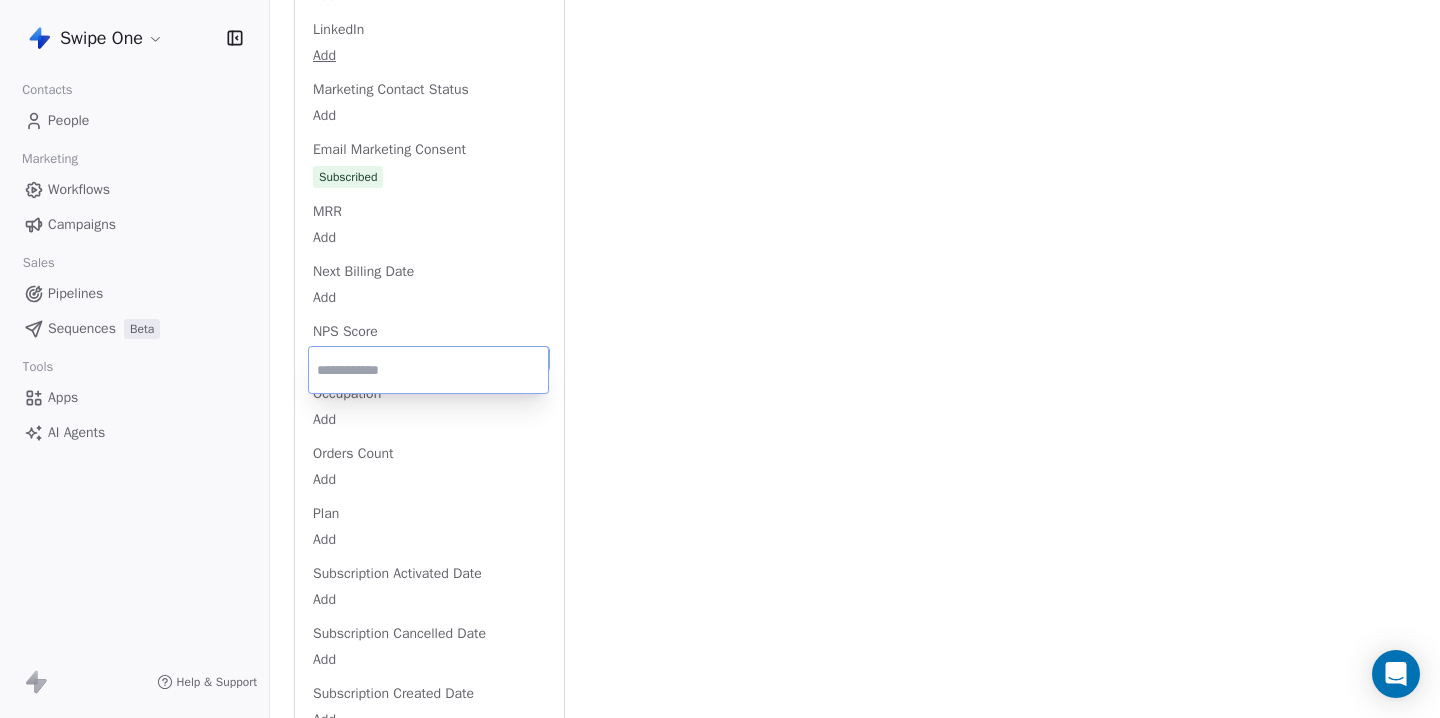 type on "*" 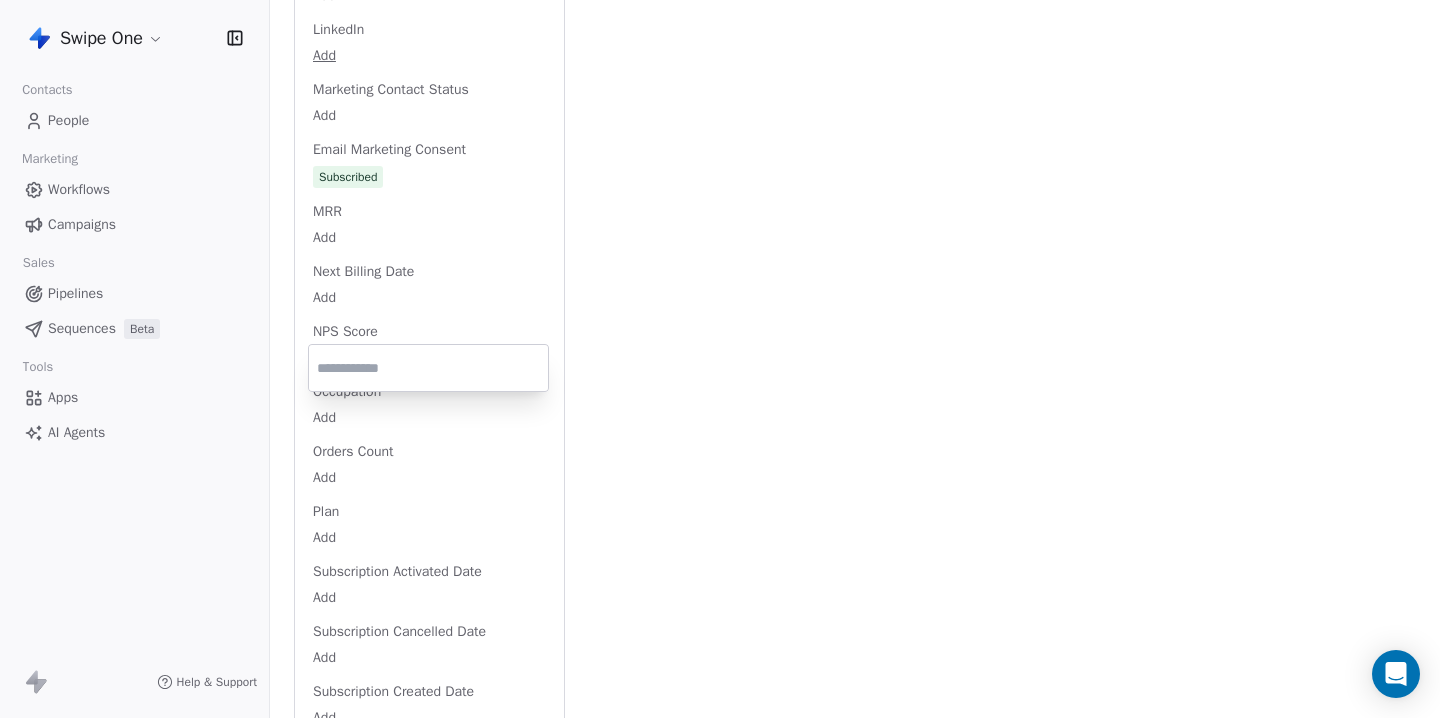 click on "Swipe One Contacts People Marketing Workflows Campaigns Sales Pipelines Sequences Beta Tools Apps AI Agents Help & Support Back p [EMAIL] [EMAIL] Survey Responded Add Tags Status: Add Status Swipe One Full Name [EMAIL] Email [EMAIL] Phone Number Add Account ID Add Account Owner Email Add Account Status Add Address Add Agreed for Survey Interview Yes, I'd be happy to help! Annual Revenue Add Available AI Credits Add Average Order Value Add Birthday Add Bounce Rate Add Browser Add Use Case Agency/Marketing Consultant Complaint Rate Add Contacts Used Add Contact Source Add Country Add Created Date [DATE] [TIME] Customer Lifetime Value Add Department Add Device Add Domains Connected Add Email Sending Rate Add Email Verification Status Valid Emails Sent in Last Billing Period Add Facebook Add First Purchase Date Add First Name [EMAIL] Gender Add Job Title Add Language Add Last Abandoned Date Add Last Purchase Date Add Last Activity Date Last Name" at bounding box center [720, 359] 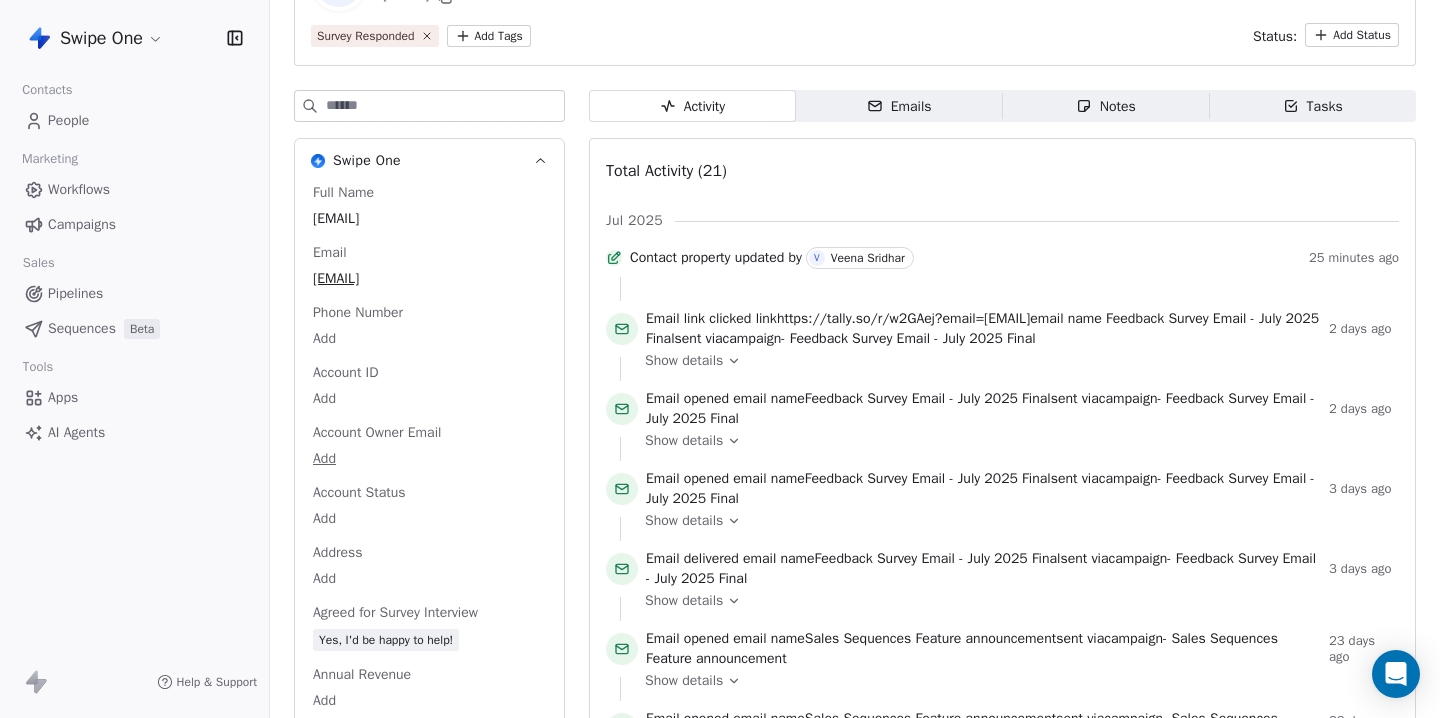 scroll, scrollTop: 0, scrollLeft: 0, axis: both 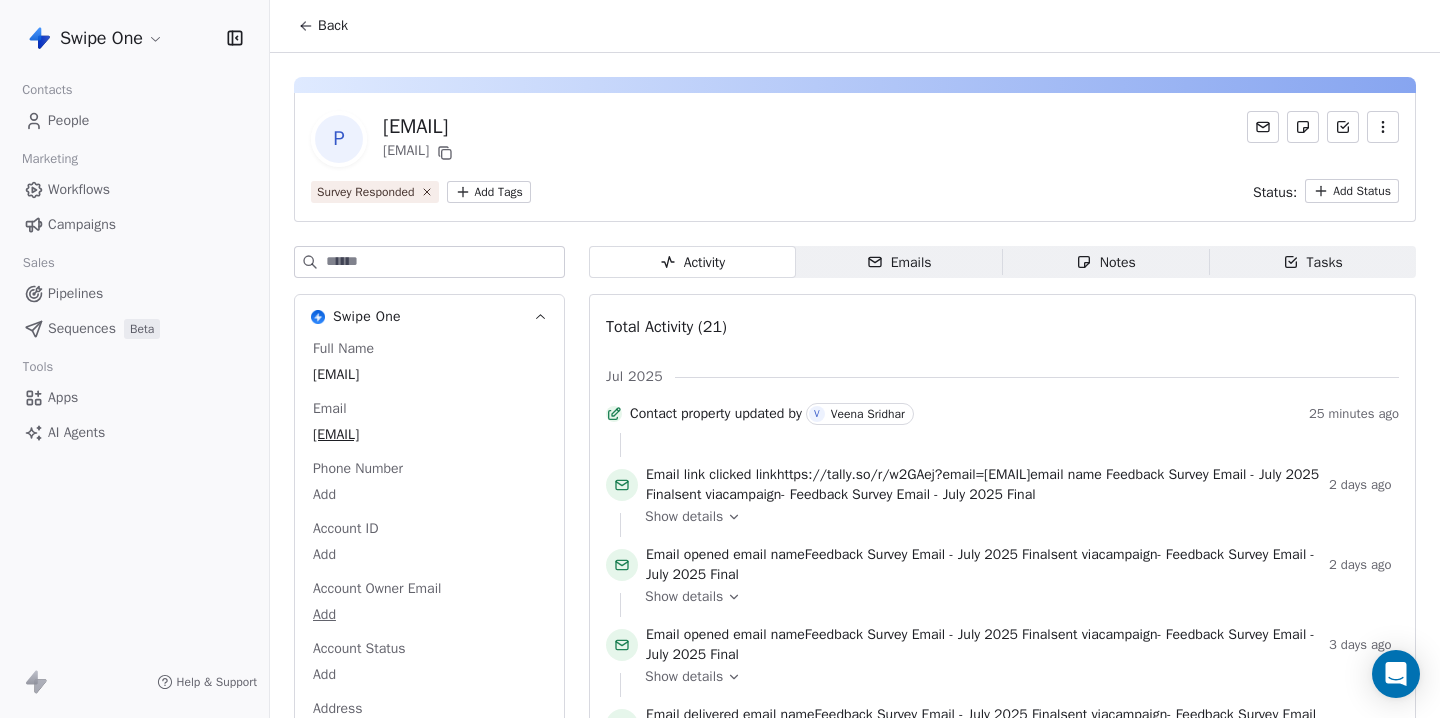 click 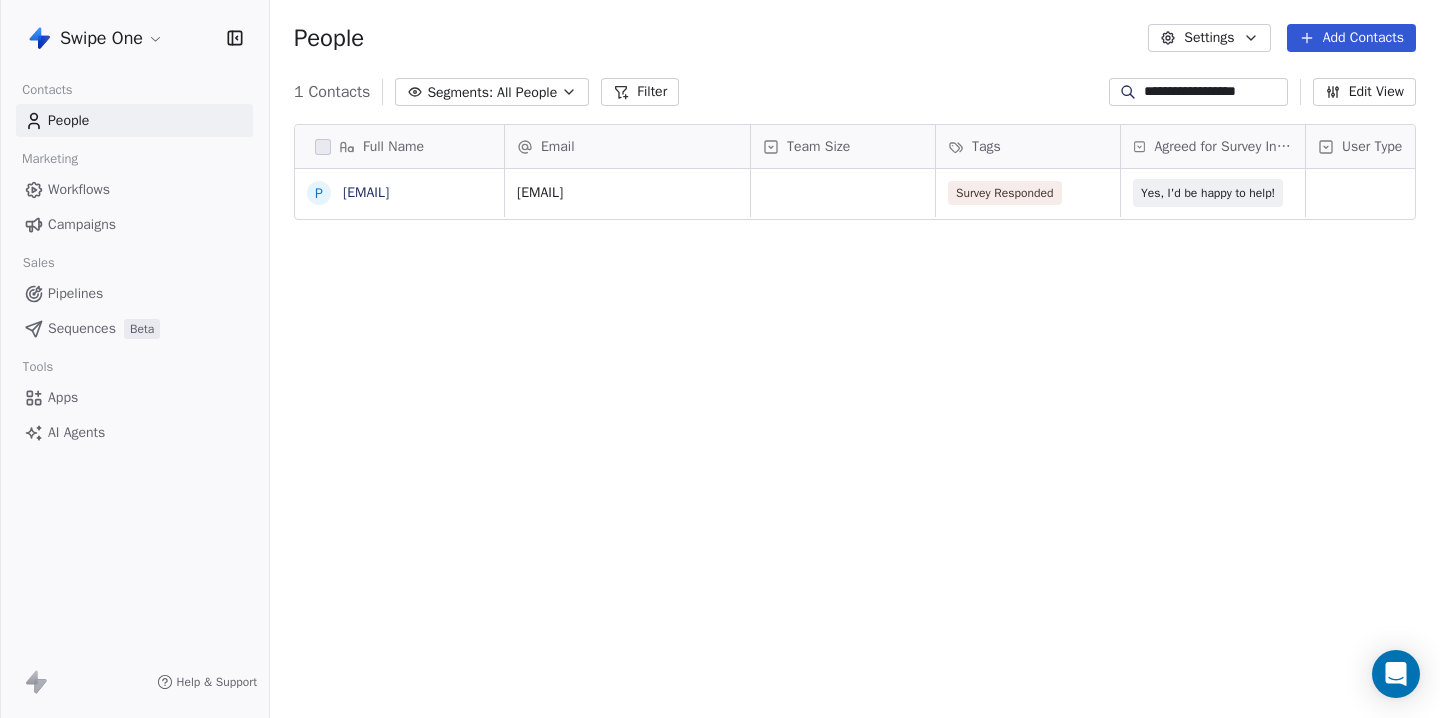 scroll, scrollTop: 1, scrollLeft: 1, axis: both 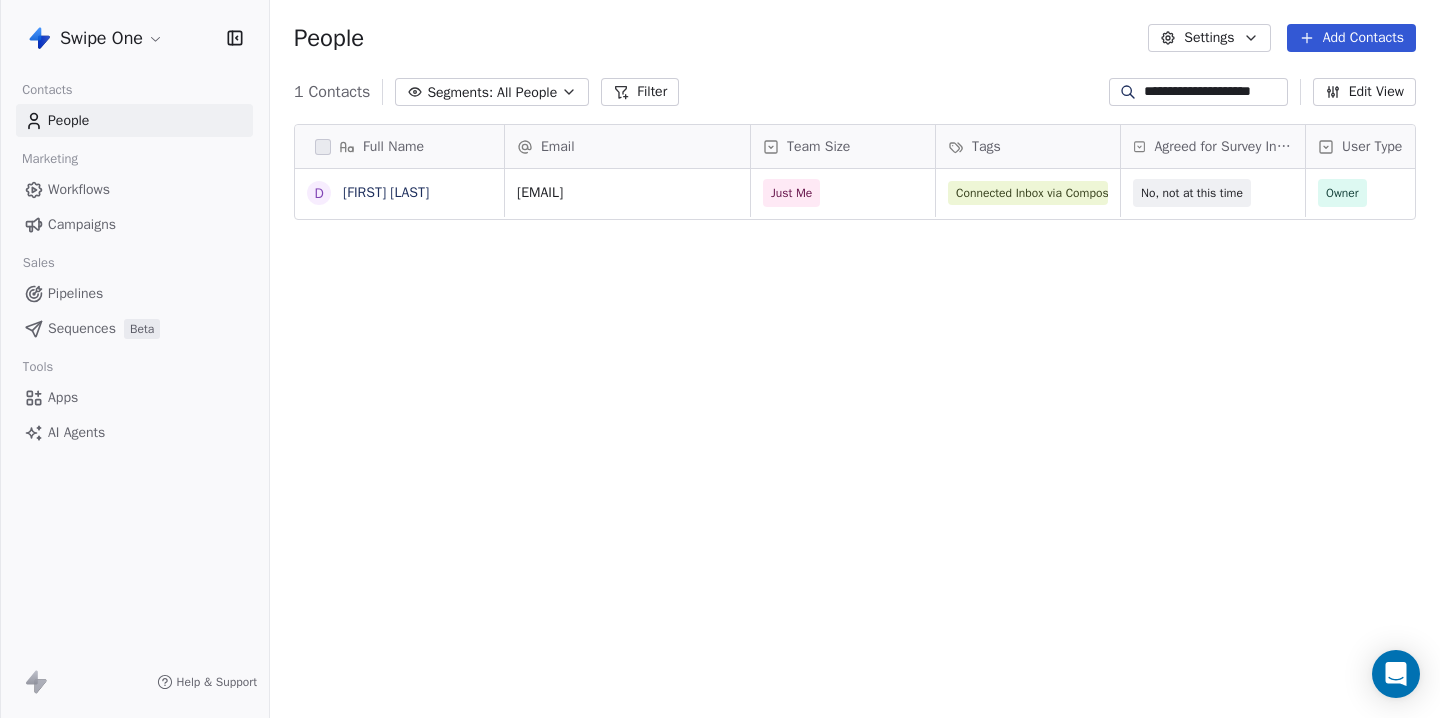 type on "**********" 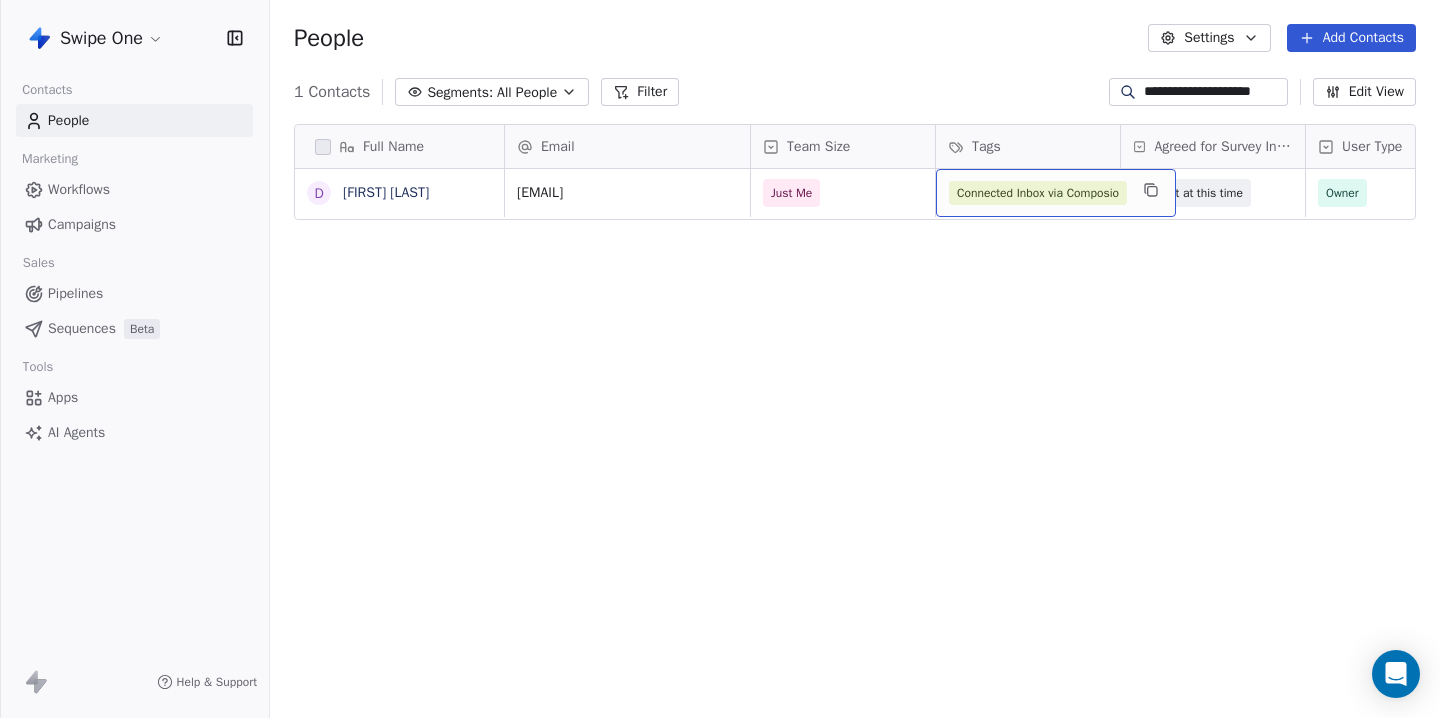click on "Connected Inbox via Composio" at bounding box center (1056, 193) 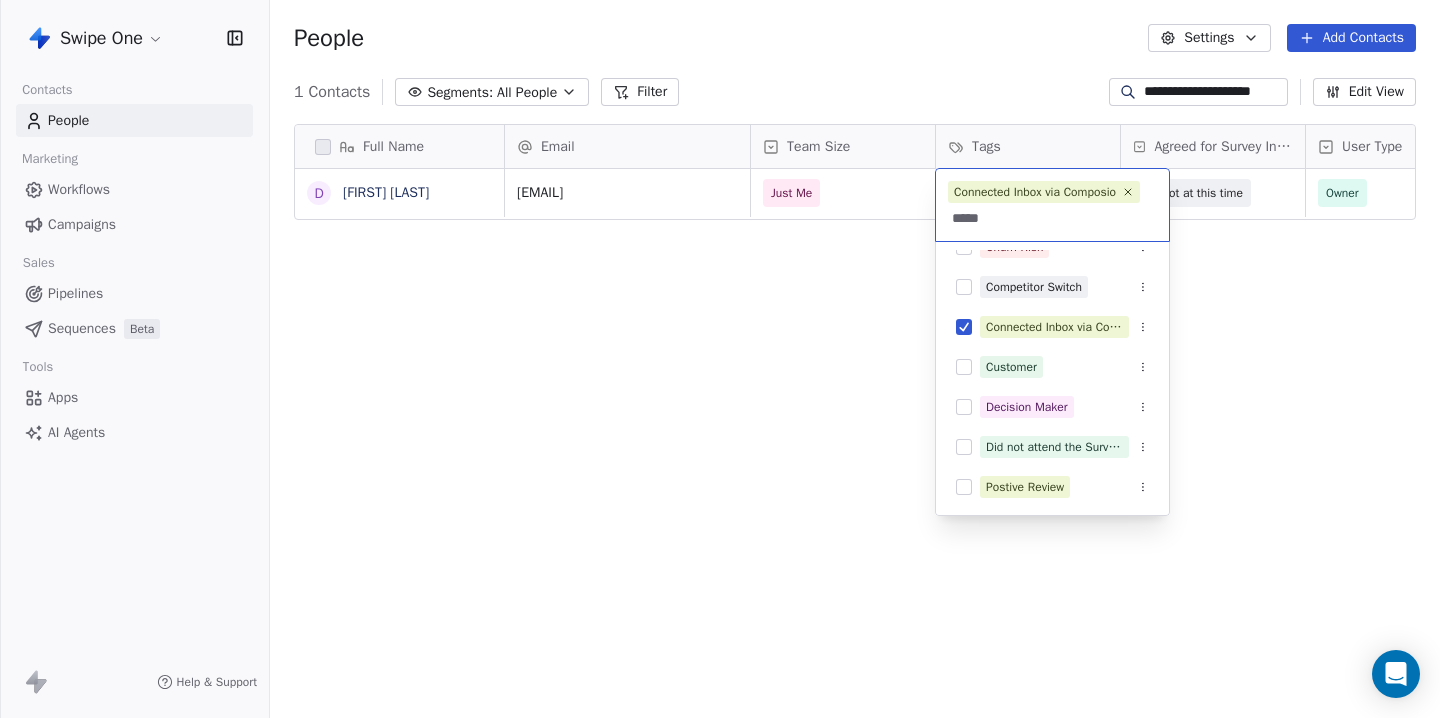 scroll, scrollTop: 0, scrollLeft: 0, axis: both 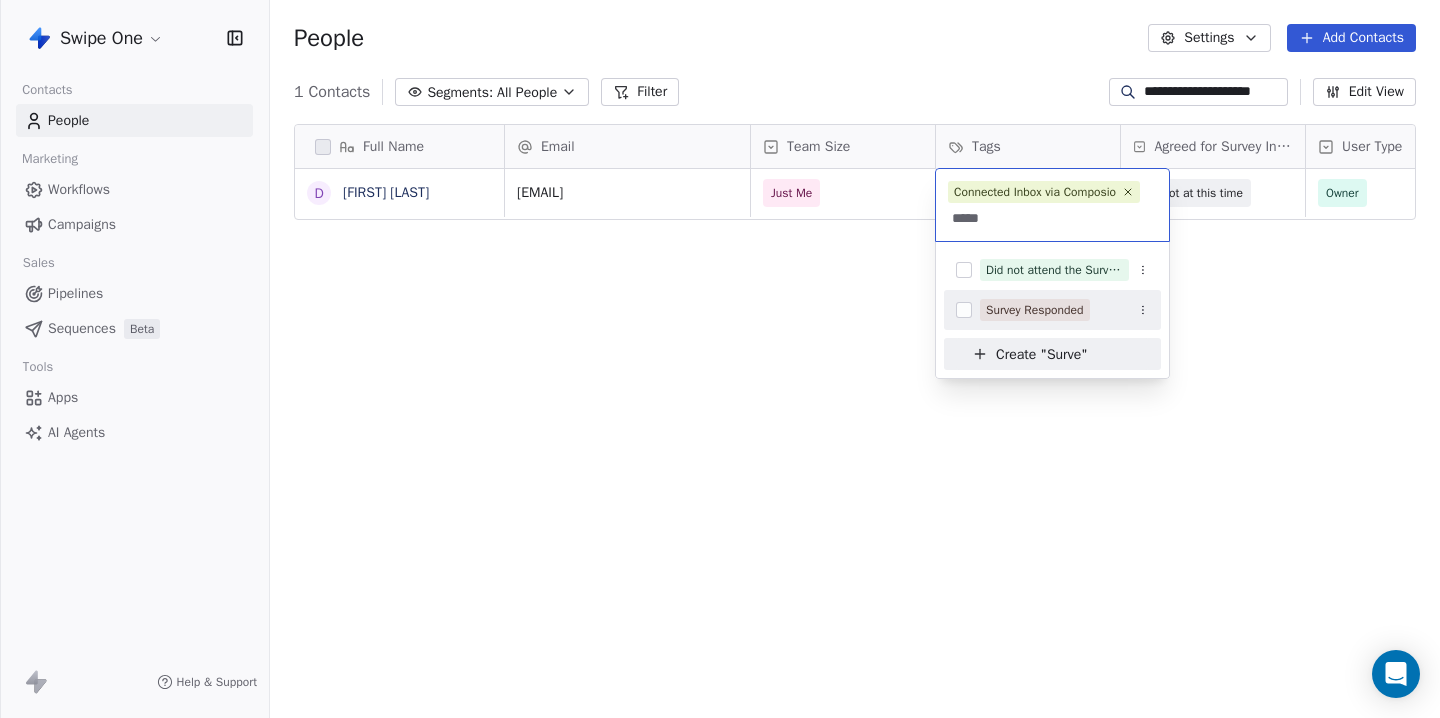 type on "*****" 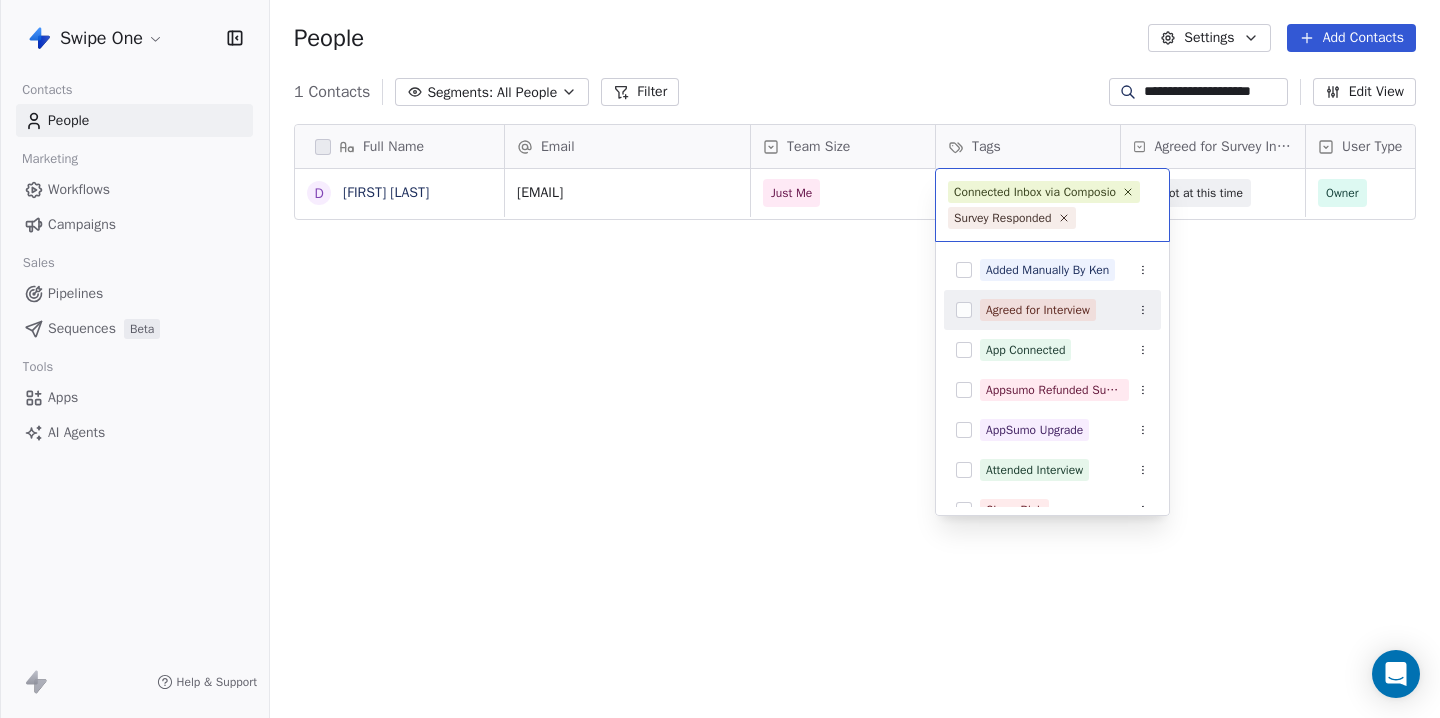 click on "**********" at bounding box center (720, 359) 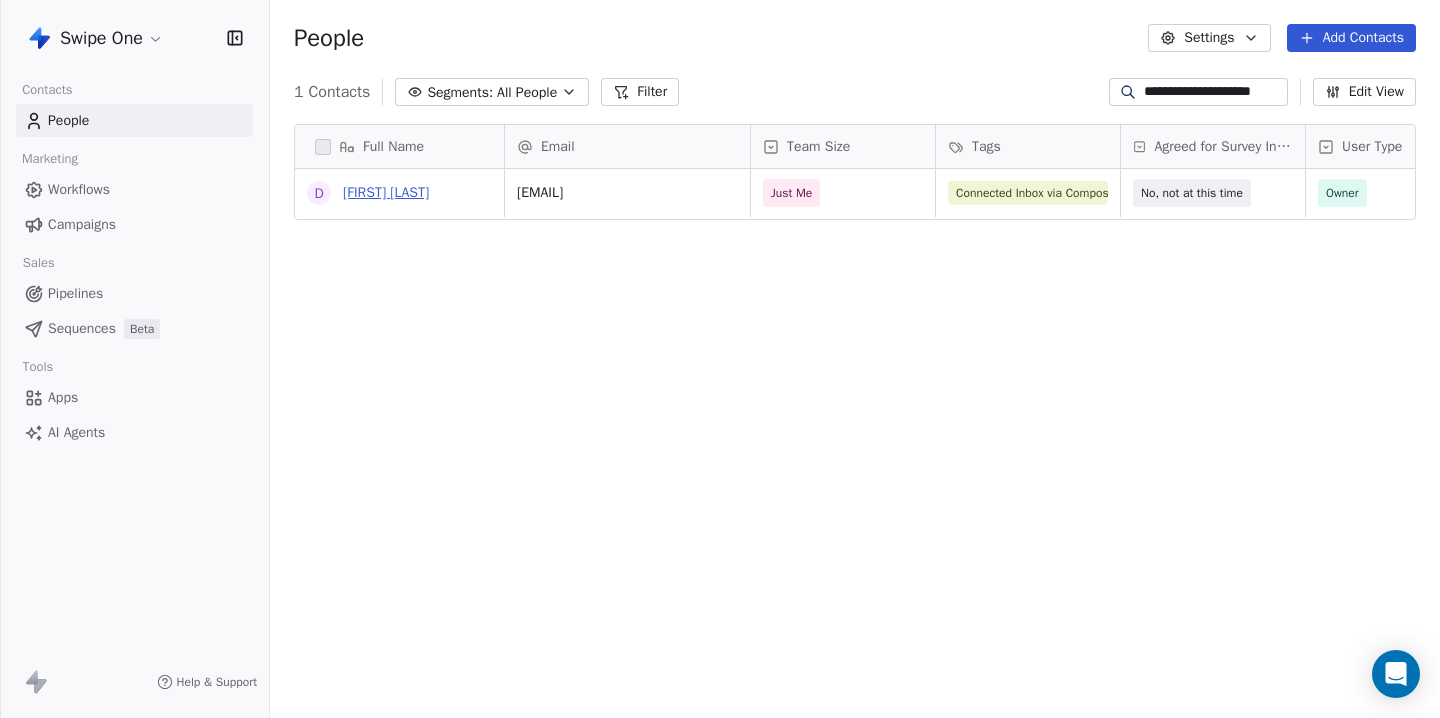 click on "[FIRST] [LAST]" at bounding box center [386, 192] 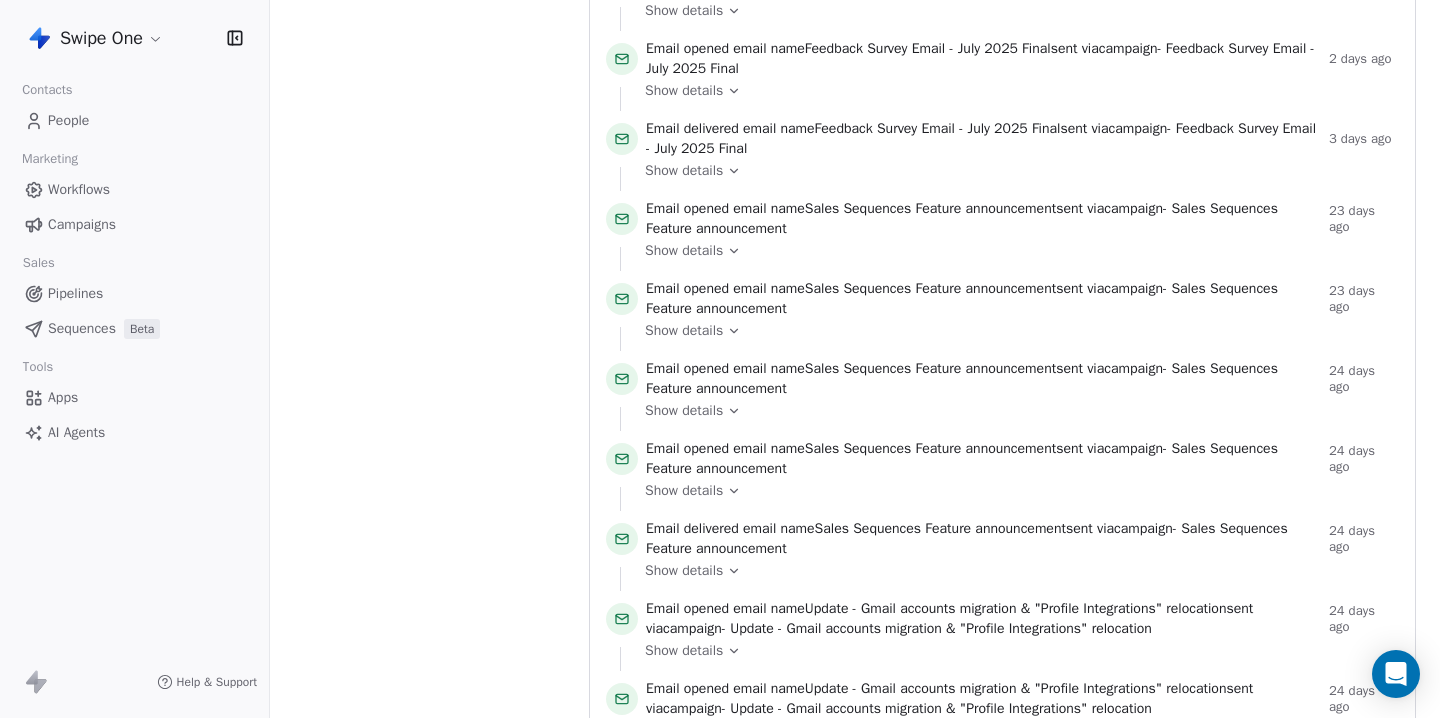 scroll, scrollTop: 441, scrollLeft: 0, axis: vertical 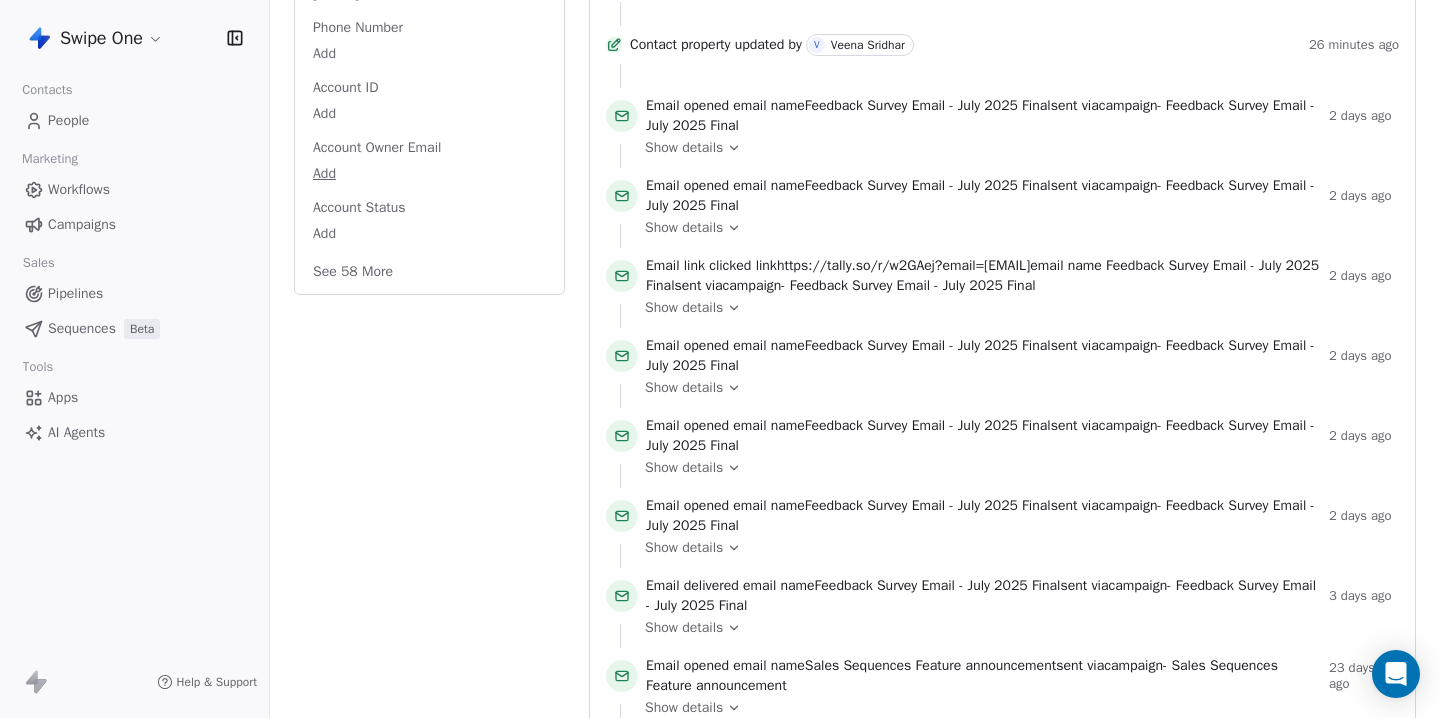 click on "See   58   More" at bounding box center [353, 272] 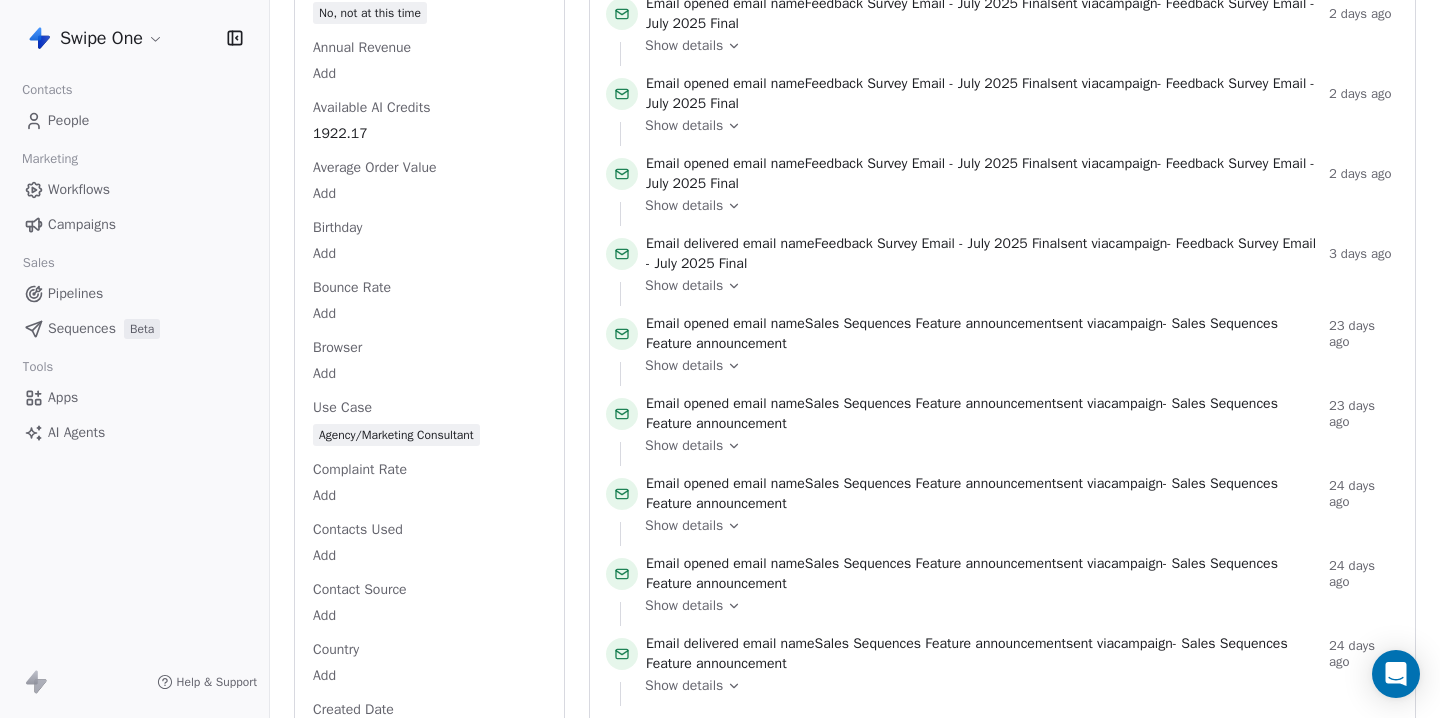 scroll, scrollTop: 0, scrollLeft: 0, axis: both 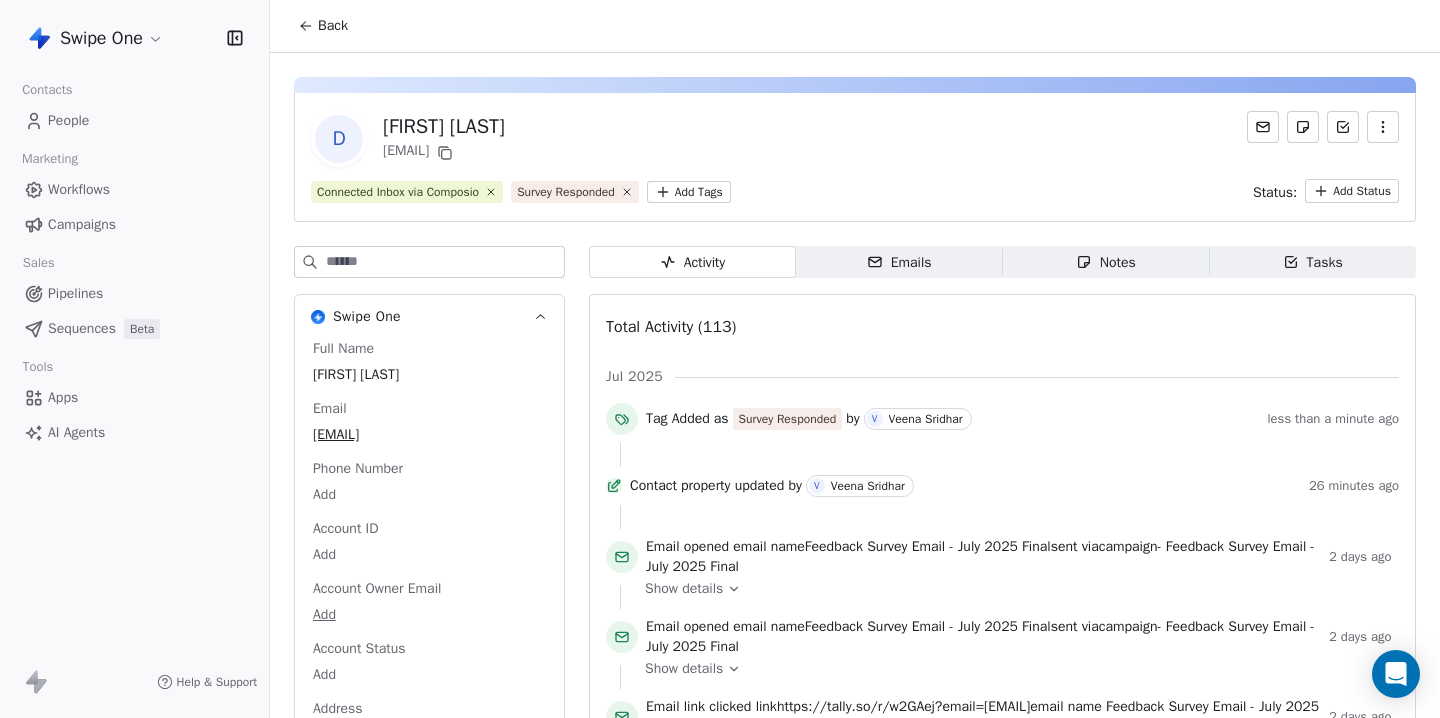 click on "Back" at bounding box center (333, 26) 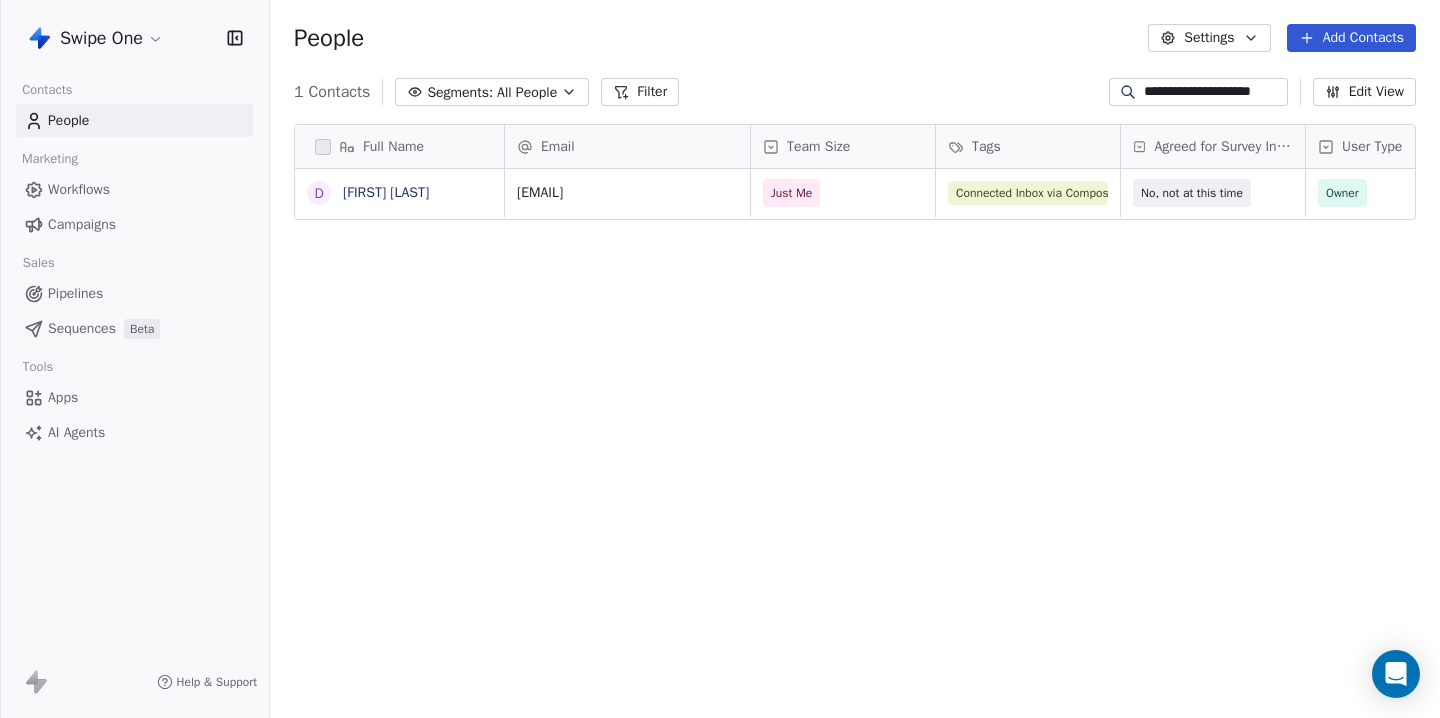 scroll, scrollTop: 1, scrollLeft: 1, axis: both 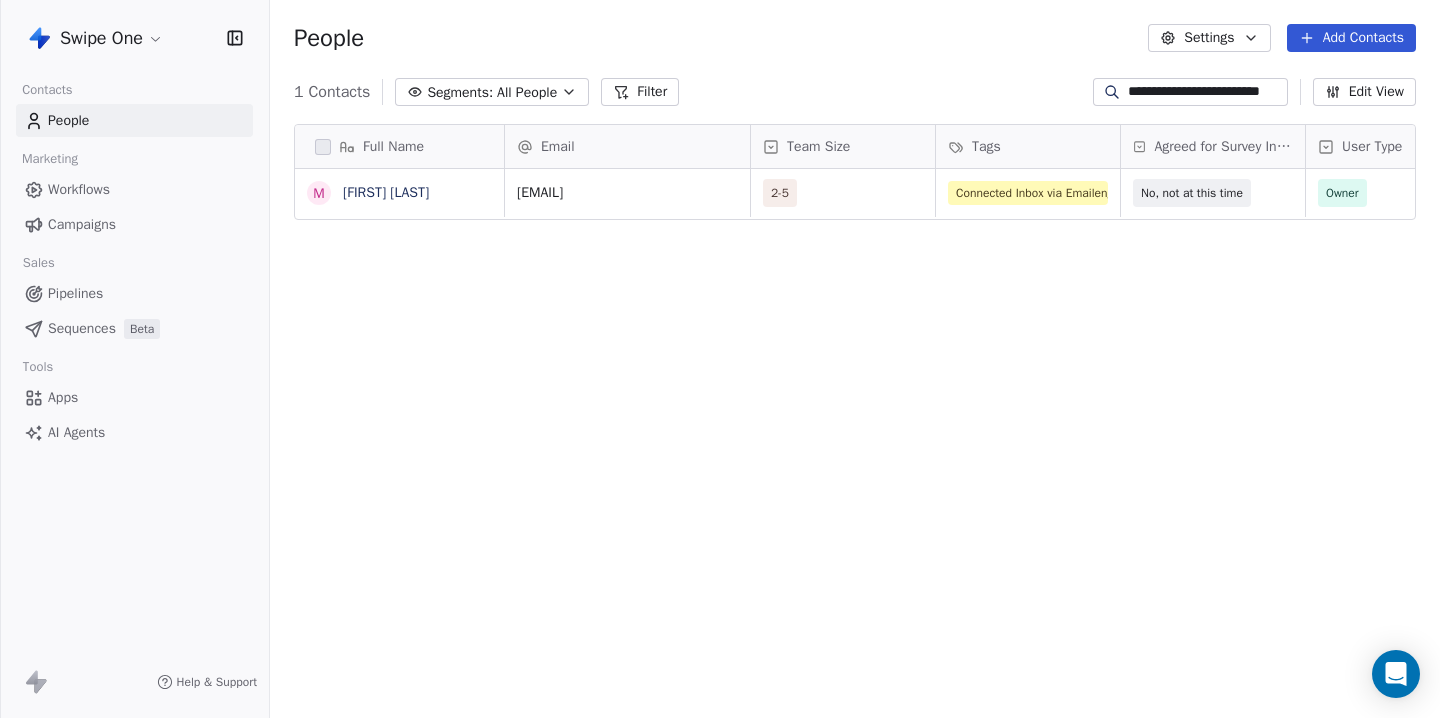 type on "**********" 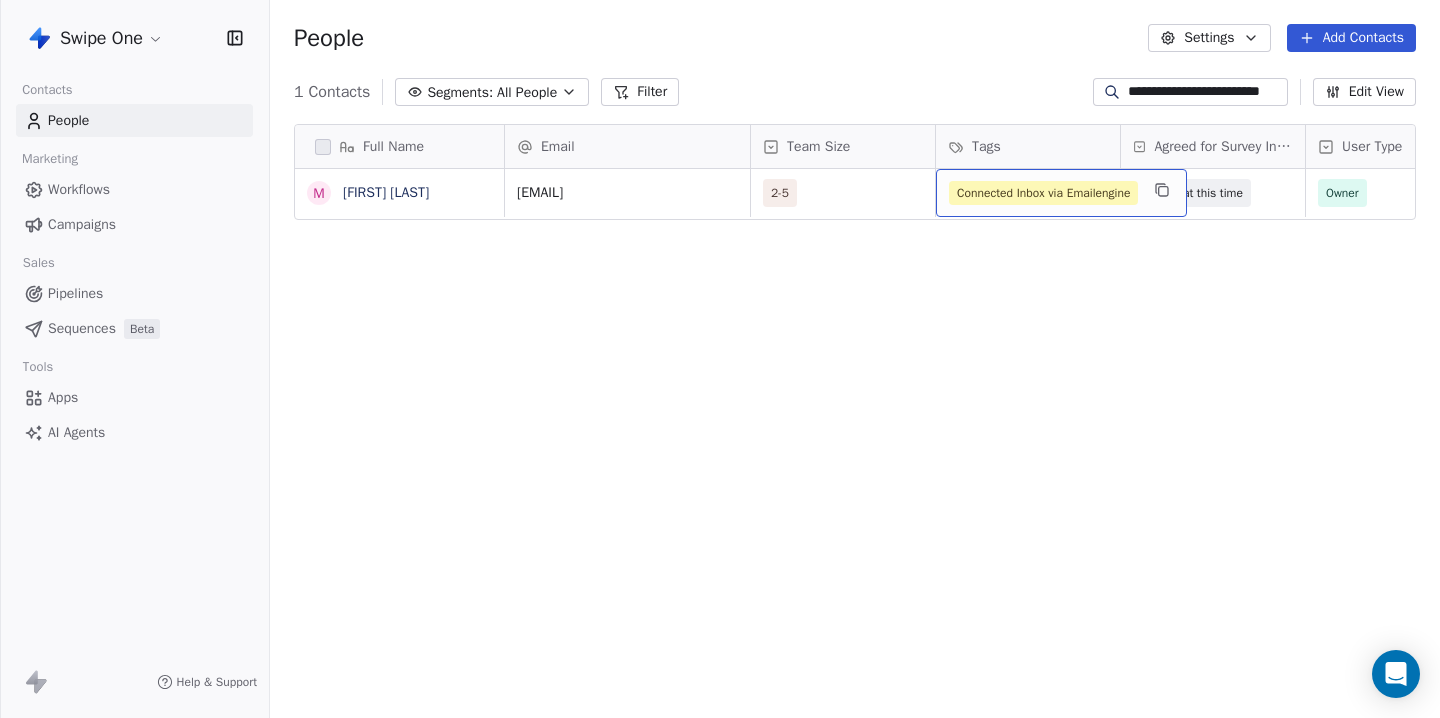 click on "Connected Inbox via Emailengine" at bounding box center (1061, 193) 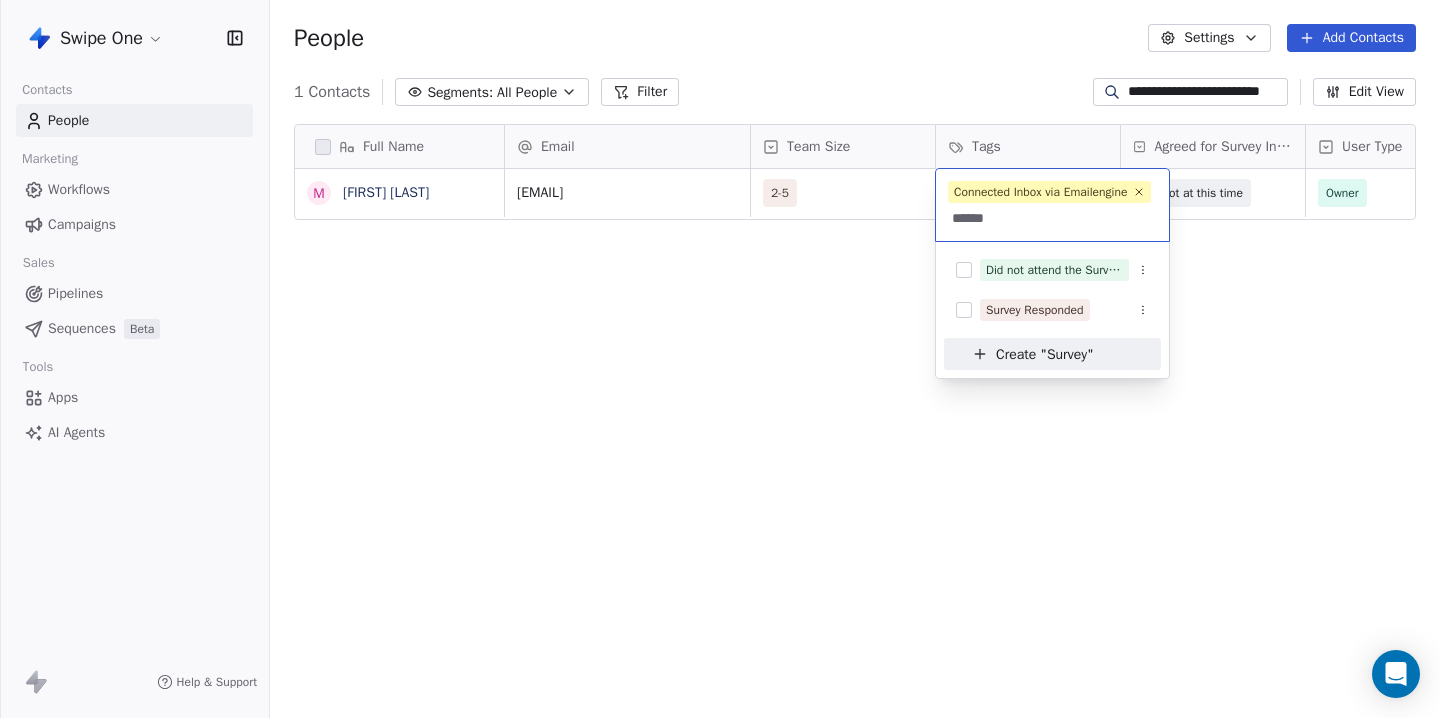 scroll, scrollTop: 0, scrollLeft: 0, axis: both 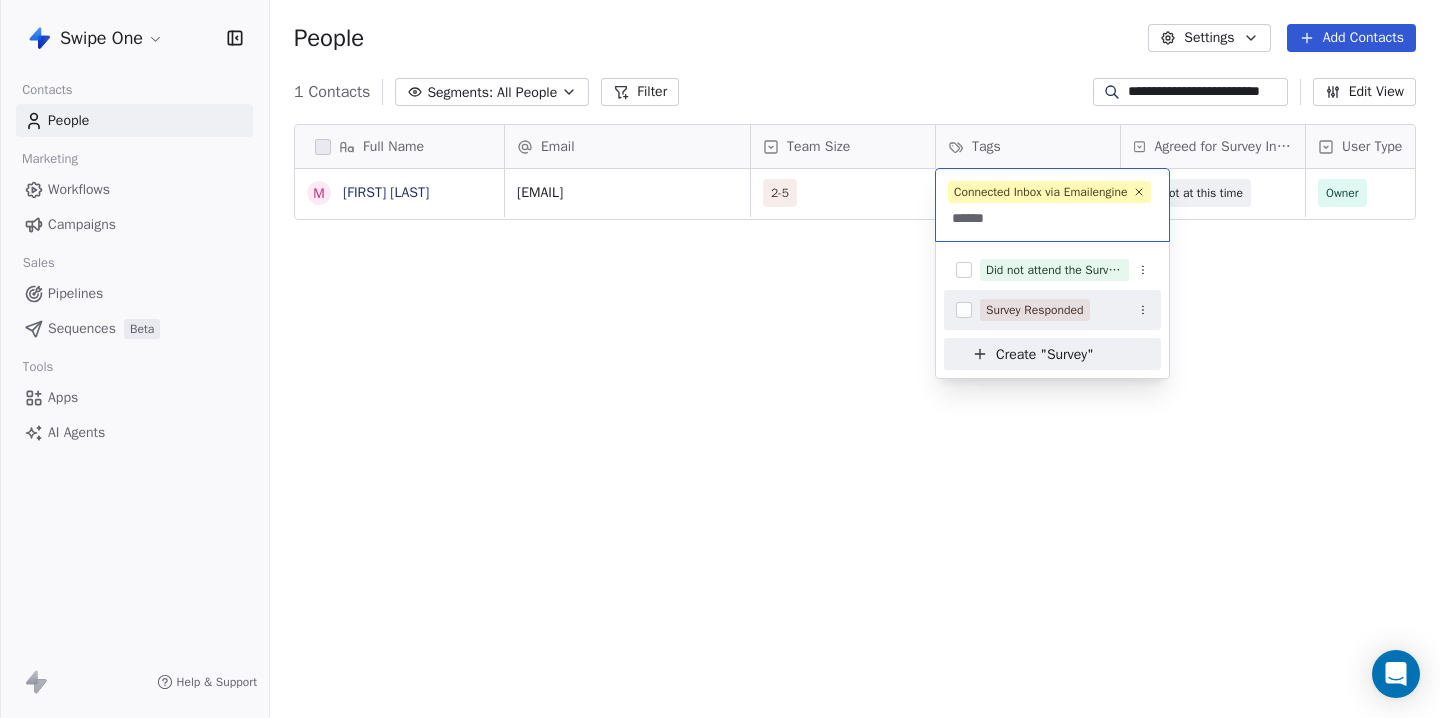 type on "******" 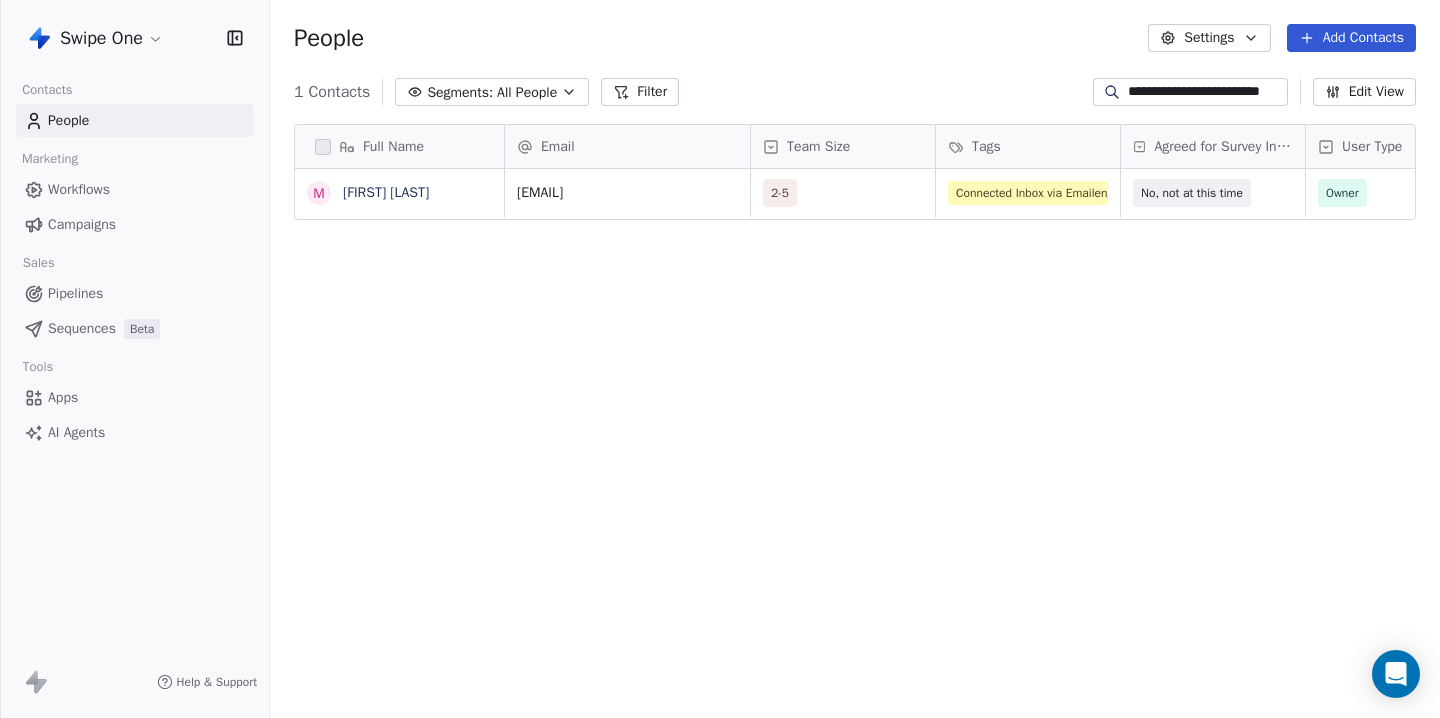 click on "**********" at bounding box center [720, 359] 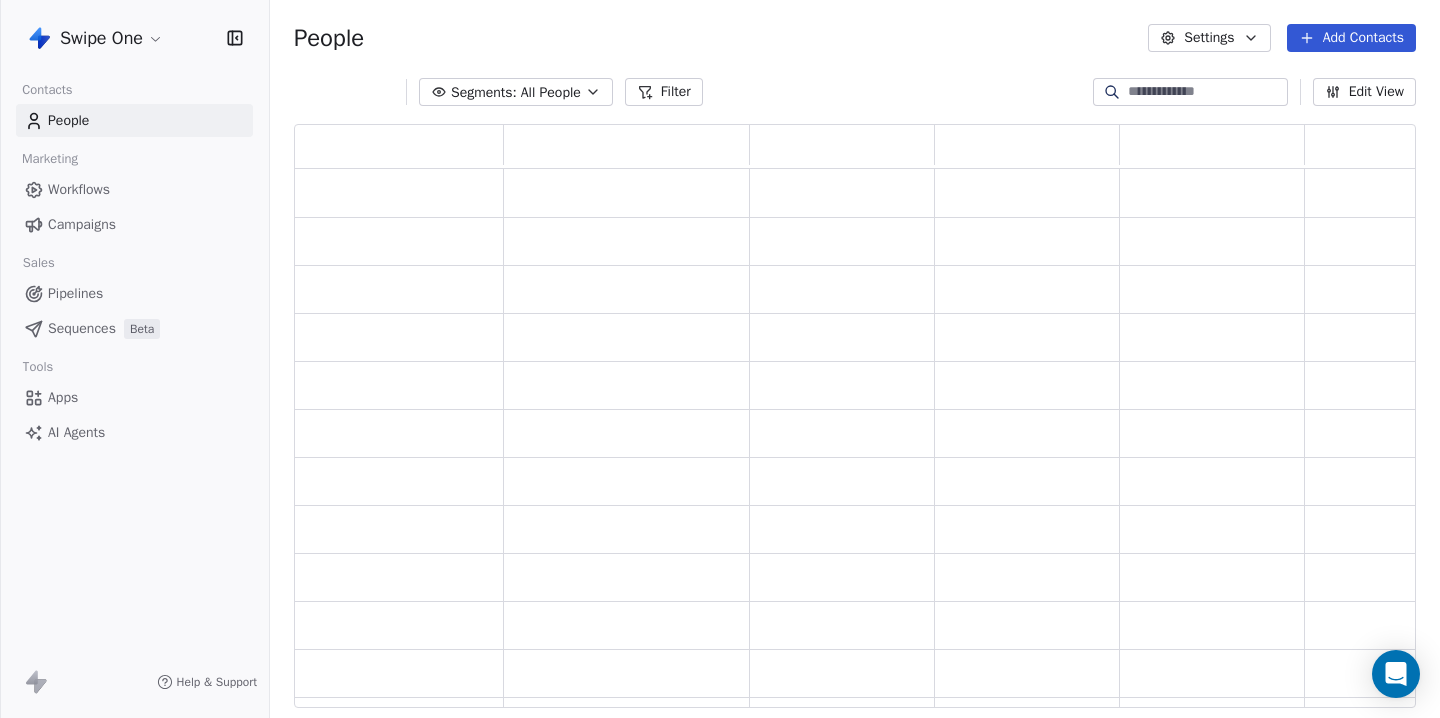 scroll, scrollTop: 1, scrollLeft: 1, axis: both 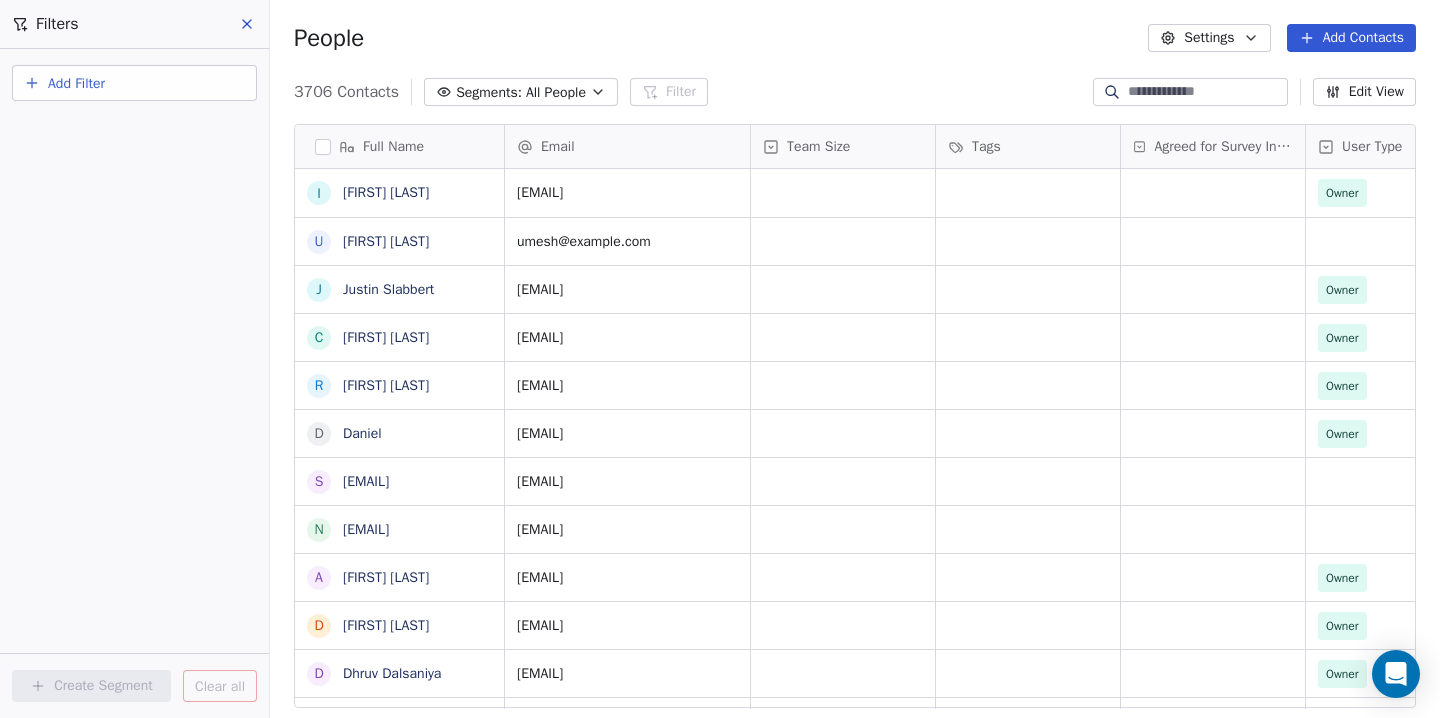 click on "Add Filter" at bounding box center (76, 83) 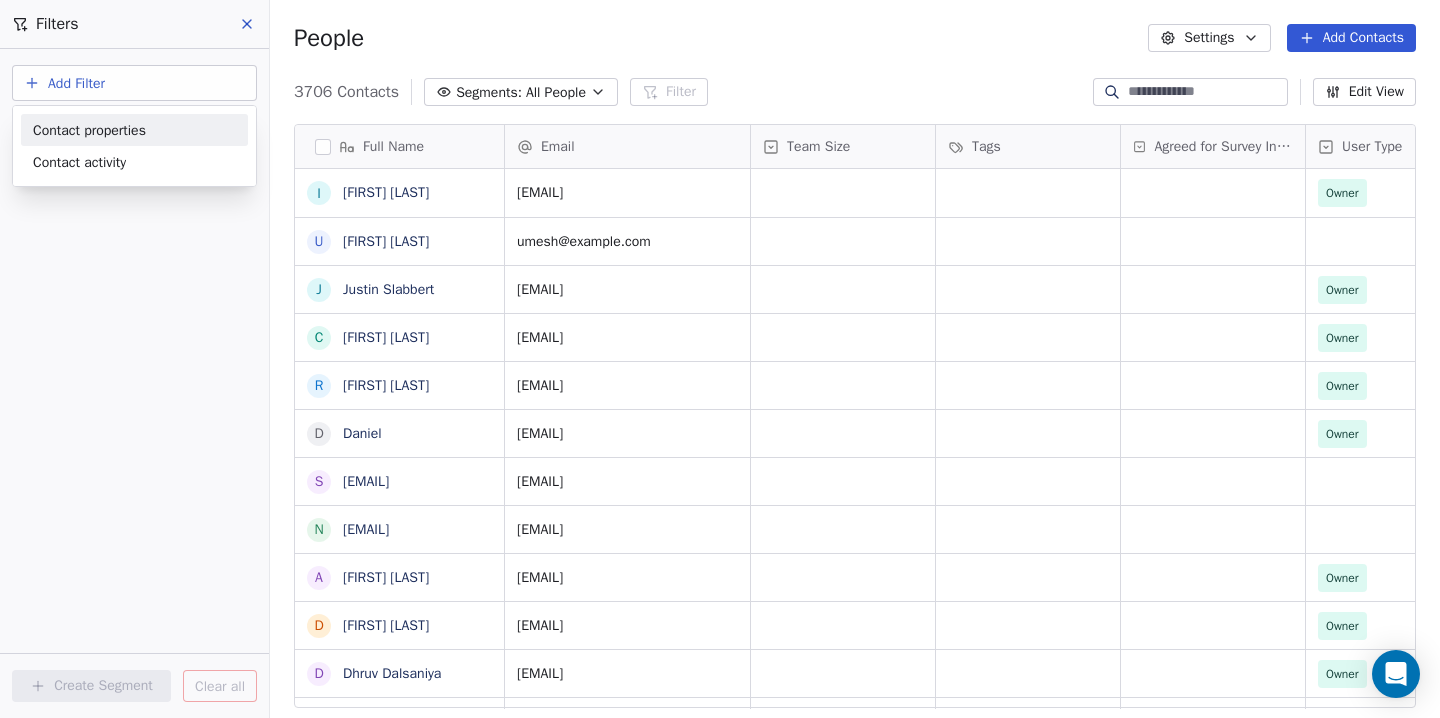 click on "Contact properties" at bounding box center [89, 130] 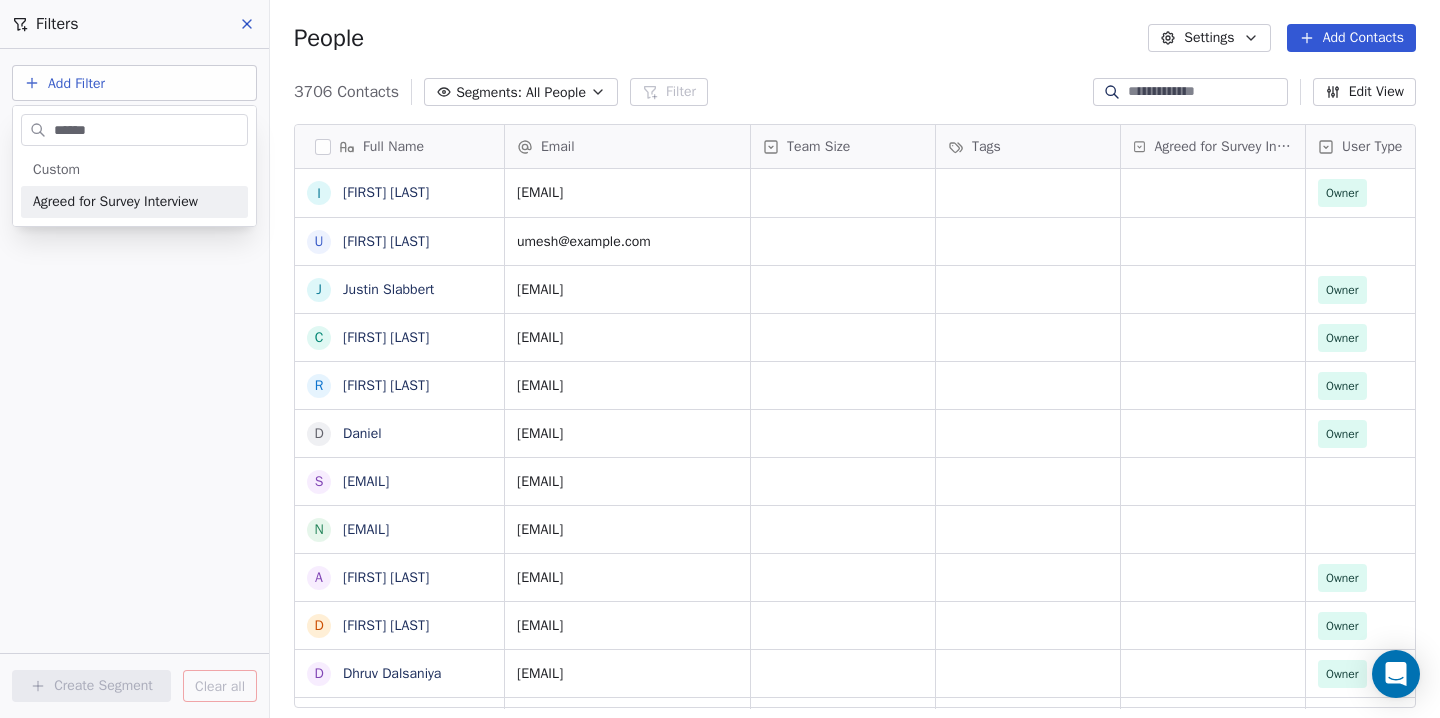 type on "******" 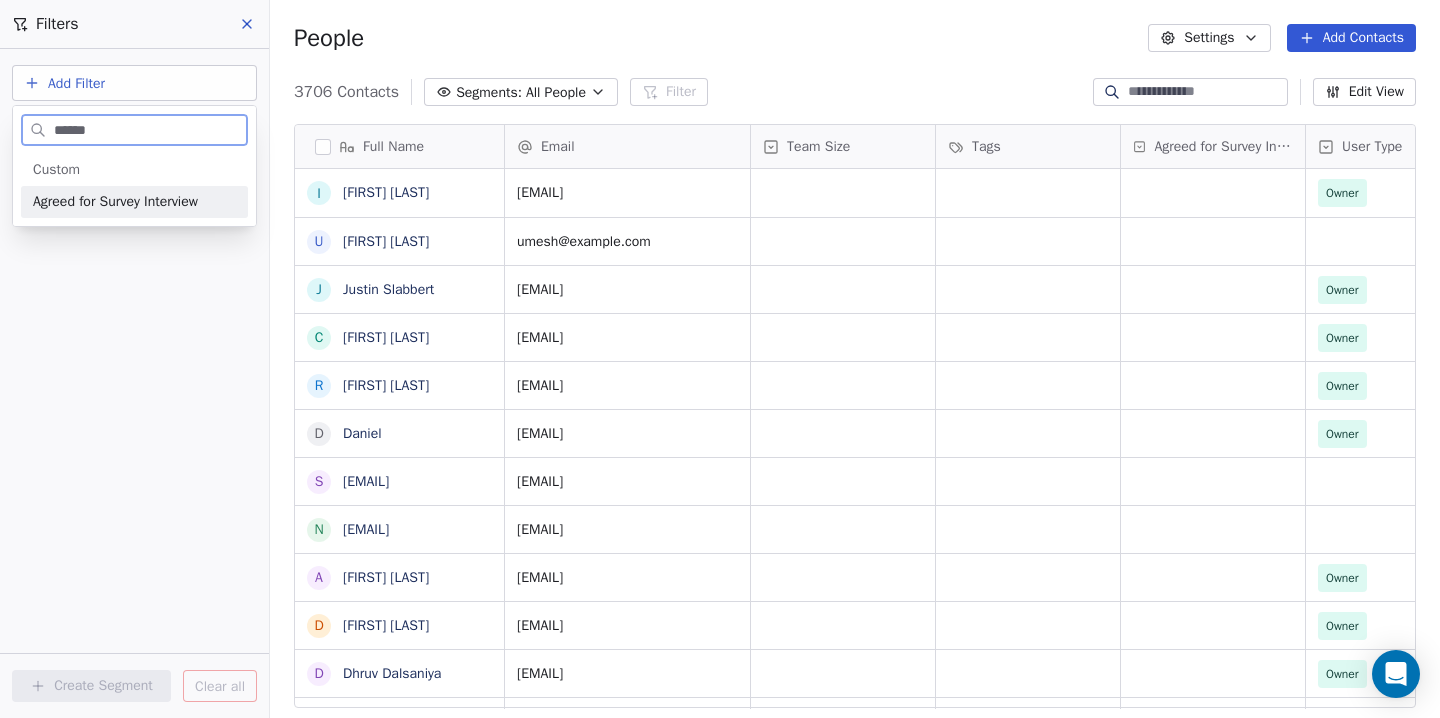 click on "Agreed for Survey Interview" at bounding box center [115, 202] 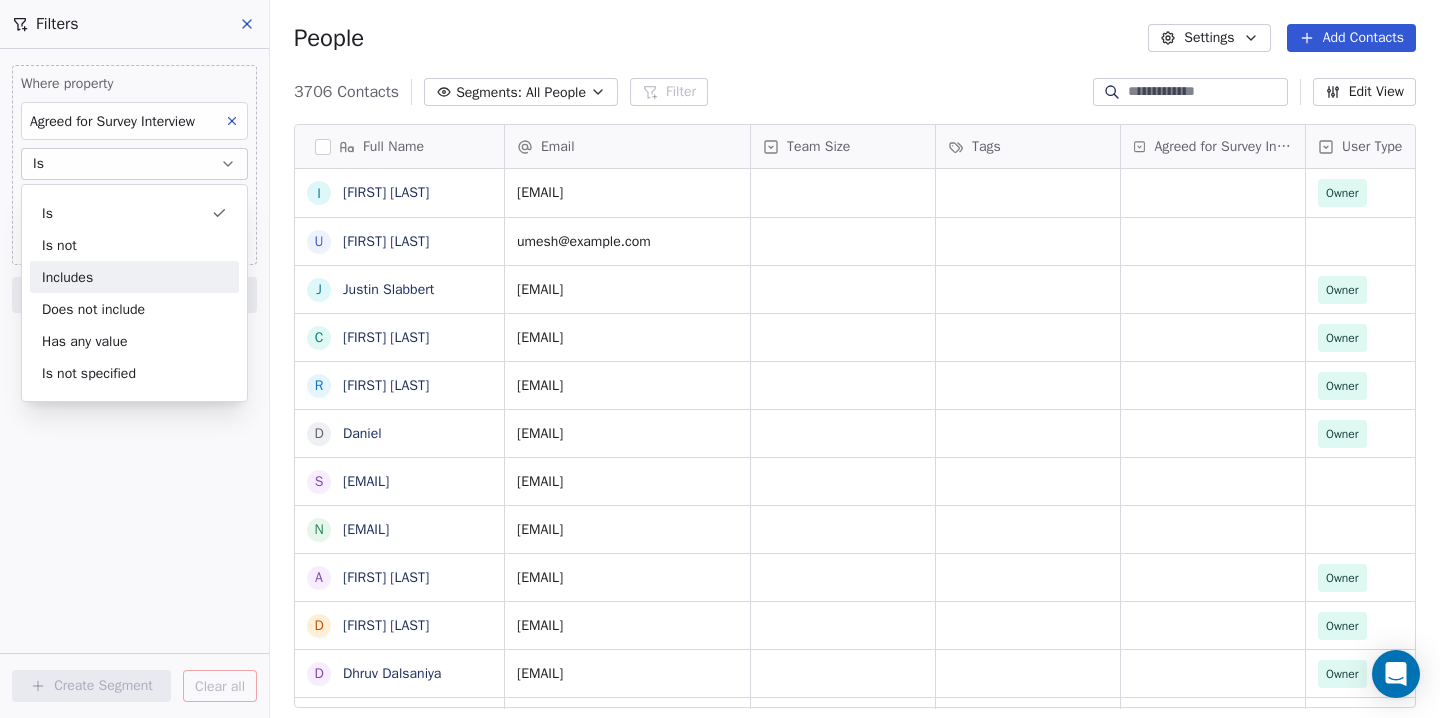 click on "Includes" at bounding box center [134, 277] 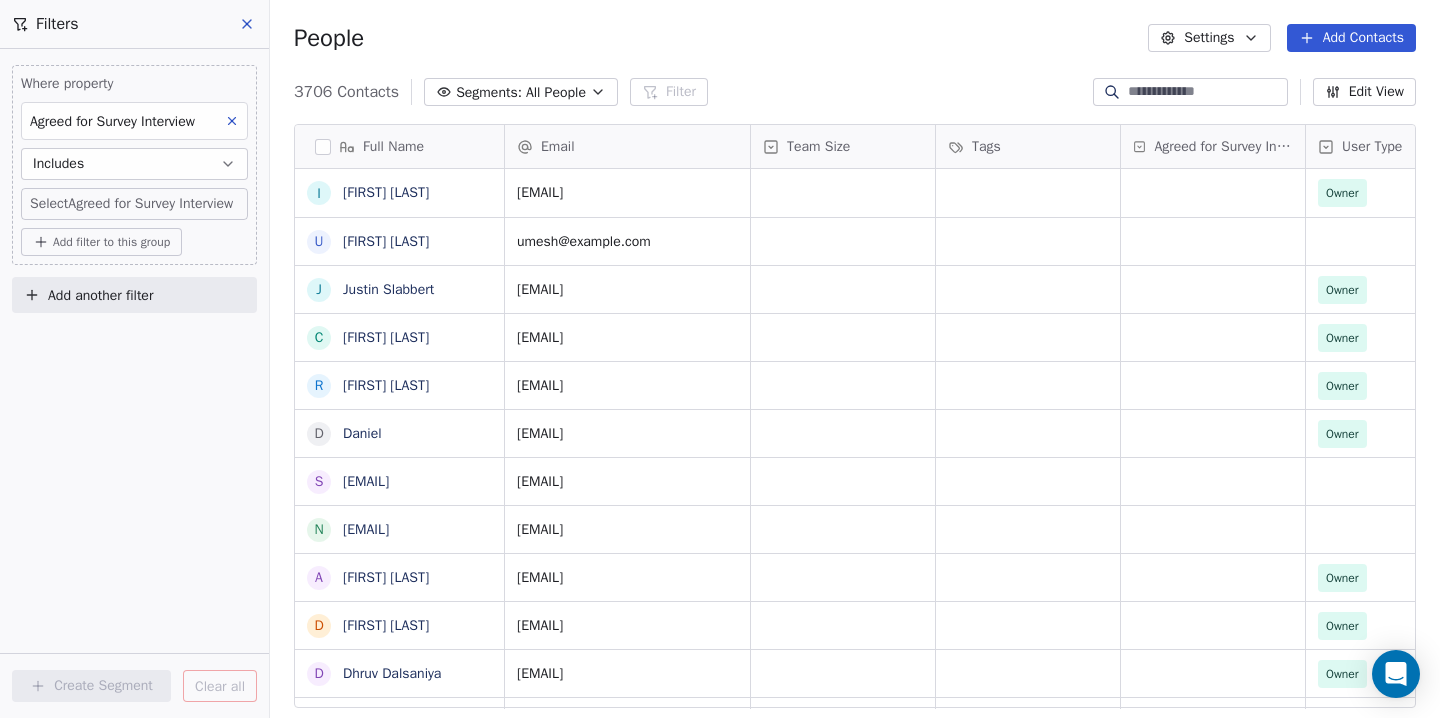 click on "Swipe One Contacts People Marketing Workflows Campaigns Sales Pipelines Sequences Beta Tools Apps AI Agents Help & Support Filters Where property Agreed for Survey Interview Includes Select Agreed for Survey Interview Add filter to this group Add another filter Create Segment Clear all People Settings Add Contacts 3706 Contacts Segments: All People Filter Edit View Tag Add to Sequence Export Full Name I [FIRST] [LAST] U [FIRST] [LAST] J [FIRST] [LAST] C [FIRST] [LAST] r [FIRST] [LAST] D [FIRST] s [EMAIL] n [EMAIL] A [FIRST] [LAST] D [FIRST] [LAST] D [FIRST] [LAST] r [EMAIL] t [EMAIL] j [EMAIL] S [FIRST] [LAST] E EDGE Community L [FIRST] [LAST] b [FIRST] [LAST] N [FIRST] [LAST] E [FIRST] [LAST] W L [FIRST] [LAST] r [EMAIL] s [FIRST] [LAST] A [FIRST] [LAST] s [EMAIL] K [FIRST] [LAST] P [FIRST] [LAST] l [EMAIL] R [FIRST] [LAST] s [EMAIL] e [EMAIL] R [FIRST] [LAST] Email" at bounding box center [720, 359] 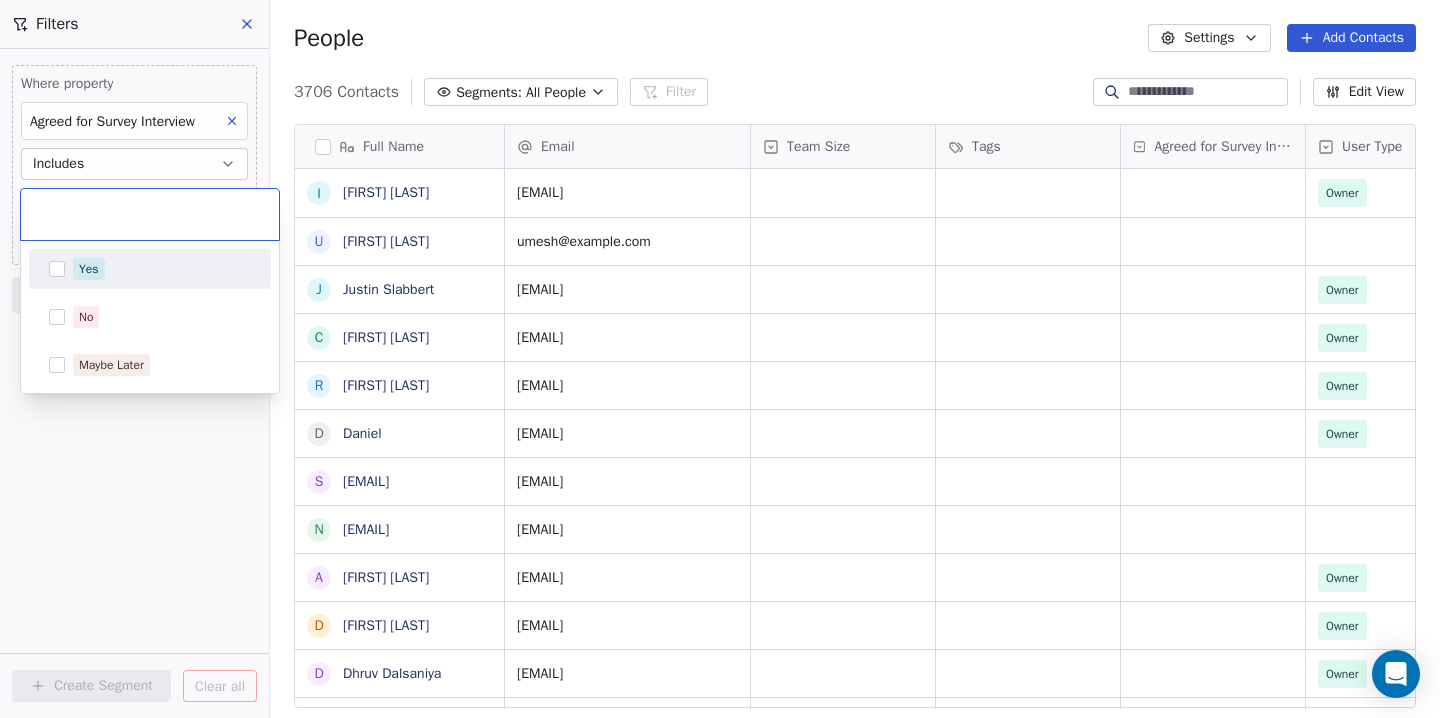 click at bounding box center (150, 215) 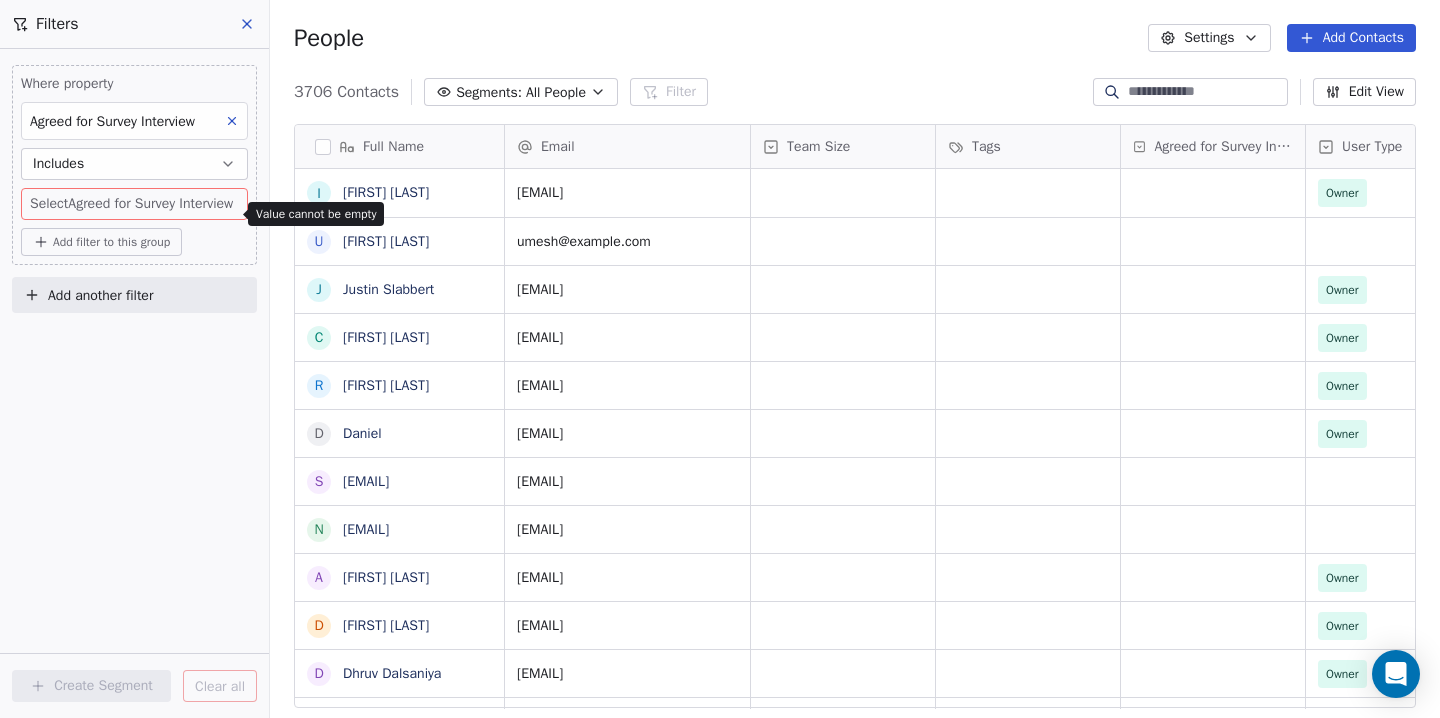 click on "Includes" at bounding box center [134, 164] 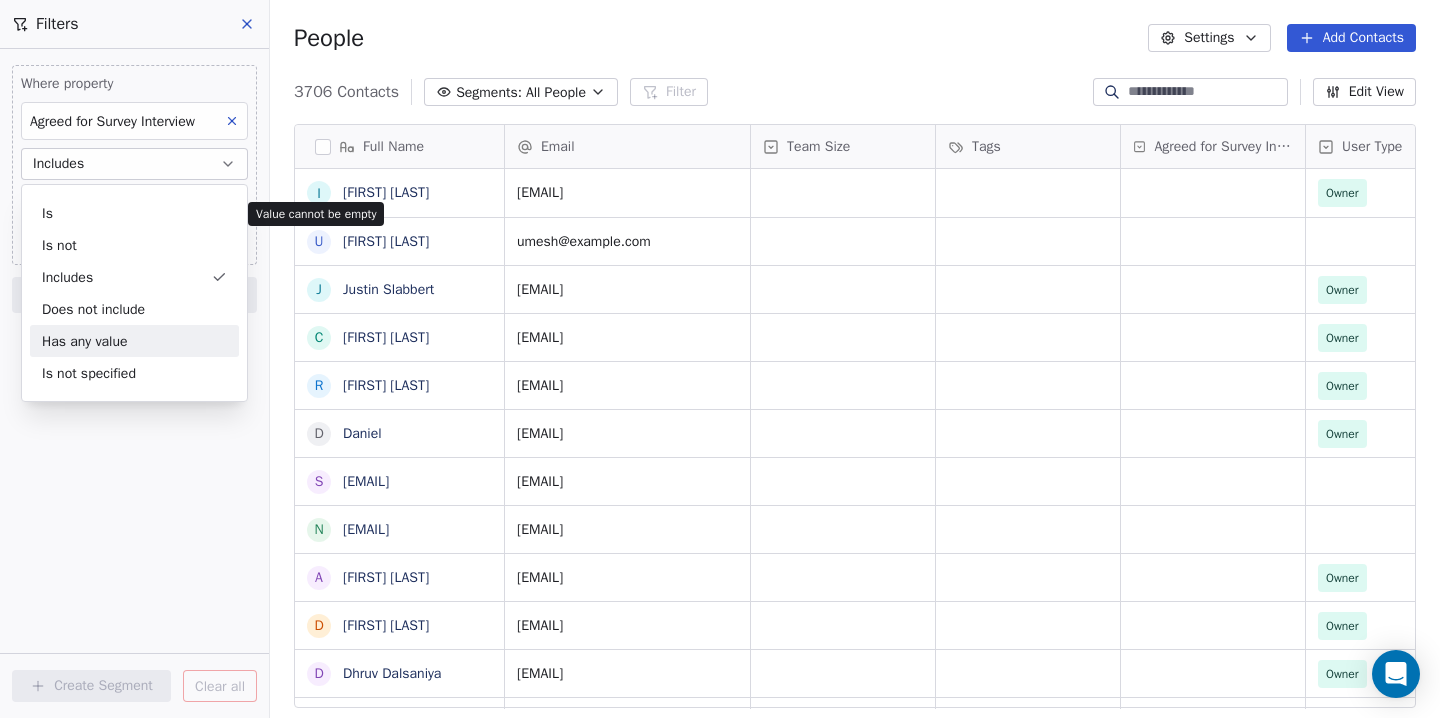 click on "Has any value" at bounding box center [134, 341] 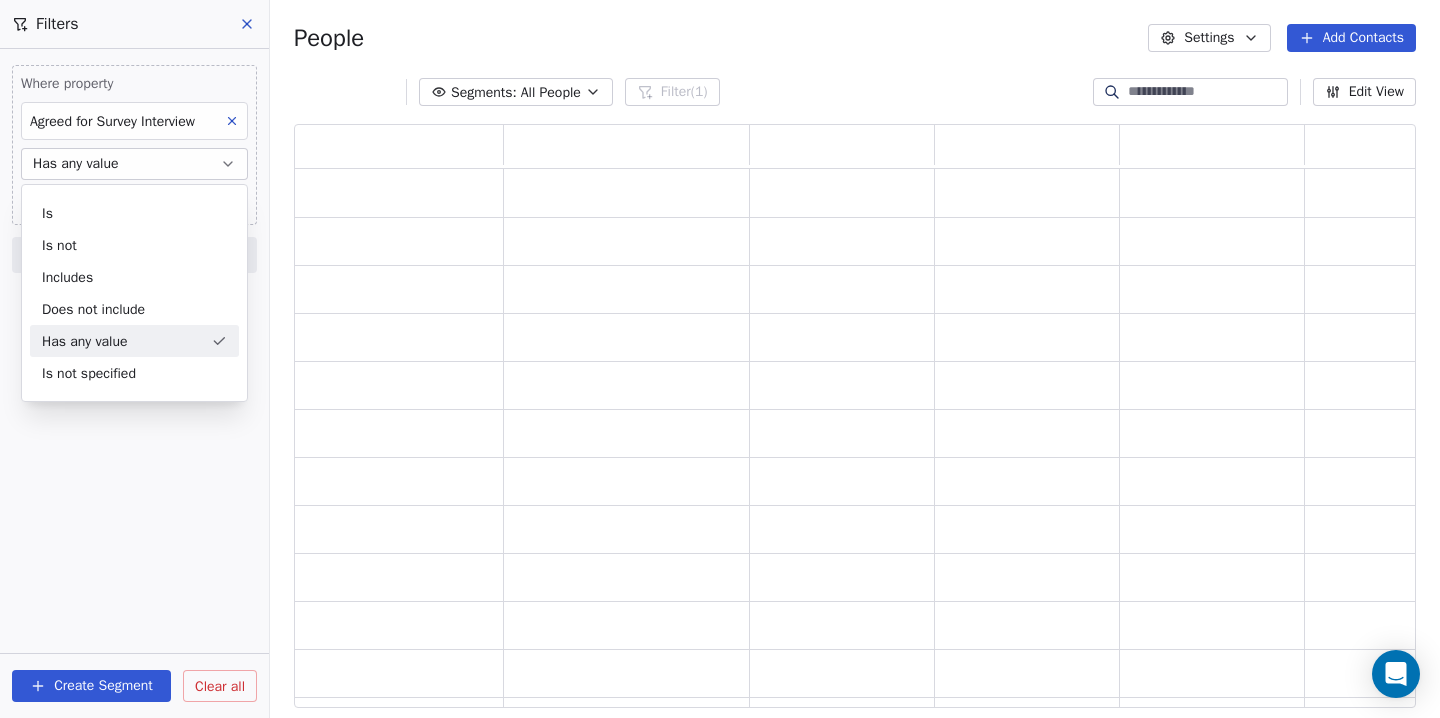 scroll, scrollTop: 1, scrollLeft: 1, axis: both 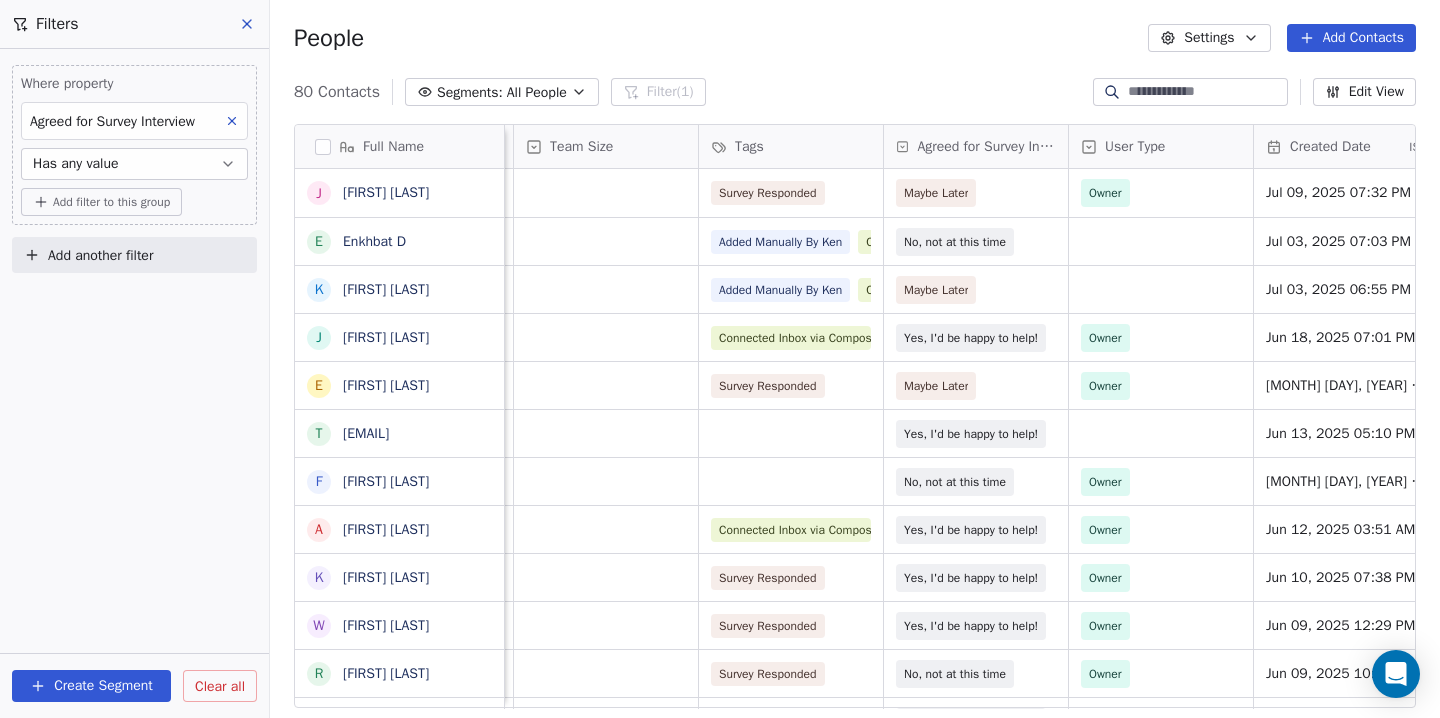 click at bounding box center (323, 147) 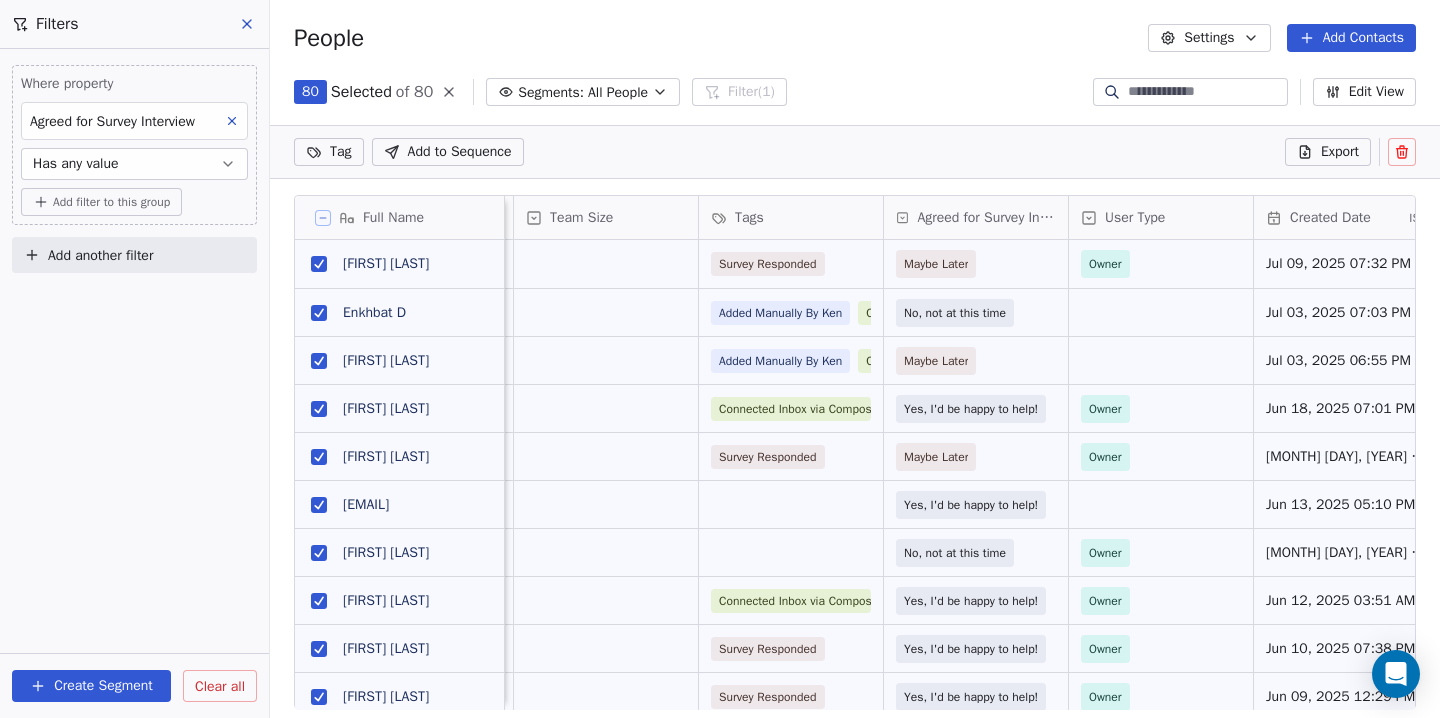 scroll, scrollTop: 561, scrollLeft: 1170, axis: both 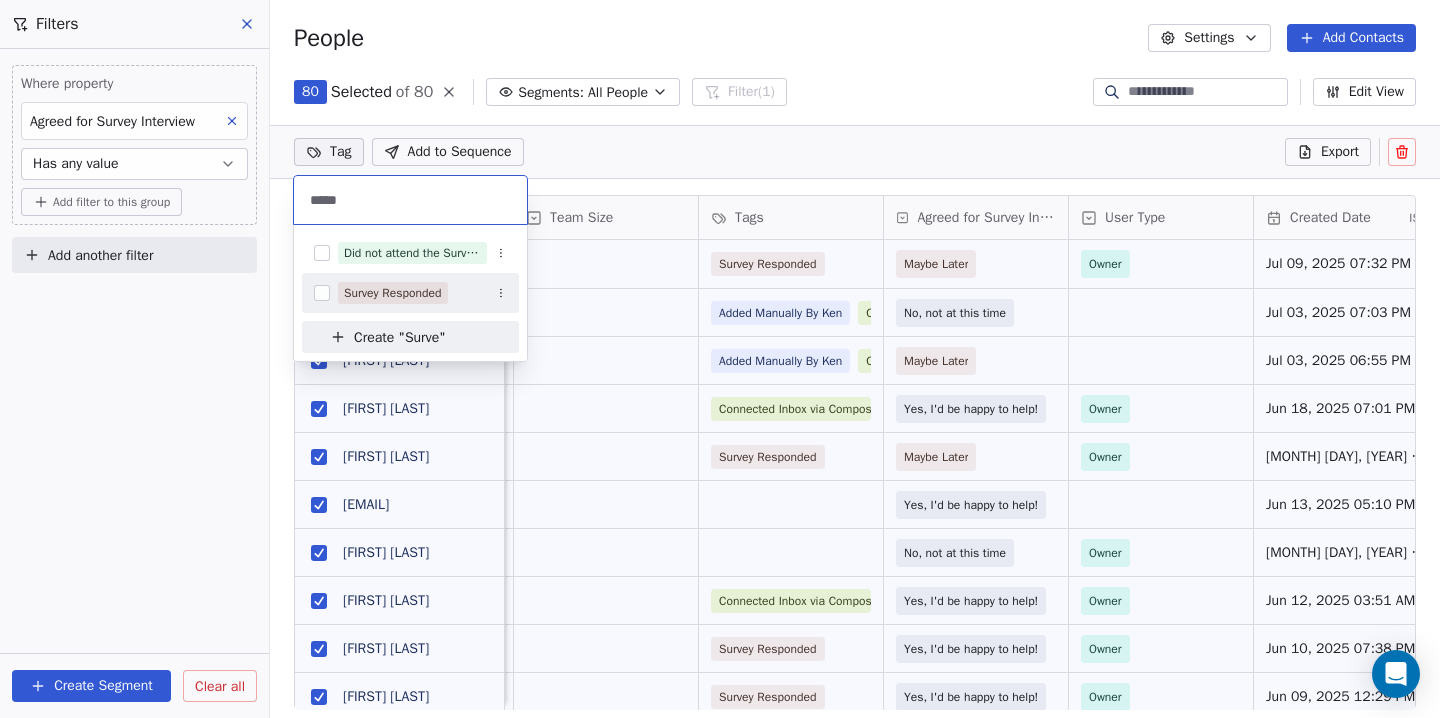 type on "*****" 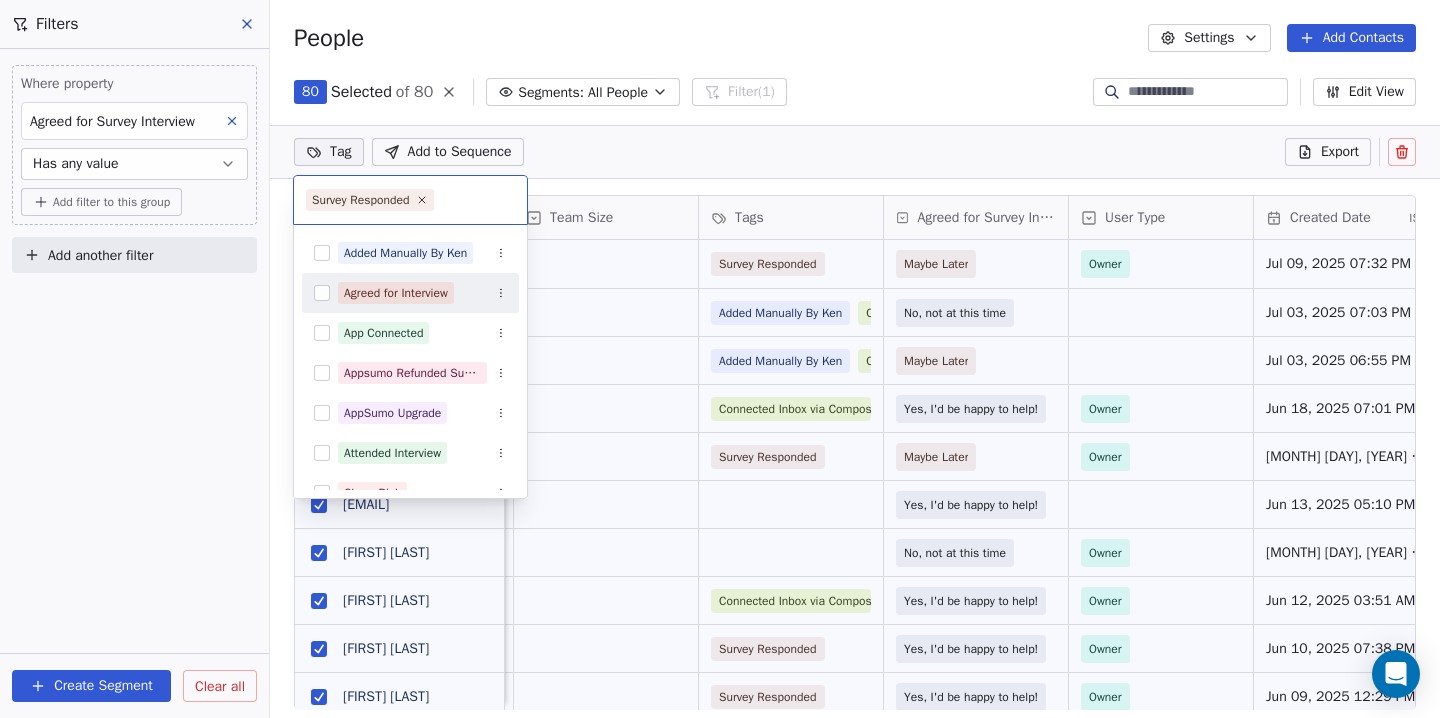 click on "Full Name [FIRST] [LAST] [FIRST] [LAST] [FIRST] [LAST] [FIRST] [LAST] [FIRST] [LAST] [EMAIL] [FIRST] [LAST] [FIRST] [LAST] [FIRST] [LAST] [EMAIL] [FIRST] [LAST] [FIRST] [LAST] [FIRST] [LAST] [FIRST] [LAST] [FIRST] [LAST] [FIRST] [LAST] [FIRST] [LAST] [FIRST] [LAST] [FIRST] [LAST] [FIRST] [LAST] [FIRST] [LAST] [FIRST] [LAST] Email Team Size Tags Agreed for Survey Interview User Type Created Date IST Last Updated Date IST Email Marketing Consent [EMAIL]" at bounding box center (720, 359) 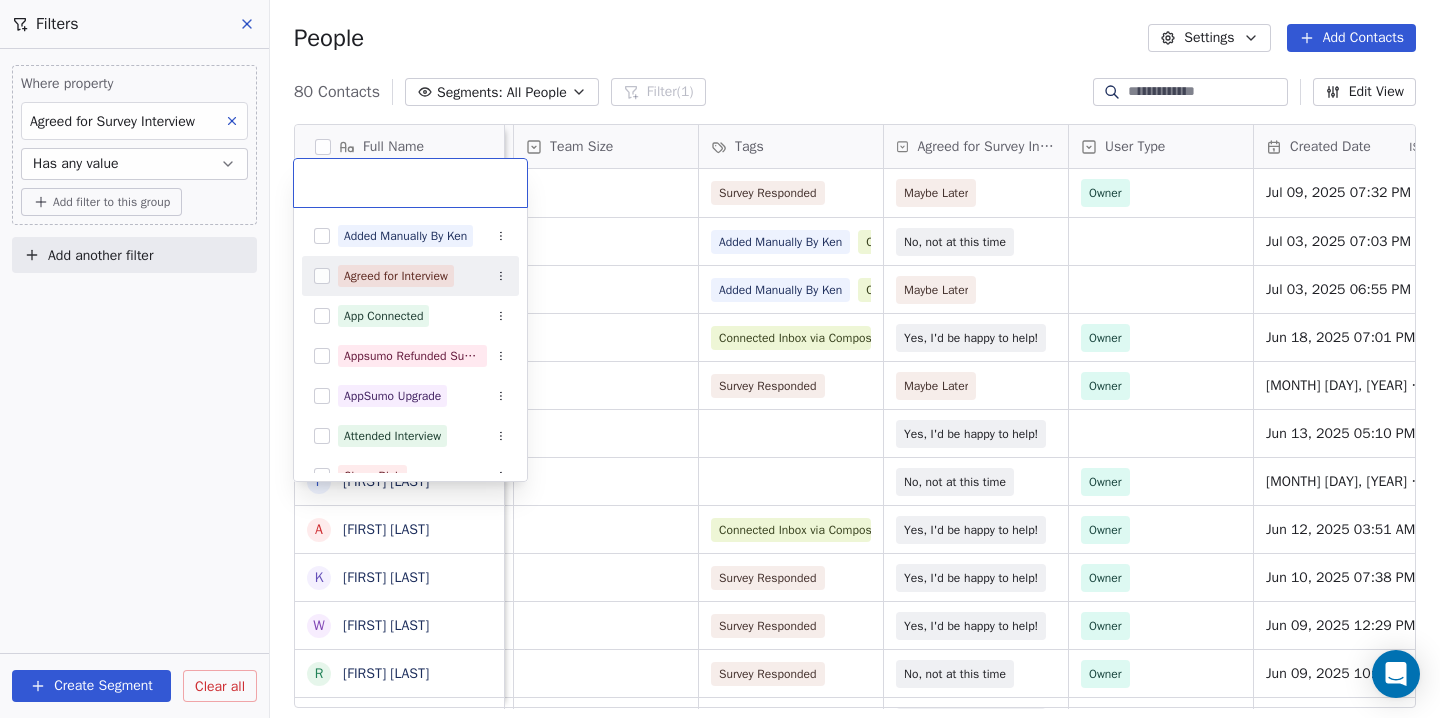 scroll, scrollTop: 1, scrollLeft: 1, axis: both 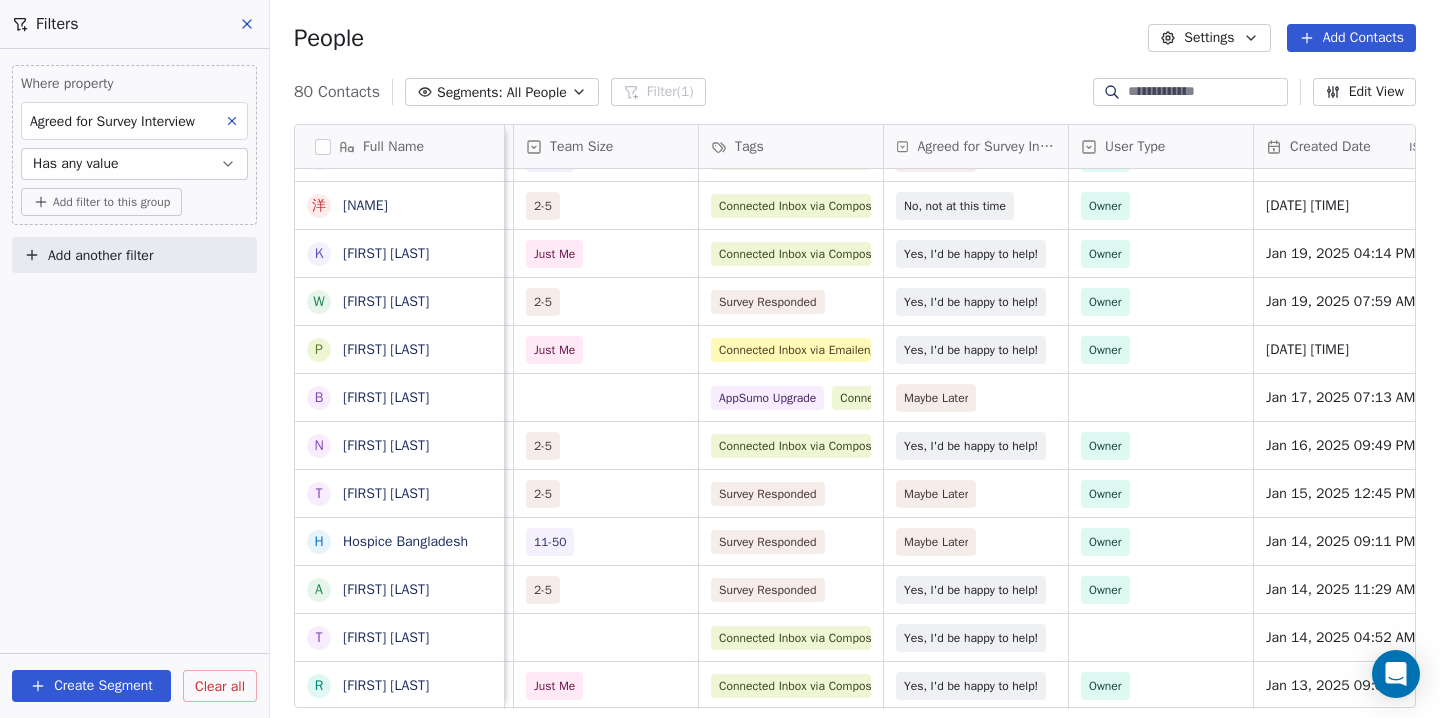 click on "Agreed for Survey Interview" at bounding box center [986, 147] 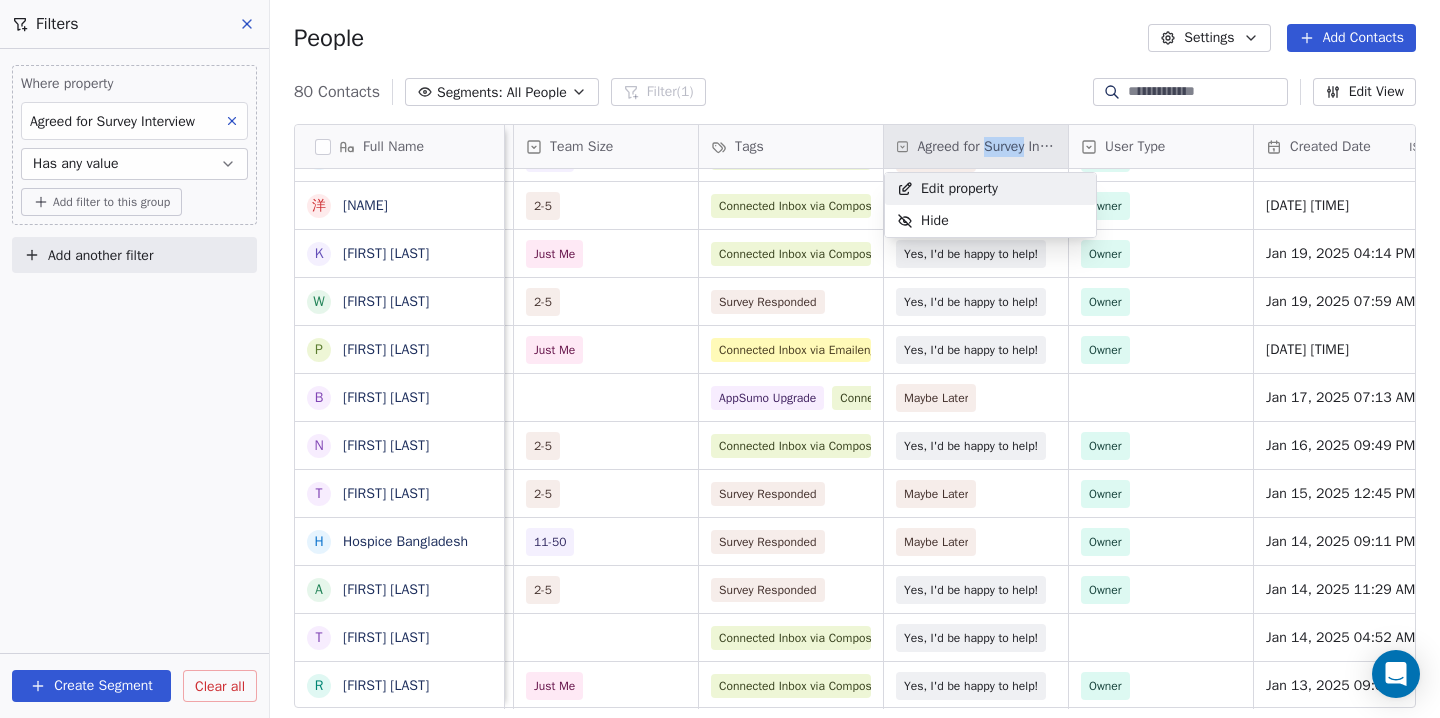 click on "Swipe One Contacts People Marketing Workflows Campaigns Sales Pipelines Sequences Beta Tools Apps AI Agents Help & Support People Settings Add Contacts 80 Contacts Segments: All People Filter (1) Edit View Tag Add to Sequence Export Full Name J [FIRST] [LAST] A [FIRST] [LAST] S [FIRST] [LAST] C [FIRST] [LAST] K [FIRST] [LAST] D [FIRST] [LAST] I [FIRST] [LAST] D [FIRST] [LAST] T [FIRST] [LAST] R [FIRST] [LAST] M [FIRST] [LAST] M [FIRST] [LAST] V [FIRST] [LAST] M [FIRST] [LAST] P [FIRST] [LAST] R [FIRST] [LAST] A [FIRST] [LAST] F [FIRST] [LAST] Z [FIRST] [LAST] M [FIRST] [LAST] S [FIRST] [LAST] [FIRST] [LAST] K [FIRST] [LAST] W [FIRST] [LAST] P [FIRST] [LAST] B [FIRST] [LAST] N [FIRST] [LAST] T [FIRST] [LAST] H [FIRST] [LAST] A [FIRST] [LAST] T [FIRST] [LAST] R [FIRST] [LAST] Email Team Size Tags Agreed for Survey Interview User Type Created Date IST Last Updated Date IST Email Marketing Consent" at bounding box center (720, 359) 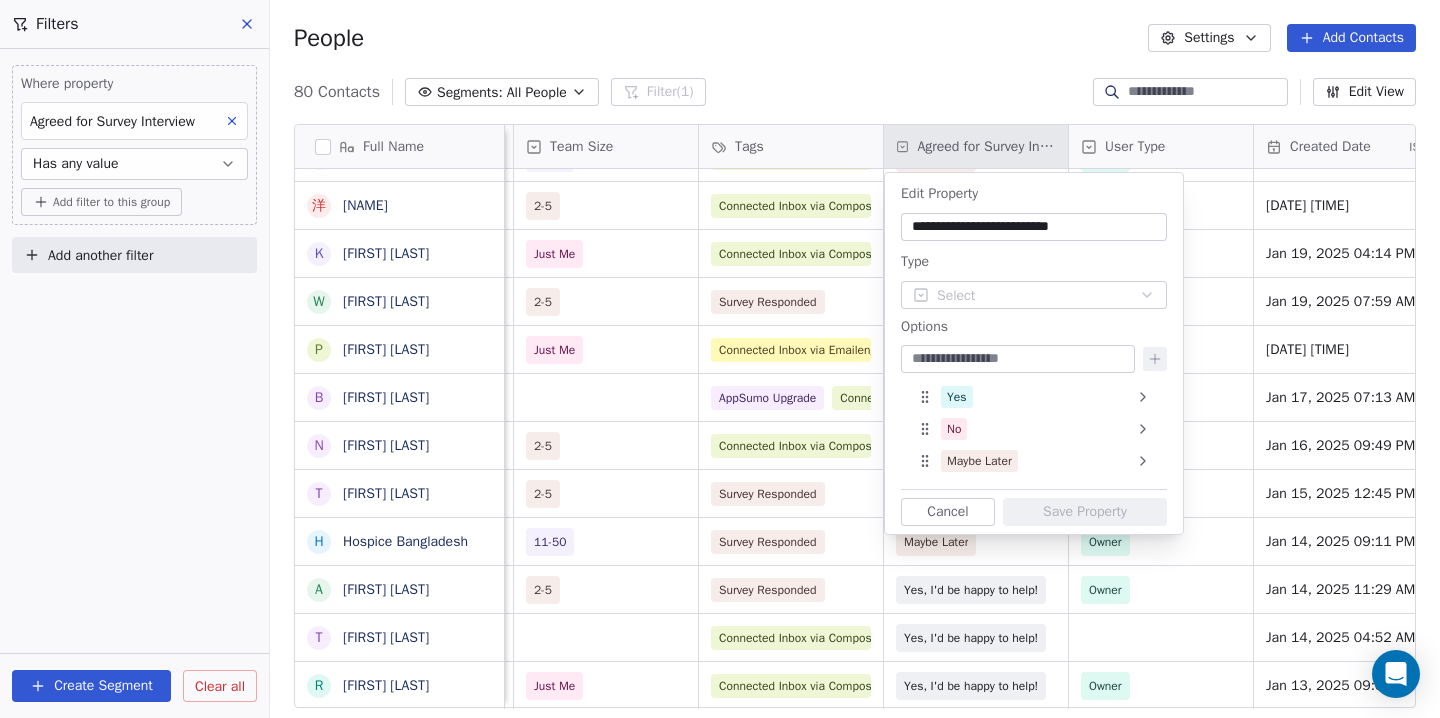 click on "Swipe One Contacts People Marketing Workflows Campaigns Sales Pipelines Sequences Beta Tools Apps AI Agents Help & Support People Settings Add Contacts 80 Contacts Segments: All People Filter (1) Edit View Tag Add to Sequence Export Full Name J [FIRST] [LAST] A [FIRST] [LAST] S [FIRST] [LAST] C [FIRST] [LAST] K [FIRST] [LAST] D [FIRST] [LAST] I [FIRST] [LAST] D [FIRST] [LAST] T [FIRST] [LAST] R [FIRST] [LAST] M [FIRST] [LAST] M [FIRST] [LAST] V [FIRST] [LAST] M [FIRST] [LAST] P [FIRST] [LAST] R [FIRST] [LAST] A [FIRST] [LAST] F [FIRST] [LAST] Z [FIRST] [LAST] M [FIRST] [LAST] S [FIRST] [LAST] [FIRST] [LAST] K [FIRST] [LAST] W [FIRST] [LAST] P [FIRST] [LAST] B [FIRST] [LAST] N [FIRST] [LAST] T [FIRST] [LAST] H [FIRST] [LAST] A [FIRST] [LAST] T [FIRST] [LAST] R [FIRST] [LAST] Email Team Size Tags Agreed for Survey Interview User Type Created Date IST Last Updated Date IST Email Marketing Consent" at bounding box center [720, 359] 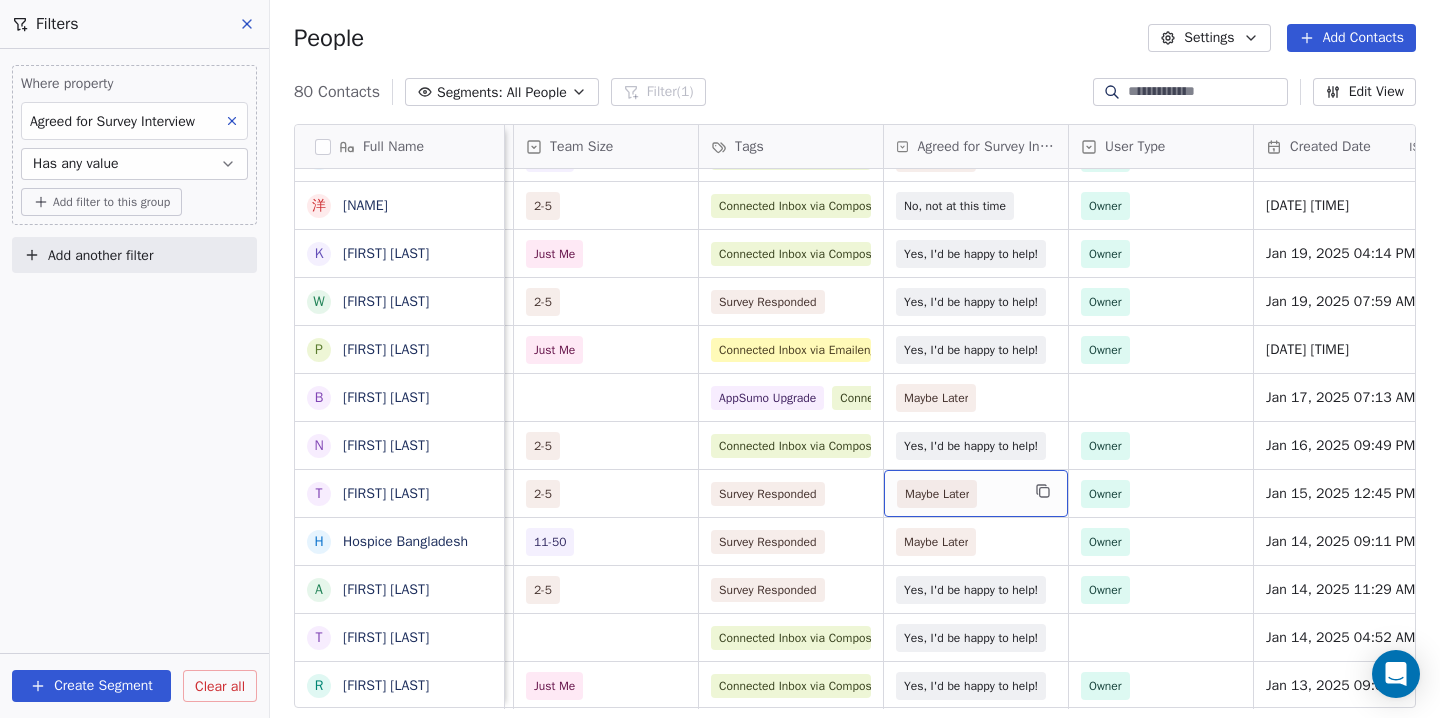 click on "Maybe Later" at bounding box center [937, 494] 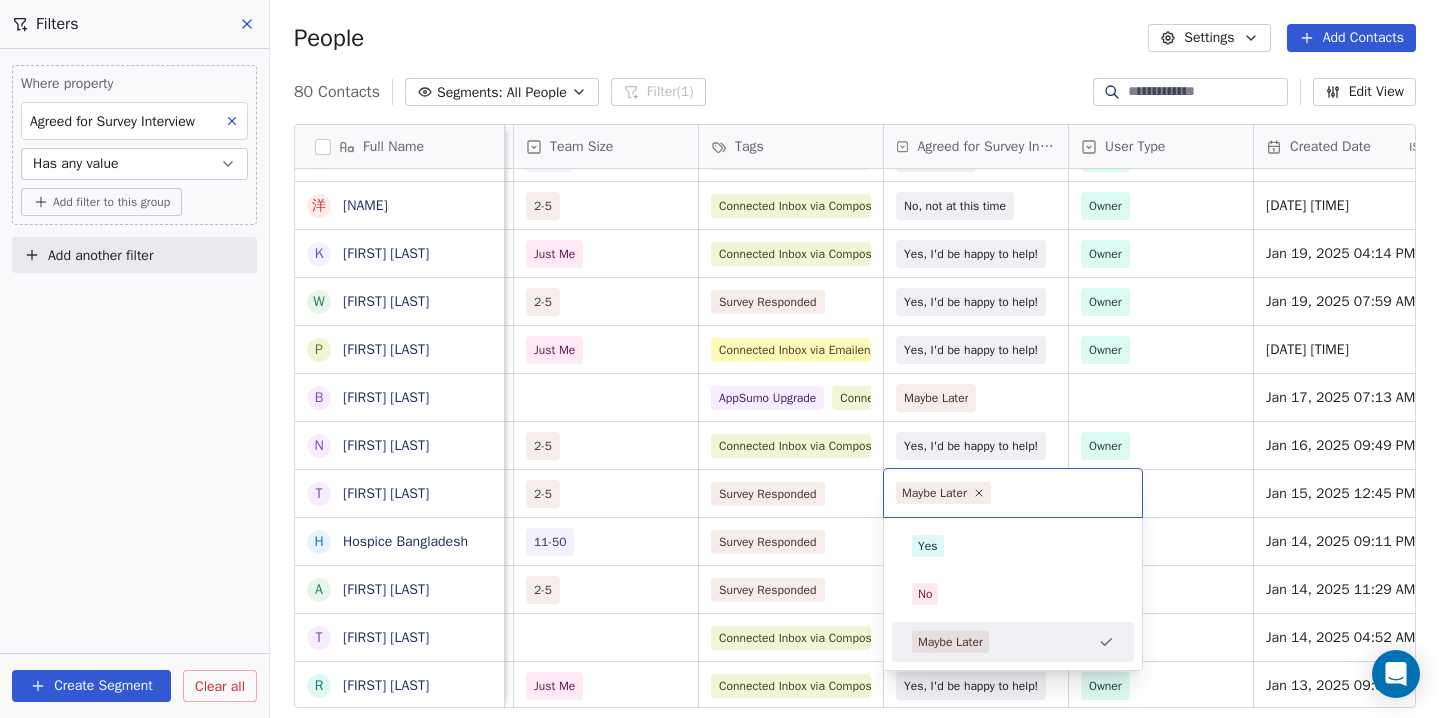 click on "Maybe Later" at bounding box center [934, 493] 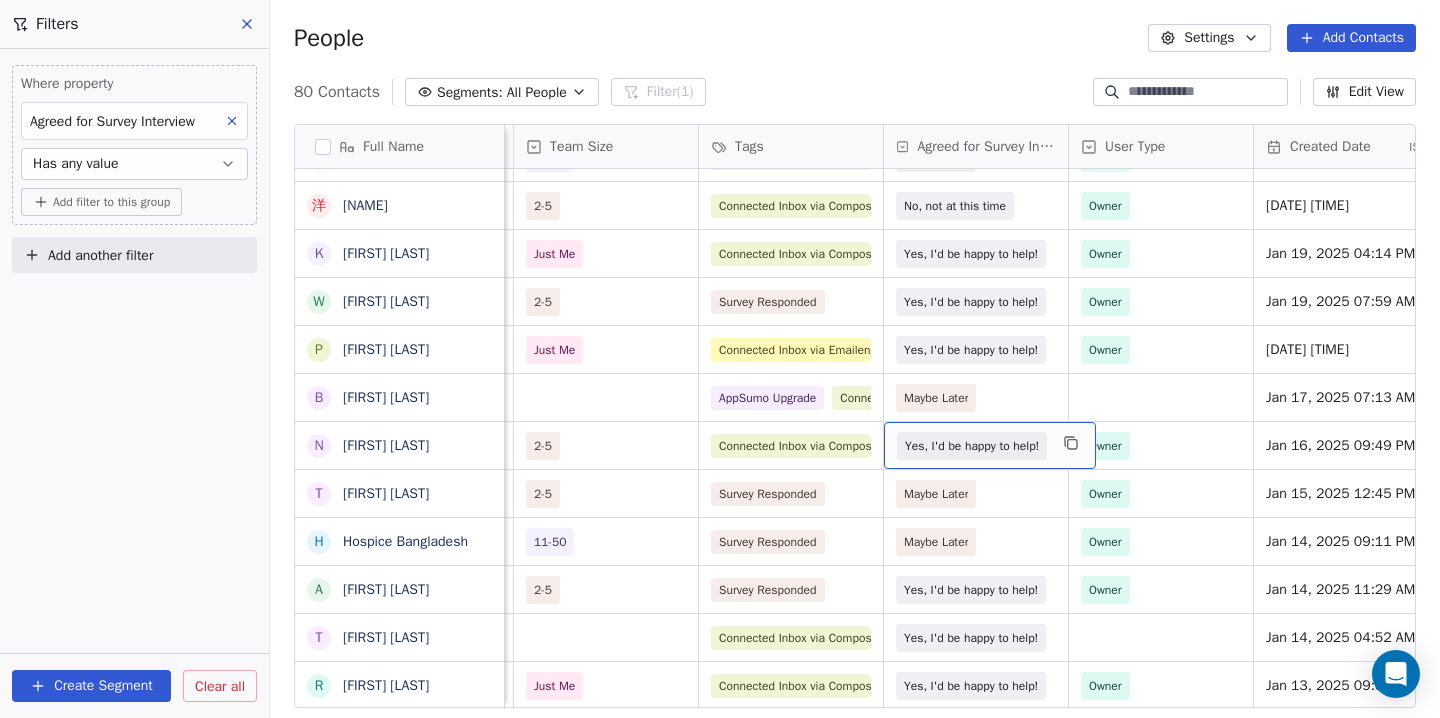 click on "Yes, I'd be happy to help!" at bounding box center (972, 446) 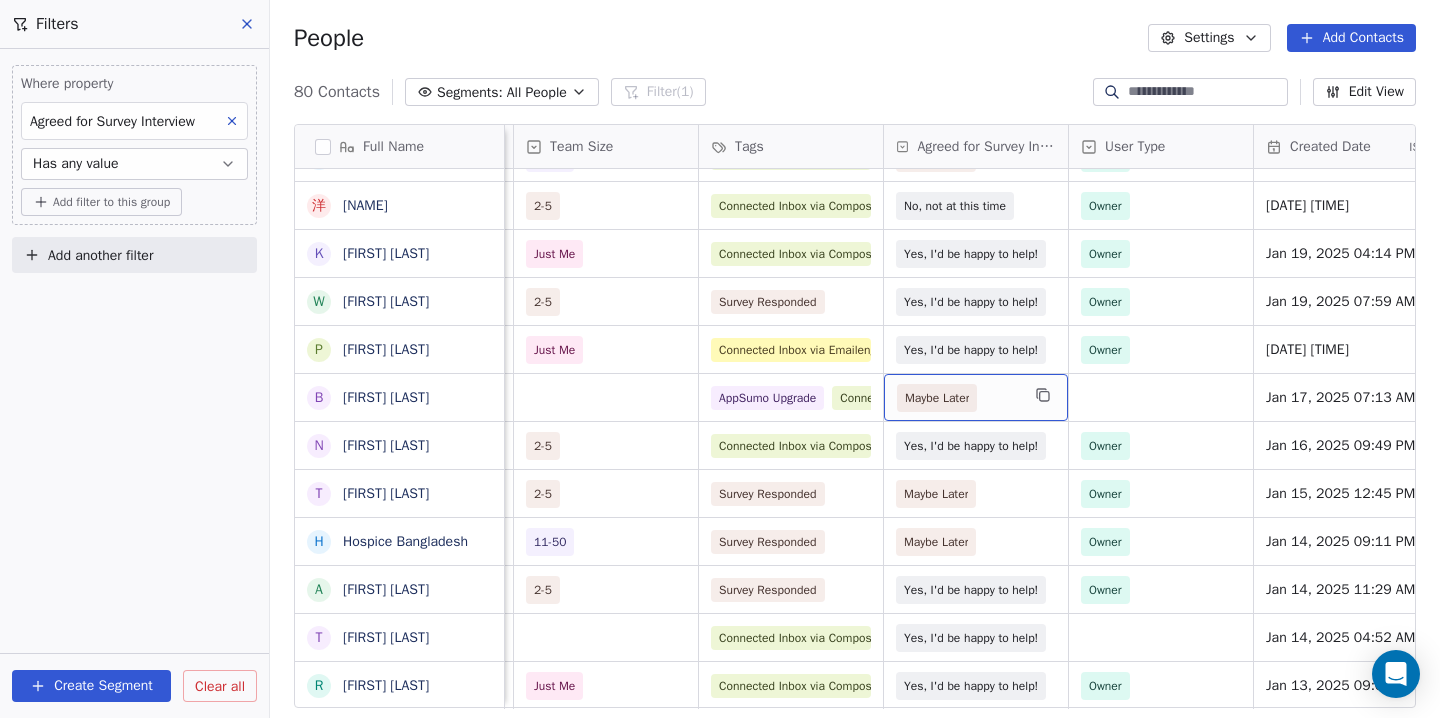 click on "Maybe Later" at bounding box center (937, 398) 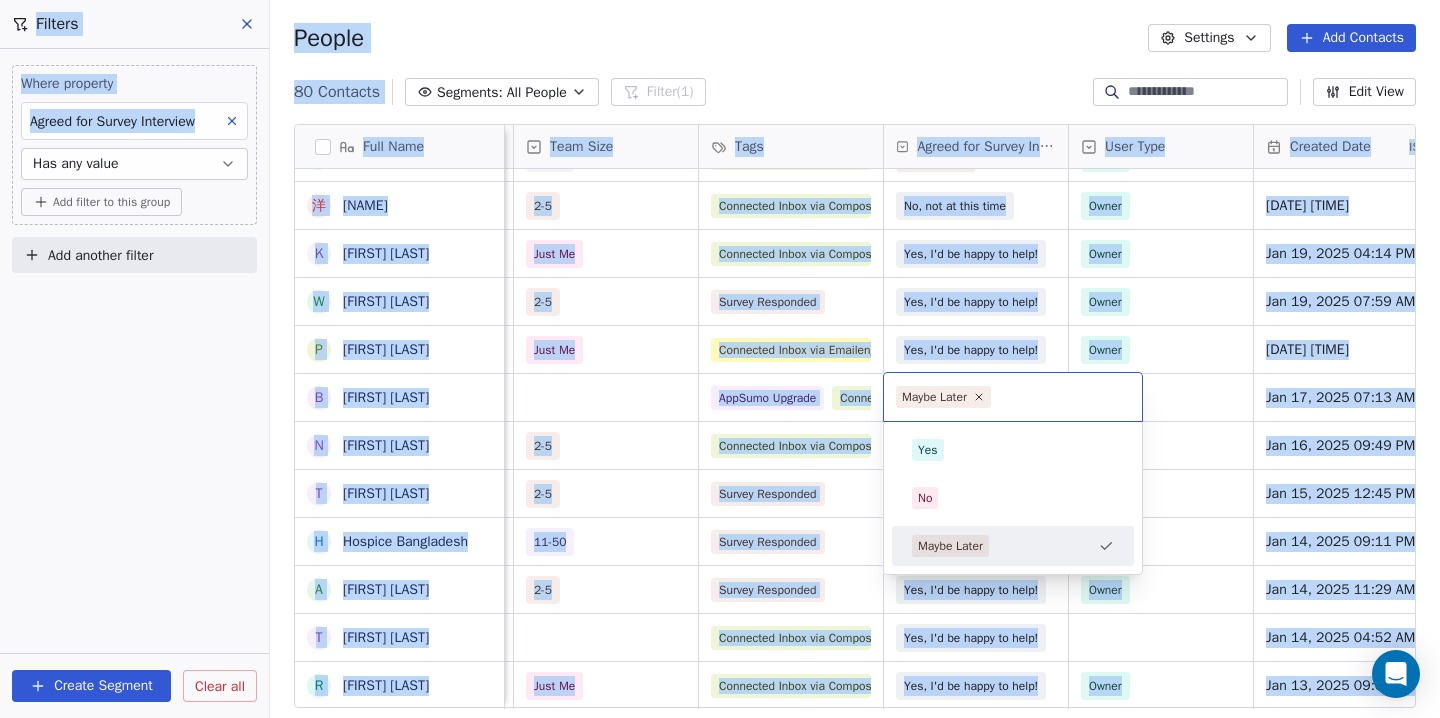 click on "Maybe Later" at bounding box center [943, 397] 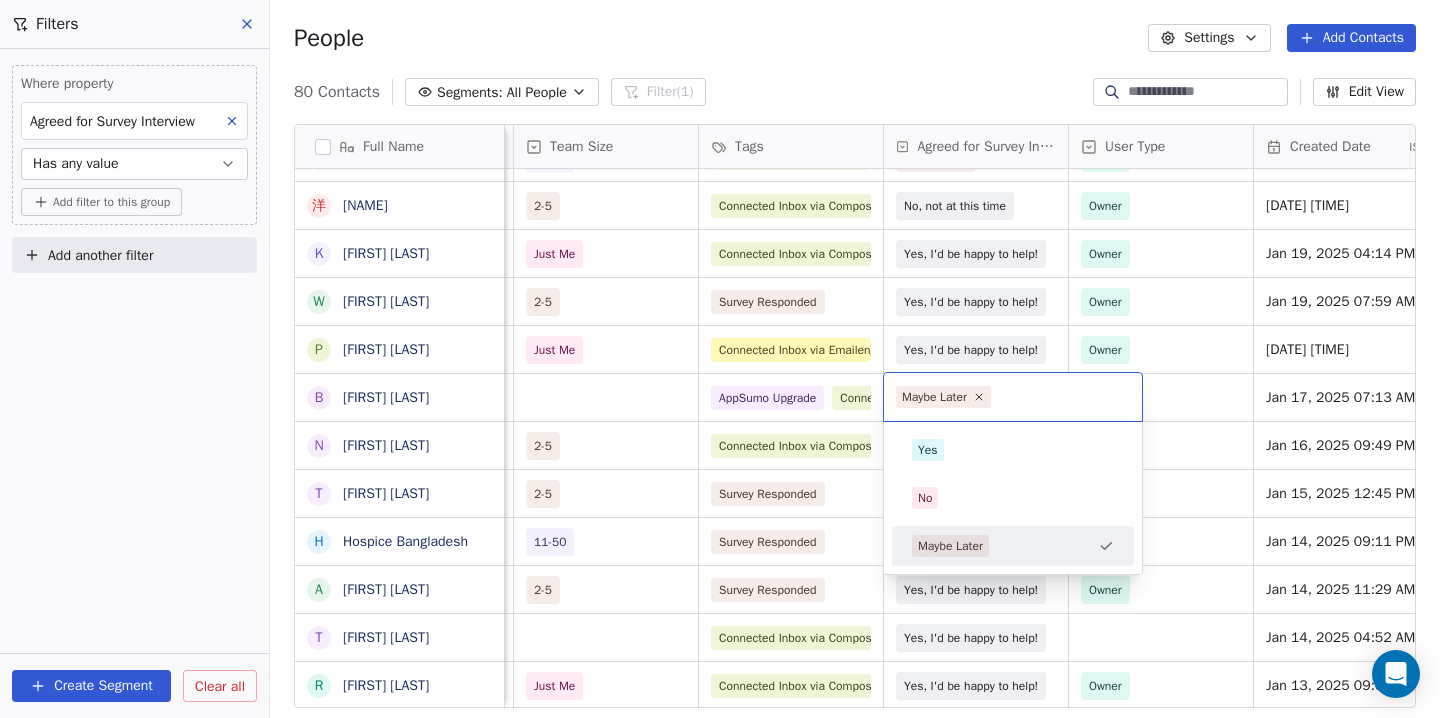 click on "Swipe One Contacts People Marketing Workflows Campaigns Sales Pipelines Sequences Beta Tools Apps AI Agents Help & Support People Settings Add Contacts 80 Contacts Segments: All People Filter (1) Edit View Tag Add to Sequence Export Full Name J [FIRST] [LAST] A [FIRST] [LAST] S [FIRST] [LAST] C [FIRST] [LAST] K [FIRST] [LAST] D [FIRST] [LAST] I [FIRST] [LAST] D [FIRST] [LAST] T [FIRST] [LAST] R [FIRST] [LAST] M [FIRST] [LAST] M [FIRST] [LAST] V [FIRST] [LAST] M [FIRST] [LAST] P [FIRST] [LAST] R [FIRST] [LAST] A [FIRST] [LAST] F [FIRST] [LAST] Z [FIRST] [LAST] M [FIRST] [LAST] S [FIRST] [LAST] [FIRST] [LAST] K [FIRST] [LAST] W [FIRST] [LAST] P [FIRST] [LAST] B [FIRST] [LAST] N [FIRST] [LAST] T [FIRST] [LAST] H [FIRST] [LAST] A [FIRST] [LAST] T [FIRST] [LAST] R [FIRST] [LAST] Email Team Size Tags Agreed for Survey Interview User Type Created Date IST Last Updated Date IST Email Marketing Consent" at bounding box center (720, 359) 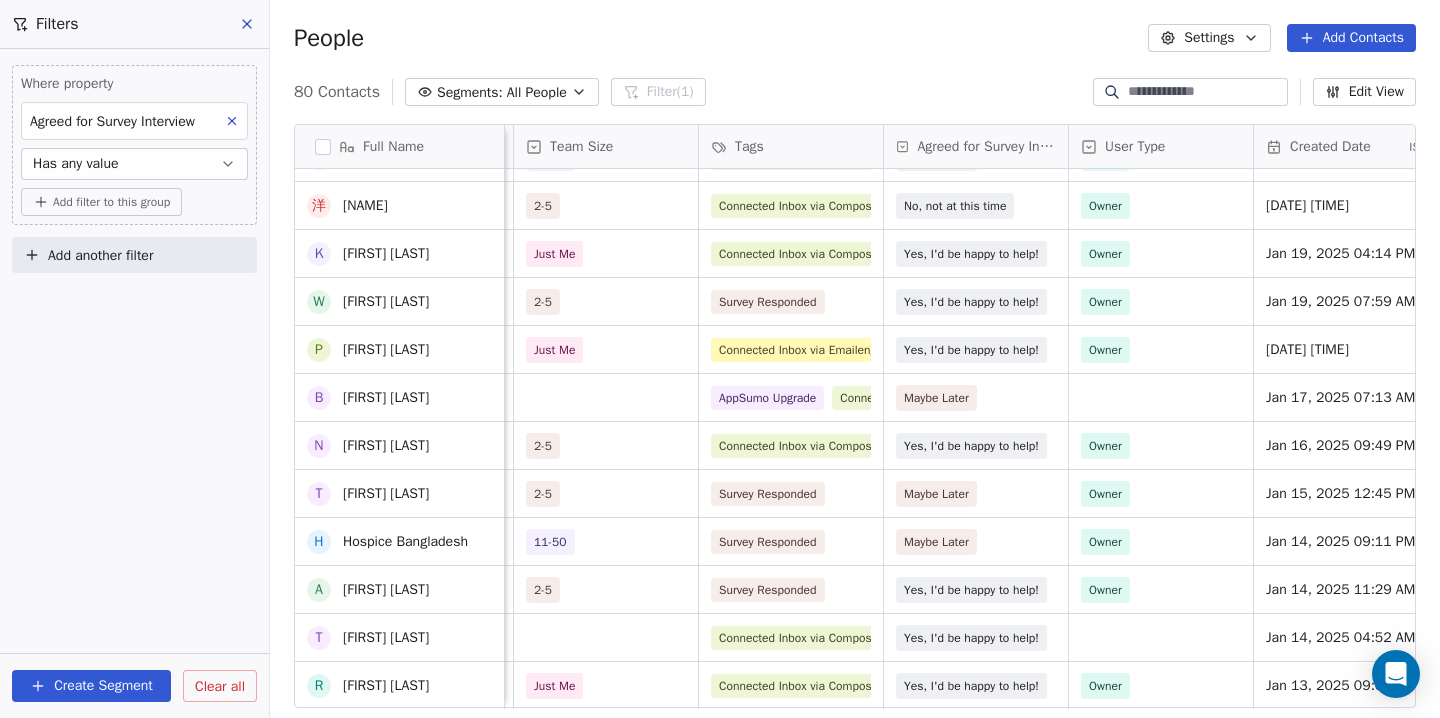 scroll, scrollTop: 3233, scrollLeft: 0, axis: vertical 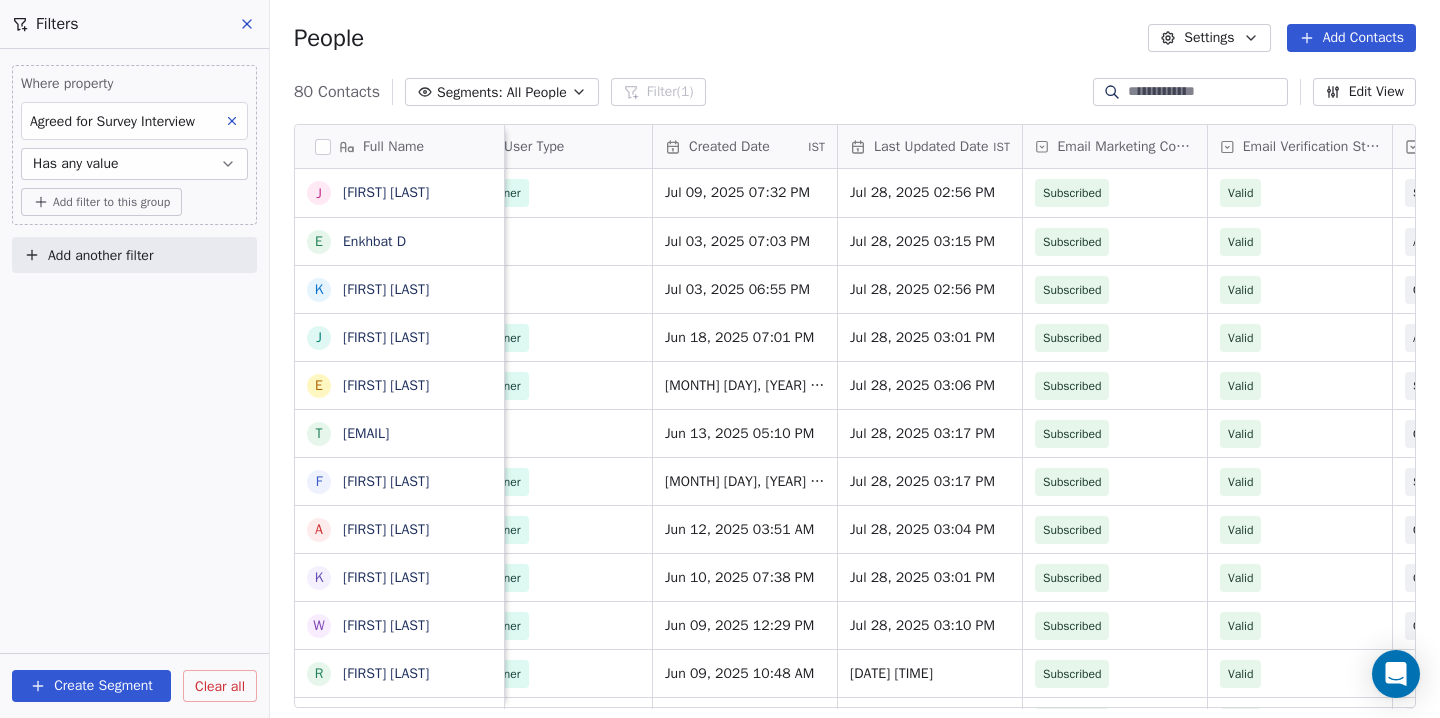 click on "Edit View" at bounding box center (1364, 92) 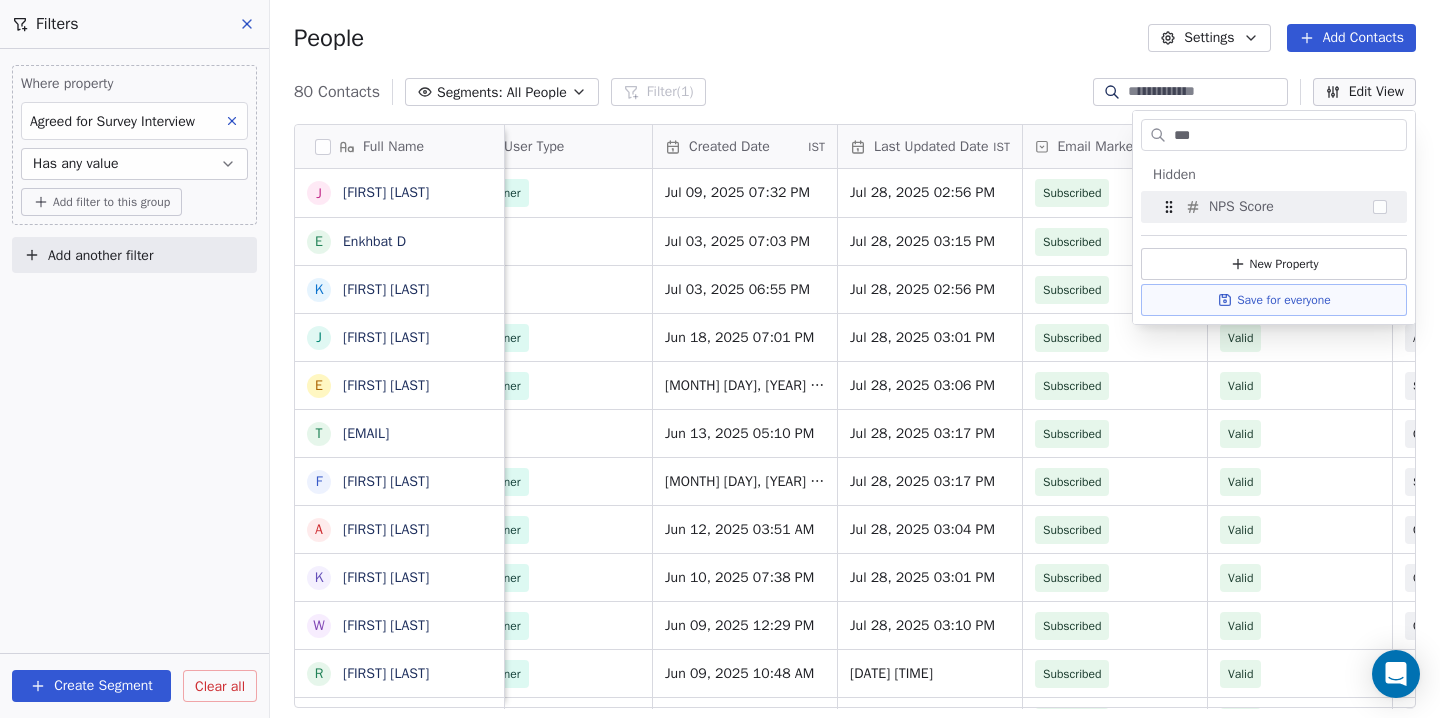 type on "***" 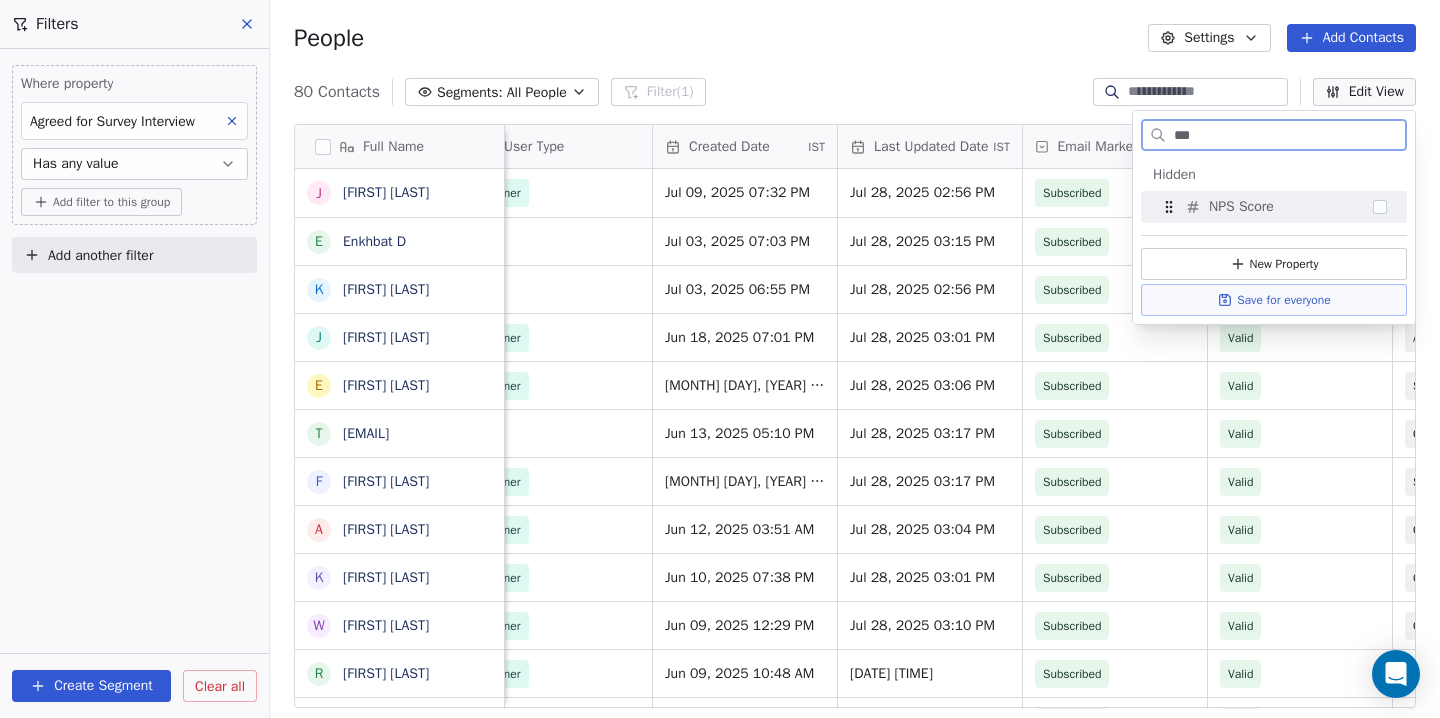 click at bounding box center (1380, 207) 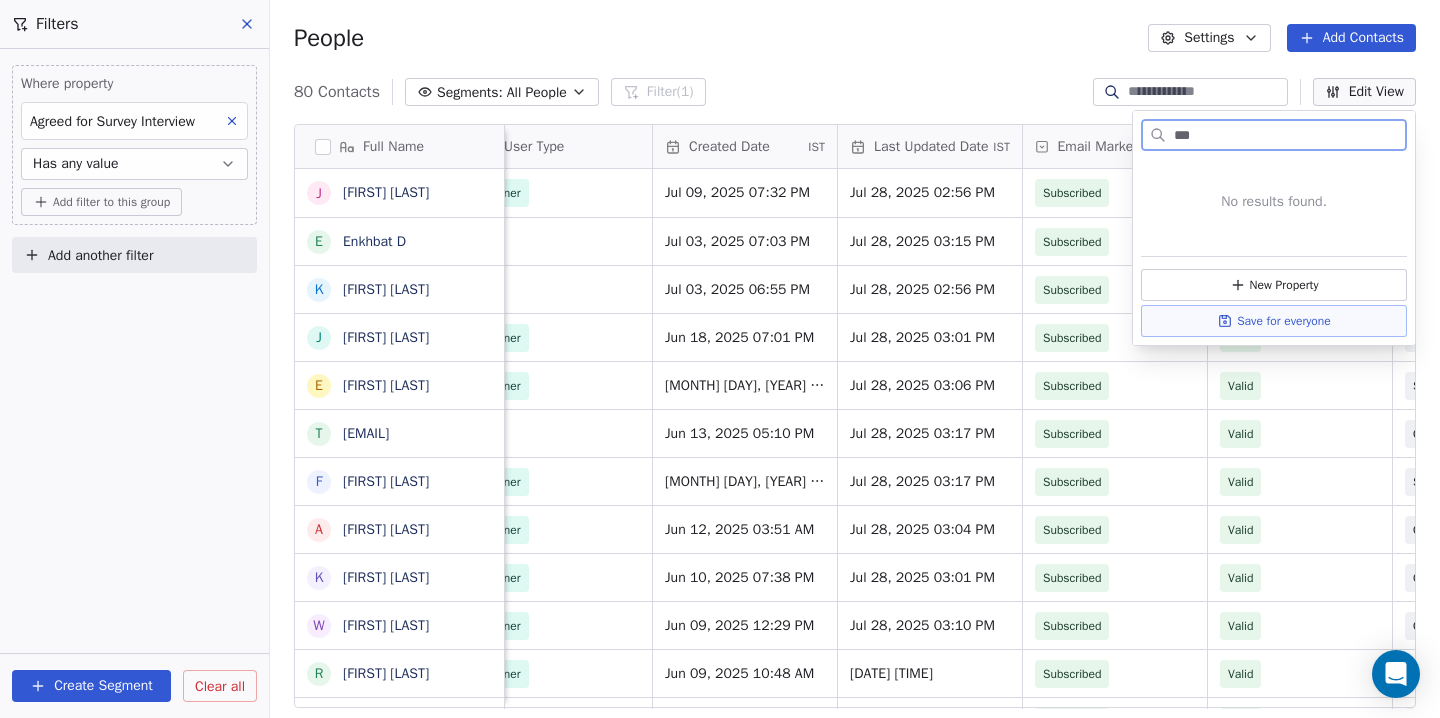 click on "***" at bounding box center (1288, 135) 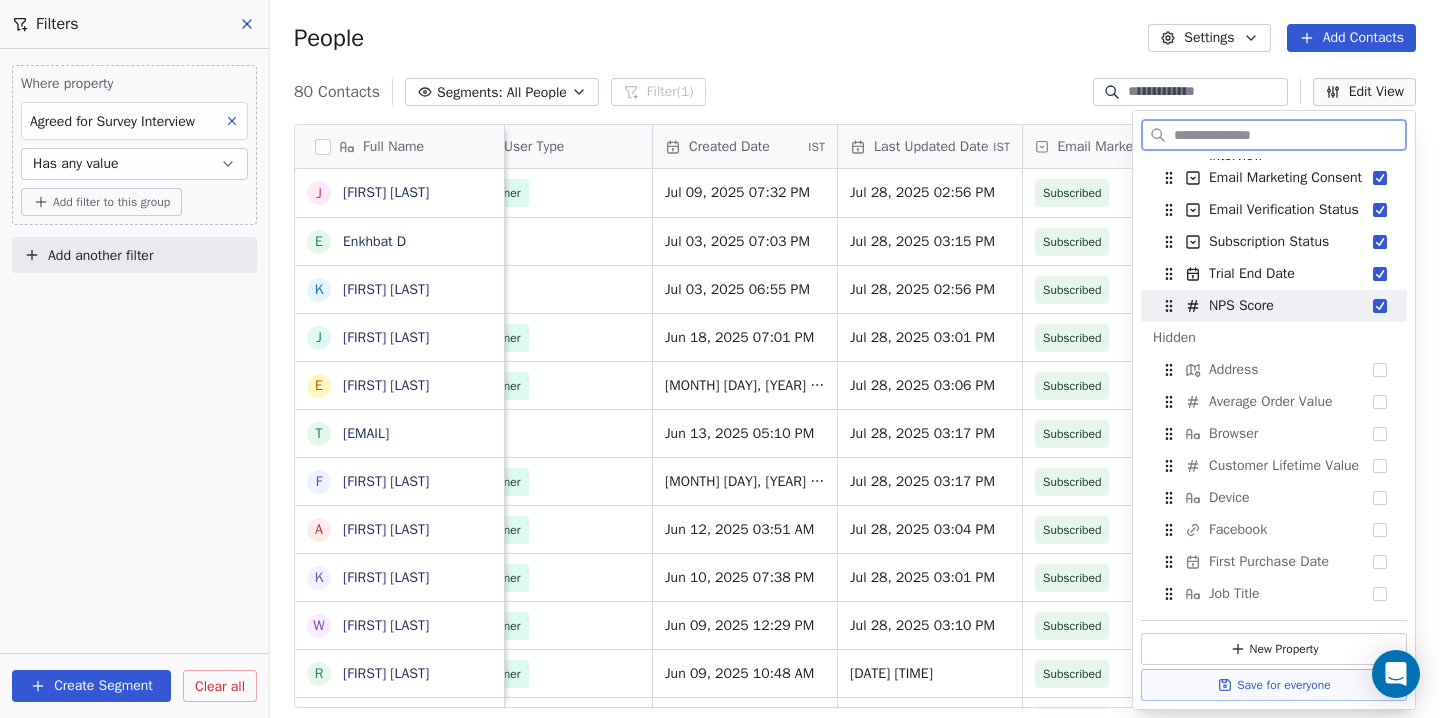 type 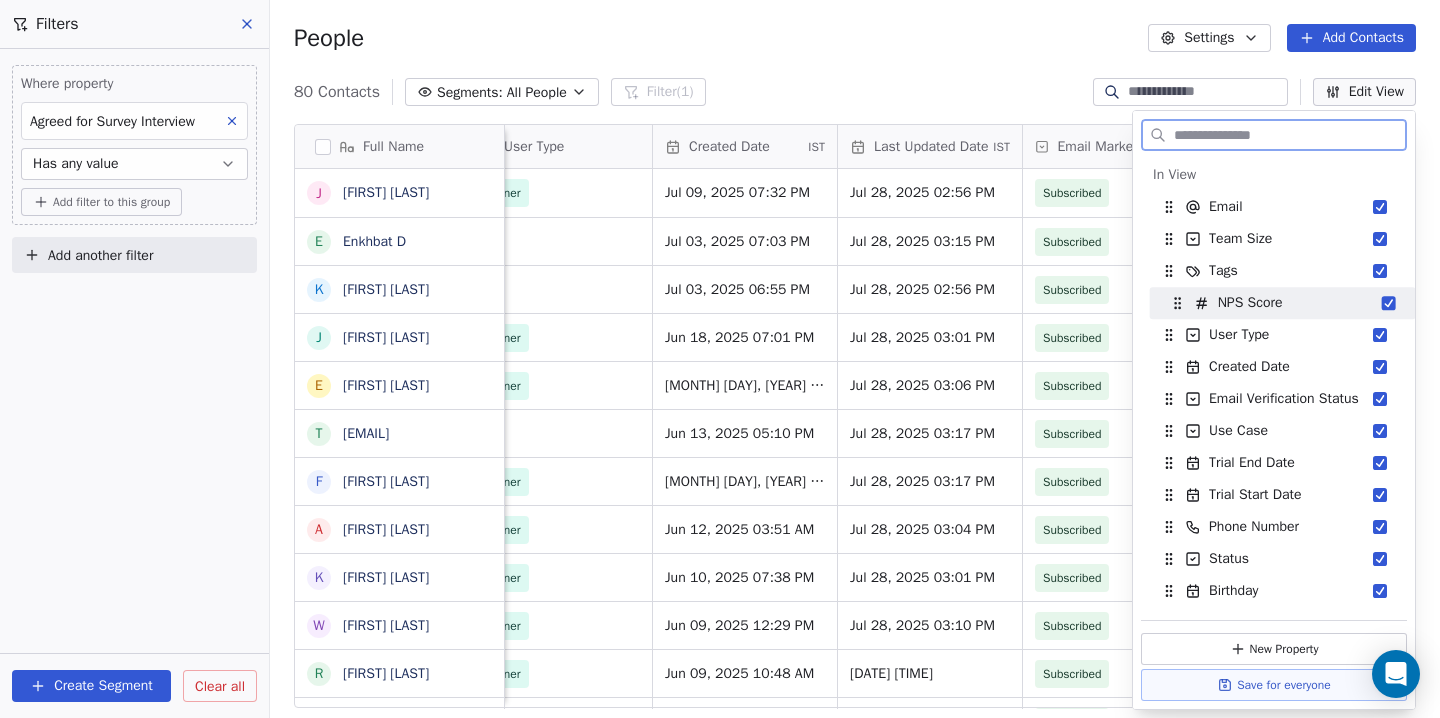 click 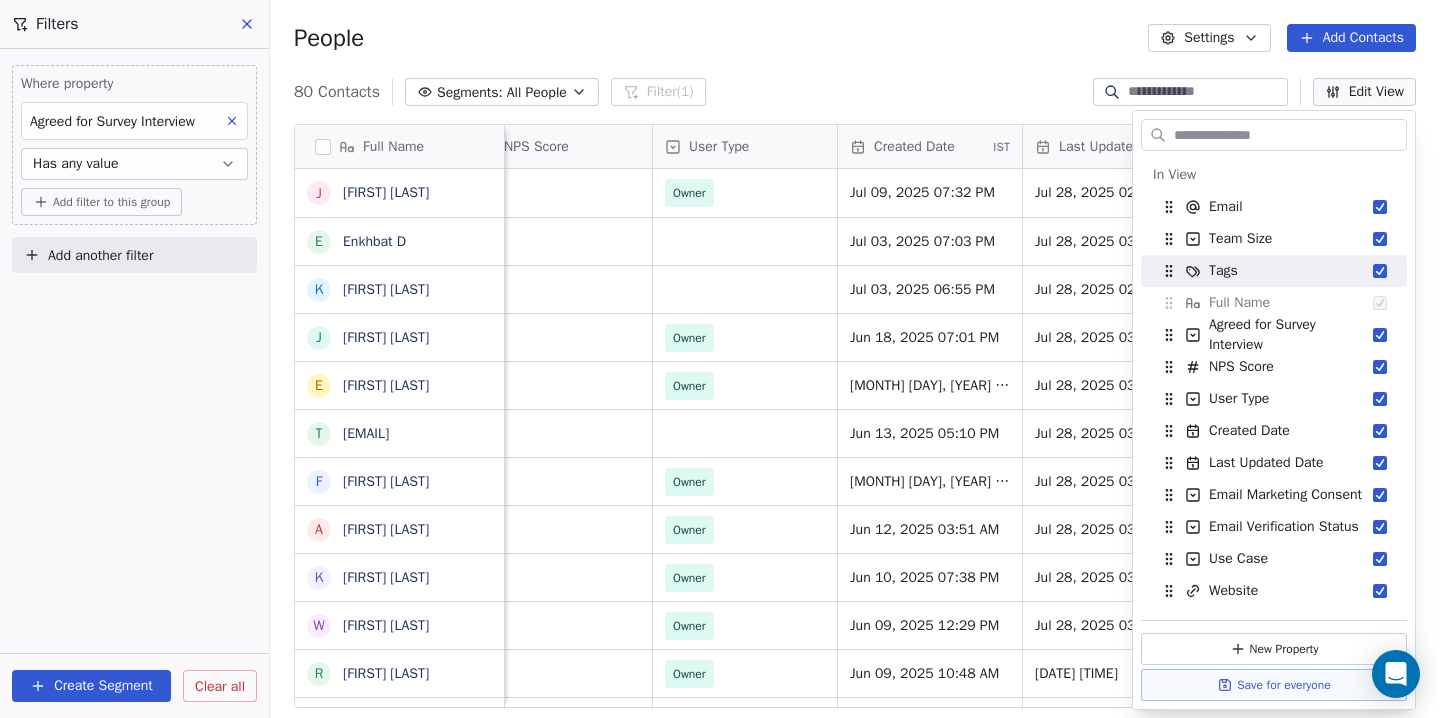 click on "People Settings  Add Contacts" at bounding box center [855, 38] 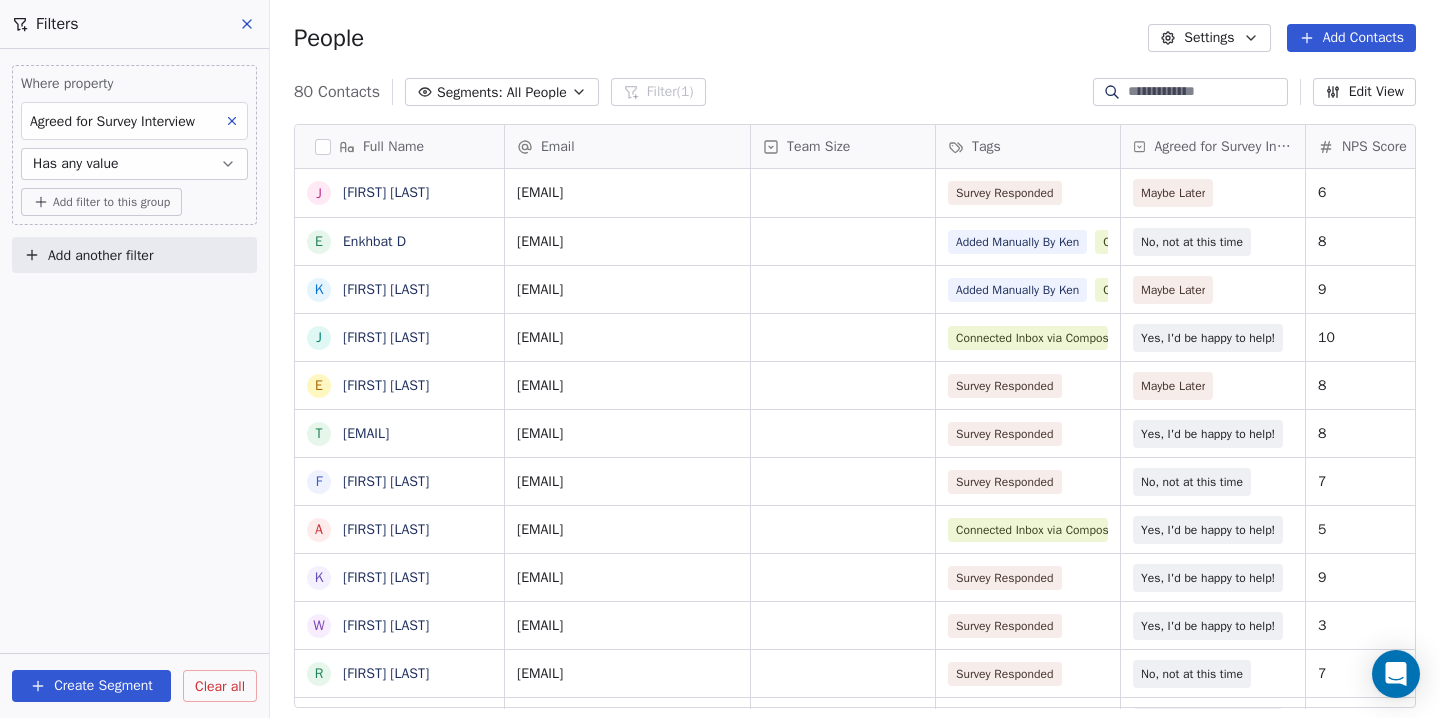 click on "Edit View" at bounding box center [1364, 92] 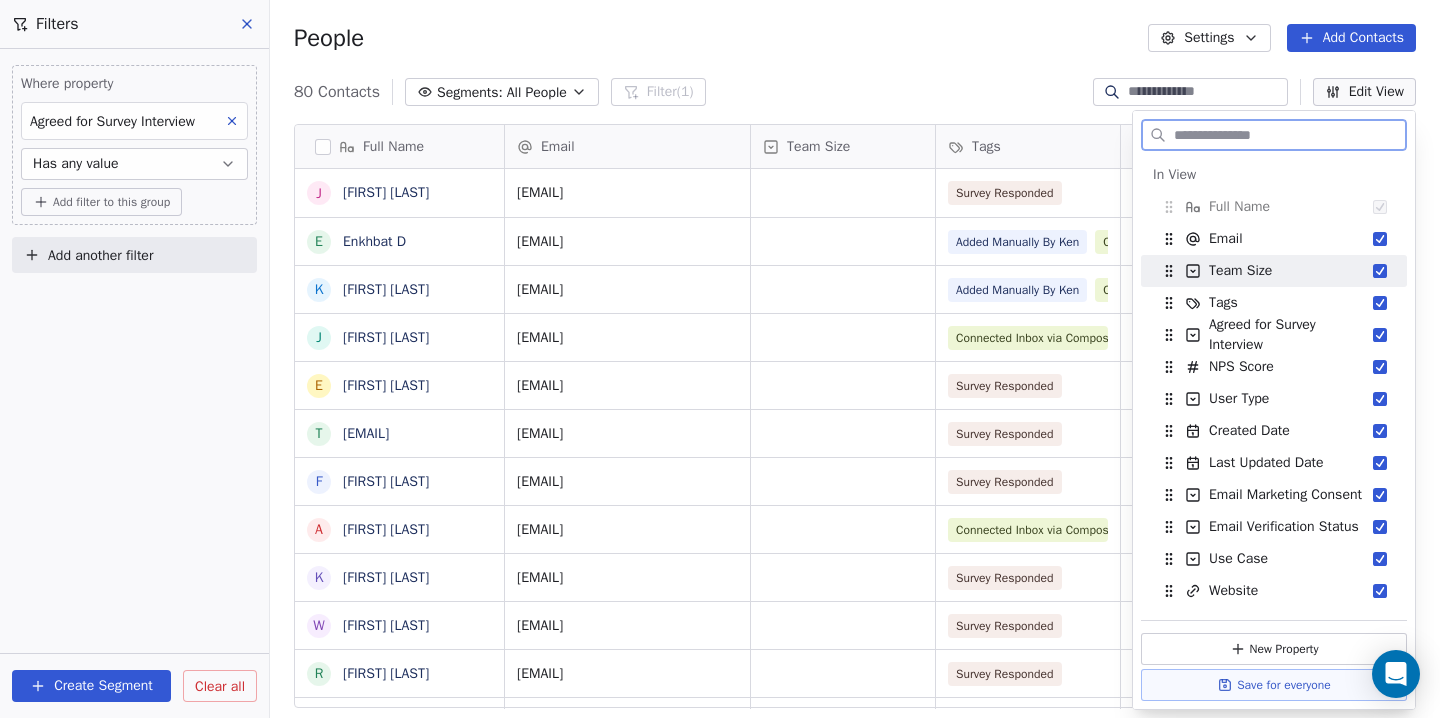 click at bounding box center [1380, 271] 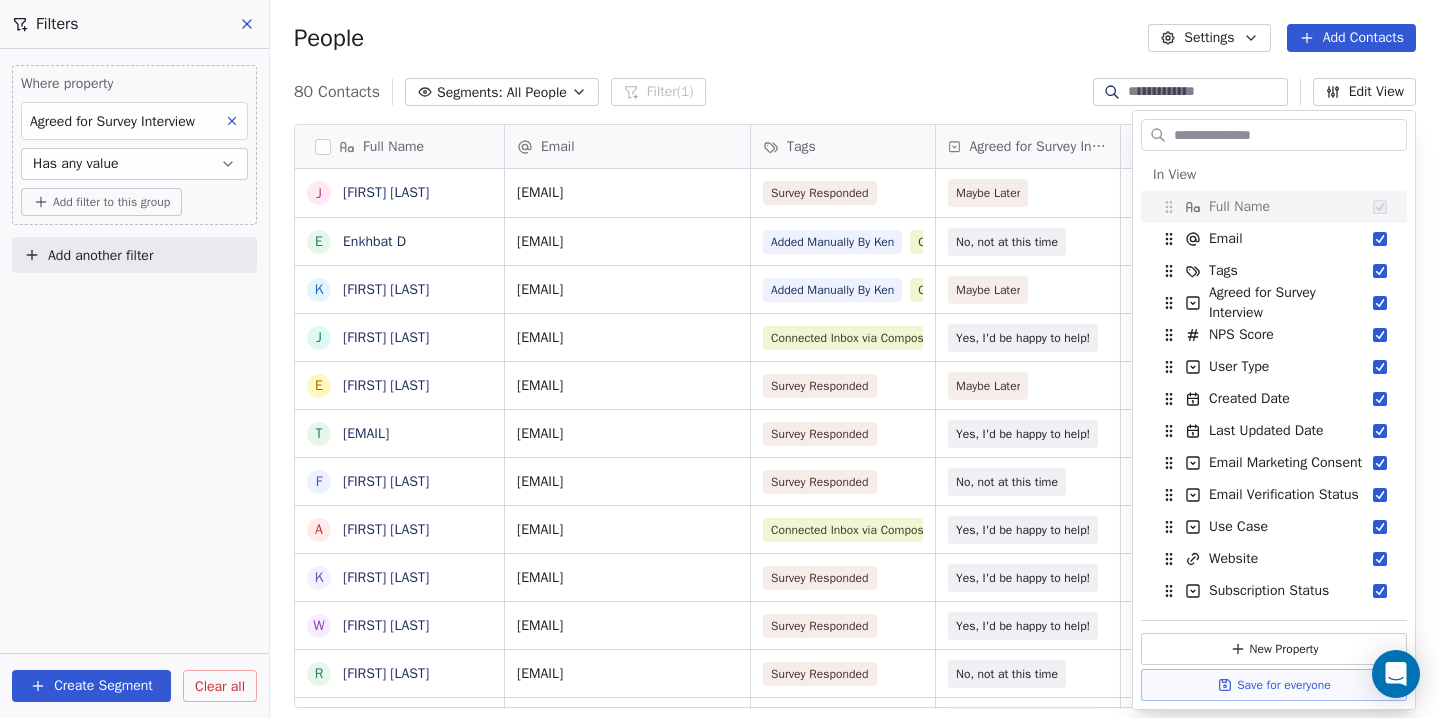 click on "People Settings  Add Contacts" at bounding box center (855, 38) 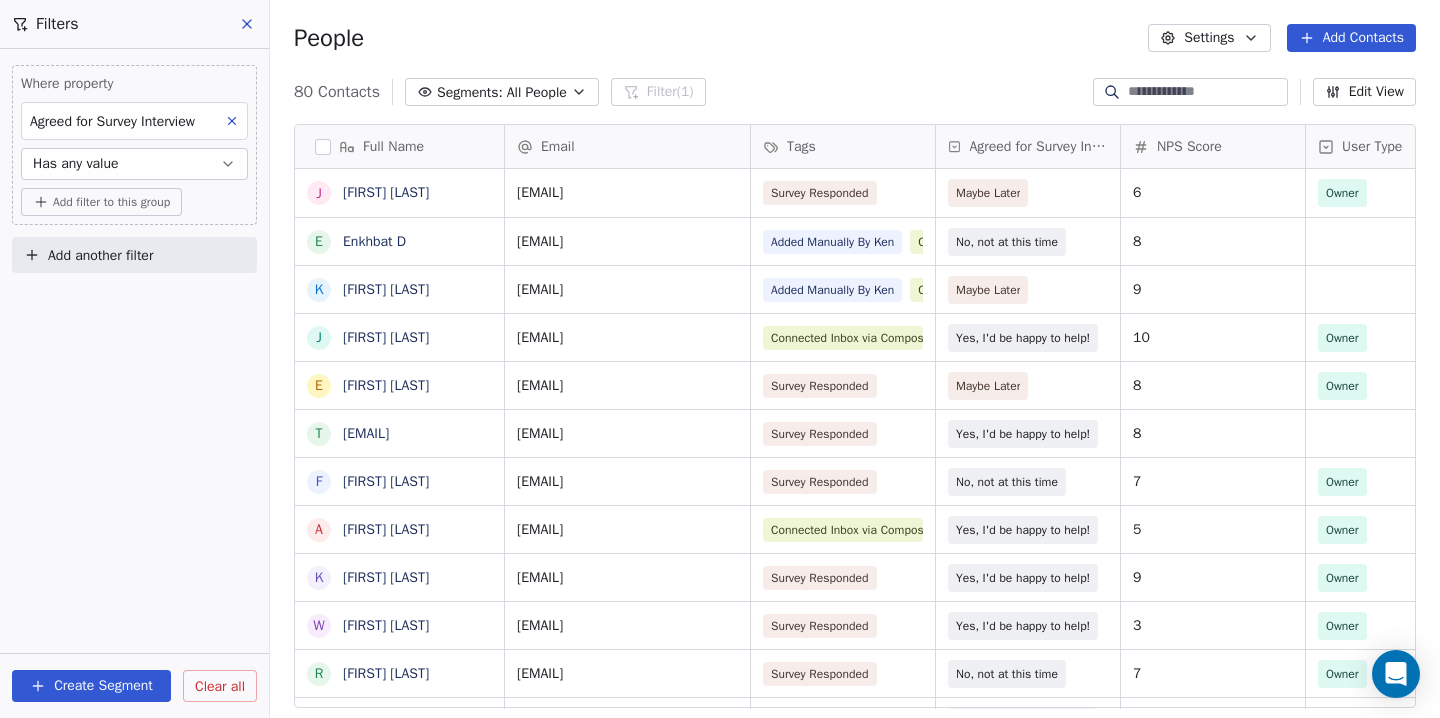 click 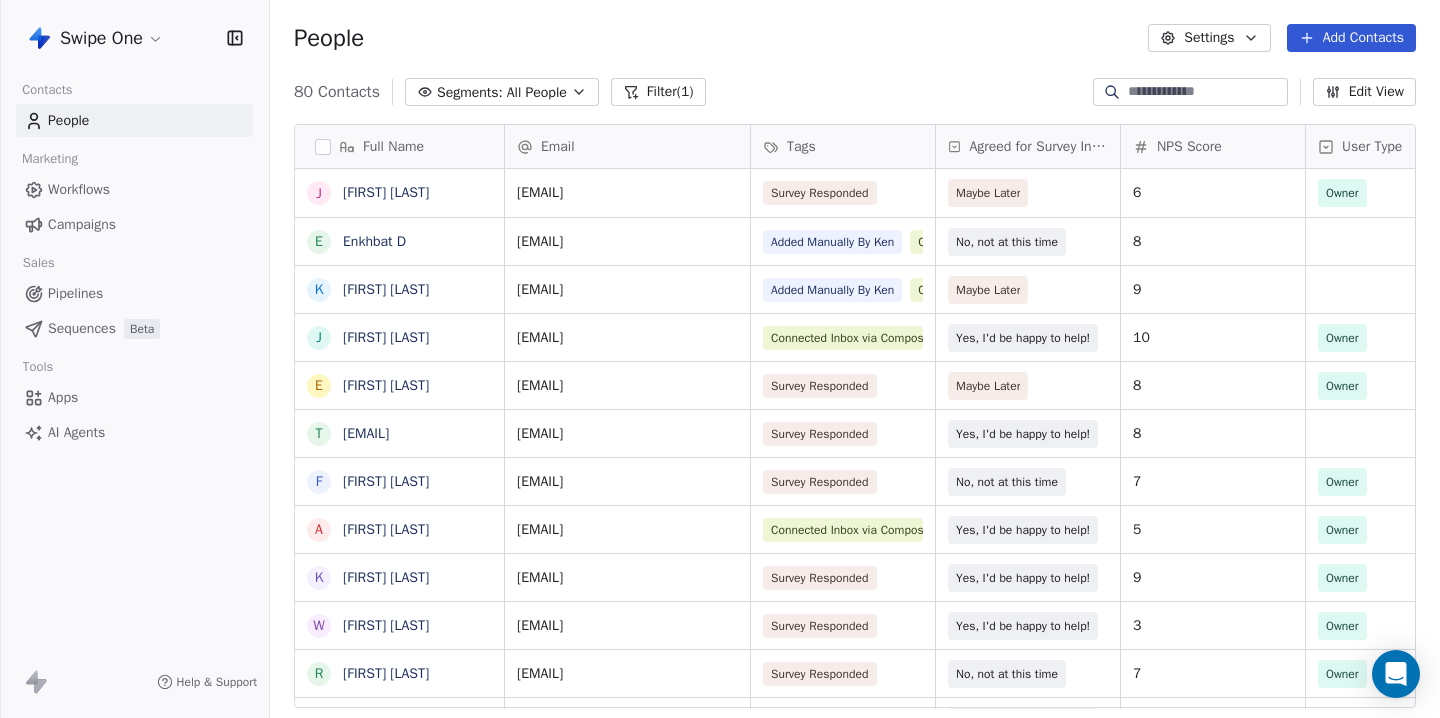 click on "Edit View" at bounding box center (1364, 92) 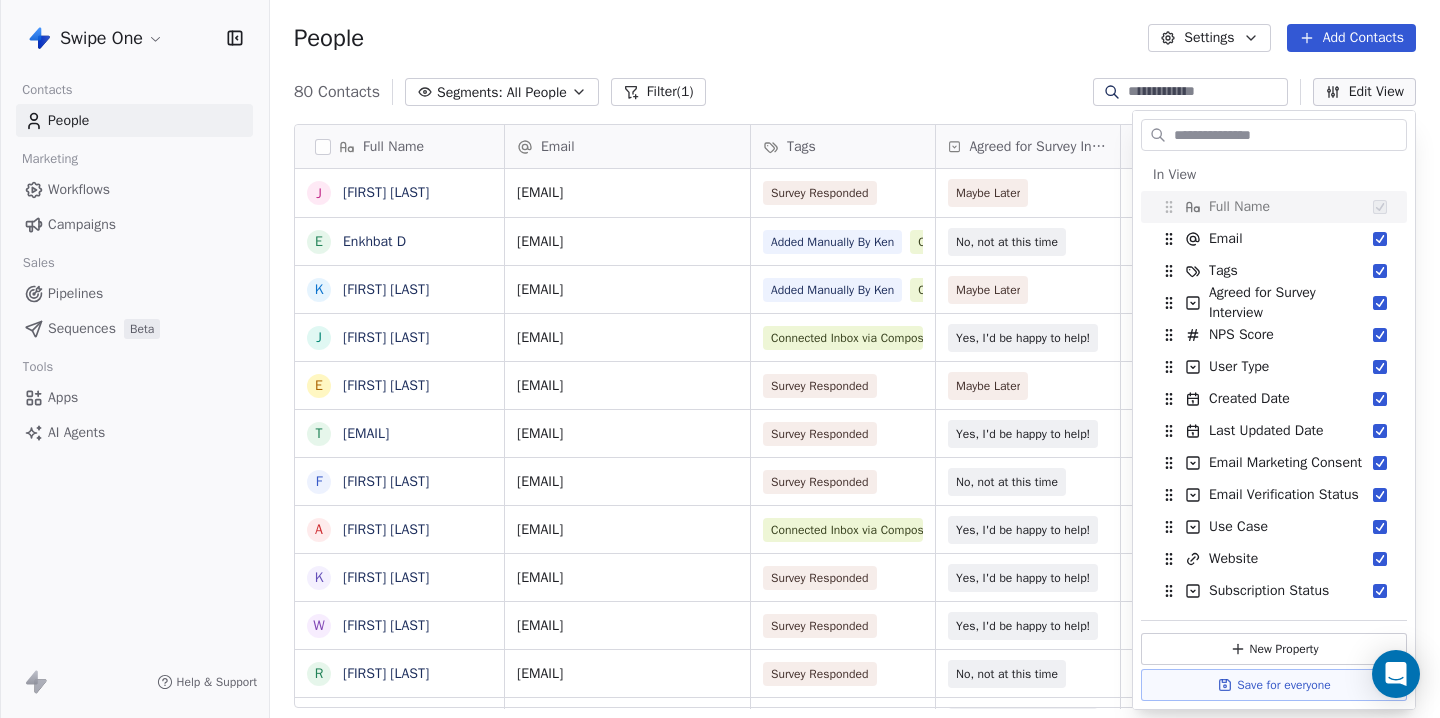 click on "80 Contacts Segments: All People Filter  (1) Edit View" at bounding box center [855, 92] 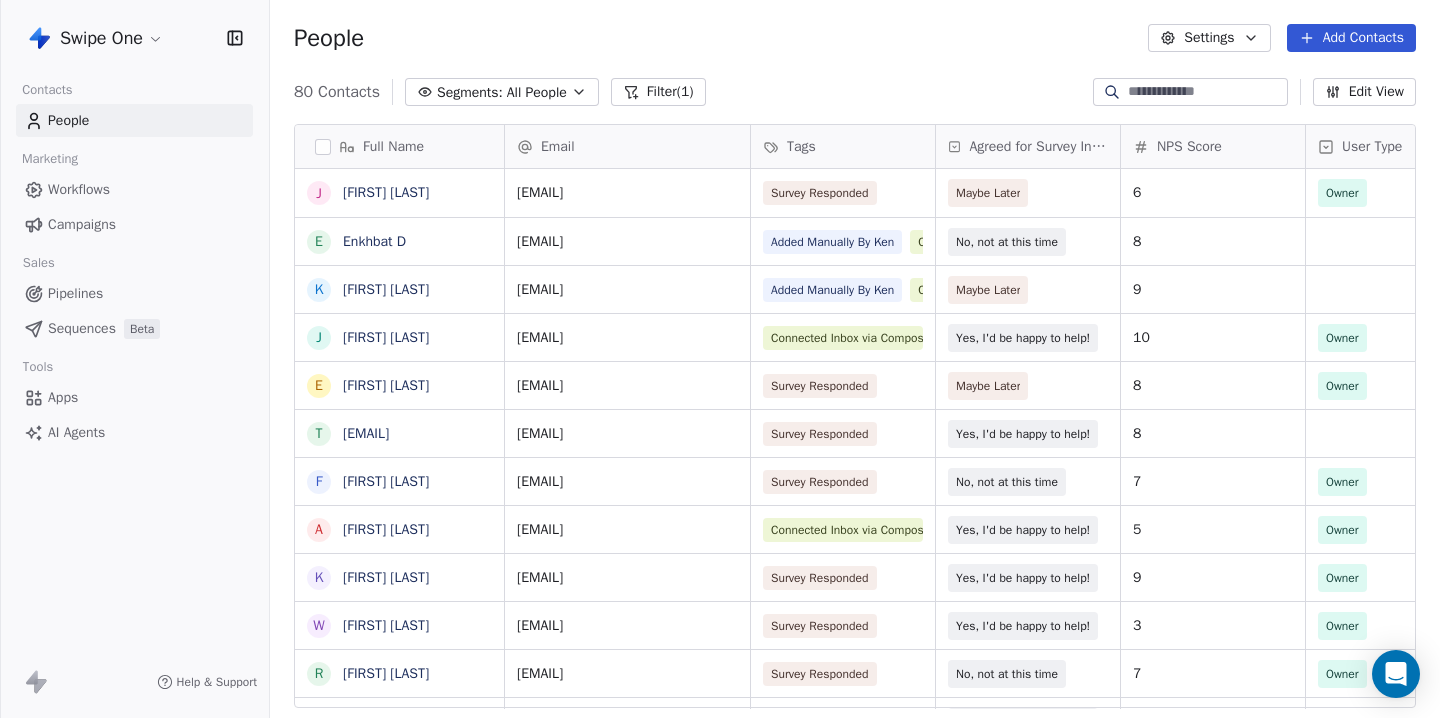 click at bounding box center [1206, 92] 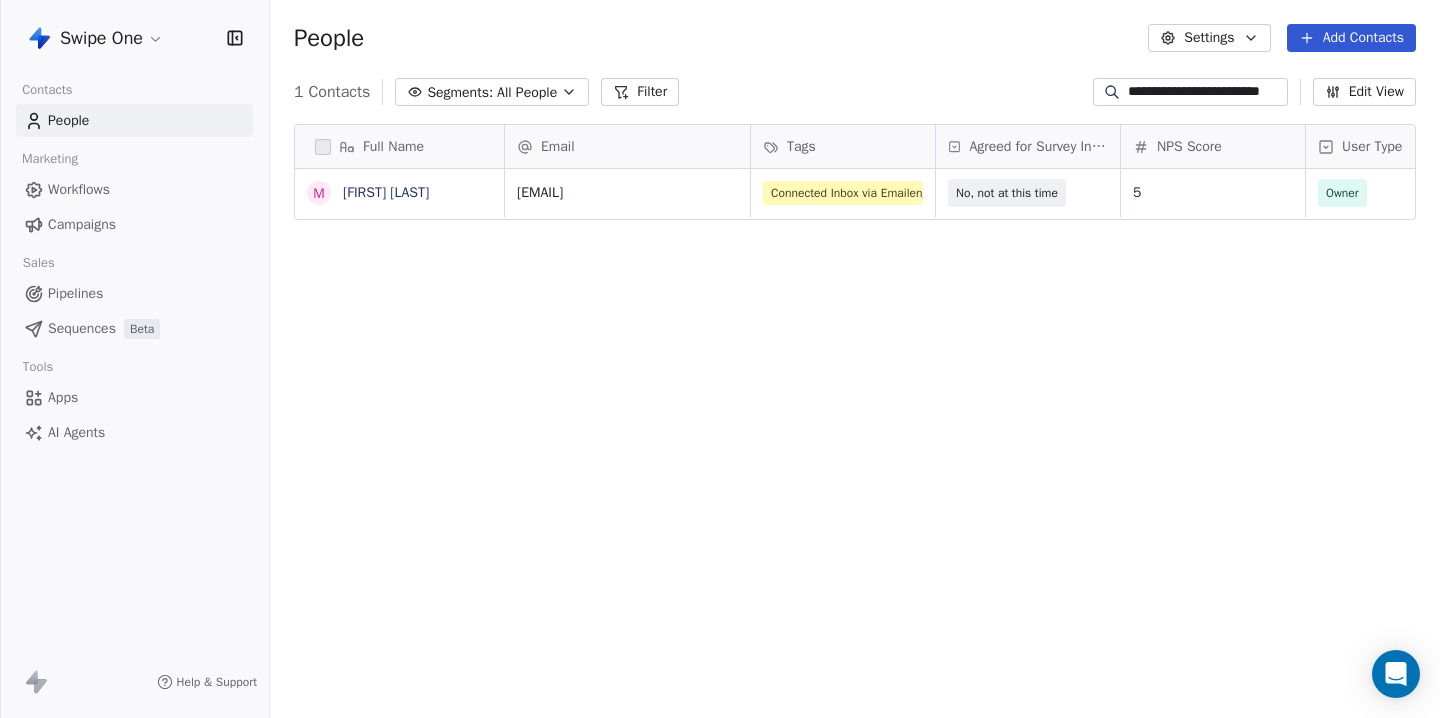 type on "**********" 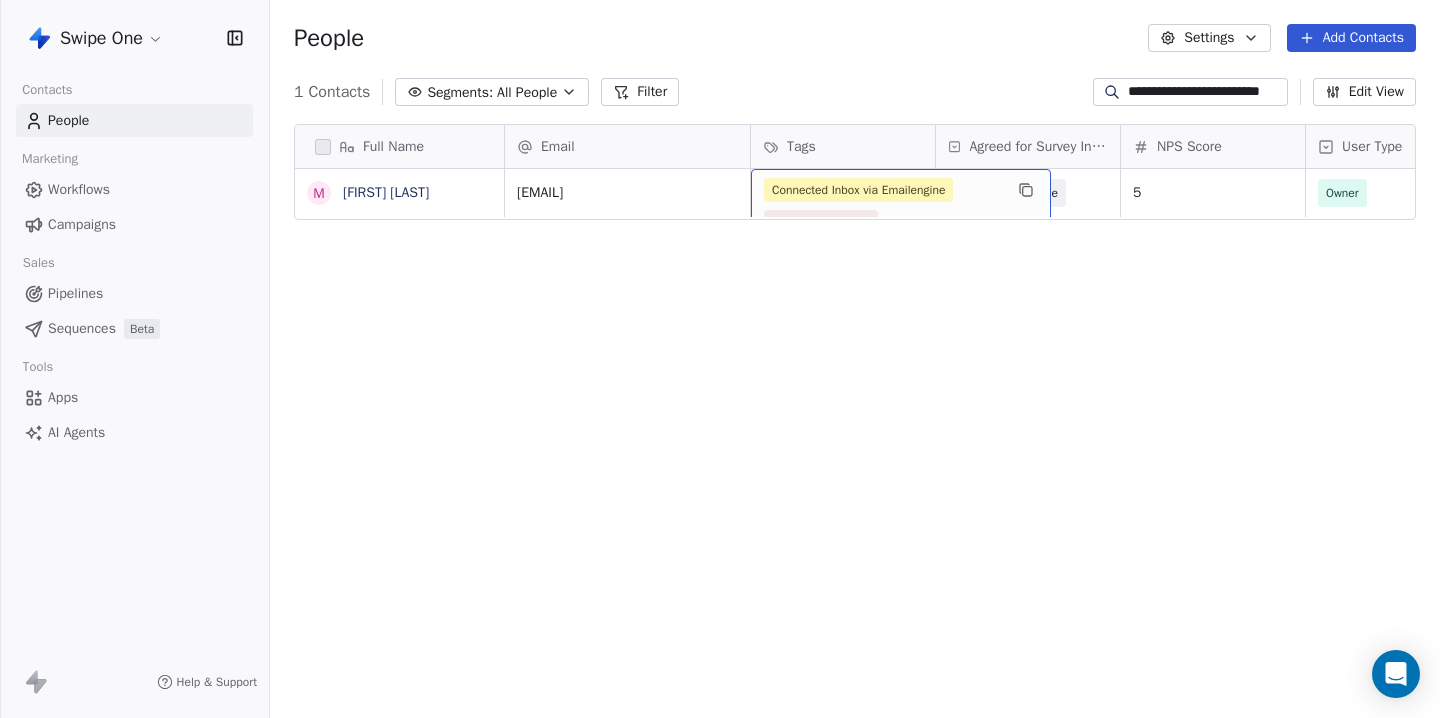 click on "Connected Inbox via Emailengine Survey Responded" at bounding box center (901, 206) 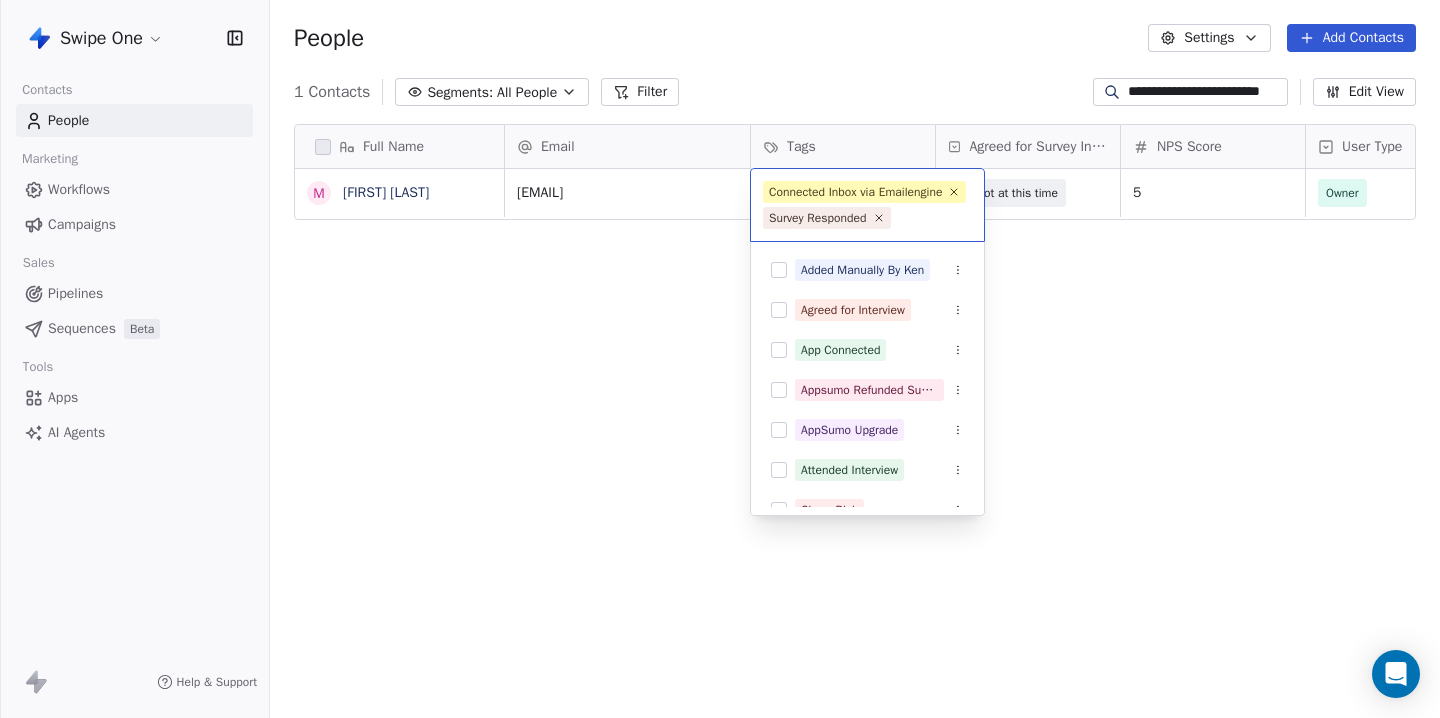 click on "Full Name [FIRST] [LAST] Email Tags Agreed for Survey Interview NPS Score User Type Created Date IST Last Updated Date IST Email Marketing Consent [EMAIL] Connected Inbox via Emailengine Survey Responded No, not at this time 5 Owner Feb 26, 2025 12:41 AM Jul 28, 2025 03:16 PM Subscribed
To pick up a draggable item, press the space bar.
While dragging, use the arrow keys to move the item.
Press space again to drop the item in its new position, or press escape to cancel.
Connected Inbox via Emailengine Survey Responded Added Manually By Ken Agreed for Interview App Connected Appsumo Refunded Sumolings AppSumo Upgrade Attended Interview Churn Risk Competitor Switch Connected Inbox via Composio Connected Inbox via Emailengine Customer" at bounding box center [720, 359] 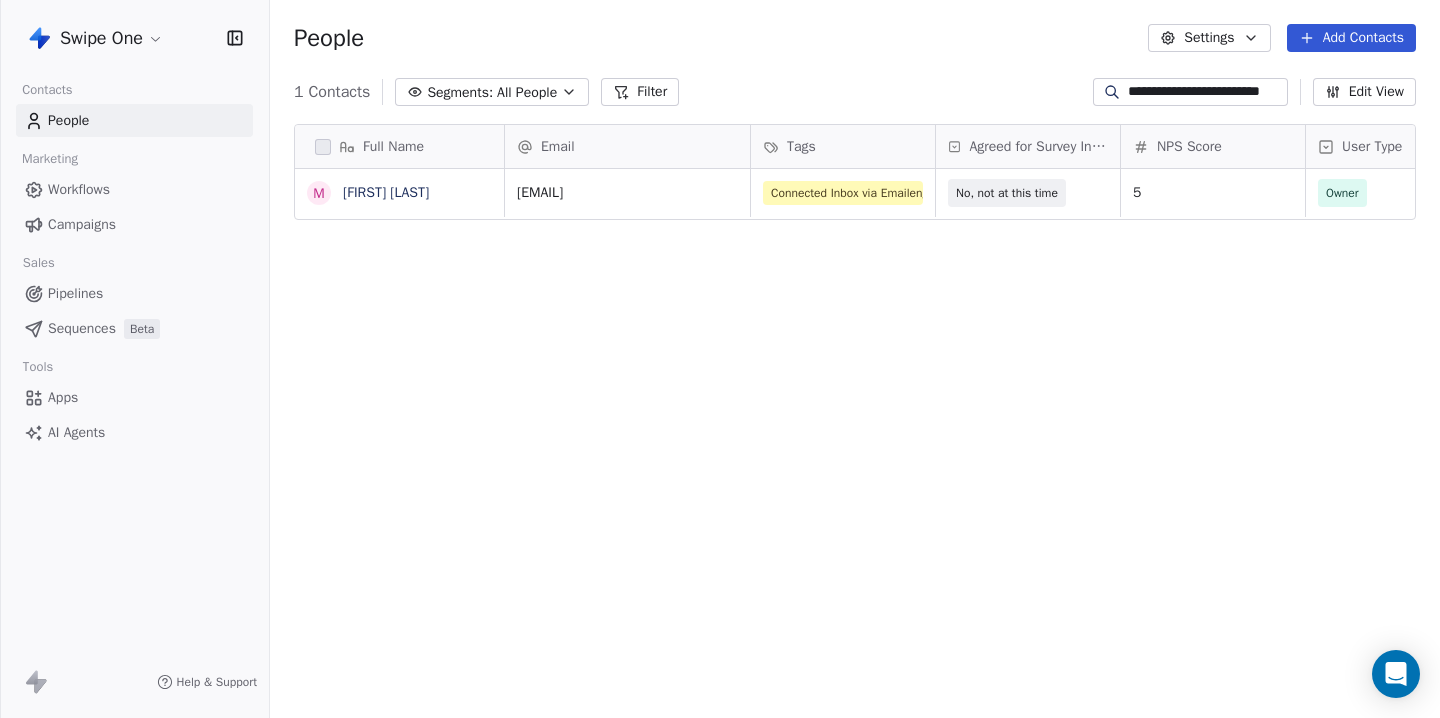 click on "Full Name M [FIRST] [LAST] Email Tags Agreed for Survey Interview NPS Score User Type Created Date IST Last Updated Date IST Email Marketing Consent [EMAIL] Connected Inbox via Emailengine Survey Responded No, not at this time 5 Owner Feb 26, 2025 12:41 AM Jul 28, 2025 03:16 PM Subscribed
To pick up a draggable item, press the space bar.
While dragging, use the arrow keys to move the item.
Press space again to drop the item in its new position, or press escape to cancel." at bounding box center [855, 424] 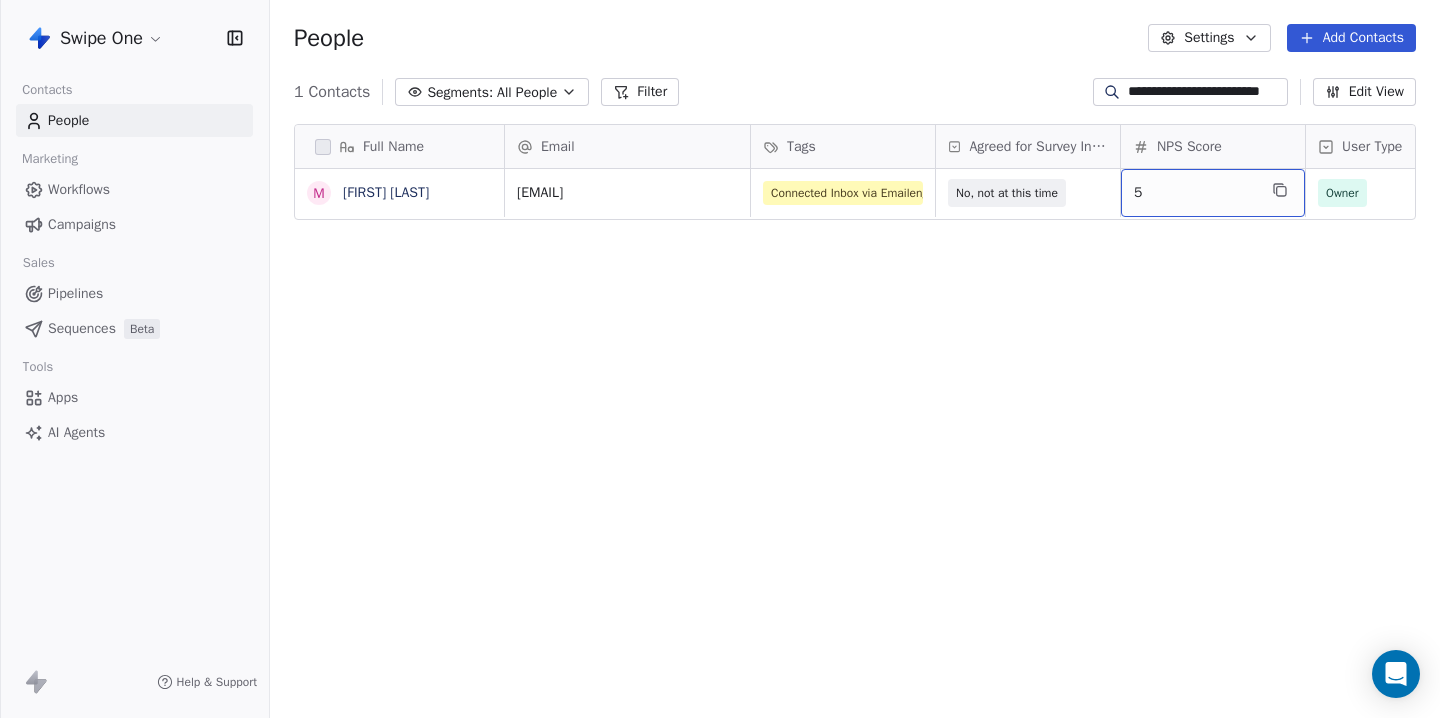 click on "5" at bounding box center [1195, 193] 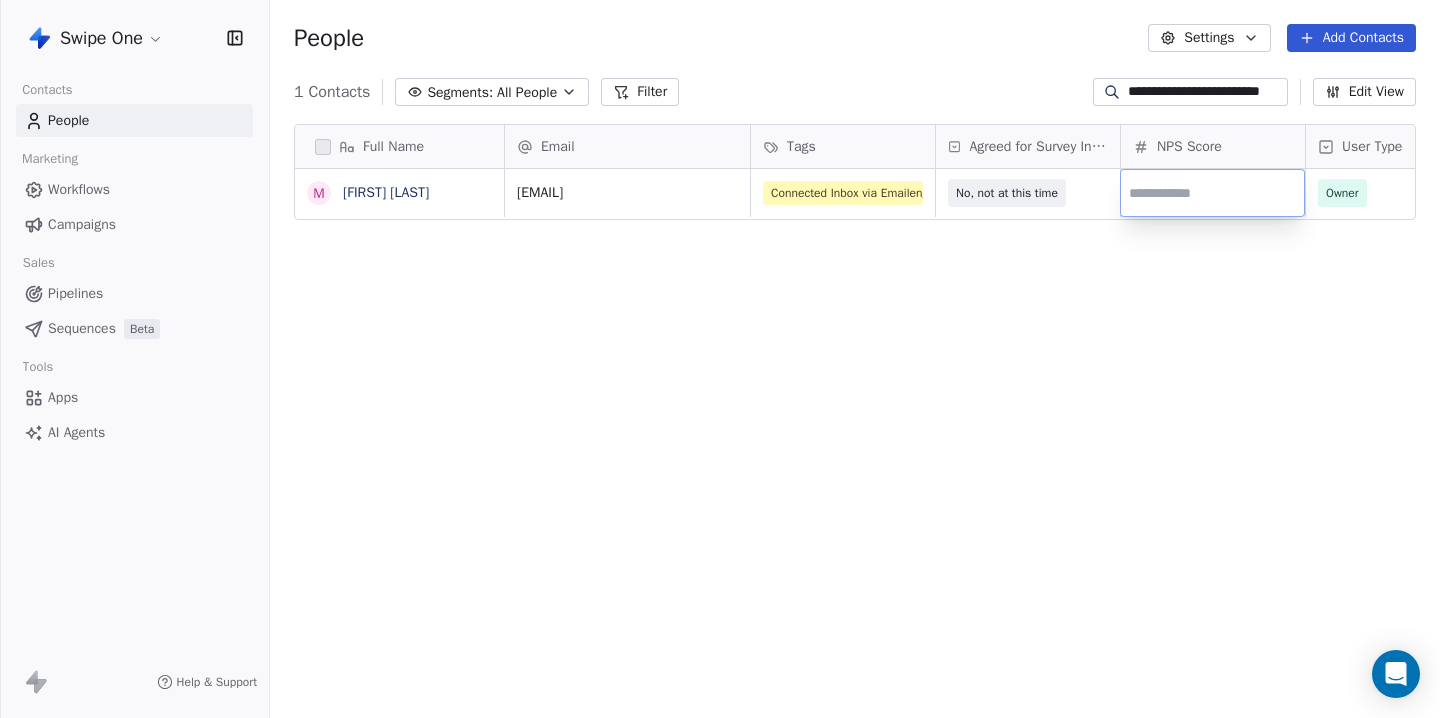 type on "**" 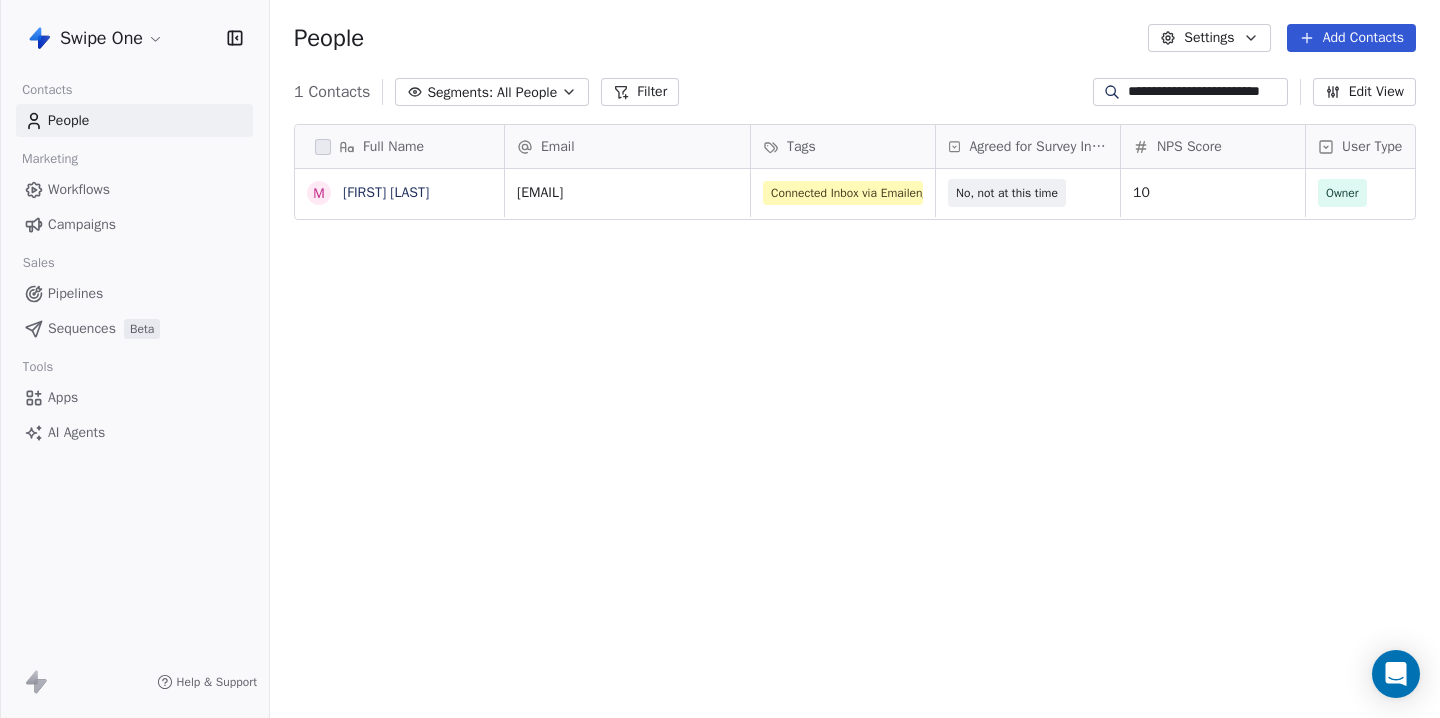 click on "Full Name M [LAST] Email Tags Agreed for Survey Interview NPS Score User Type Created Date IST Last Updated Date IST Email Marketing Consent [EMAIL] Connected Inbox via Emailengine Survey Responded No, not at this time 10 Owner Feb 26, 2025 12:41 AM Jul 28, 2025 03:16 PM Subscribed
To pick up a draggable item, press the space bar.
While dragging, use the arrow keys to move the item.
Press space again to drop the item in its new position, or press escape to cancel." at bounding box center (855, 424) 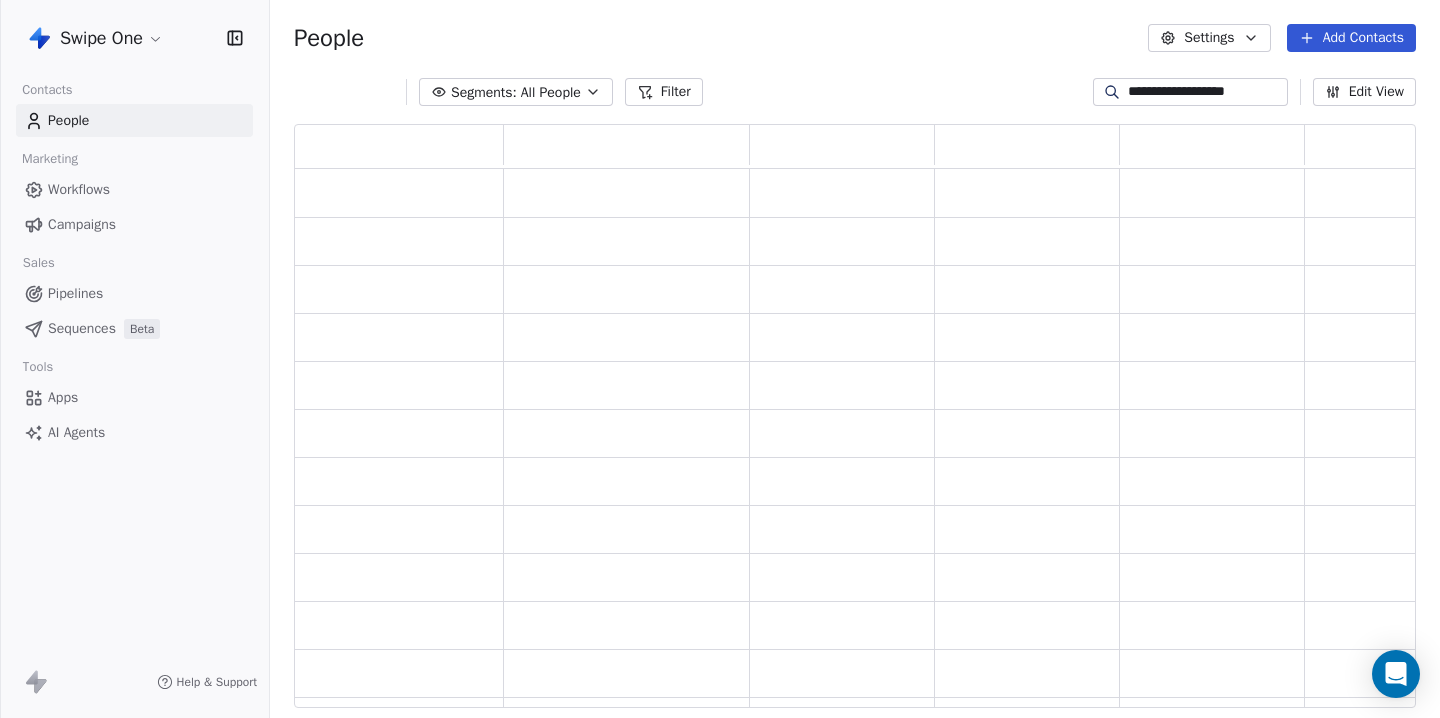 scroll, scrollTop: 1, scrollLeft: 1, axis: both 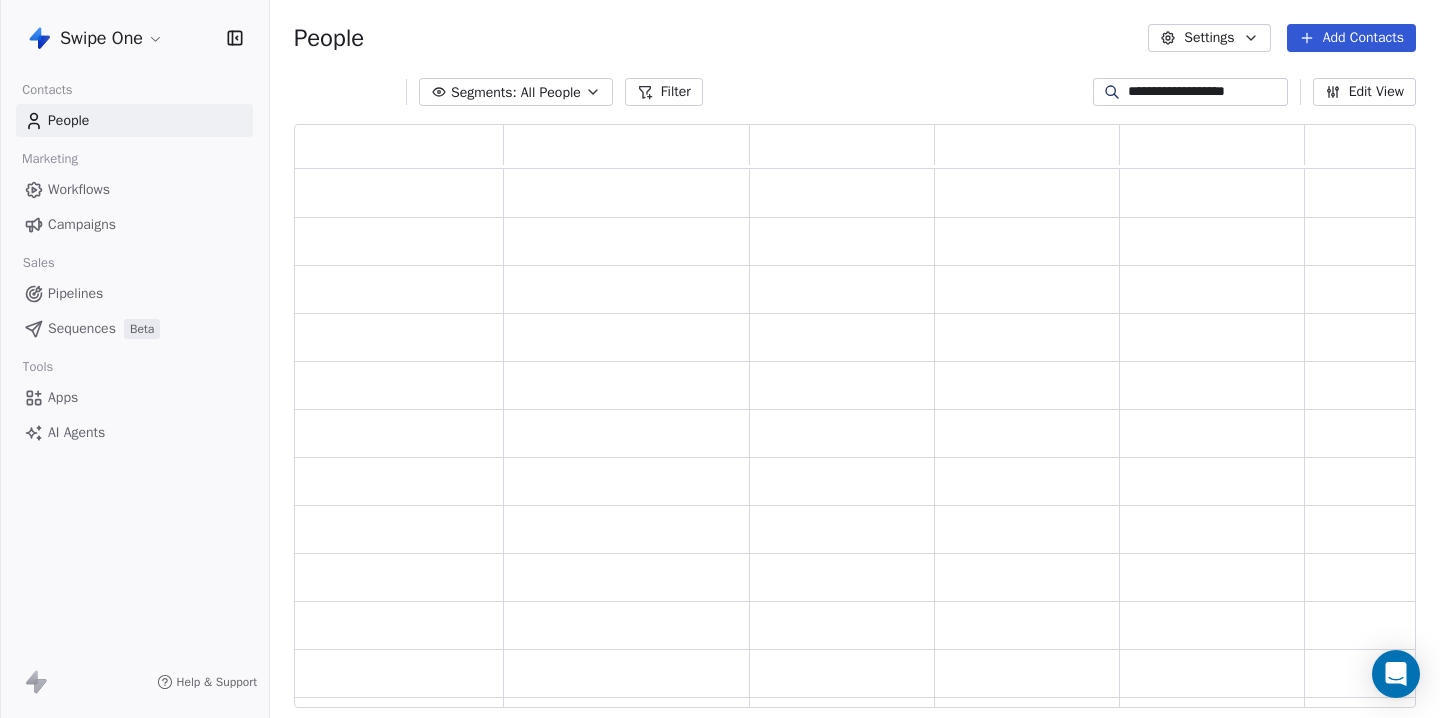 click on "**********" at bounding box center [1206, 92] 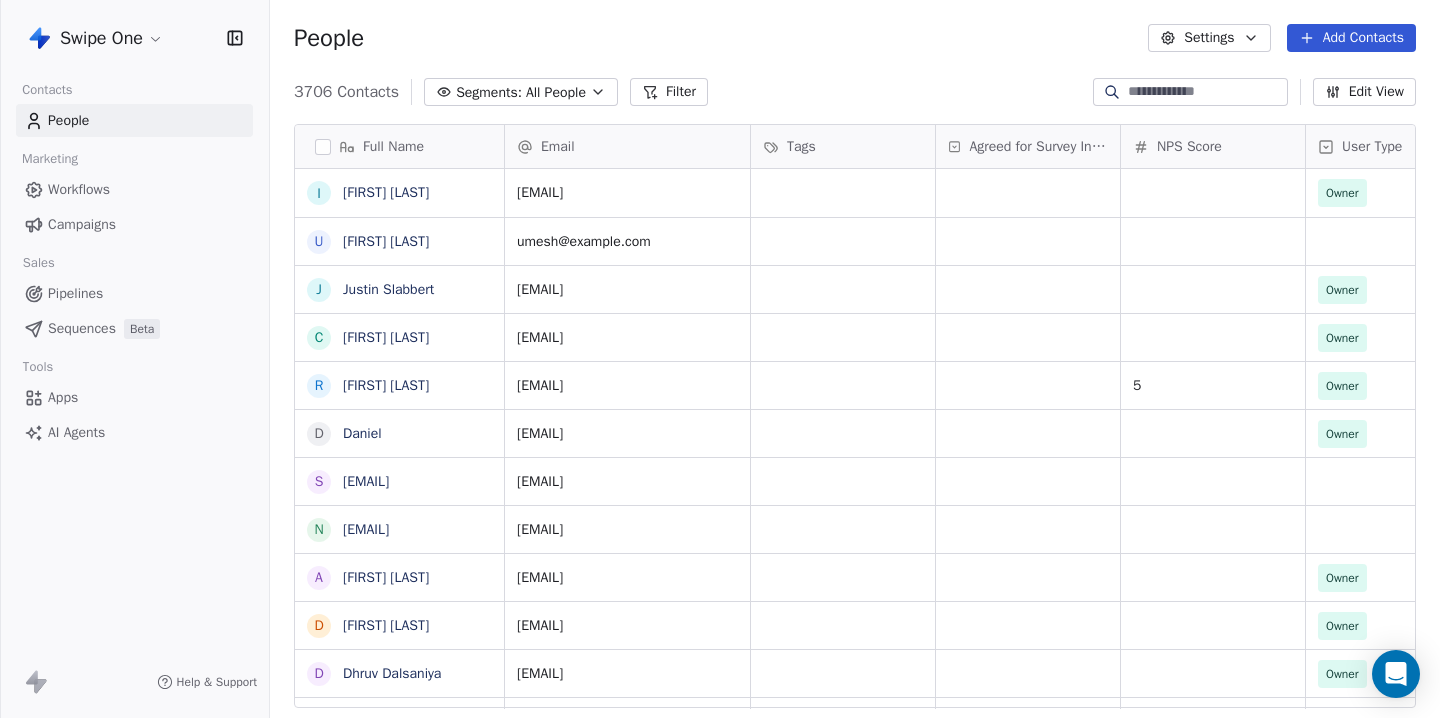 scroll, scrollTop: 1, scrollLeft: 1, axis: both 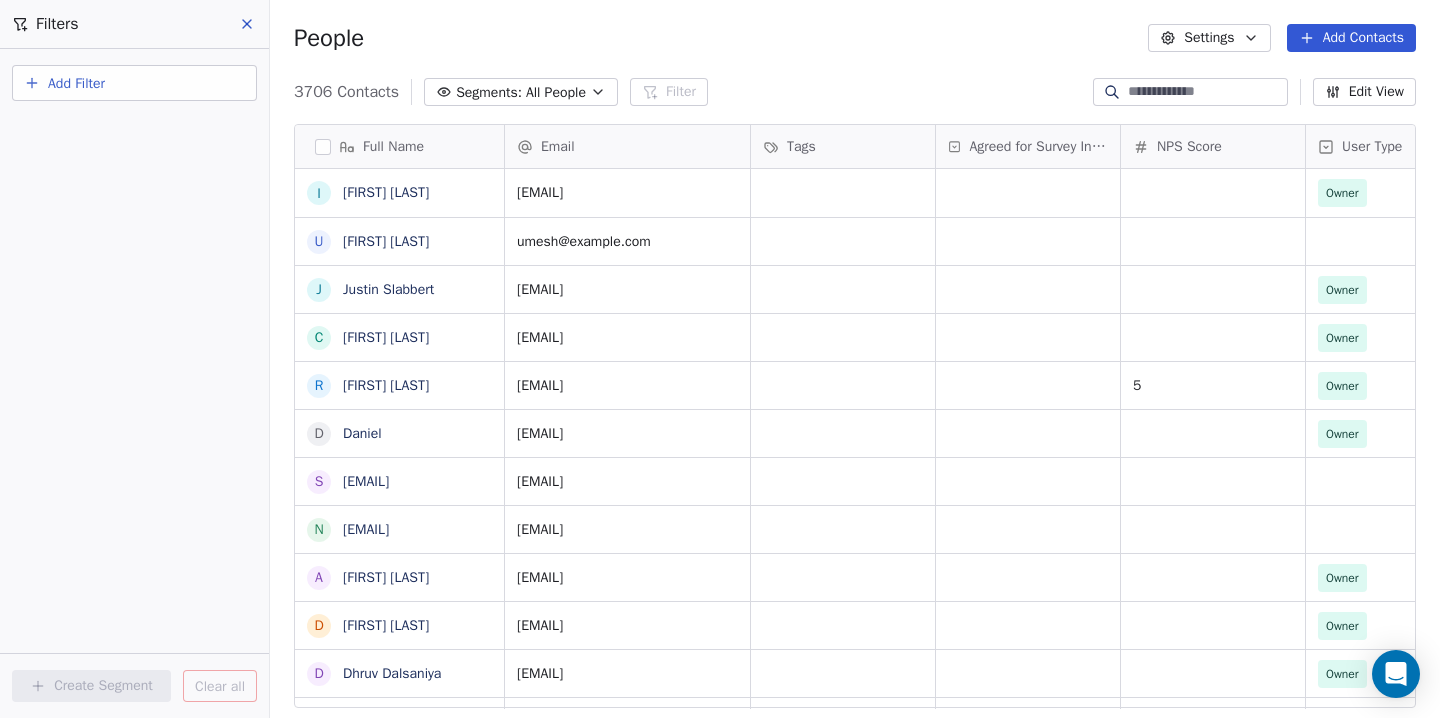 click on "Add Filter" at bounding box center (134, 83) 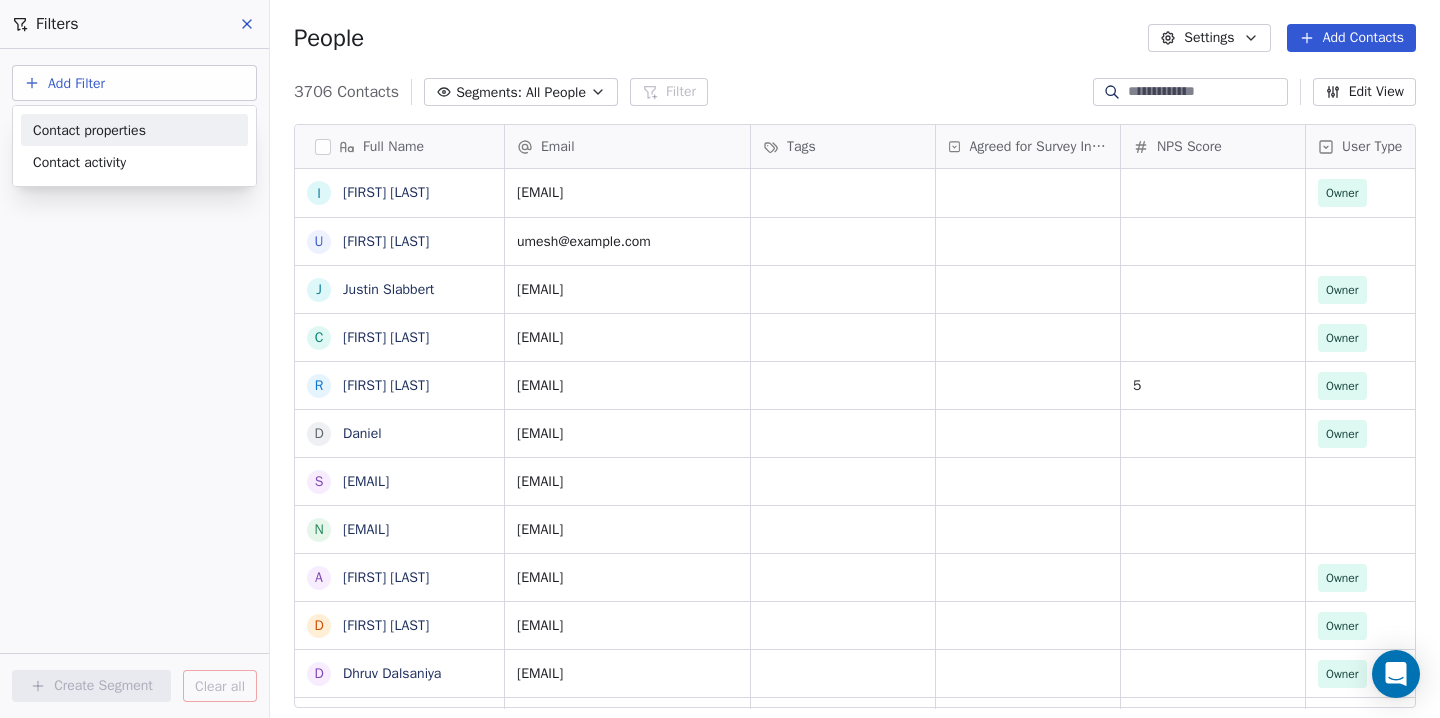click on "Contact properties" at bounding box center [89, 130] 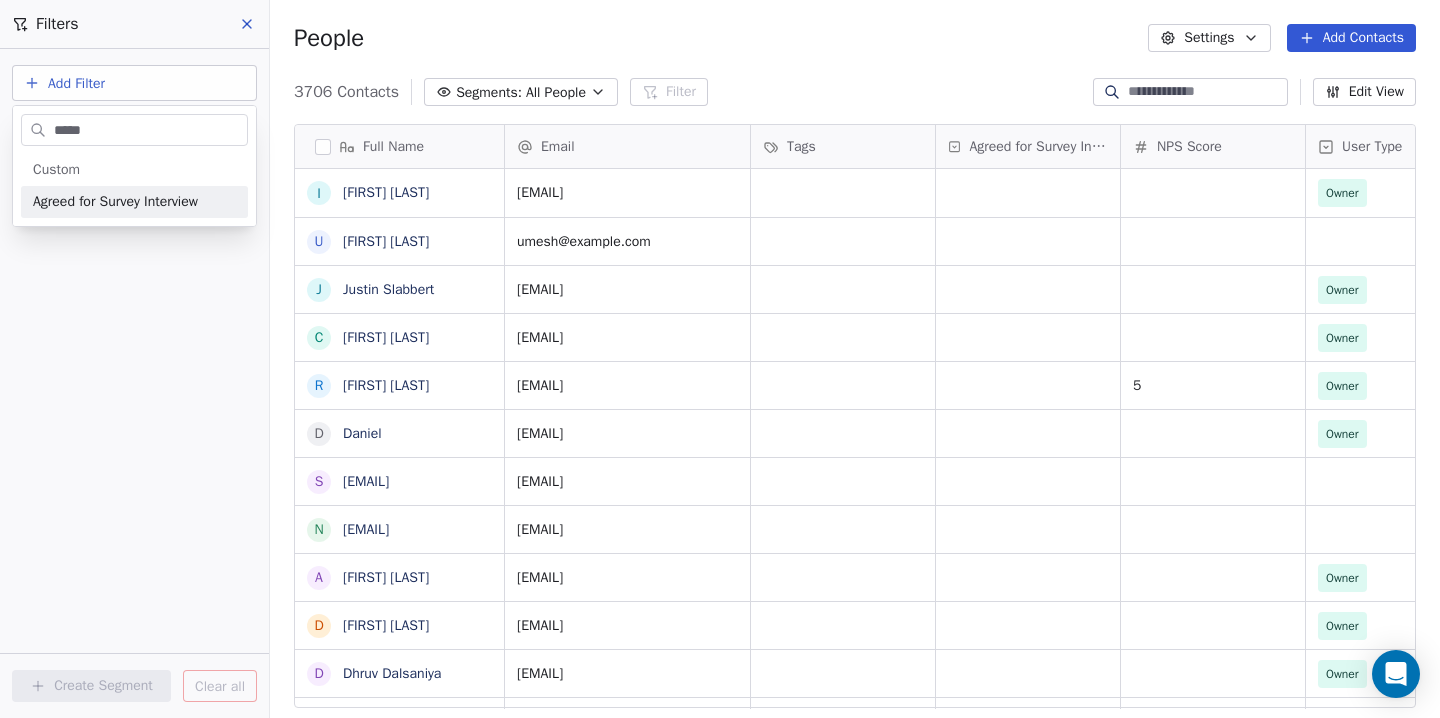 type on "*****" 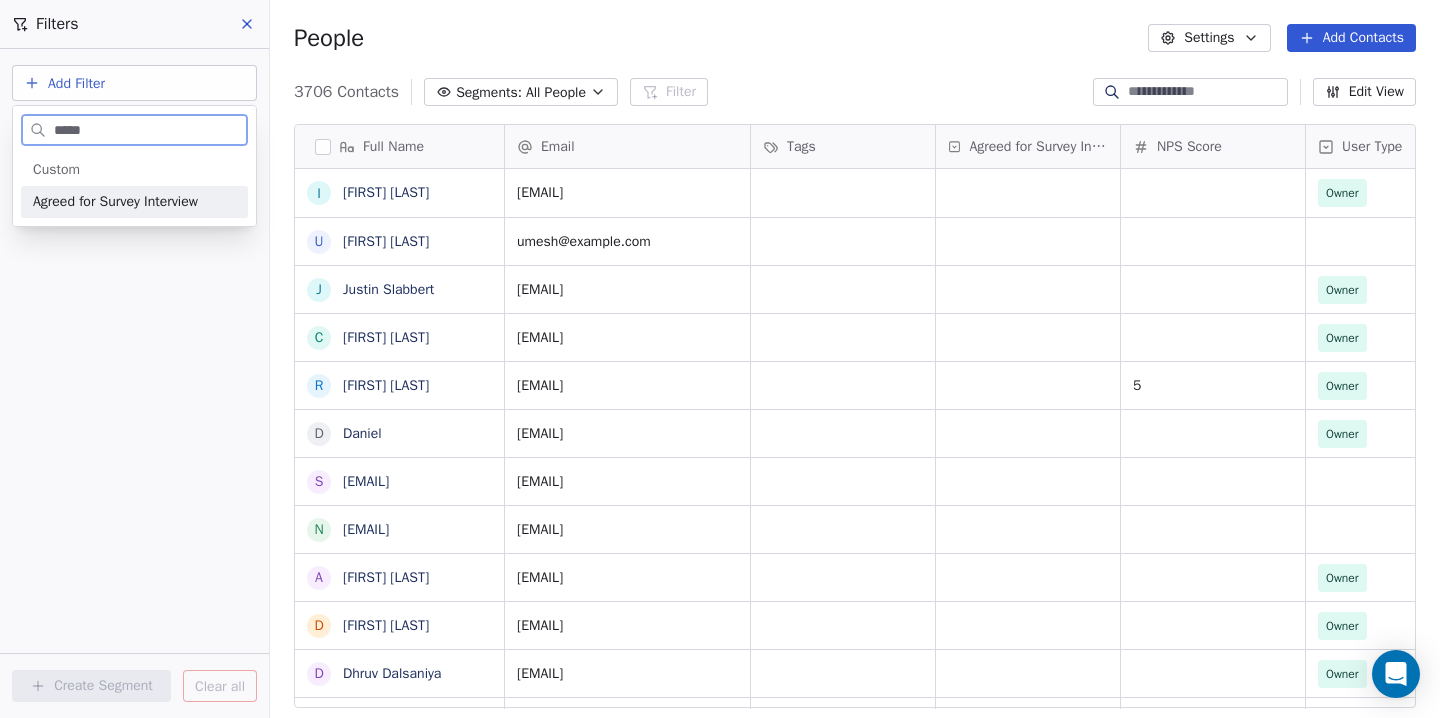 click on "Agreed for Survey Interview" at bounding box center [115, 202] 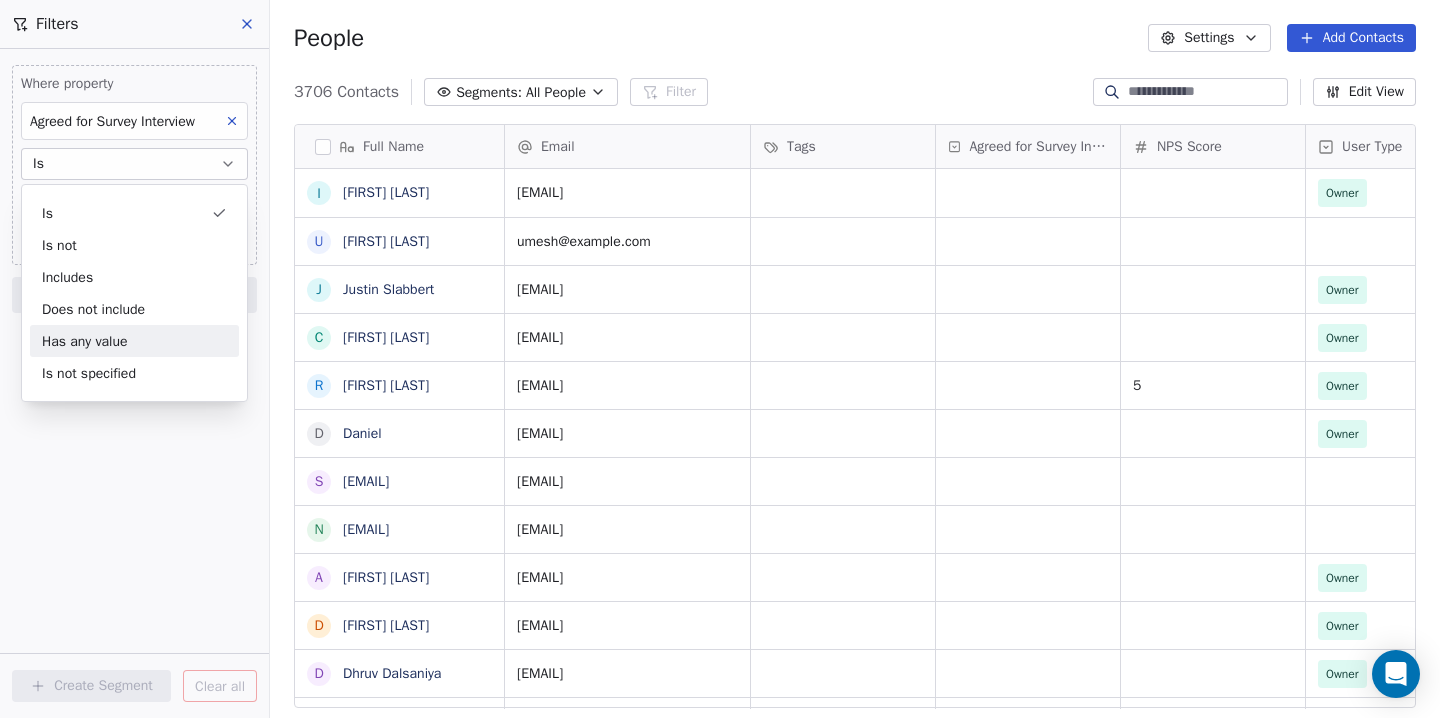 click on "Has any value" at bounding box center (134, 341) 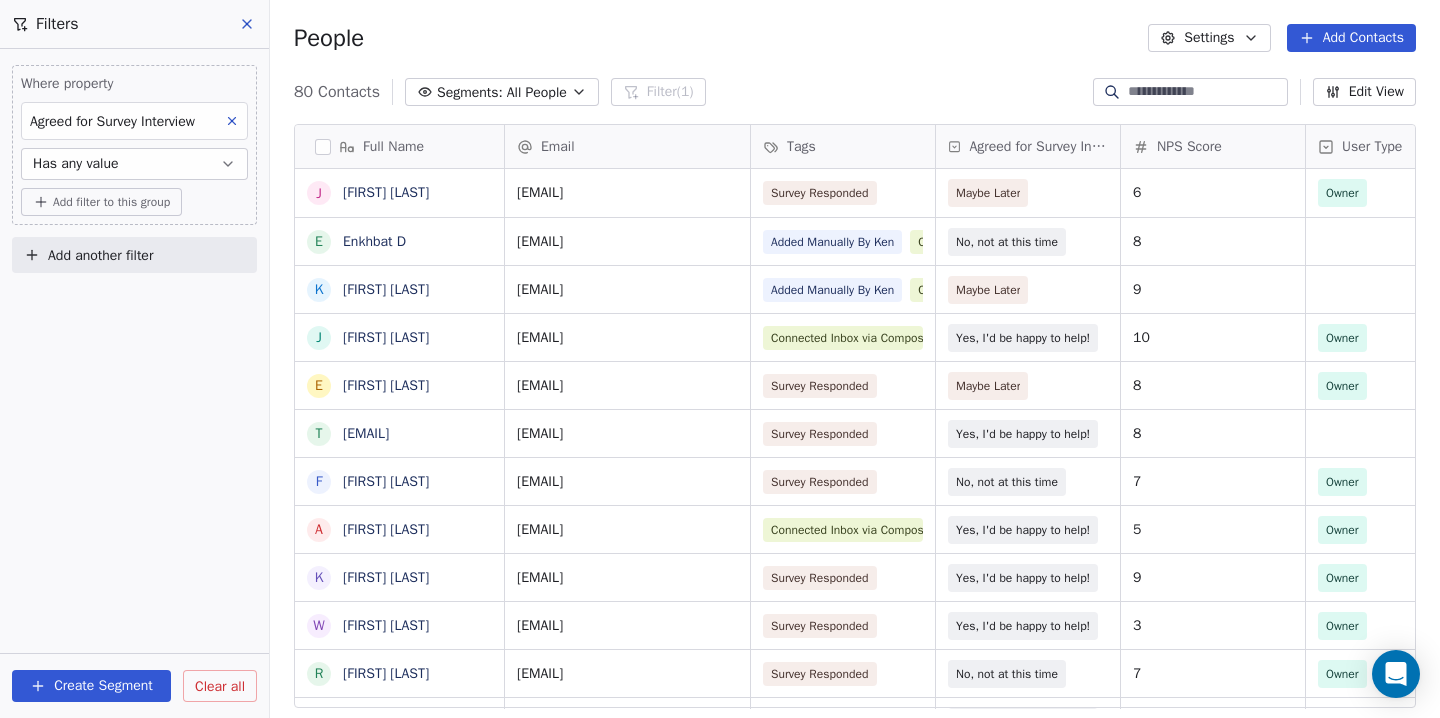 click on "Where property   Agreed for Survey Interview   Has any value Add filter to this group Add another filter  Create Segment Clear all" at bounding box center [134, 383] 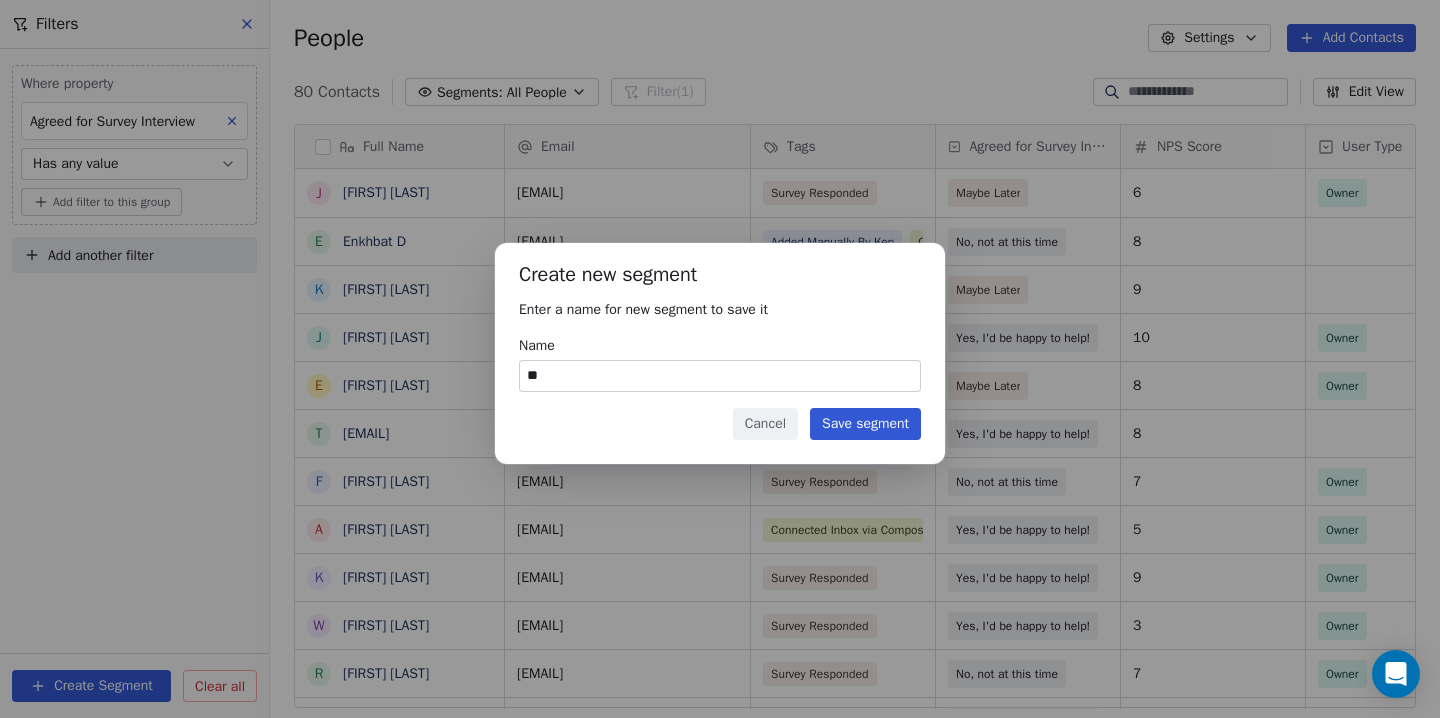 type on "*" 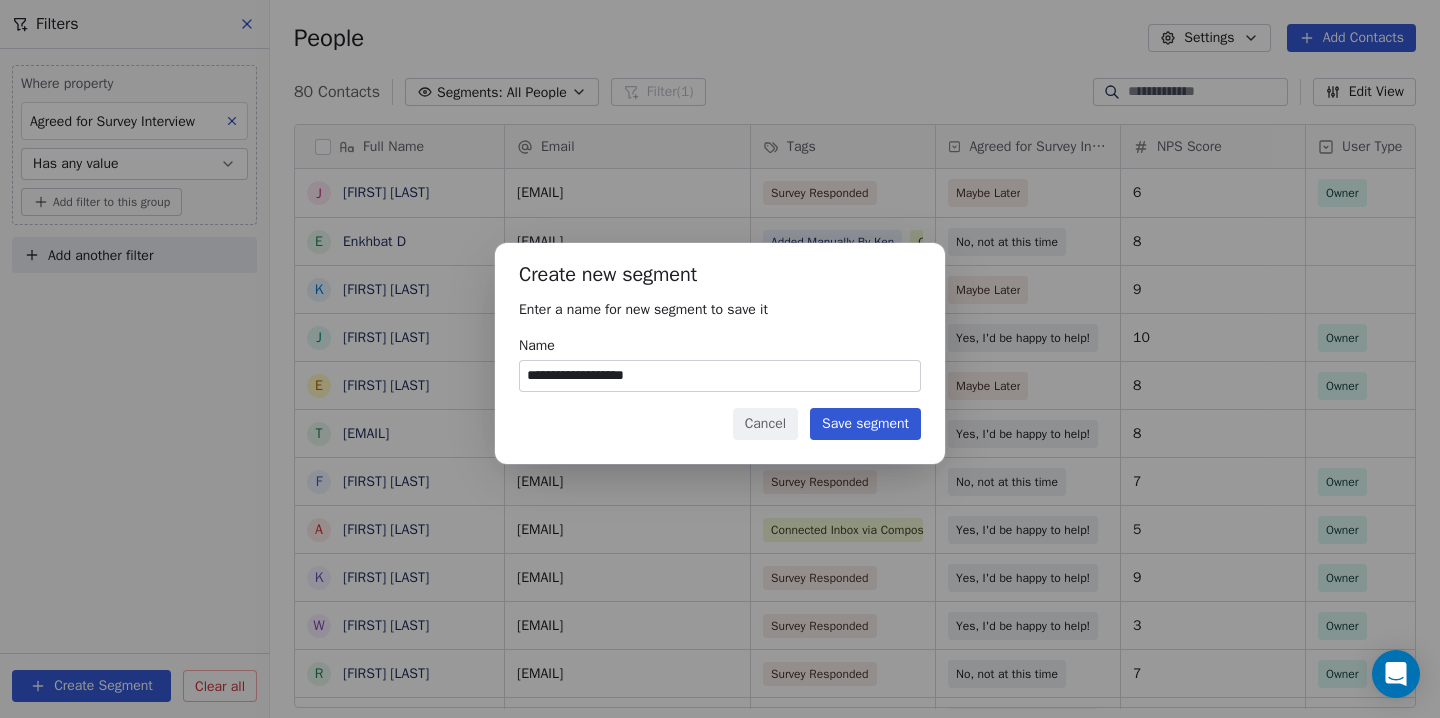 type on "**********" 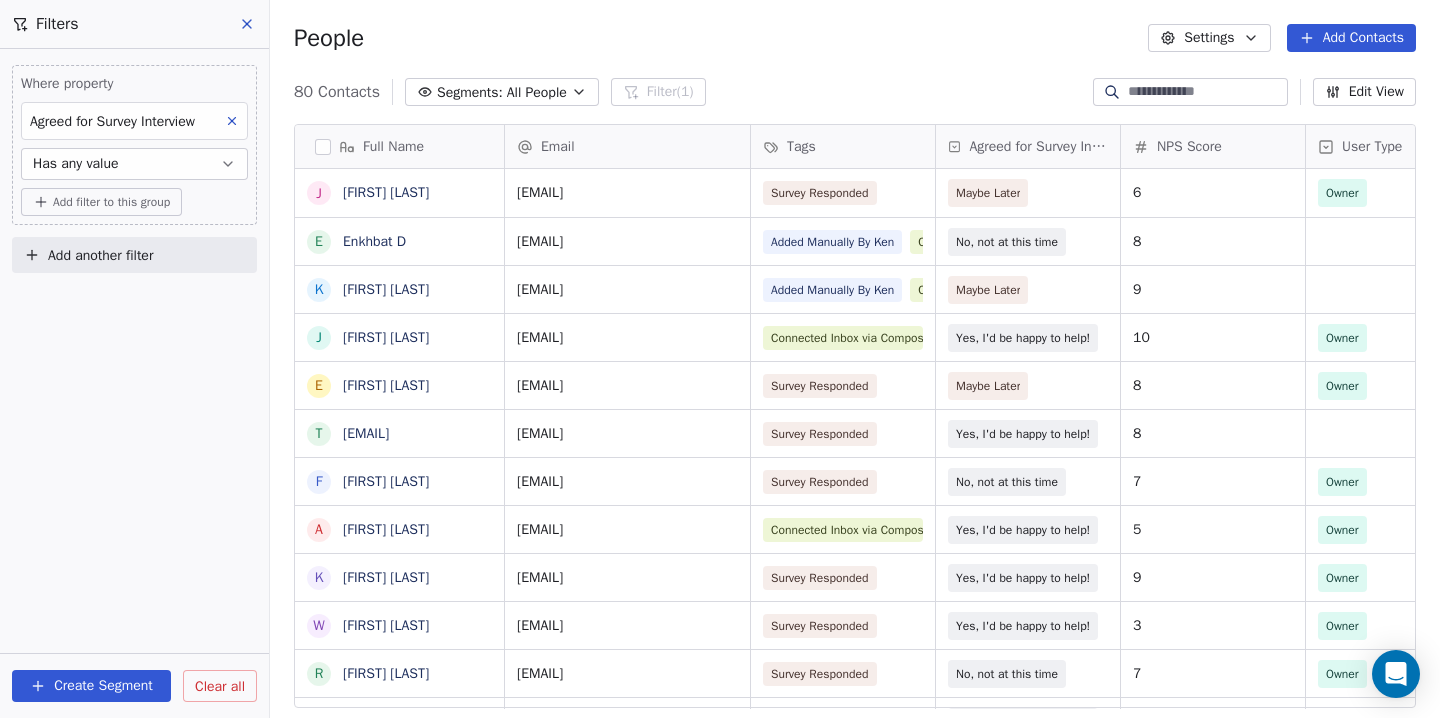 click at bounding box center (232, 121) 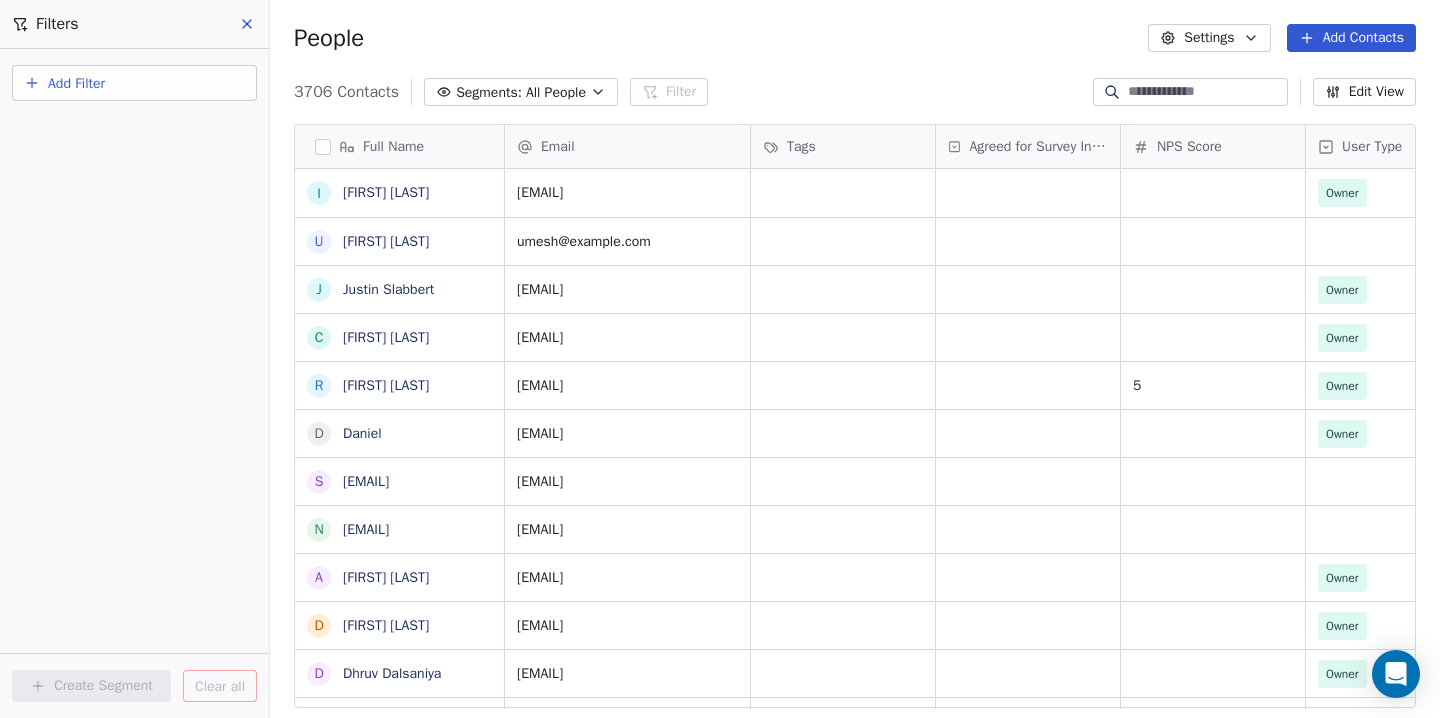 click on "Add Filter" at bounding box center [134, 83] 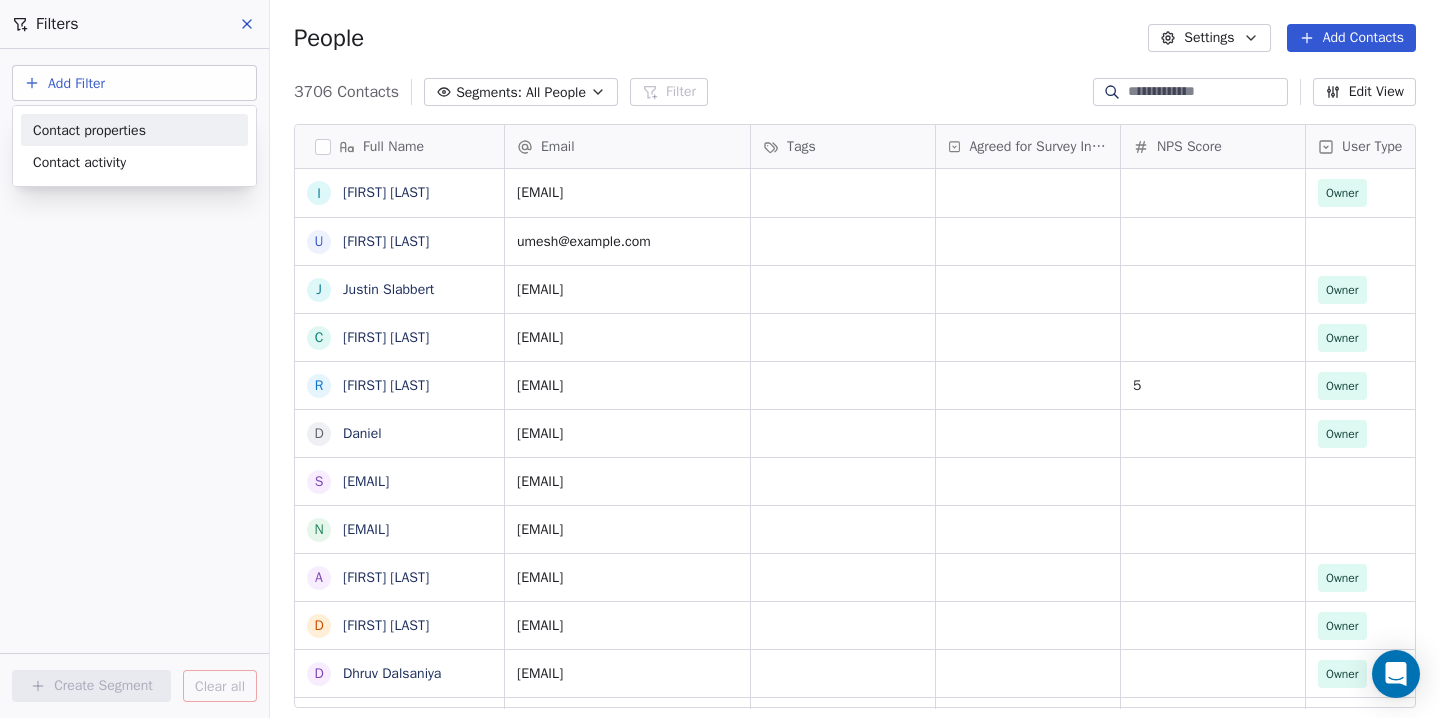 click on "Contact properties" at bounding box center [89, 130] 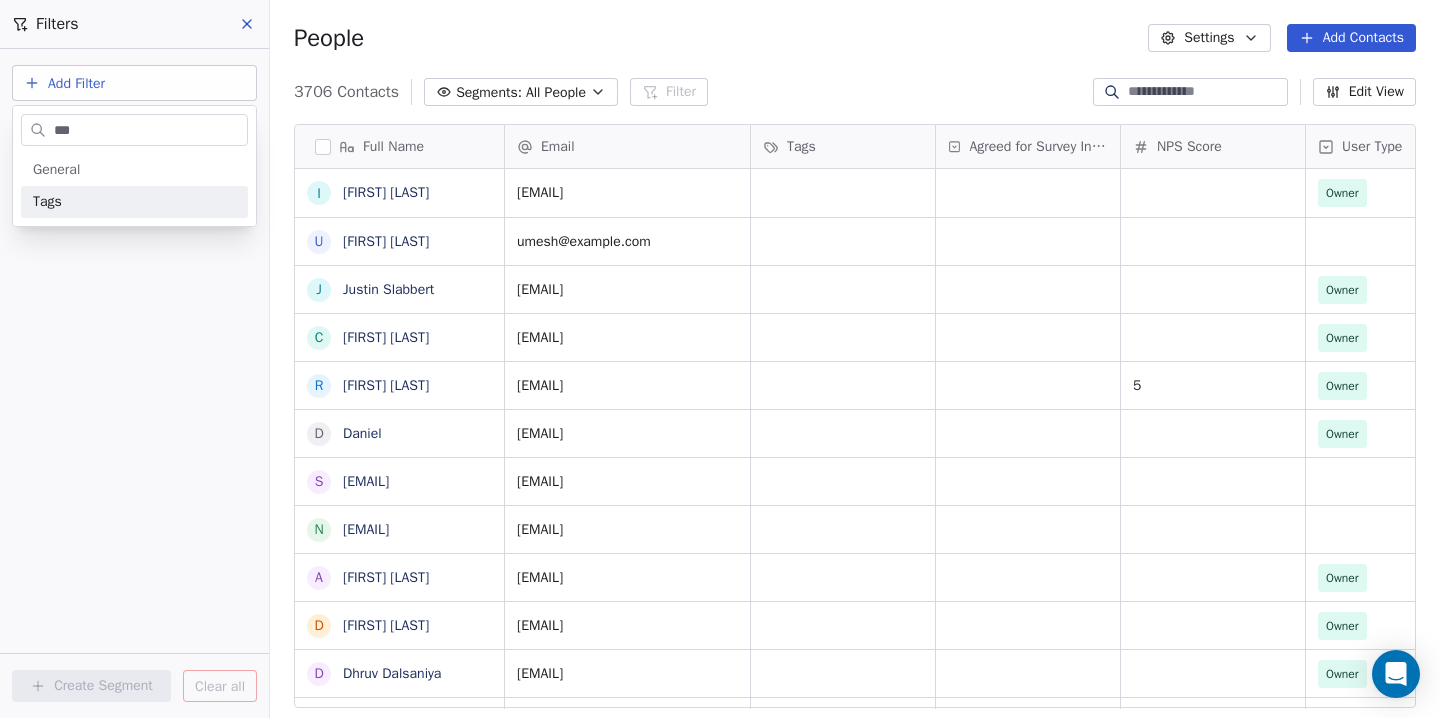 type on "***" 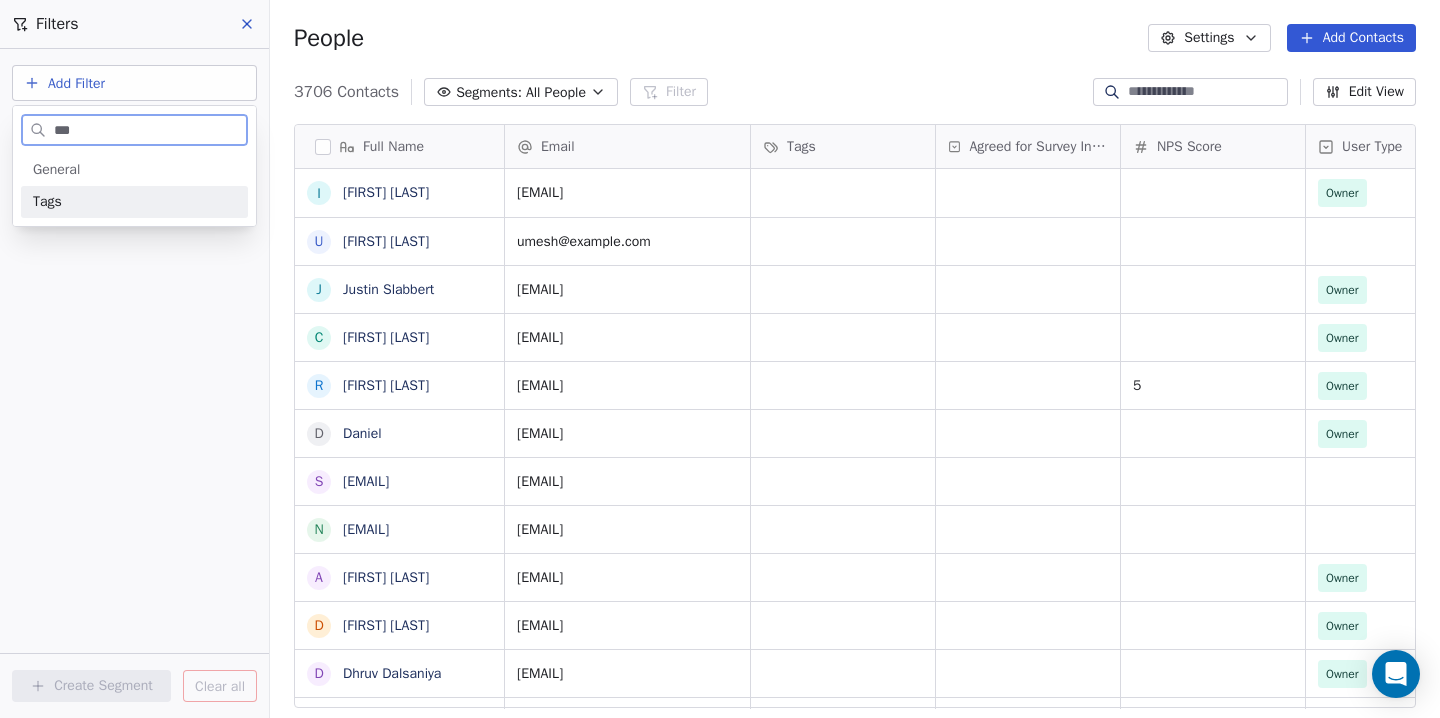 click on "Tags" at bounding box center [134, 202] 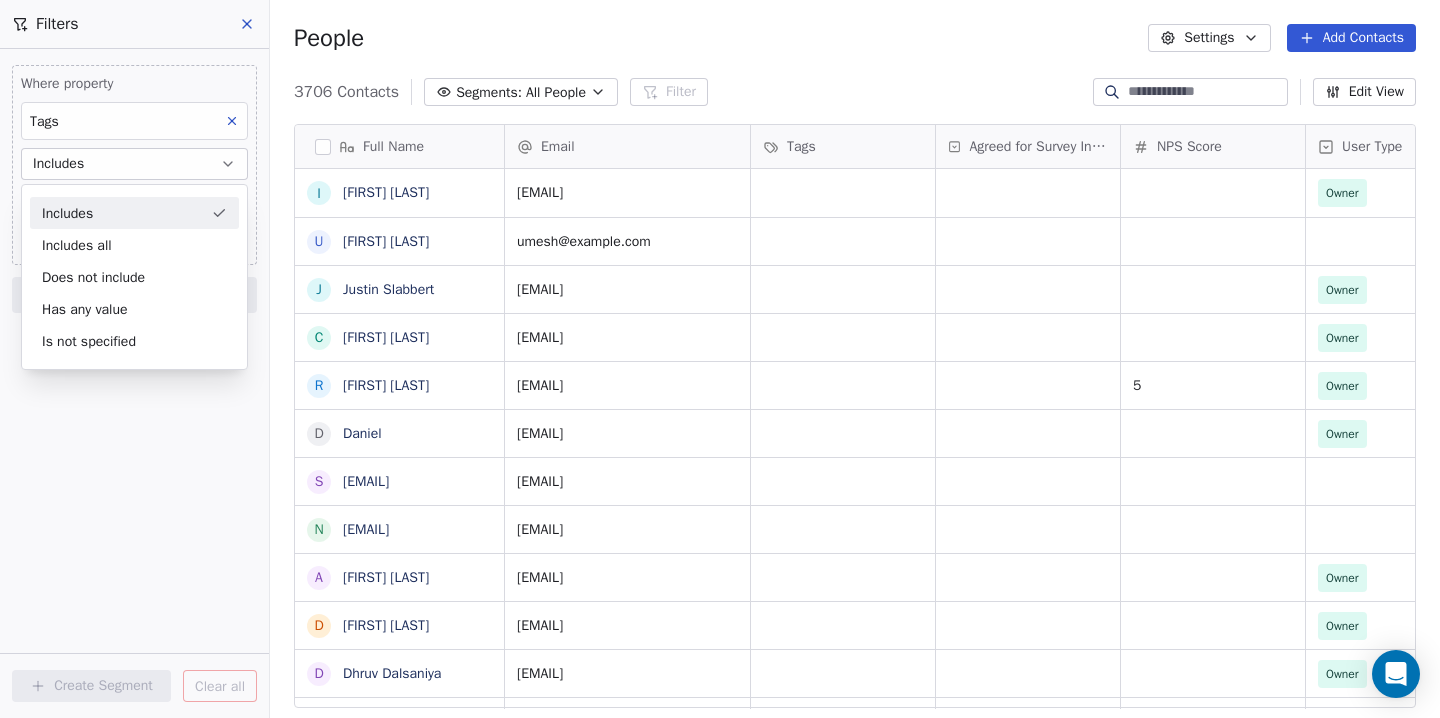 click on "Includes" at bounding box center (134, 213) 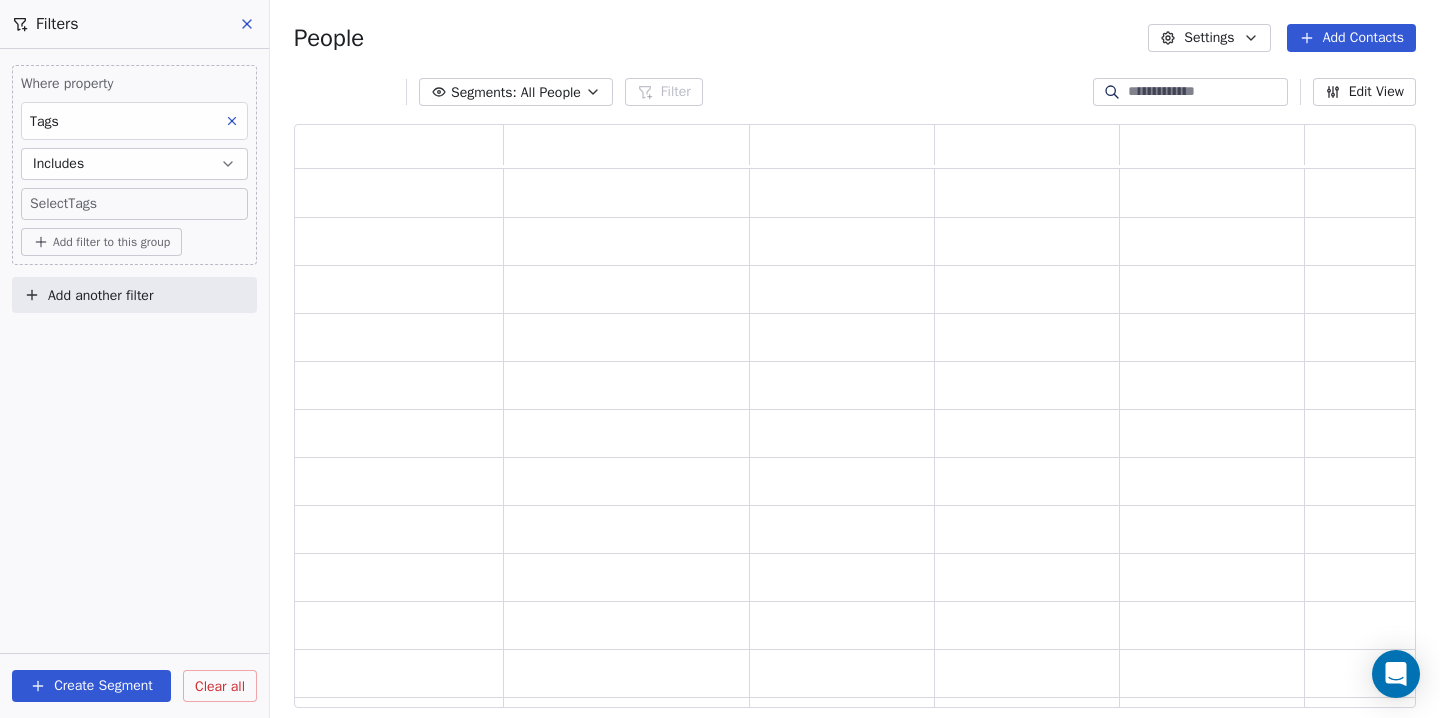 scroll, scrollTop: 1, scrollLeft: 1, axis: both 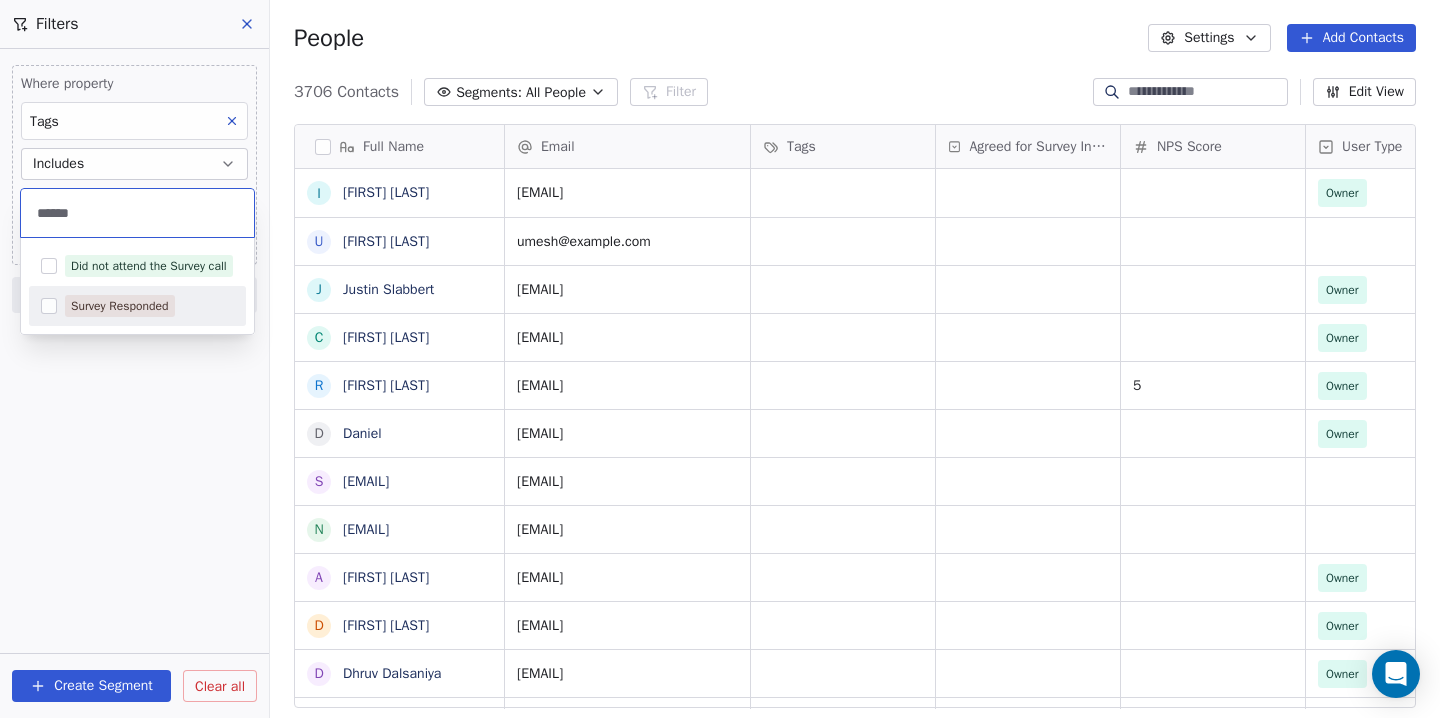 type on "******" 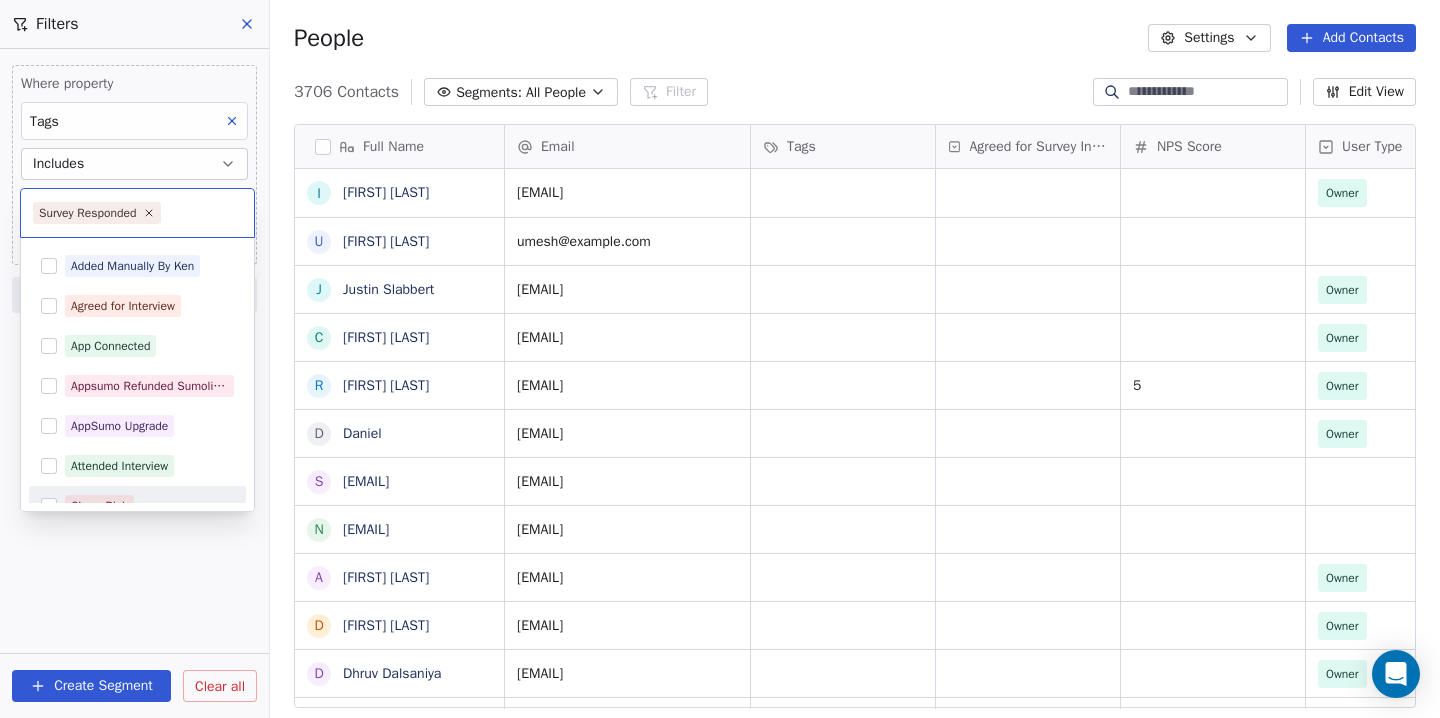 click on "Swipe One Contacts People Marketing Workflows Campaigns Sales Pipelines Sequences Beta Tools Apps AI Agents Help & Support Filters Where property Tags Includes Select Tags Add filter to this group Add another filter Create Segment Clear all People Settings Add Contacts 3706 Contacts Segments: All People Filter Edit View Tag Add to Sequence Export Full Name I [FIRST] [LAST] U [FIRST] [LAST] J [FIRST] [LAST] C [FIRST] [LAST] r [FIRST] [LAST] D [FIRST] [LAST] s [EMAIL] n [EMAIL] A [FIRST] [LAST] D [FIRST] [LAST] D [FIRST] [LAST] r [EMAIL] t [EMAIL] j [EMAIL] S [FIRST] [LAST] E [FIRST] [LAST] L [FIRST] [LAST] b [FIRST] [LAST] N [FIRST] [LAST] E [FIRST] [LAST] W [FIRST] [LAST] L [FIRST] [LAST] r [EMAIL] s [FIRST] [LAST] [FIRST] [LAST] A [FIRST] [LAST] s [EMAIL] K [FIRST] [LAST] P [FIRST] [LAST] l [EMAIL] R [FIRST] [LAST] s [EMAIL] e [EMAIL] R [FIRST] [LAST] Email Tags Agreed for Survey Interview NPS Score 5" at bounding box center (720, 359) 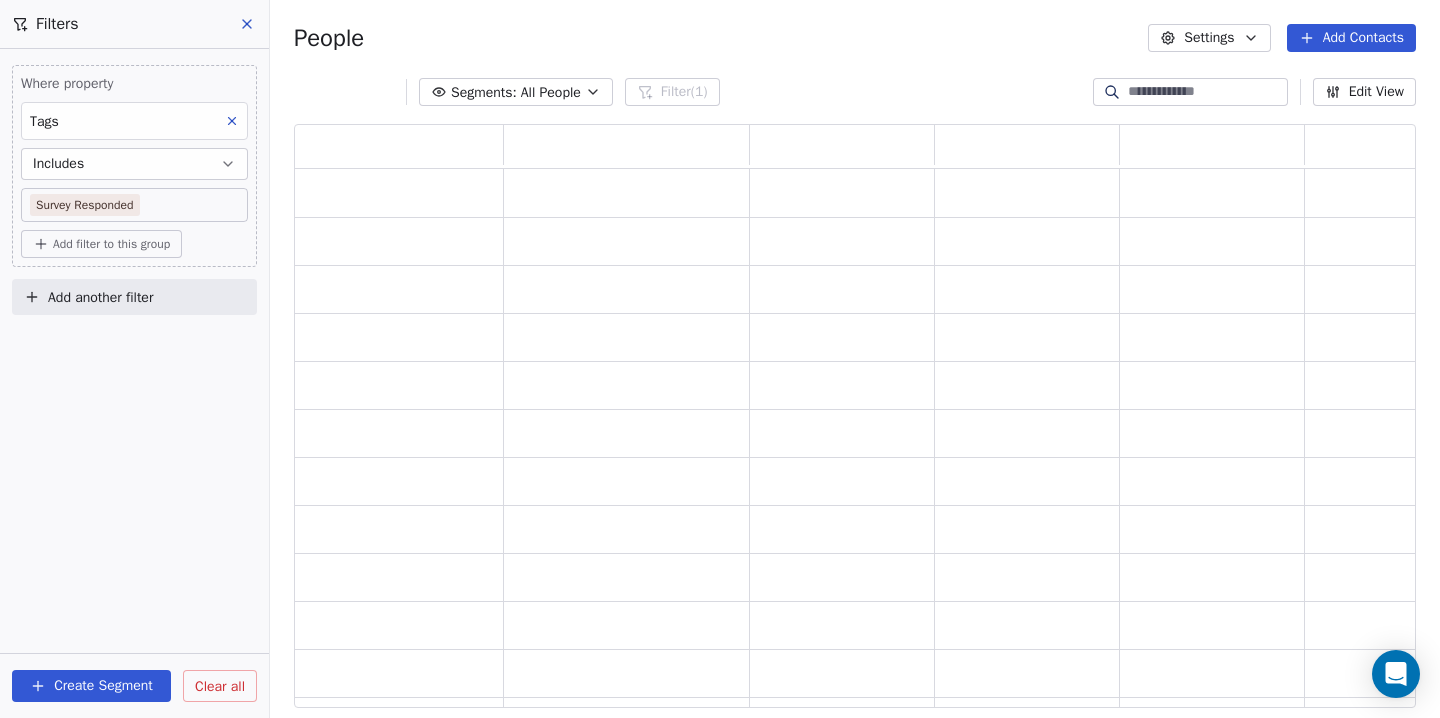 scroll, scrollTop: 1, scrollLeft: 1, axis: both 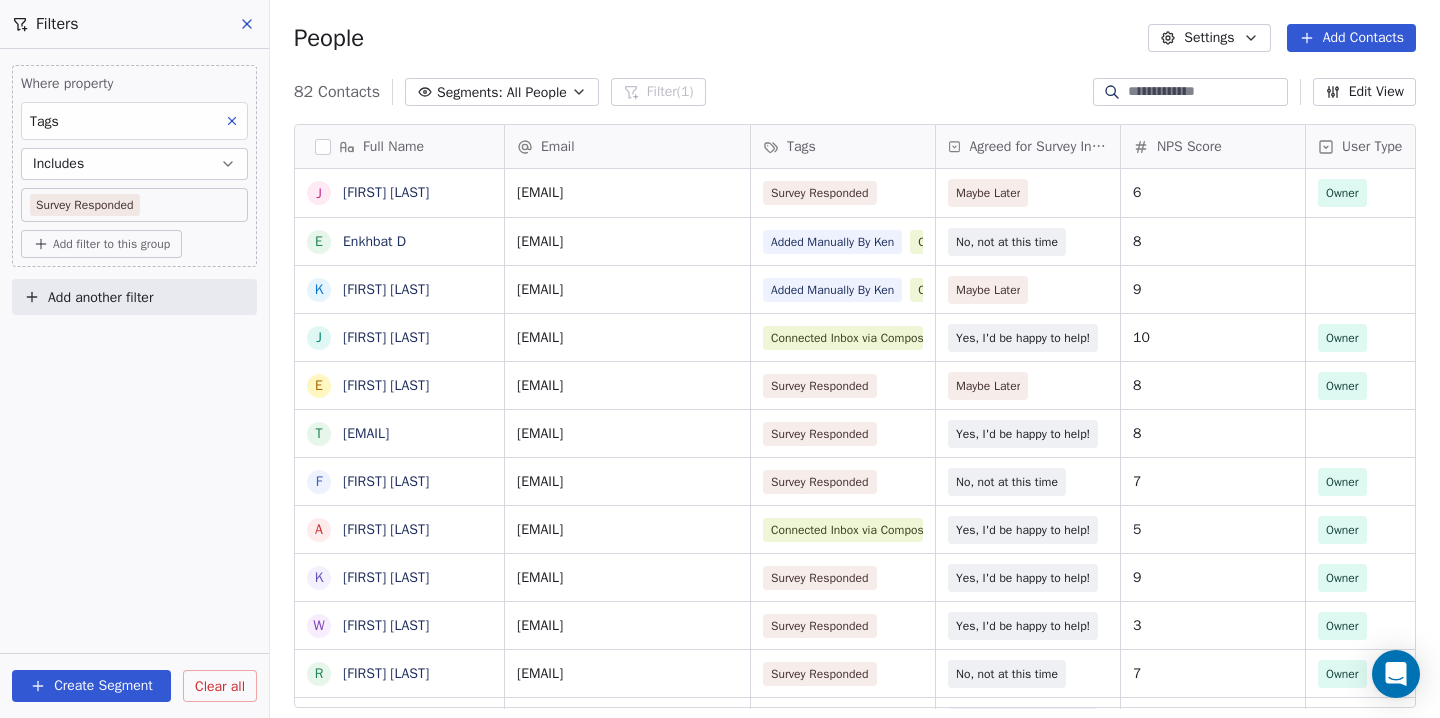 click on "Create Segment" at bounding box center (91, 686) 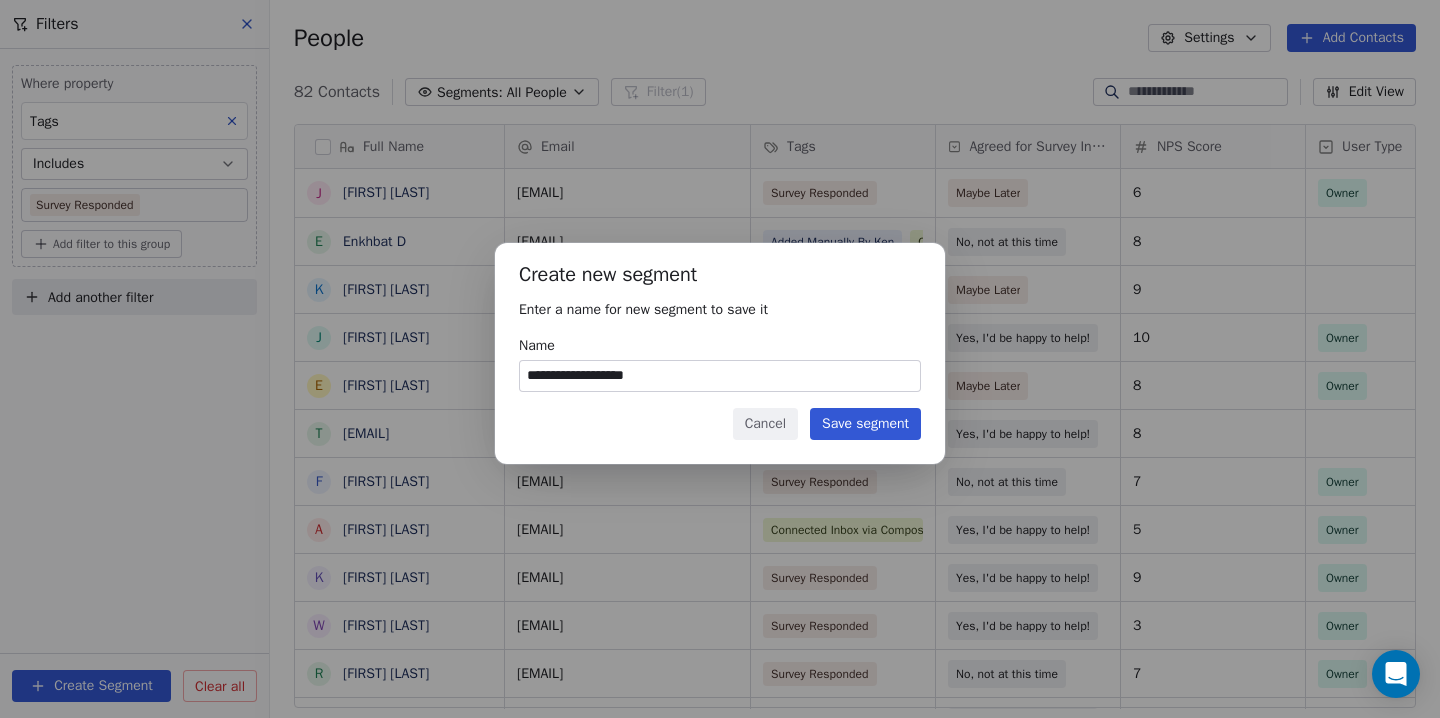 click on "Save segment" at bounding box center (865, 424) 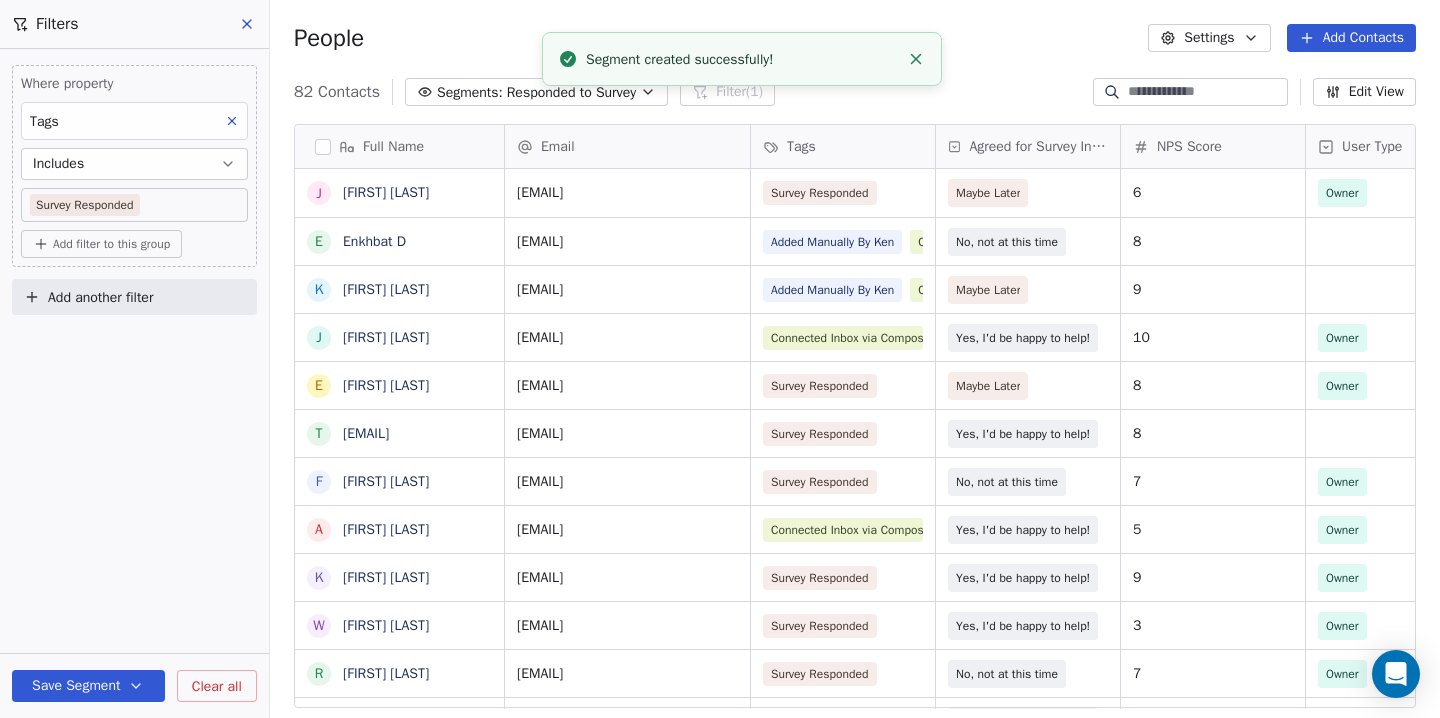 click 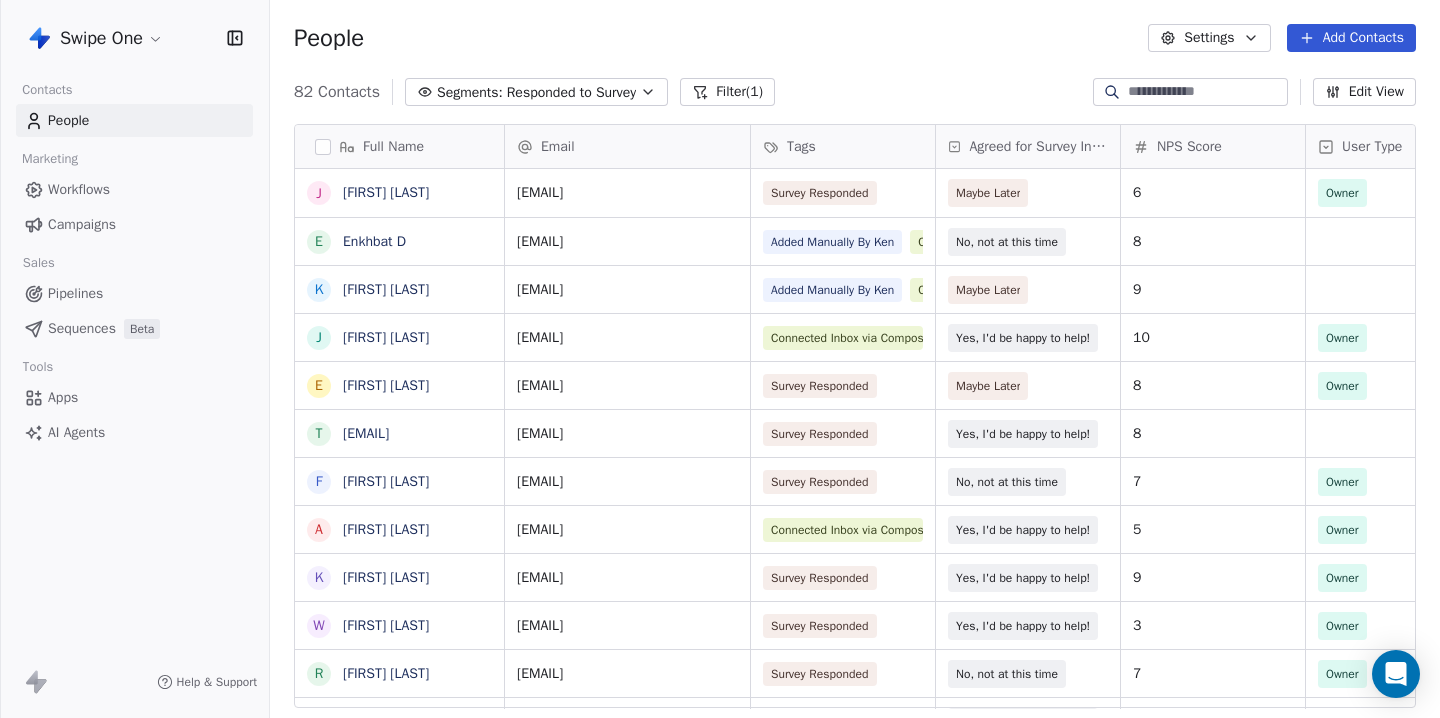 click on "Full Name" at bounding box center [393, 147] 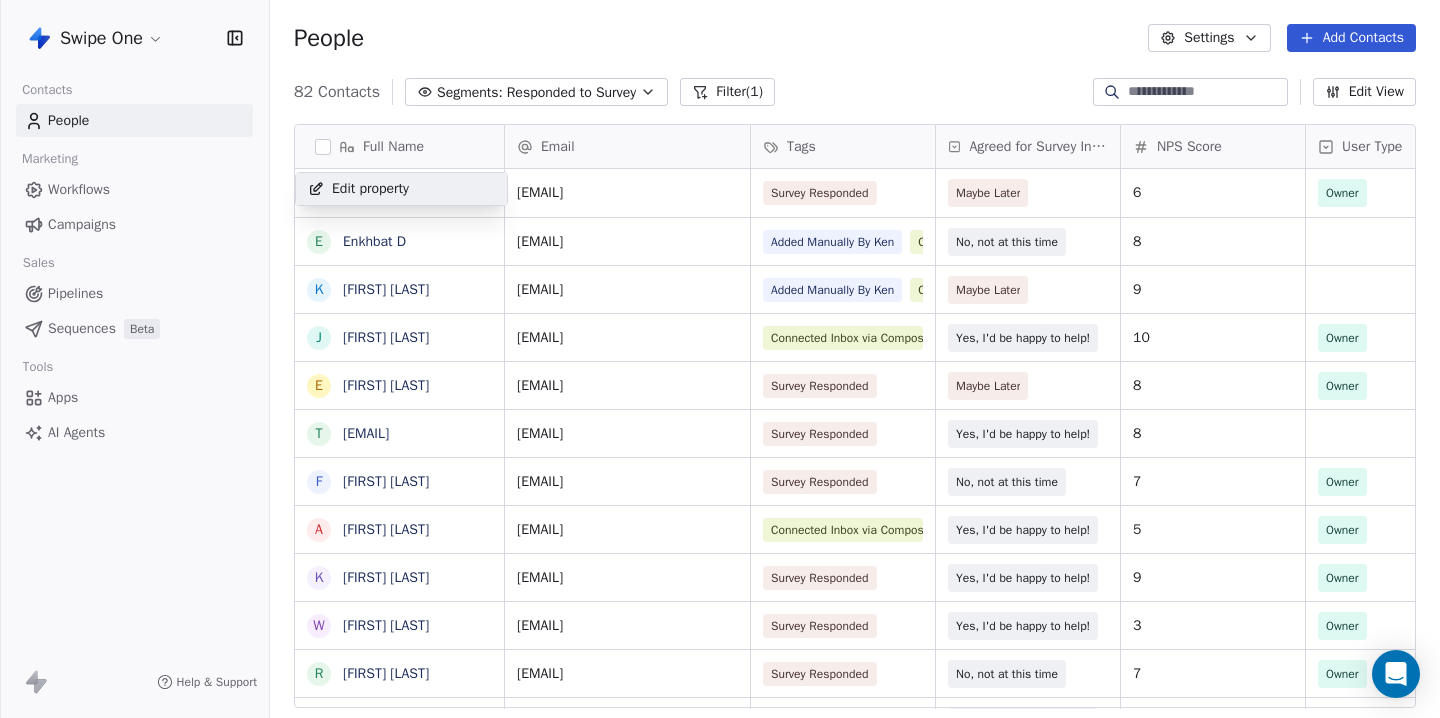 click on "Swipe One Contacts People Marketing Workflows Campaigns Sales Pipelines Sequences Beta Tools Apps AI Agents Help & Support People Settings Add Contacts 82 Contacts Segments: Responded to Survey Filter (1) Edit View Tag Add to Sequence Export Full Name J [FIRST] [LAST] E [FIRST] [LAST] J [FIRST] [LAST] E [FIRST] [LAST] t [EMAIL] F [FIRST] [LAST] A [FIRST] [LAST] K [FIRST] [LAST] W [FIRST] [LAST] R [FIRST] [LAST] c [EMAIL] A [FIRST] [LAST] p [EMAIL] P [FIRST] [LAST] M [FIRST] [LAST] A [FIRST] [LAST] S [FIRST] [LAST] T [FIRST] [LAST] V [FIRST] [LAST] J [FIRST] [LAST] M [FIRST] [LAST] J [FIRST] [LAST] C [FIRST] [LAST] A [FIRST] [LAST] Y [FIRST] [LAST] D [FIRST] [LAST] E [FIRST] [LAST] Email Tags Agreed for Survey Interview NPS Score User Type Created Date IST Last Updated Date IST Email Marketing Consent [EMAIL] Survey Responded Maybe Later 6 Owner [DATE] [TIME] [DATE] [TIME] Subscribed 8 9 10 8 8" at bounding box center (720, 359) 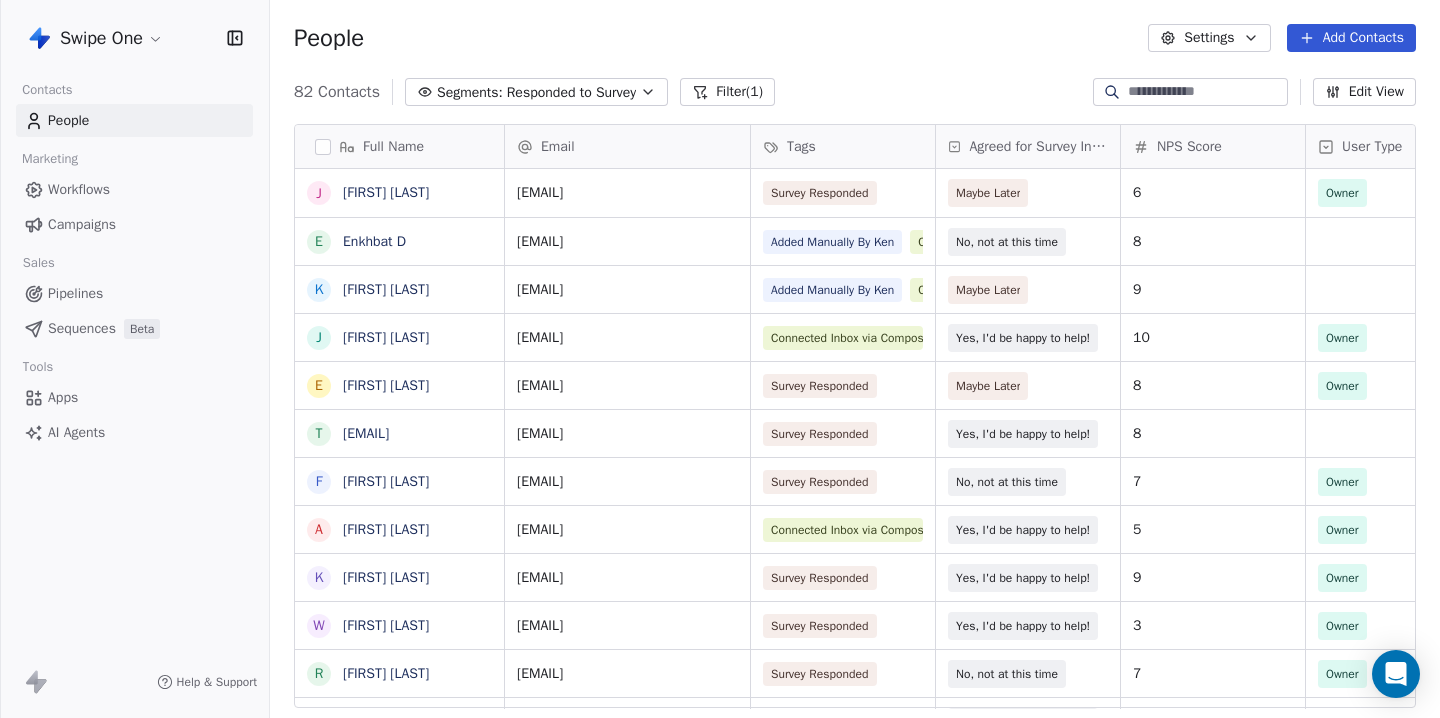 scroll, scrollTop: 231, scrollLeft: 0, axis: vertical 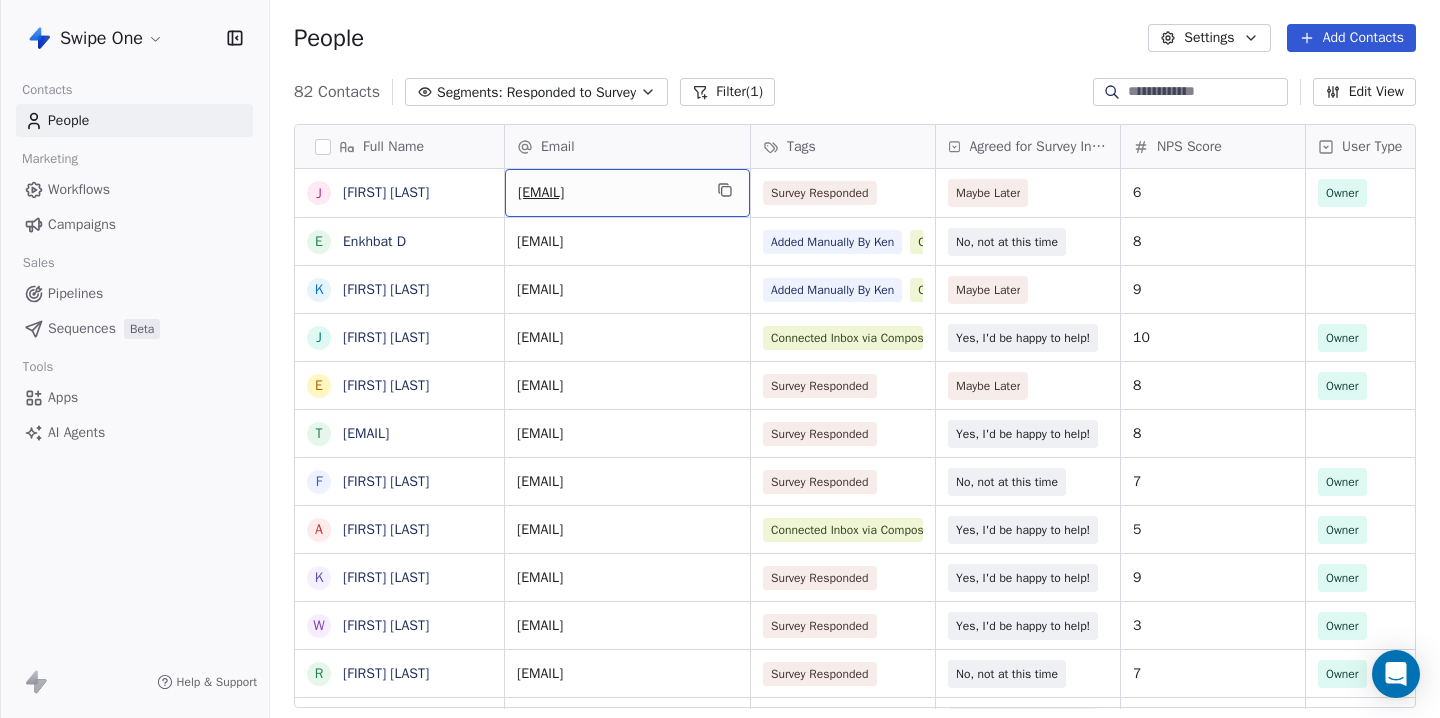 click on "[EMAIL]" at bounding box center (609, 193) 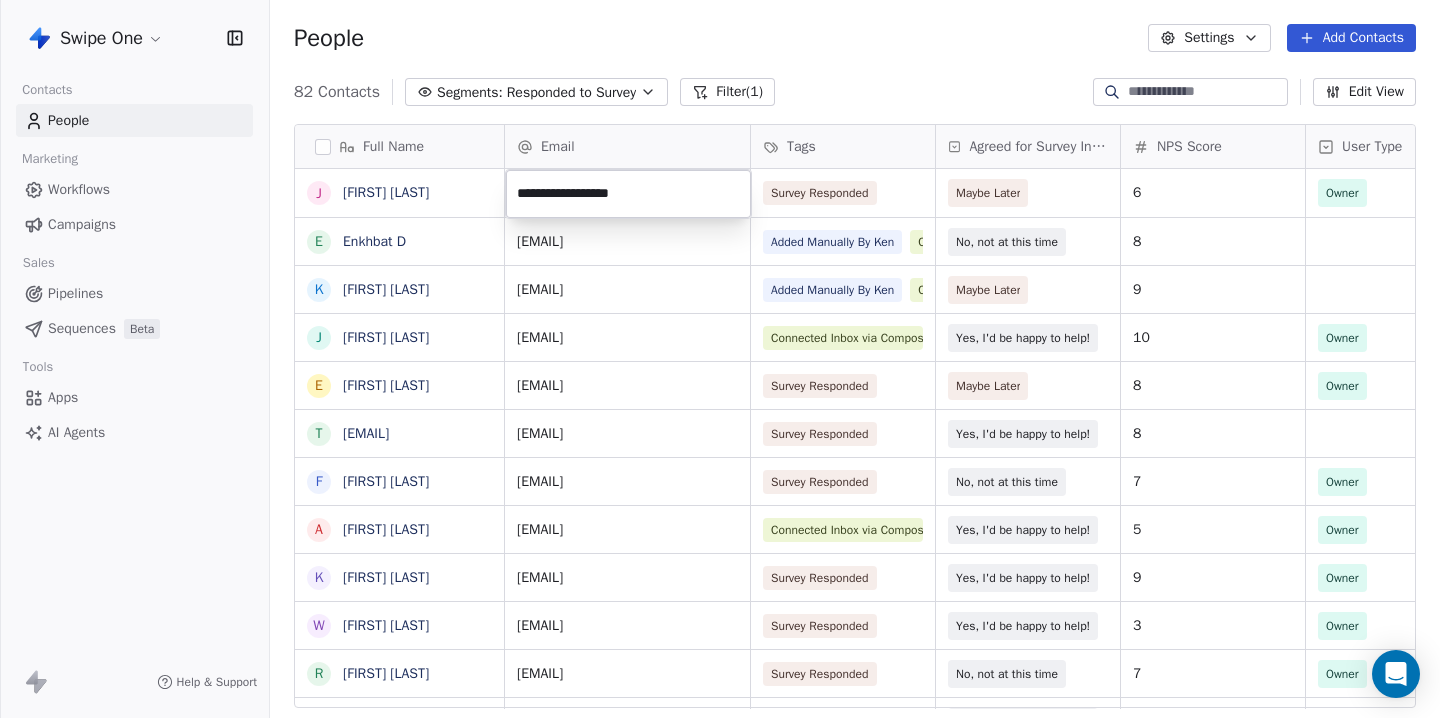 click on "**********" at bounding box center [628, 194] 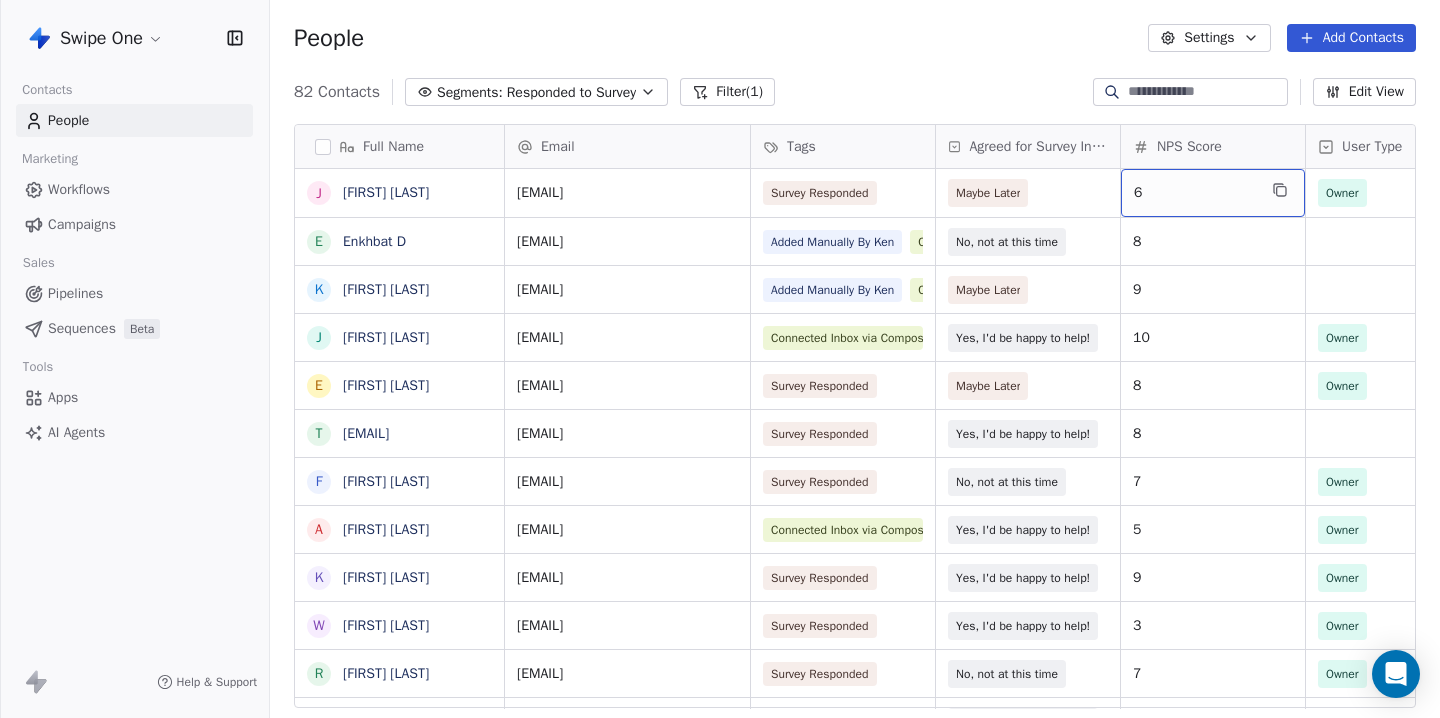 click on "6" at bounding box center (1195, 193) 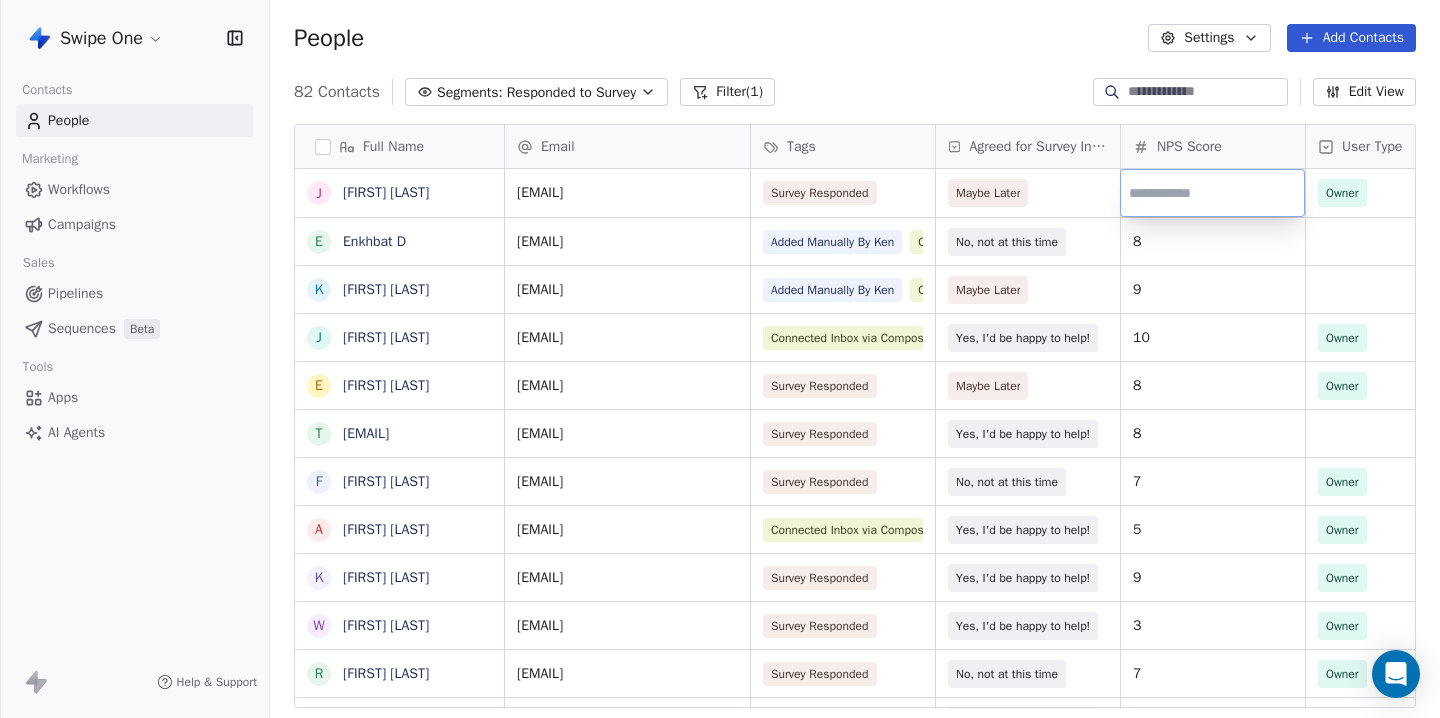 type on "*" 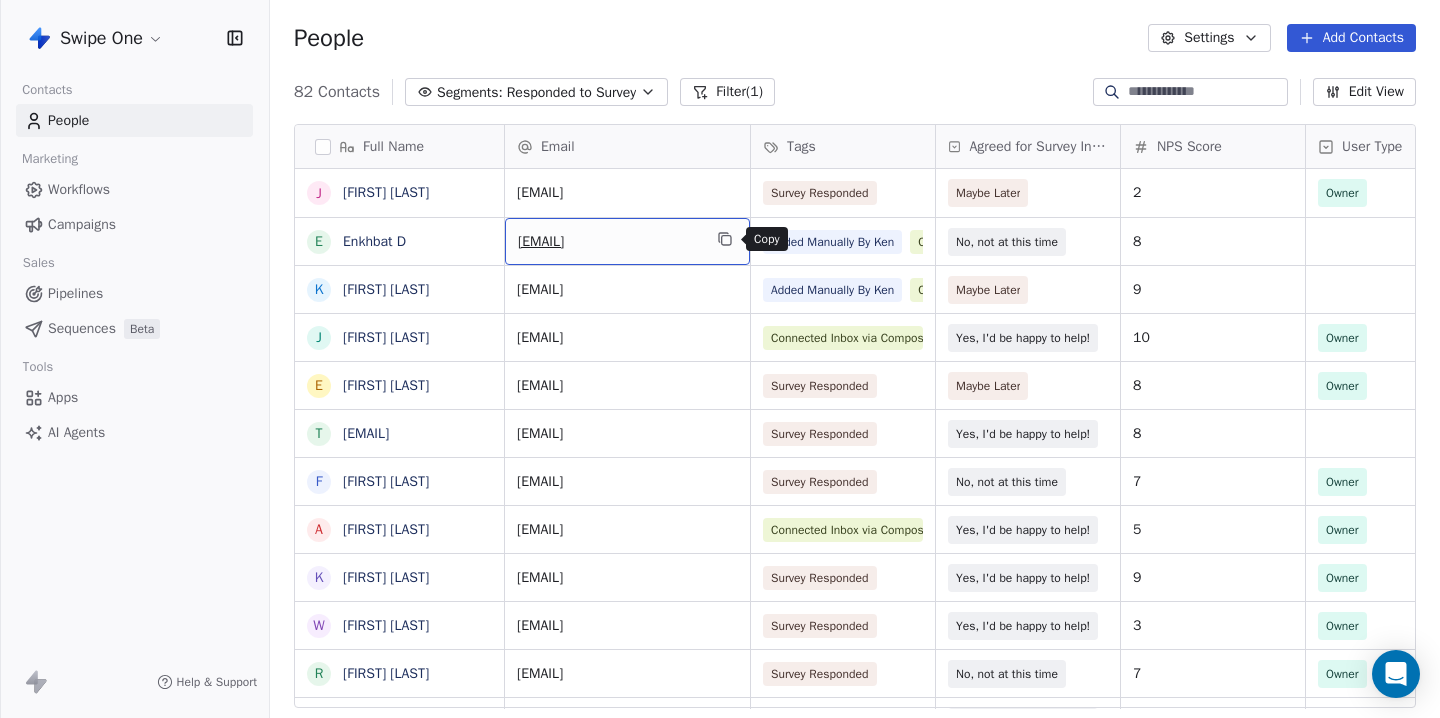 click 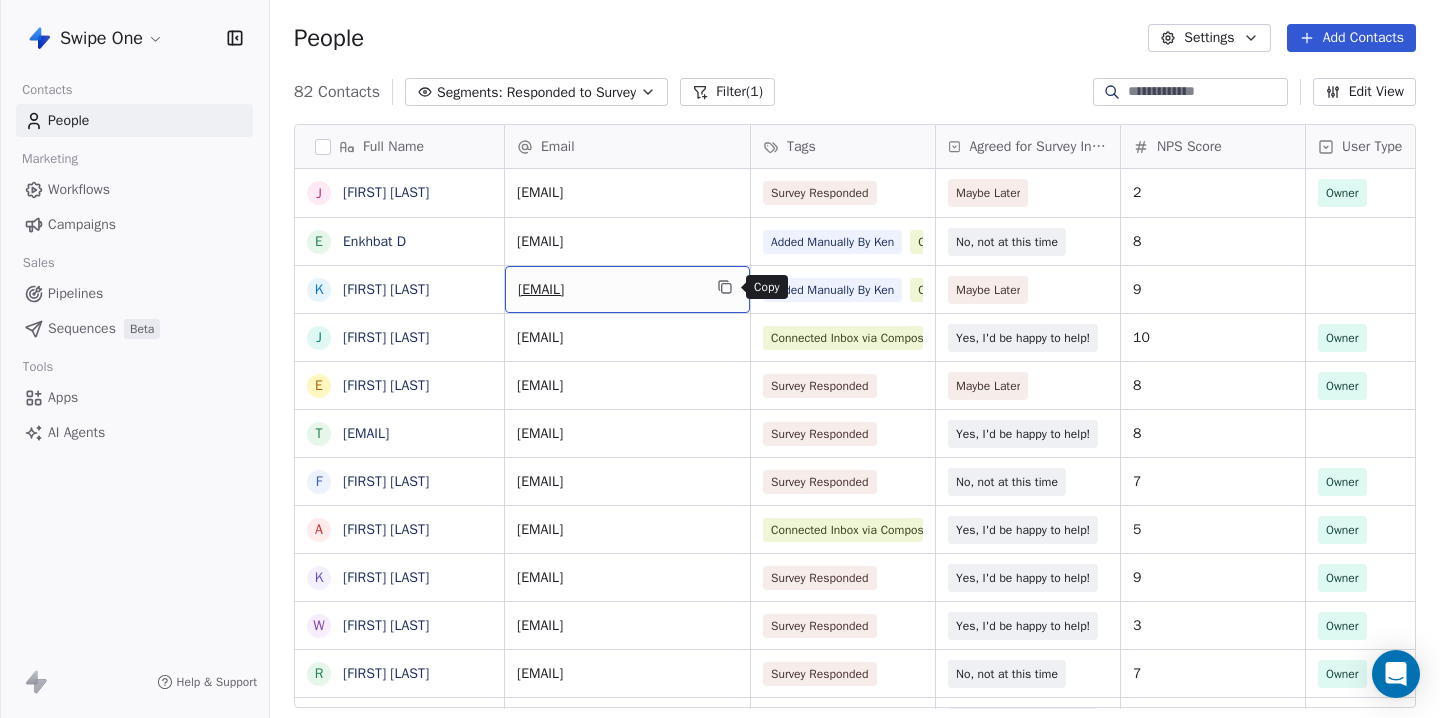 click 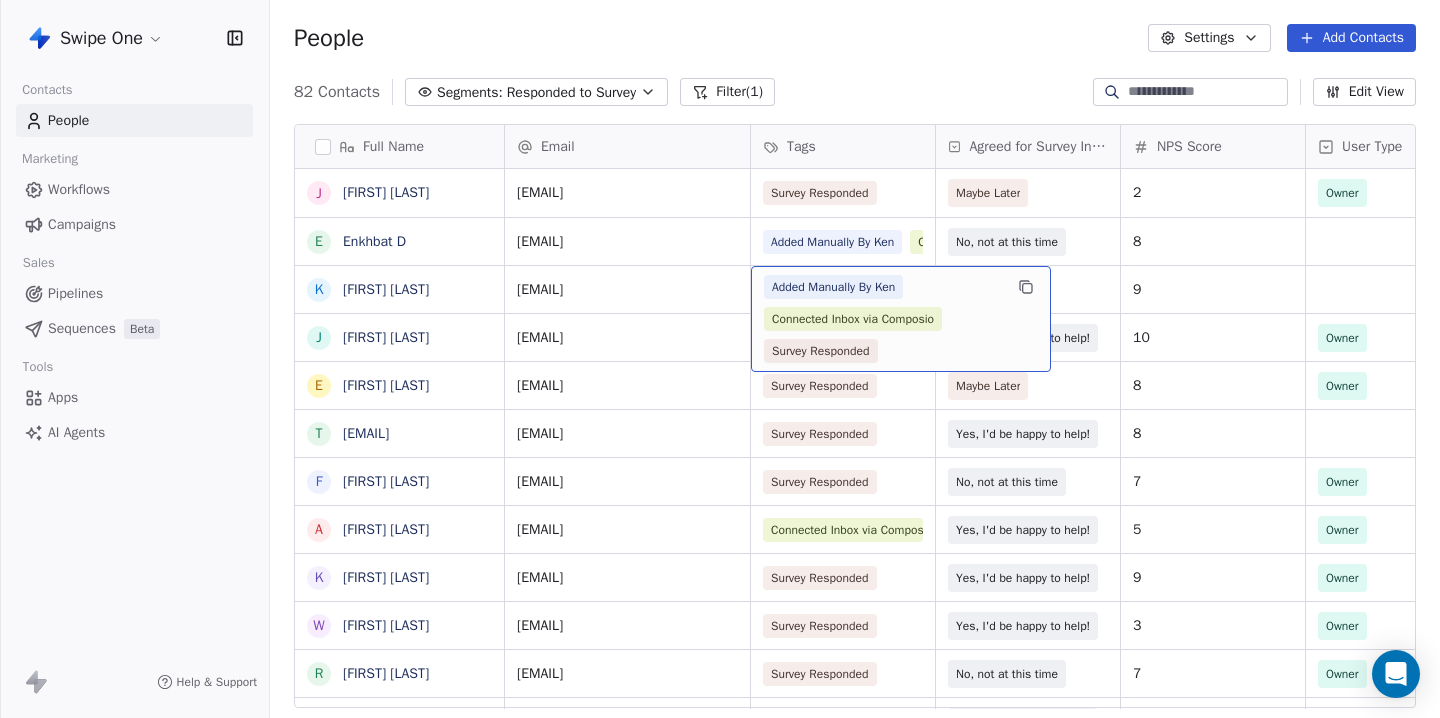 click on "Added Manually By Ken Connected Inbox via Composio Survey Responded" at bounding box center (901, 319) 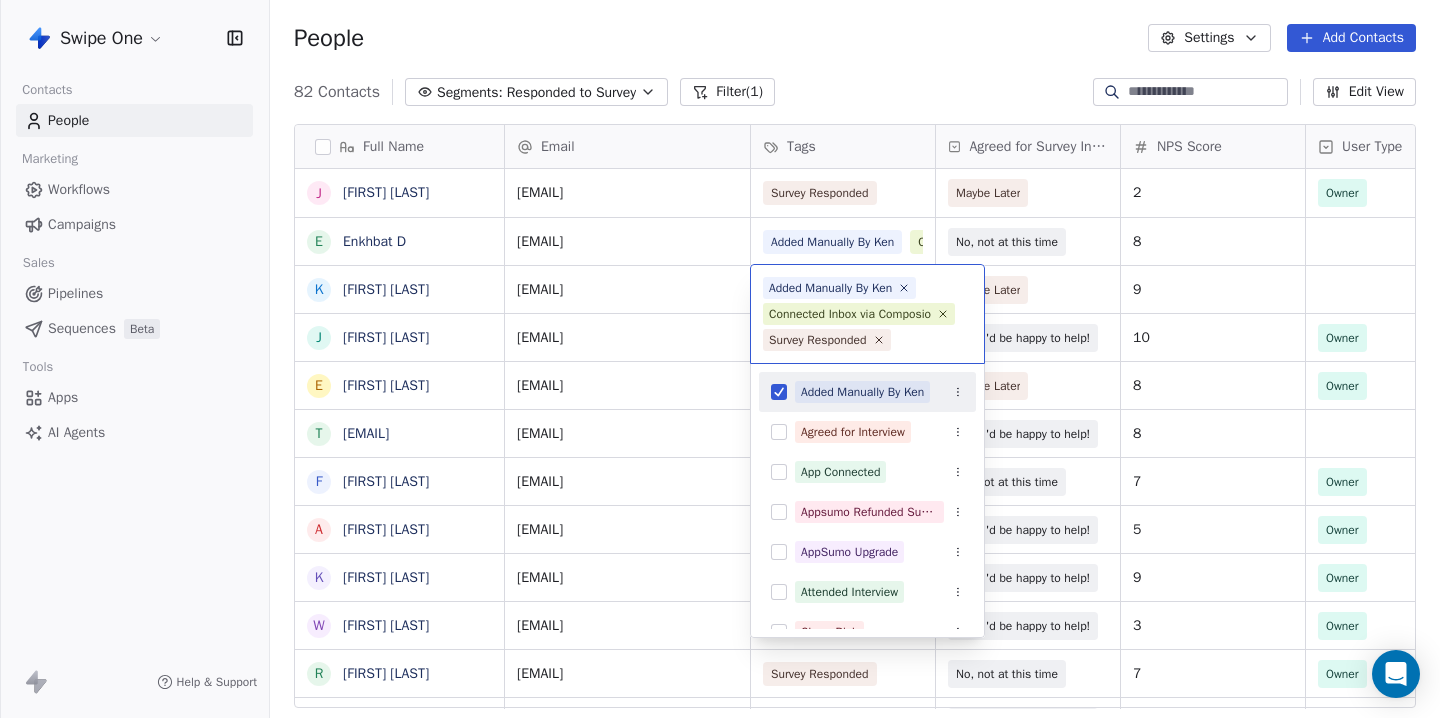 click on "Swipe One Contacts People Marketing Workflows Campaigns Sales Pipelines Sequences Beta Tools Apps AI Agents Help & Support People Settings Add Contacts 82 Contacts Segments: Responded to Survey Filter (1) Edit View Tag Add to Sequence Export Full Name J [LAST] E [LAST] J [LAST] E [LAST] t [EMAIL] F [LAST] A [LAST] K [LAST] W [LAST] R [EMAIL] A [EMAIL] p [EMAIL] P [LAST] M [LAST] A [LAST] S [LAST] T [LAST] V [LAST] J [LAST] M [LAST] J [LAST] s [EMAIL] J [LAST] C [LAST] A [LAST] D [LAST] E [LAST] Email Tags Agreed for Survey Interview NPS Score User Type Created Date IST Last Updated Date IST Email Marketing Consent [EMAIL] Survey Responded Maybe Later 2 Owner Jul 09, 2025 07:32 PM Jul 28, 2025 03:20 PM Subscribed 8 9 10 8 8" at bounding box center (720, 359) 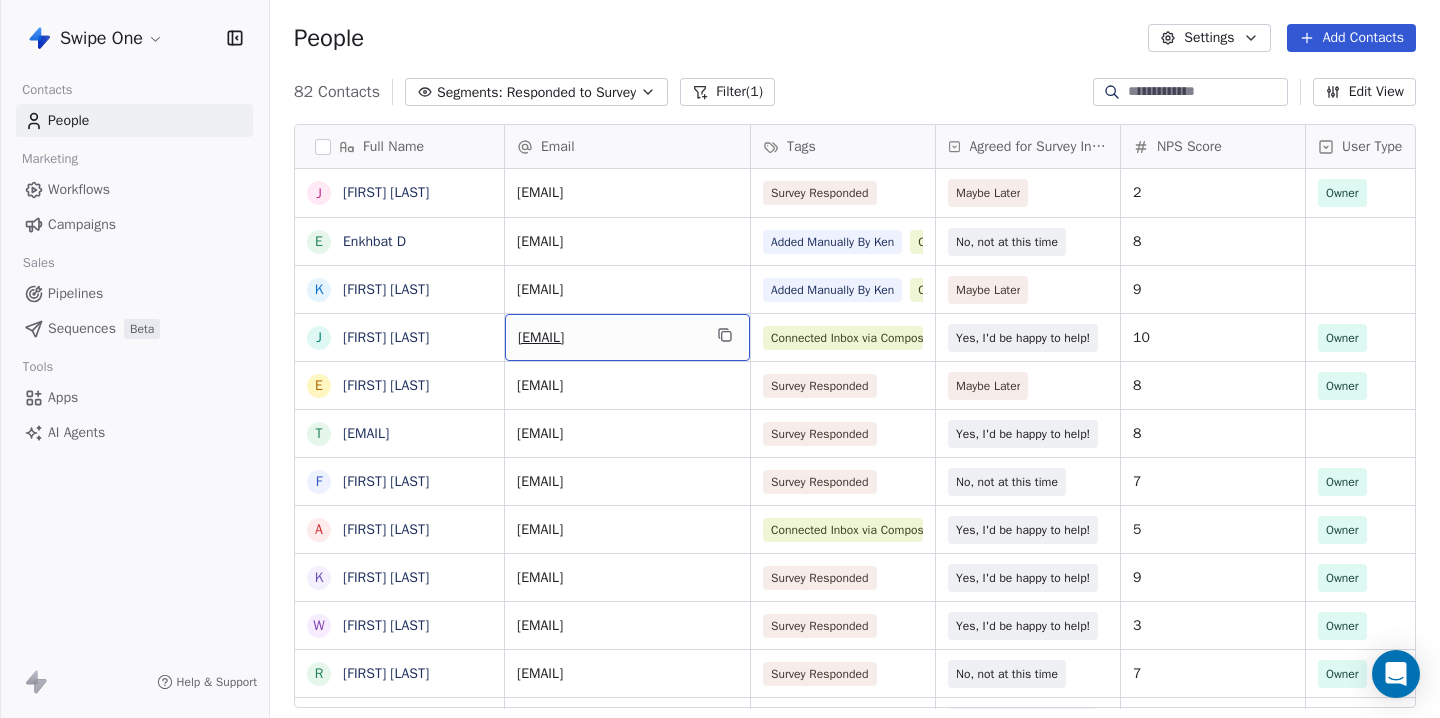 click on "[EMAIL]" at bounding box center (609, 338) 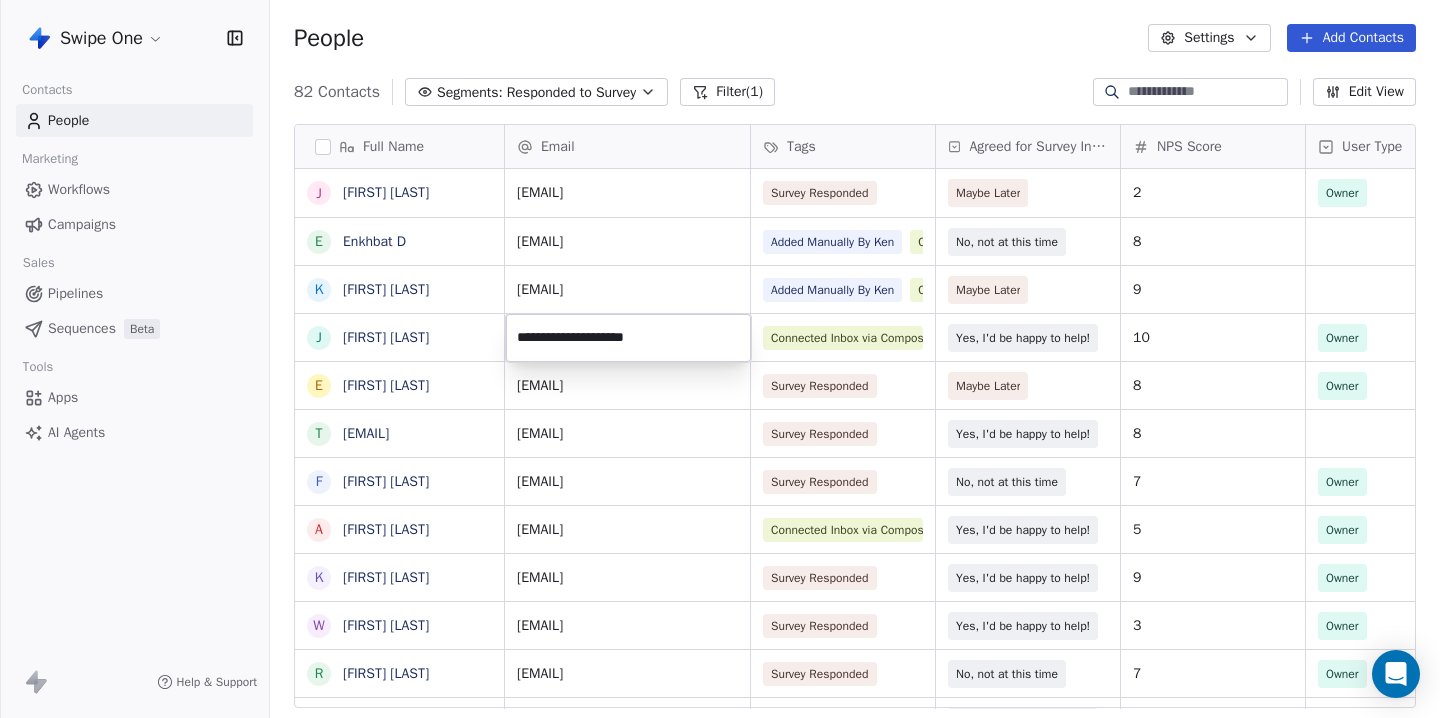 click on "**********" at bounding box center (628, 338) 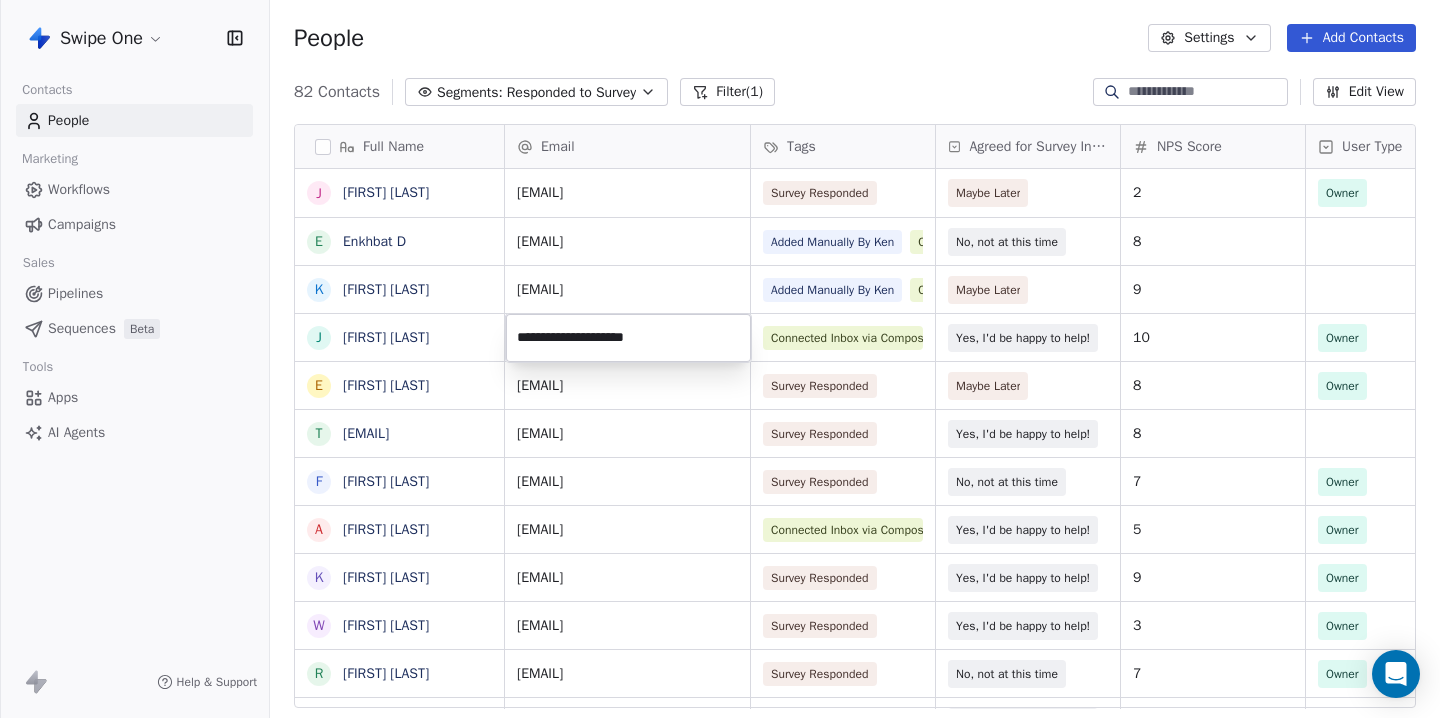 click on "Swipe One Contacts People Marketing Workflows Campaigns Sales Pipelines Sequences Beta Tools Apps AI Agents Help & Support People Settings Add Contacts 82 Contacts Segments: Responded to Survey Filter (1) Edit View Tag Add to Sequence Export Full Name J [LAST] E [LAST] J [LAST] E [LAST] t [EMAIL] F [LAST] A [LAST] K [LAST] W [LAST] R [EMAIL] A [EMAIL] p [EMAIL] P [LAST] M [LAST] A [LAST] S [LAST] T [LAST] V [LAST] J [LAST] M [LAST] J [LAST] s [EMAIL] J [LAST] C [LAST] A [LAST] D [LAST] E [LAST] Email Tags Agreed for Survey Interview NPS Score User Type Created Date IST Last Updated Date IST Email Marketing Consent [EMAIL] Survey Responded Maybe Later 2 Owner Jul 09, 2025 07:32 PM Jul 28, 2025 03:20 PM Subscribed 8 9 10 8 8" at bounding box center (720, 359) 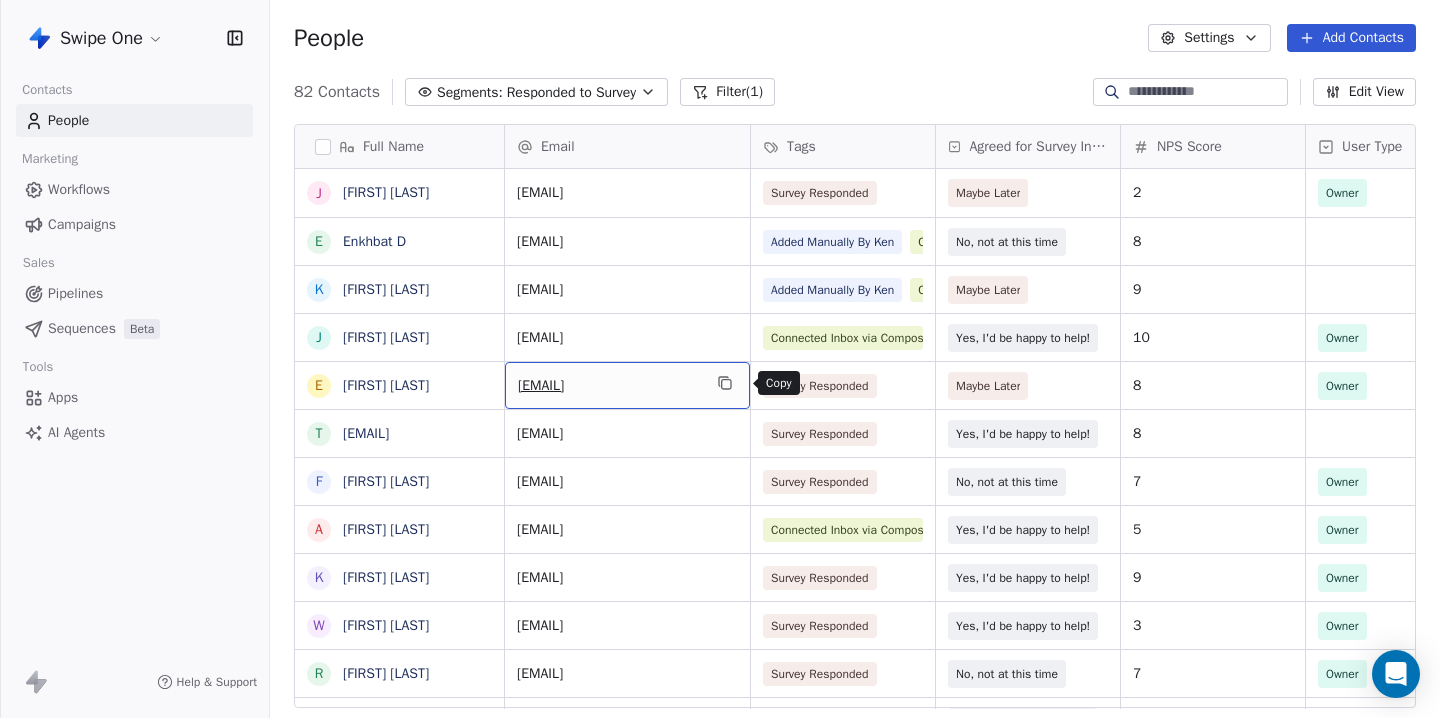 click 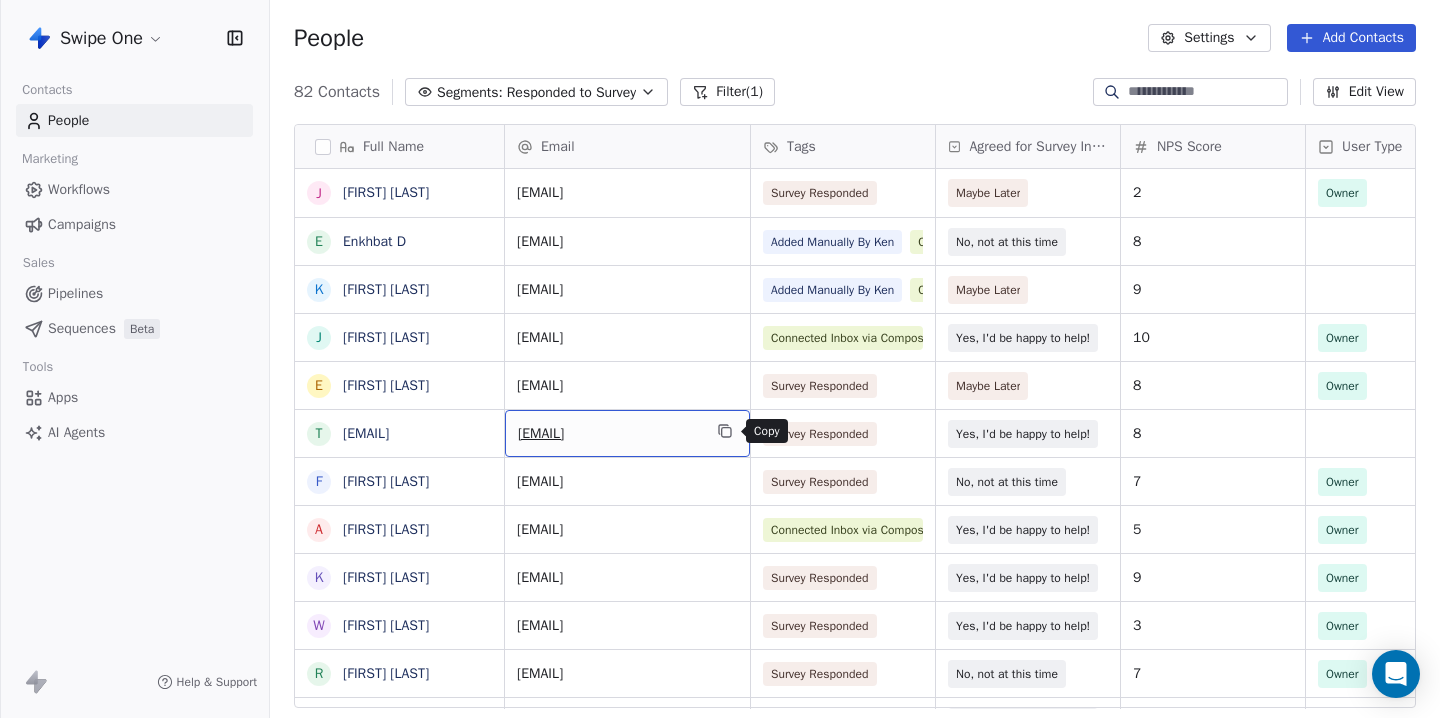 click 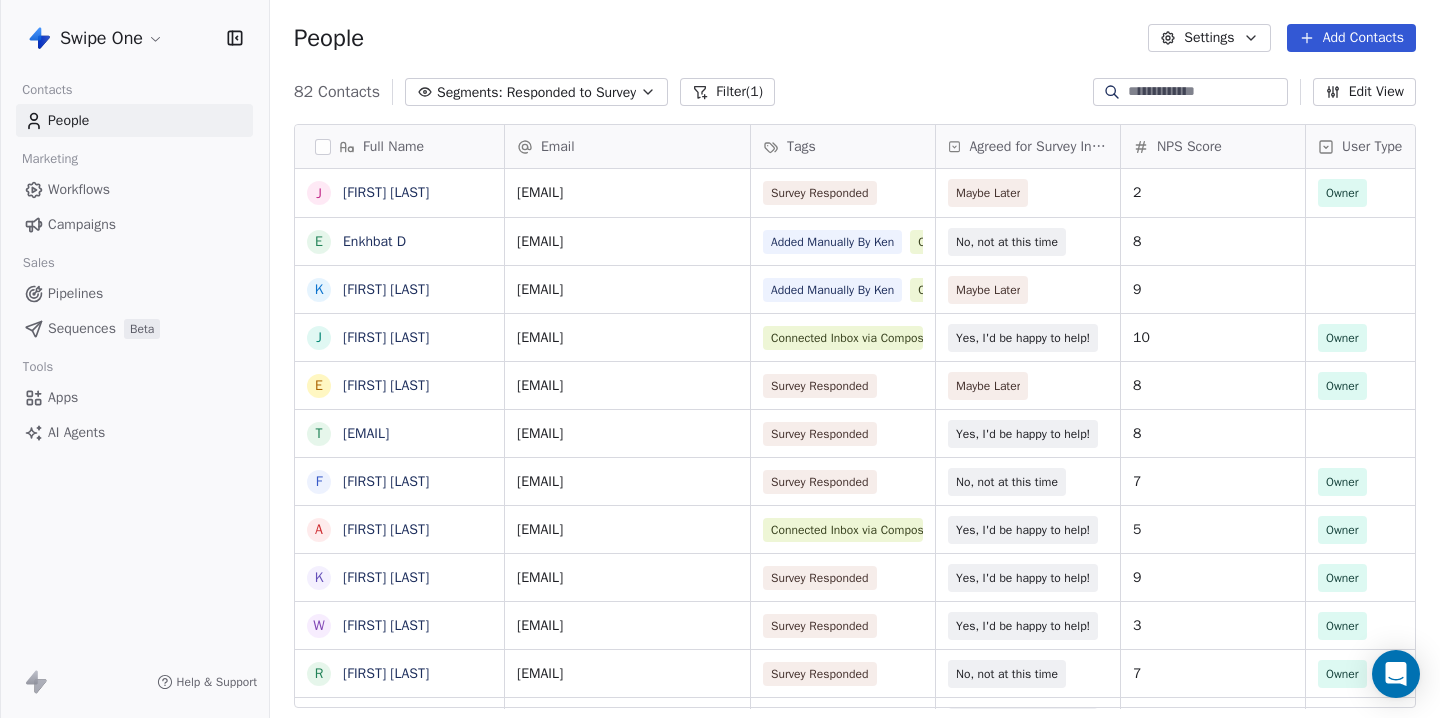 click at bounding box center [1206, 92] 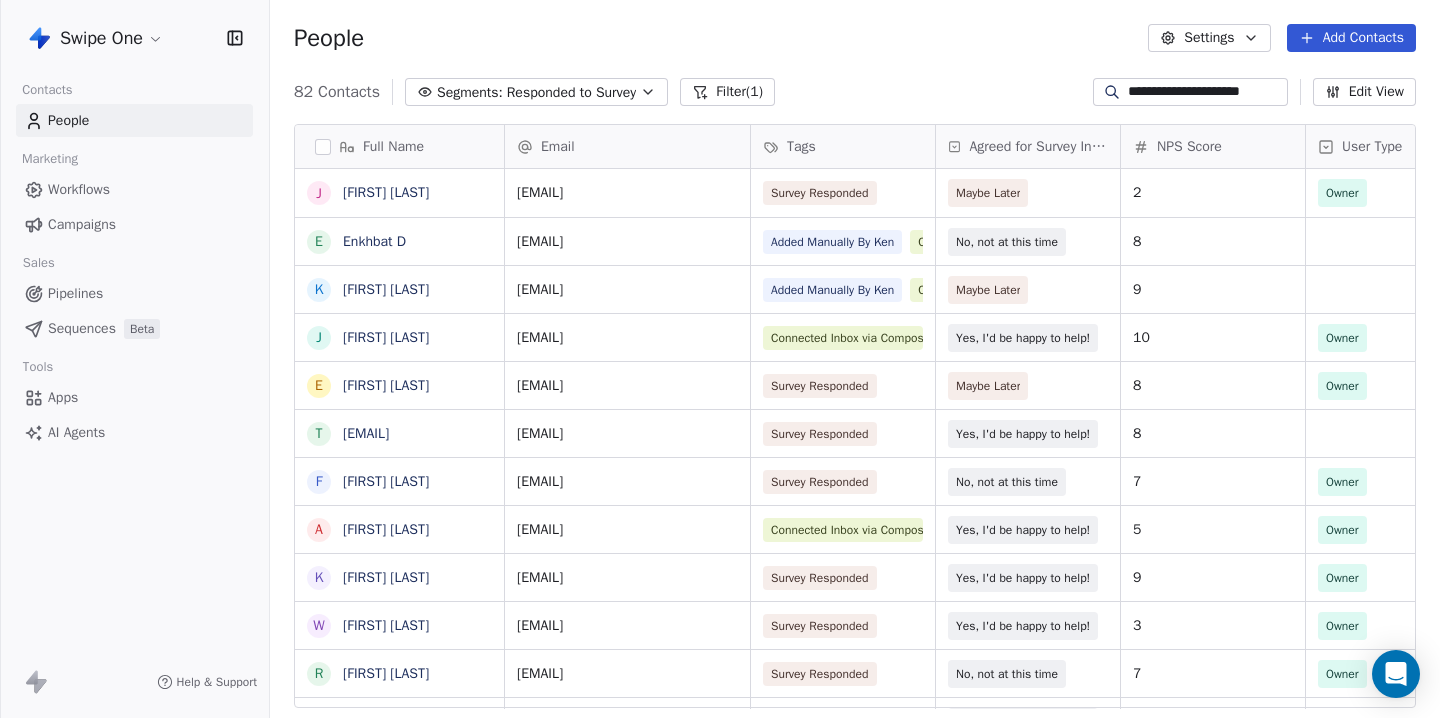 scroll, scrollTop: 0, scrollLeft: 8, axis: horizontal 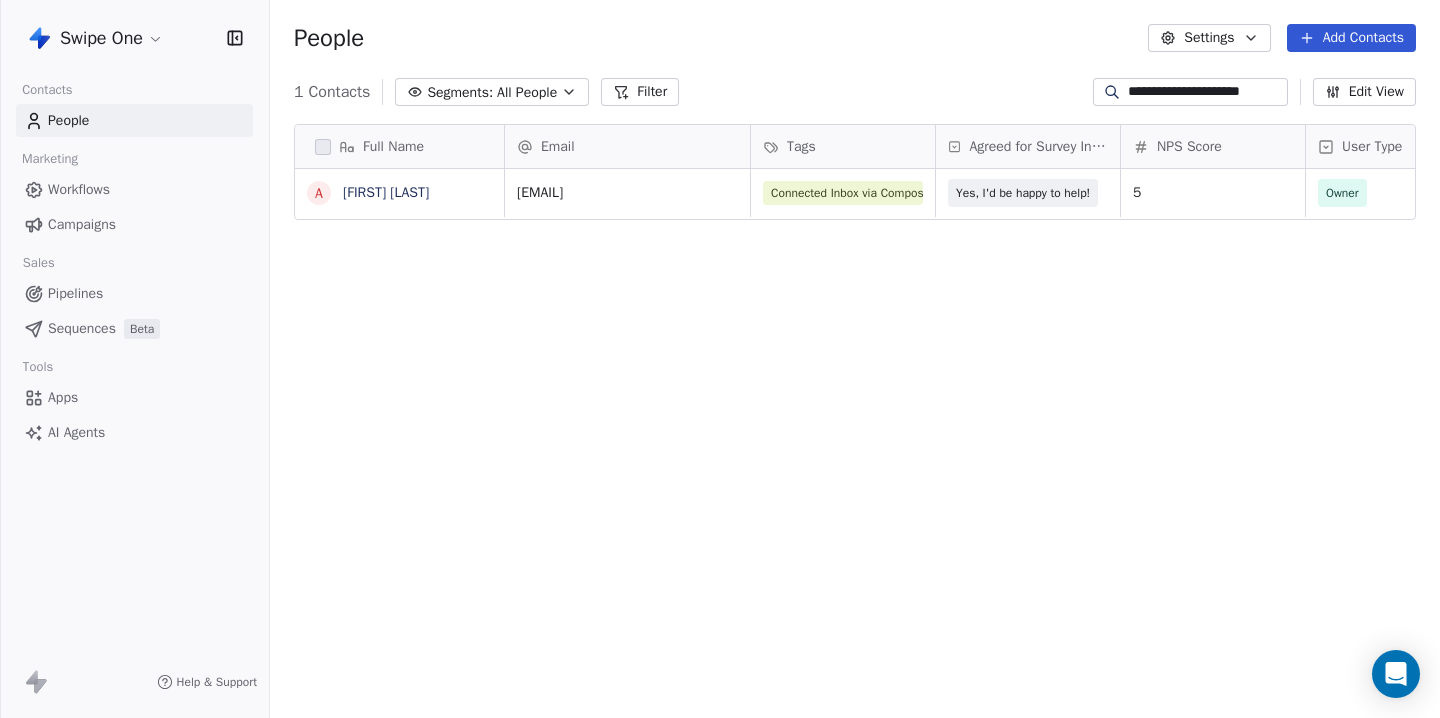 click on "**********" at bounding box center [1206, 92] 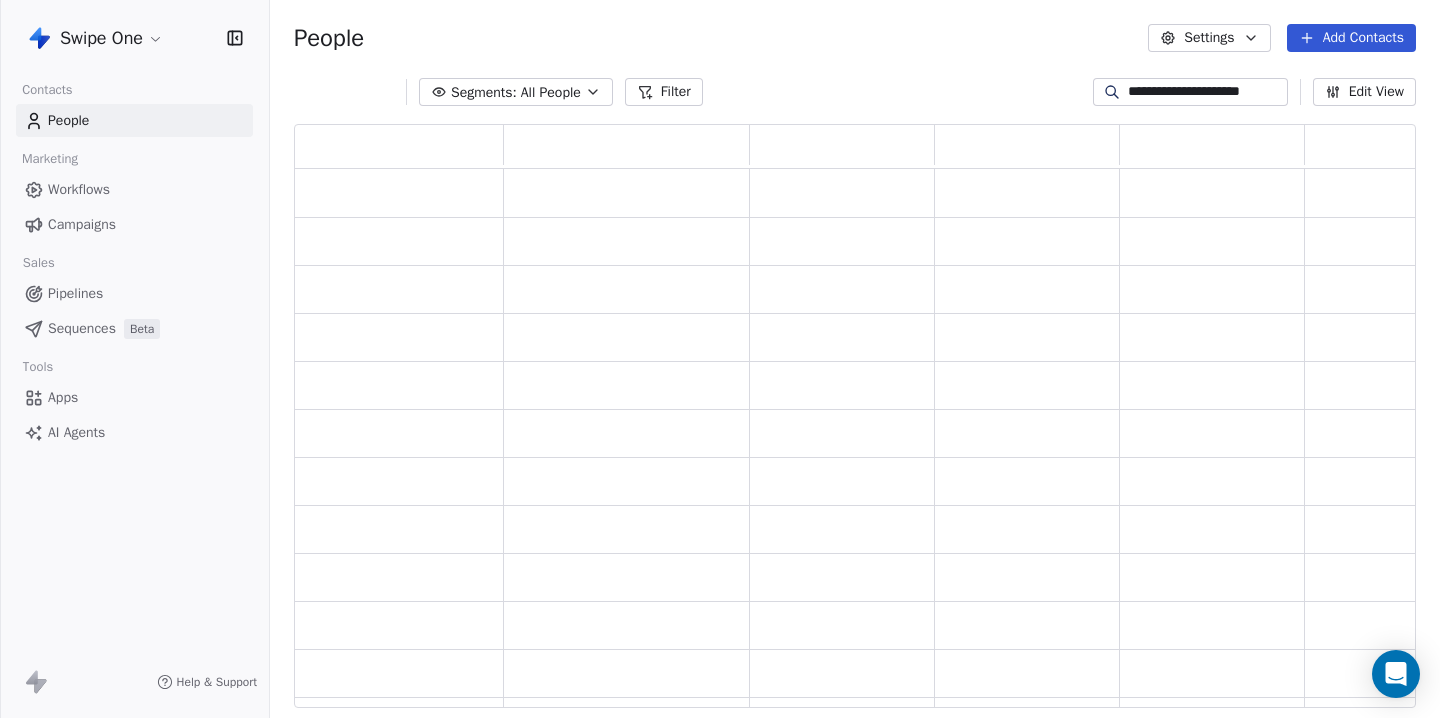 scroll, scrollTop: 1, scrollLeft: 1, axis: both 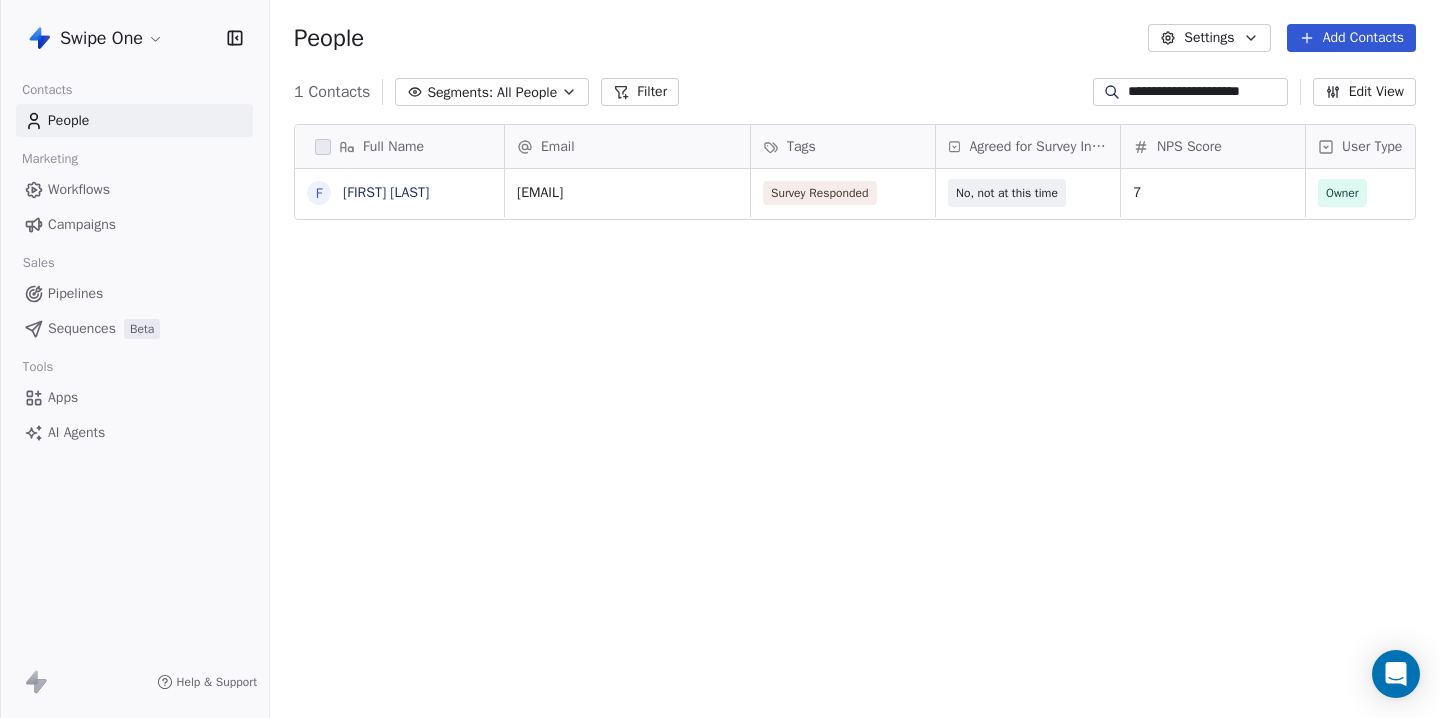 type on "**********" 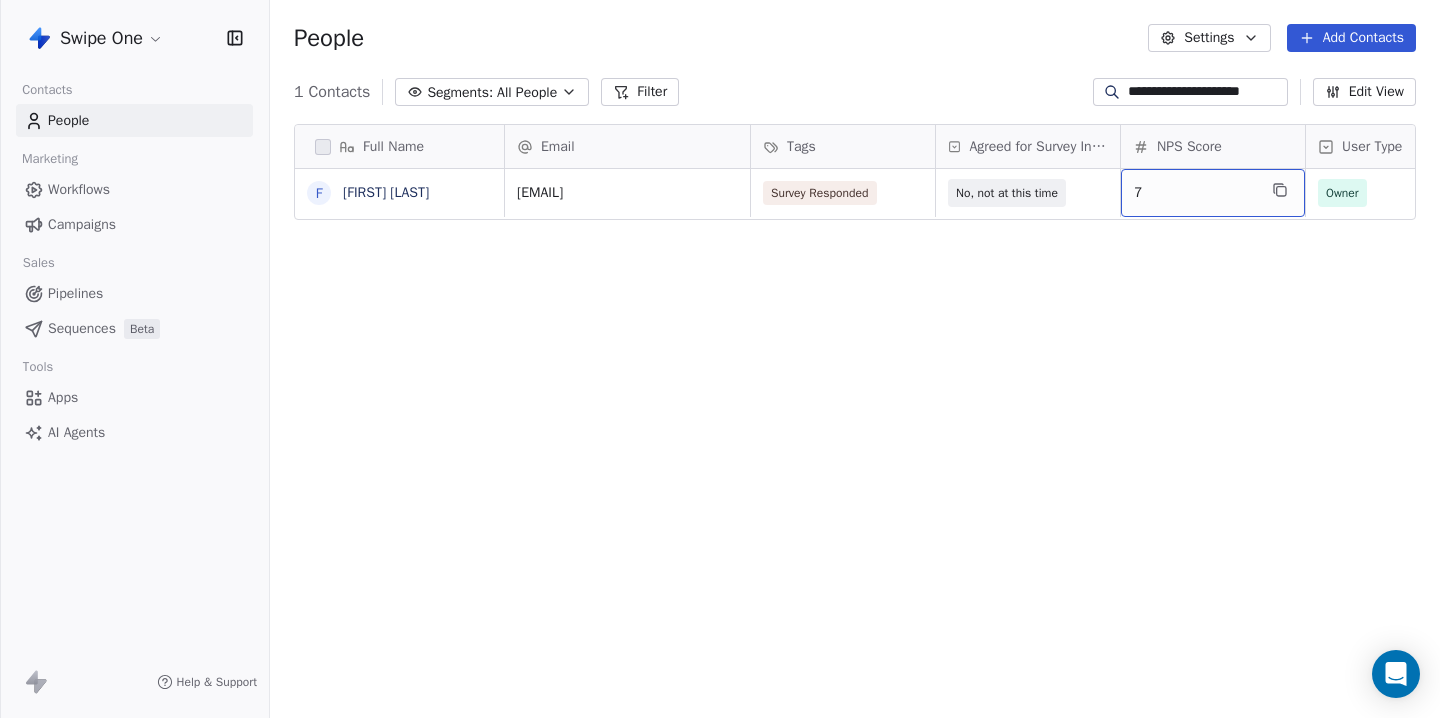 click on "7" at bounding box center [1195, 193] 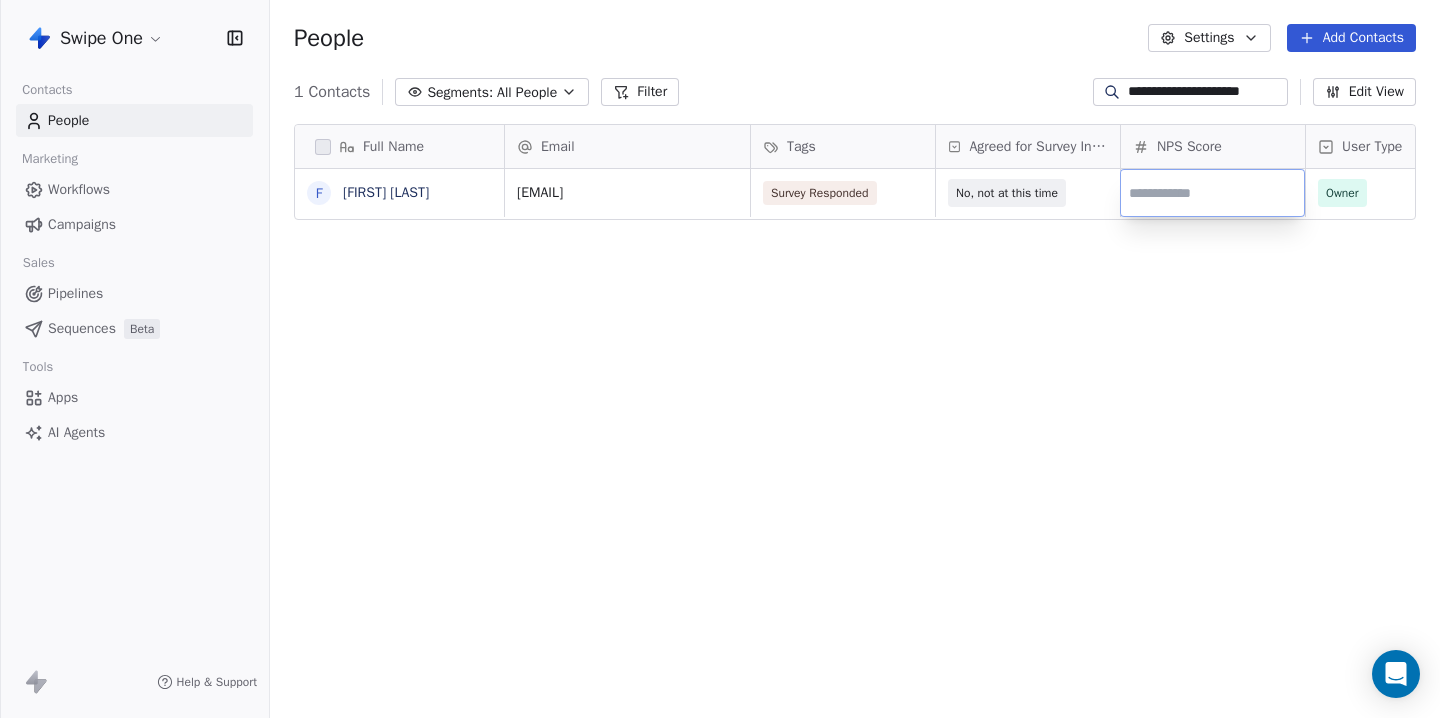 type on "*" 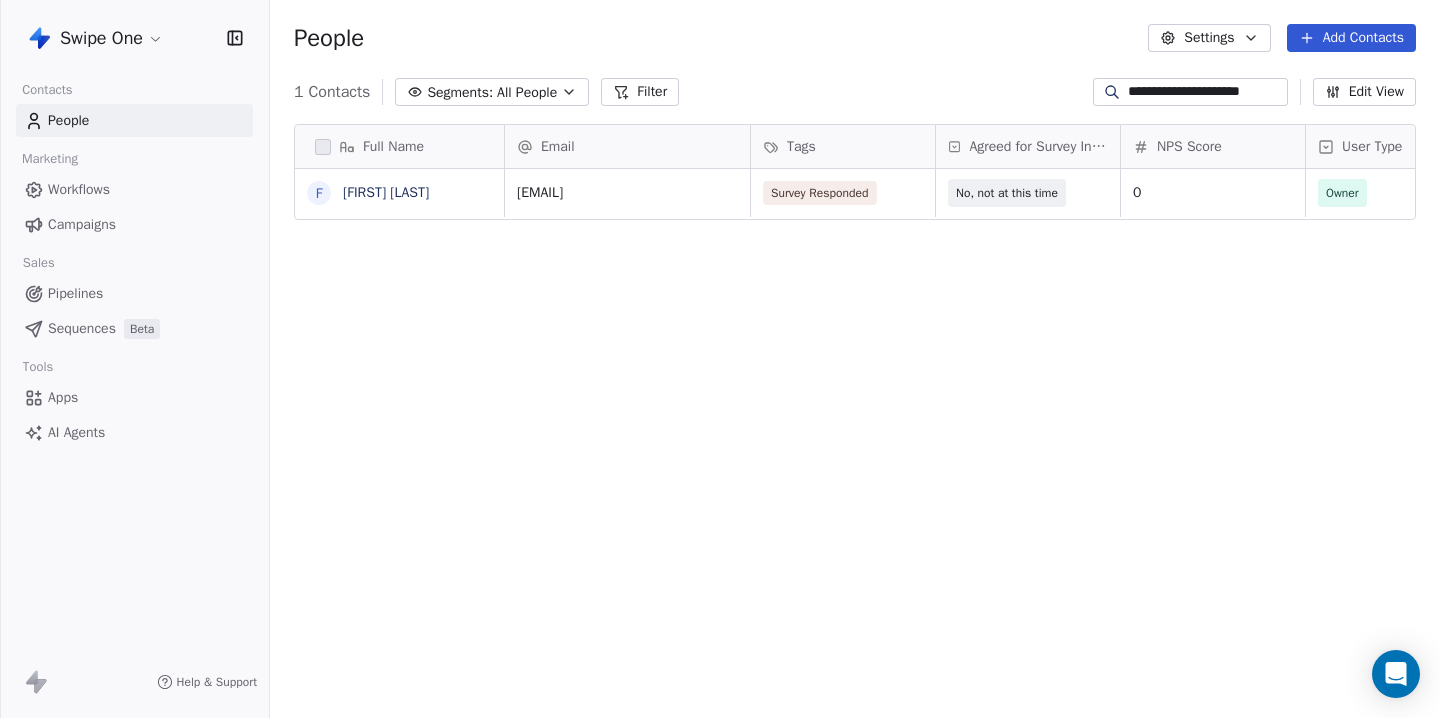 click on "**********" at bounding box center (1206, 92) 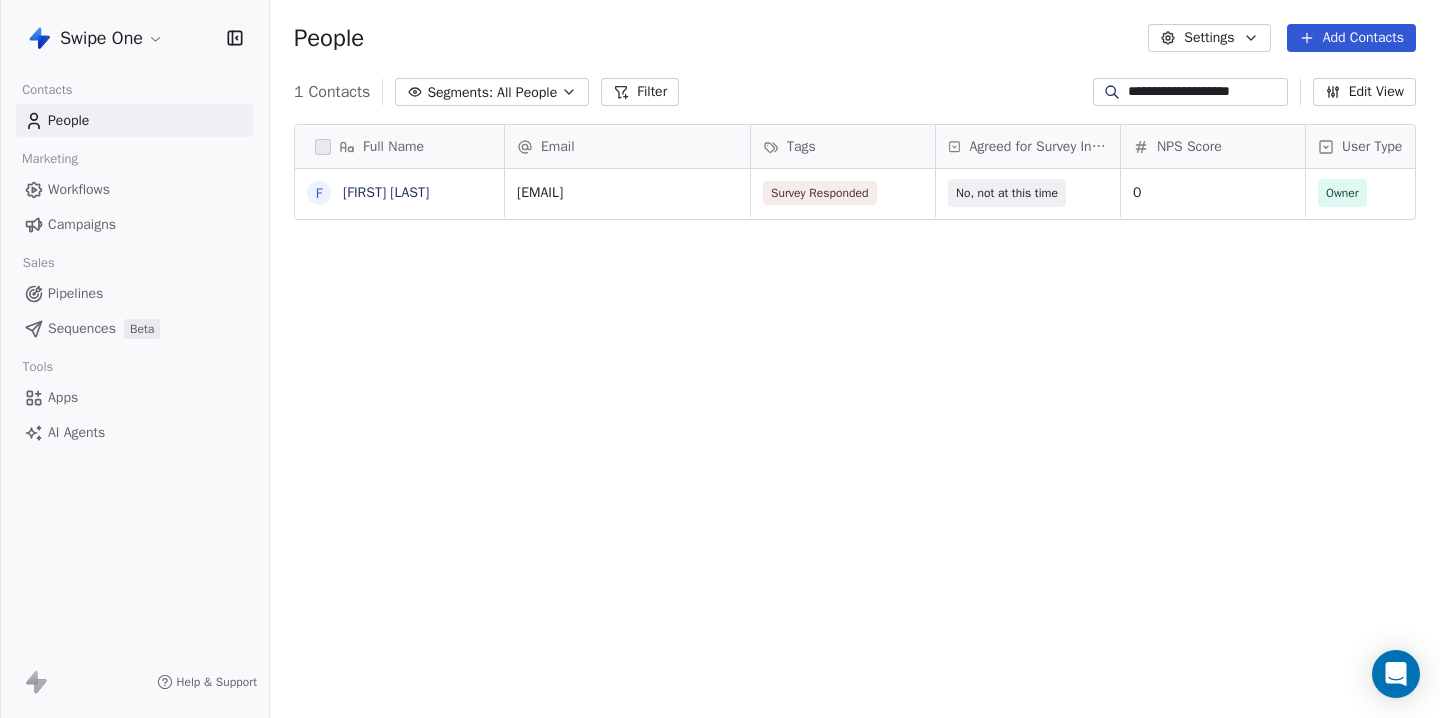 scroll, scrollTop: 0, scrollLeft: 1, axis: horizontal 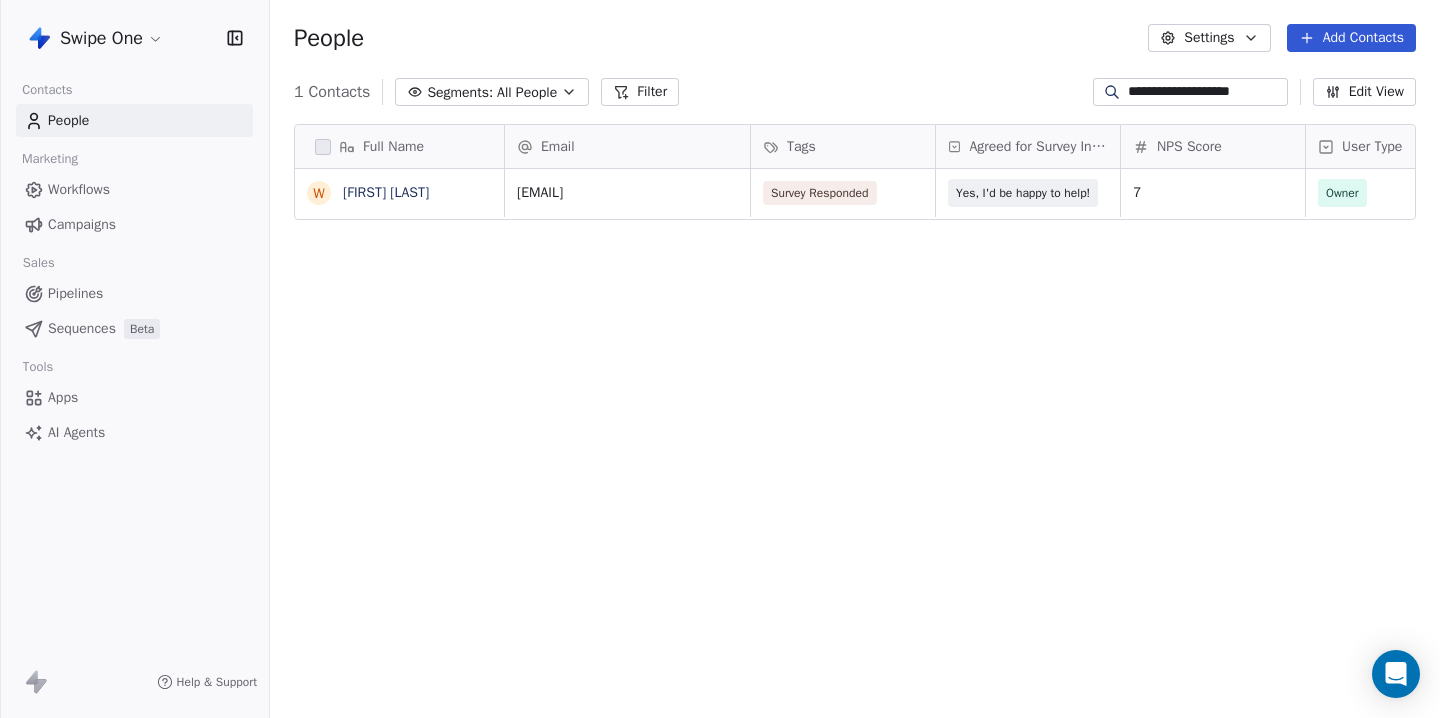 type on "**********" 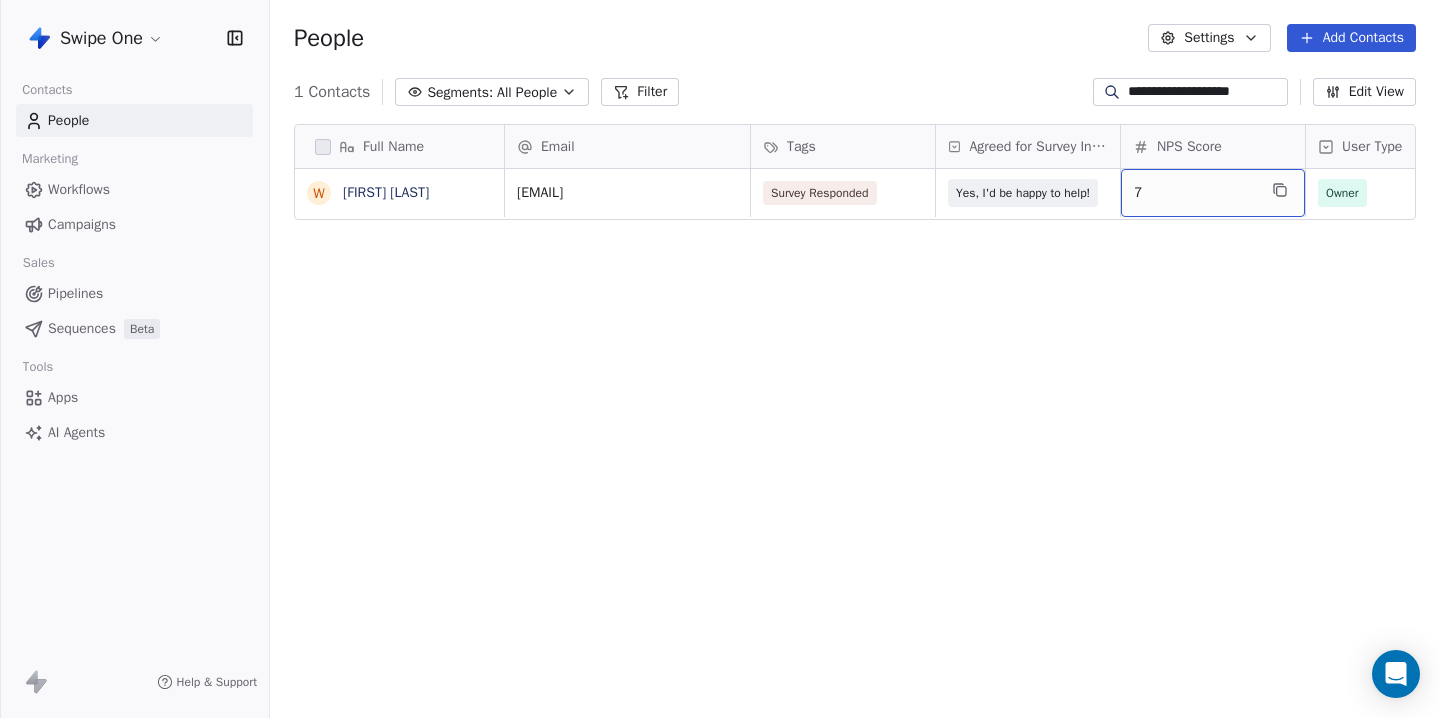 click on "7" at bounding box center [1195, 193] 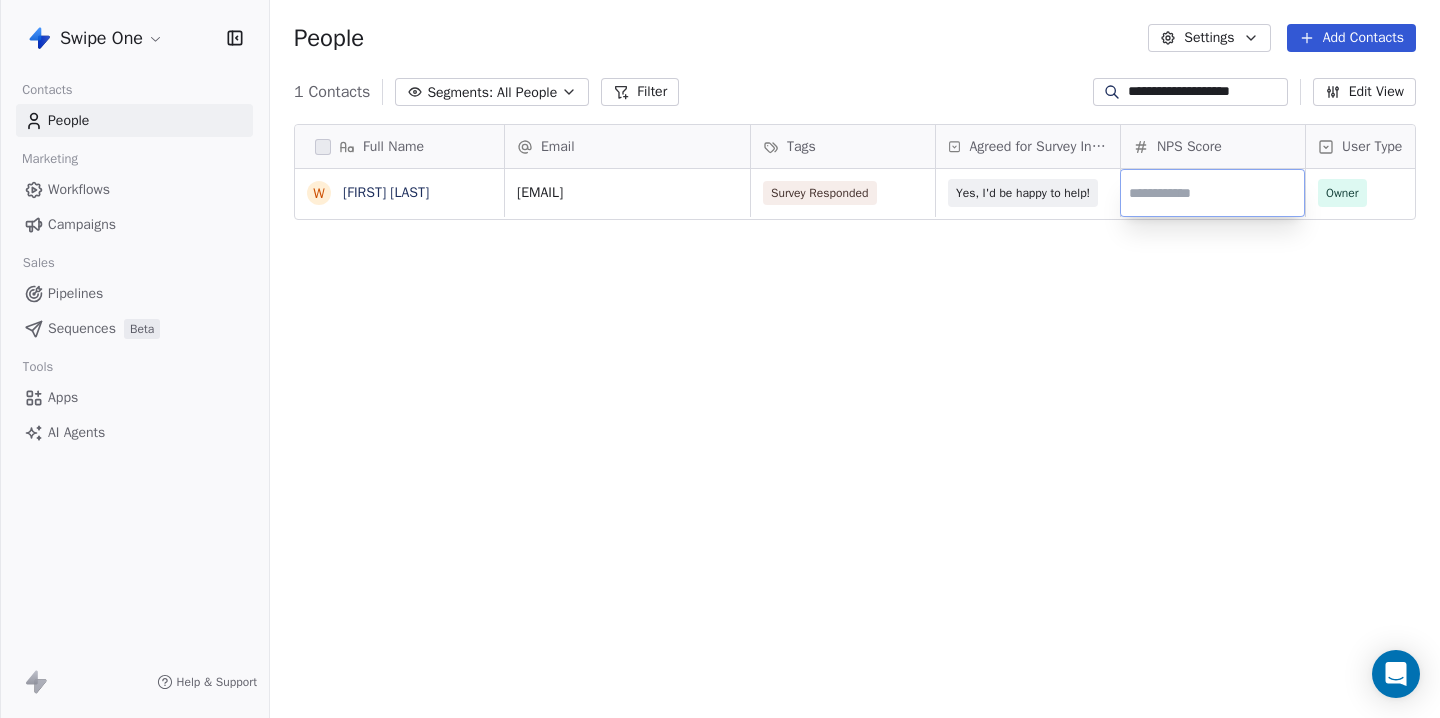 type on "*" 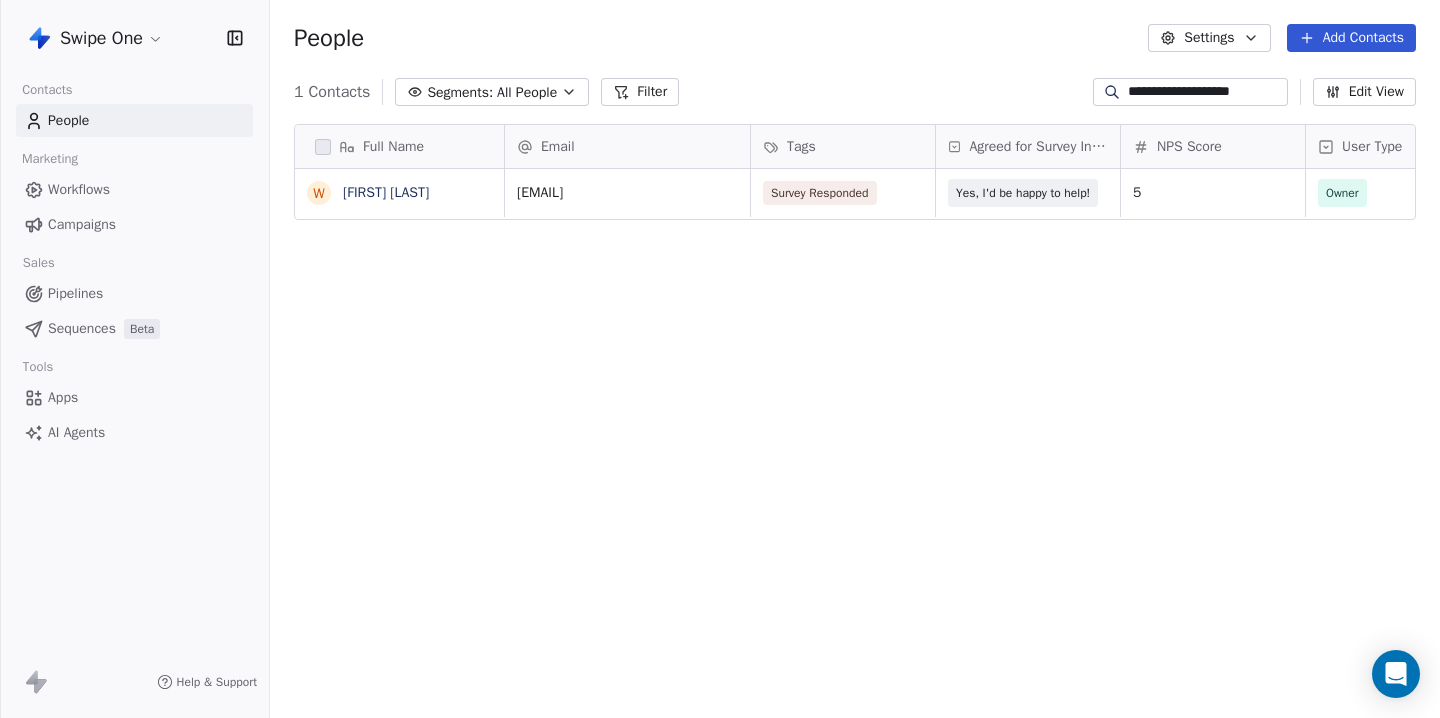 click on "**********" at bounding box center [720, 359] 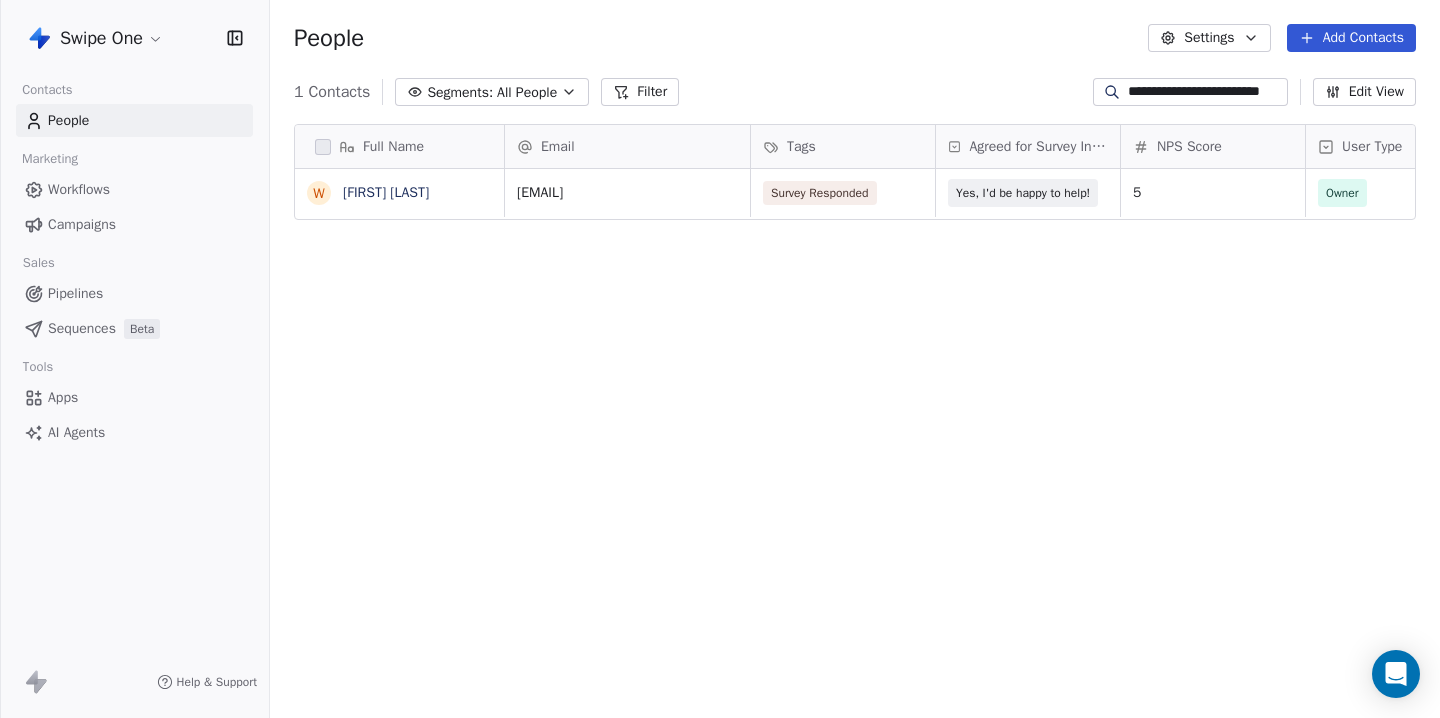 scroll, scrollTop: 0, scrollLeft: 16, axis: horizontal 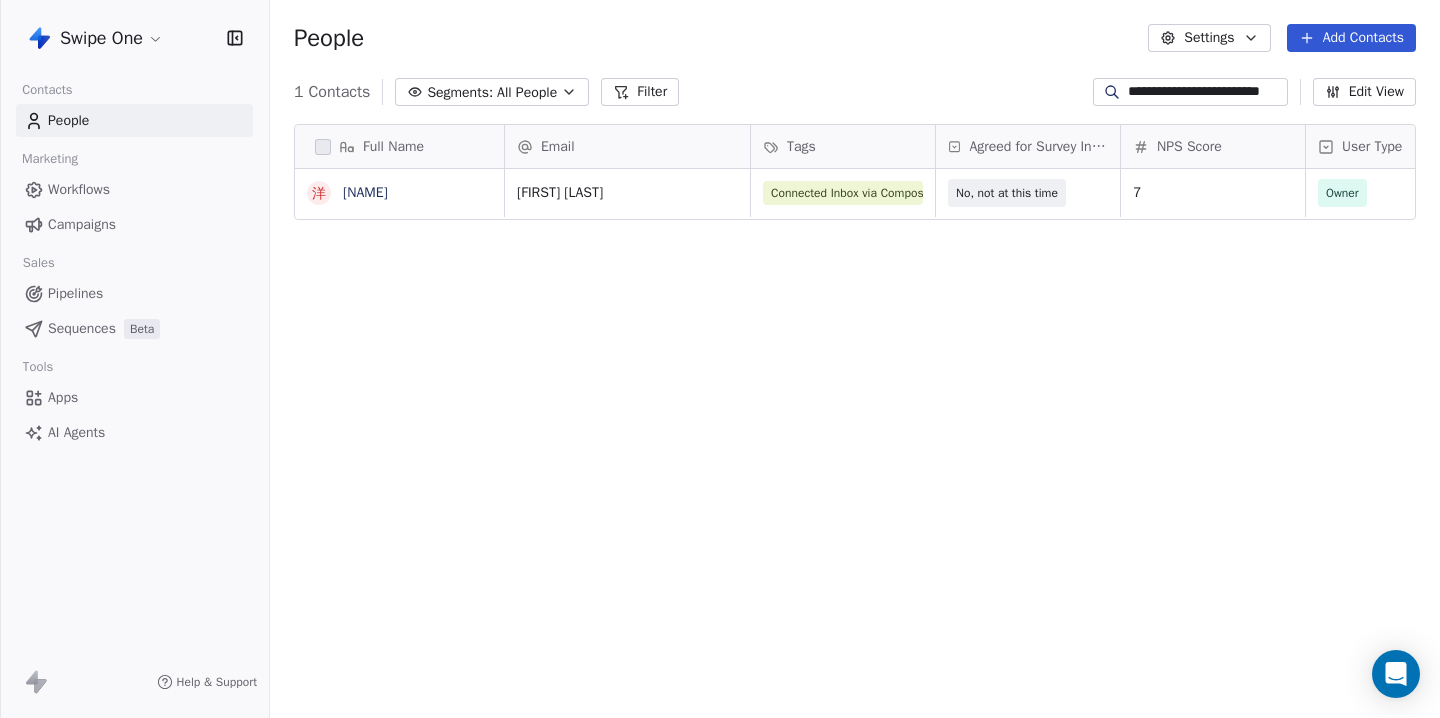 click on "**********" at bounding box center [1206, 92] 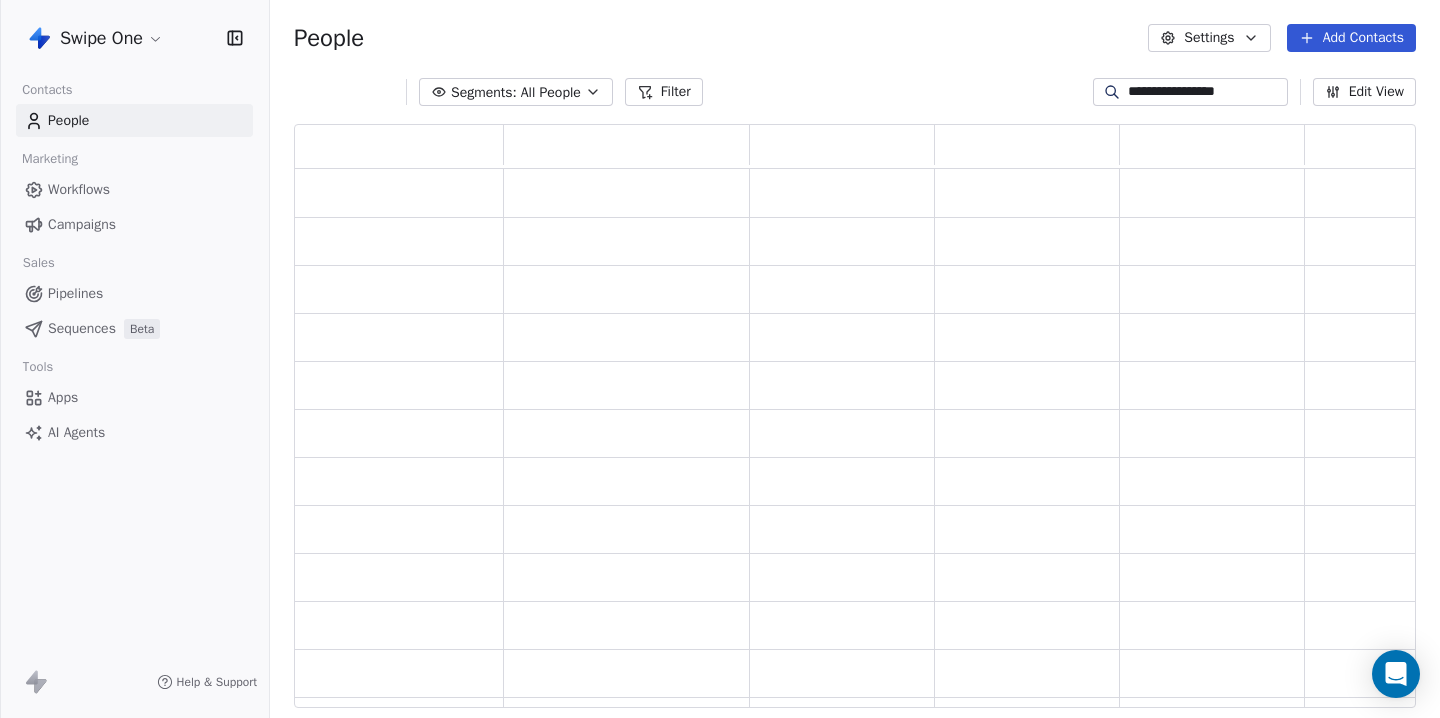 scroll, scrollTop: 1, scrollLeft: 1, axis: both 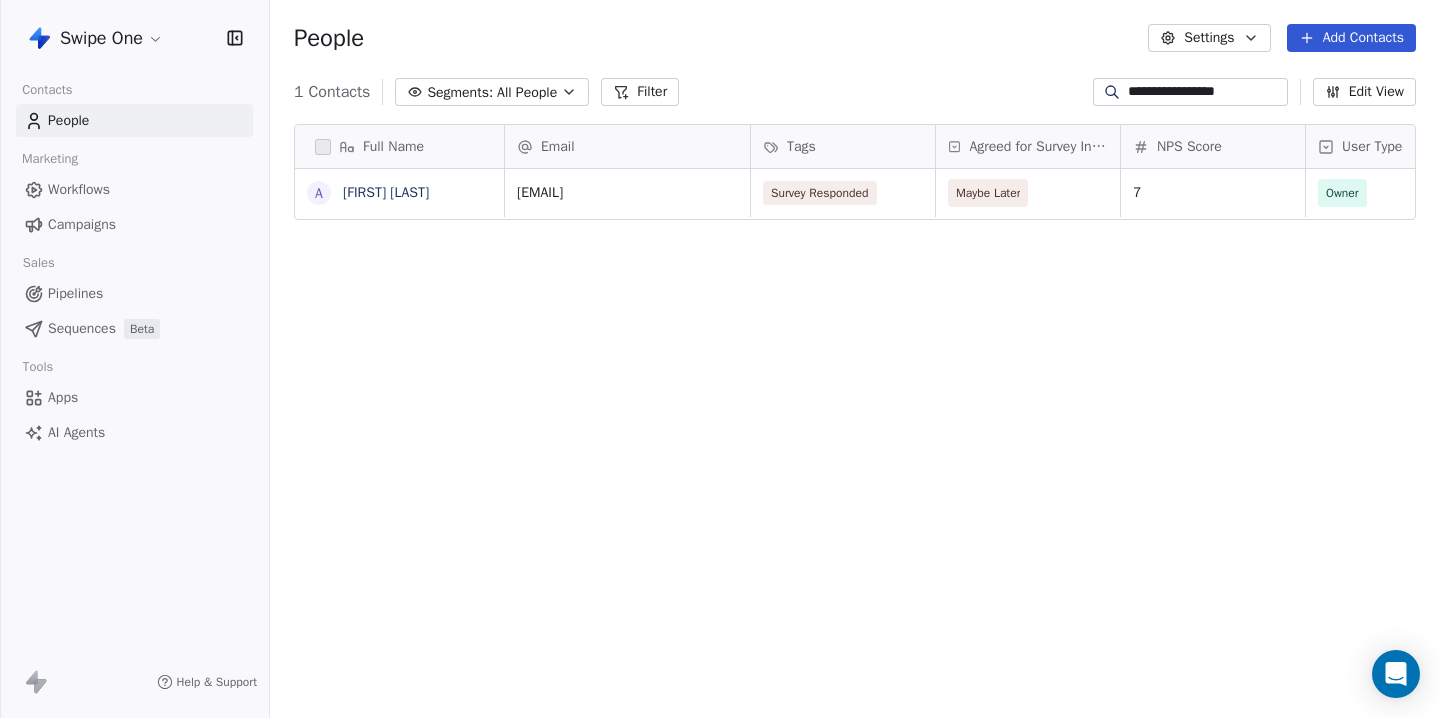 type on "**********" 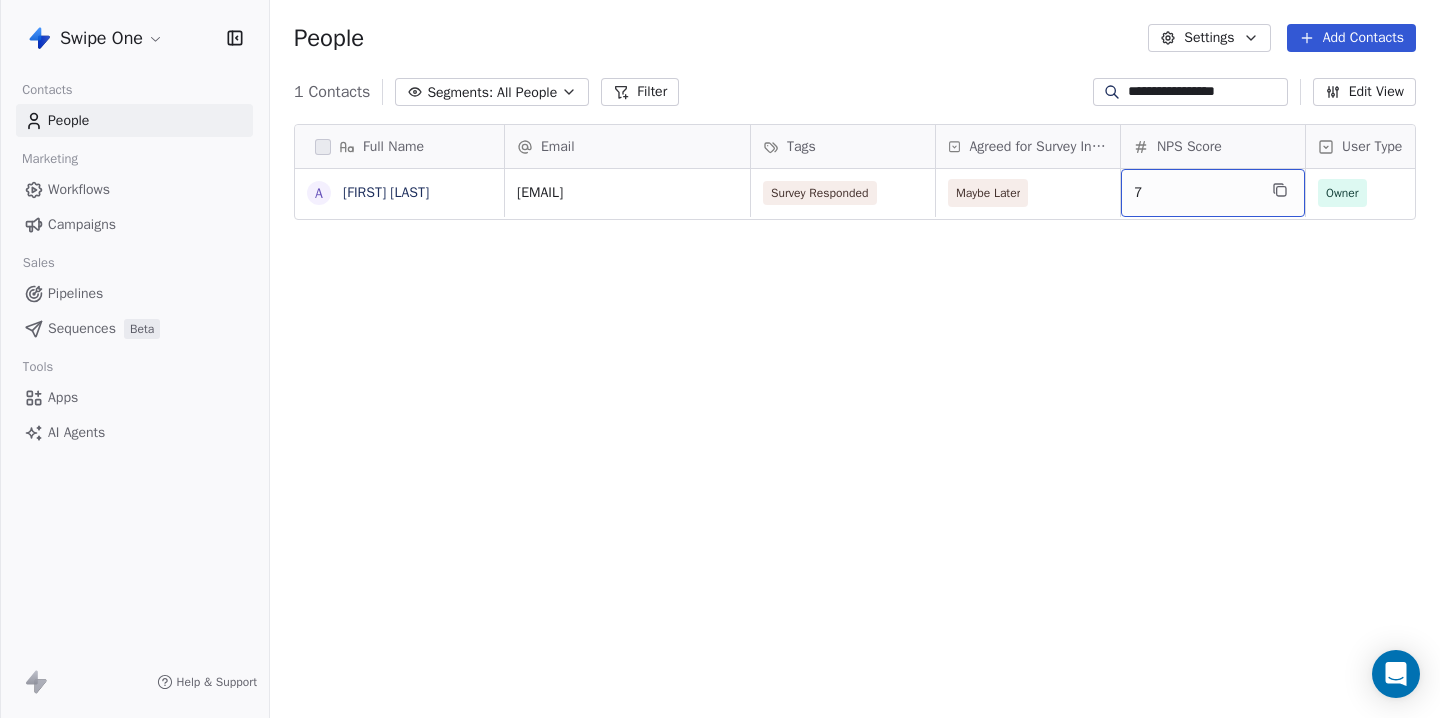 click on "7" at bounding box center [1195, 193] 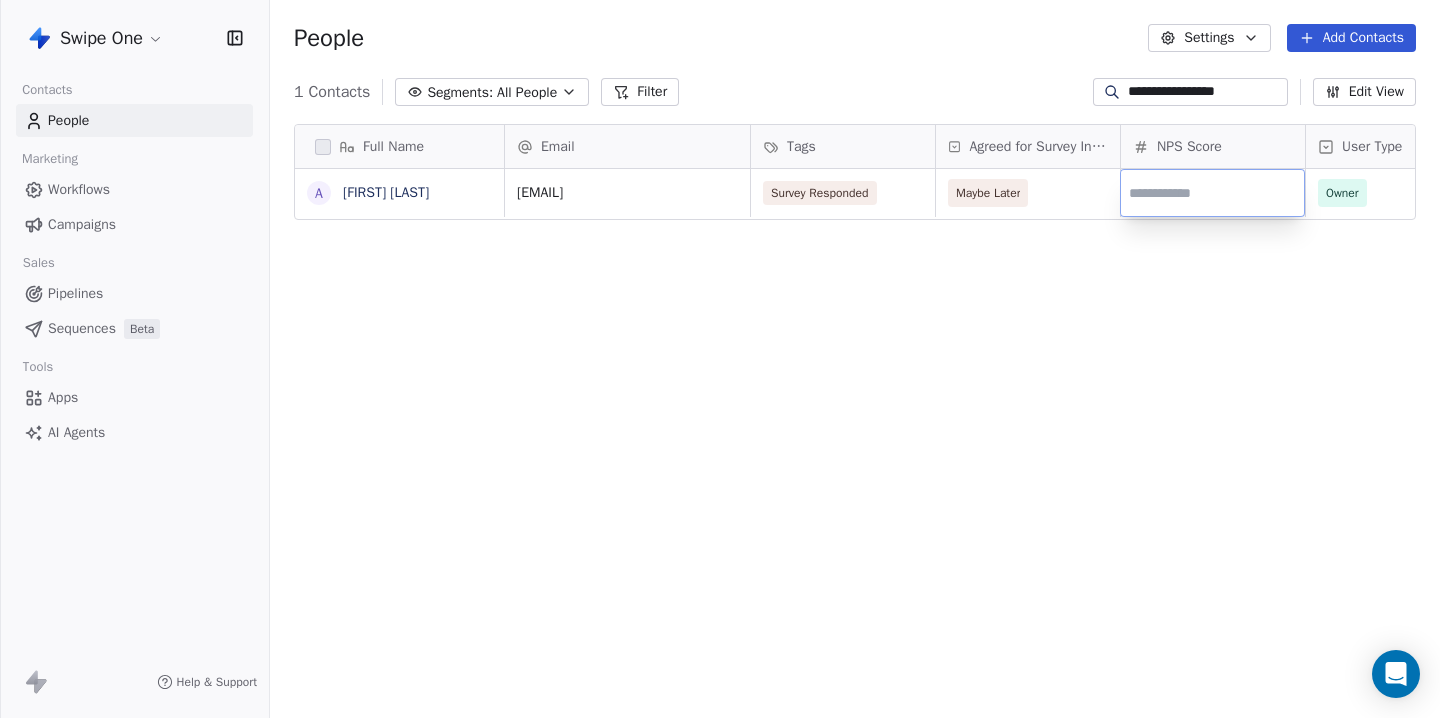 type on "*" 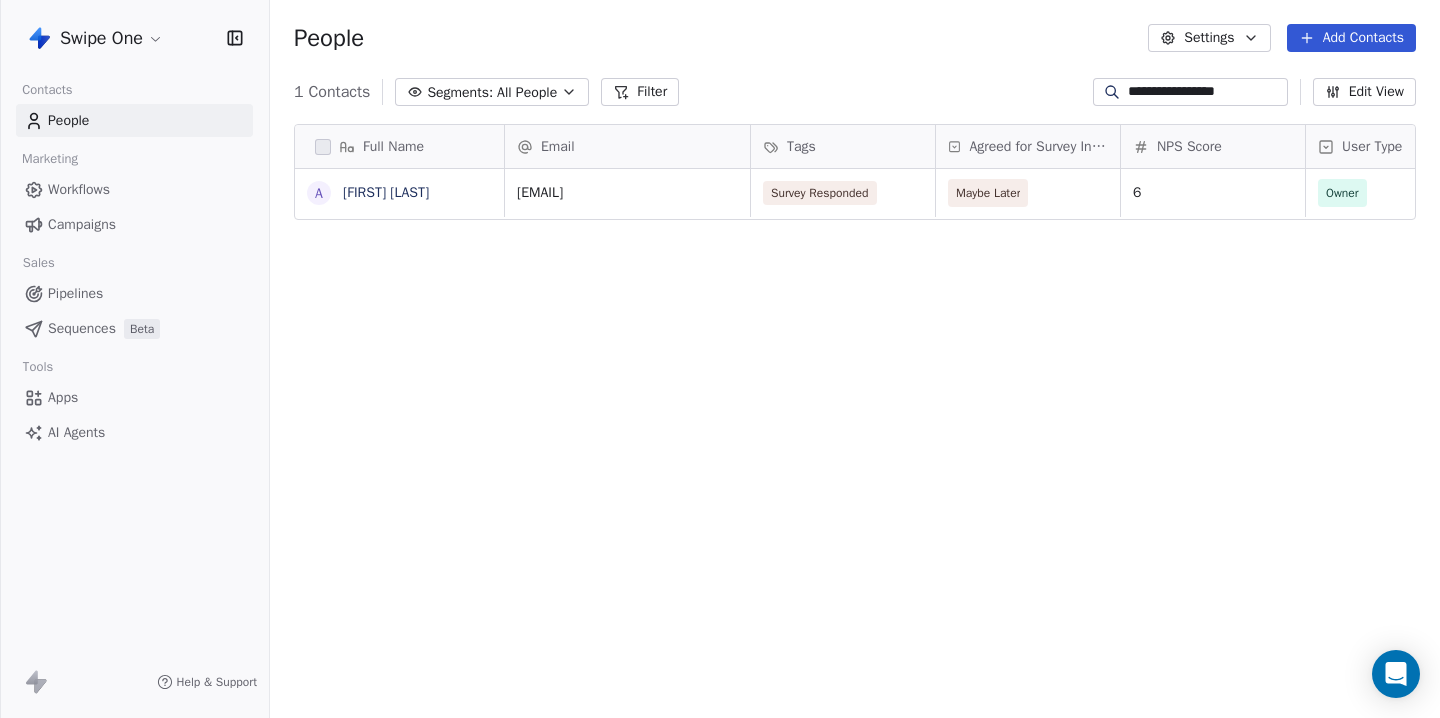 click on "**********" at bounding box center (1206, 92) 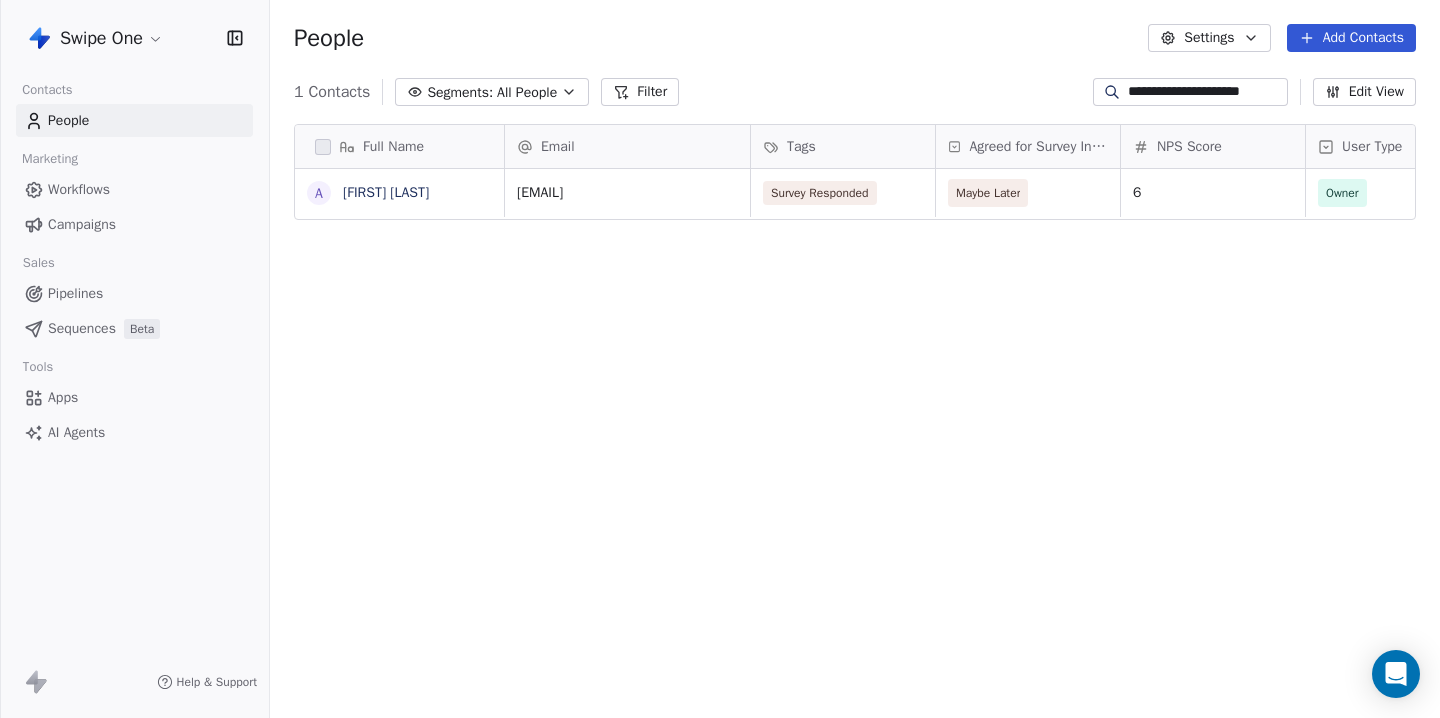 scroll, scrollTop: 0, scrollLeft: 2, axis: horizontal 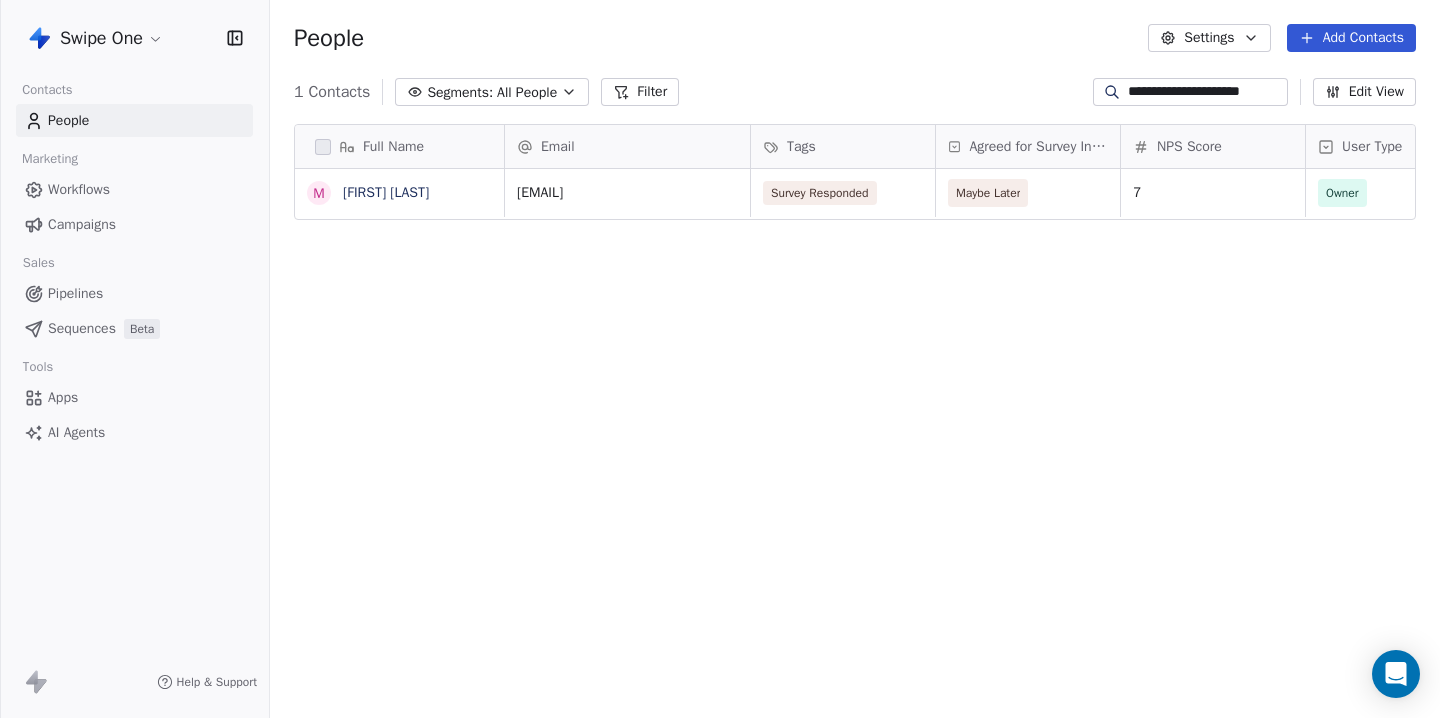 type on "**********" 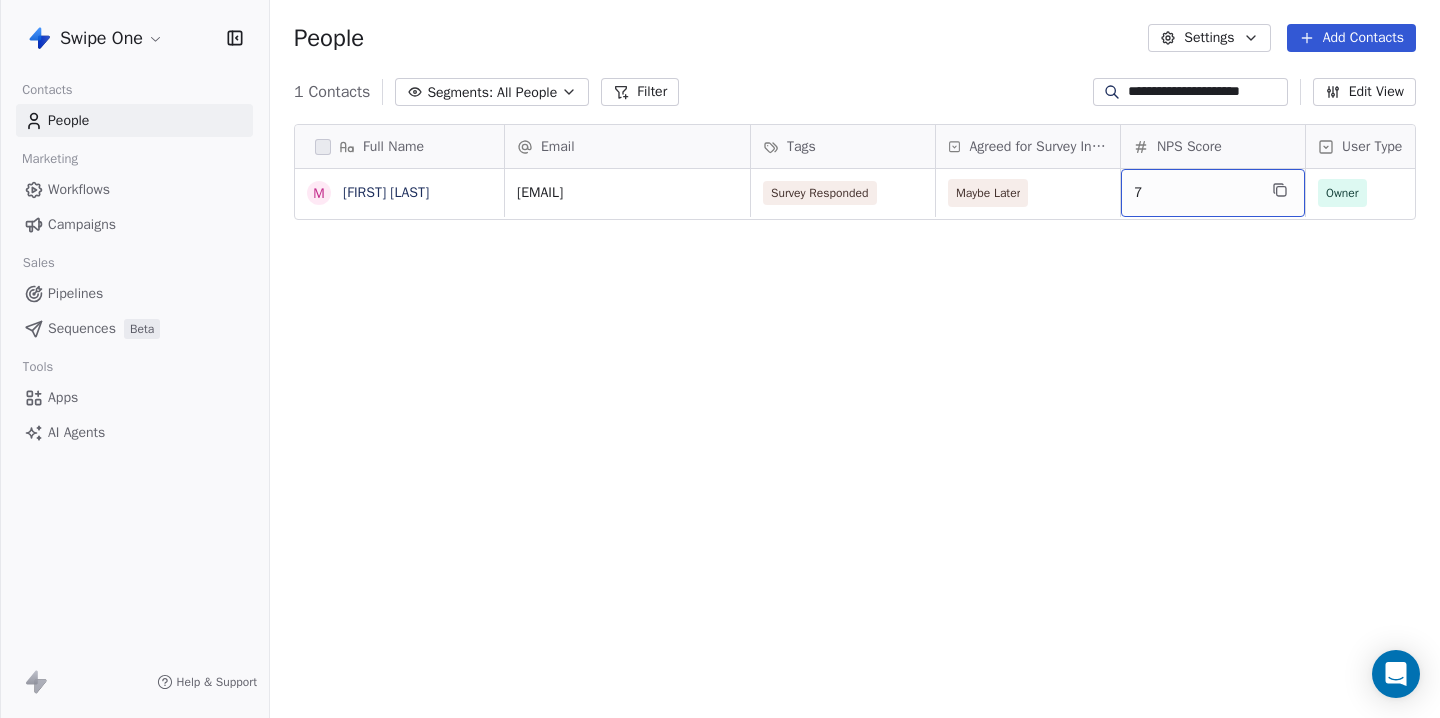 click on "7" at bounding box center (1195, 193) 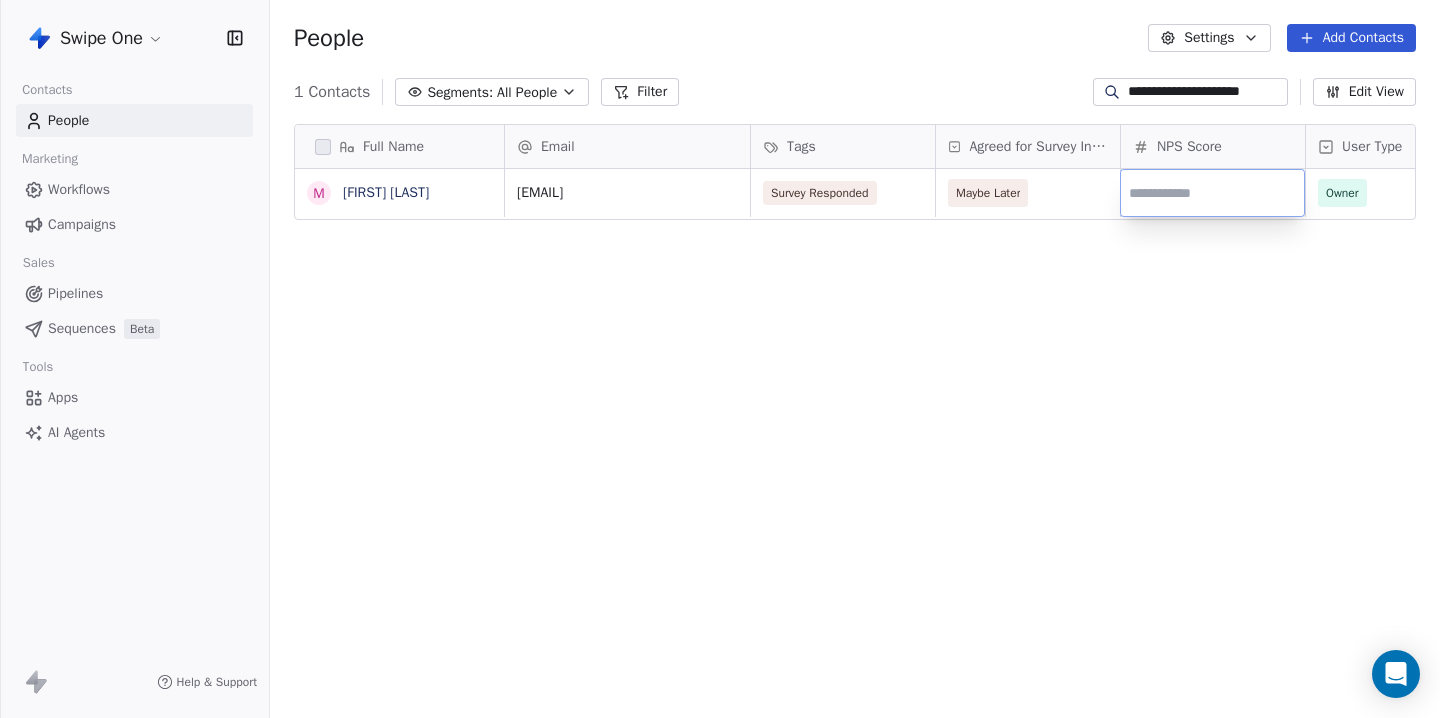 type on "*" 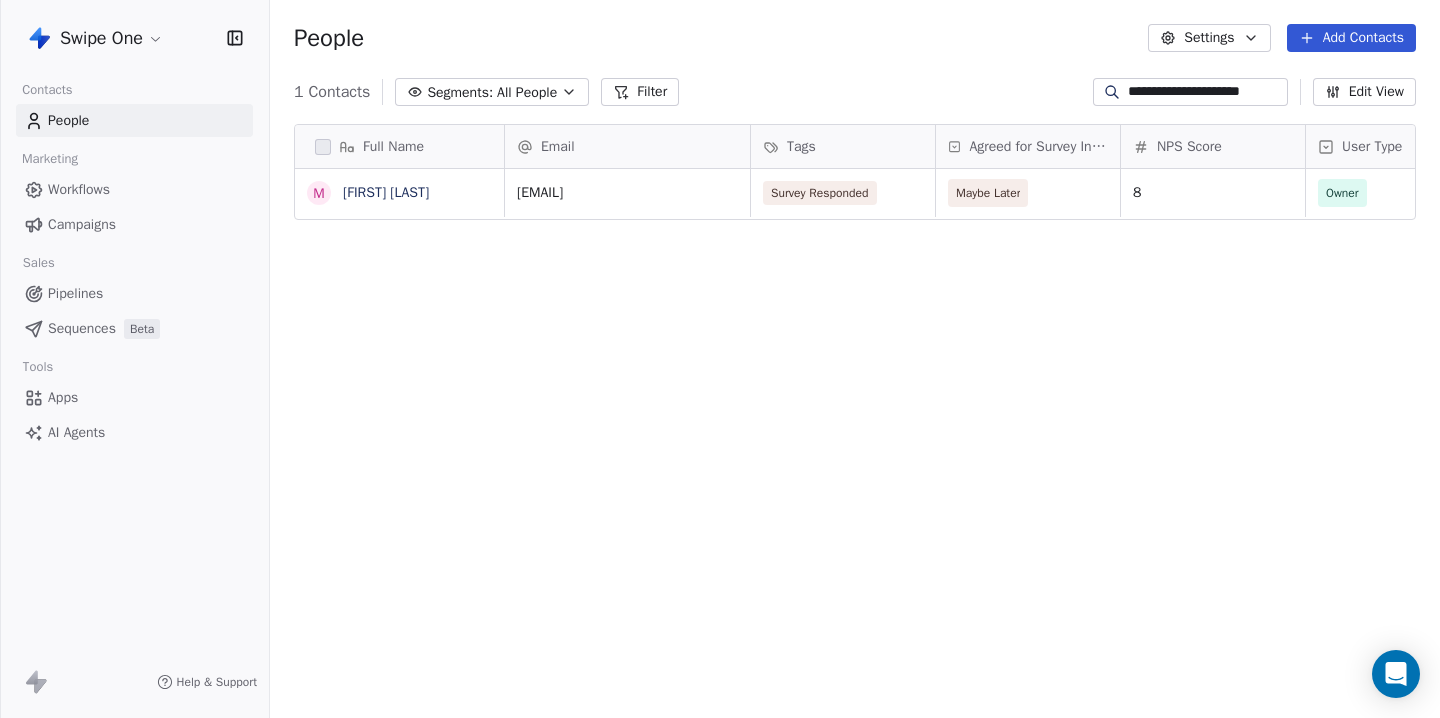 click on "**********" at bounding box center (1206, 92) 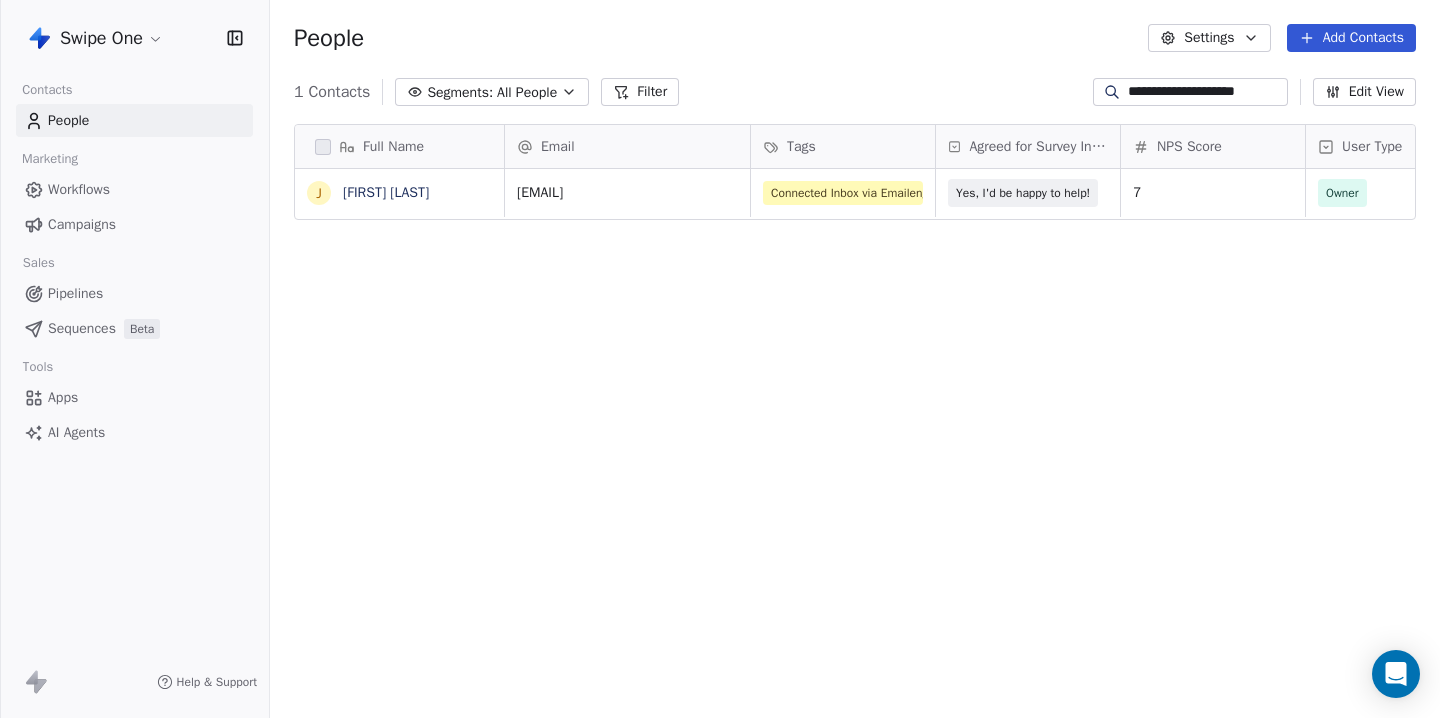 click on "**********" at bounding box center [1206, 92] 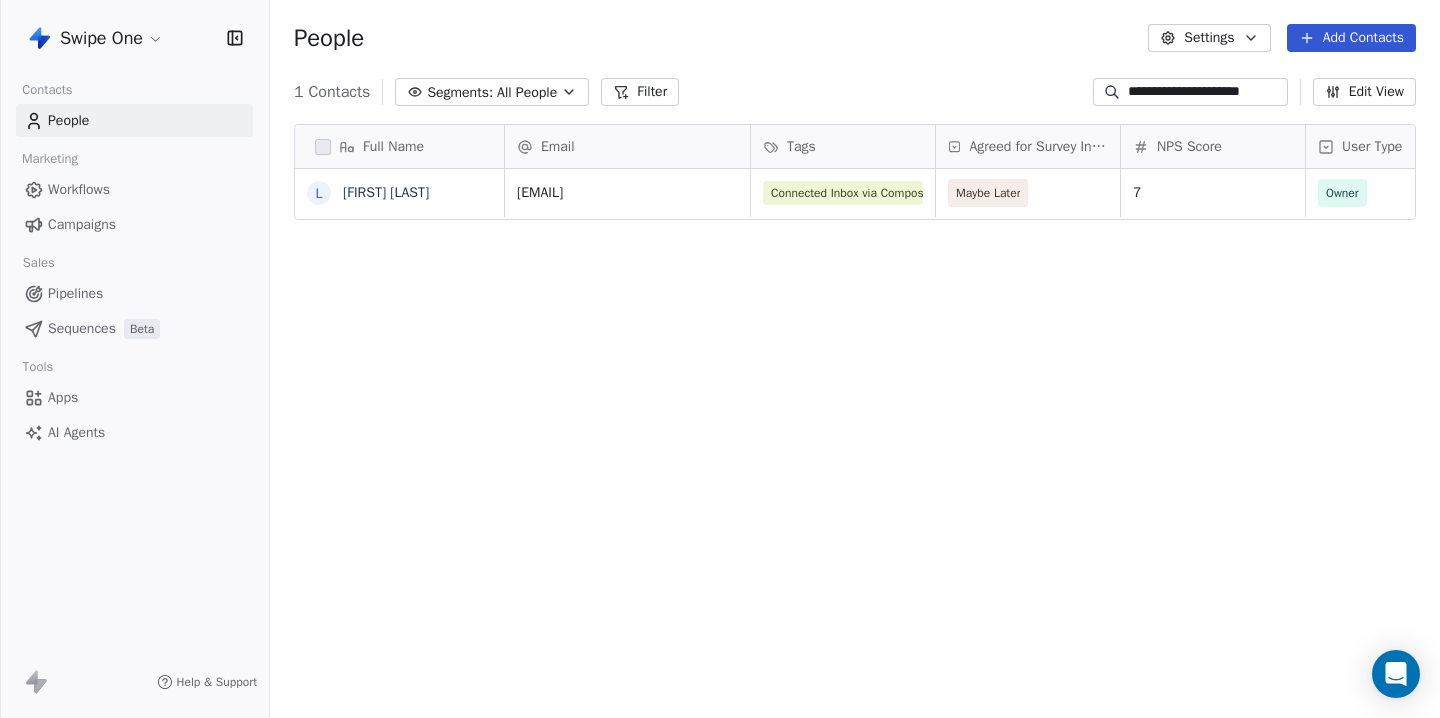 type on "**********" 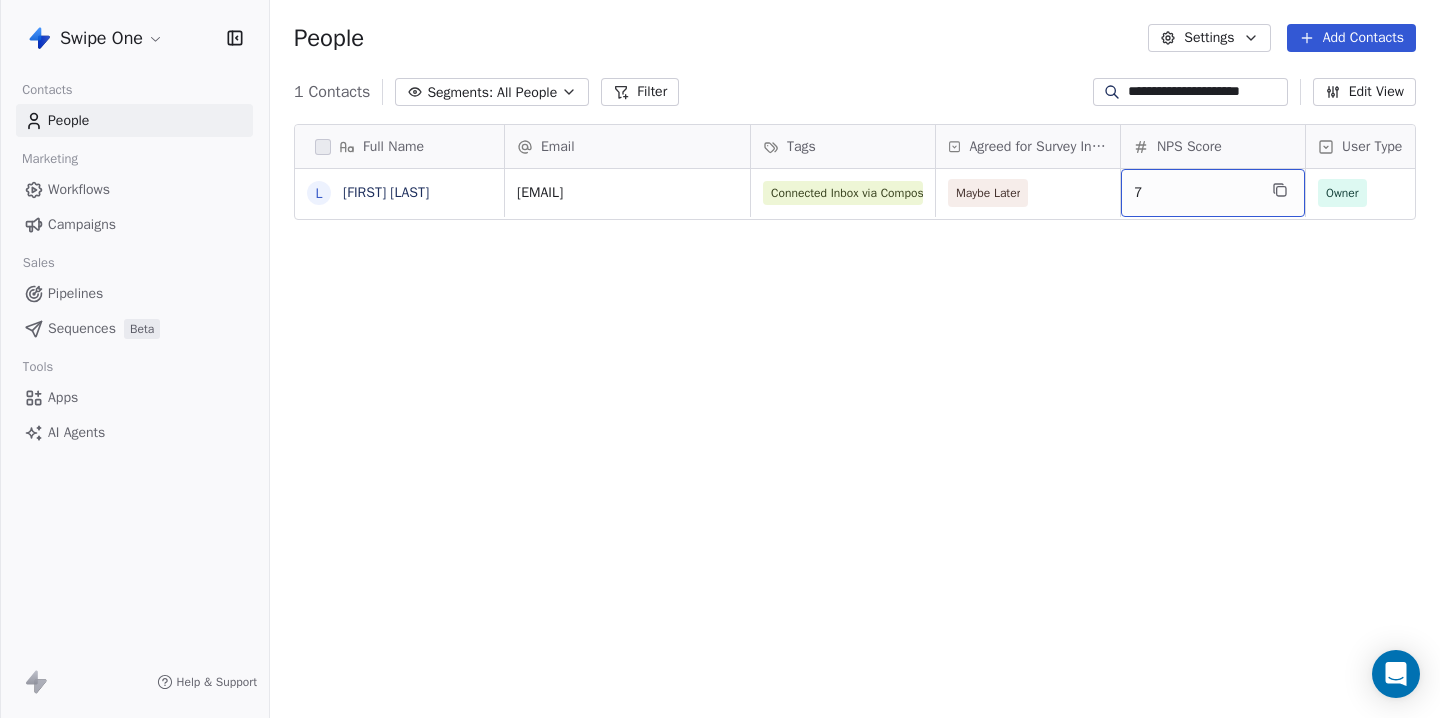 click on "7" at bounding box center [1195, 193] 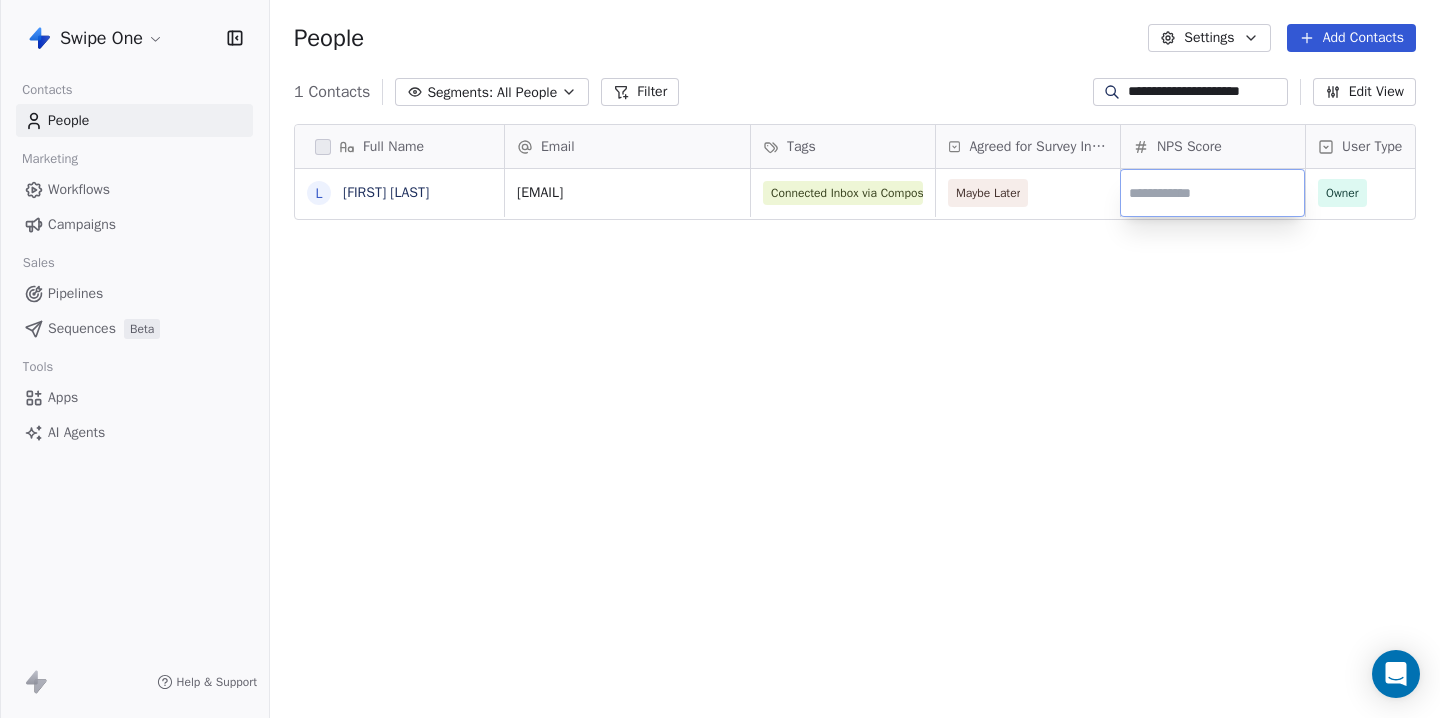 type on "**" 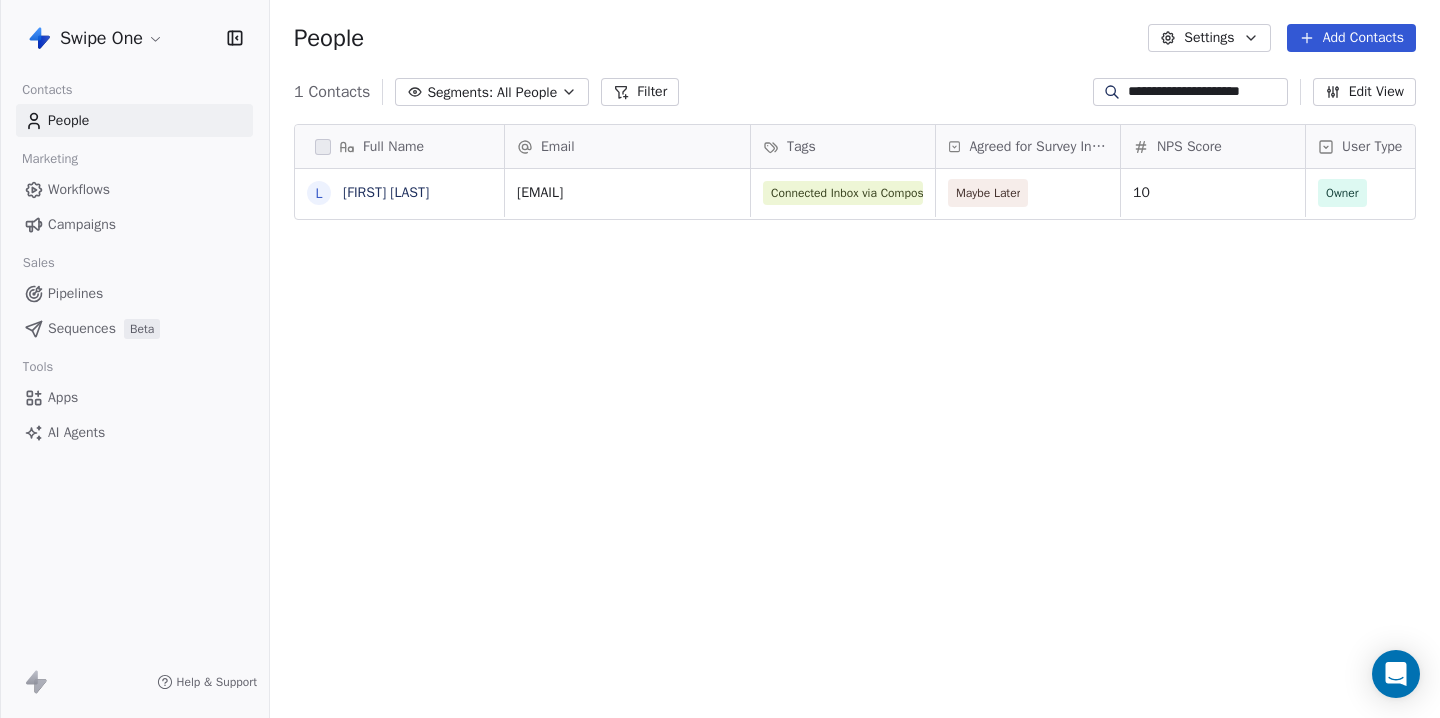 click on "**********" at bounding box center (720, 359) 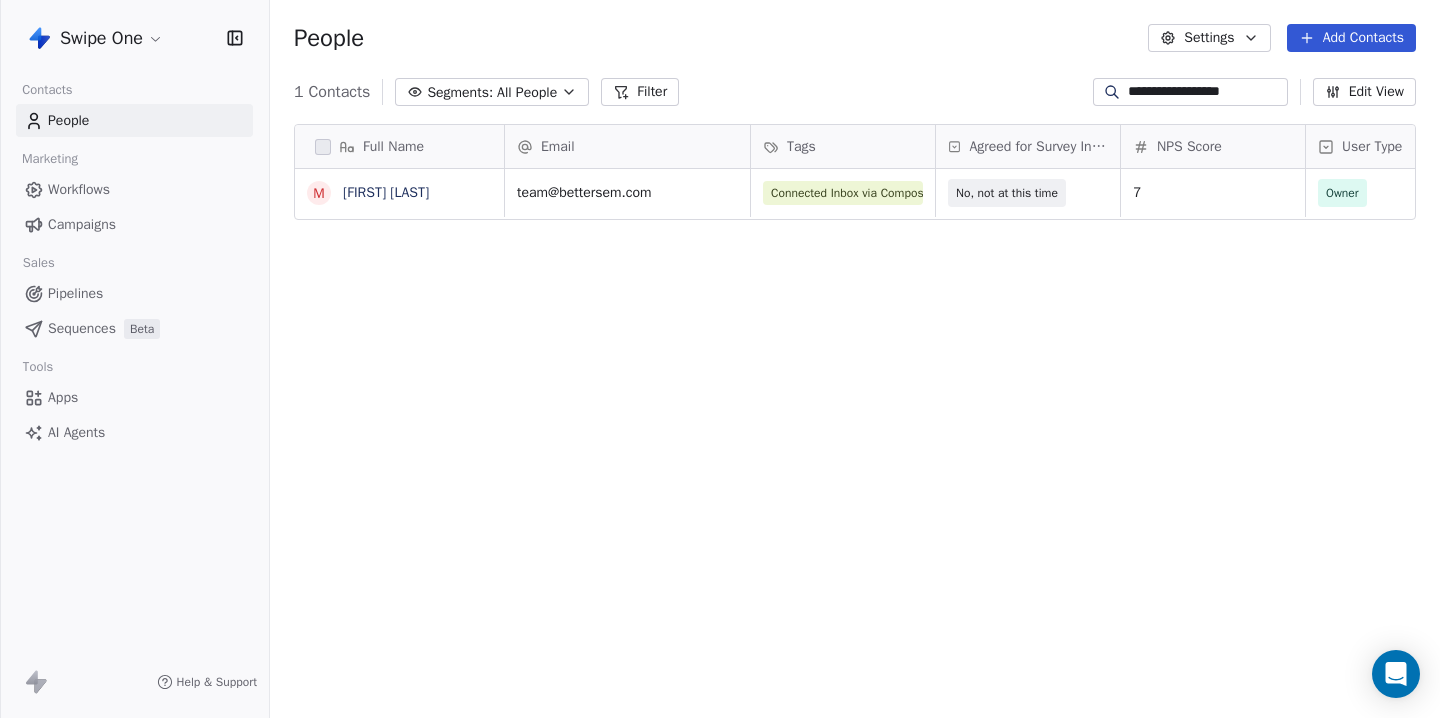 type on "**********" 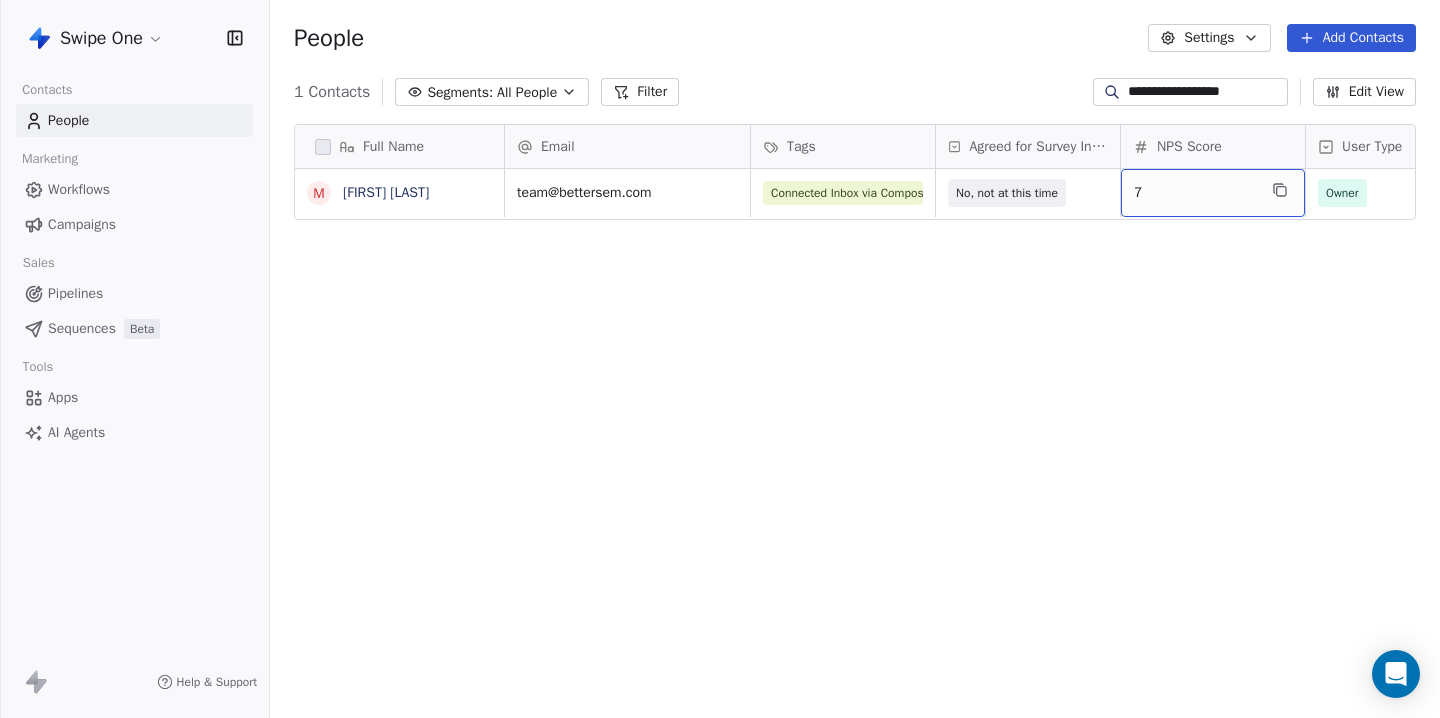 click on "7" at bounding box center (1195, 193) 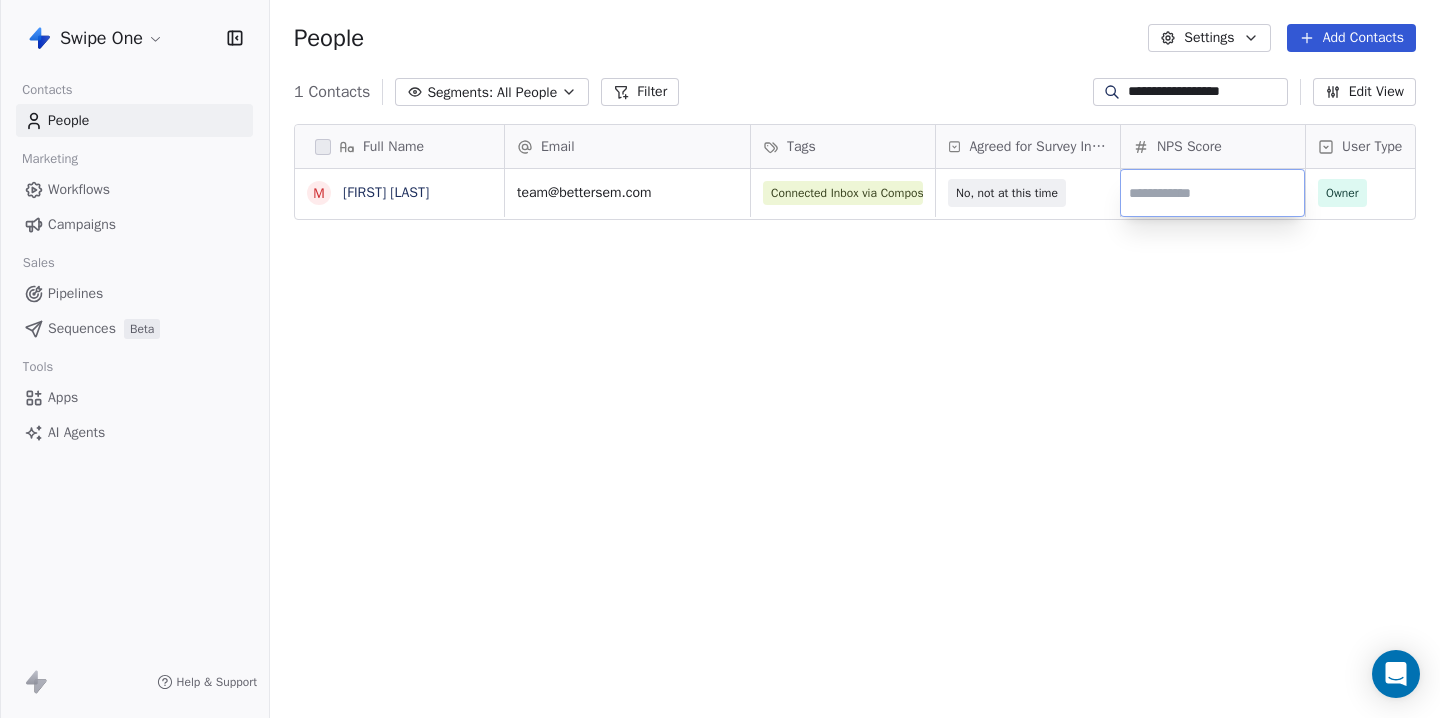 type on "*" 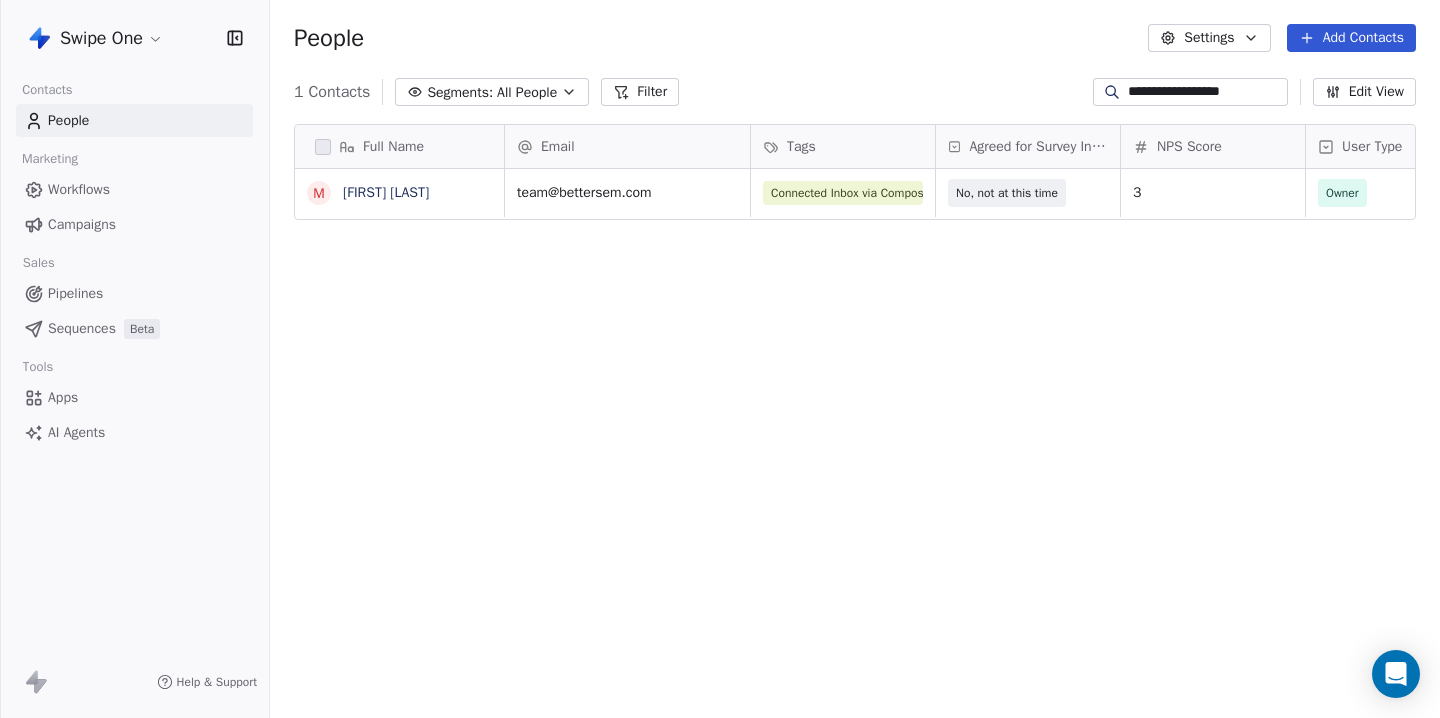 click on "**********" at bounding box center [720, 359] 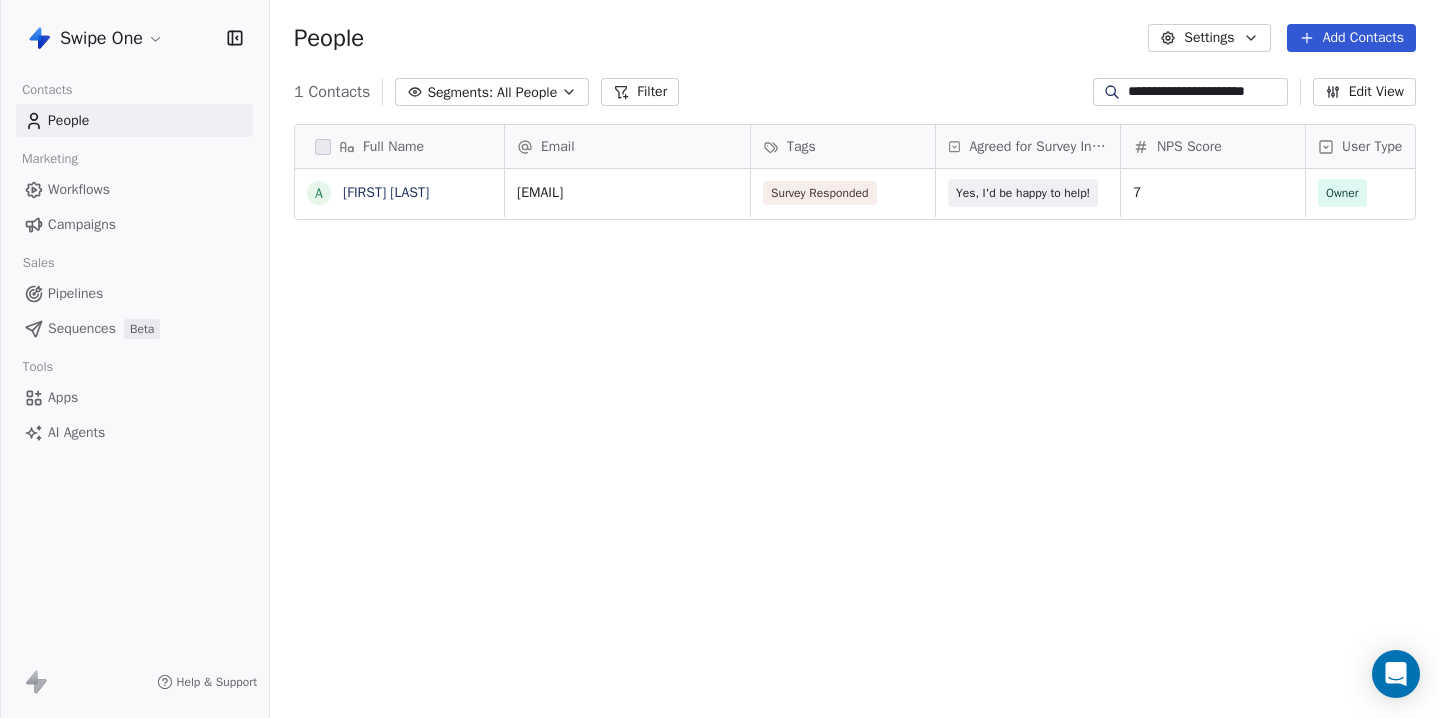 click on "**********" at bounding box center (1206, 92) 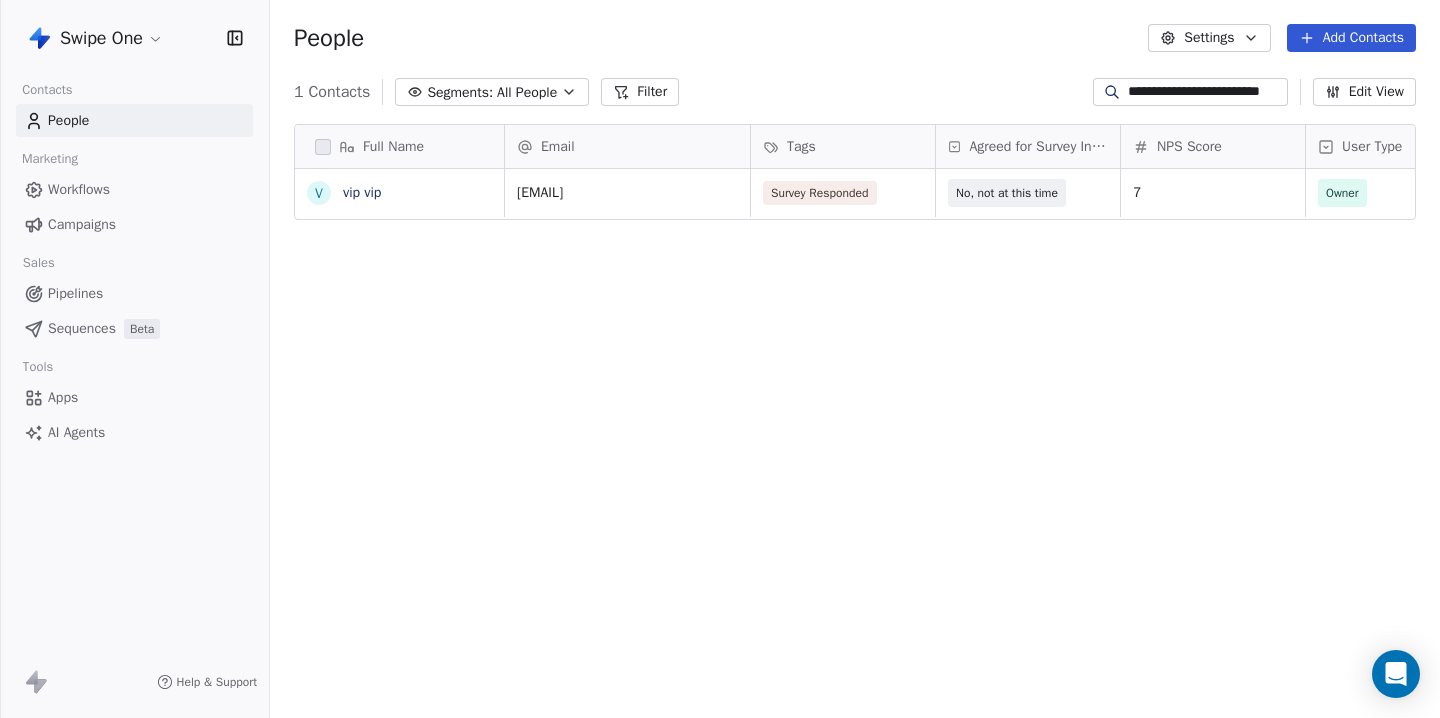 type on "**********" 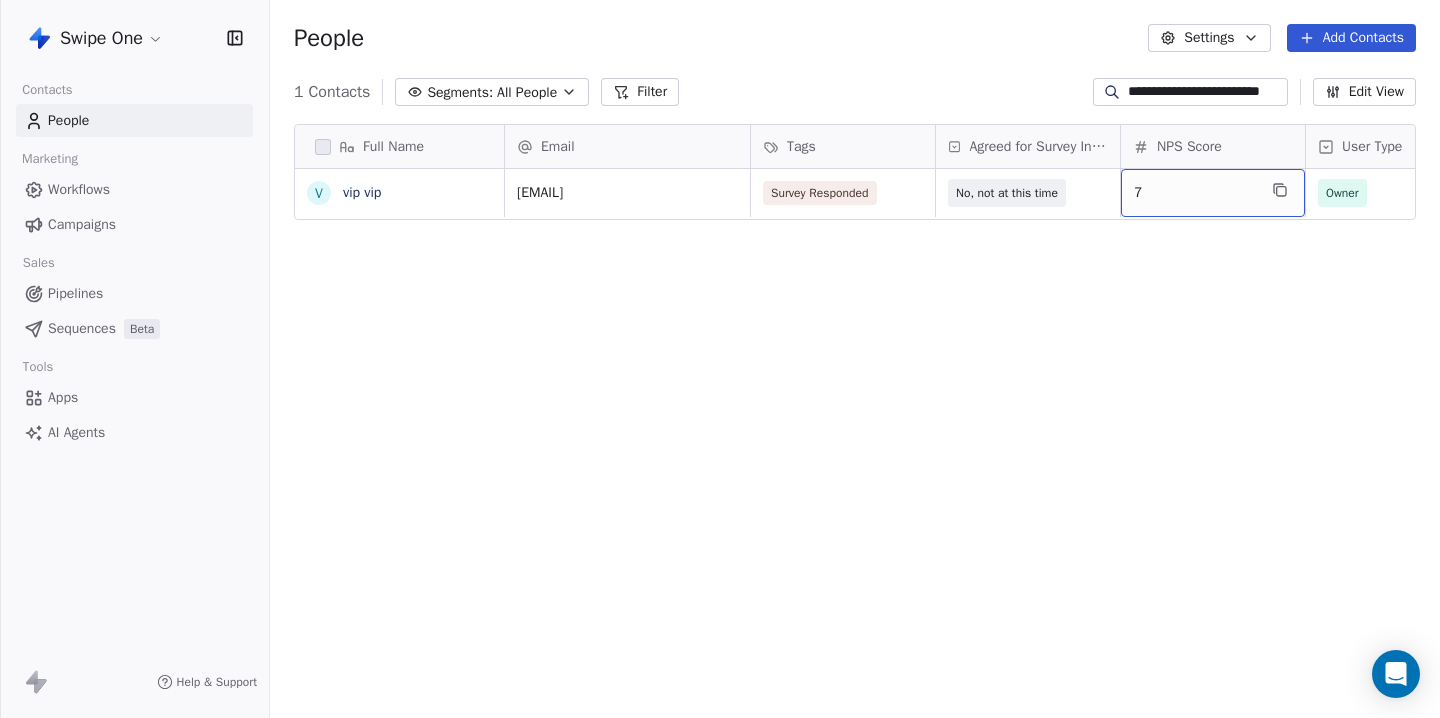 click on "7" at bounding box center (1195, 193) 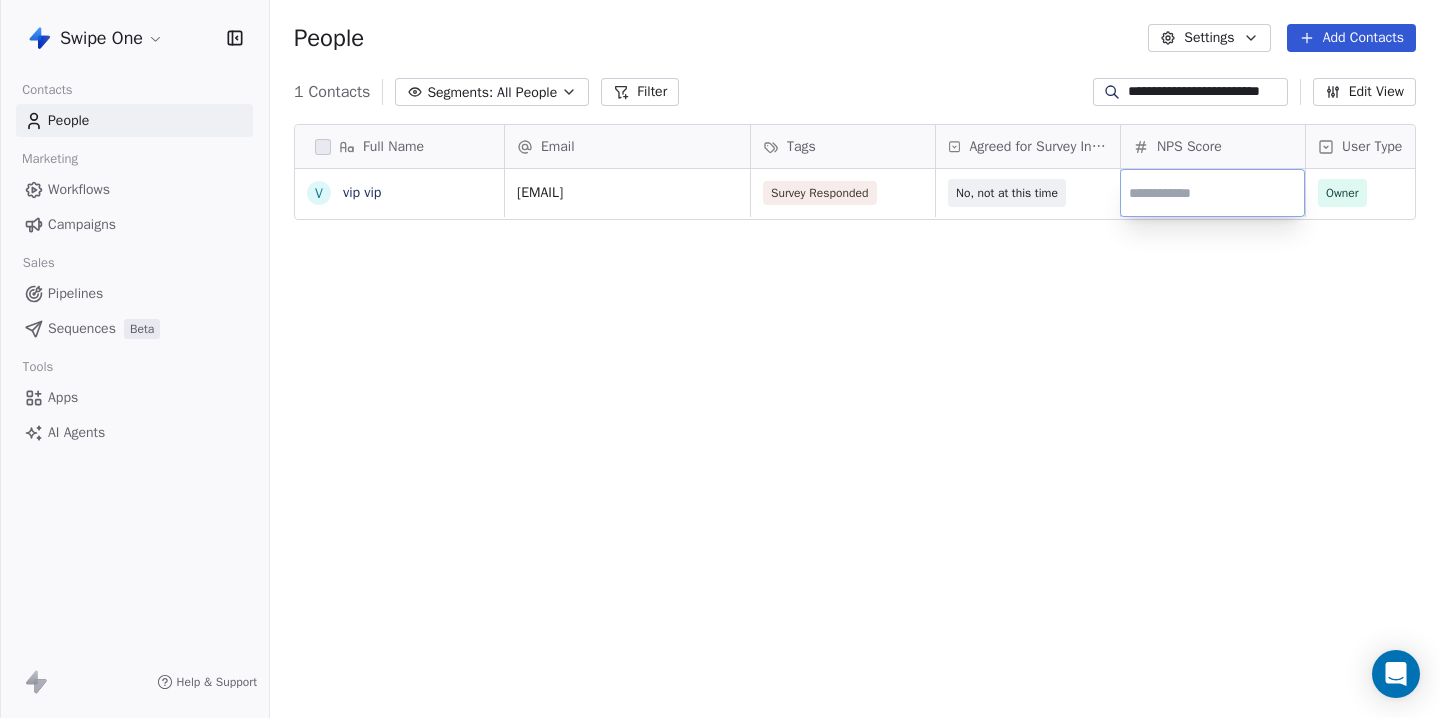 type on "**" 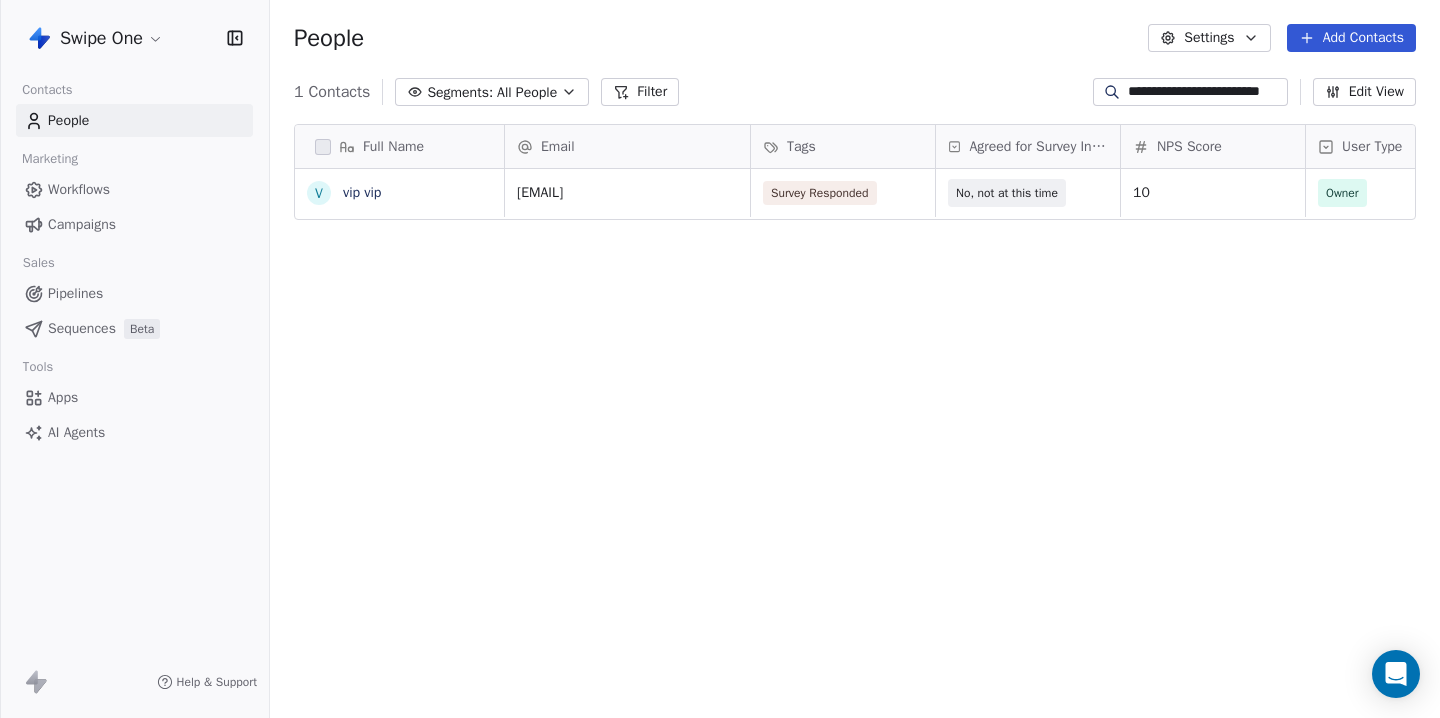 click on "**********" at bounding box center [1206, 92] 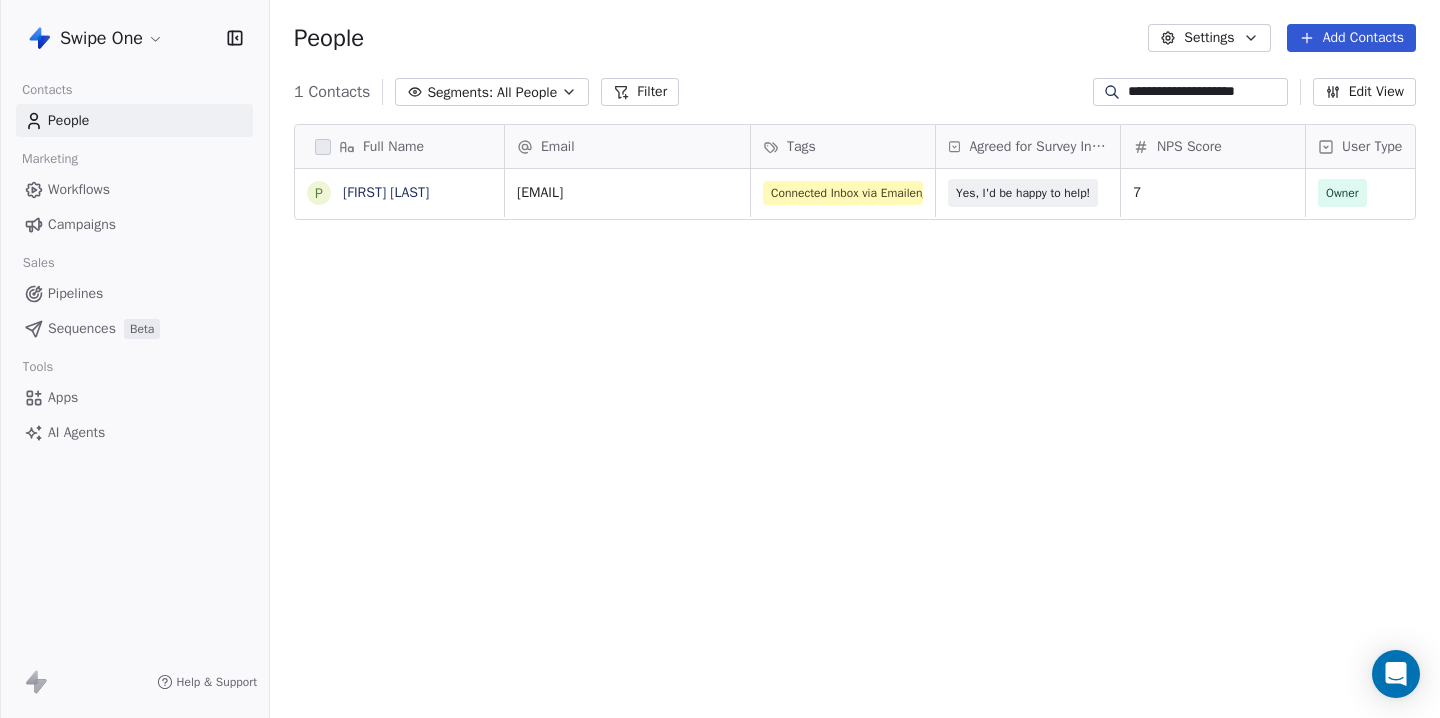 type on "**********" 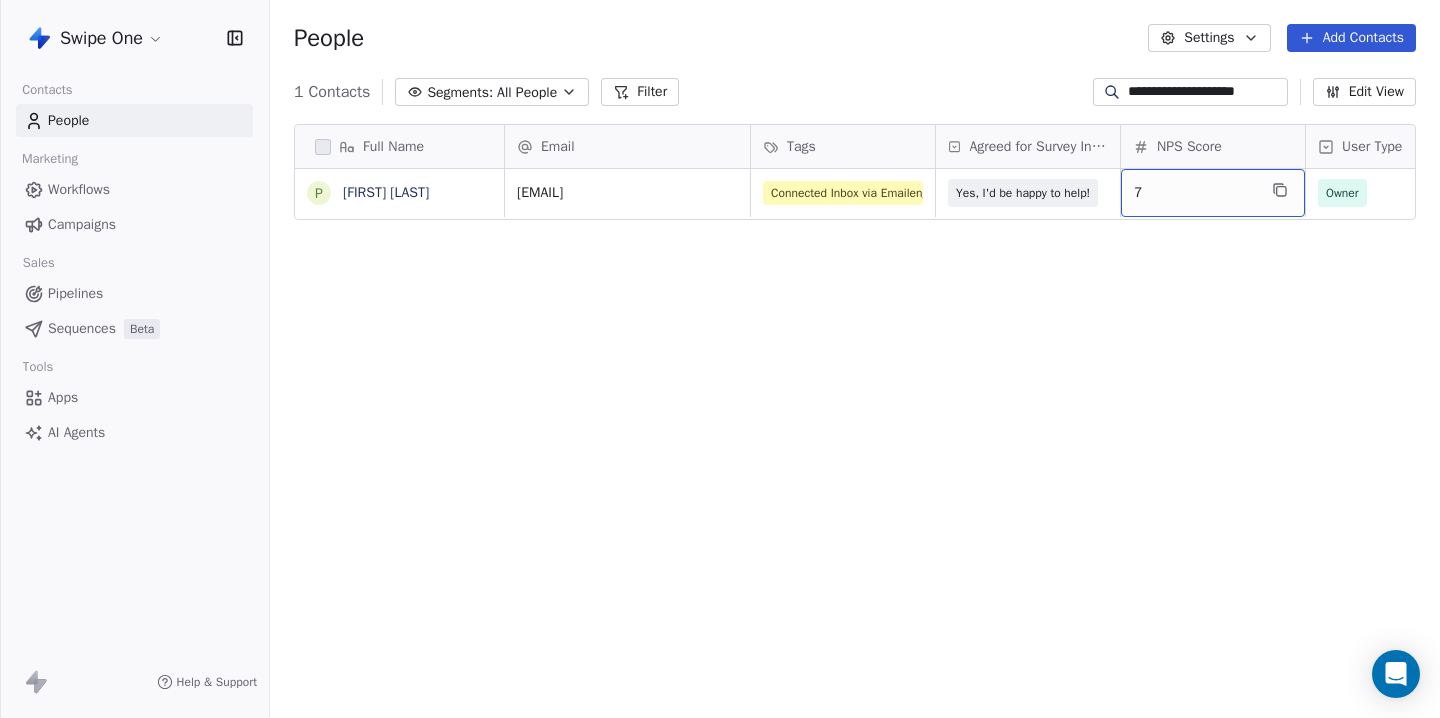 click on "7" at bounding box center [1195, 193] 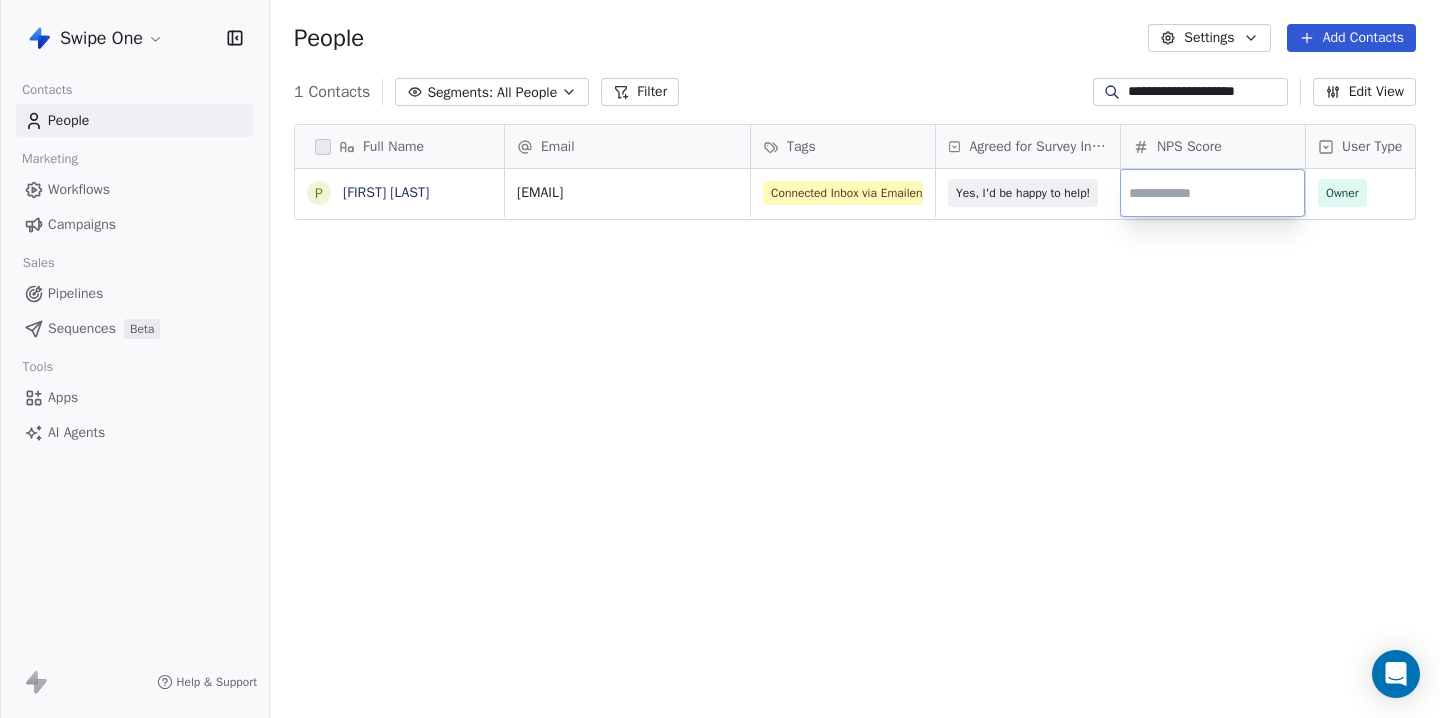 type on "*" 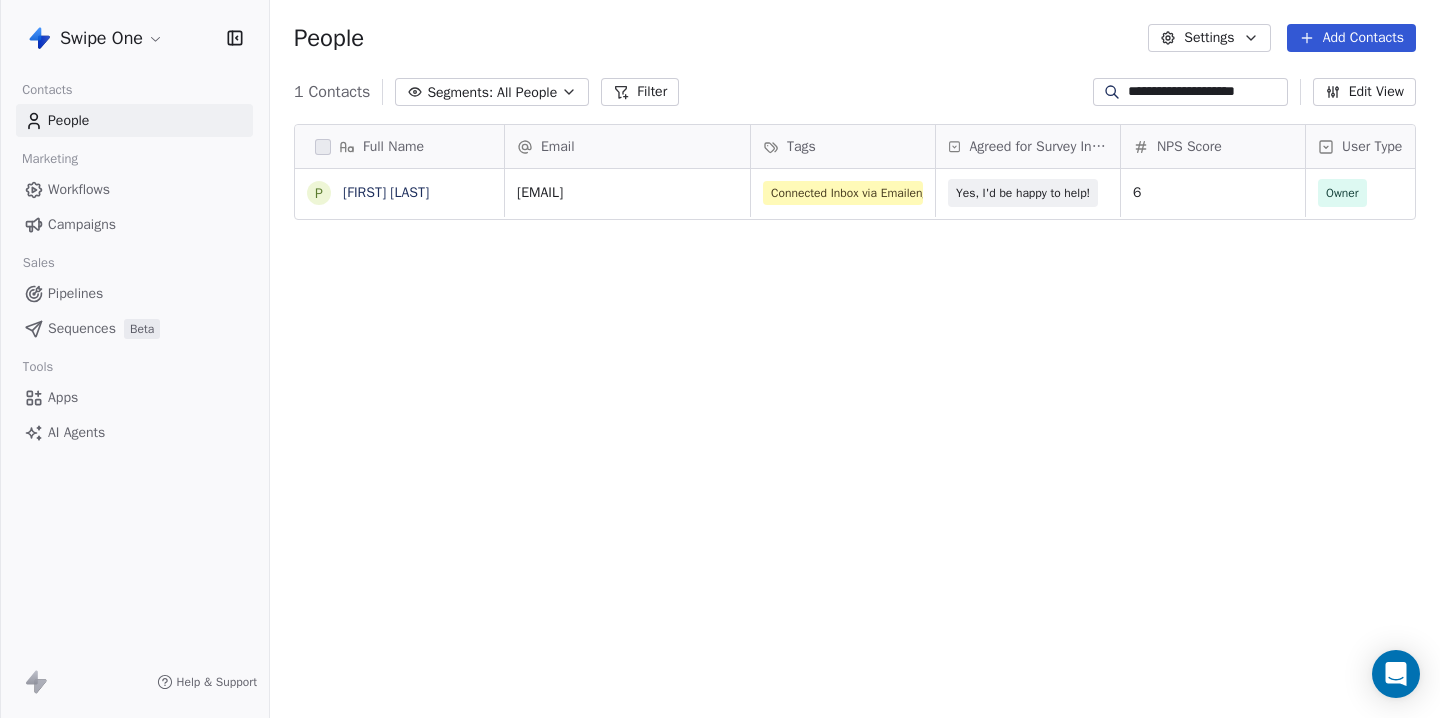 click on "**********" at bounding box center (720, 359) 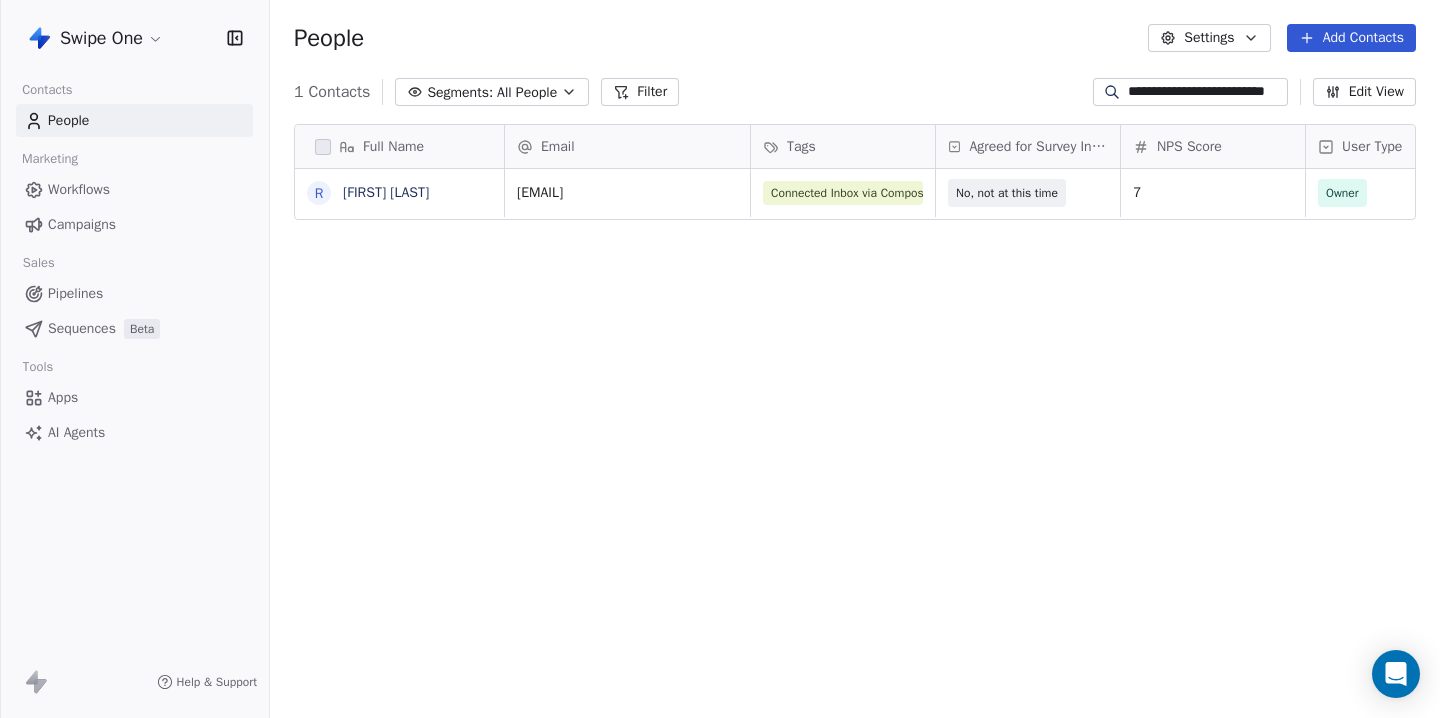 type on "**********" 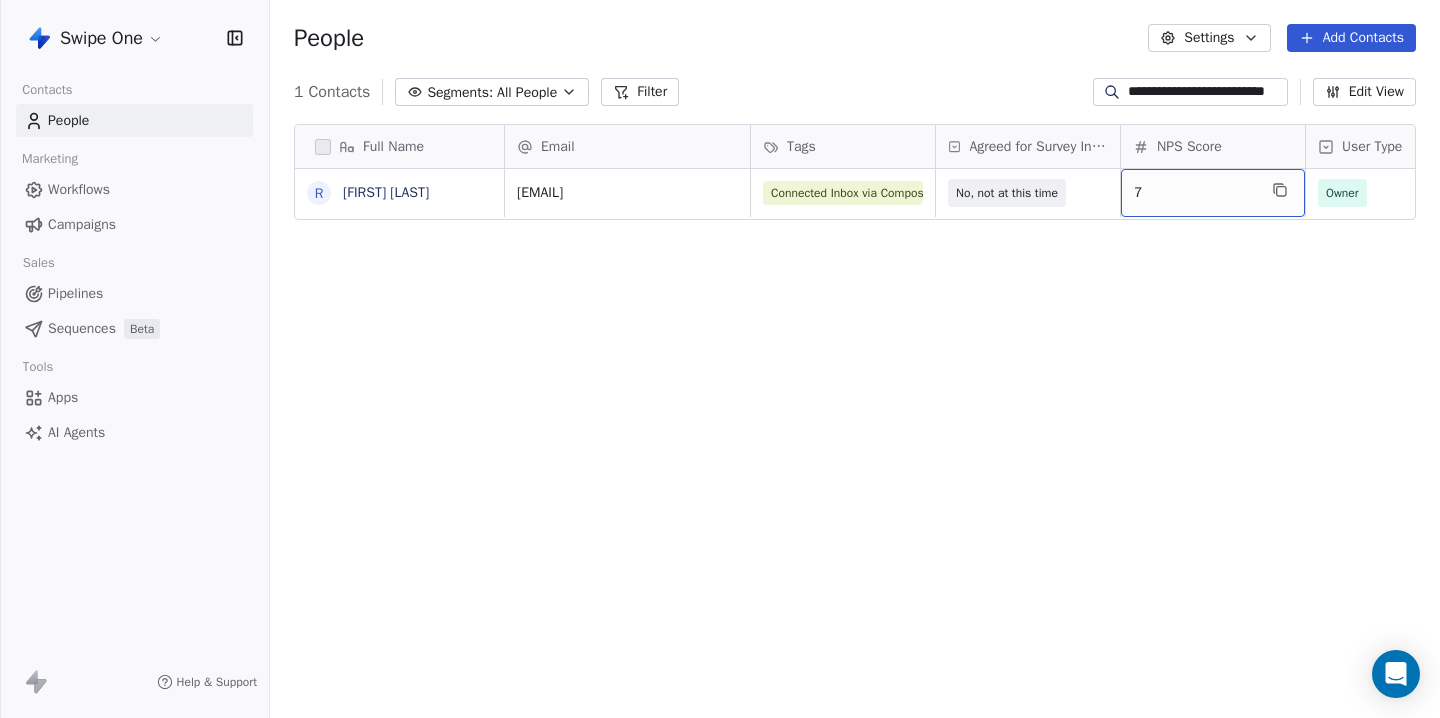 click on "7" at bounding box center (1195, 193) 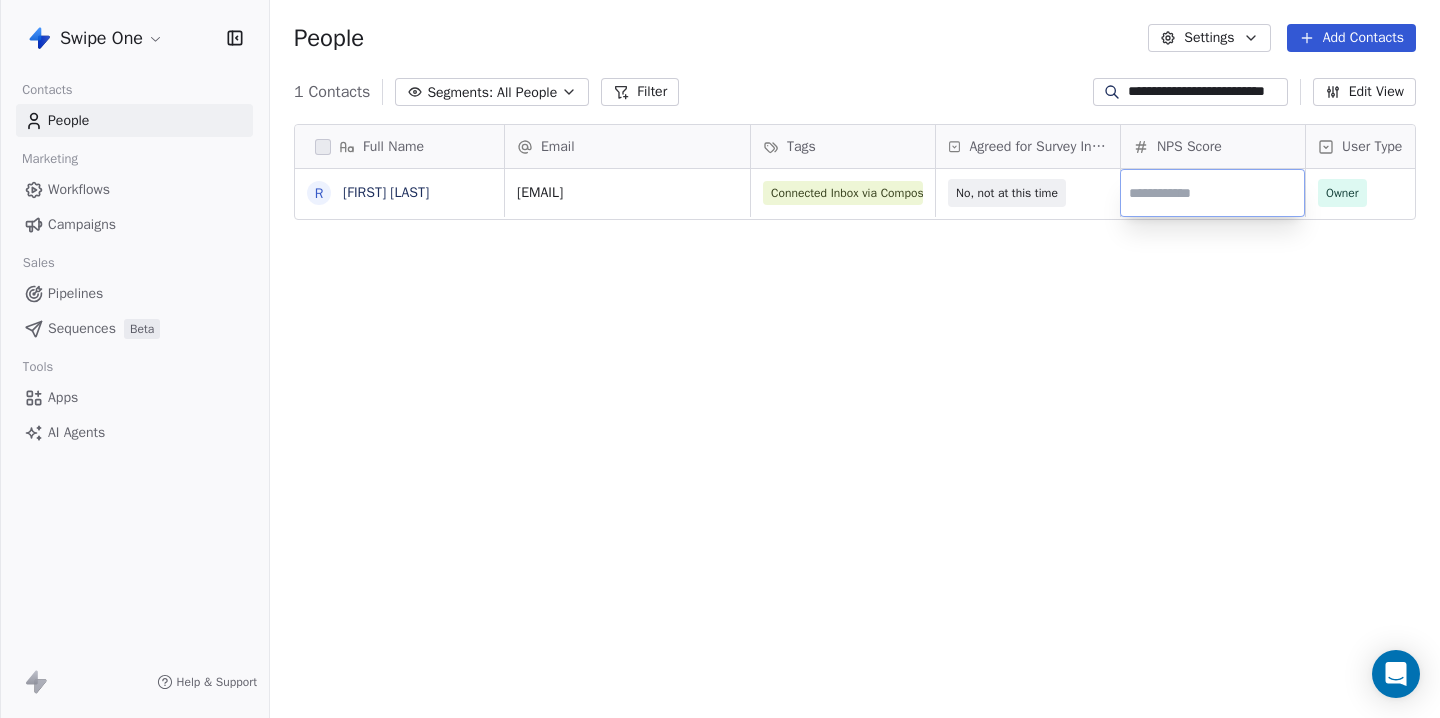 type on "*" 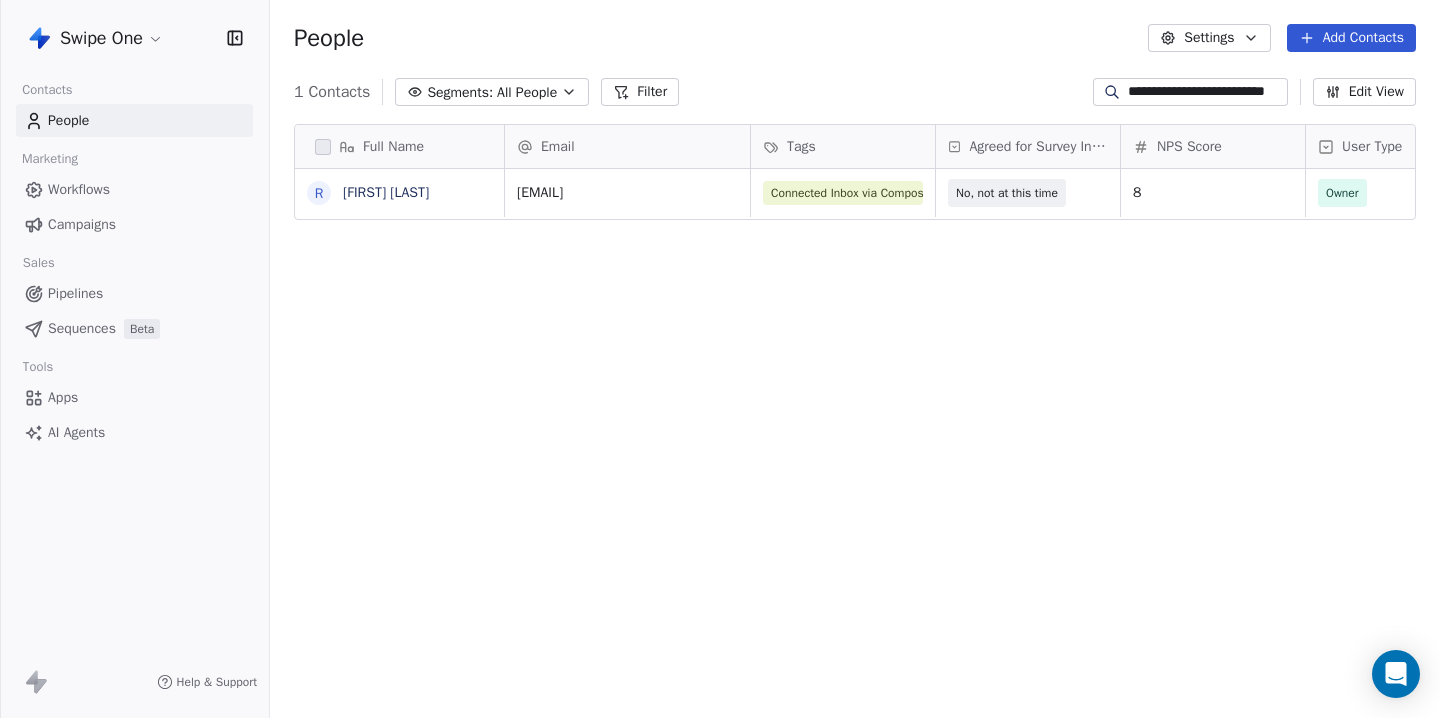 click on "**********" at bounding box center (720, 359) 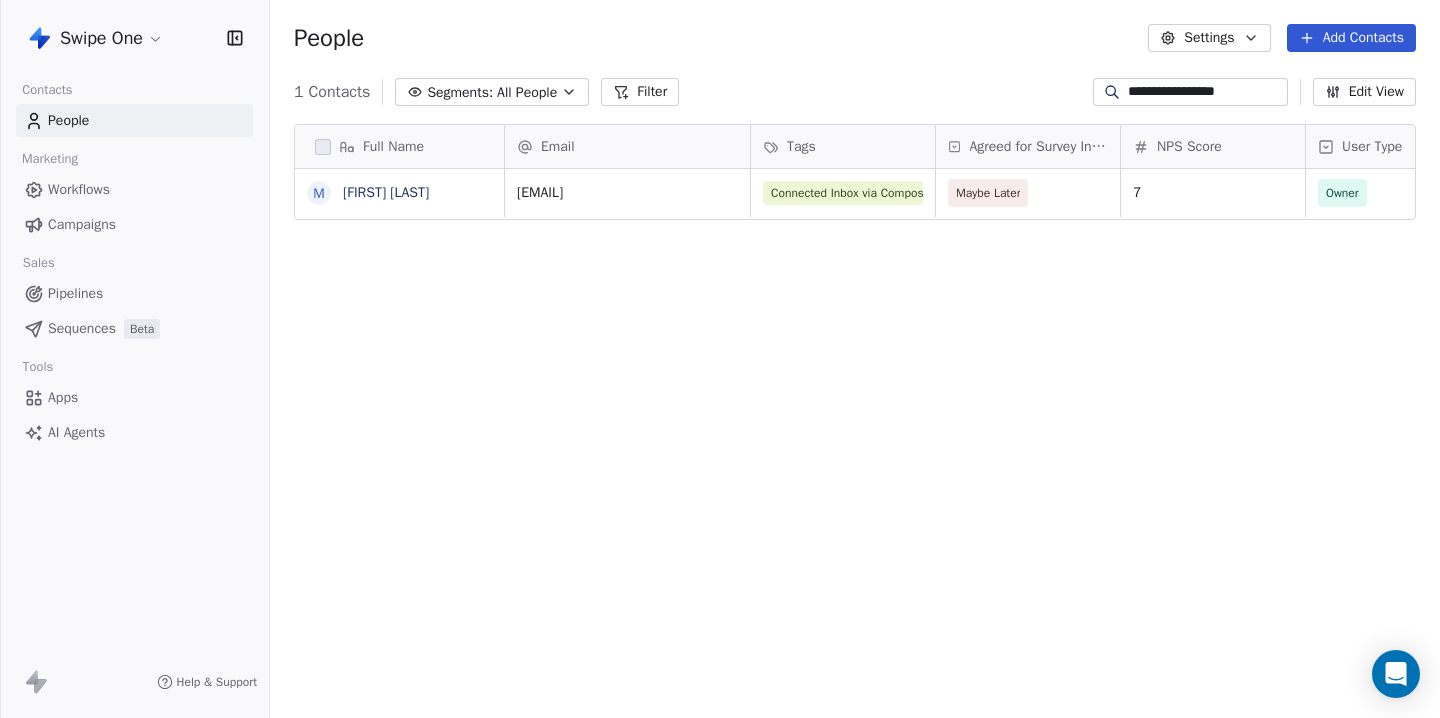 type on "**********" 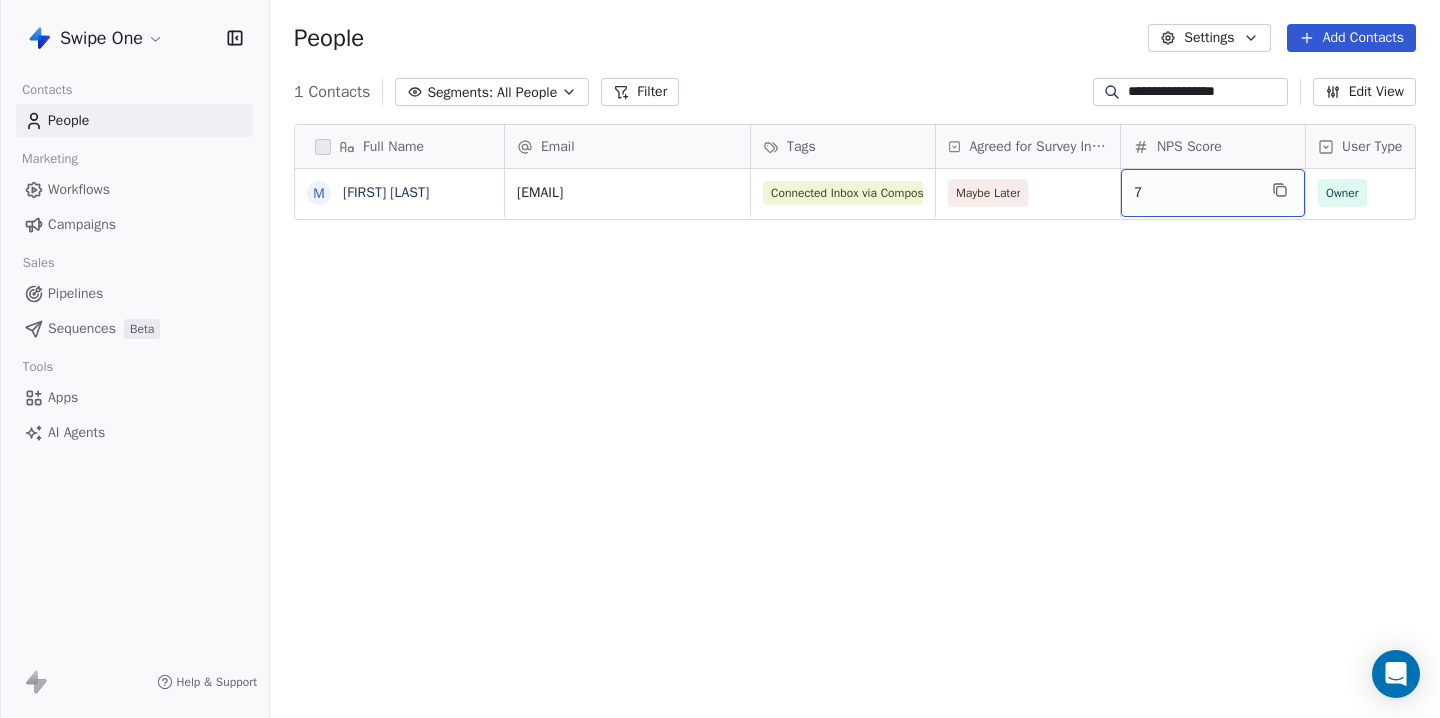 click on "7" at bounding box center [1195, 193] 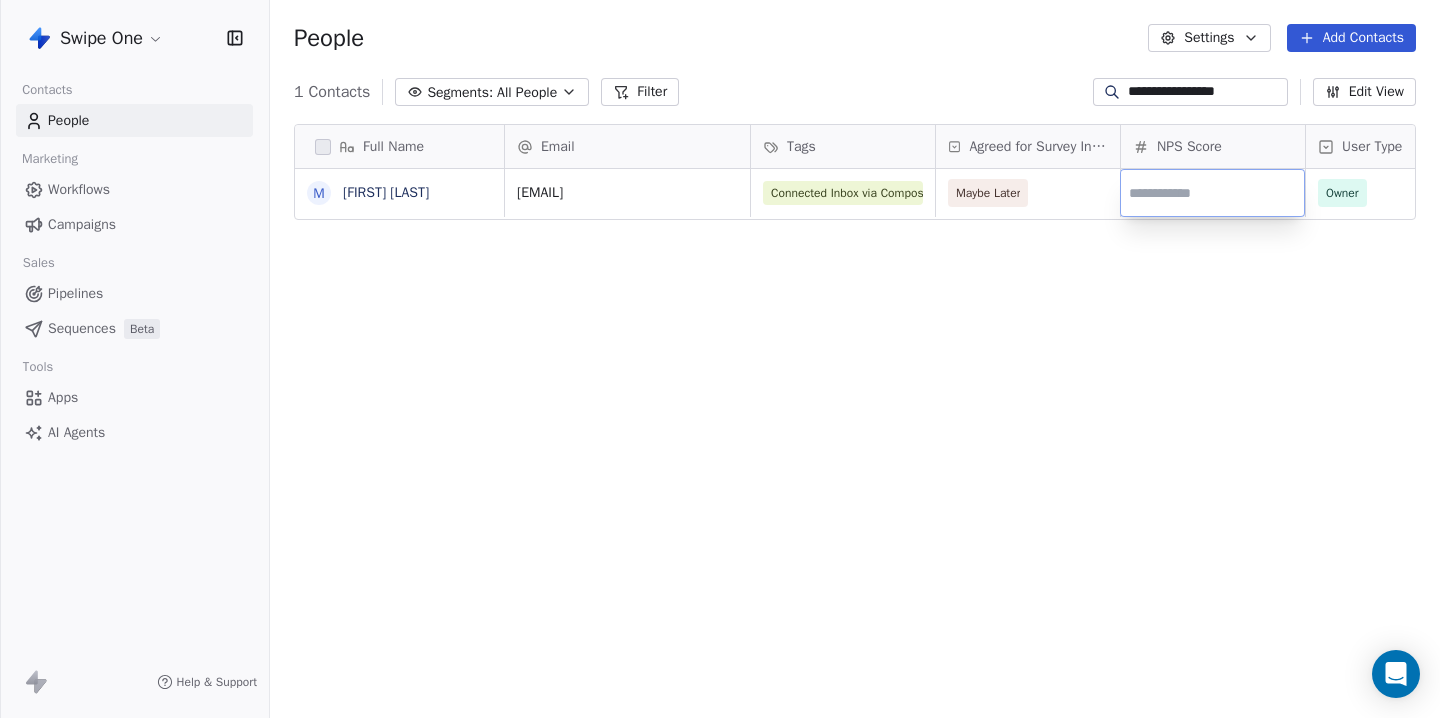 type on "*" 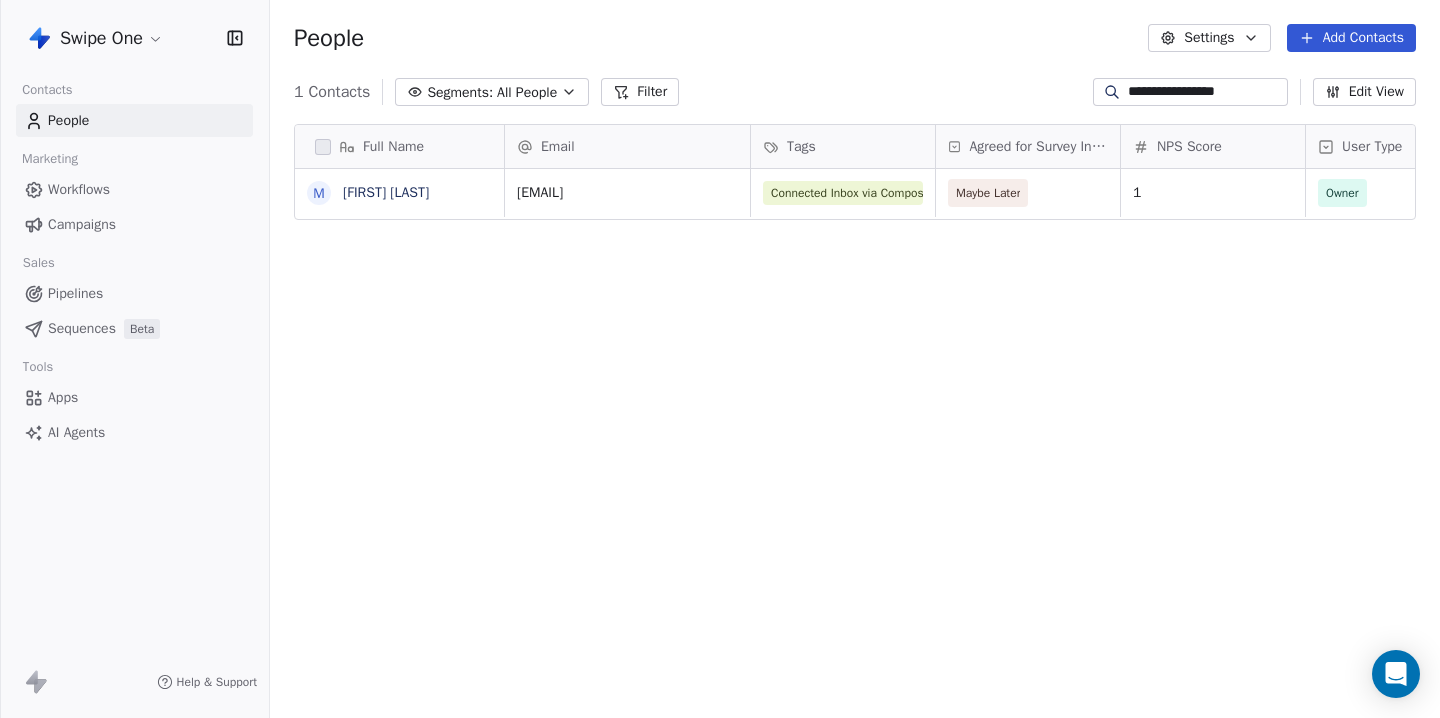 click on "**********" at bounding box center [1206, 92] 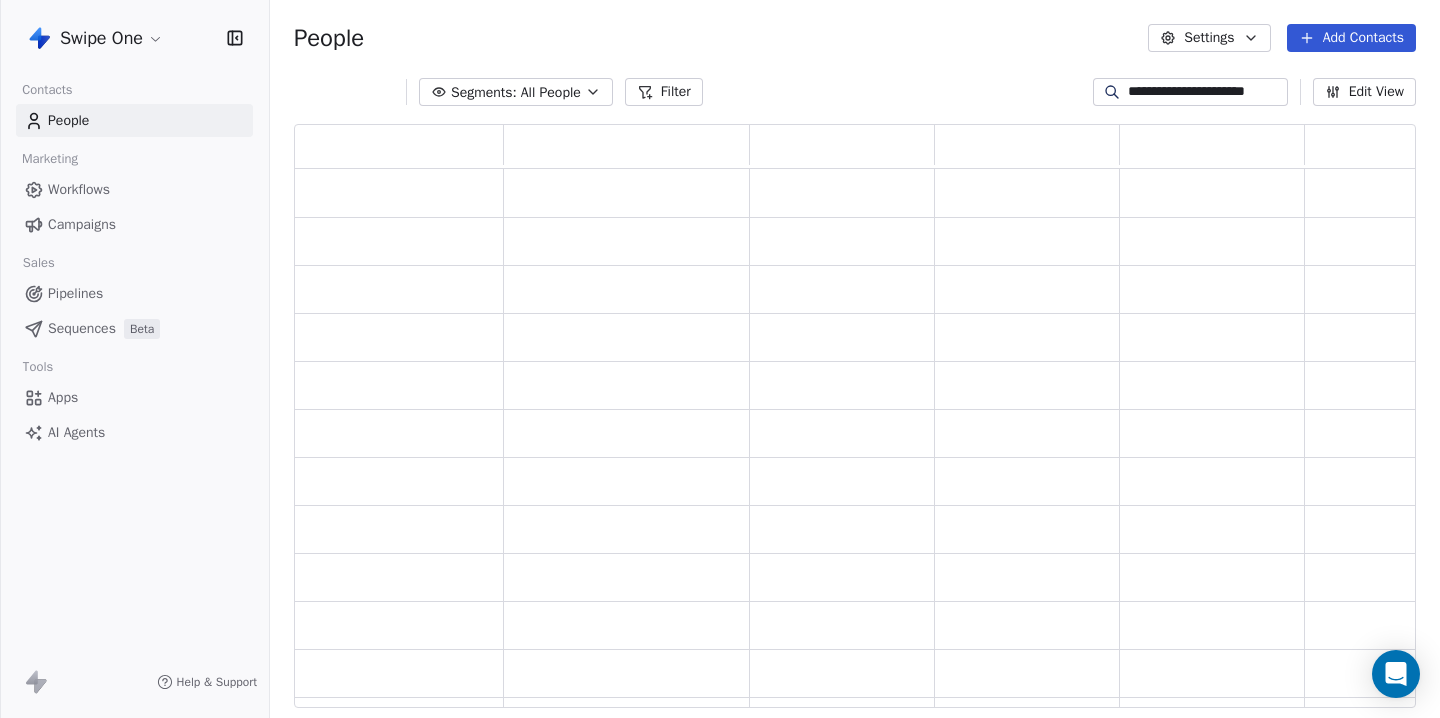 scroll, scrollTop: 1, scrollLeft: 1, axis: both 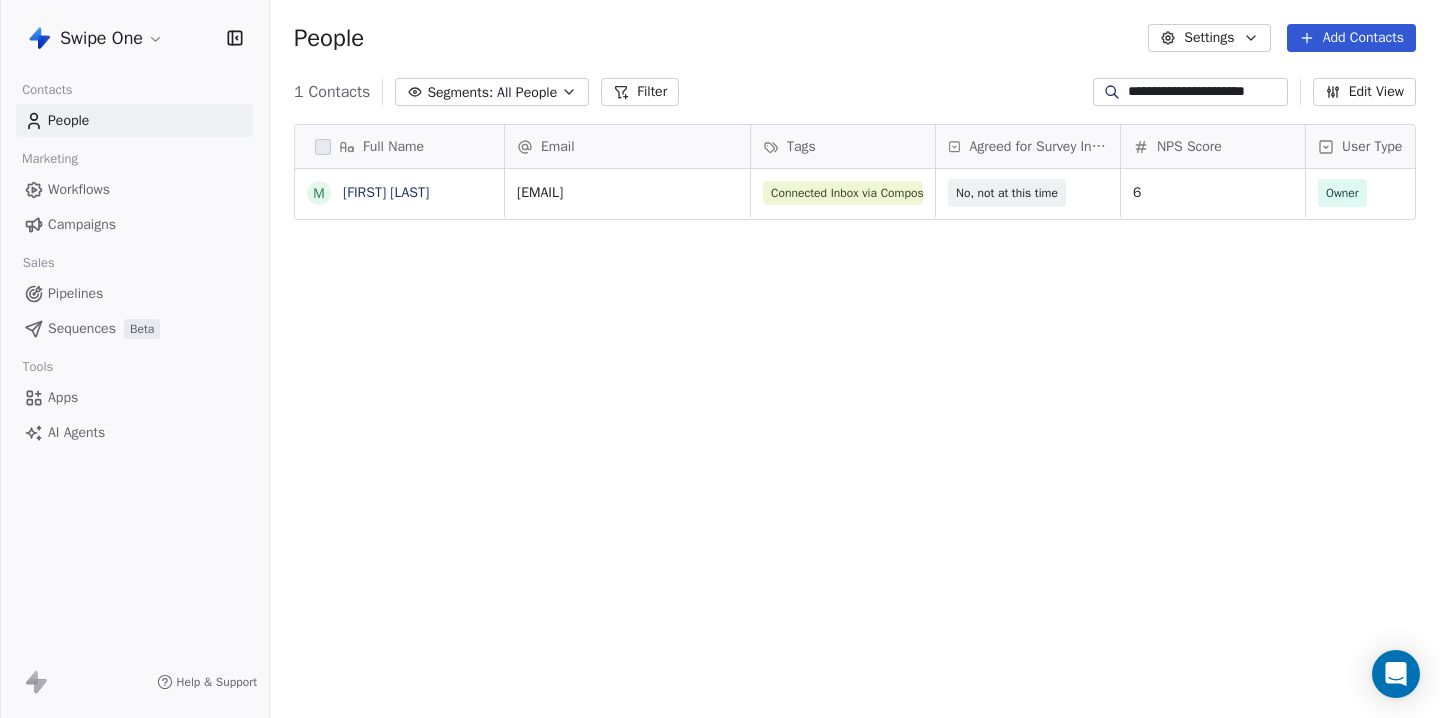 type on "**********" 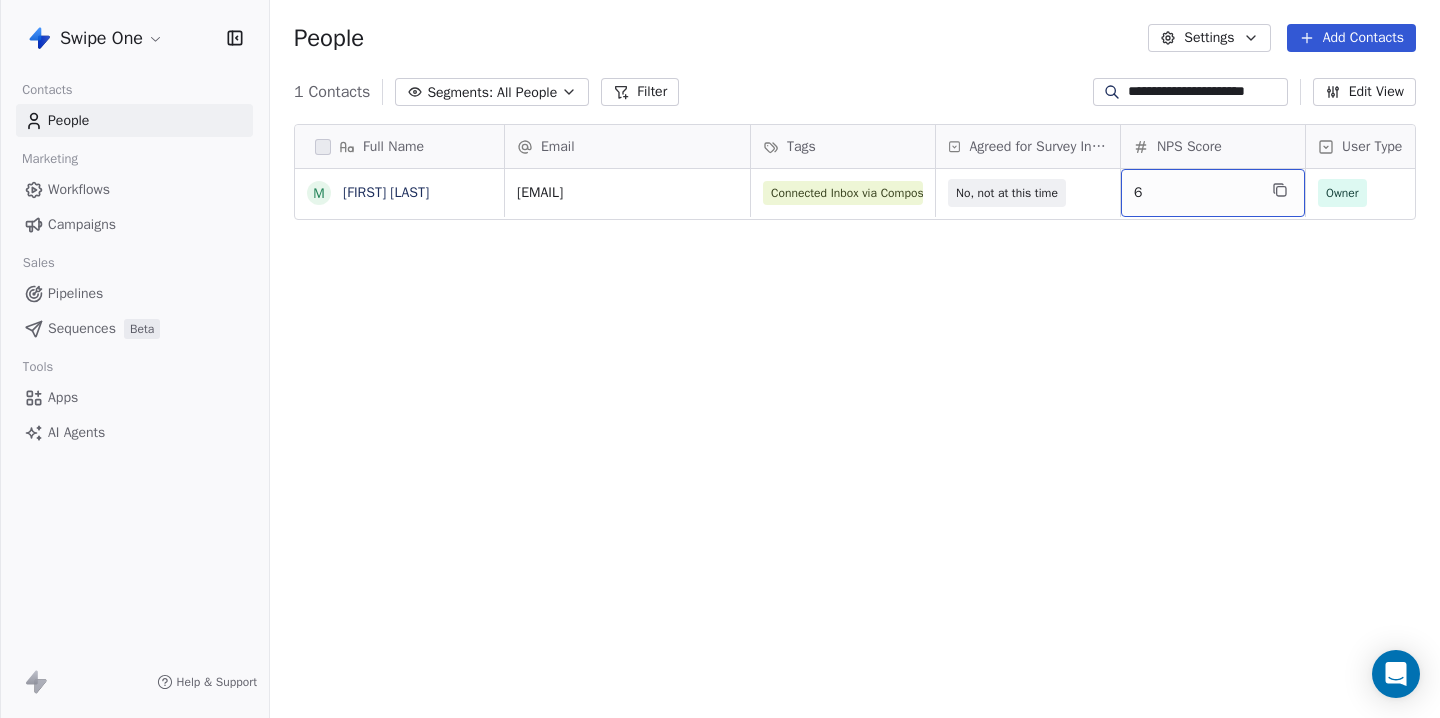 click on "6" at bounding box center (1195, 193) 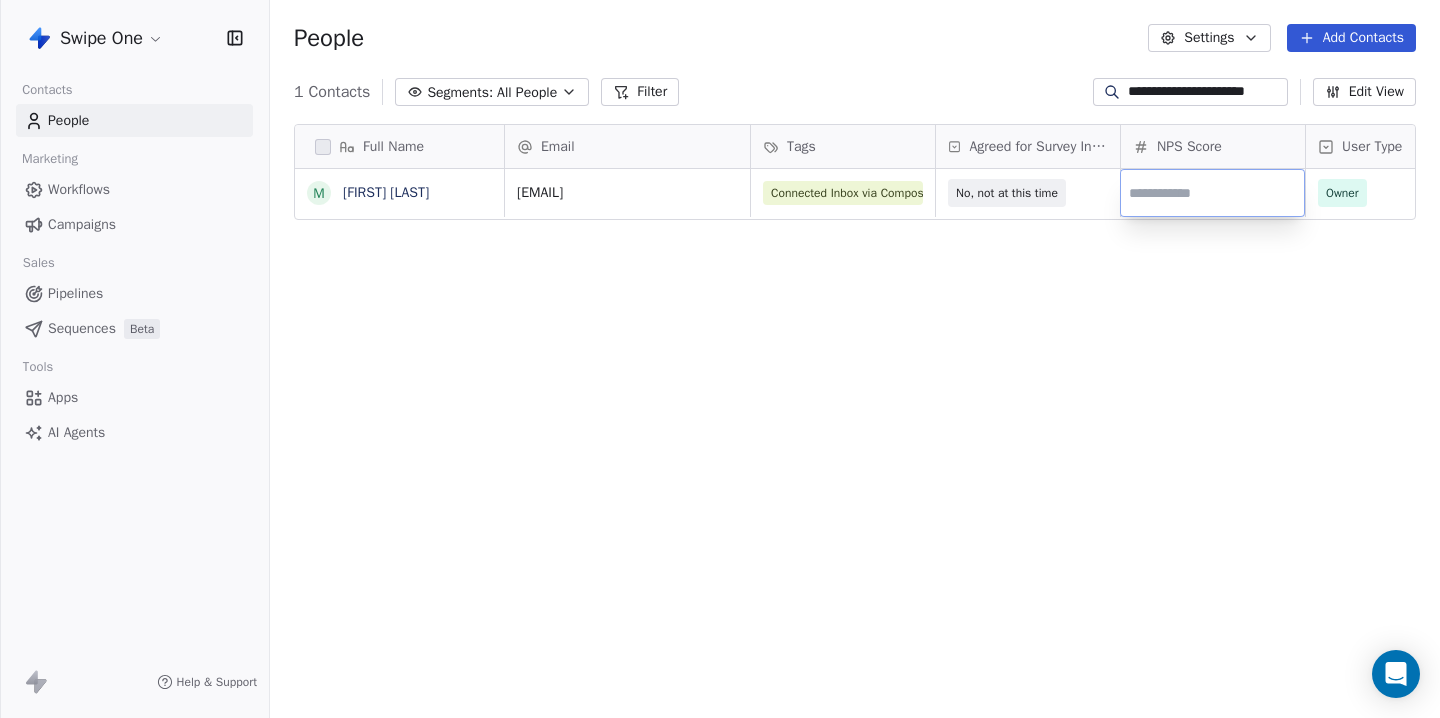 type on "**" 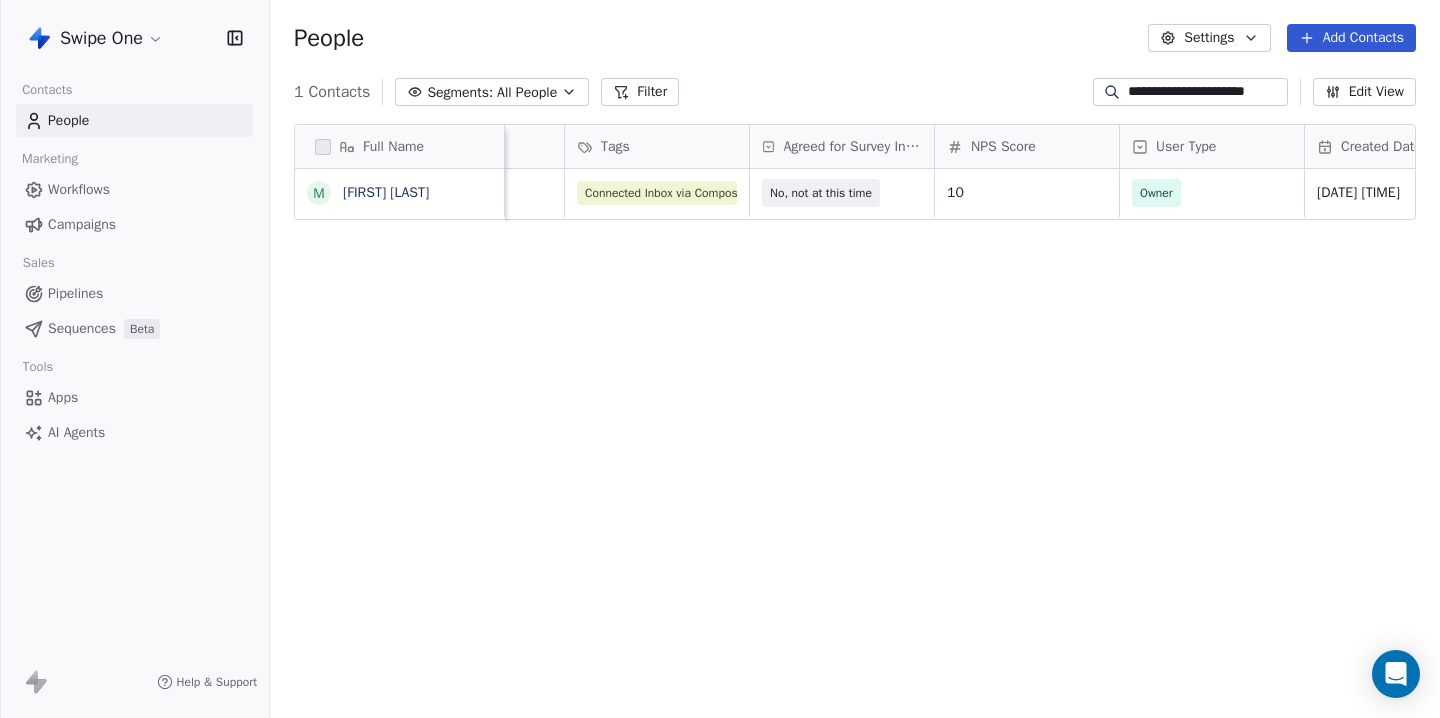 scroll, scrollTop: 0, scrollLeft: 0, axis: both 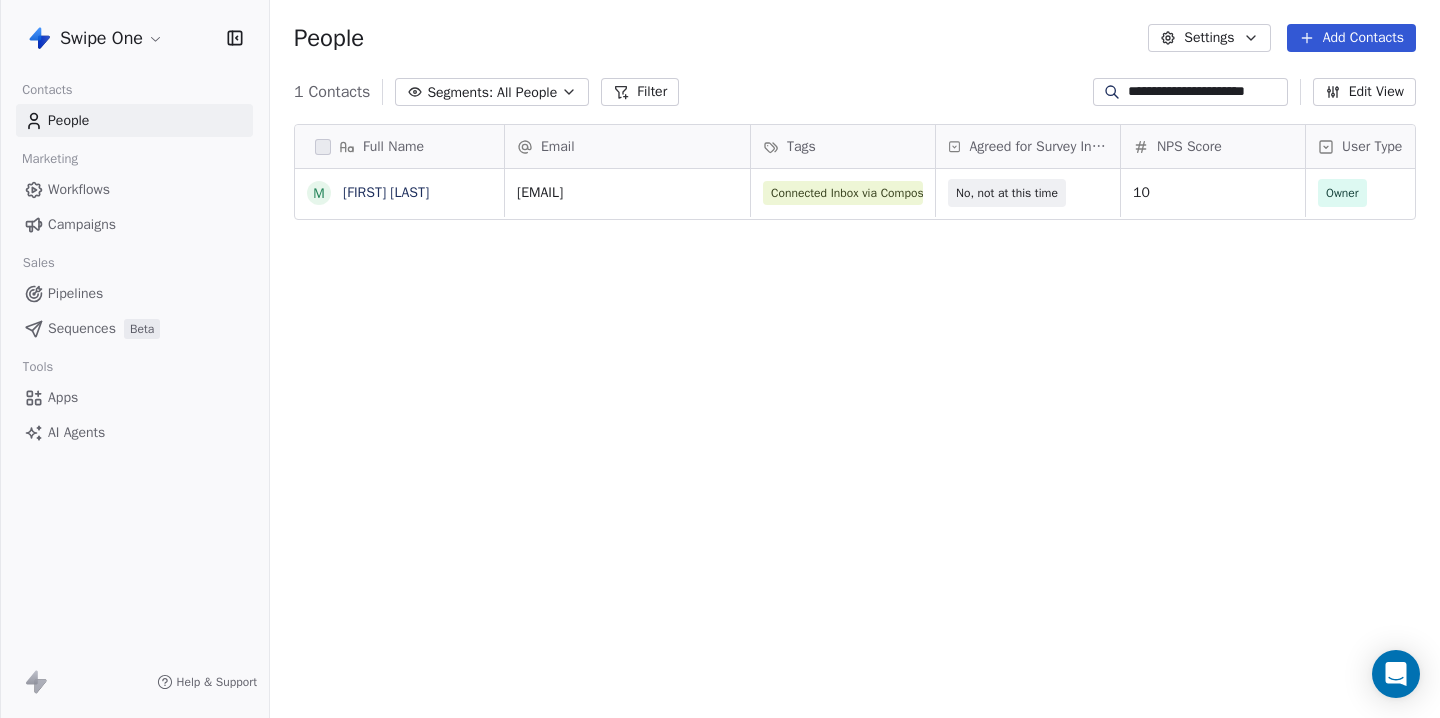 click on "Full Name [FIRST] [LAST] Email Tags Agreed for Survey Interview NPS Score User Type Created Date IST Last Updated Date IST Email Marketing Consent [EMAIL] Connected Inbox via Composio Survey Responded No, not at this time 10 Owner Jan 22, 2025 03:09 AM Jul 28, 2025 03:24 PM Subscribed
To pick up a draggable item, press the space bar.
While dragging, use the arrow keys to move the item.
Press space again to drop the item in its new position, or press escape to cancel." at bounding box center [855, 424] 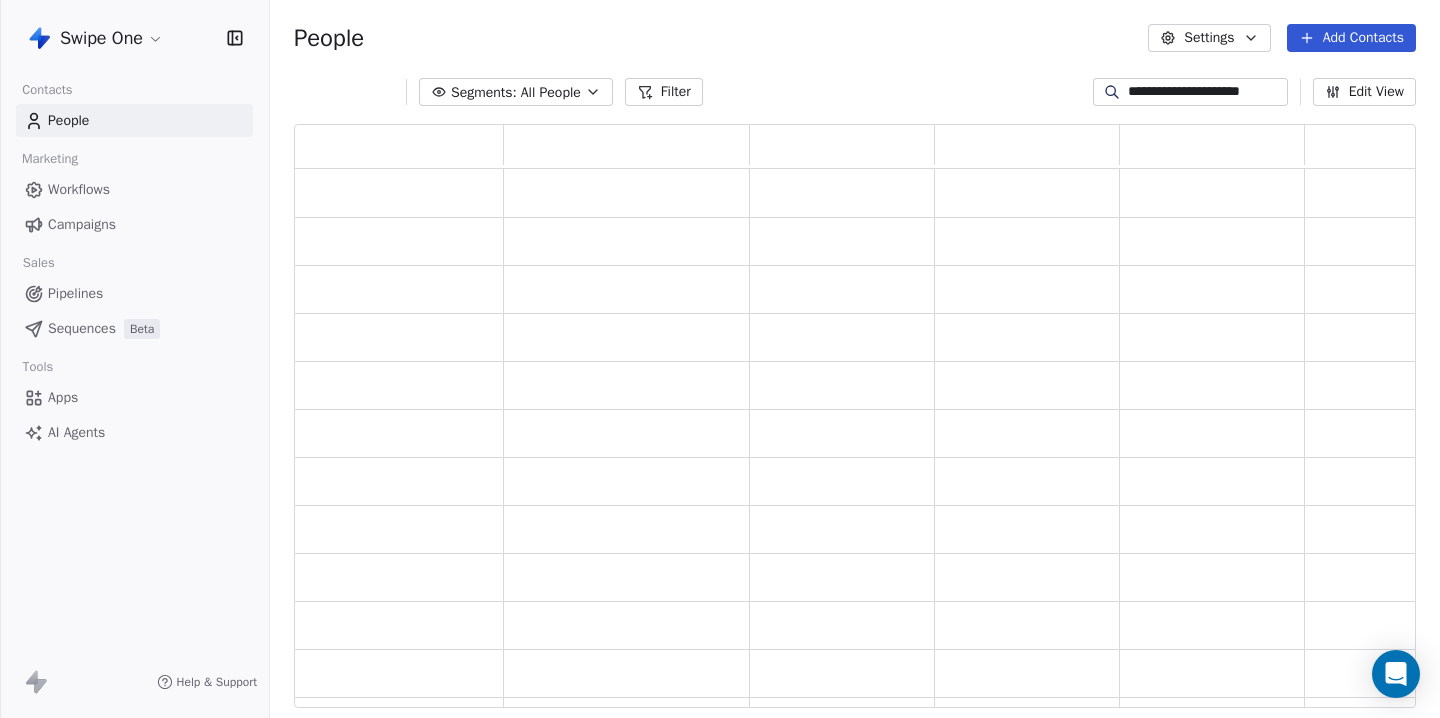 scroll, scrollTop: 1, scrollLeft: 1, axis: both 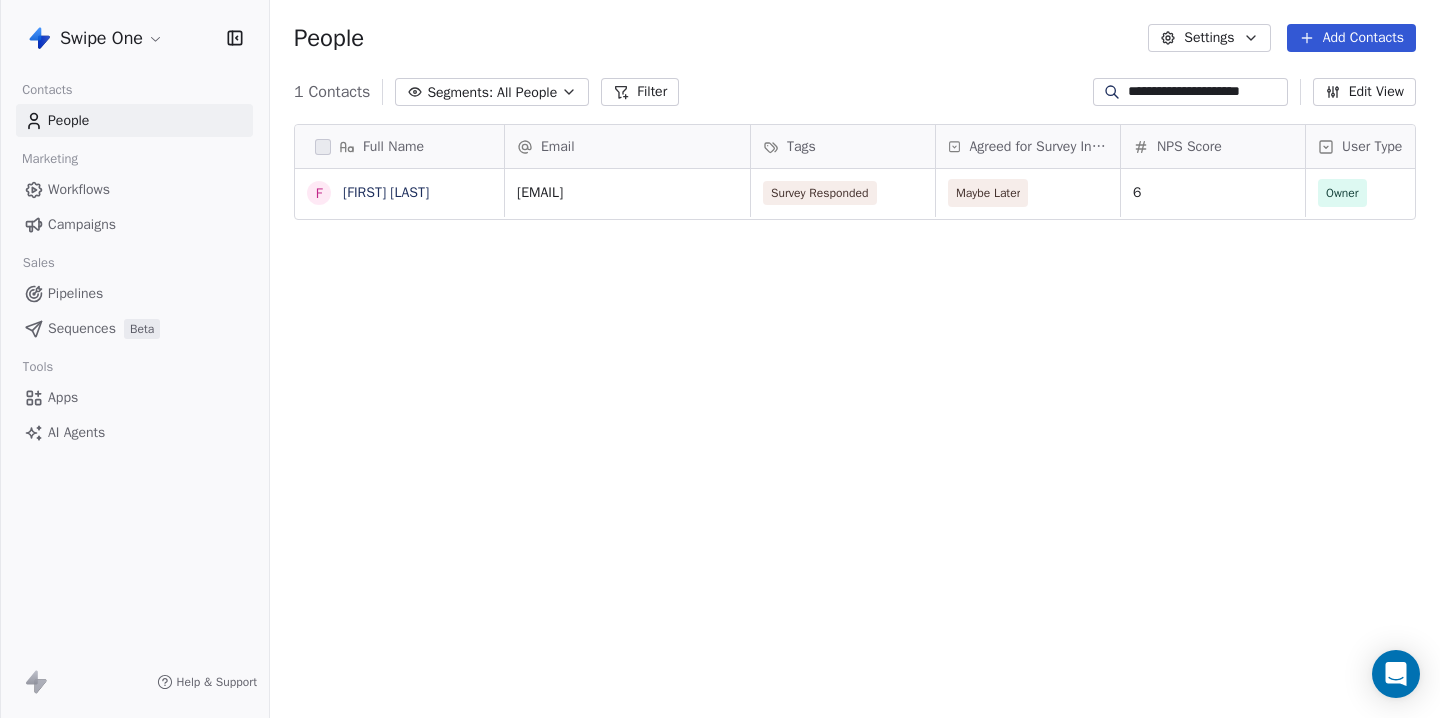 type on "**********" 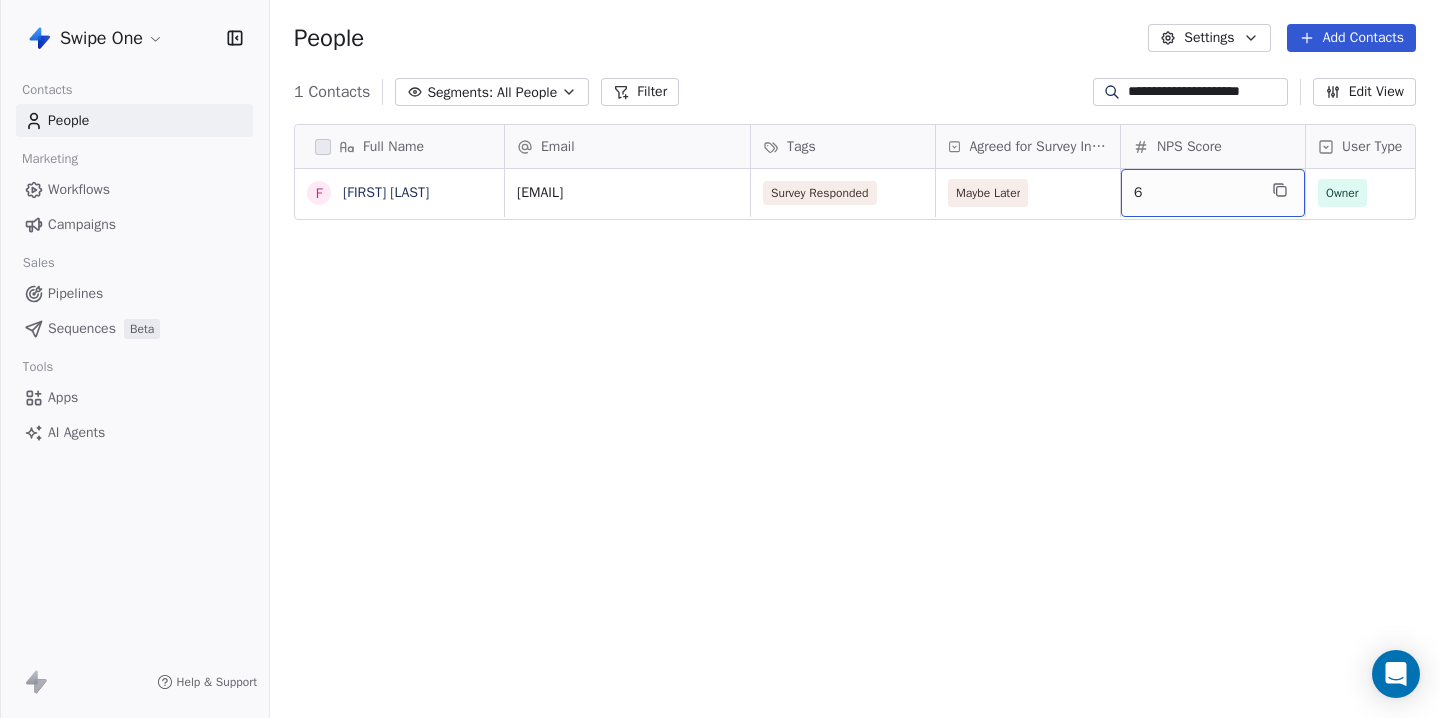 click on "6" at bounding box center (1213, 193) 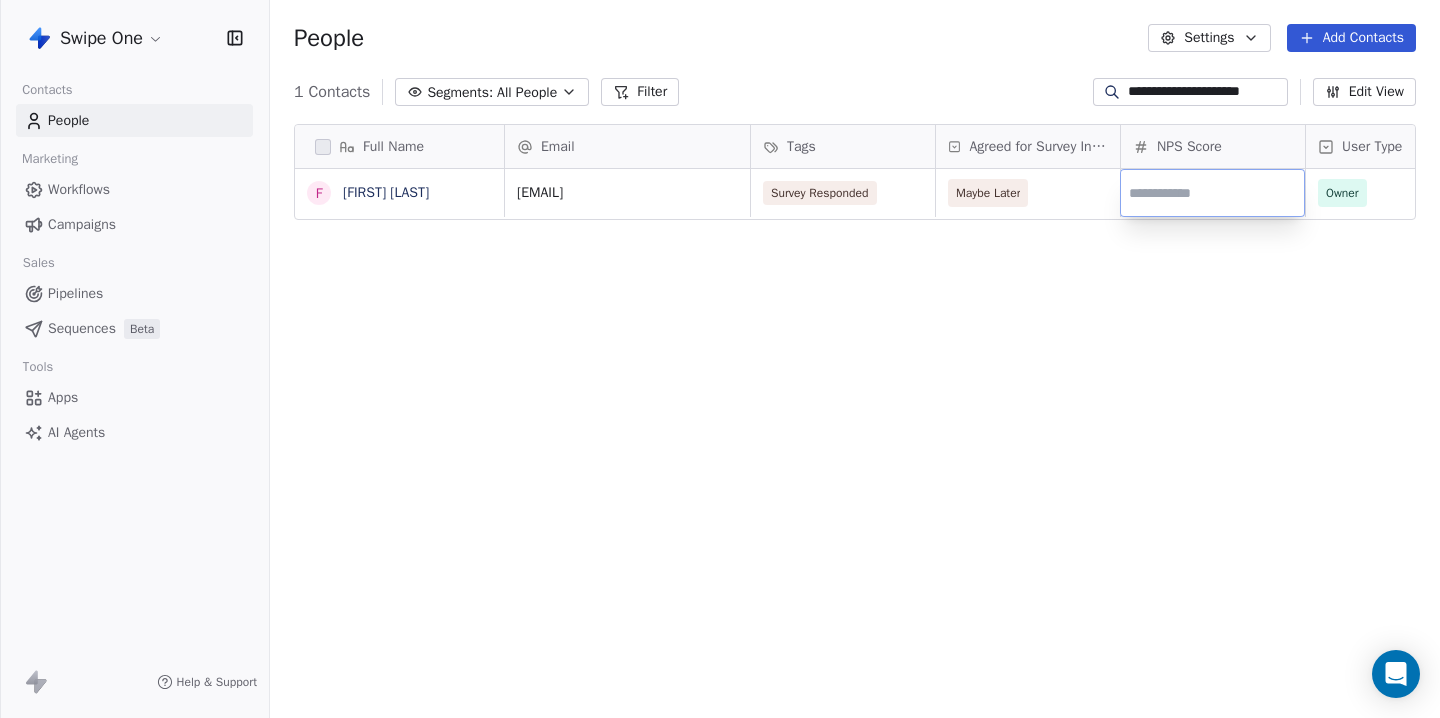 type on "*" 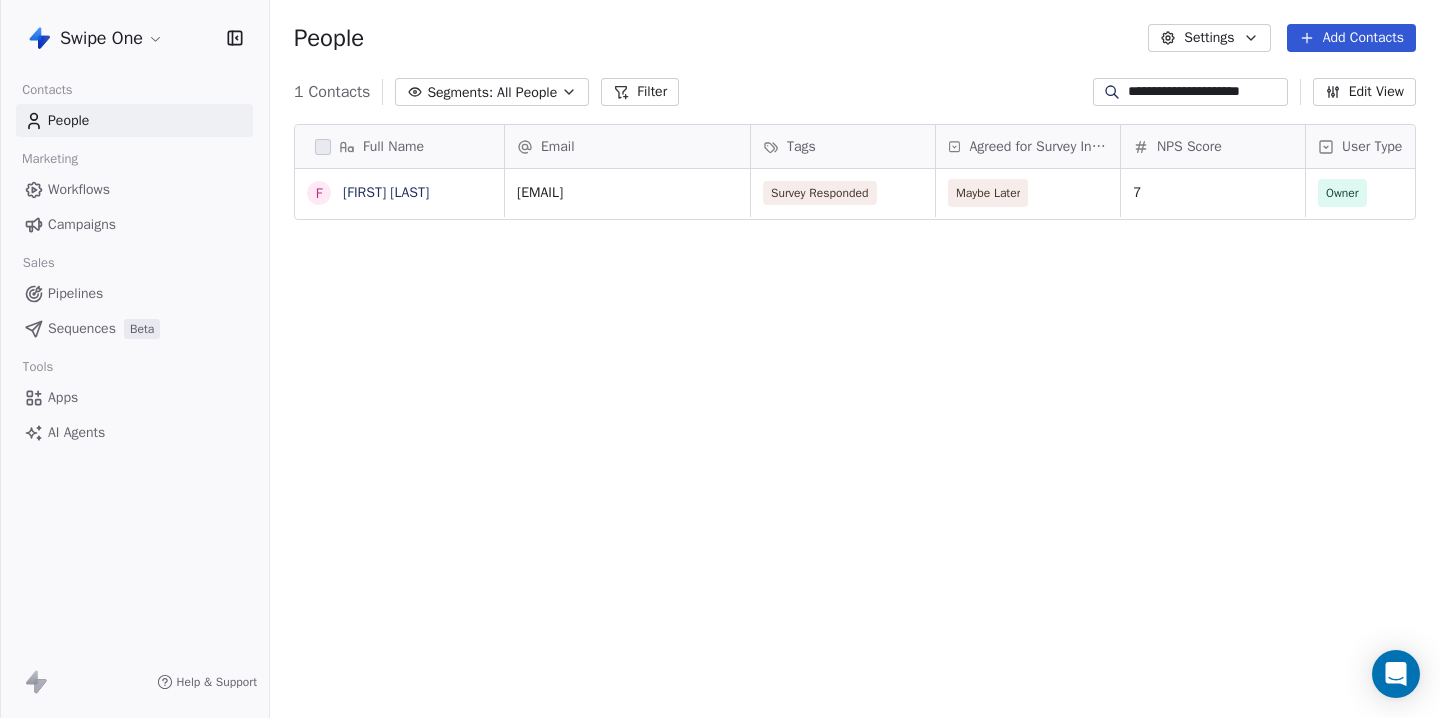 click on "**********" at bounding box center [1206, 92] 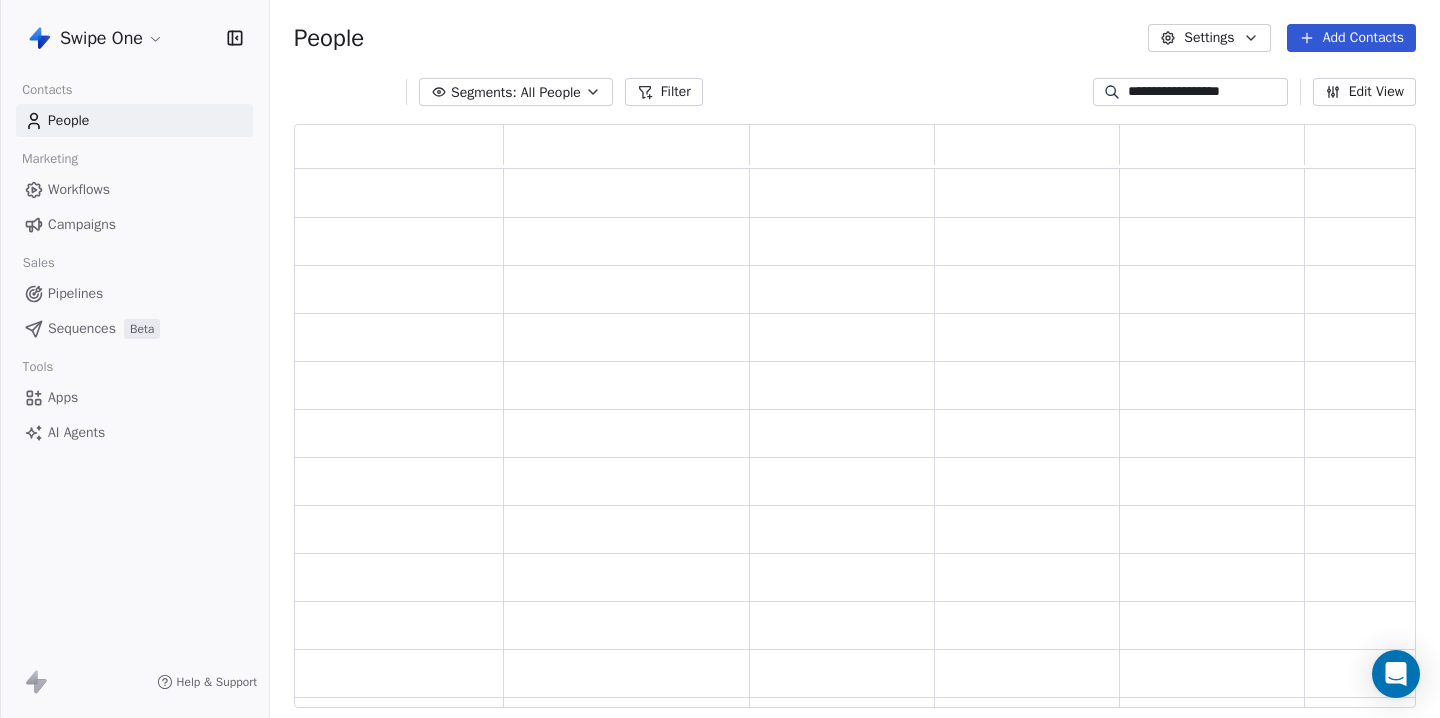 scroll, scrollTop: 1, scrollLeft: 1, axis: both 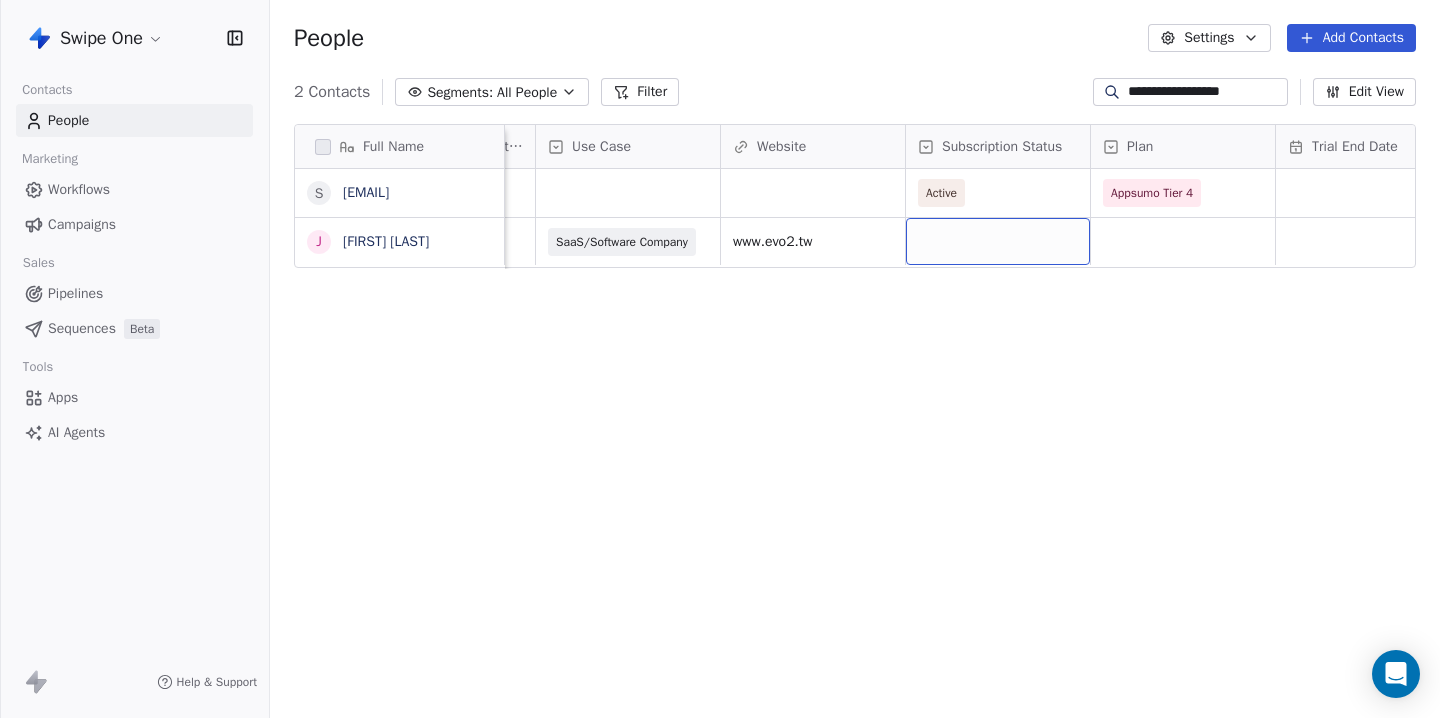 click at bounding box center (998, 241) 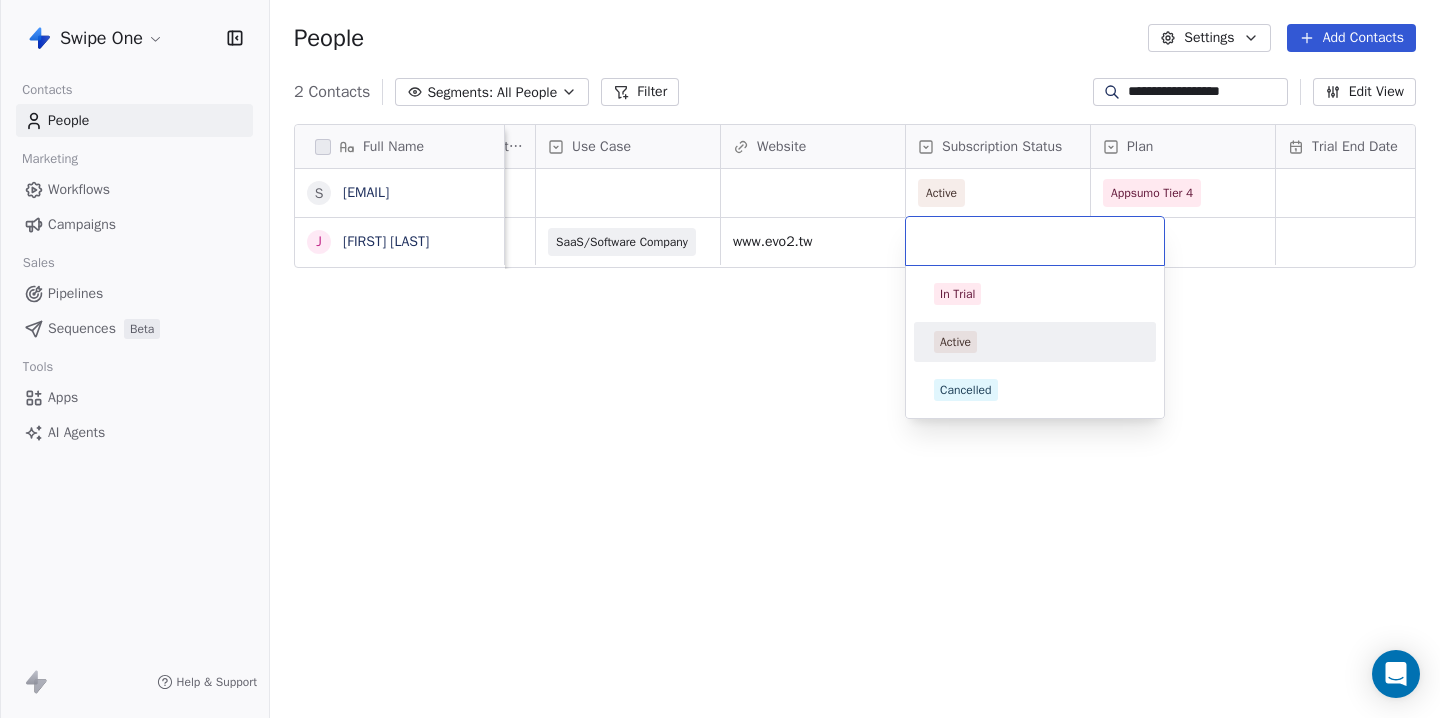 click on "Active" at bounding box center [1035, 342] 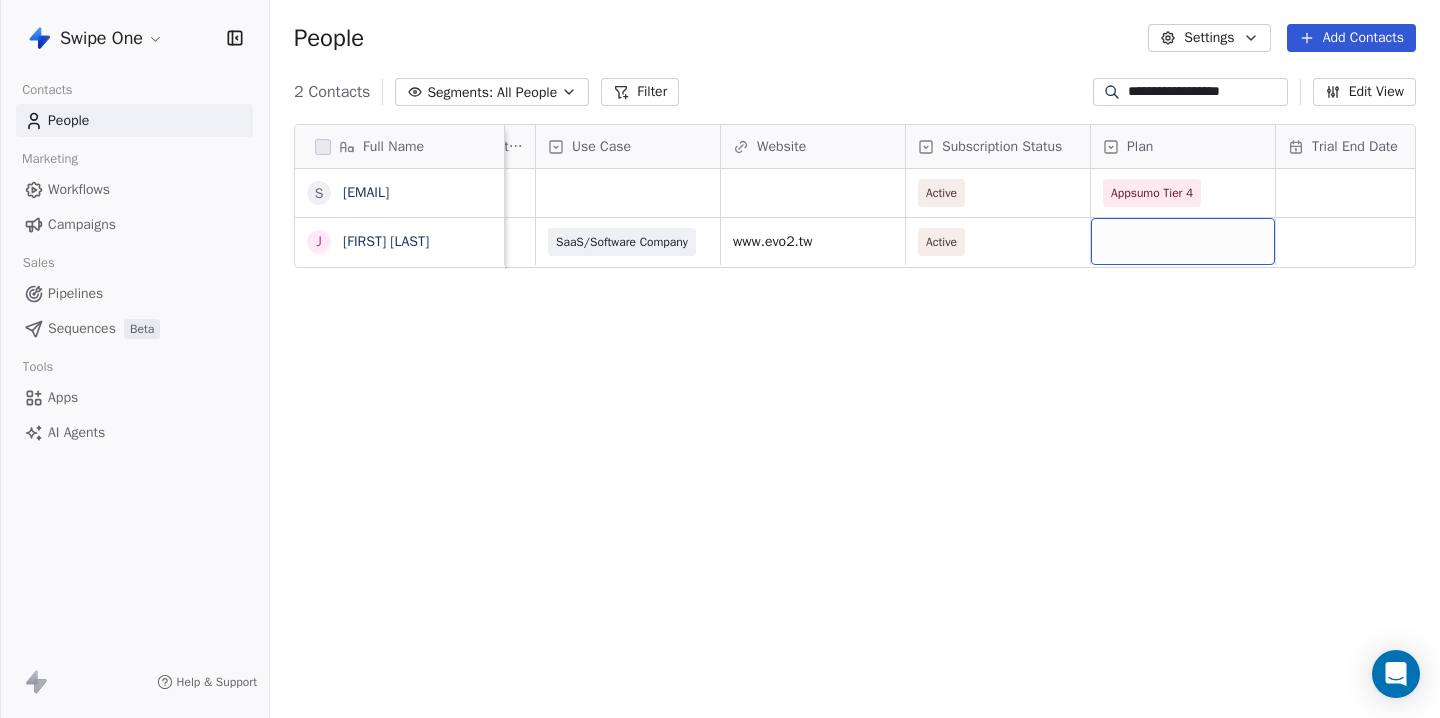 click at bounding box center [1183, 241] 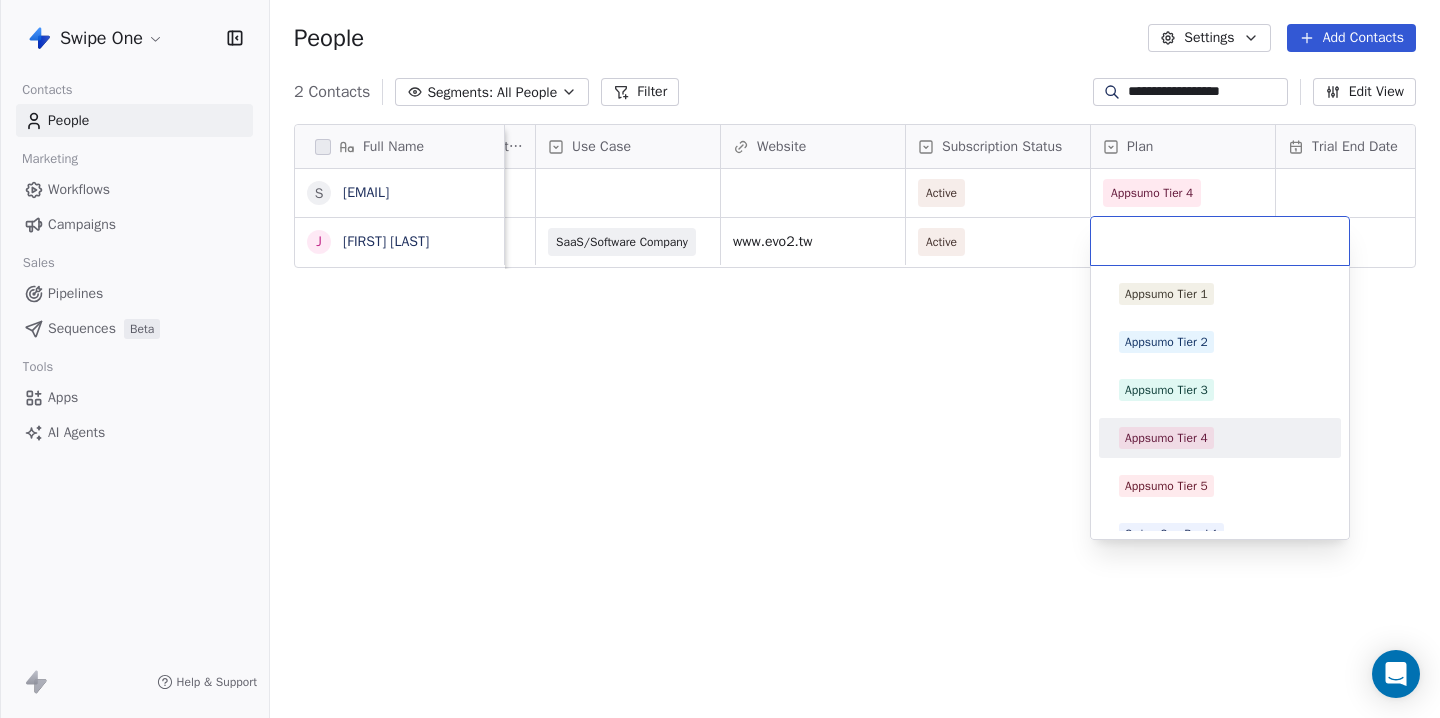 click on "Appsumo Tier 4" at bounding box center (1166, 438) 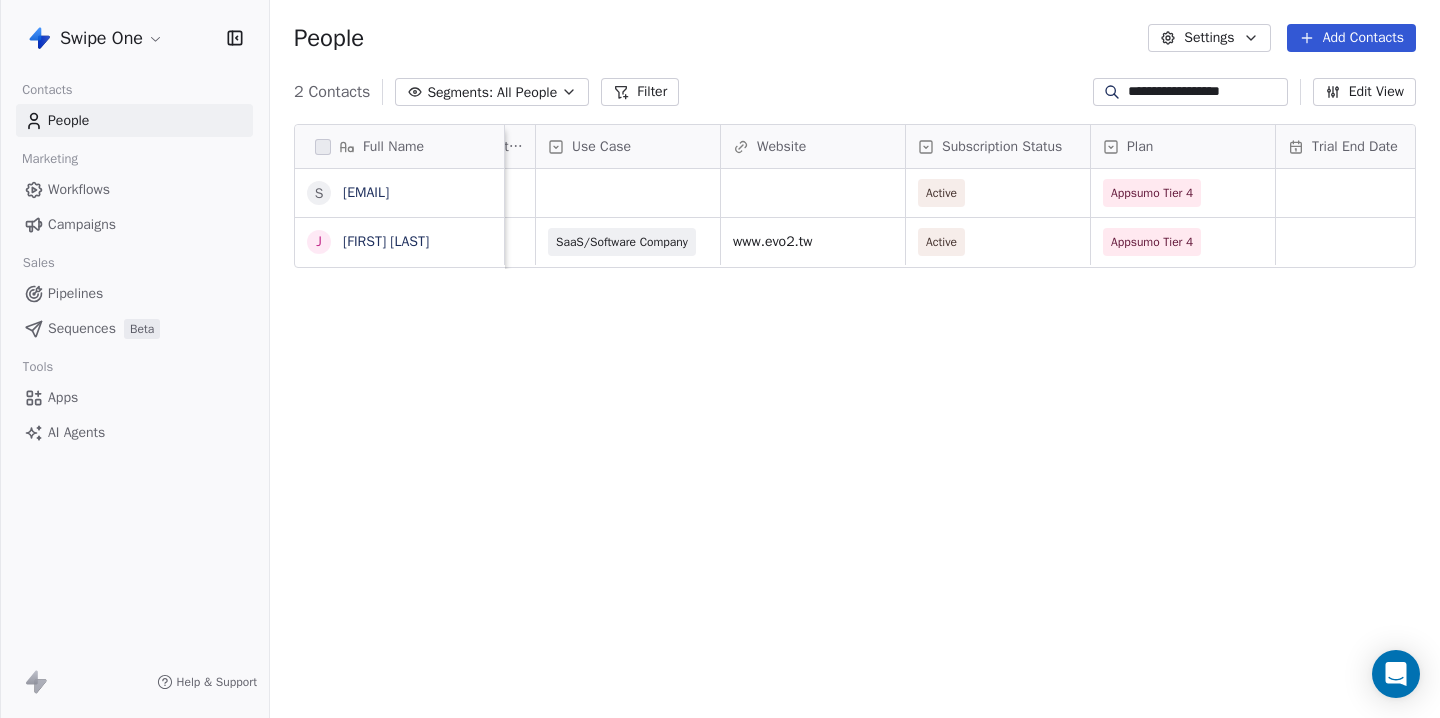 click on "Full Name [FIRST] [LAST] Email [EMAIL] J [FIRST] [LAST] Created Date IST Last Updated Date IST Email Marketing Consent Email Verification Status Use Case Website Subscription Status Plan Trial End Date IST Trial Start Date IST Available AI Credits Phone Number Jul 09, 2025 07:32 PM Jul 09, 2025 07:32 PM Subscribed Valid SaaS/Software Company www.evo2.tw Active Appsumo Tier 4
To pick up a draggable item, press the space bar.
While dragging, use the arrow keys to move the item.
Press space again to drop the item in its new position, or press escape to cancel." at bounding box center [855, 424] 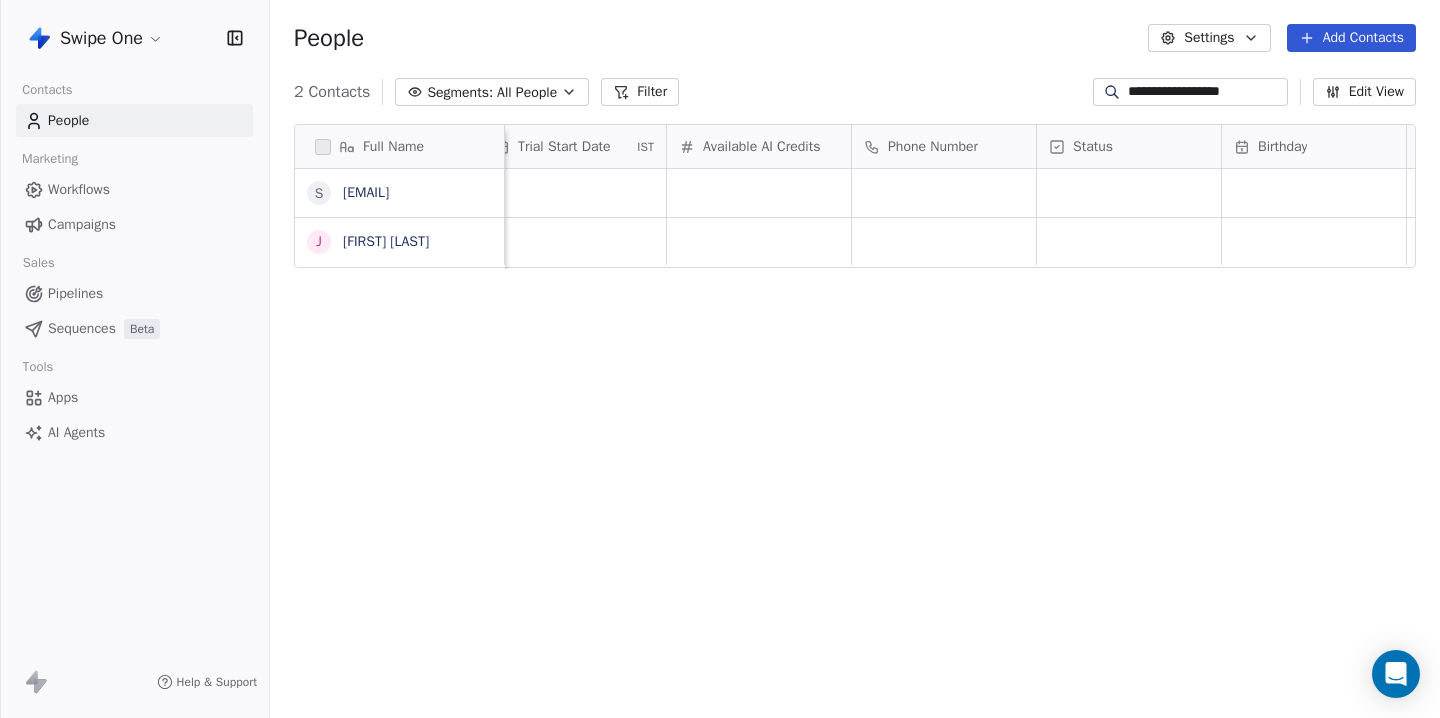 scroll, scrollTop: 0, scrollLeft: 2899, axis: horizontal 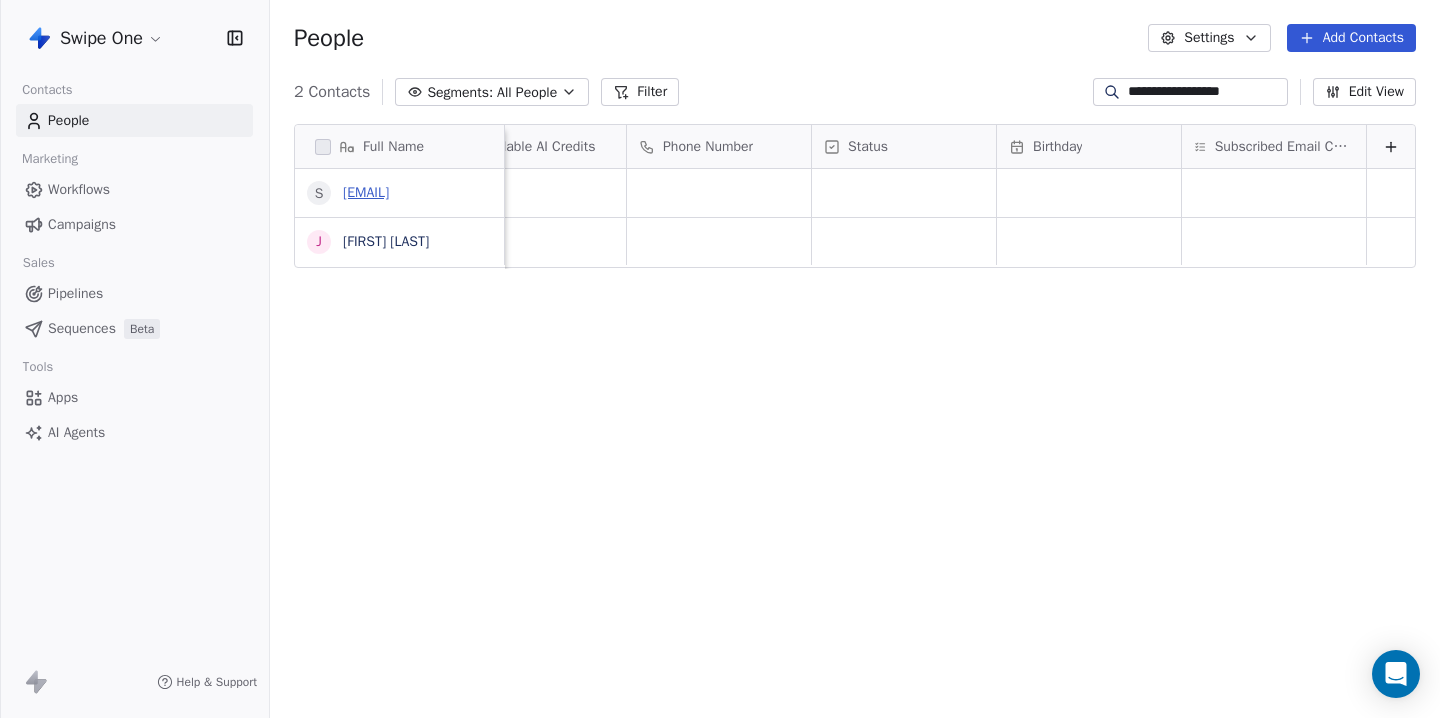 click on "[EMAIL]" at bounding box center (366, 192) 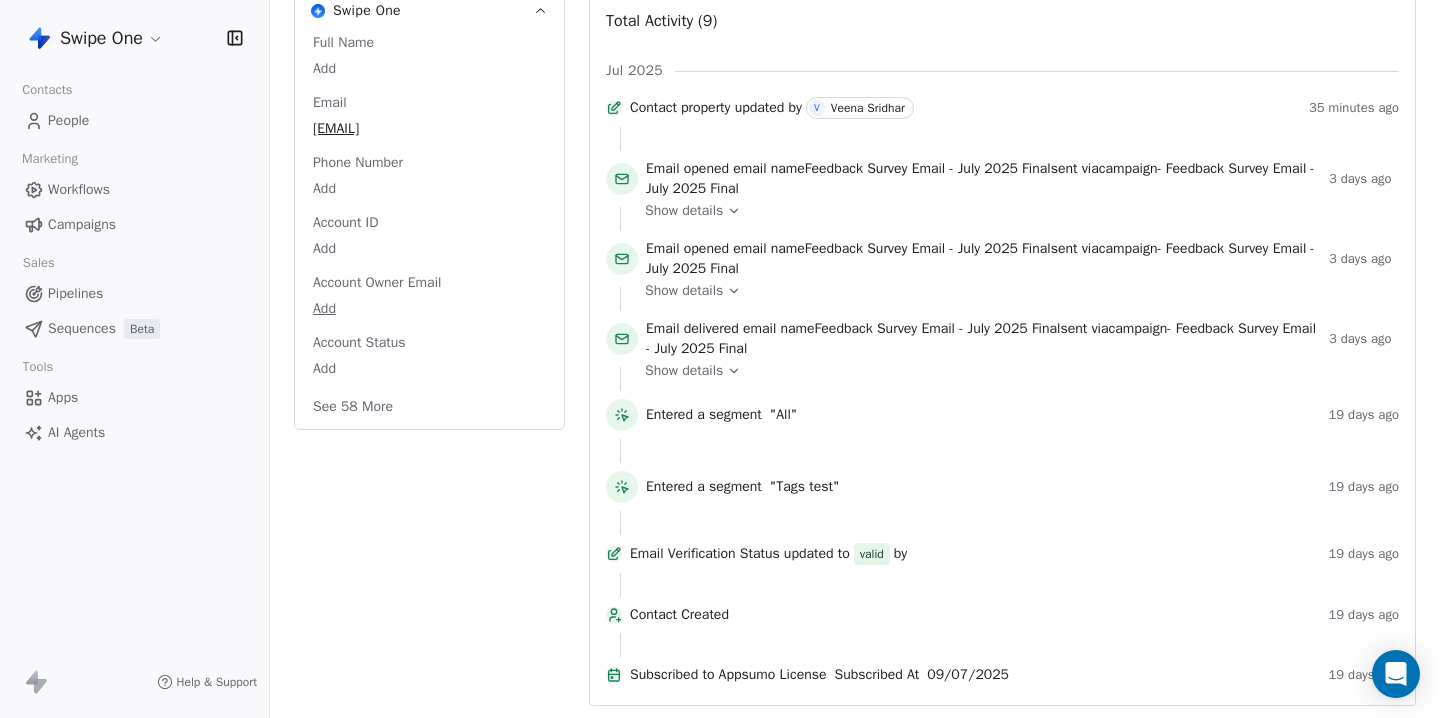 scroll, scrollTop: 0, scrollLeft: 0, axis: both 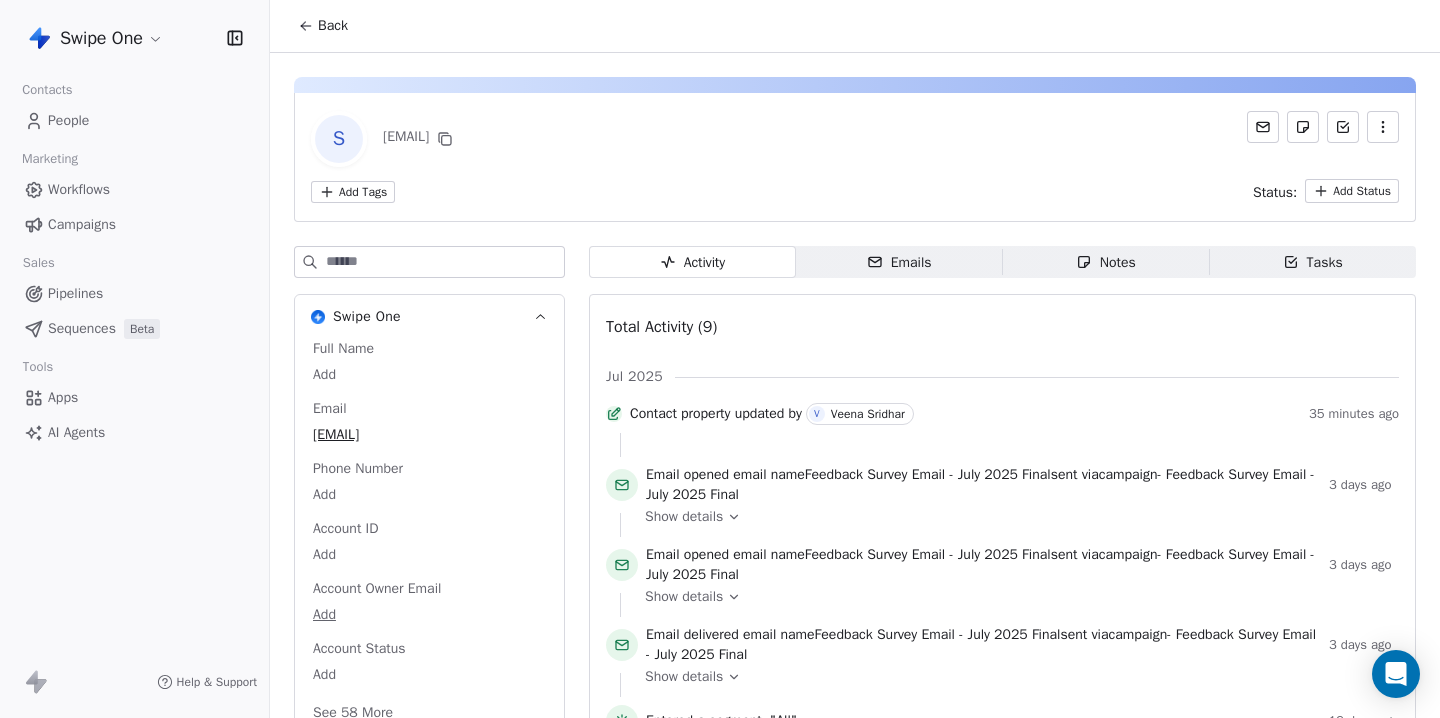 click 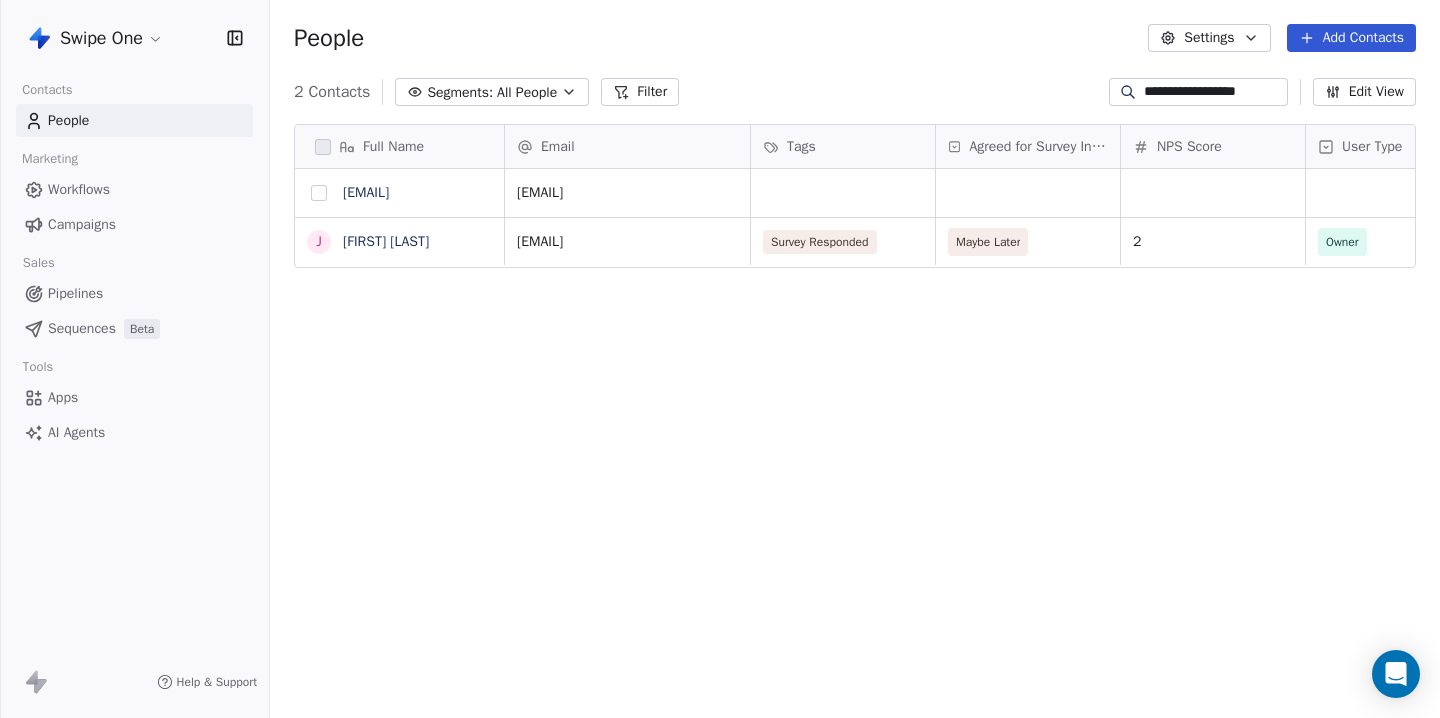 scroll, scrollTop: 1, scrollLeft: 1, axis: both 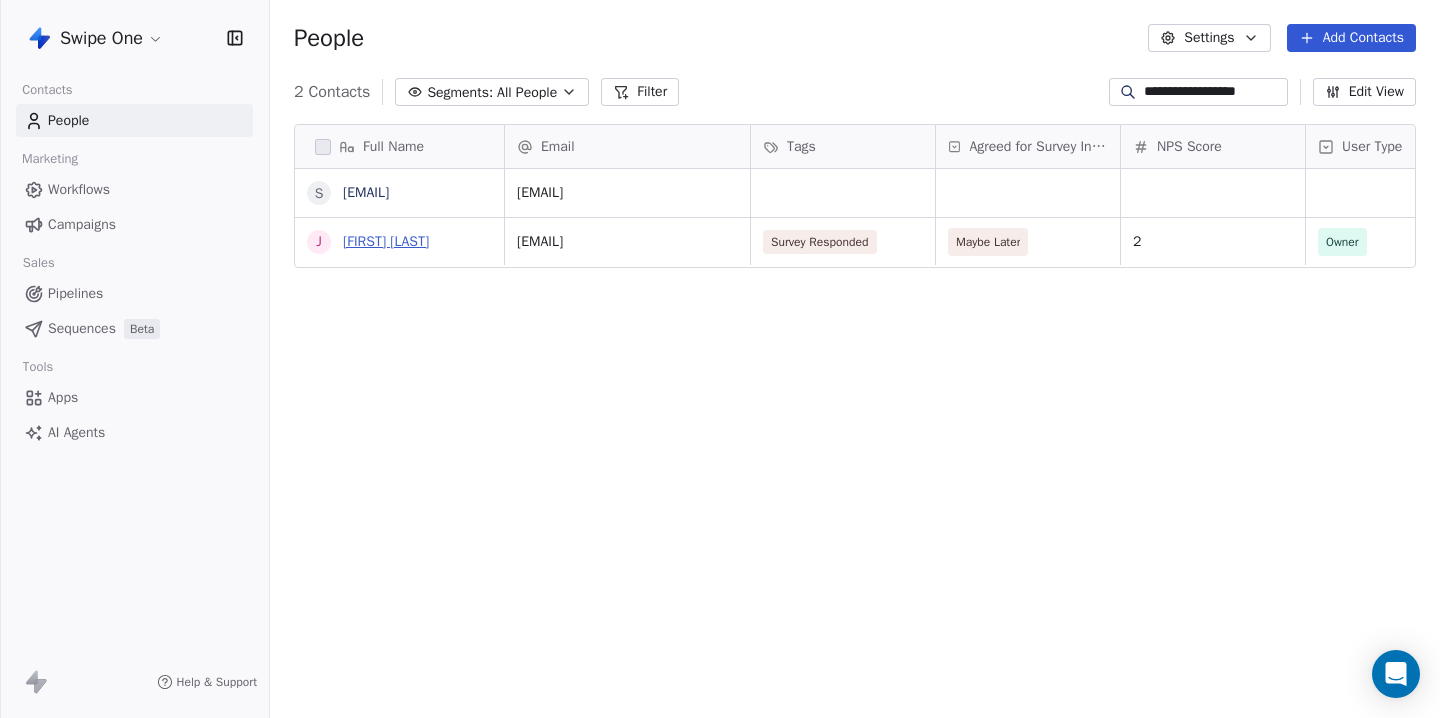click on "[FIRST] [LAST]" at bounding box center [386, 241] 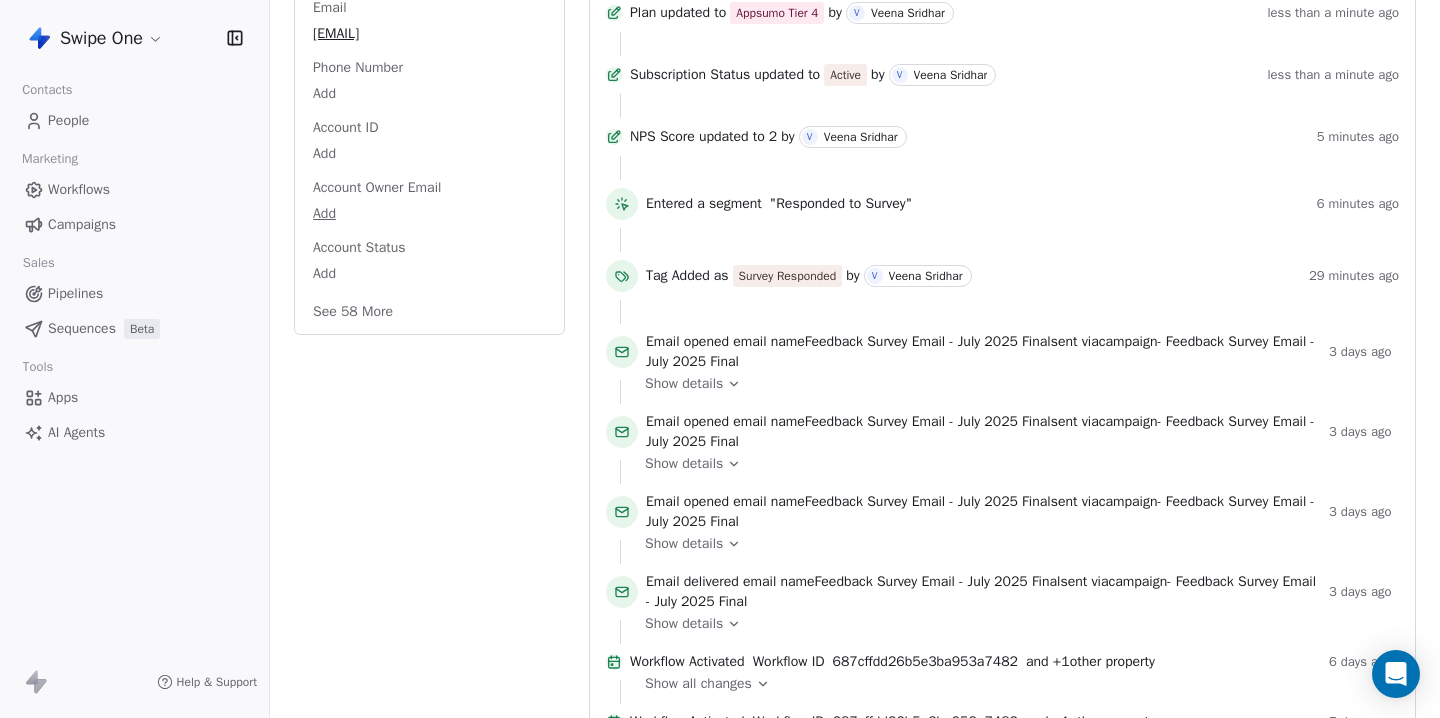 scroll, scrollTop: 0, scrollLeft: 0, axis: both 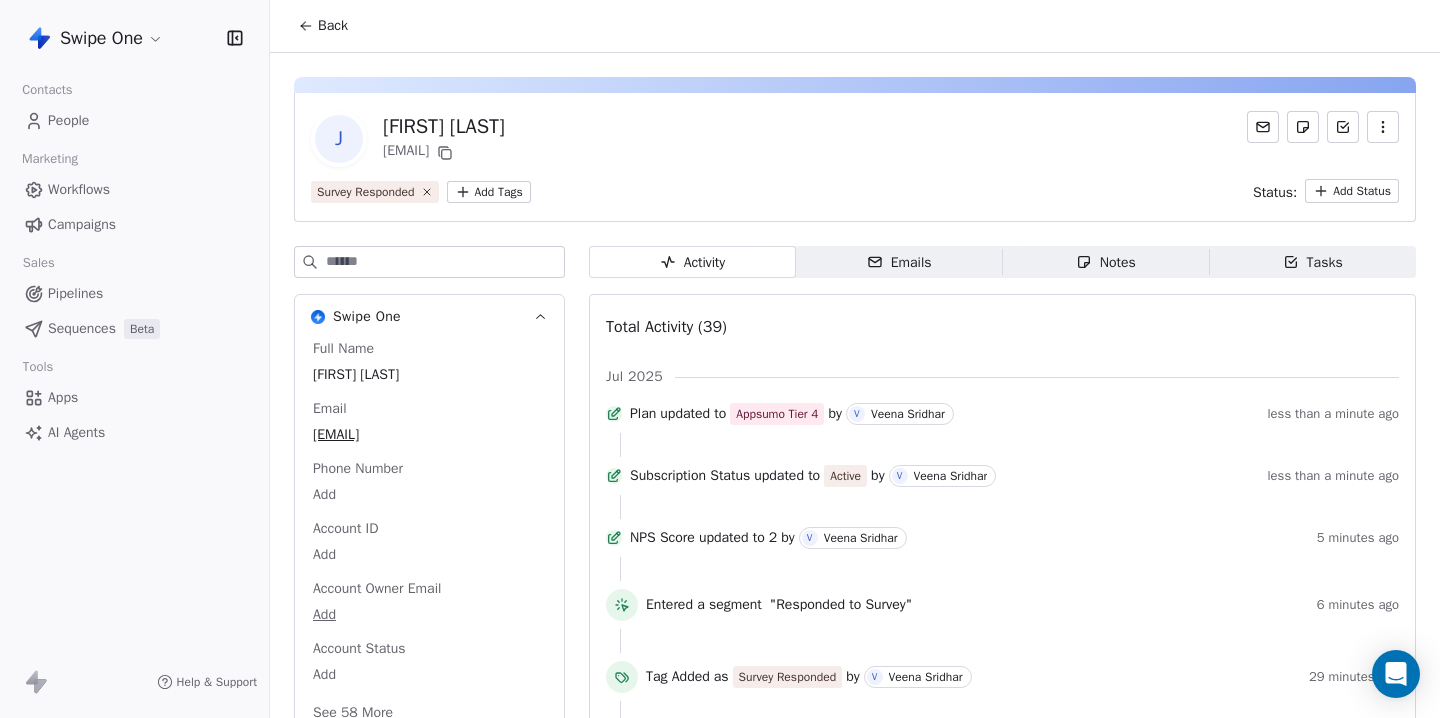 click 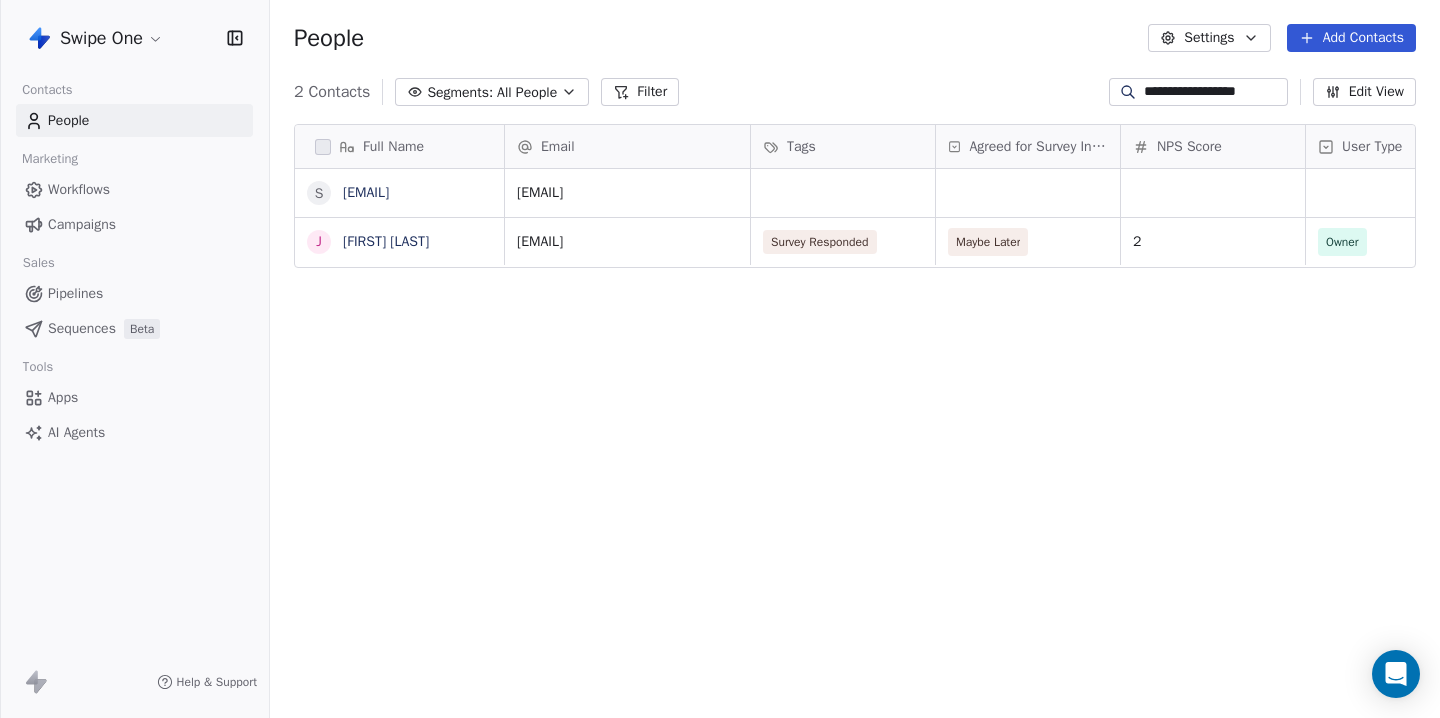 scroll, scrollTop: 1, scrollLeft: 1, axis: both 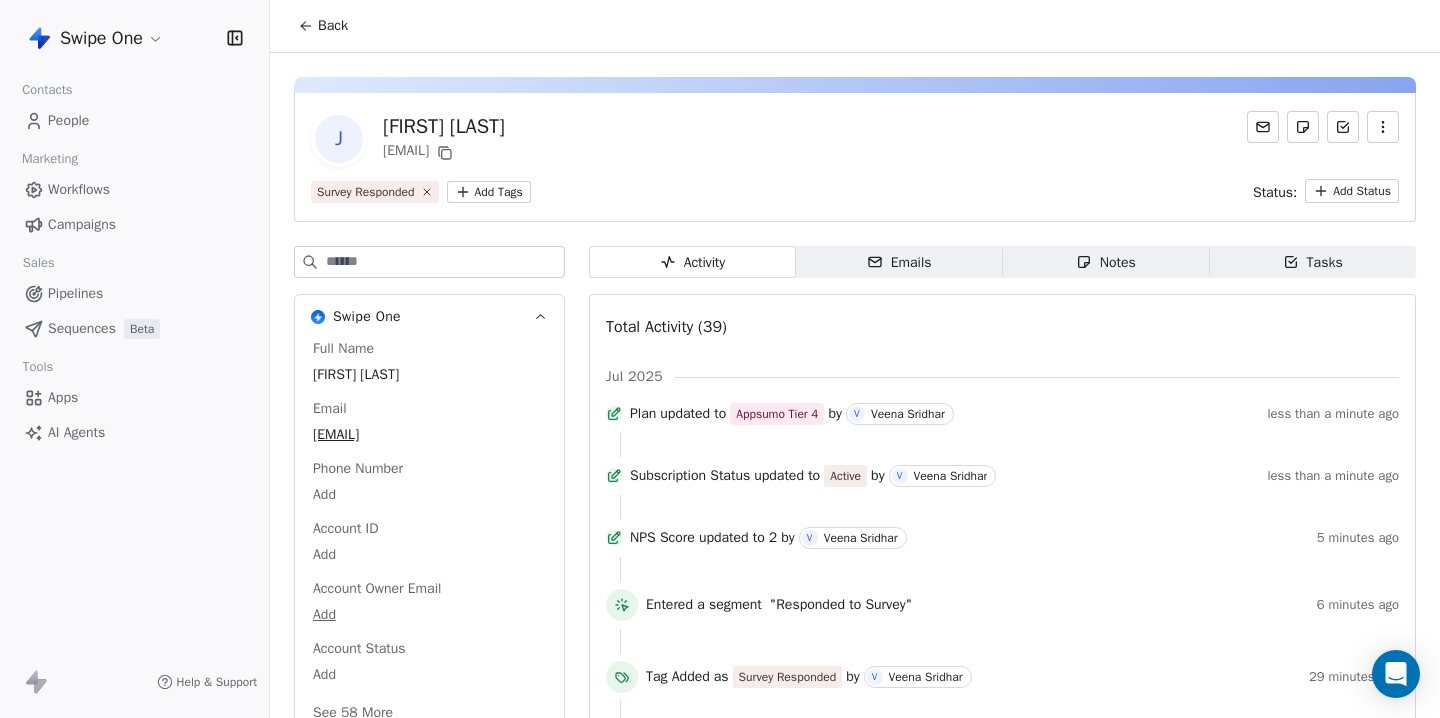 click on "Back" at bounding box center (333, 26) 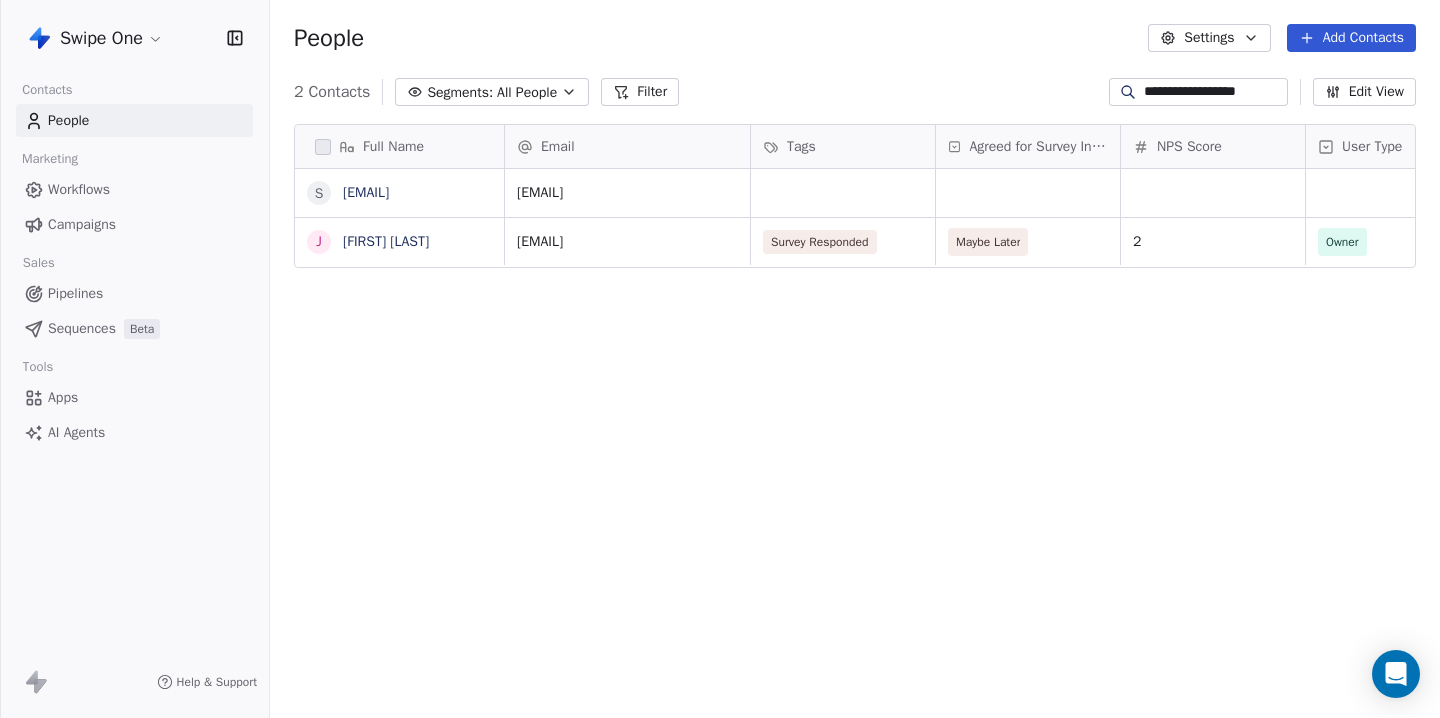 scroll, scrollTop: 1, scrollLeft: 1, axis: both 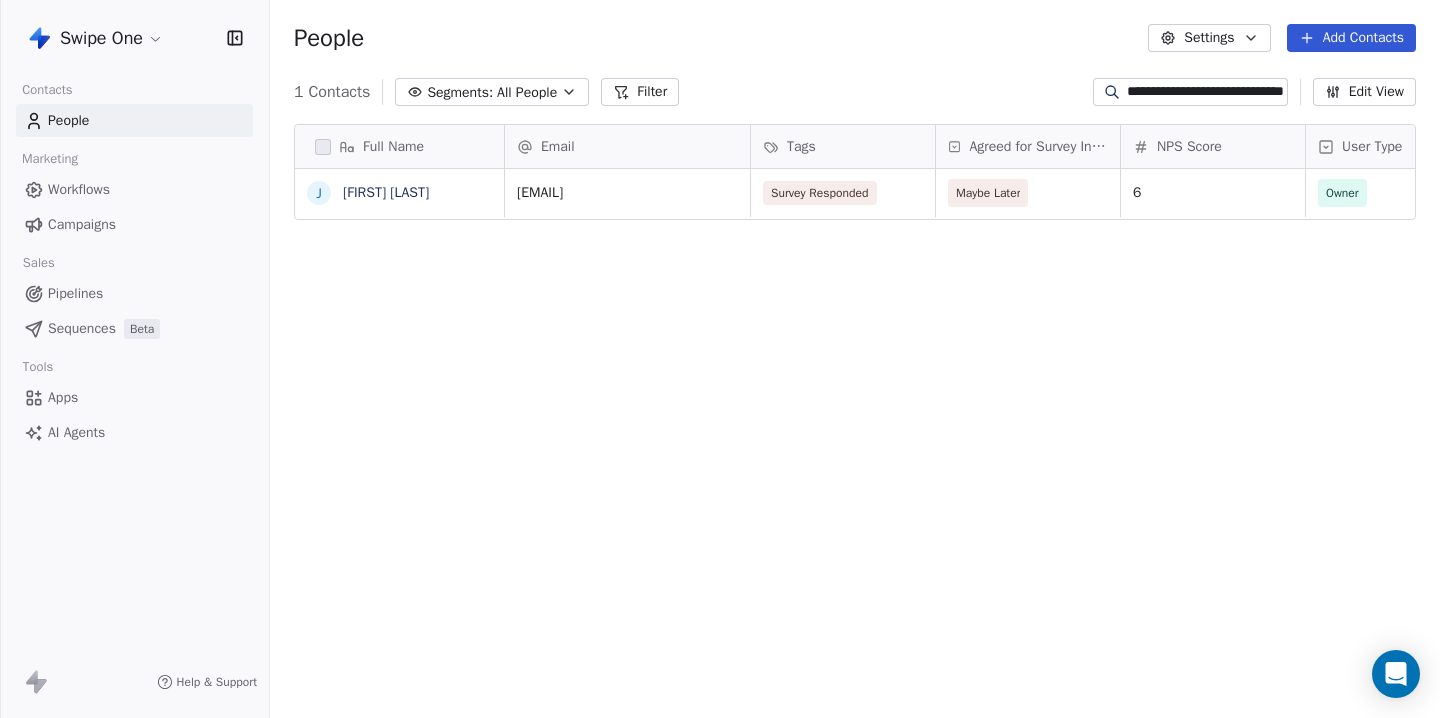 type on "**********" 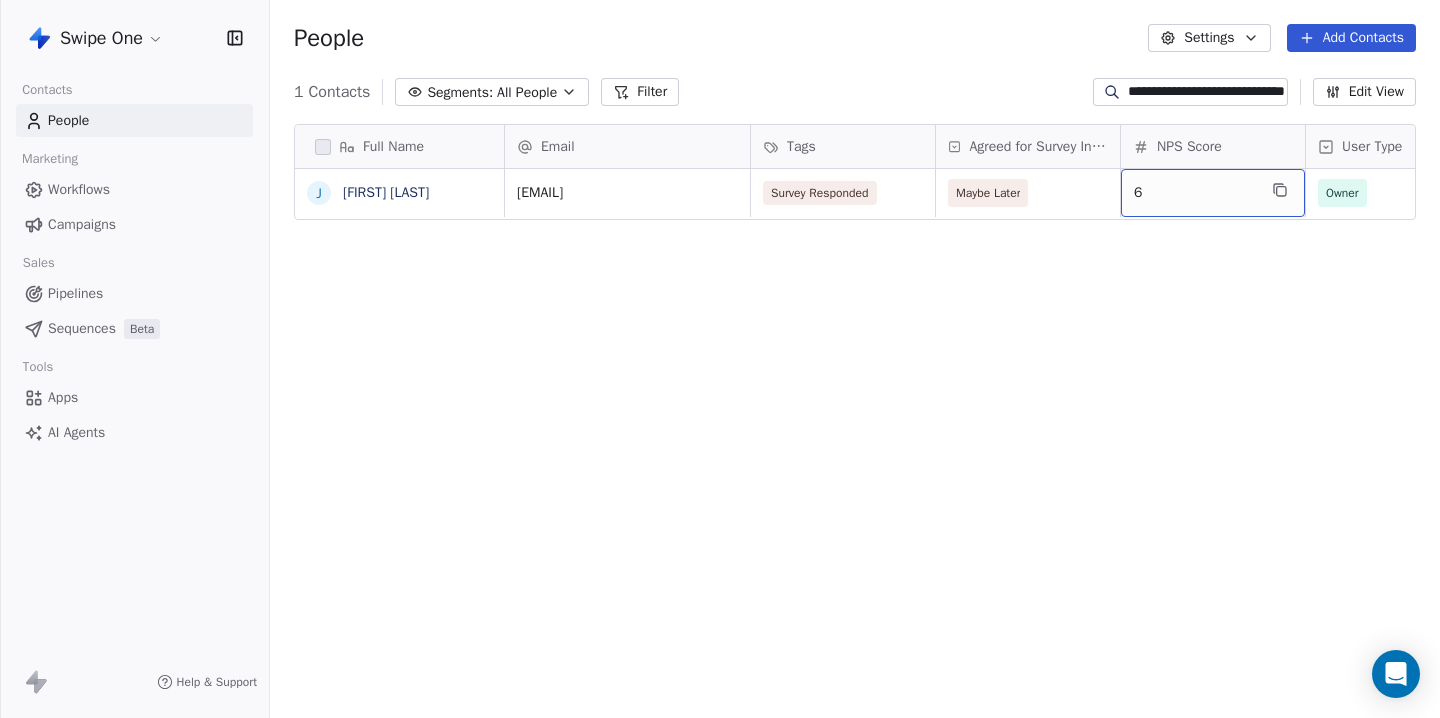 click on "6" at bounding box center (1195, 193) 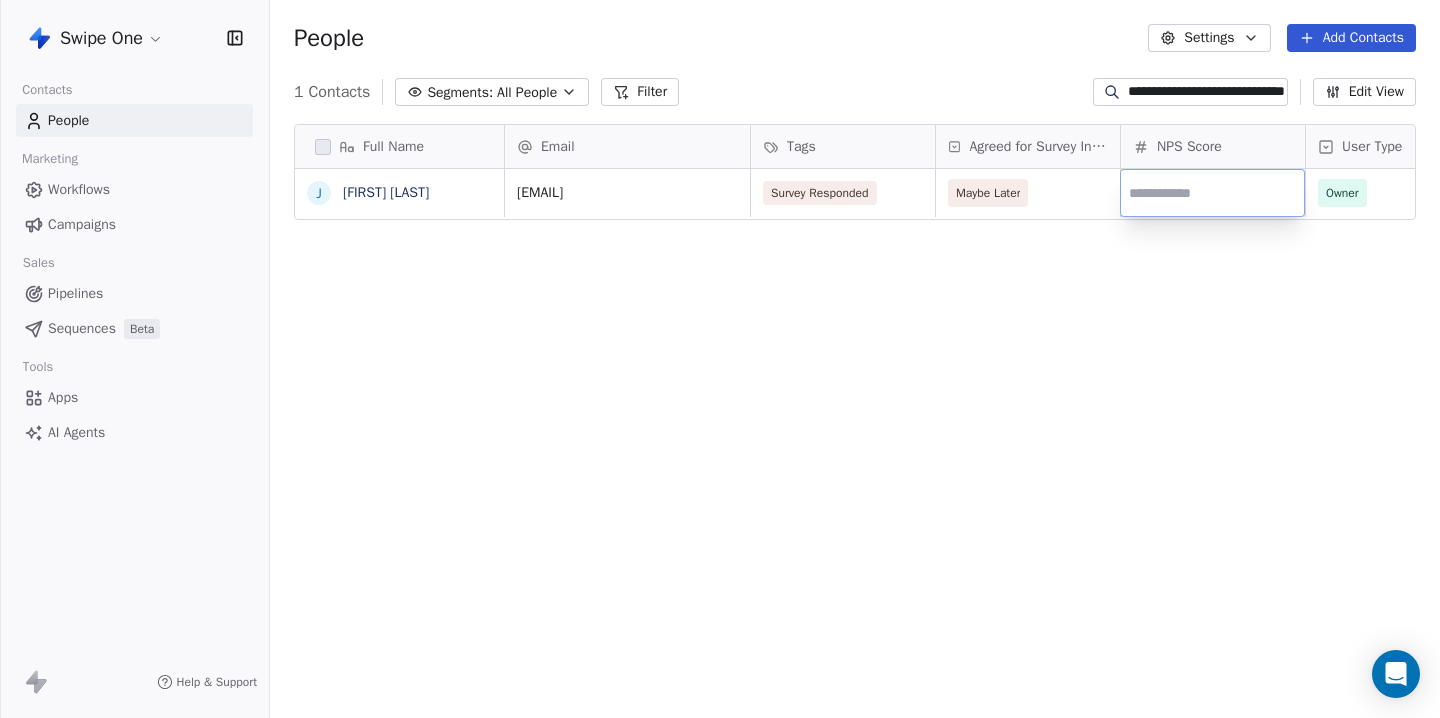 type on "*" 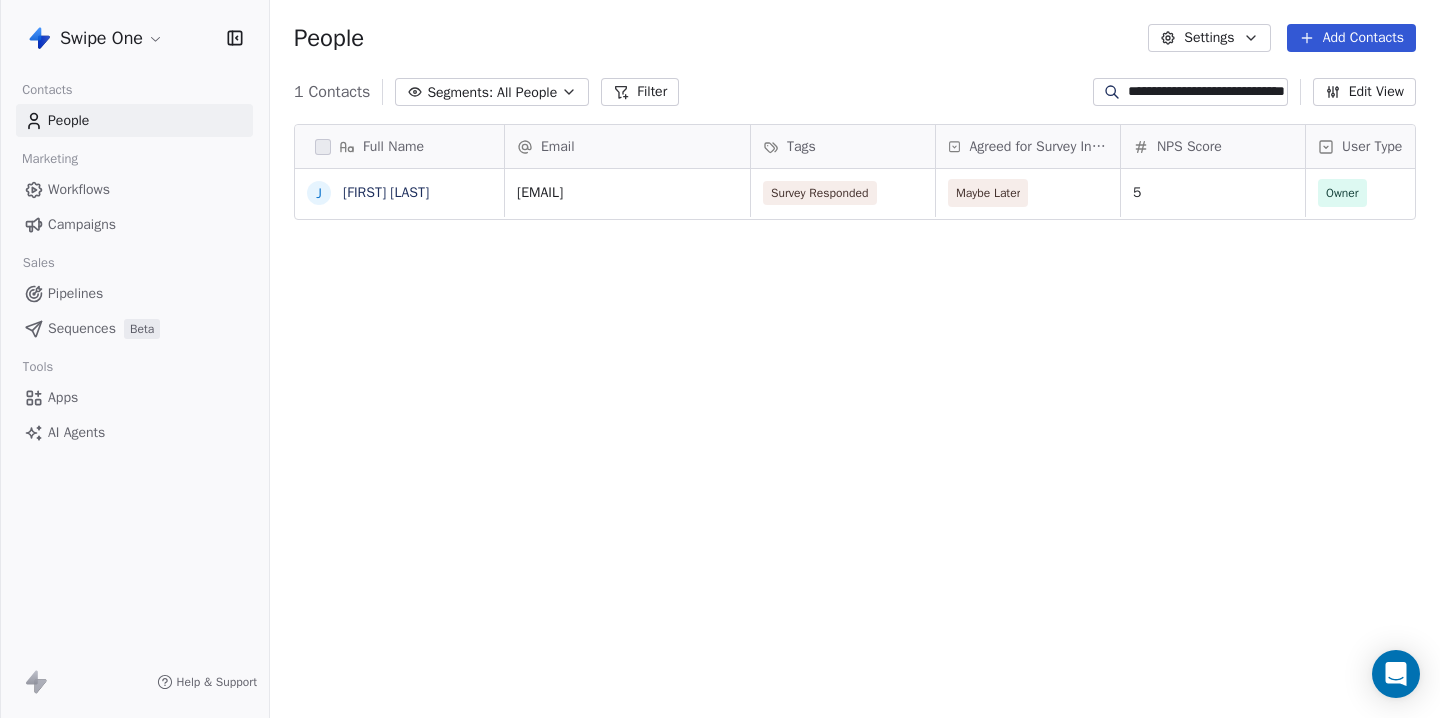 click on "**********" at bounding box center (1206, 92) 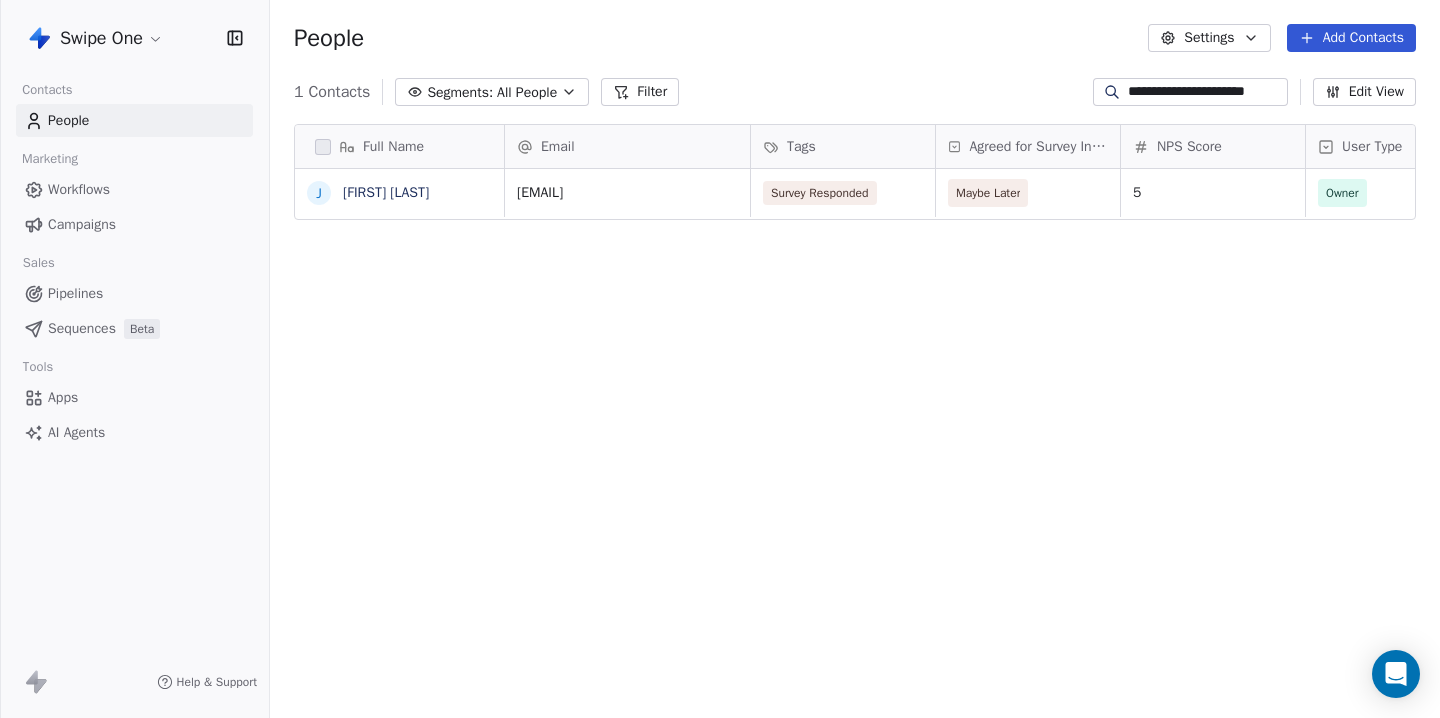 scroll, scrollTop: 0, scrollLeft: 10, axis: horizontal 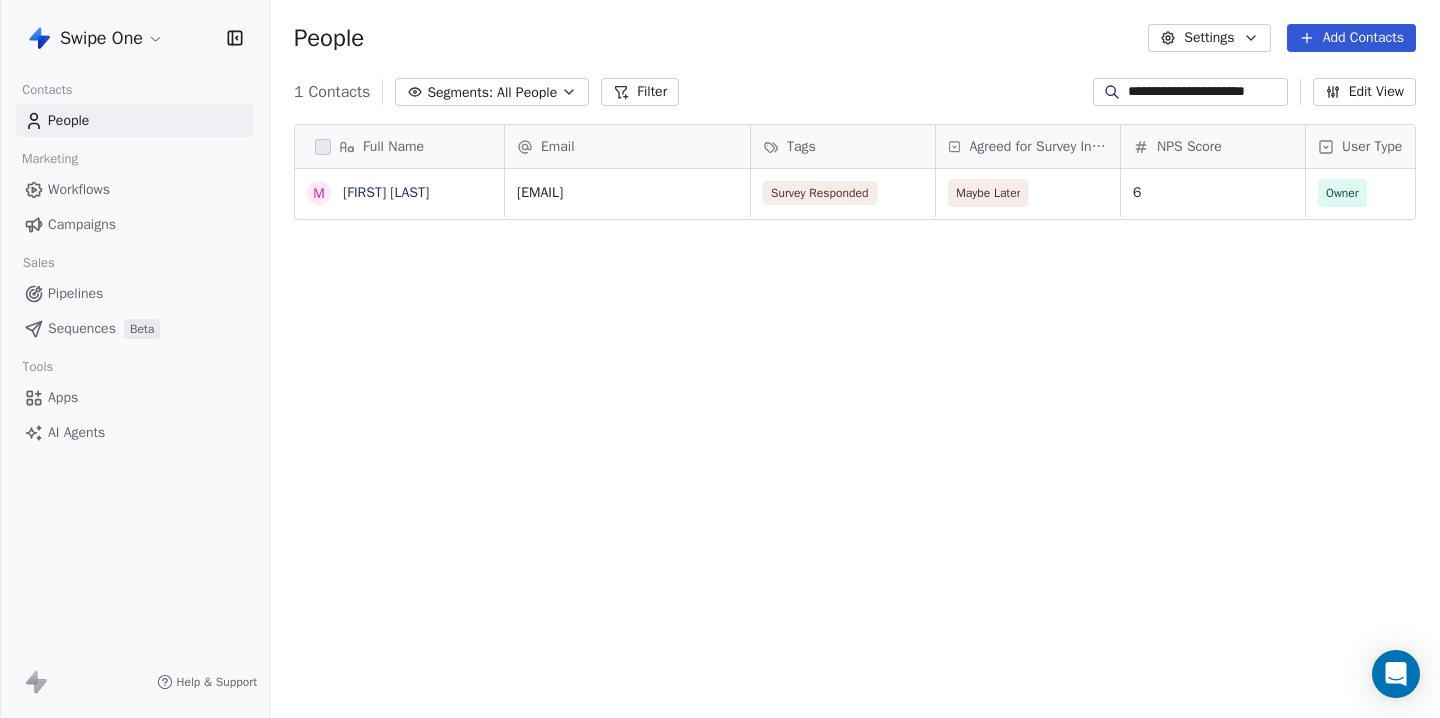 type on "**********" 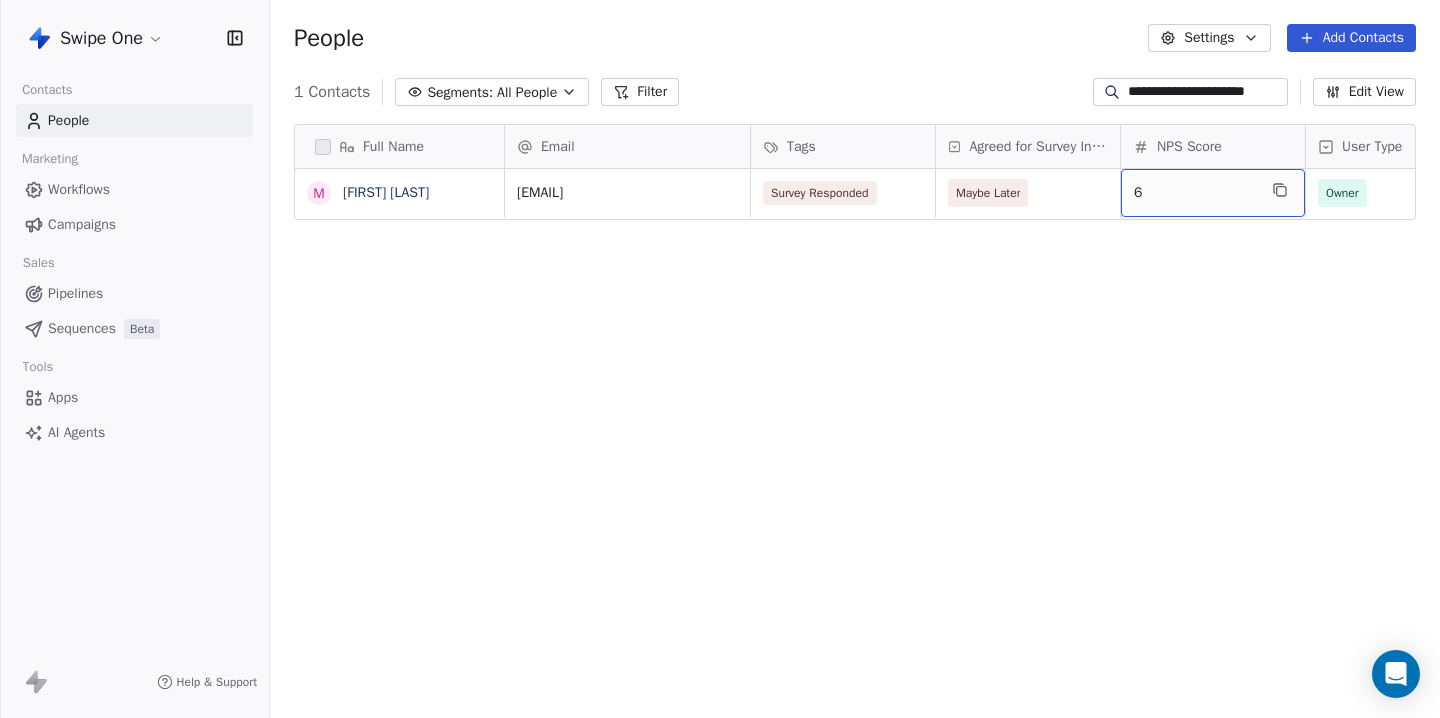 click on "6" at bounding box center [1195, 193] 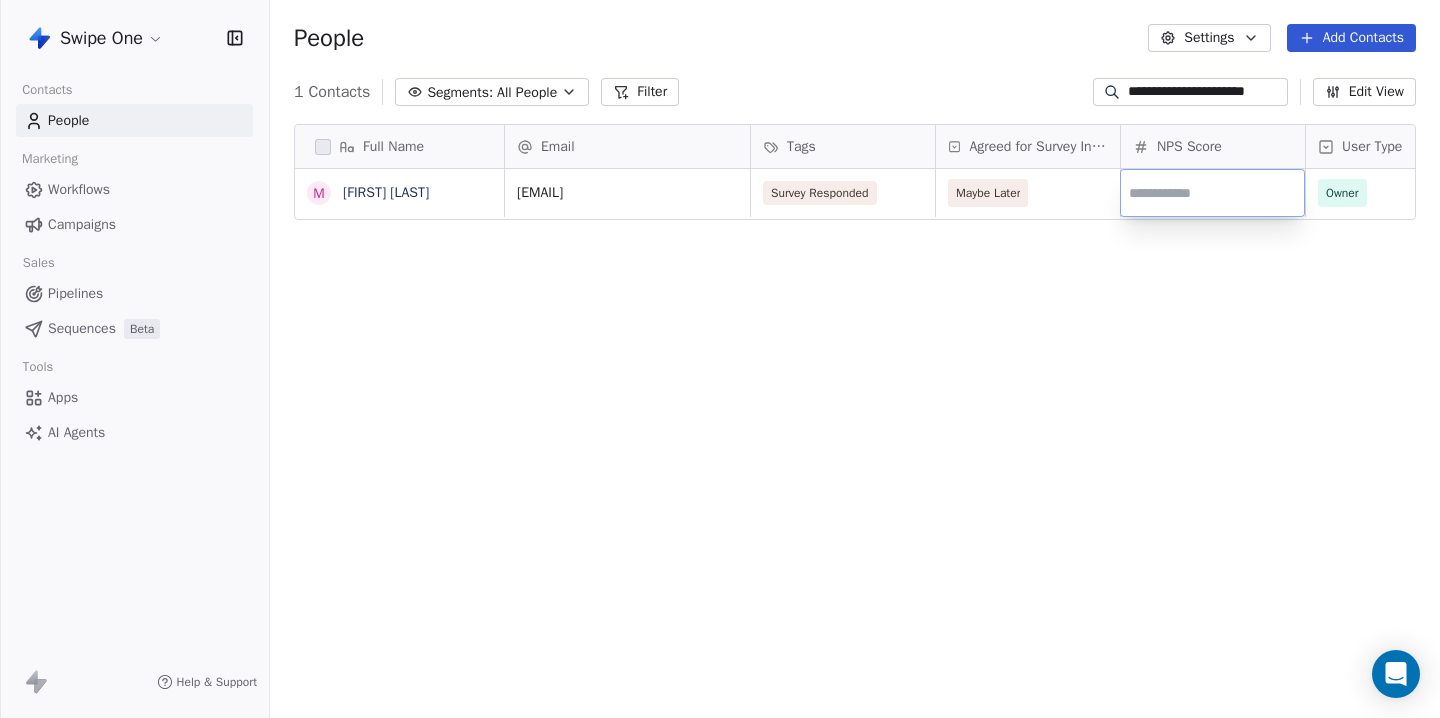 type on "*" 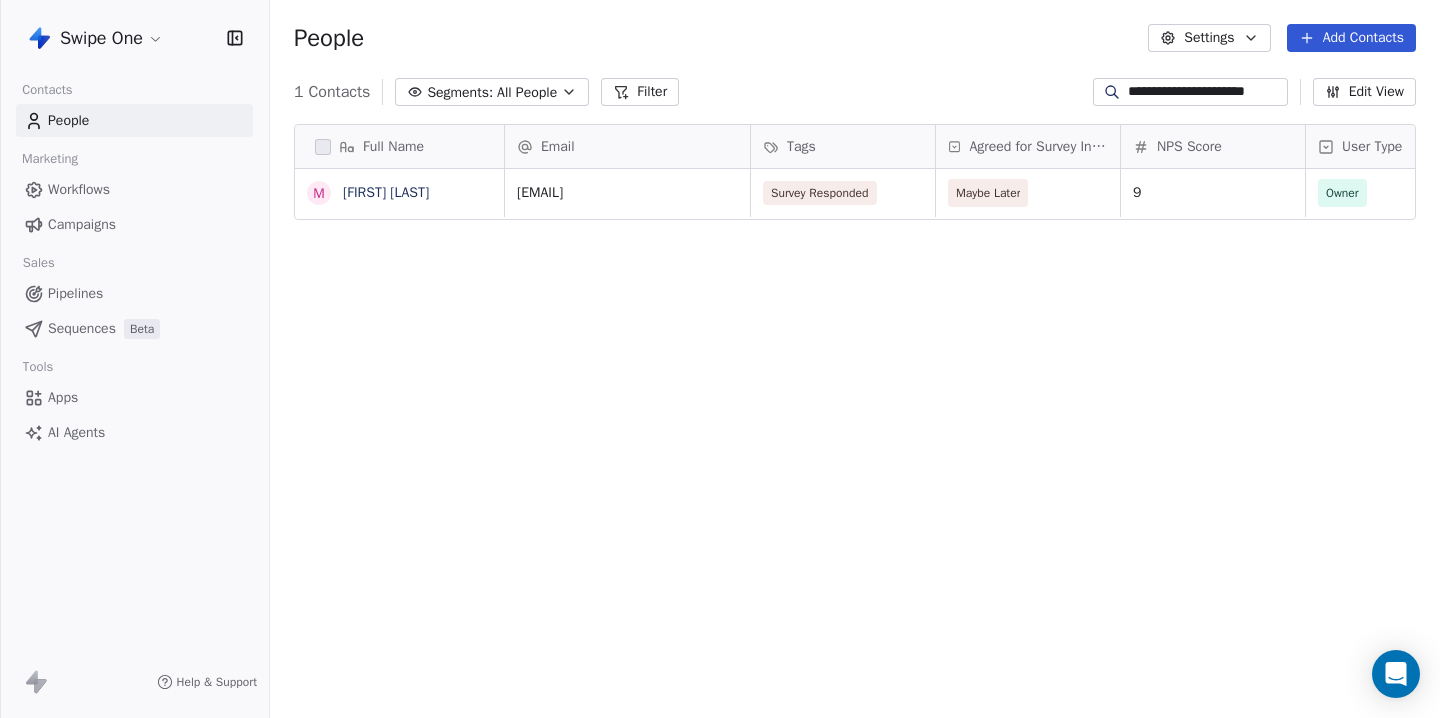 click on "**********" at bounding box center [720, 359] 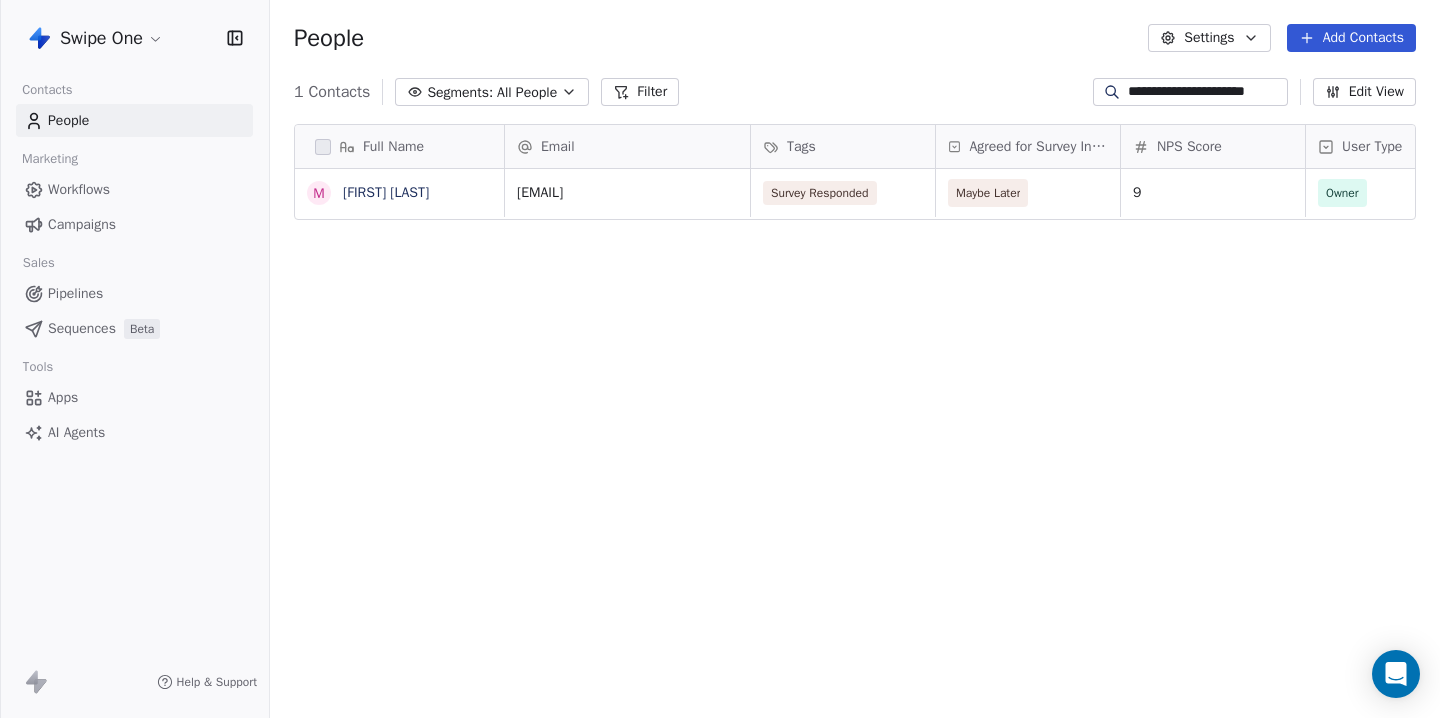 click on "**********" at bounding box center (1206, 92) 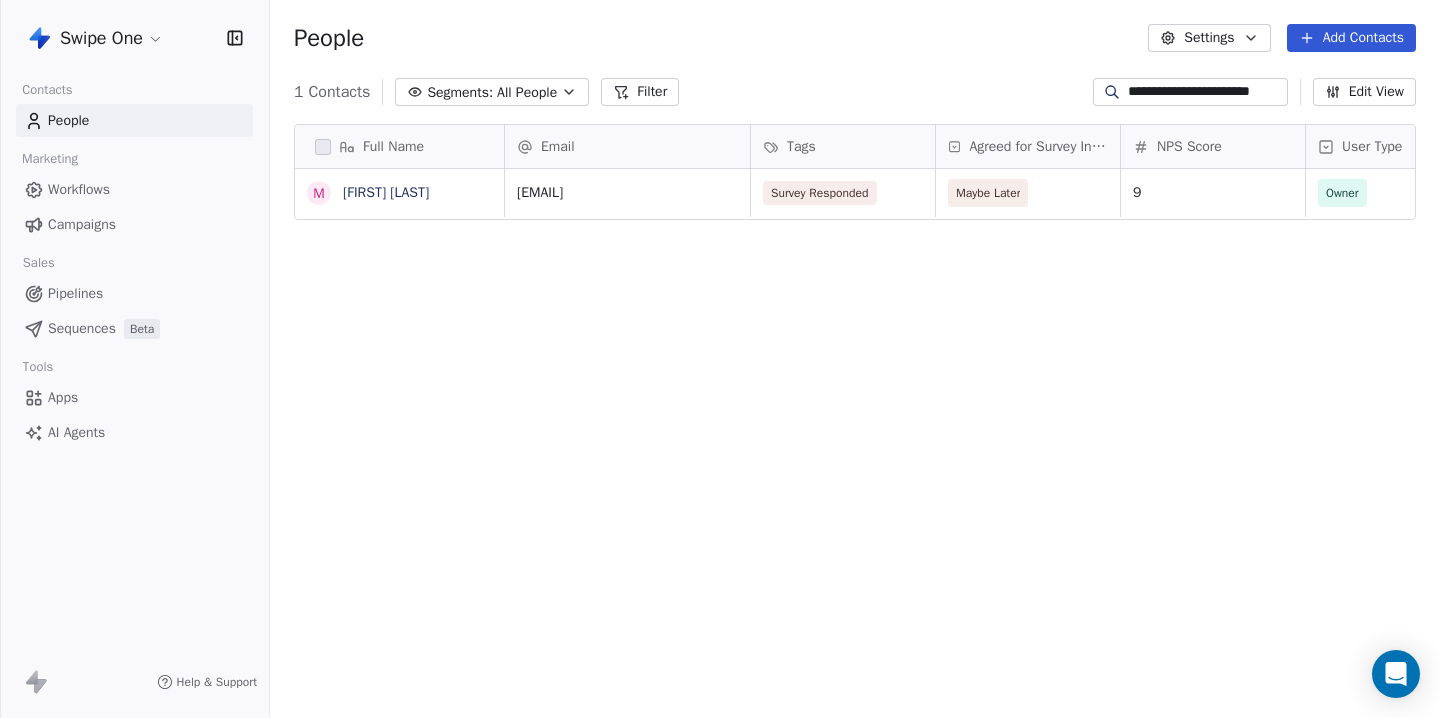 scroll, scrollTop: 0, scrollLeft: 8, axis: horizontal 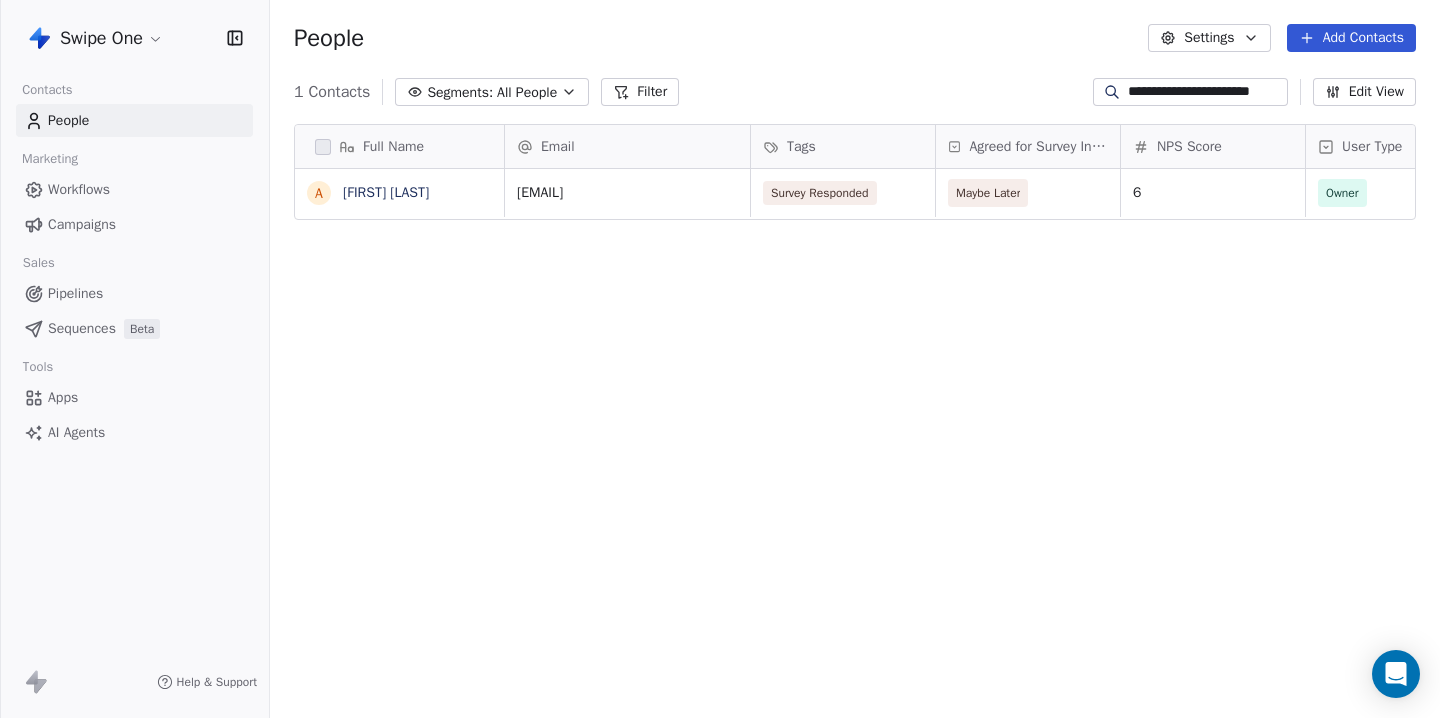 type on "**********" 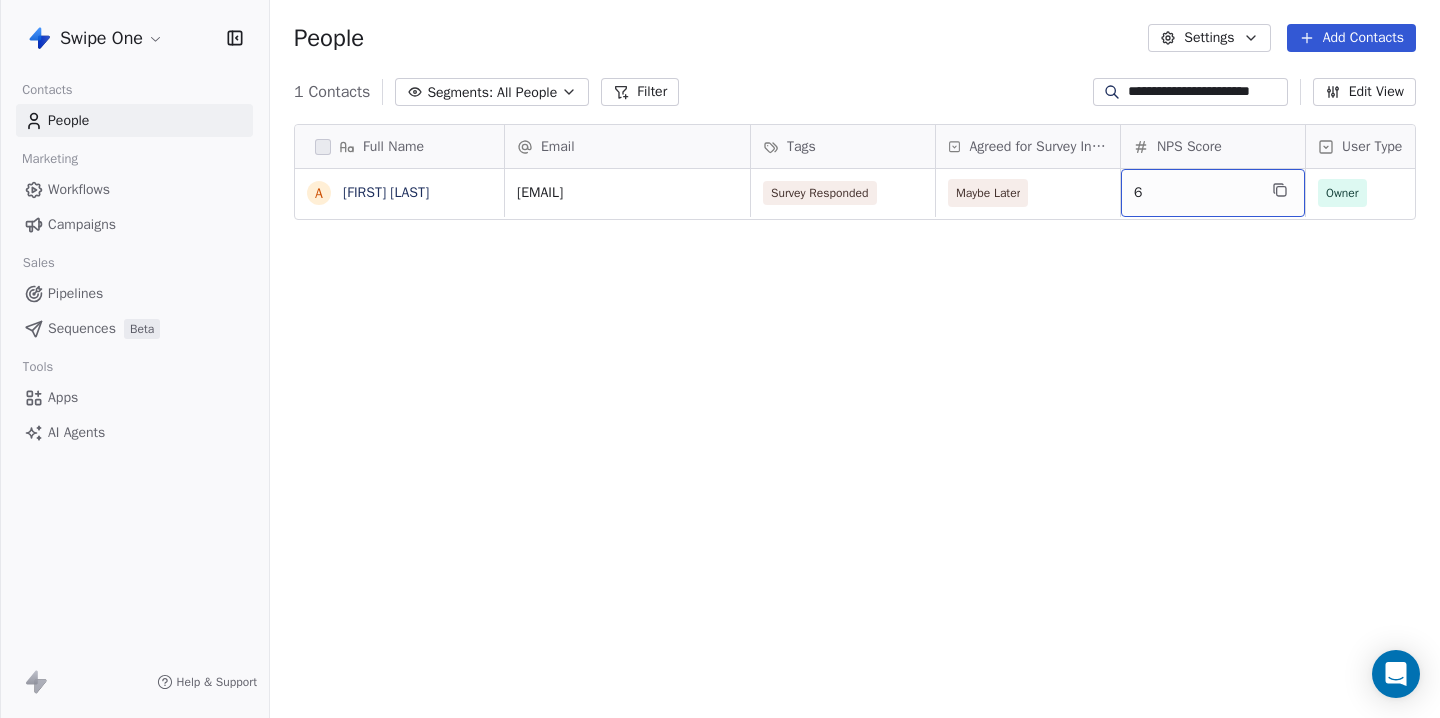 click on "6" at bounding box center (1195, 193) 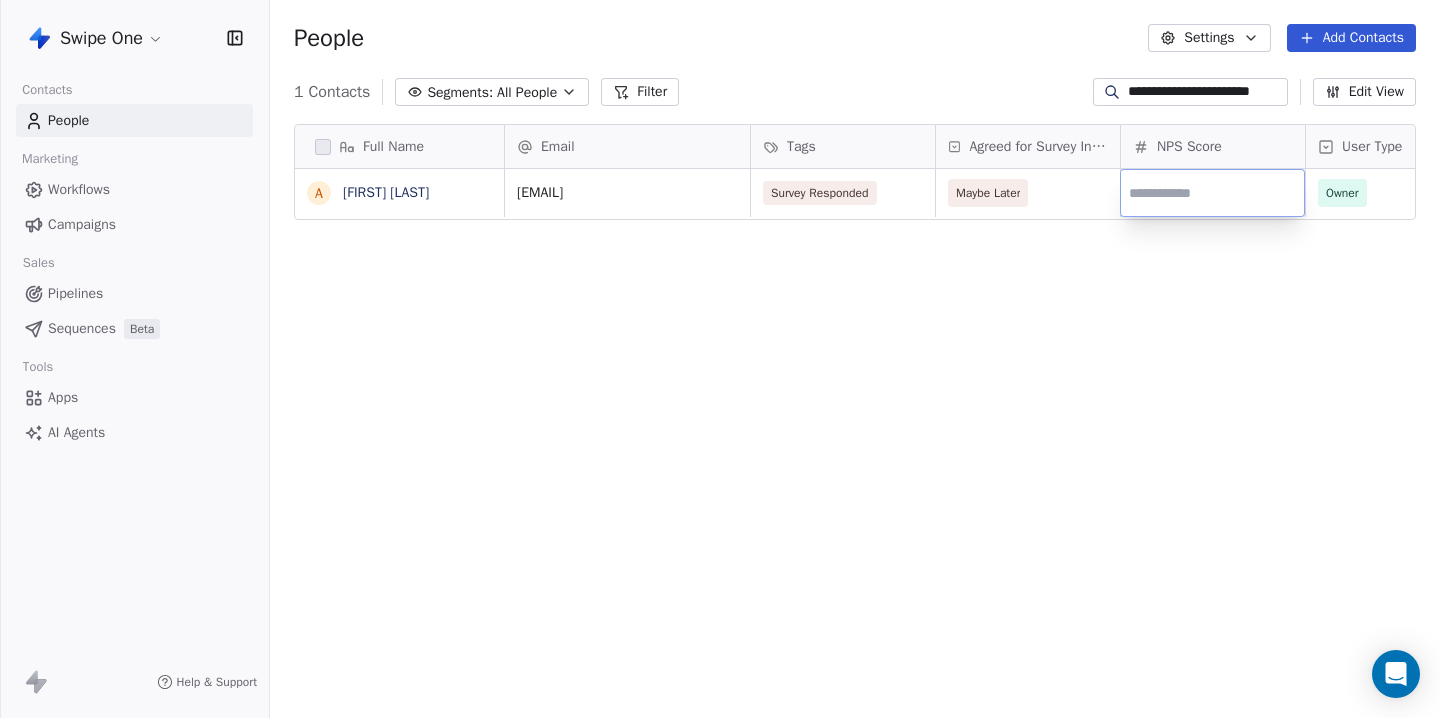 type on "*" 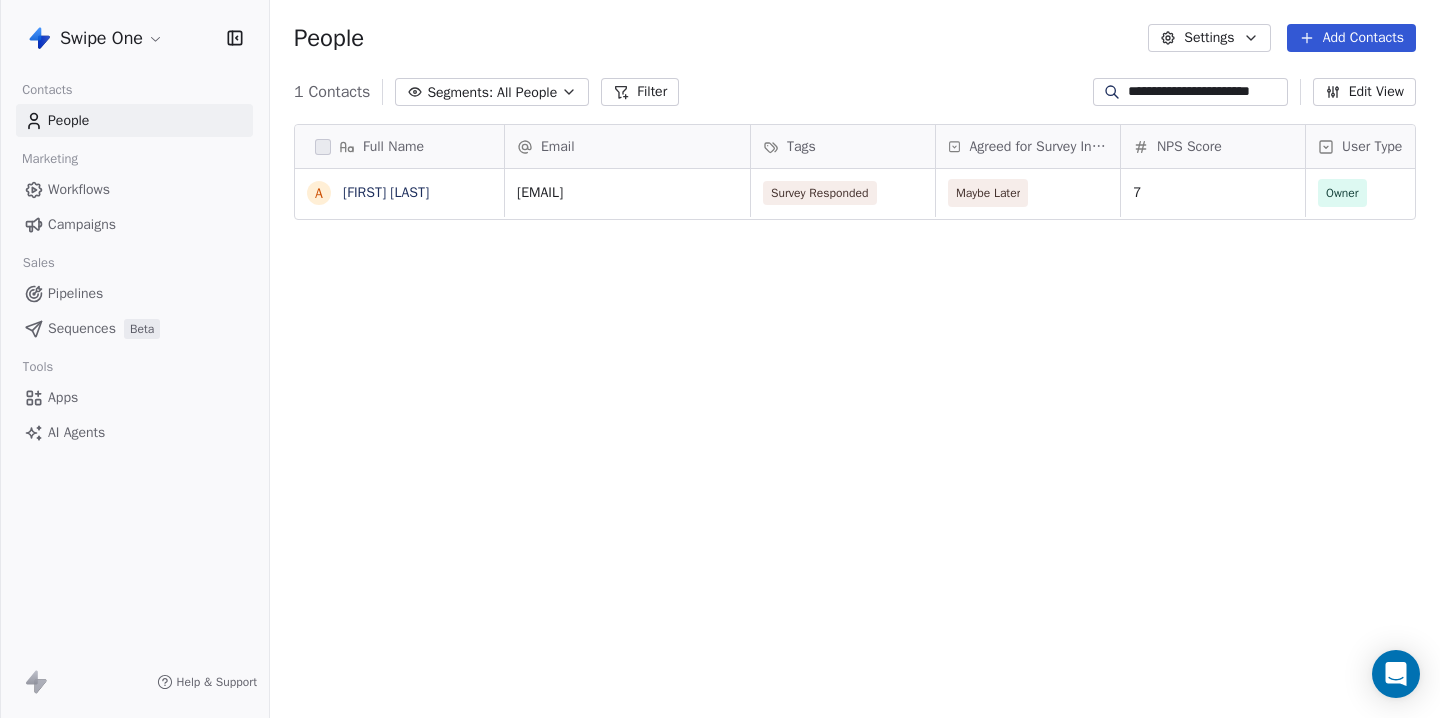 click on "**********" at bounding box center (1206, 92) 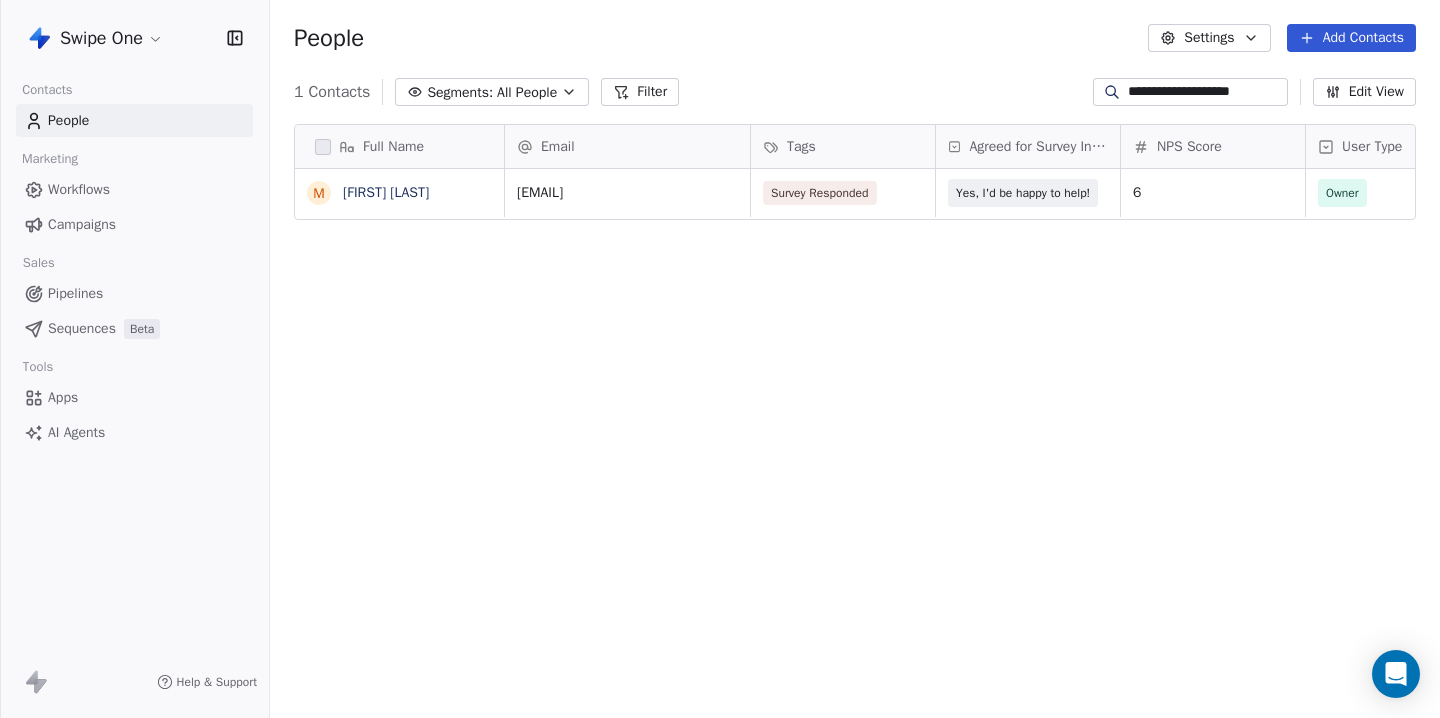 type on "**********" 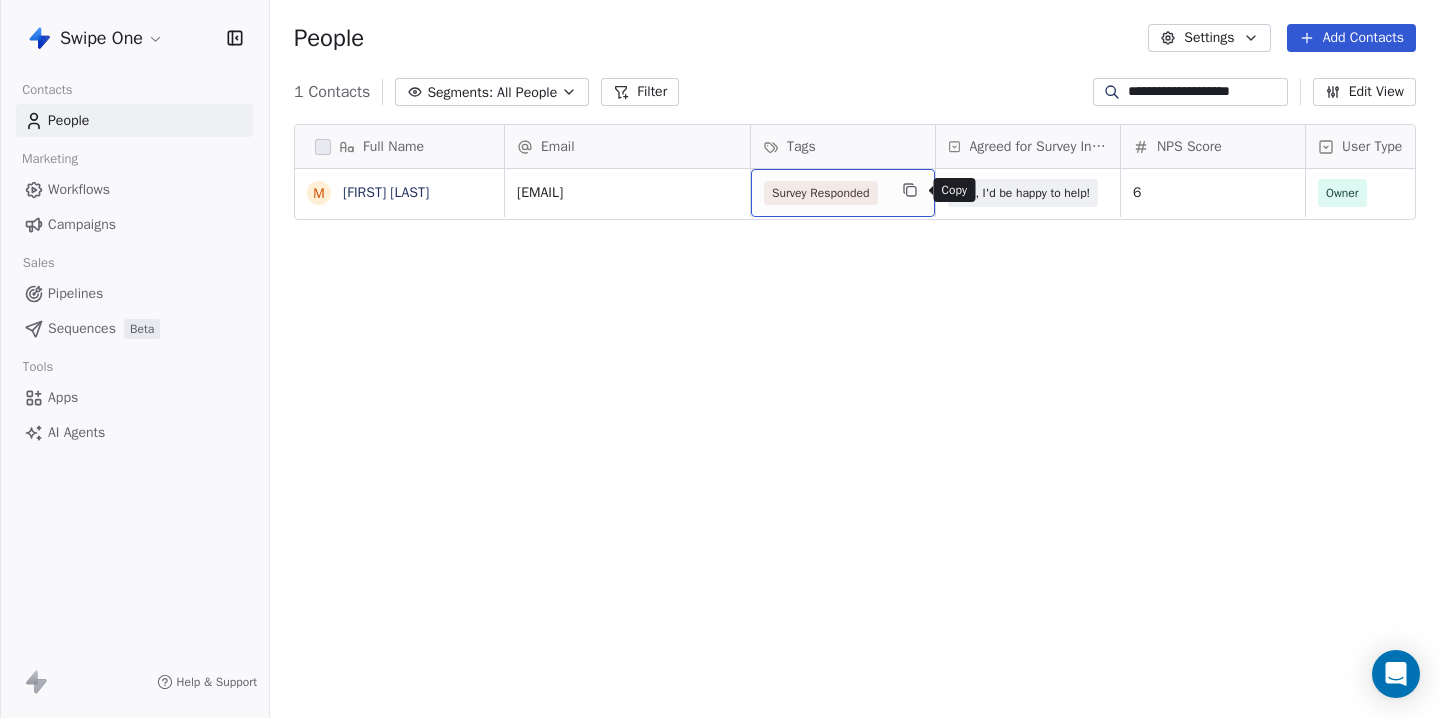 click at bounding box center (910, 190) 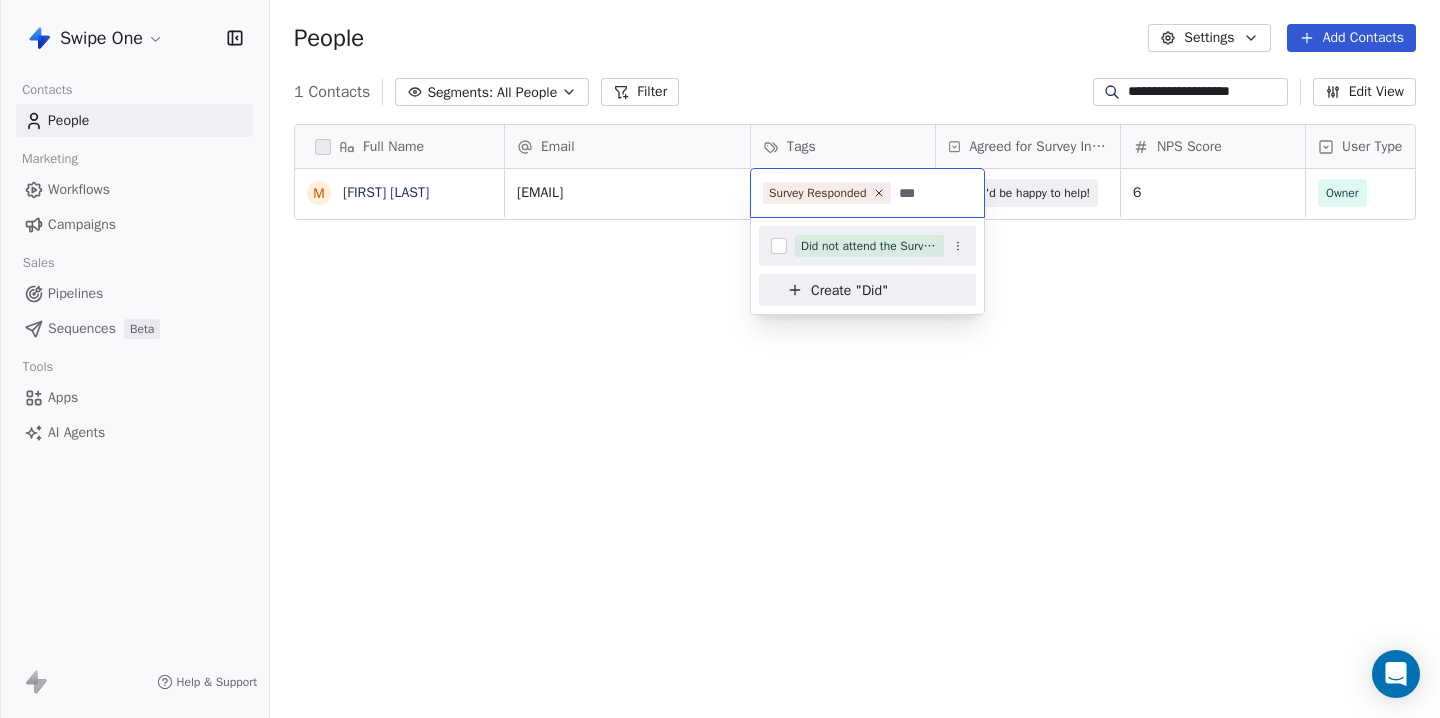 type on "***" 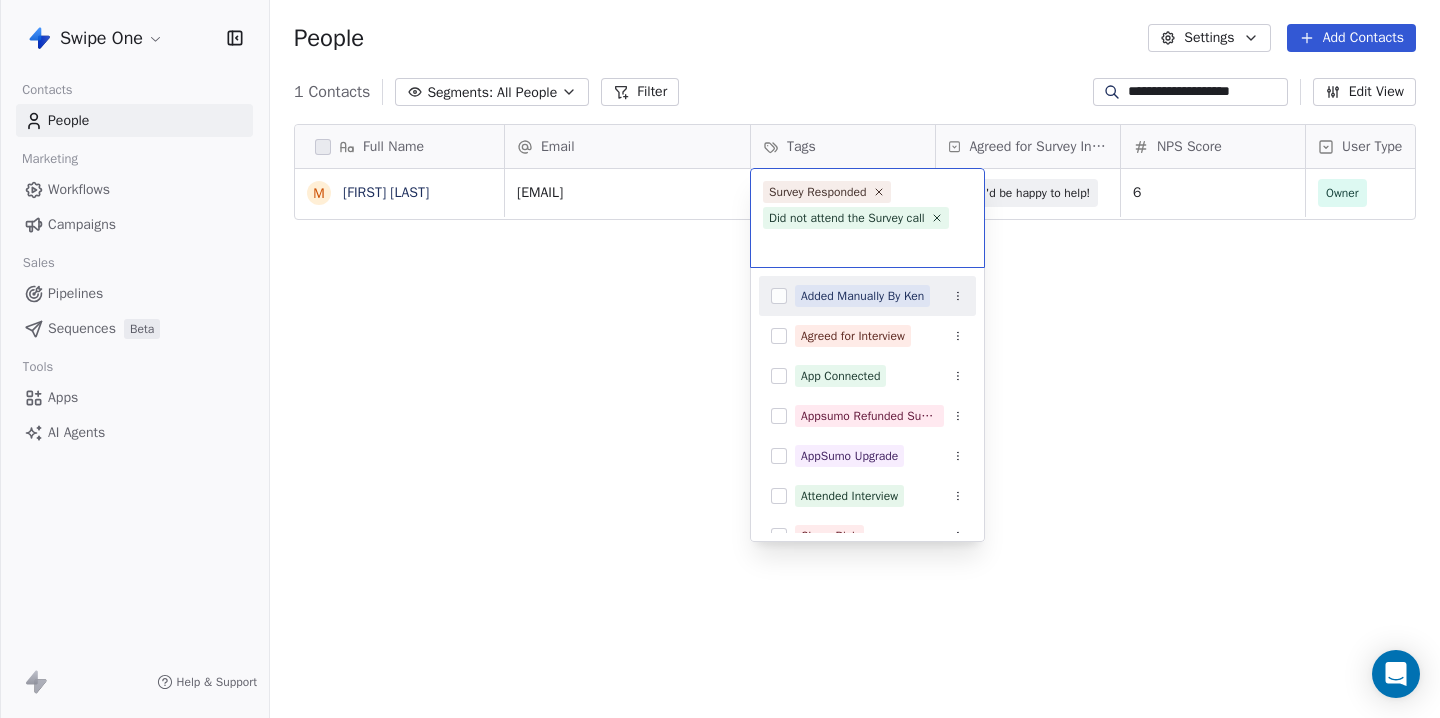 click on "**********" at bounding box center (720, 359) 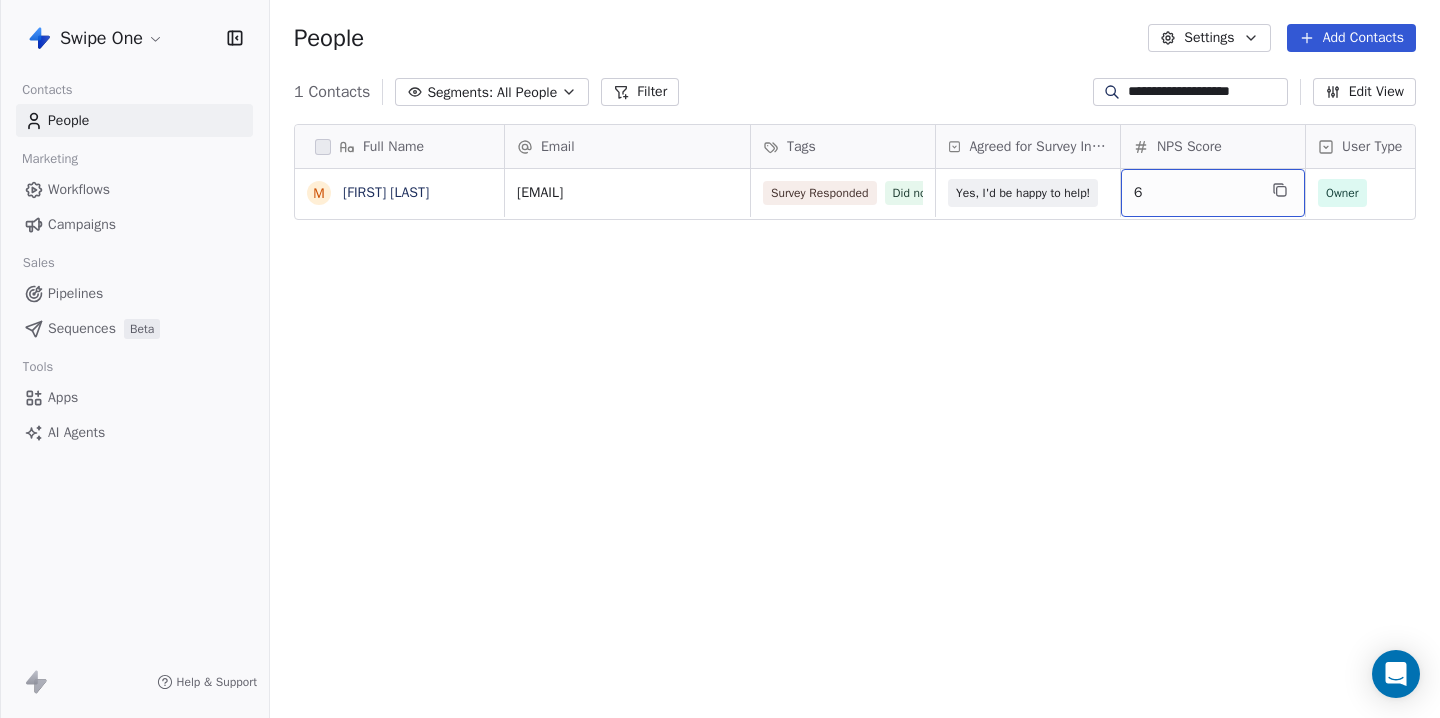 click on "6" at bounding box center [1195, 193] 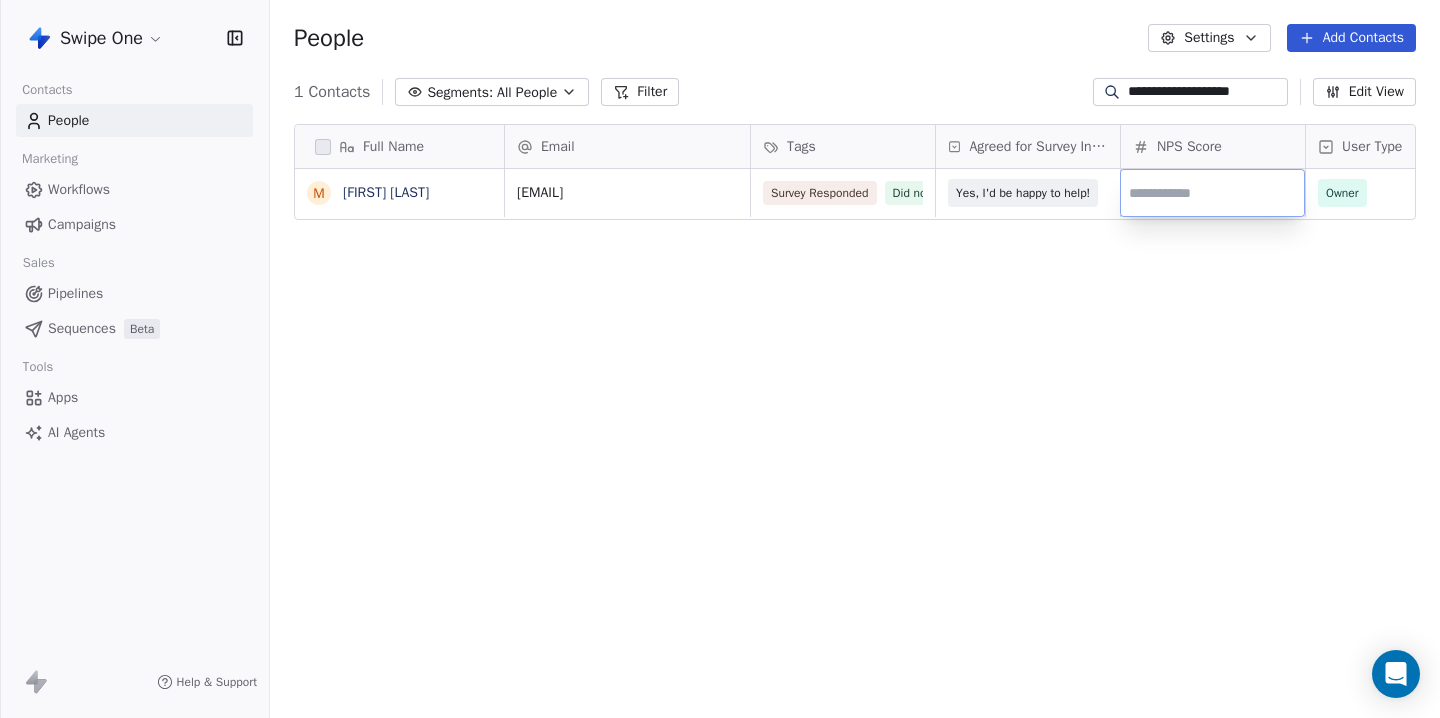 type on "*" 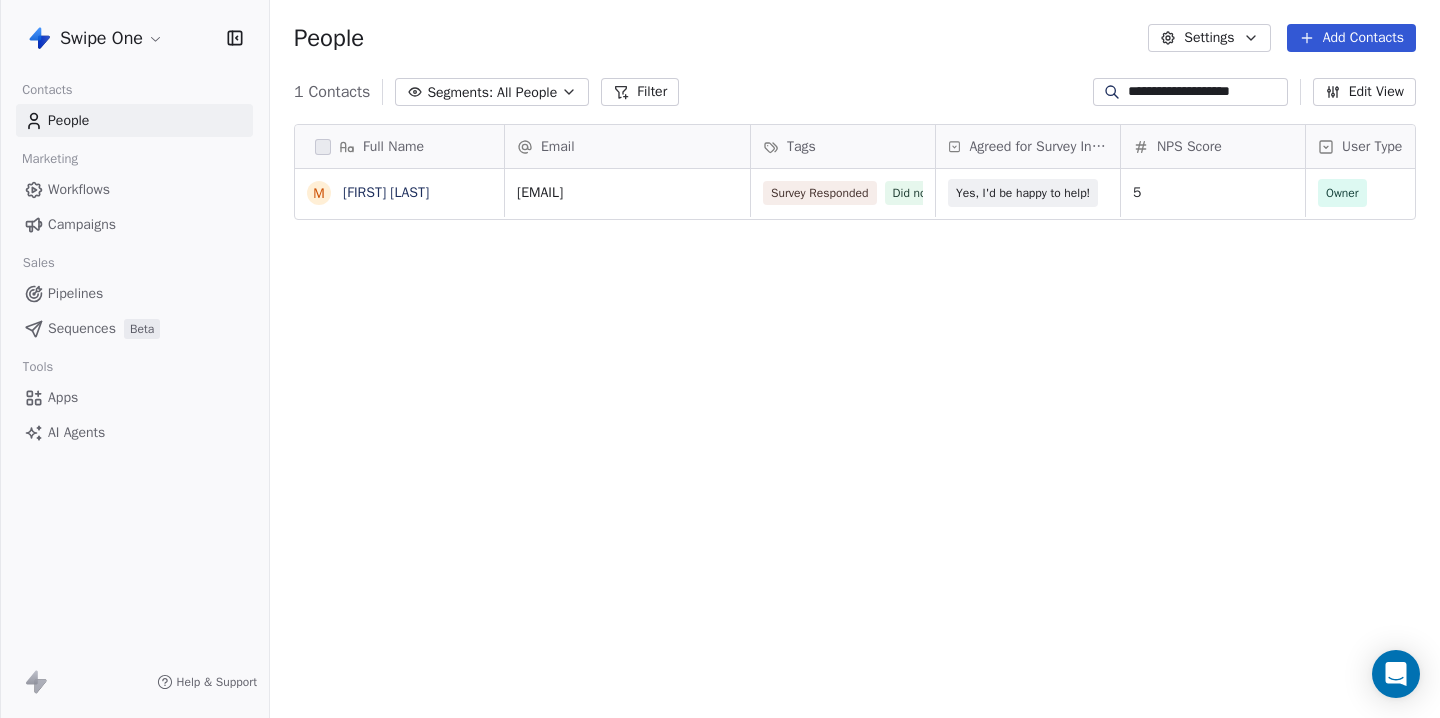click on "**********" at bounding box center (720, 359) 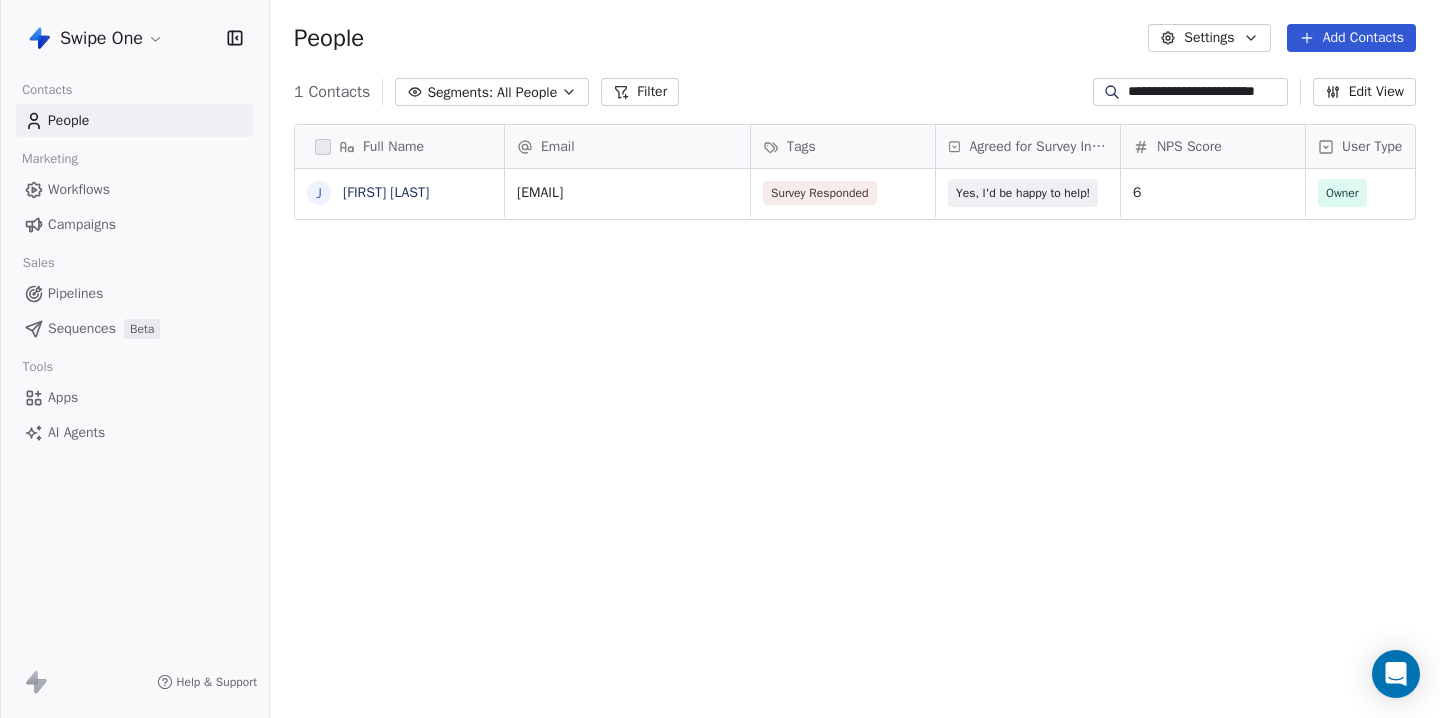 type on "**********" 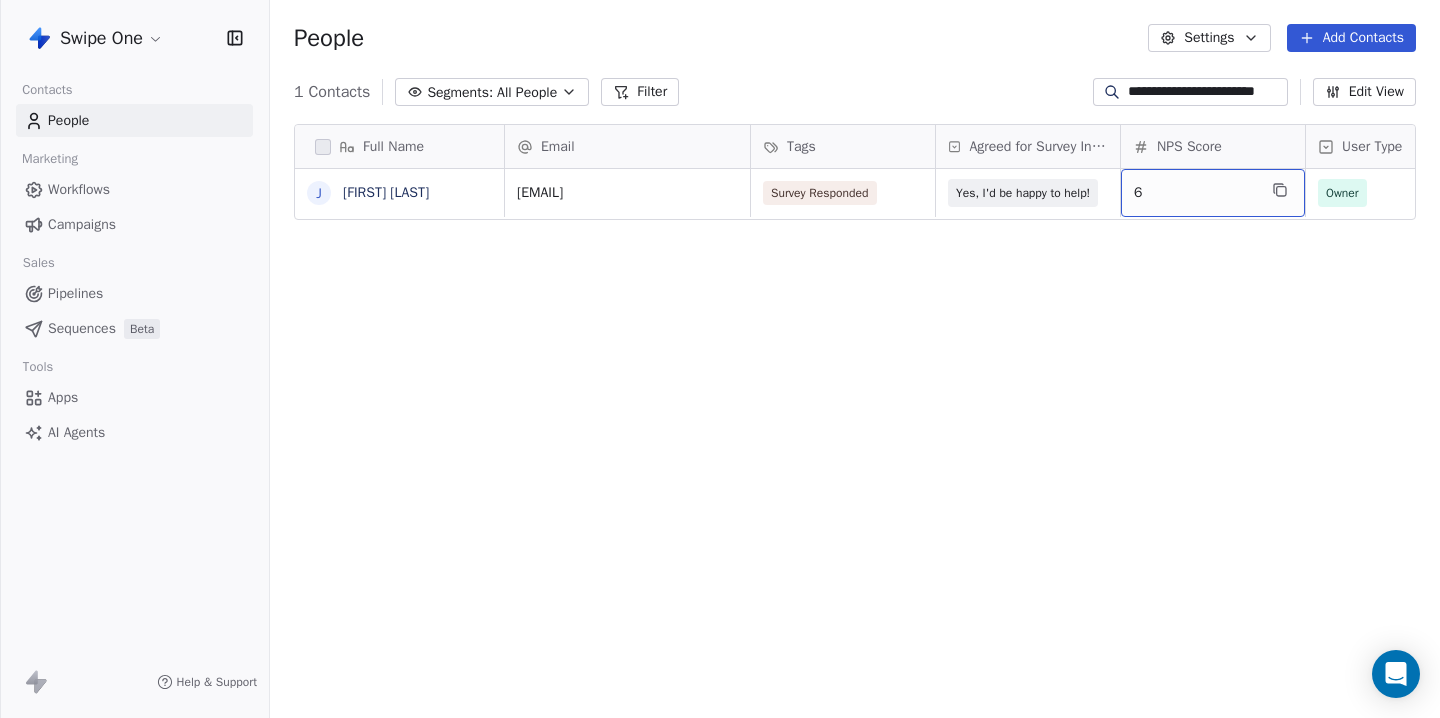 click on "6" at bounding box center (1195, 193) 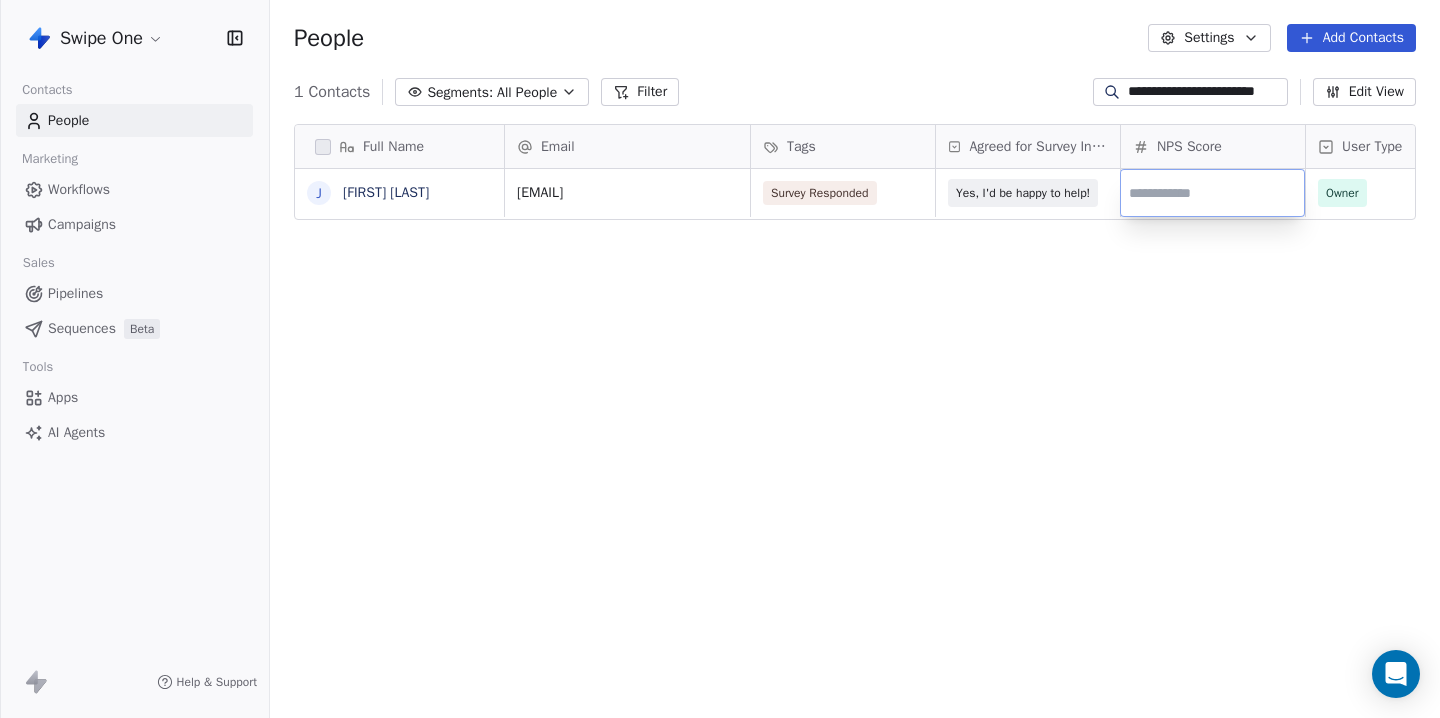 type on "**" 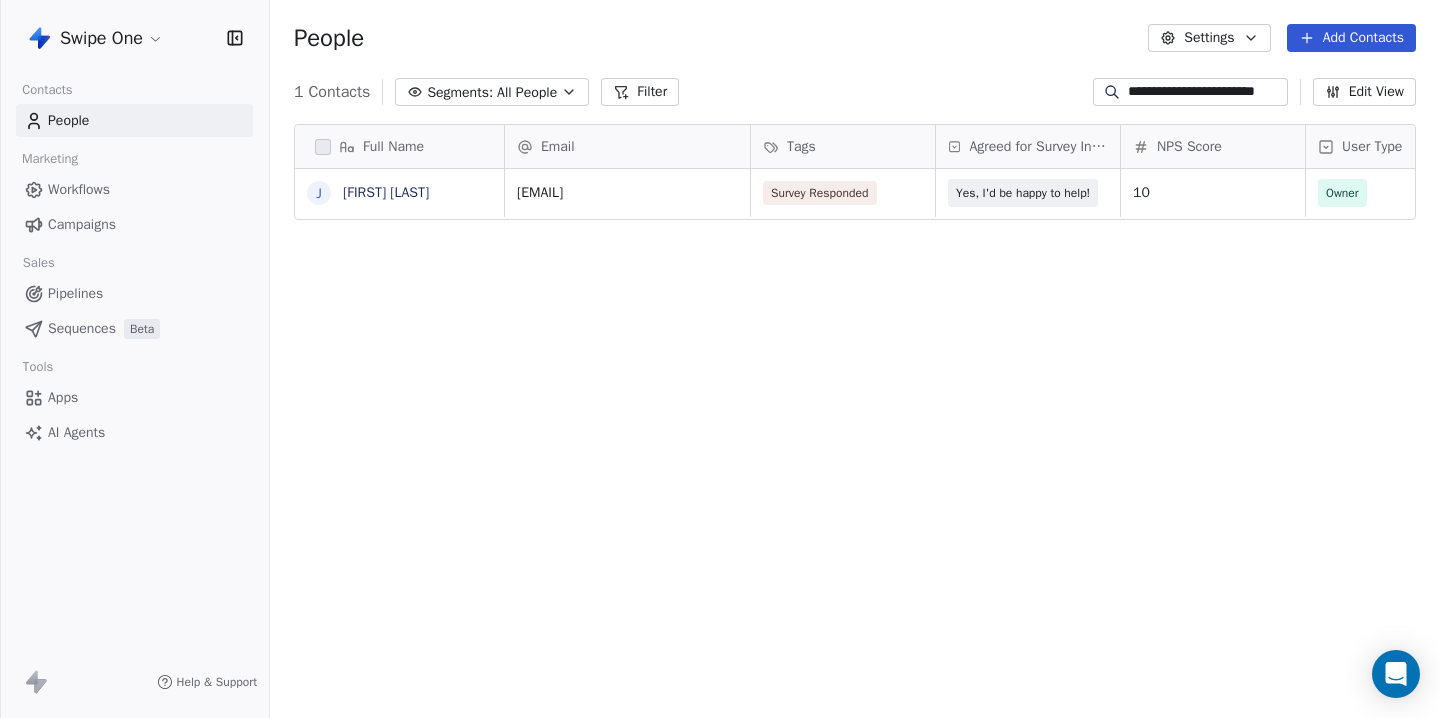 click on "**********" at bounding box center [1206, 92] 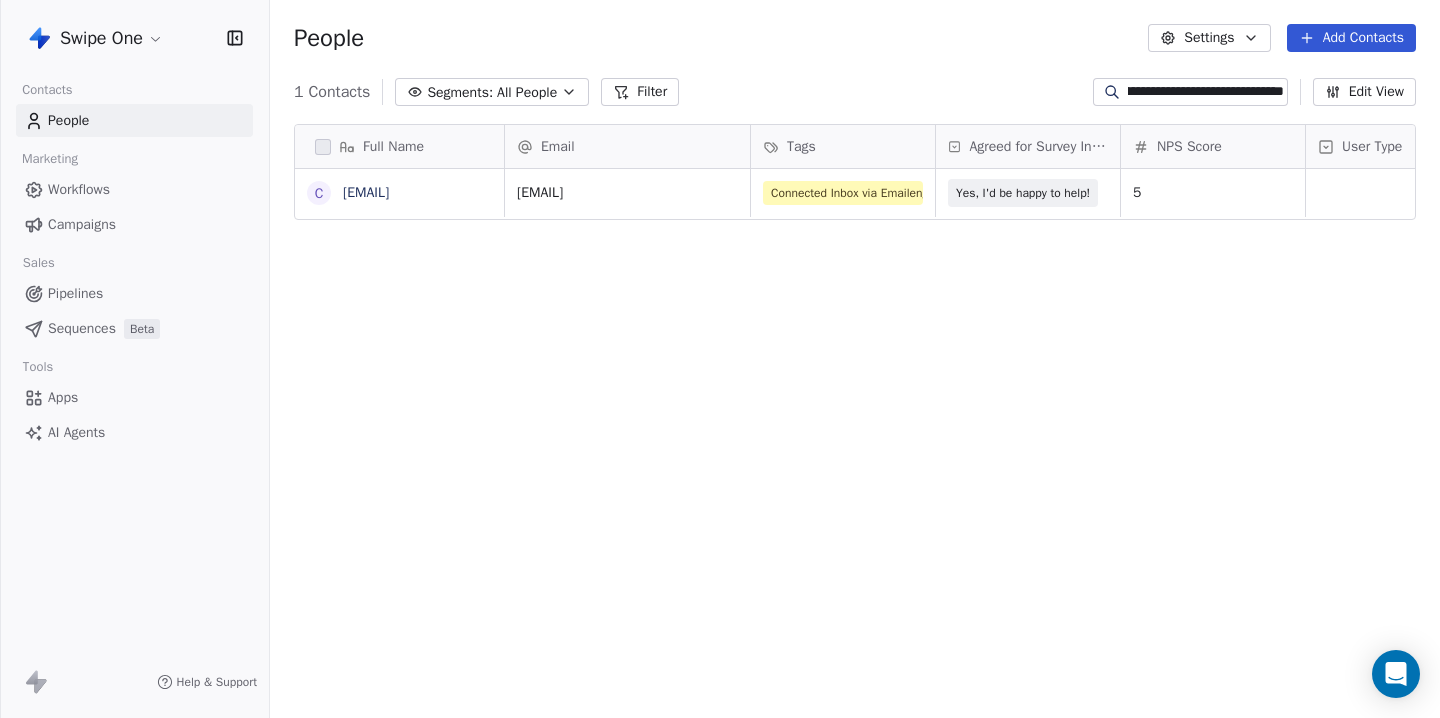 type on "**********" 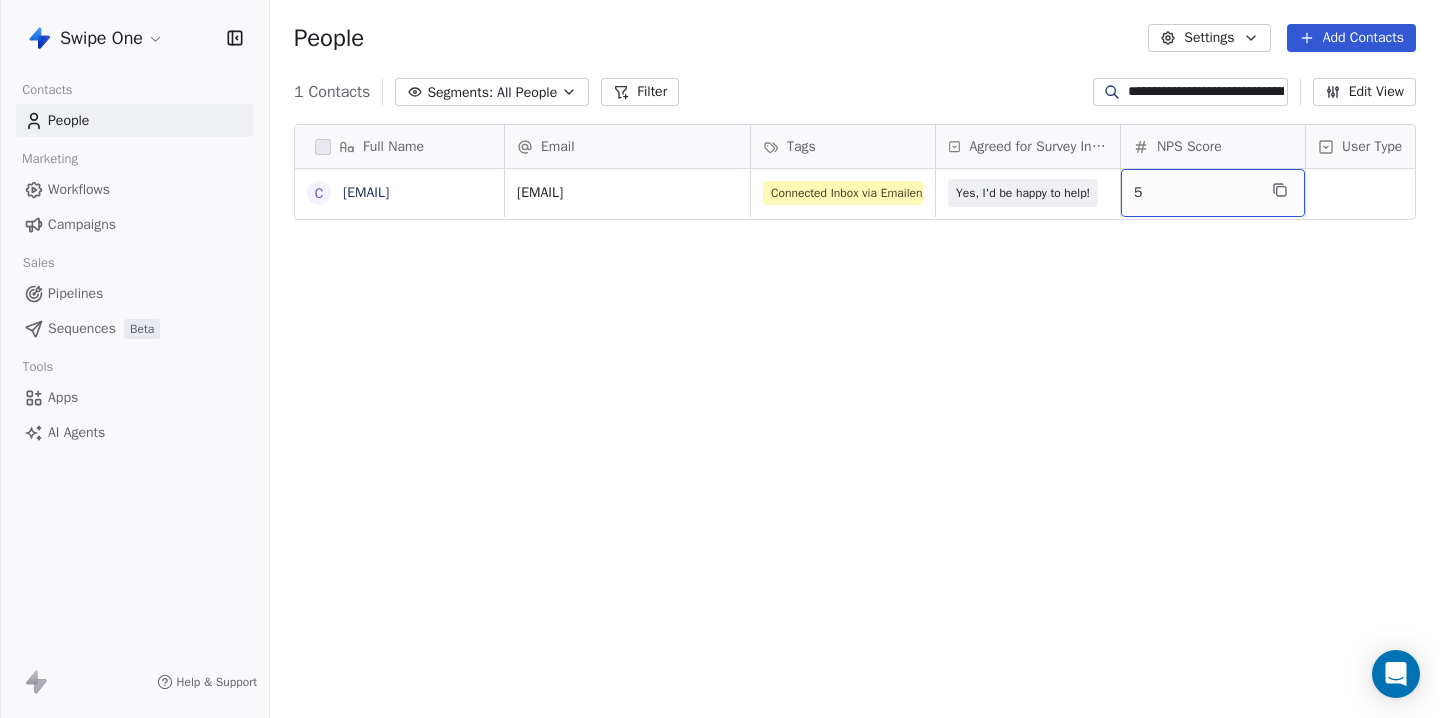 click on "5" at bounding box center [1195, 193] 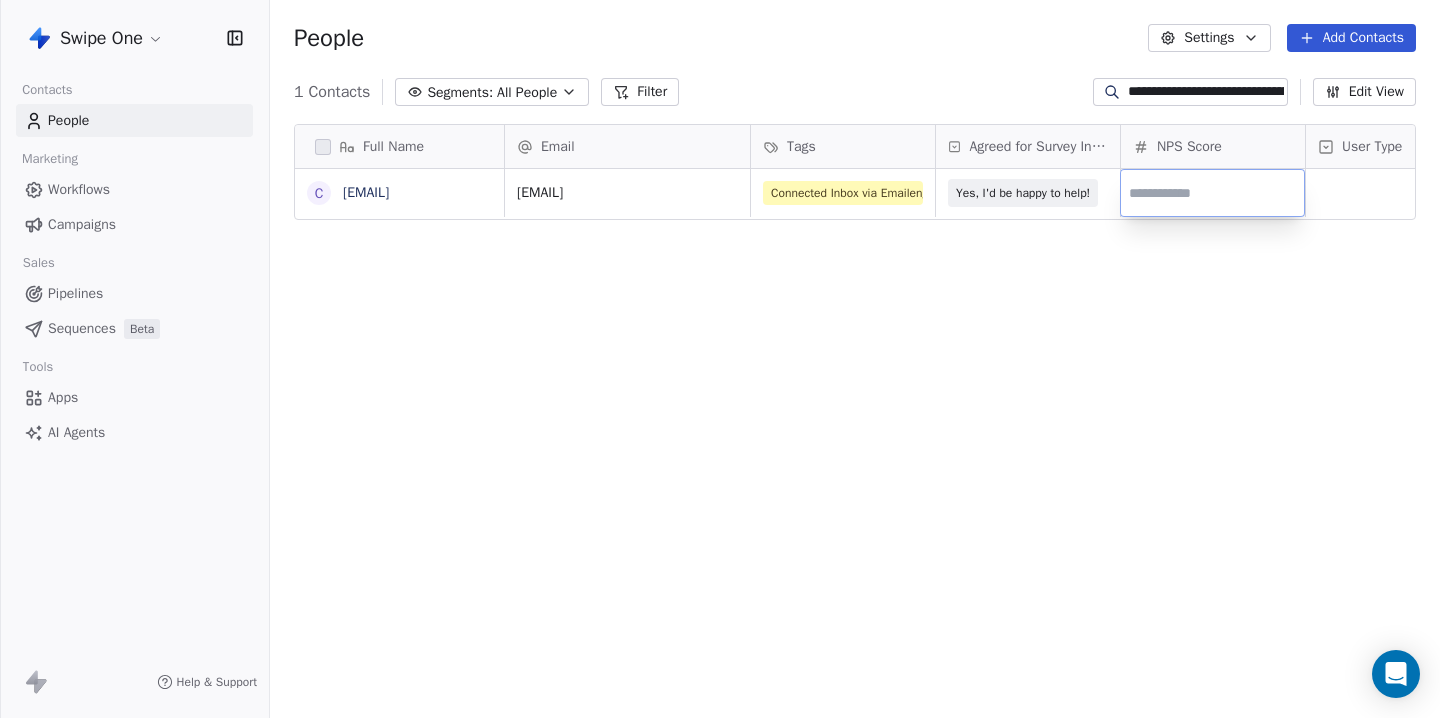 type on "*" 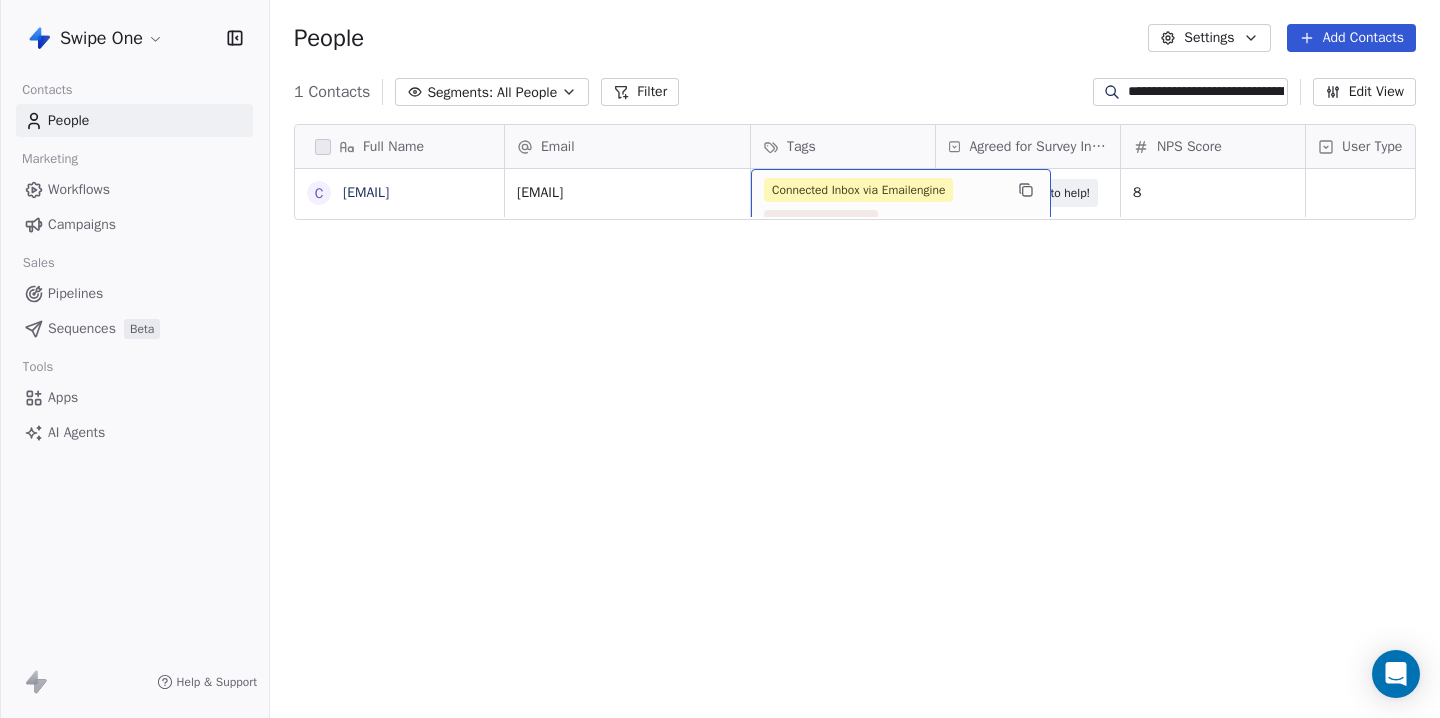 click on "Connected Inbox via Emailengine Survey Responded" at bounding box center [901, 206] 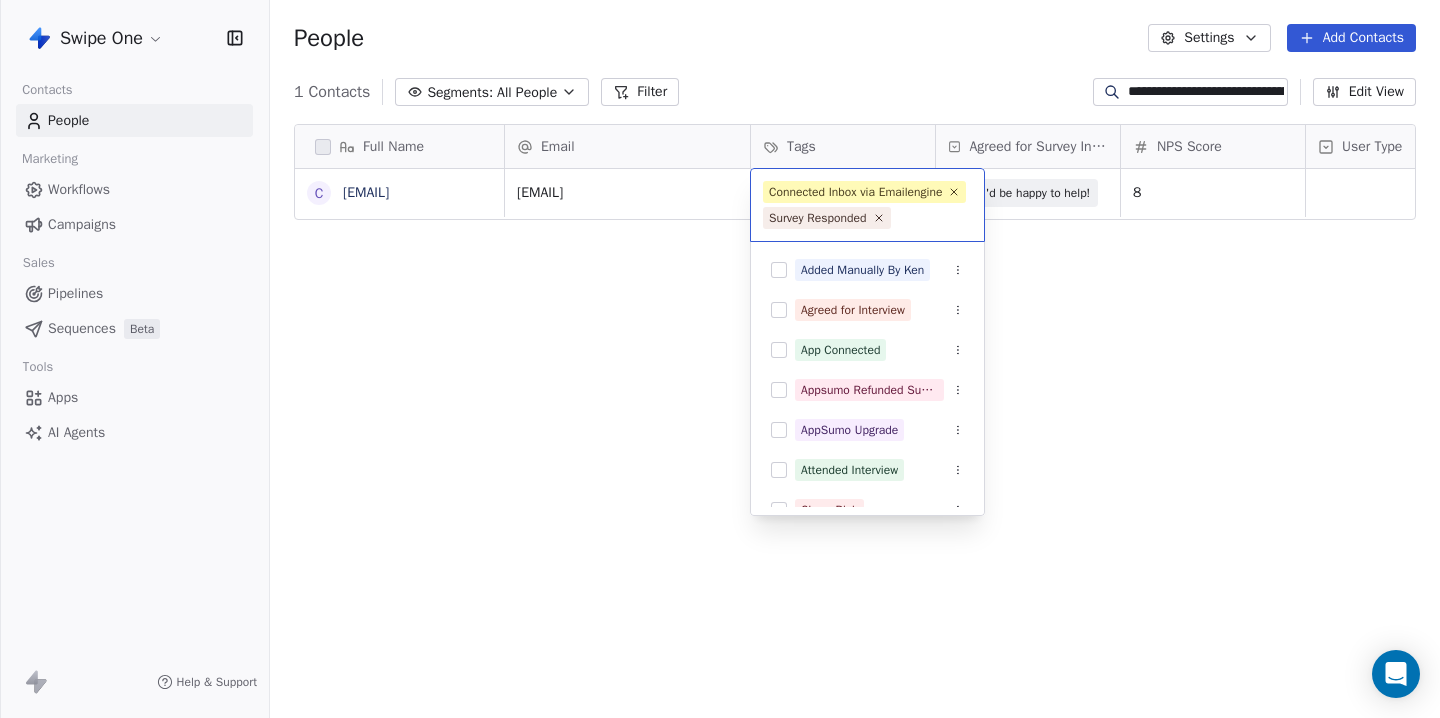 click on "**********" at bounding box center [720, 359] 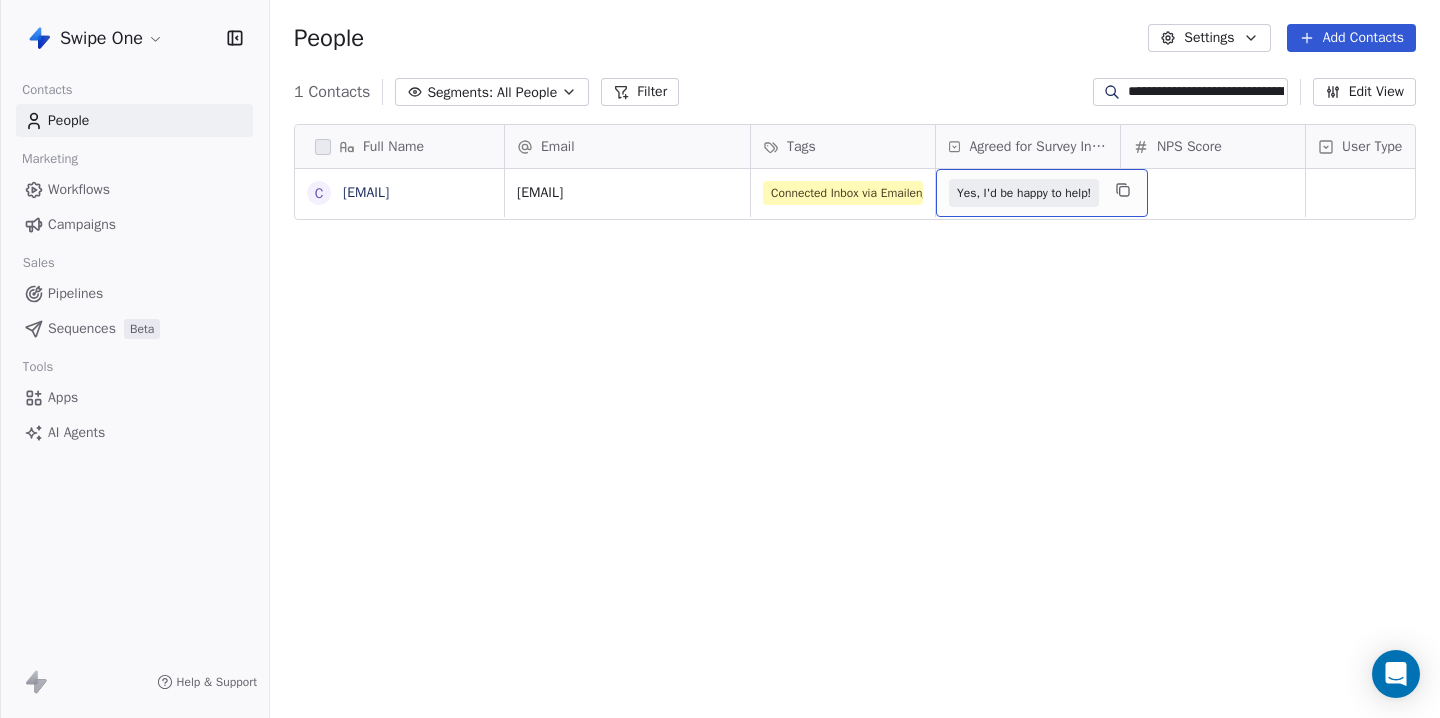 click on "Yes, I'd be happy to help!" at bounding box center [1024, 193] 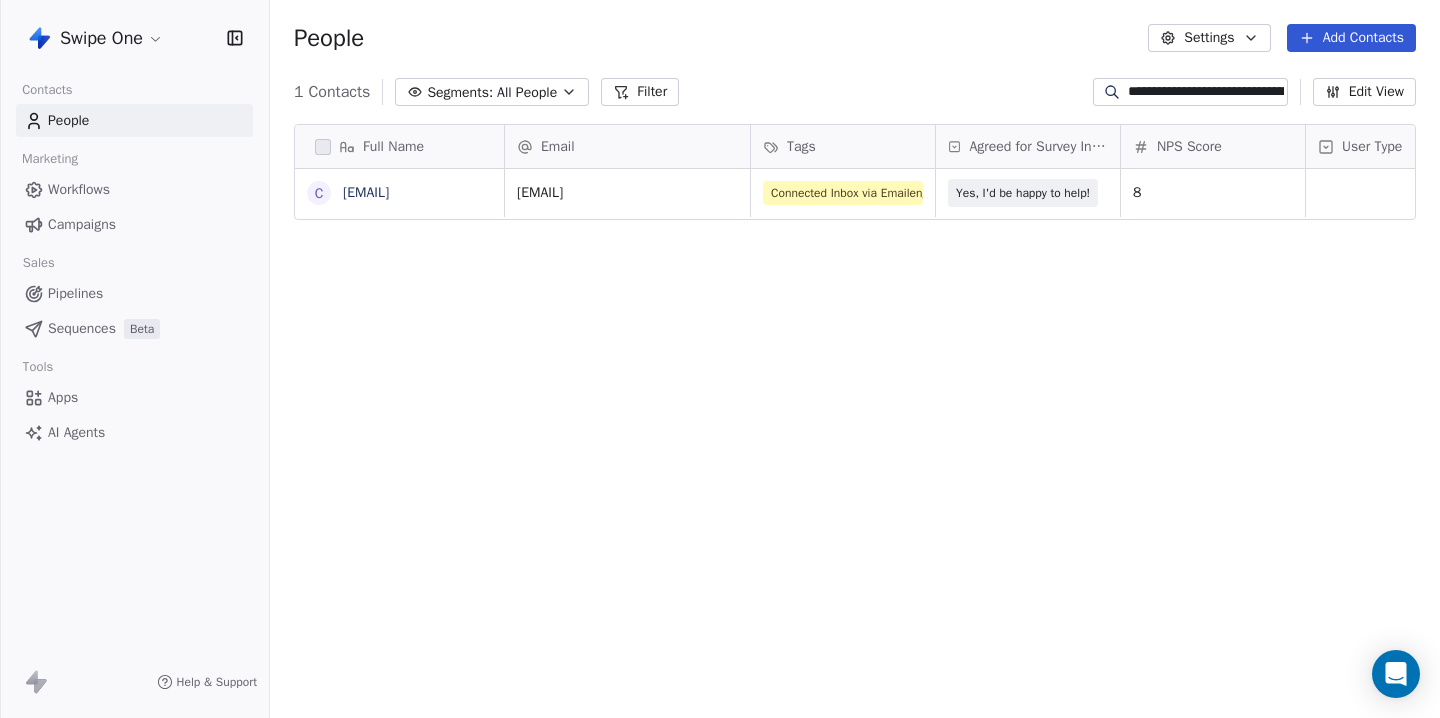 click on "**********" at bounding box center (720, 359) 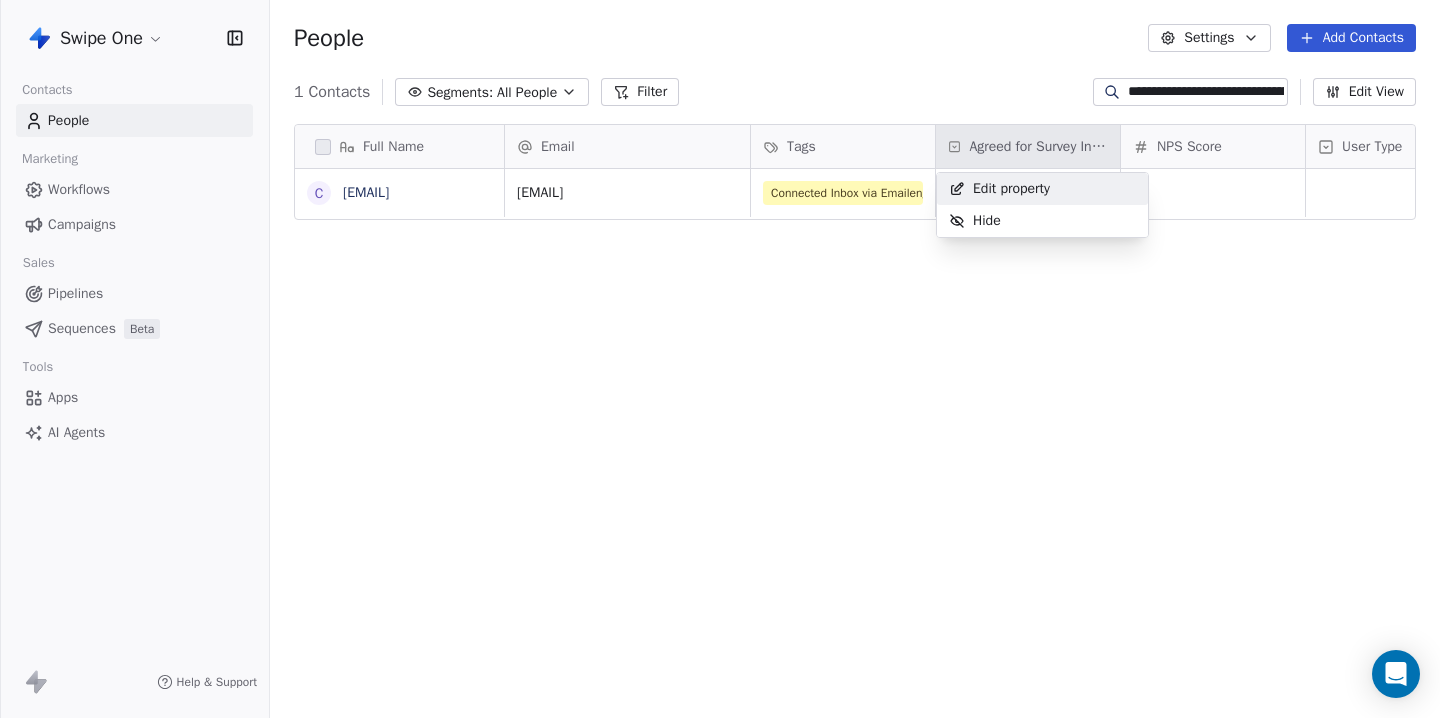 click on "Edit property" at bounding box center (1011, 189) 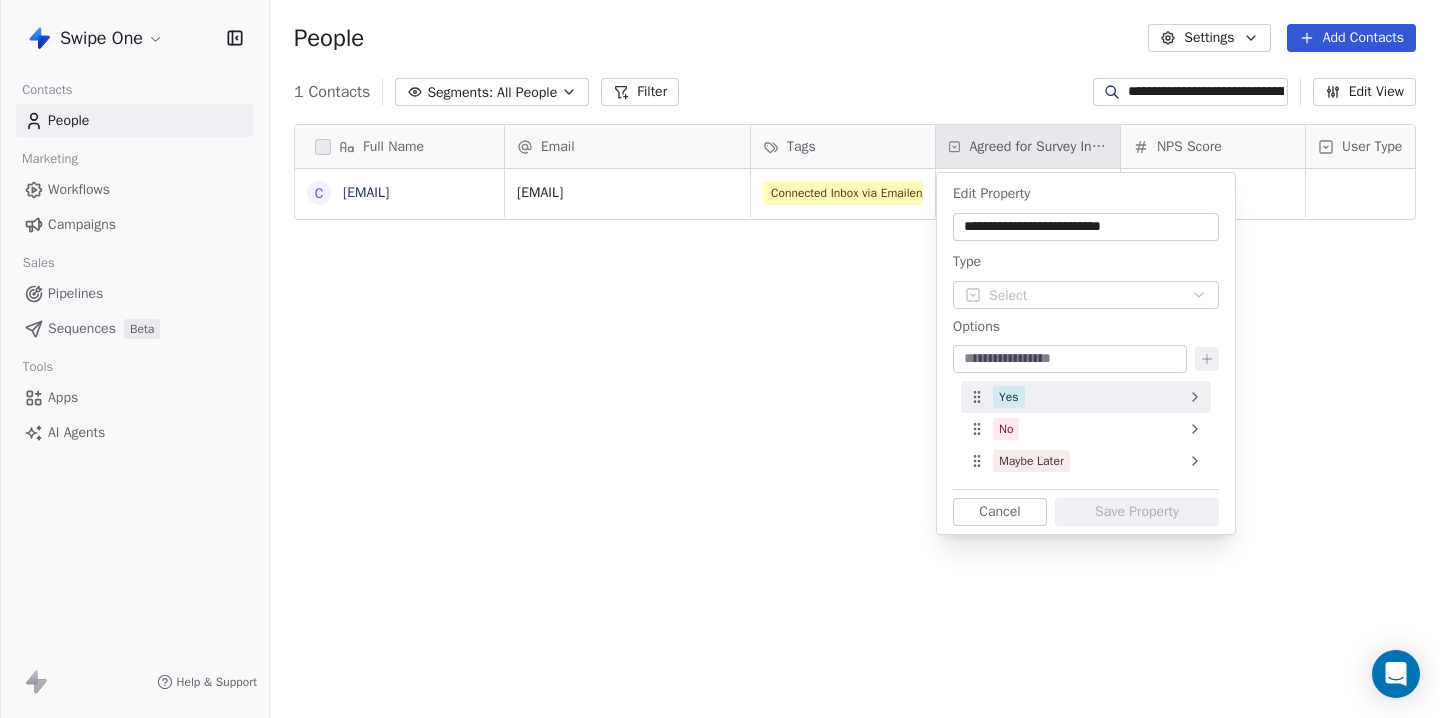 click on "Yes" at bounding box center [1086, 397] 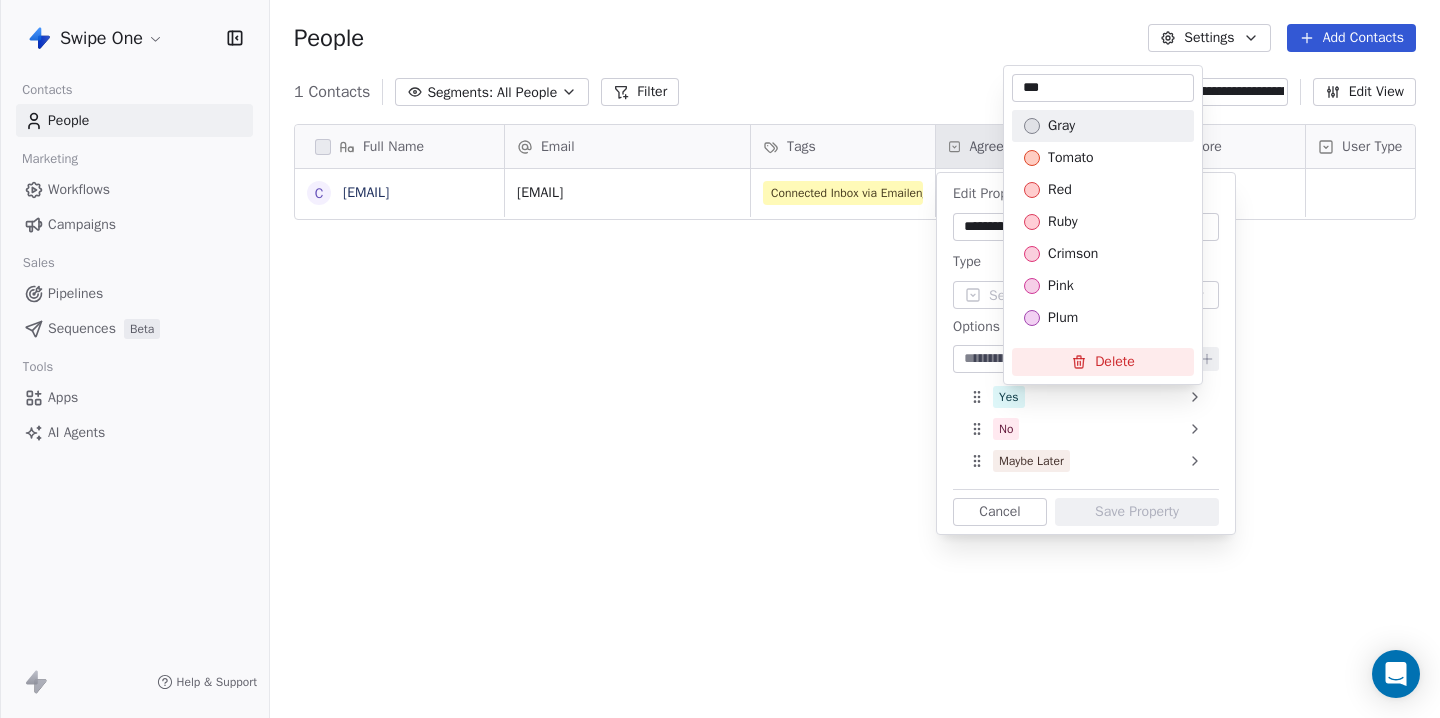 click on "**********" at bounding box center [720, 359] 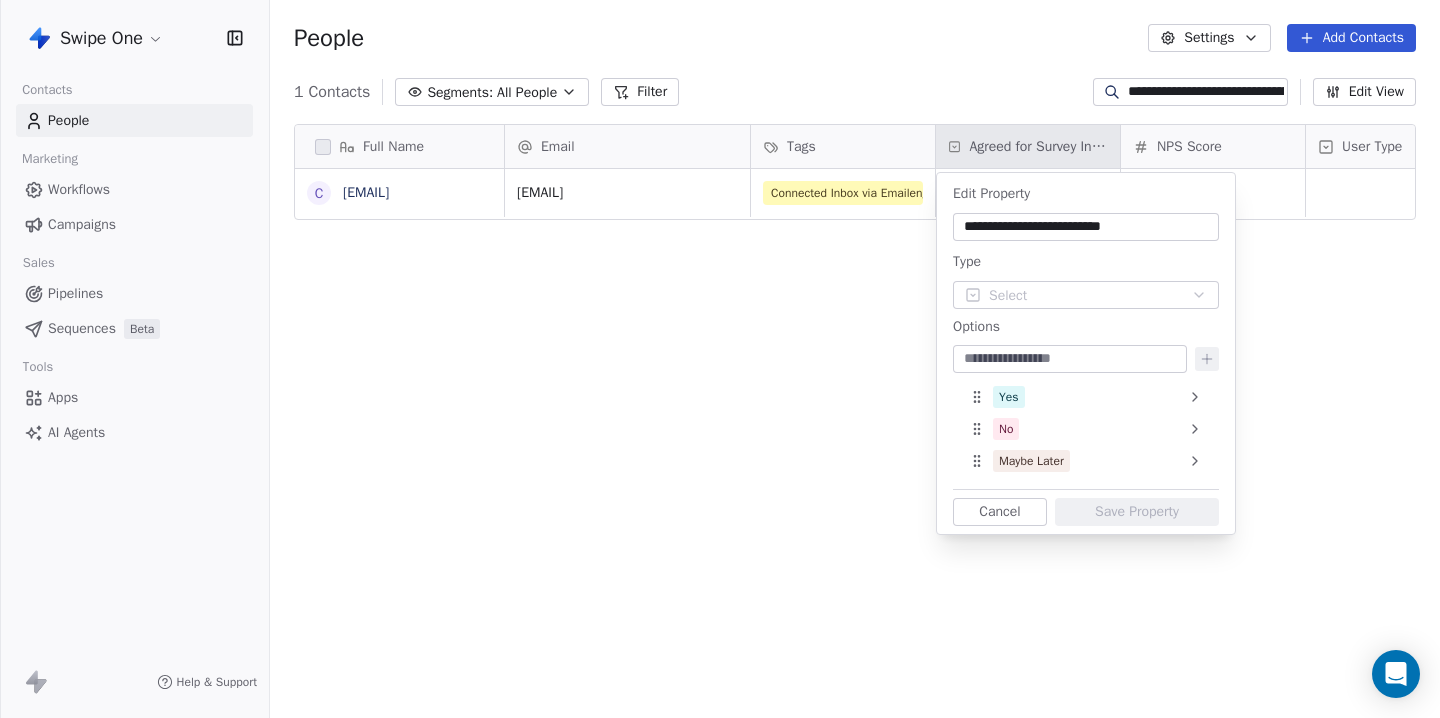 click on "**********" at bounding box center (720, 359) 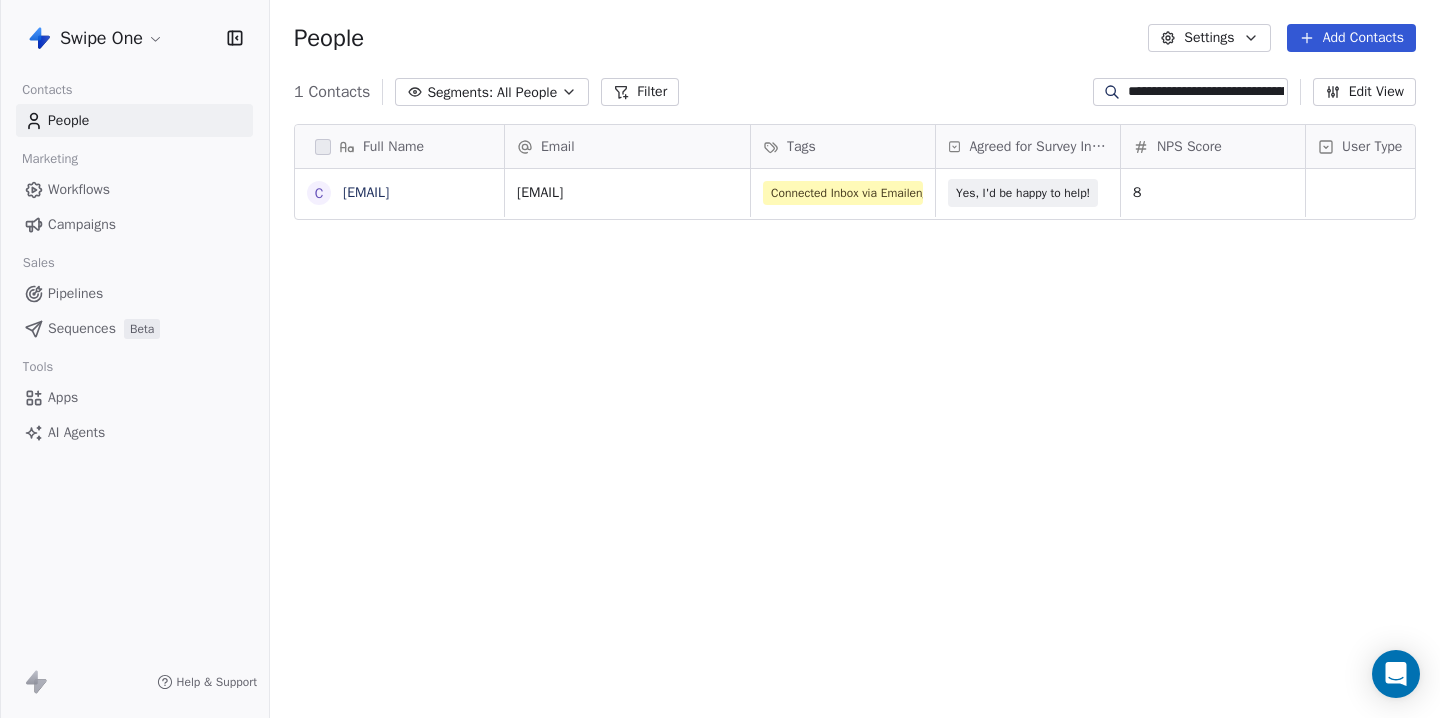 click on "Full Name c [EMAIL] Email Tags Agreed for Survey Interview NPS Score User Type Created Date IST Last Updated Date IST Email Marketing Consent [EMAIL] Connected Inbox via Emailengine Survey Responded Yes, I'd be happy to help! 8 Apr 20, 2025 08:07 PM Jul 28, 2025 03:27 PM Subscribed
To pick up a draggable item, press the space bar.
While dragging, use the arrow keys to move the item.
Press space again to drop the item in its new position, or press escape to cancel." at bounding box center (855, 424) 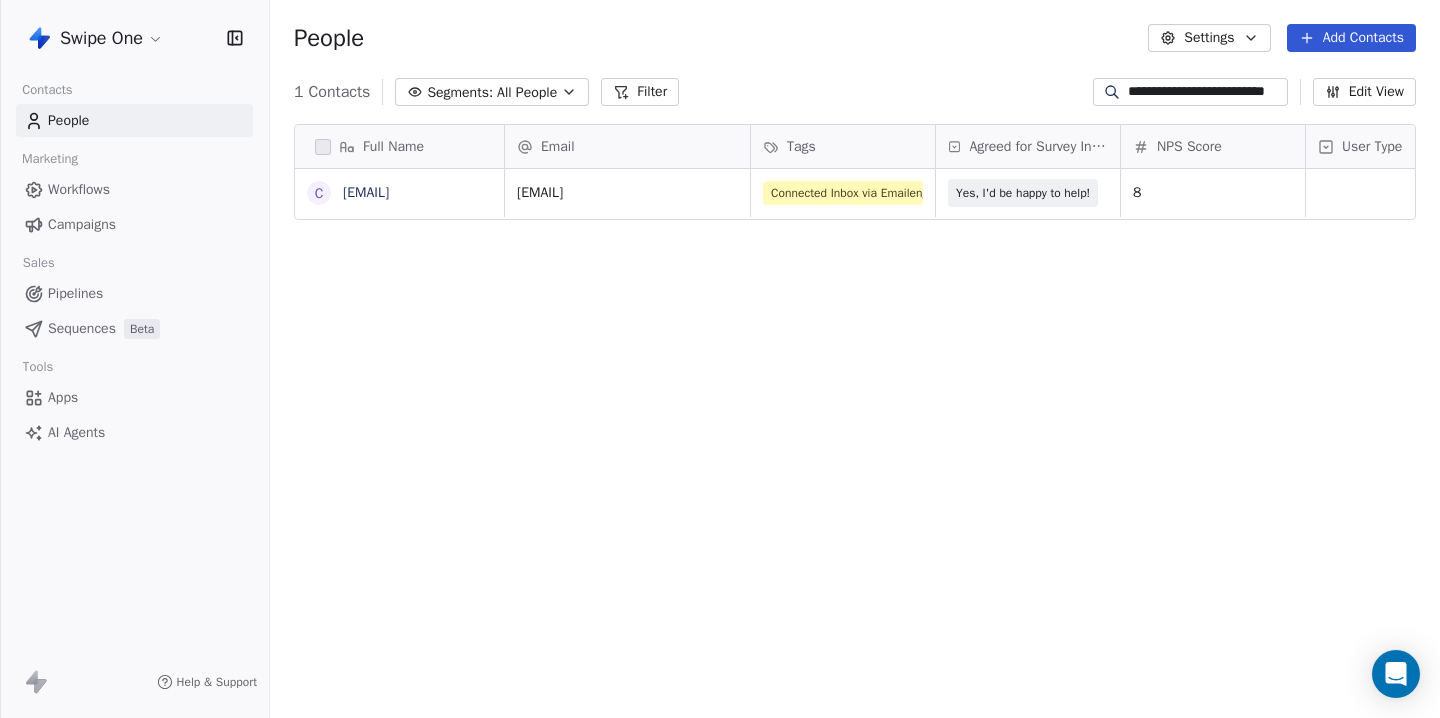 scroll, scrollTop: 0, scrollLeft: 38, axis: horizontal 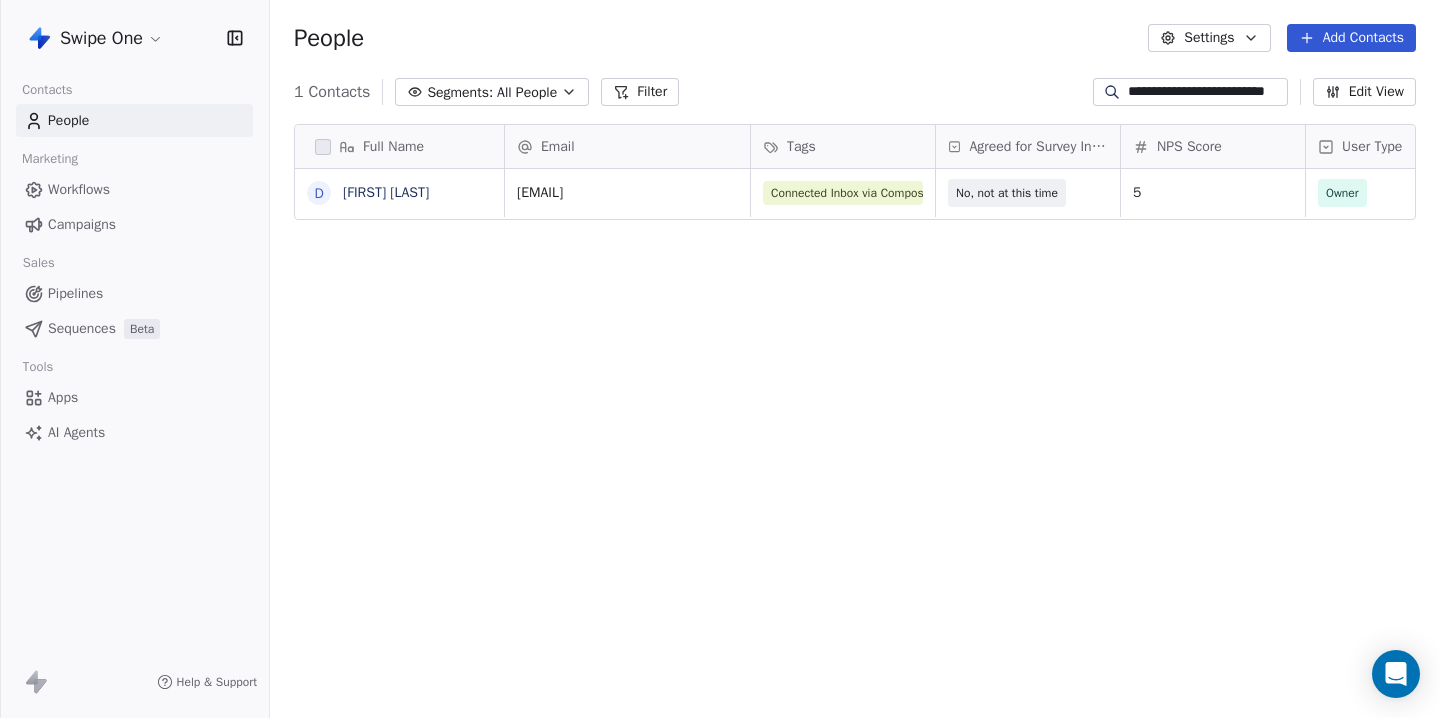 type on "**********" 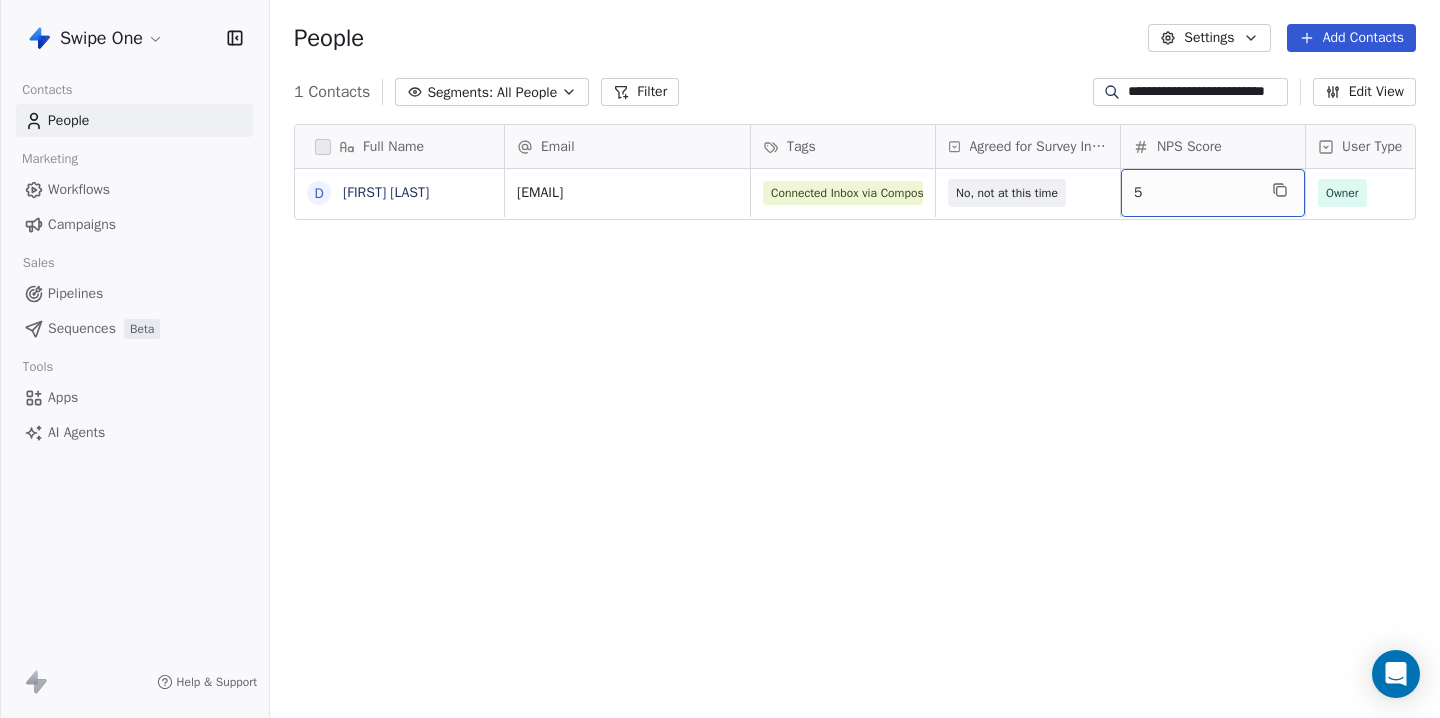 click on "5" at bounding box center [1195, 193] 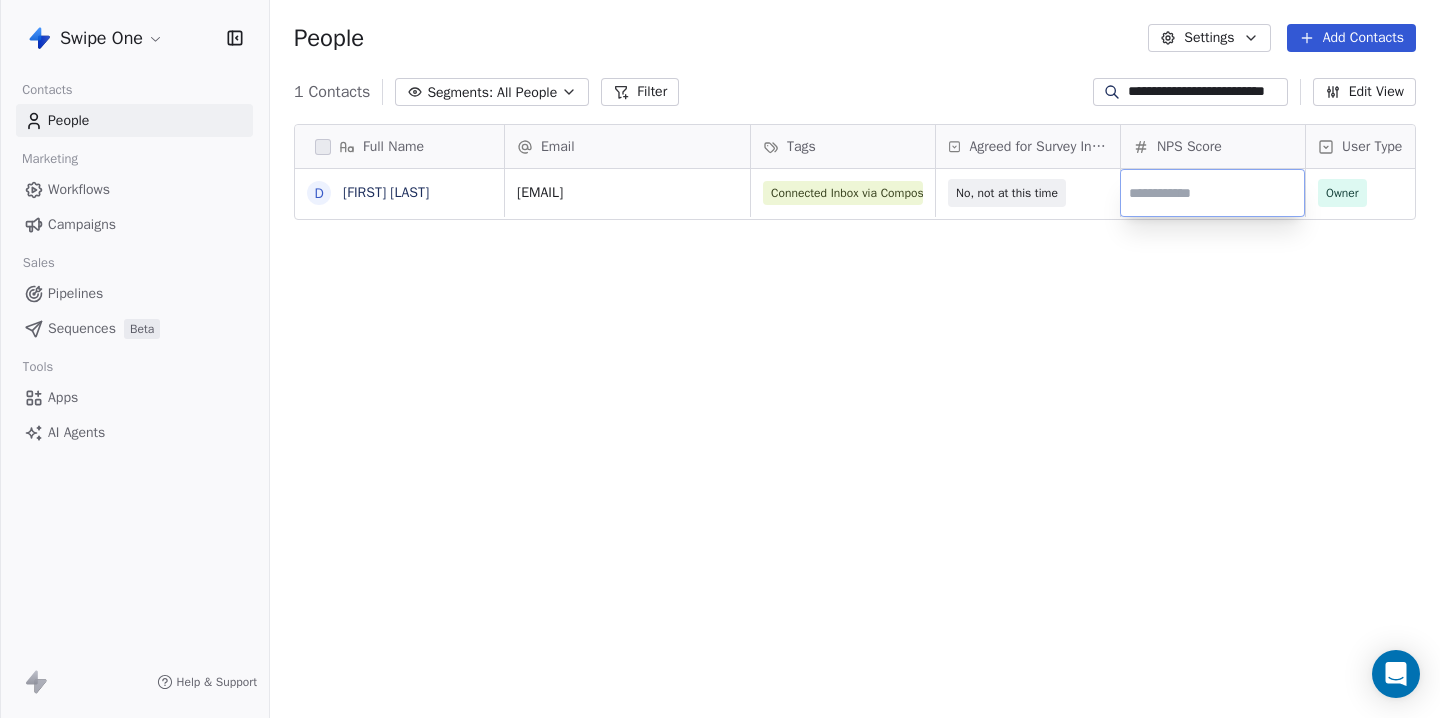 type on "*" 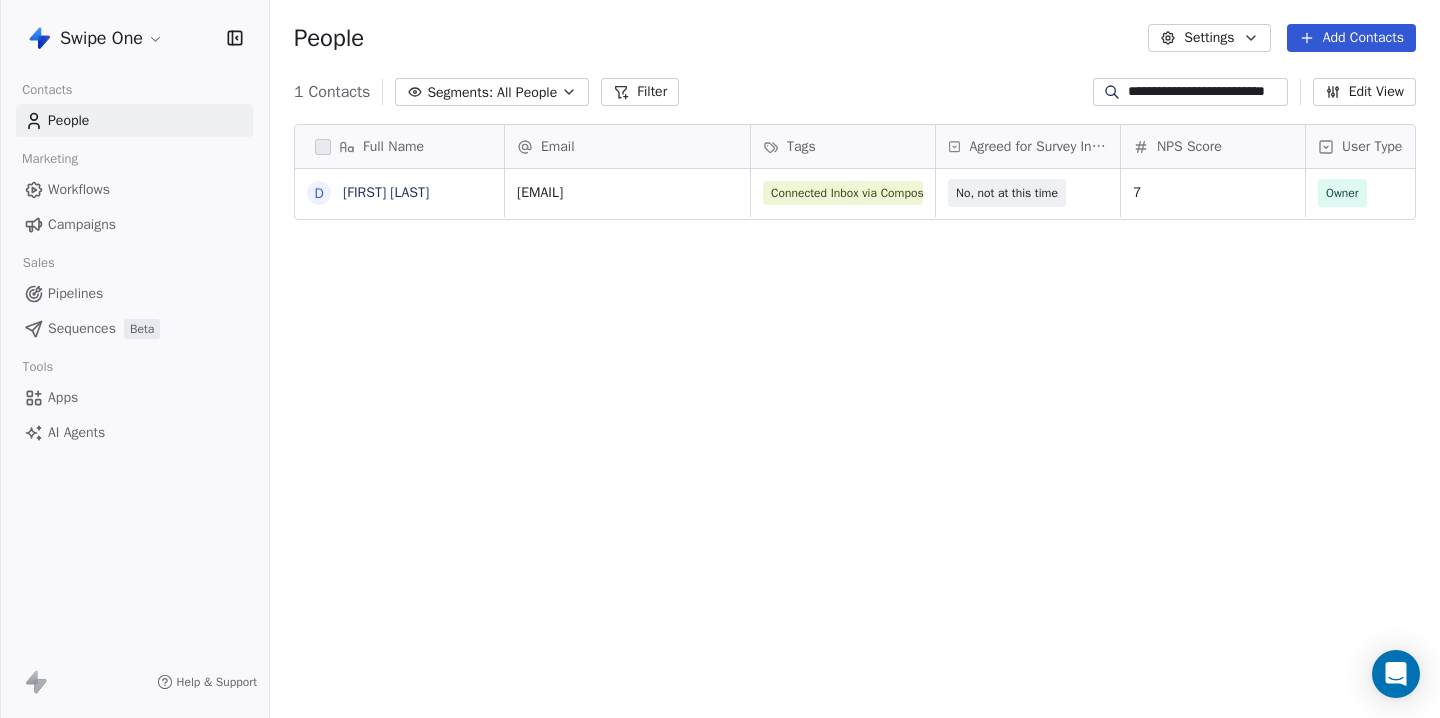 click on "**********" at bounding box center (1206, 92) 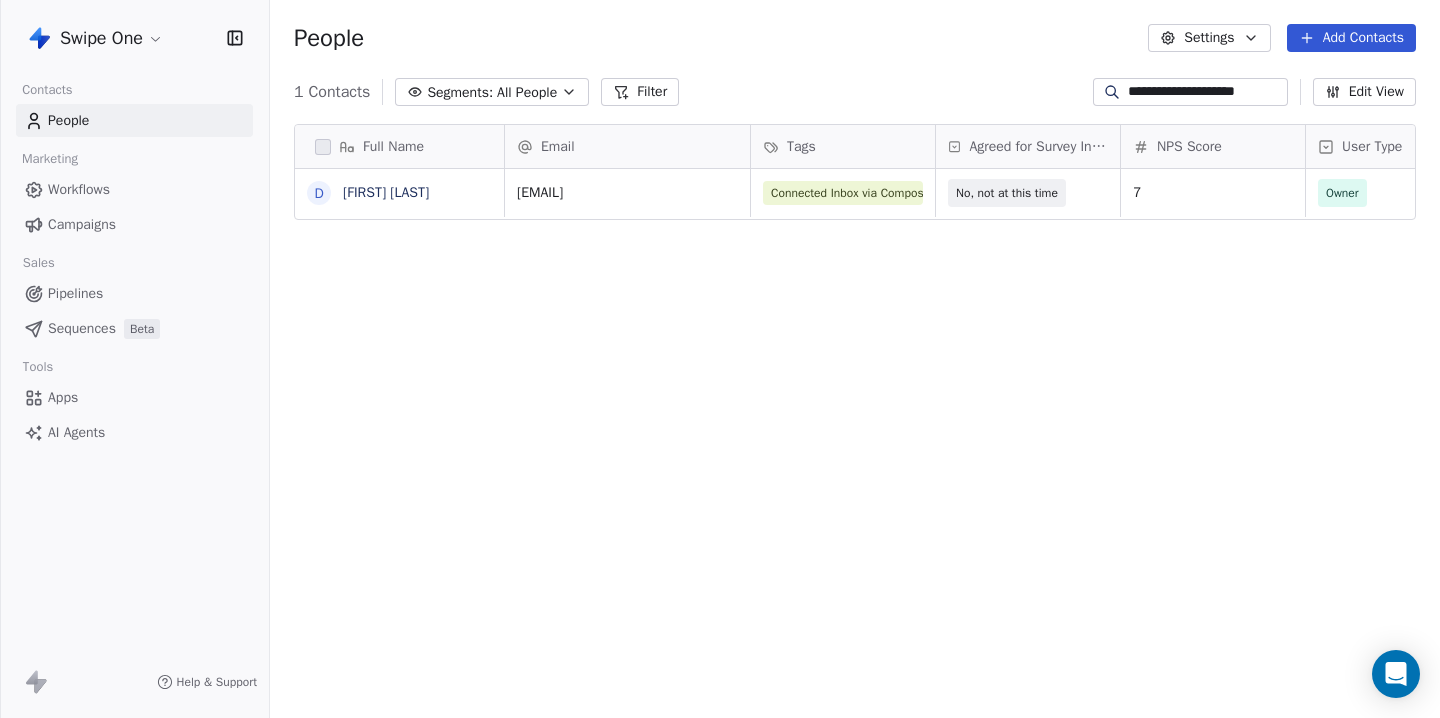scroll, scrollTop: 0, scrollLeft: 10, axis: horizontal 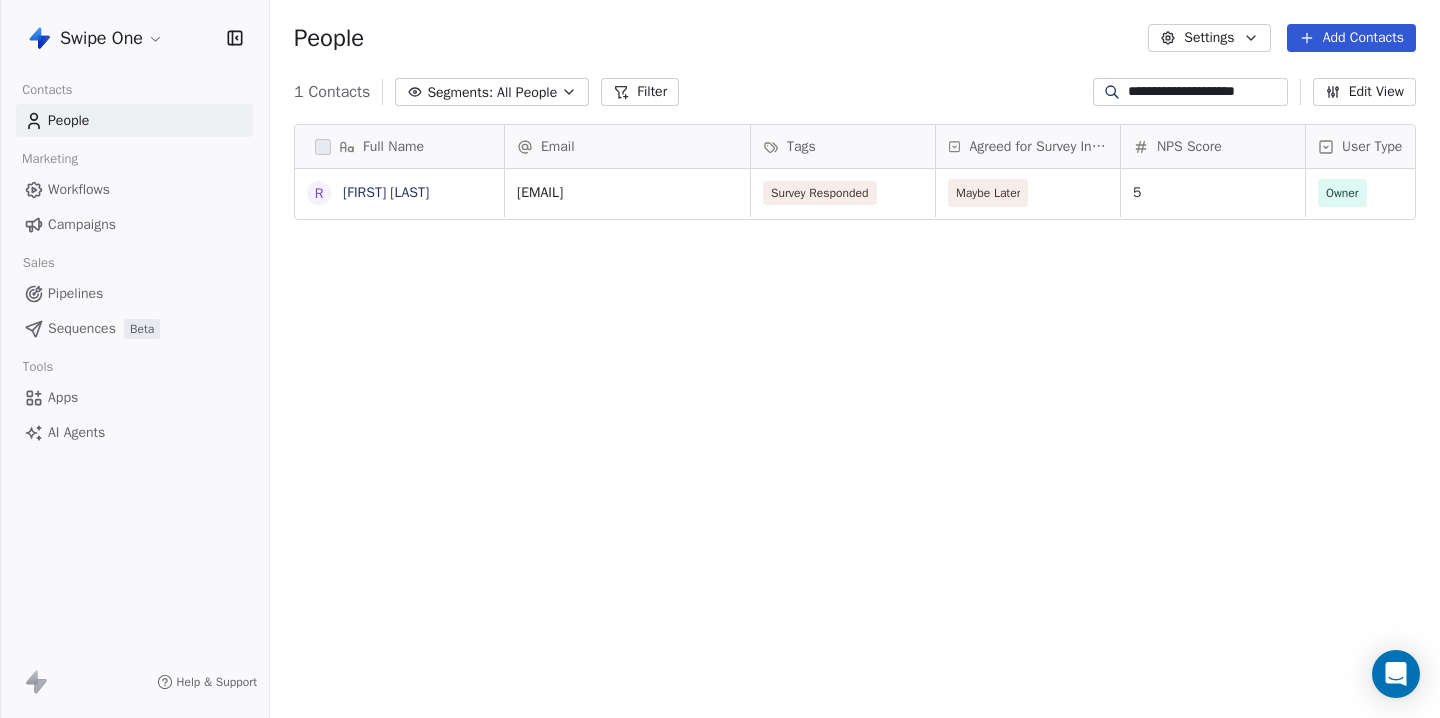 click on "**********" at bounding box center [1206, 92] 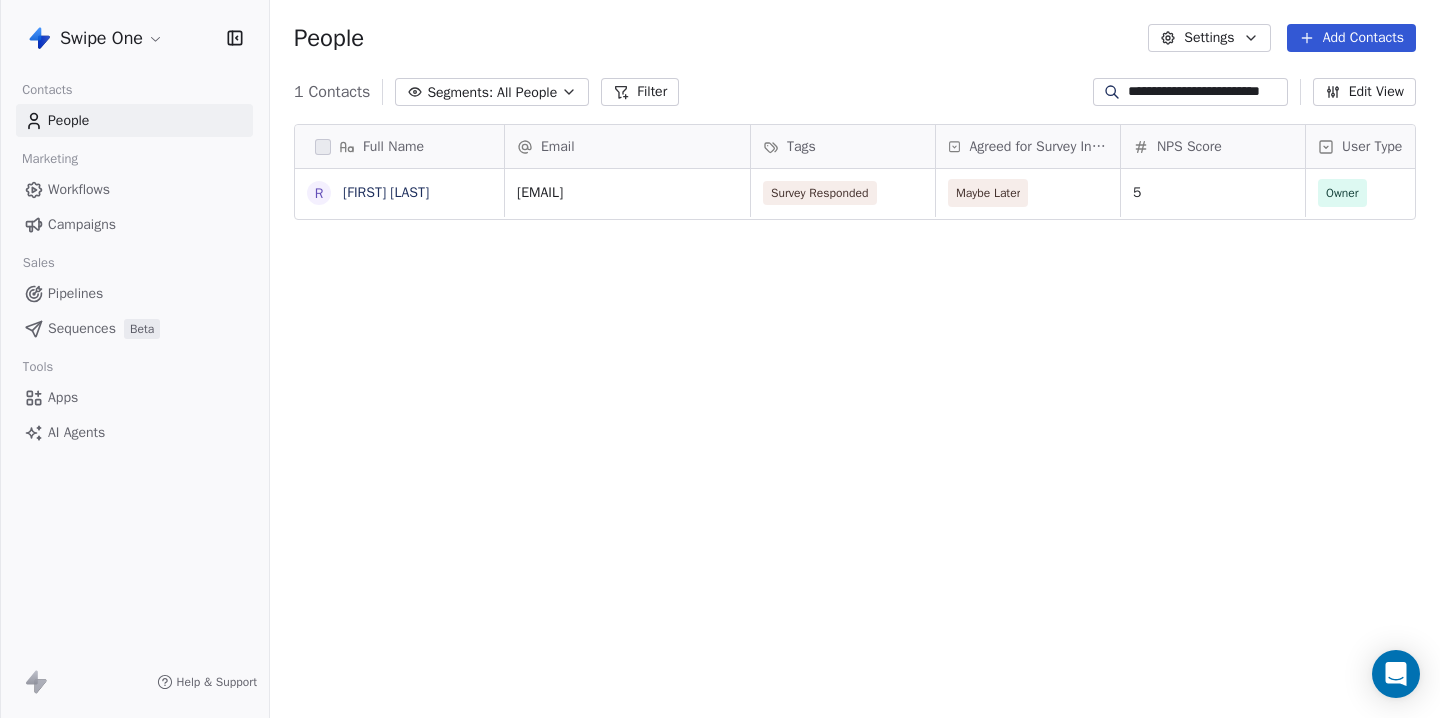 scroll, scrollTop: 0, scrollLeft: 38, axis: horizontal 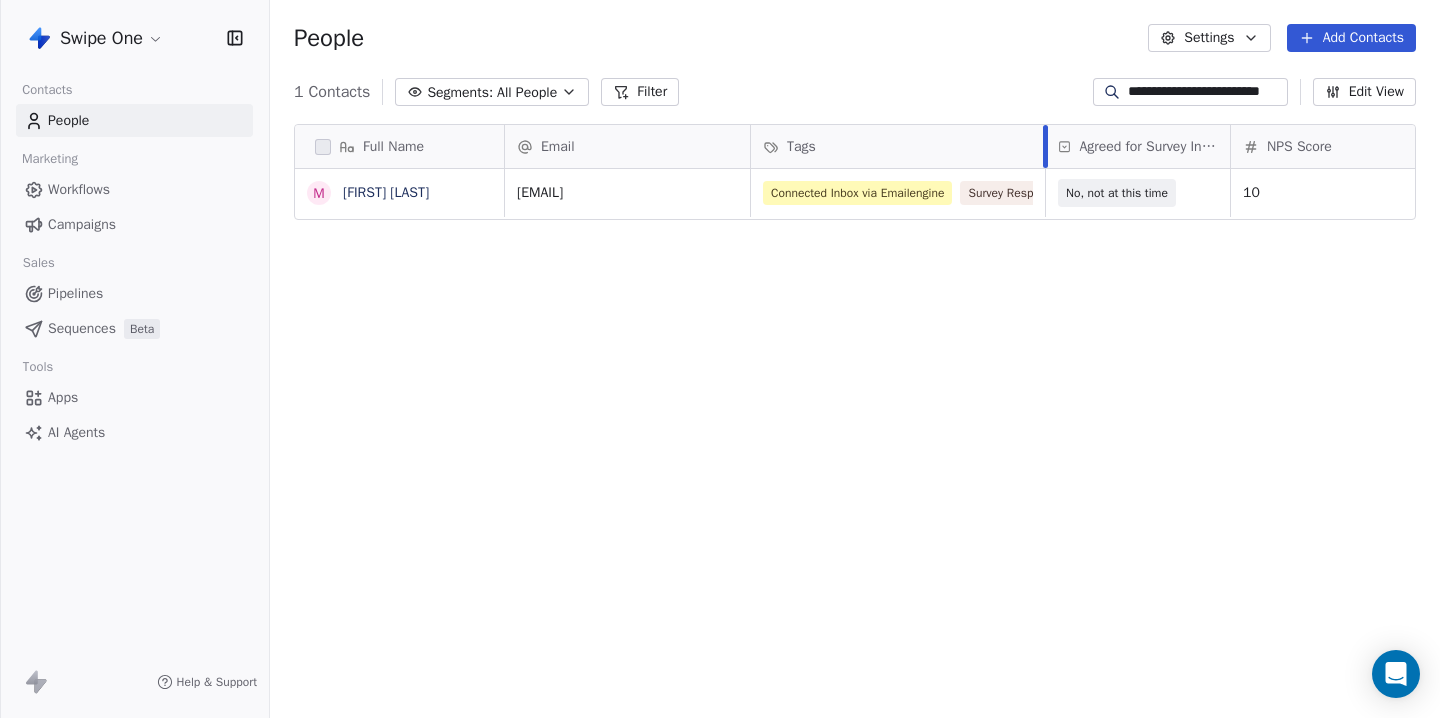 drag, startPoint x: 934, startPoint y: 145, endPoint x: 1044, endPoint y: 146, distance: 110.00455 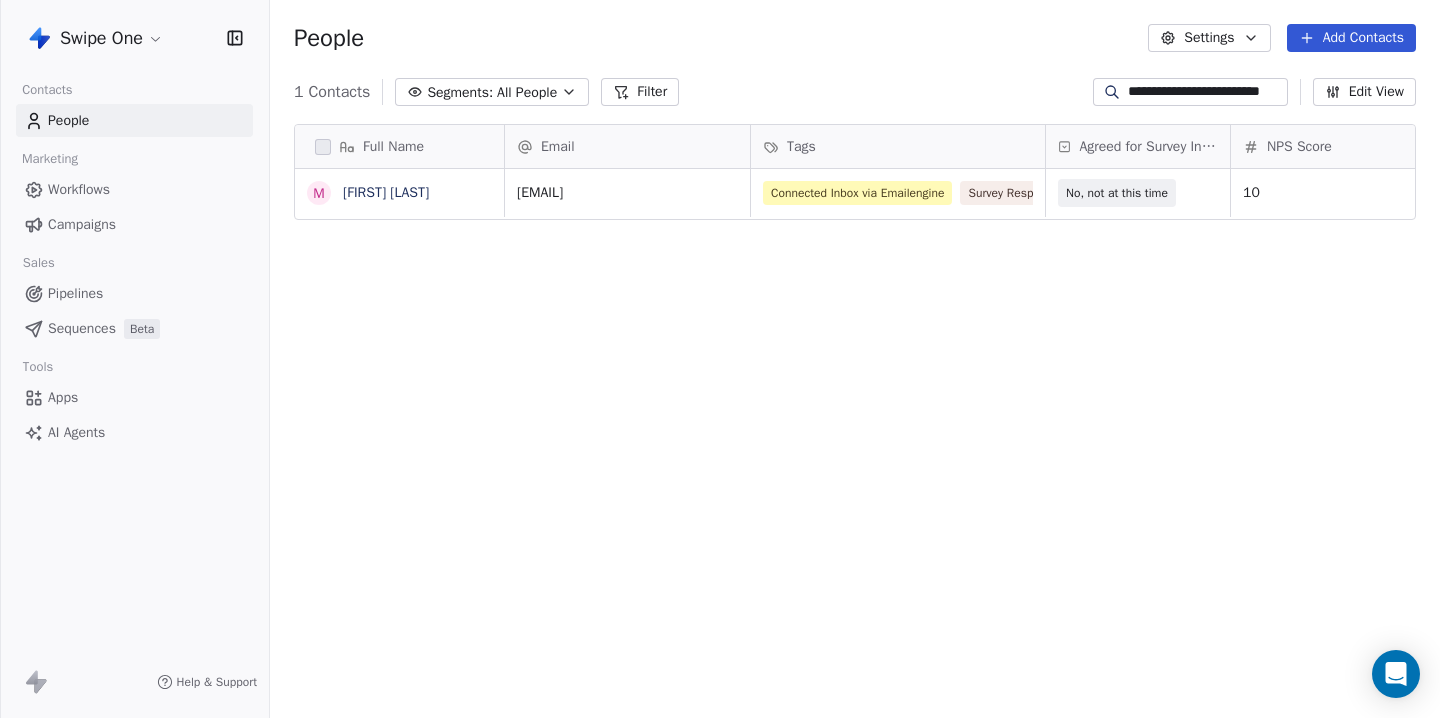 click on "**********" at bounding box center [1206, 92] 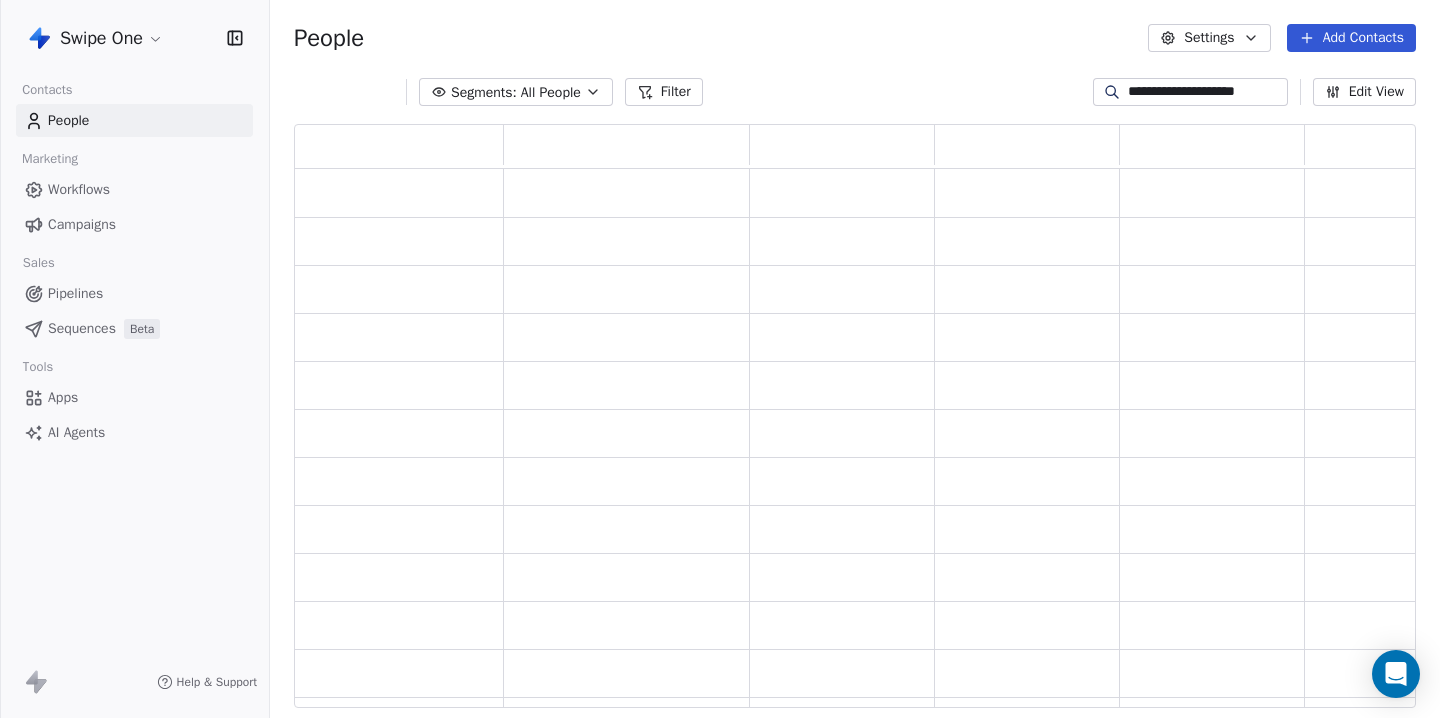 scroll, scrollTop: 1, scrollLeft: 1, axis: both 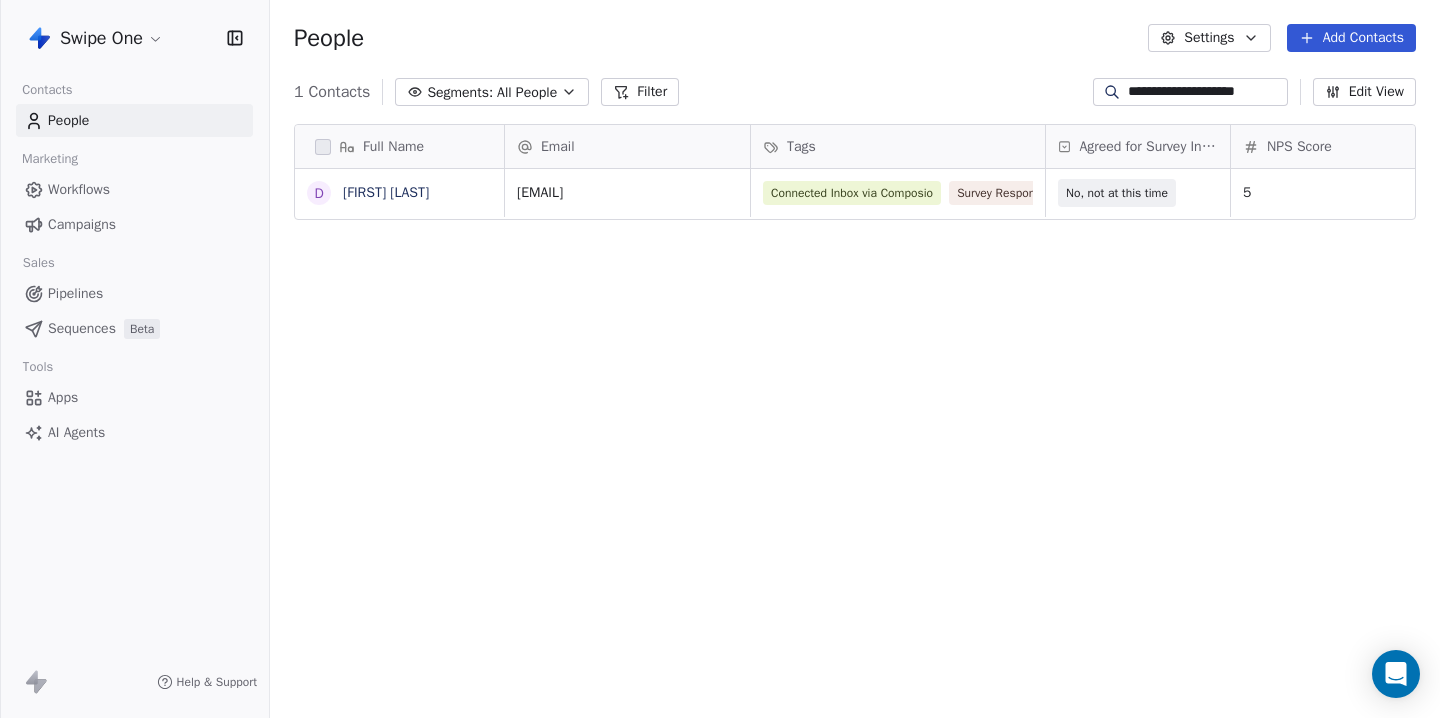 click on "**********" at bounding box center [1206, 92] 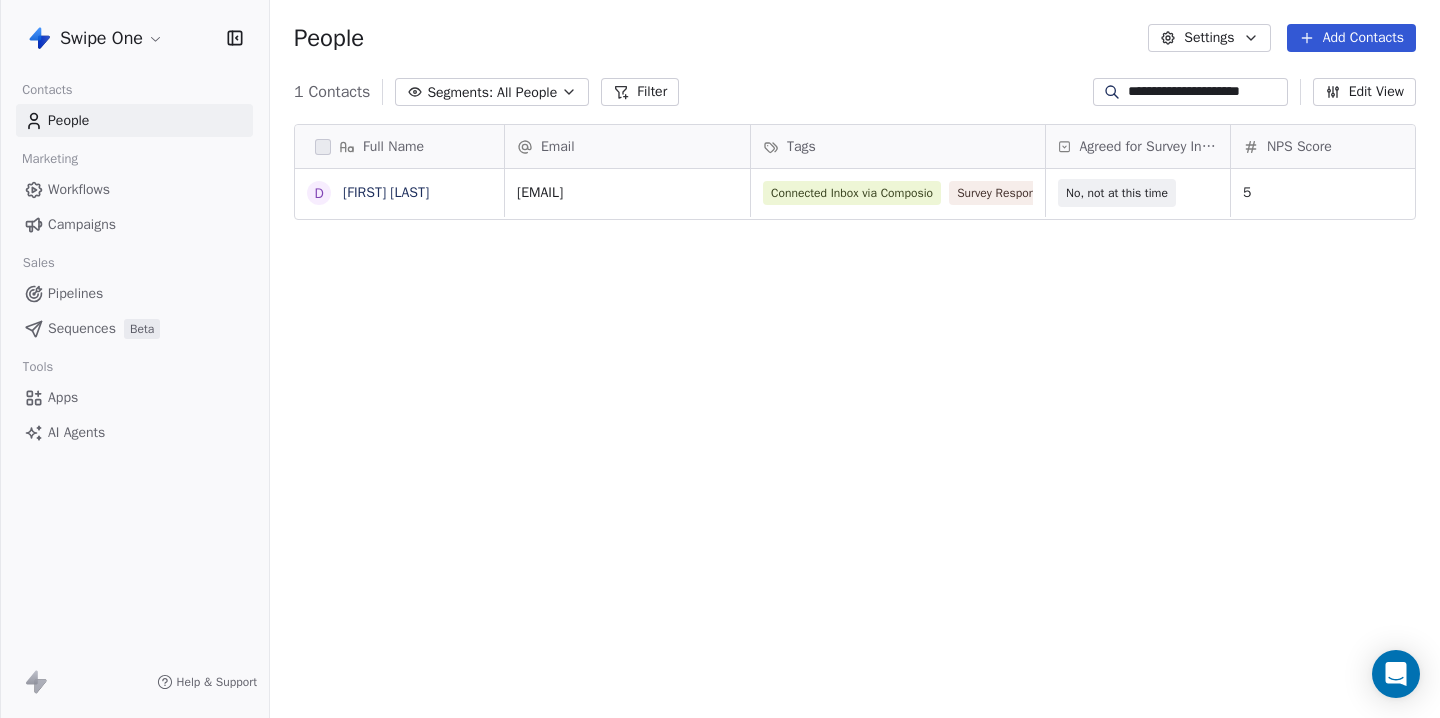 scroll, scrollTop: 0, scrollLeft: 8, axis: horizontal 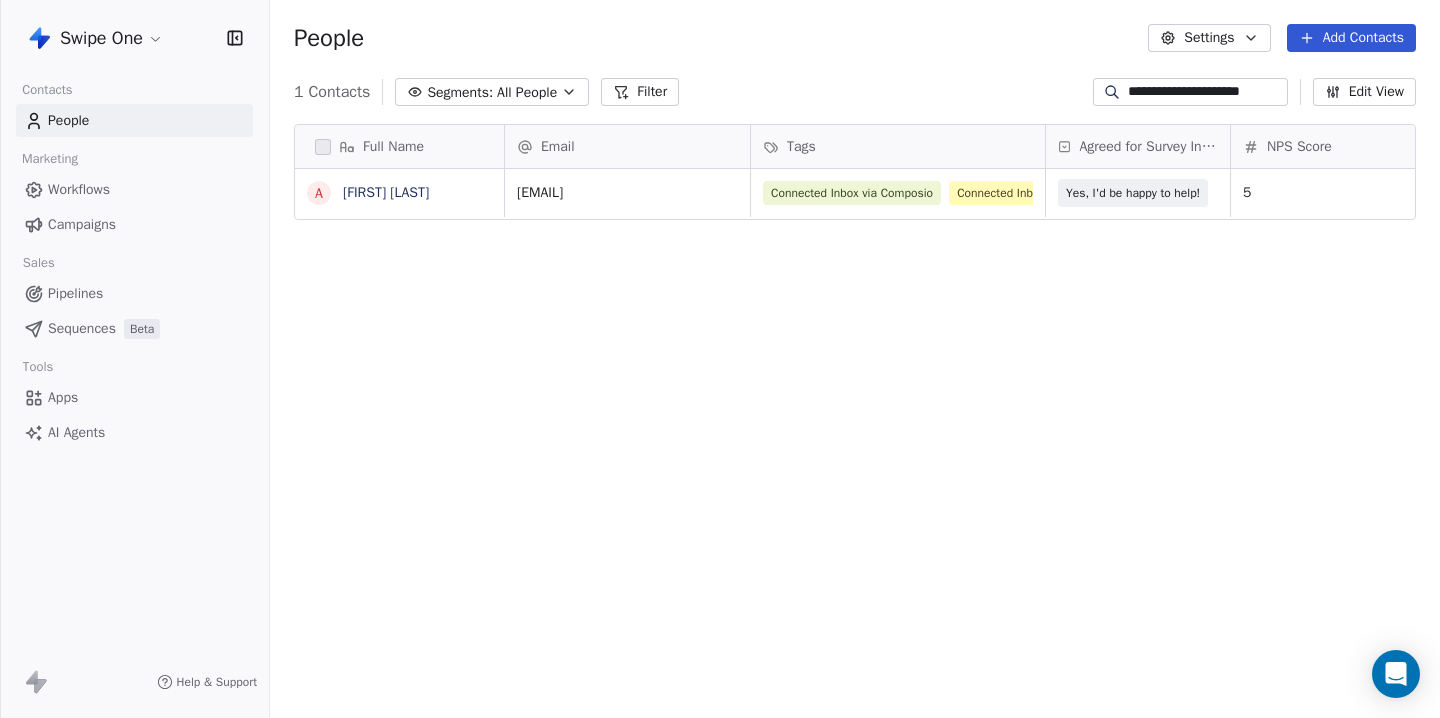 type on "**********" 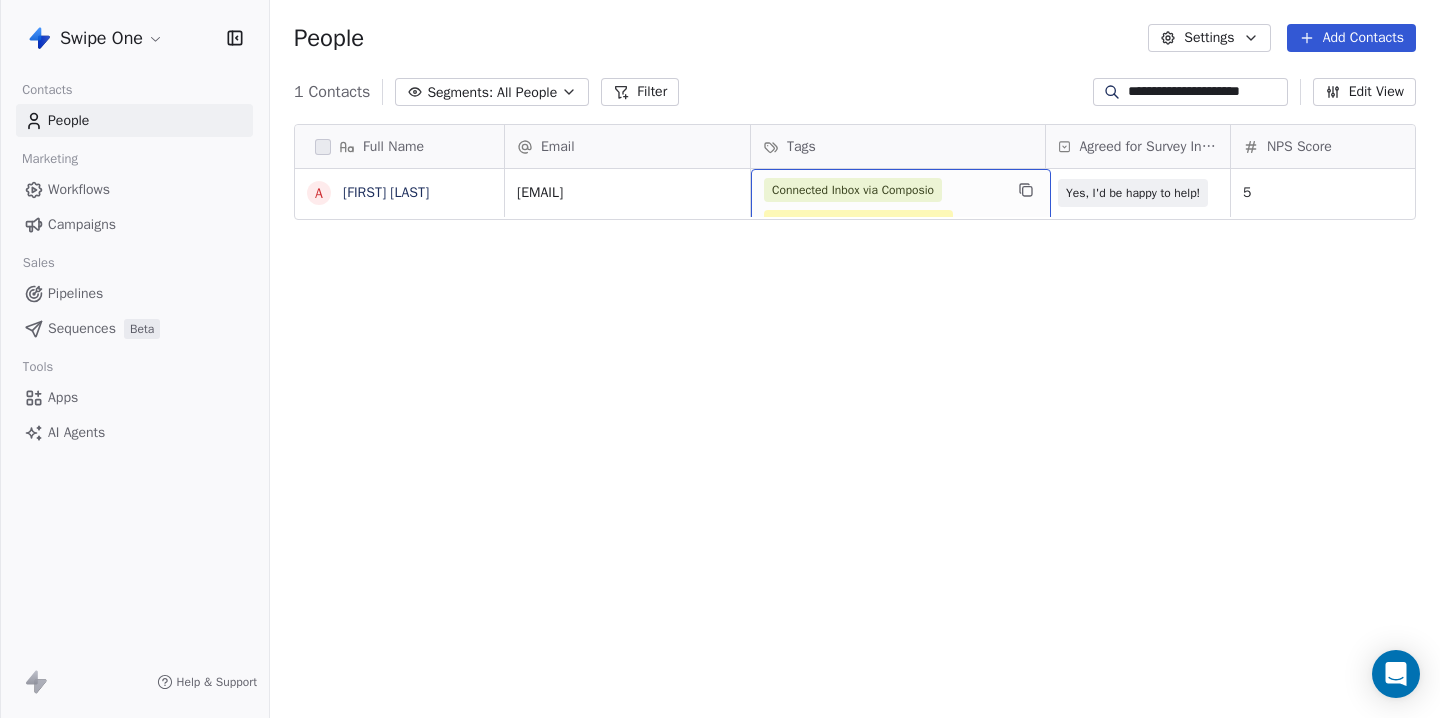 click on "Connected Inbox via Composio Connected Inbox via Emailengine Survey Responded" at bounding box center (901, 222) 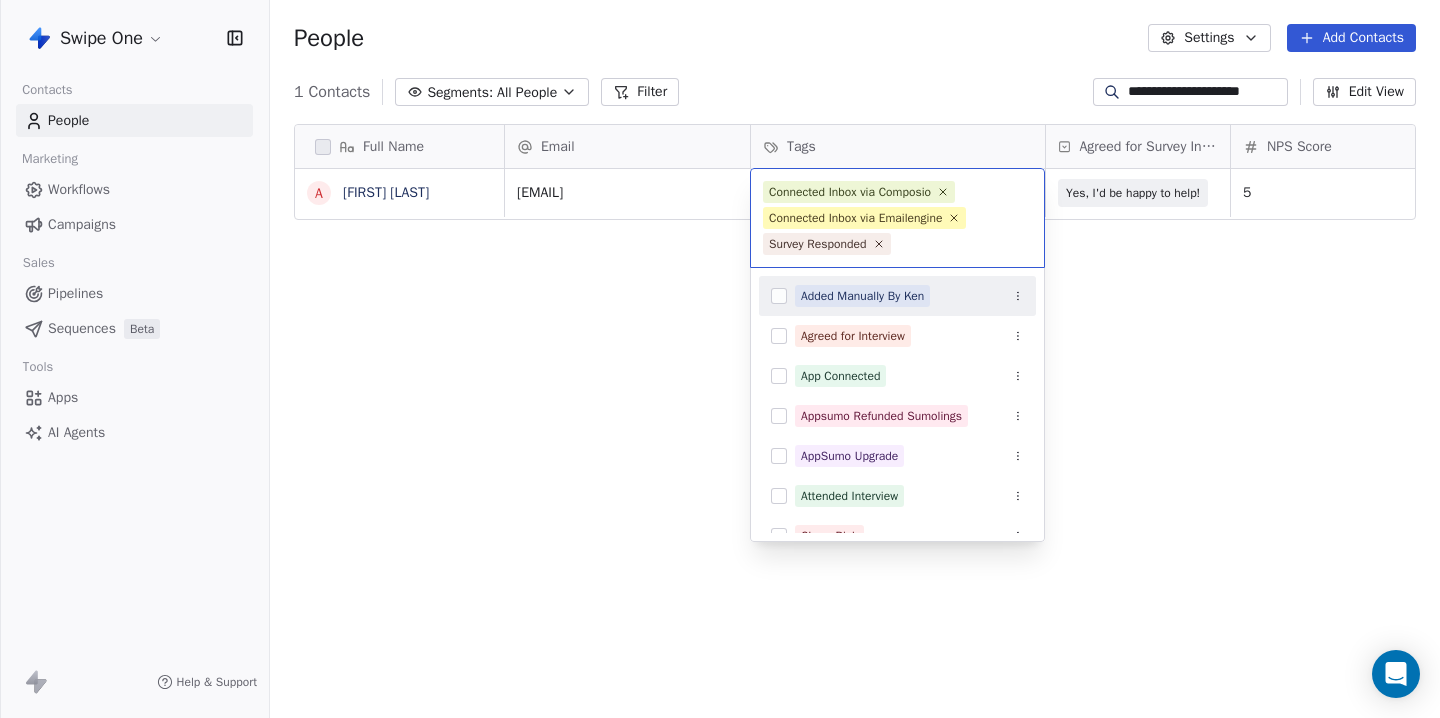 click on "**********" at bounding box center [720, 359] 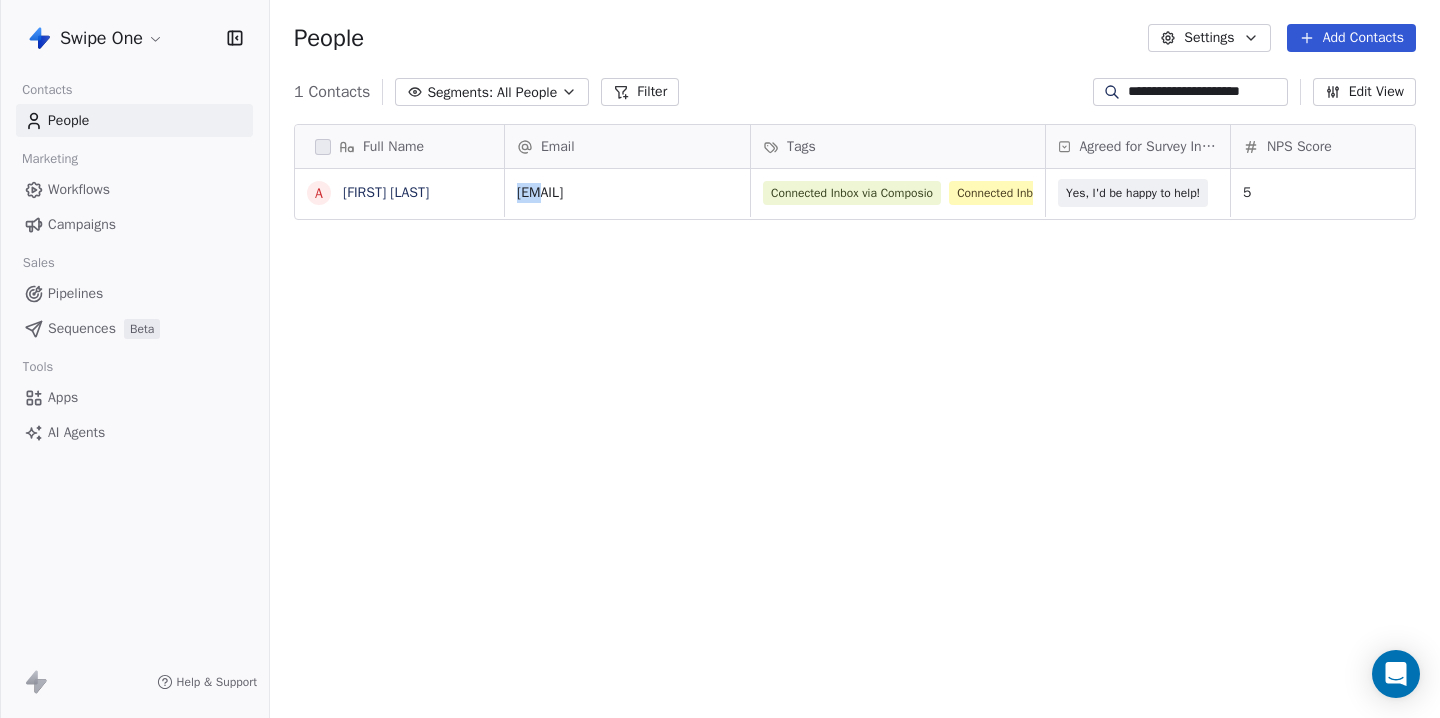 click on "Full Name [FIRST] [LAST] Email Tags Agreed for Survey Interview NPS Score User Type Created Date IST Last Updated Date IST Email Marketing Consent [EMAIL] Connected Inbox via Composio Connected Inbox via Emailengine Survey Responded Yes, I'd be happy to help! 5 Owner [MONTH] [DAY], [YEAR] [HOUR]:[MINUTE] [AM/PM] [MONTH] [DAY], [YEAR] [HOUR]:[MINUTE] [AM/PM]
To pick up a draggable item, press the space bar.
While dragging, use the arrow keys to move the item.
Press space again to drop the item in its new position, or press escape to cancel." at bounding box center (855, 424) 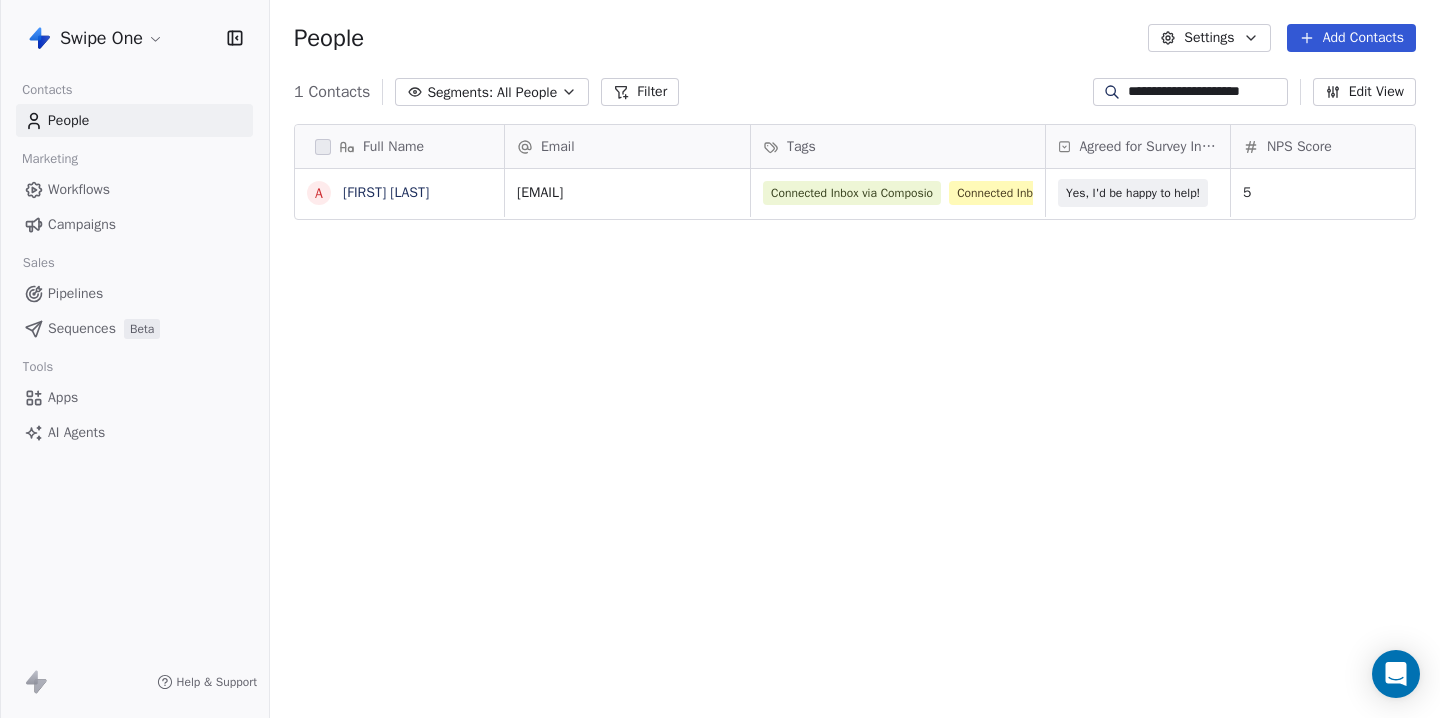 click on "**********" at bounding box center (1206, 92) 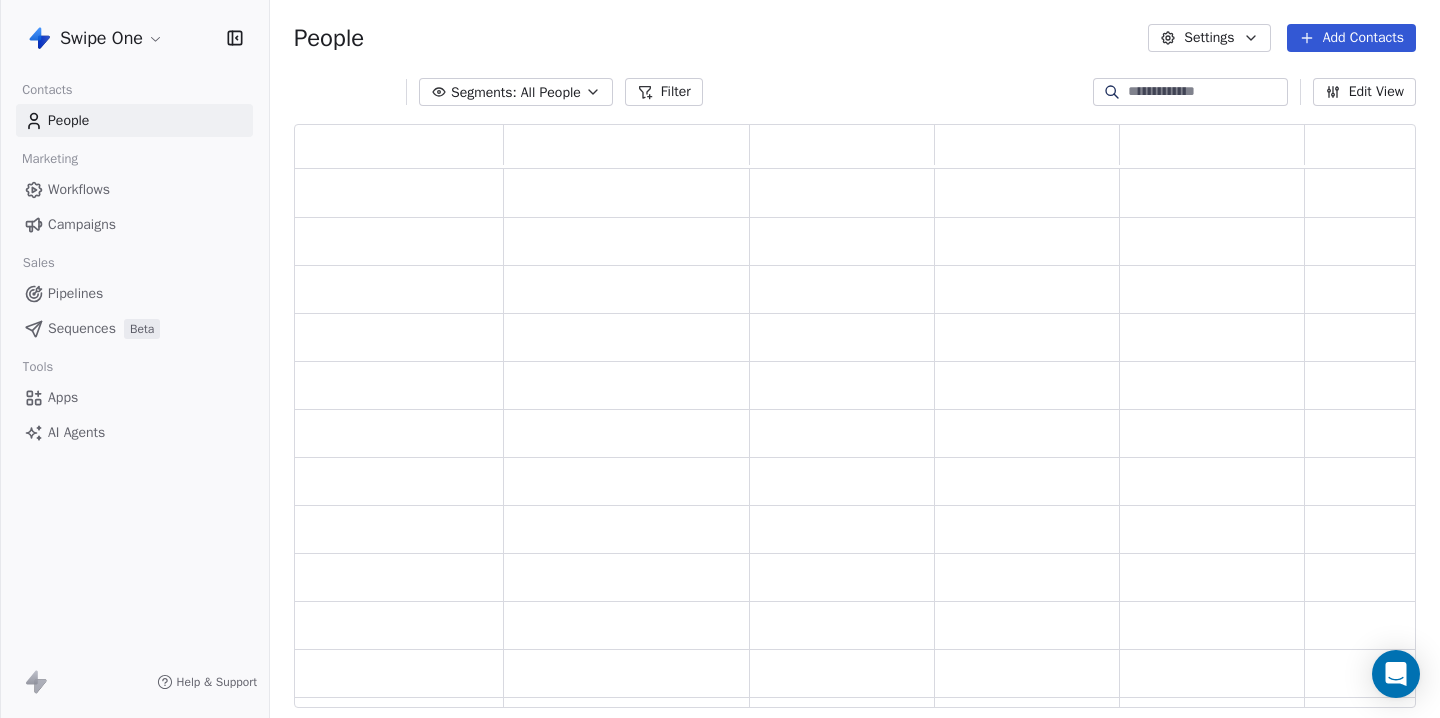scroll, scrollTop: 1, scrollLeft: 1, axis: both 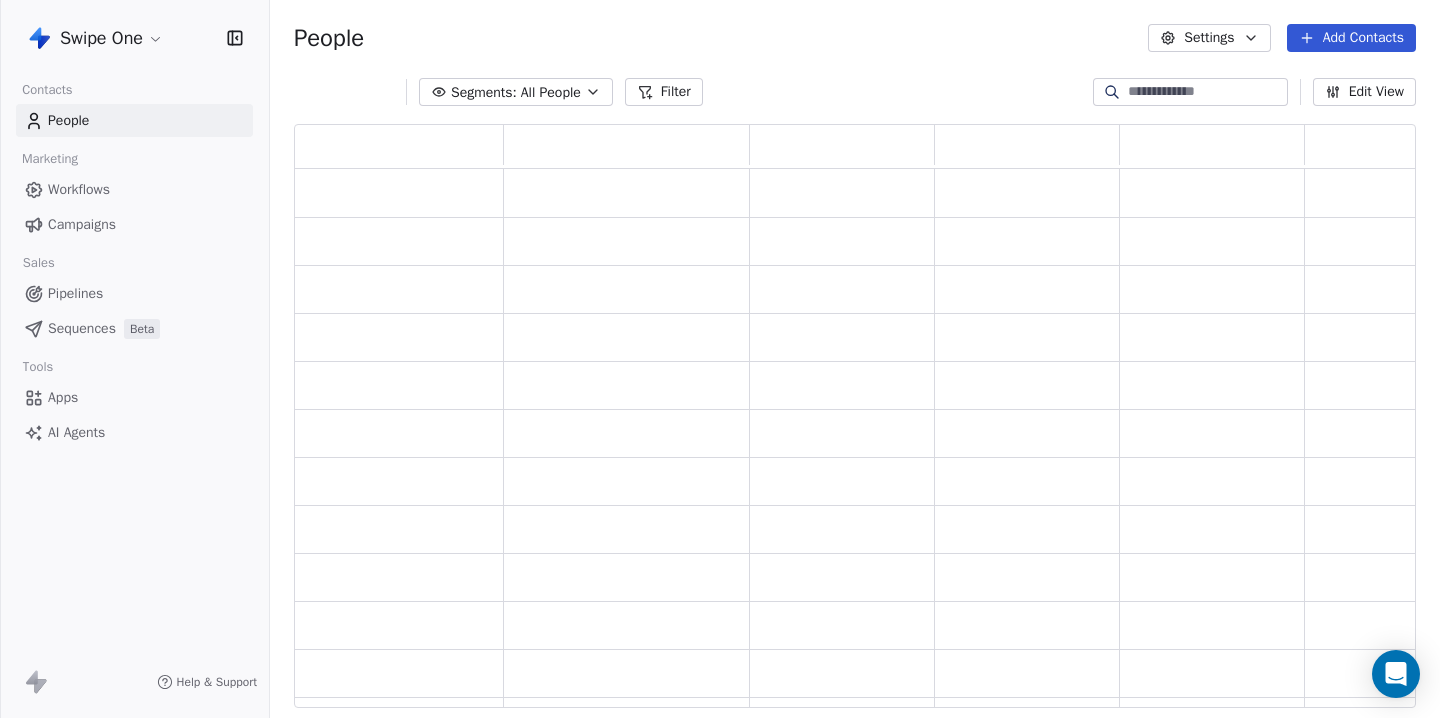 type 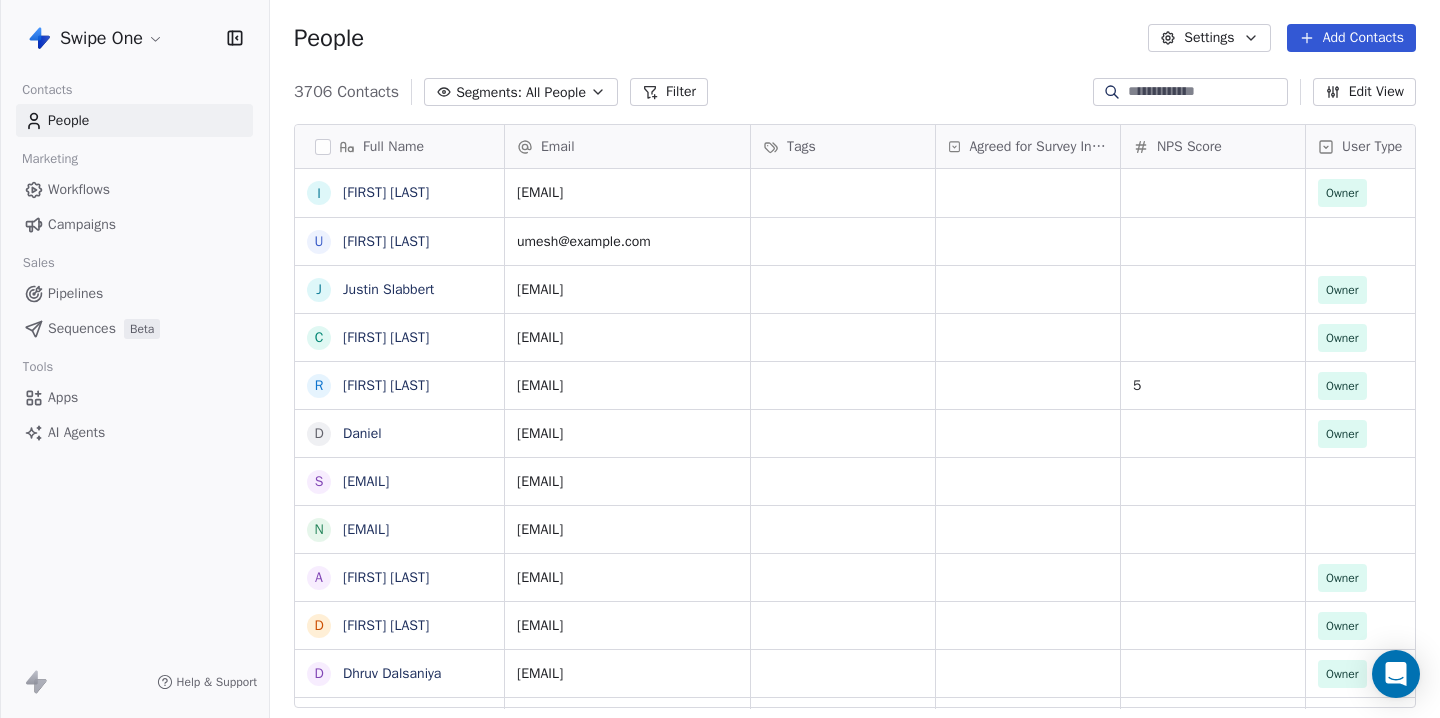 scroll, scrollTop: 1, scrollLeft: 1, axis: both 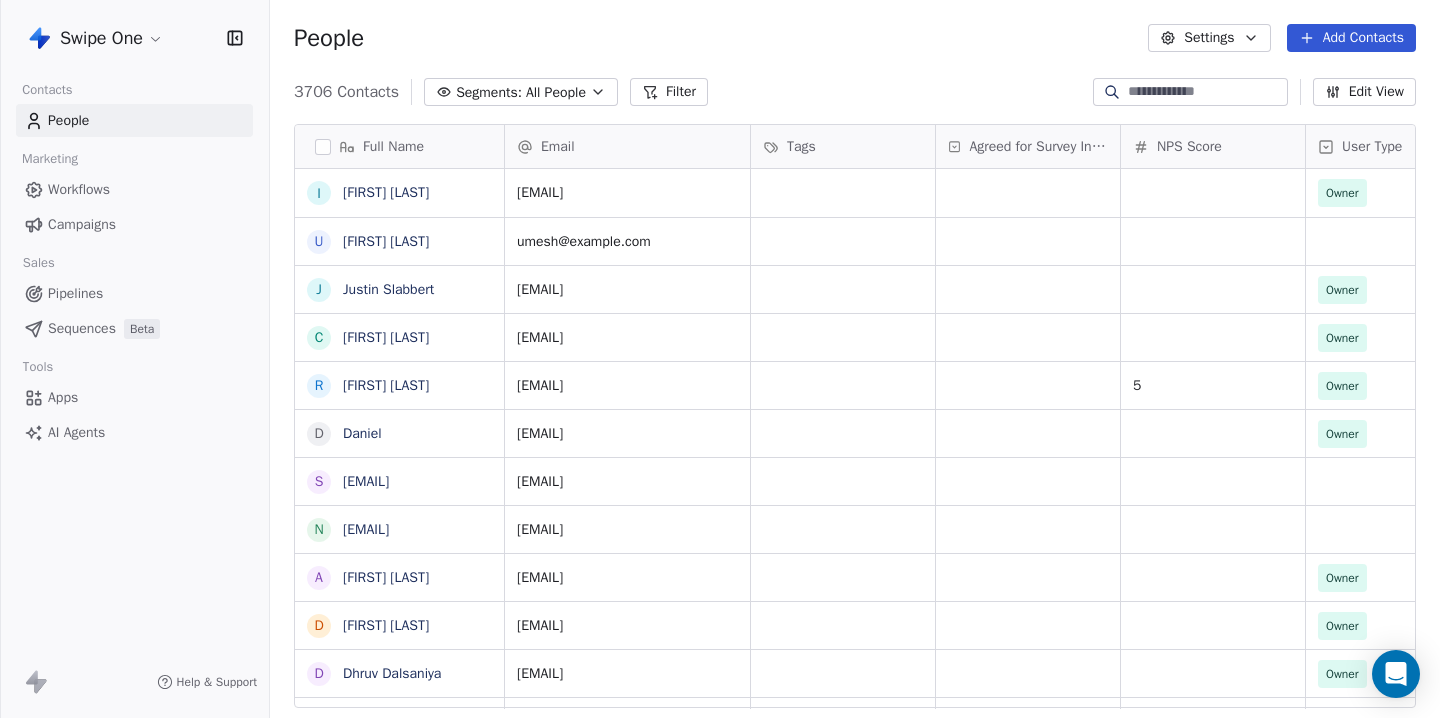 click on "Agreed for Survey Interview" at bounding box center [1038, 147] 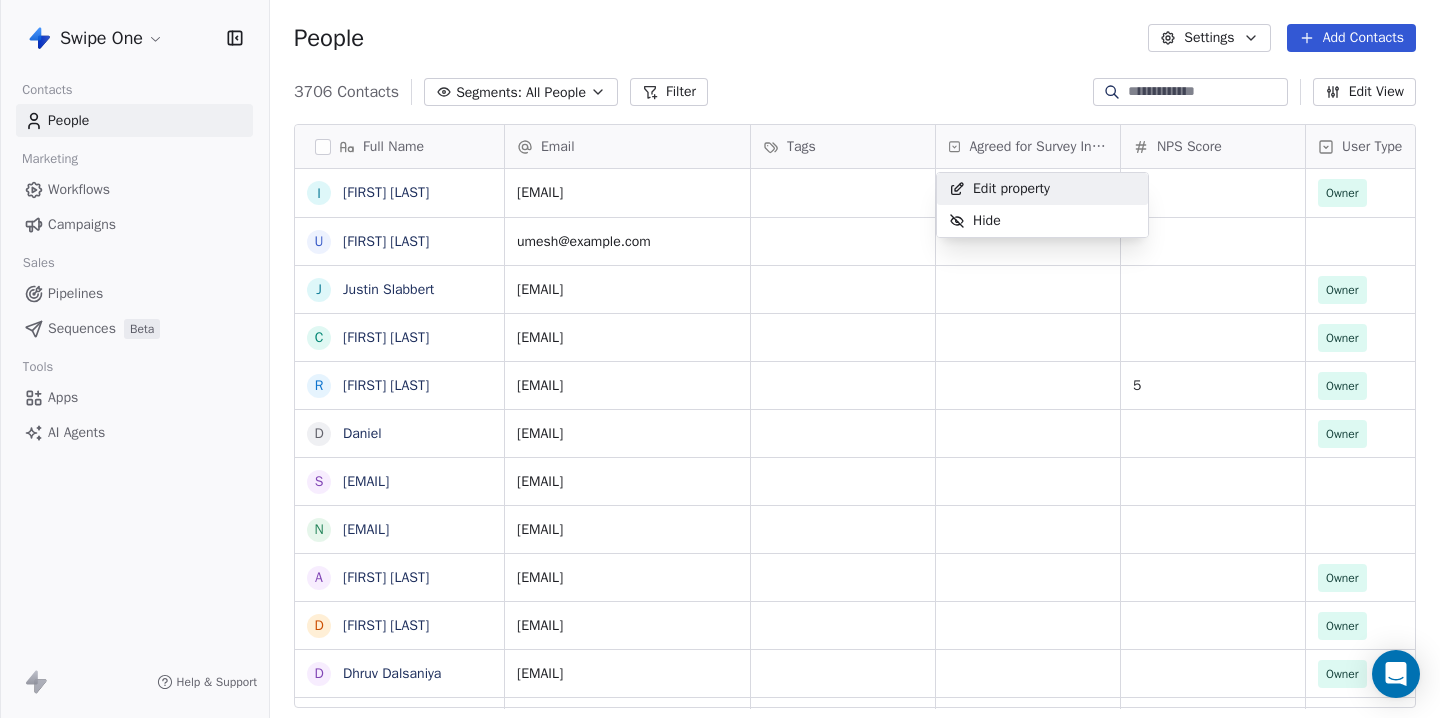 click on "Swipe One Contacts People Marketing Workflows Campaigns Sales Pipelines Sequences Beta Tools Apps AI Agents Help & Support People Settings Add Contacts 3706 Contacts Segments: All People Filter Edit View Tag Add to Sequence Export Full Name I [FIRST] [LAST] U [FIRST] [LAST] J [FIRST] [LAST] C [FIRST] [LAST] r [FIRST] [LAST] D [FIRST] s [EMAIL] n [EMAIL] A [FIRST] [LAST] D [FIRST] [LAST] D [FIRST] [LAST] r [EMAIL] t [EMAIL] j [EMAIL] S [FIRST] [LAST] E EDGE Community L [FIRST] [LAST] b [FIRST] [LAST] N [FIRST] [LAST] E [FIRST] [LAST] W L [FIRST] [LAST] r [EMAIL] s [FIRST] [LAST] A [FIRST] [LAST] s [EMAIL] K [FIRST] [LAST] P [FIRST] [LAST] l [EMAIL] R [FIRST] [LAST] s [EMAIL] e [EMAIL] R [FIRST] [LAST] Email Tags Agreed for Survey Interview NPS Score User Type Created Date IST Last Updated Date IST Email Marketing Consent [EMAIL] Owner Subscribed Owner" at bounding box center (720, 359) 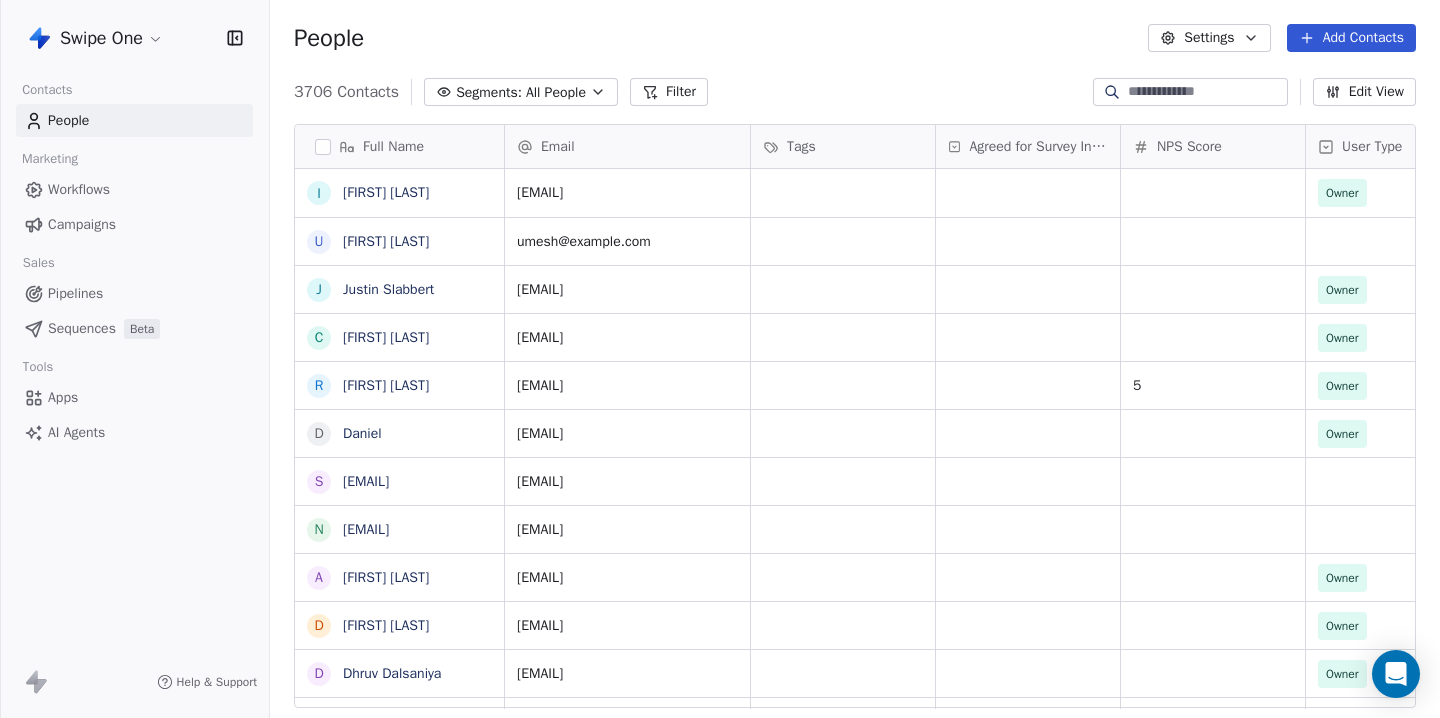 click on "Filter" at bounding box center [669, 92] 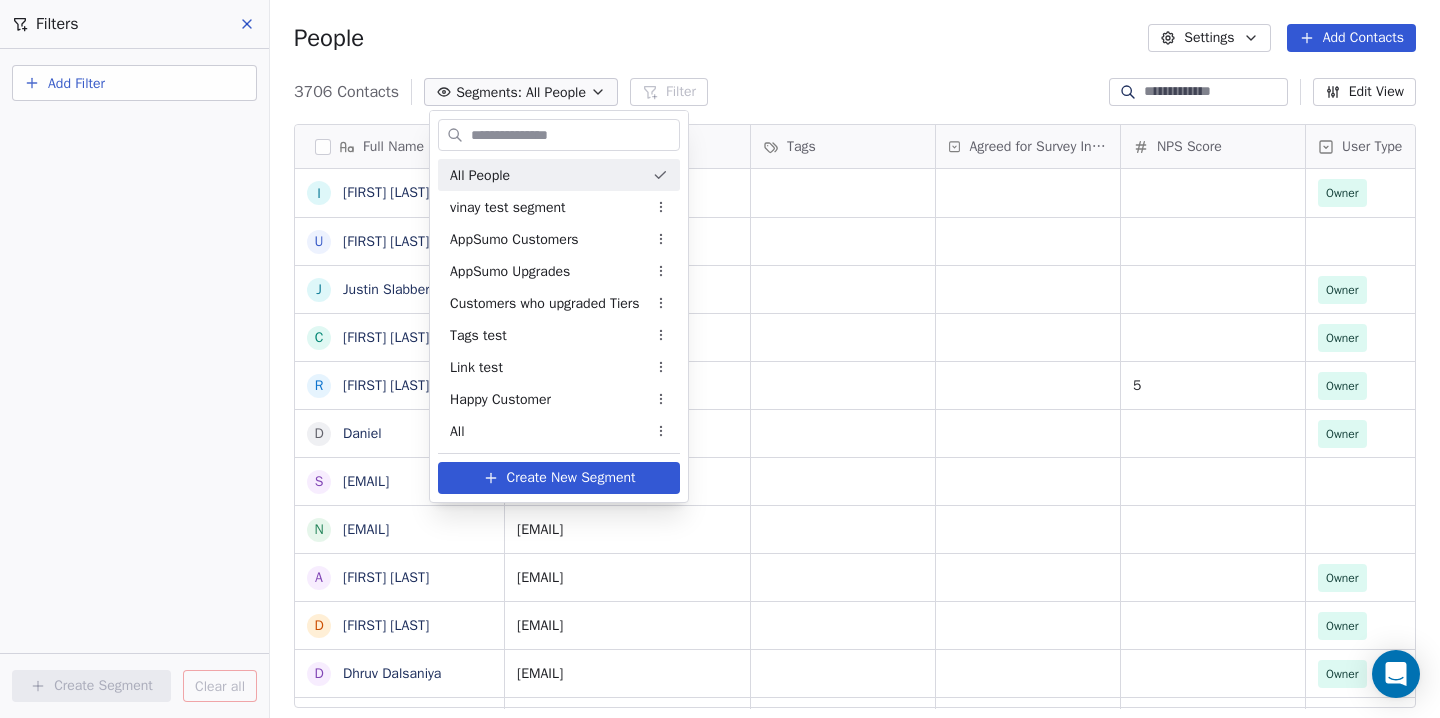 scroll, scrollTop: 0, scrollLeft: 0, axis: both 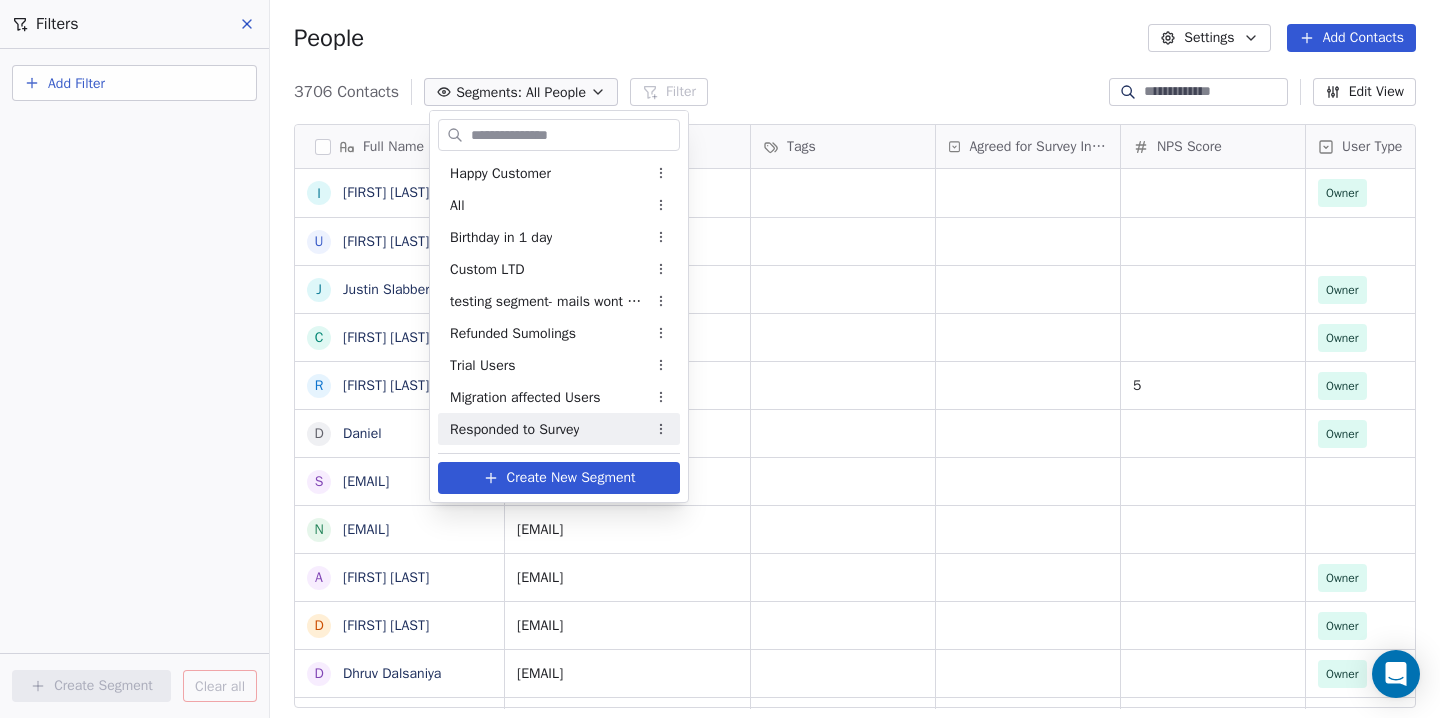 click on "Responded to Survey" at bounding box center [514, 429] 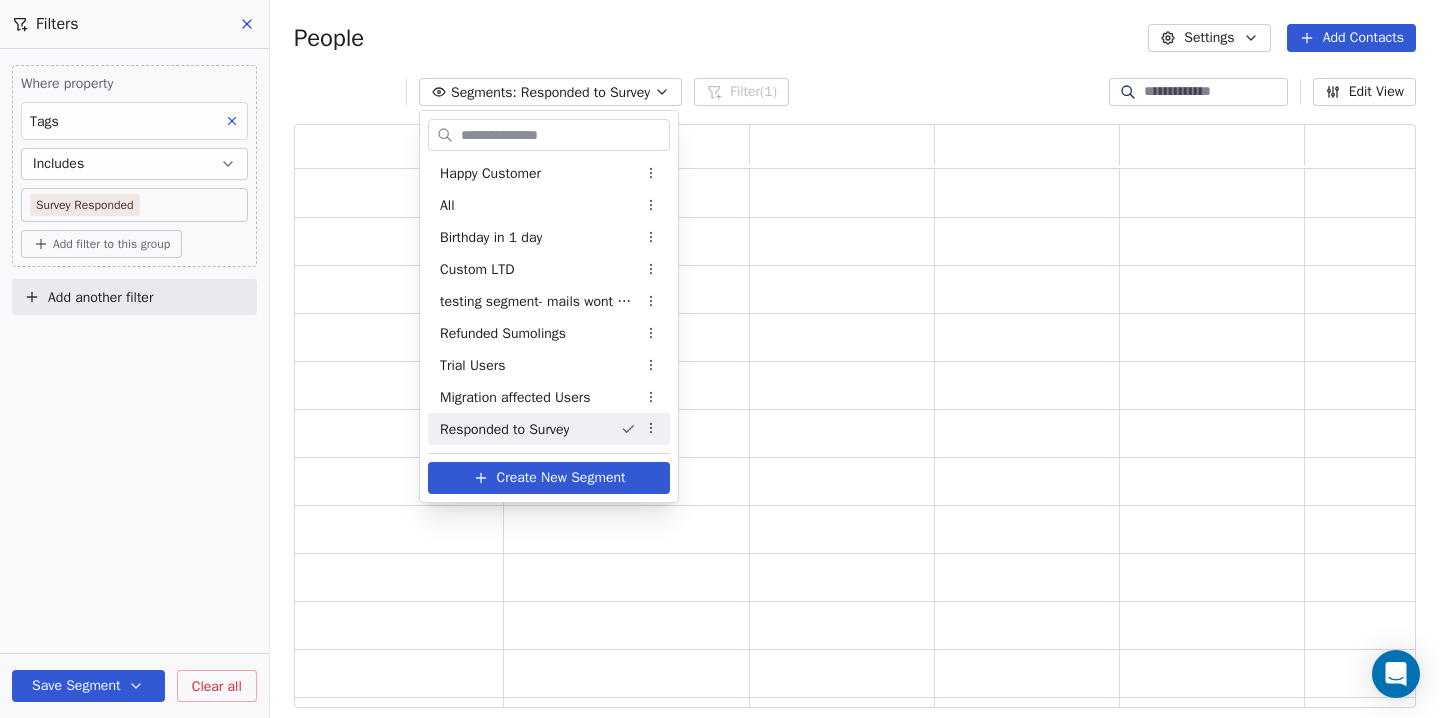 scroll, scrollTop: 1, scrollLeft: 1, axis: both 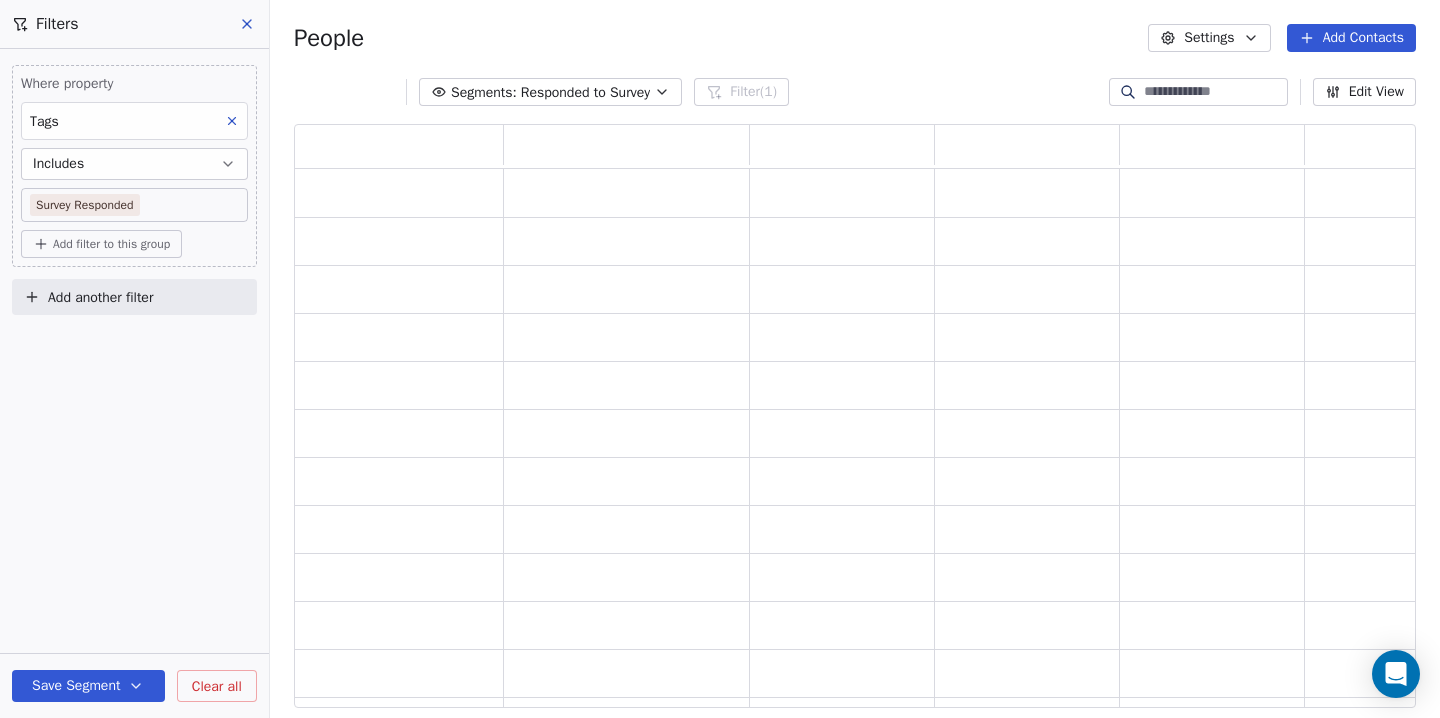 click on "People Settings  Add Contacts" at bounding box center (855, 38) 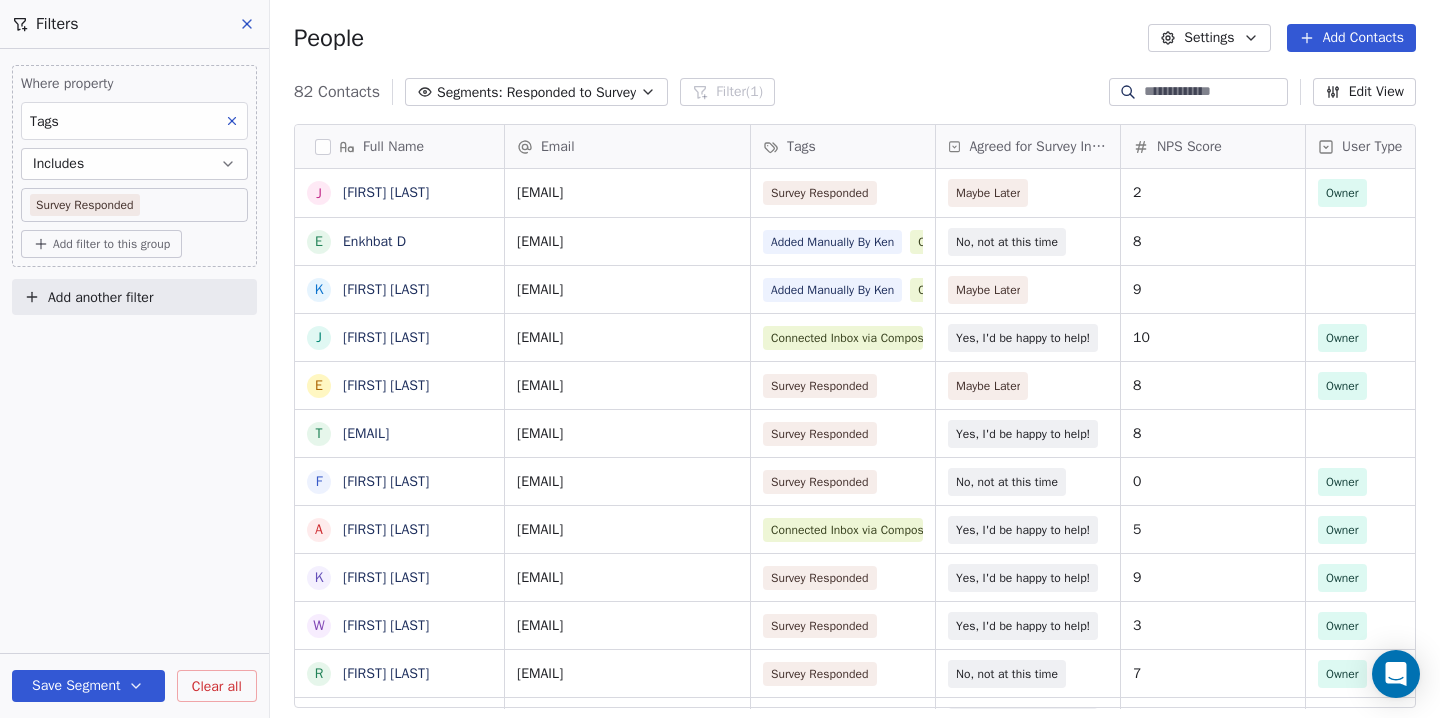 scroll, scrollTop: 1, scrollLeft: 1, axis: both 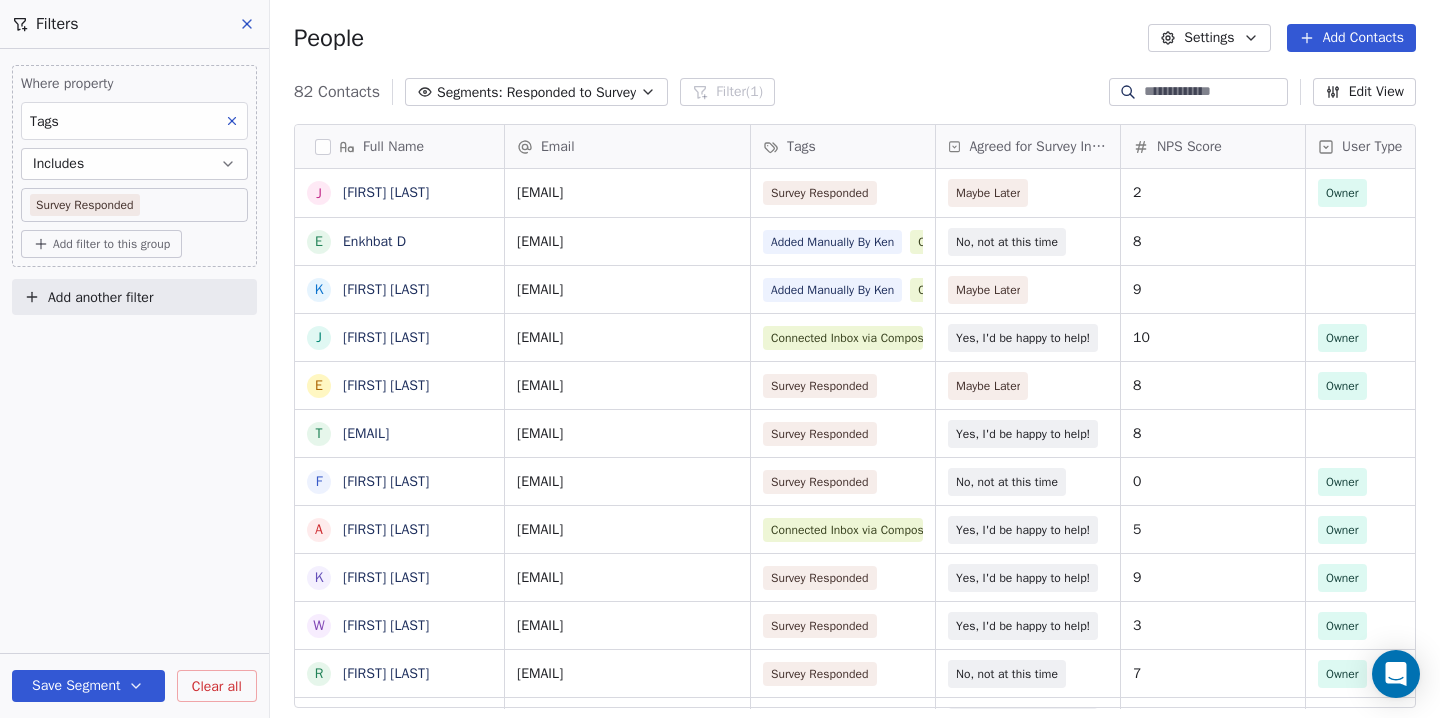 click 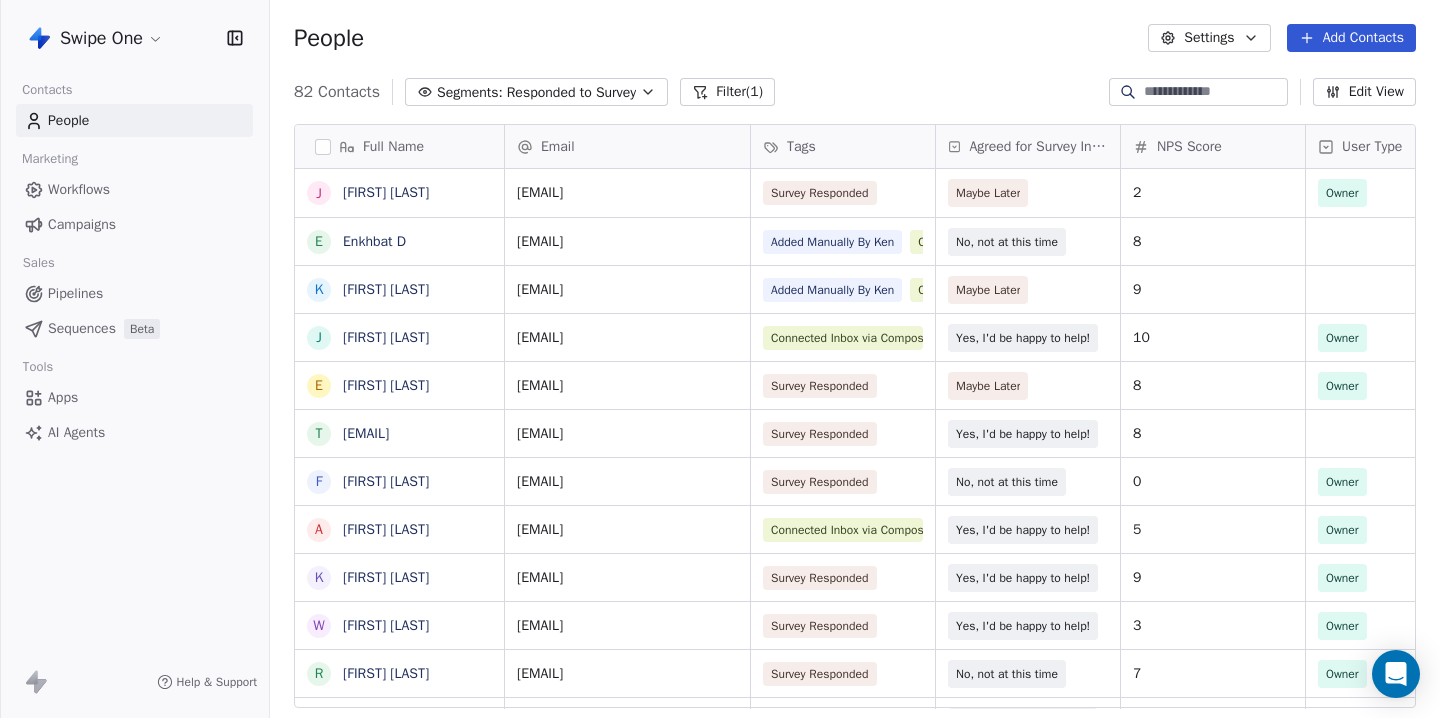 click on "Agreed for Survey Interview" at bounding box center (1038, 147) 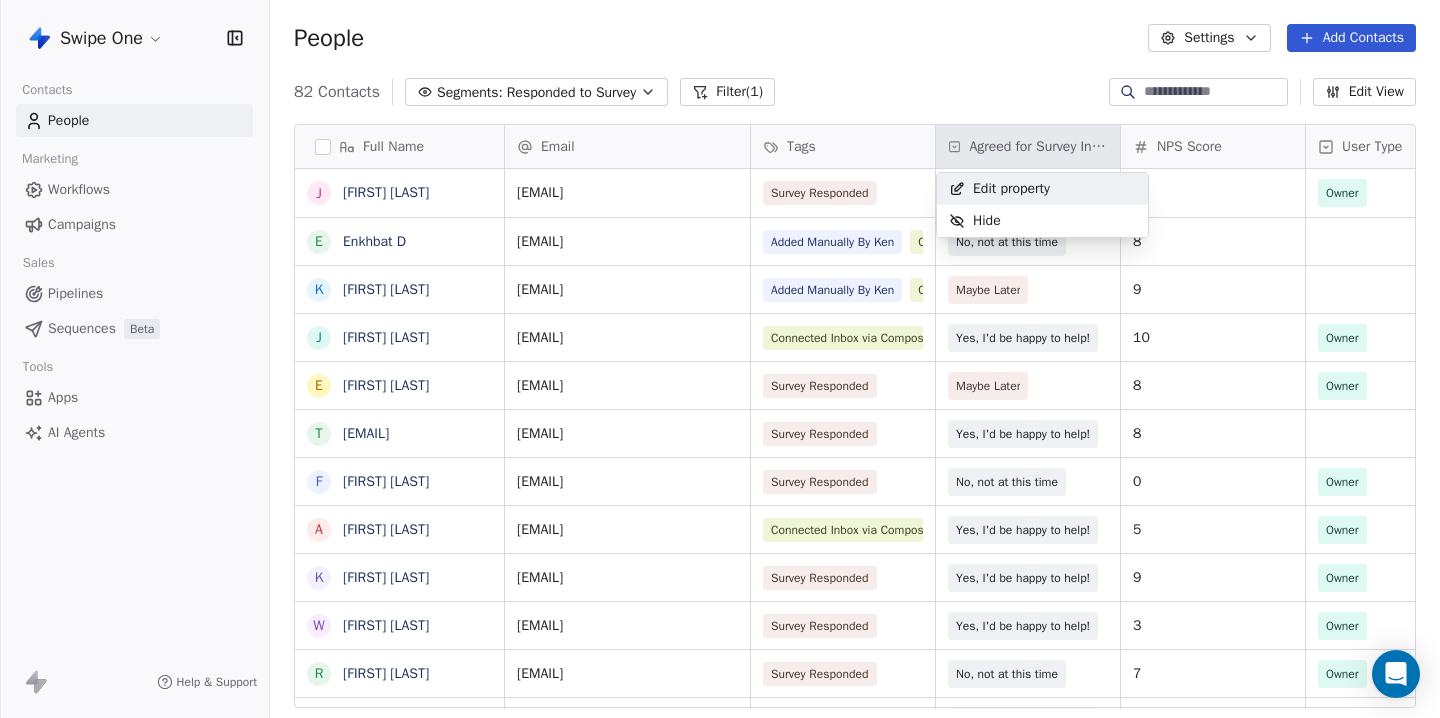 click on "Edit property" at bounding box center (1011, 189) 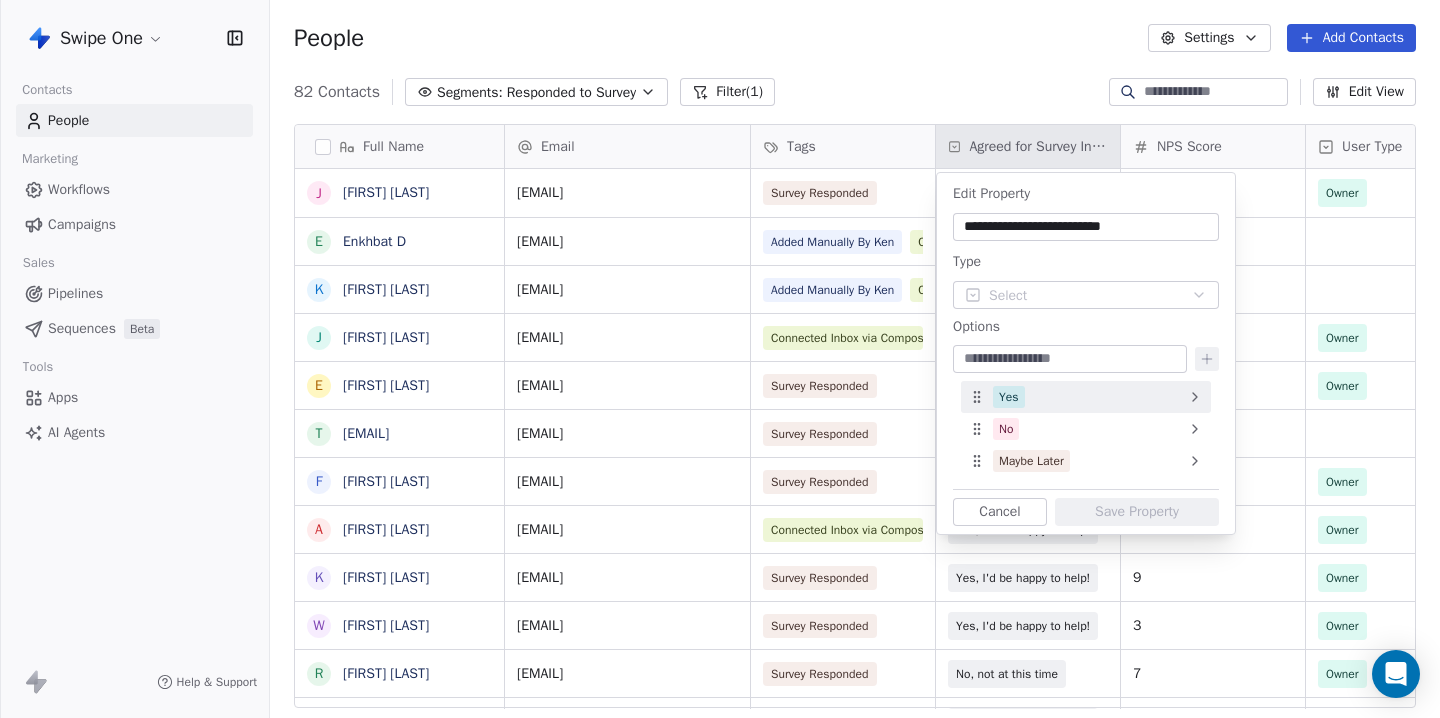 click on "Yes" at bounding box center (1086, 397) 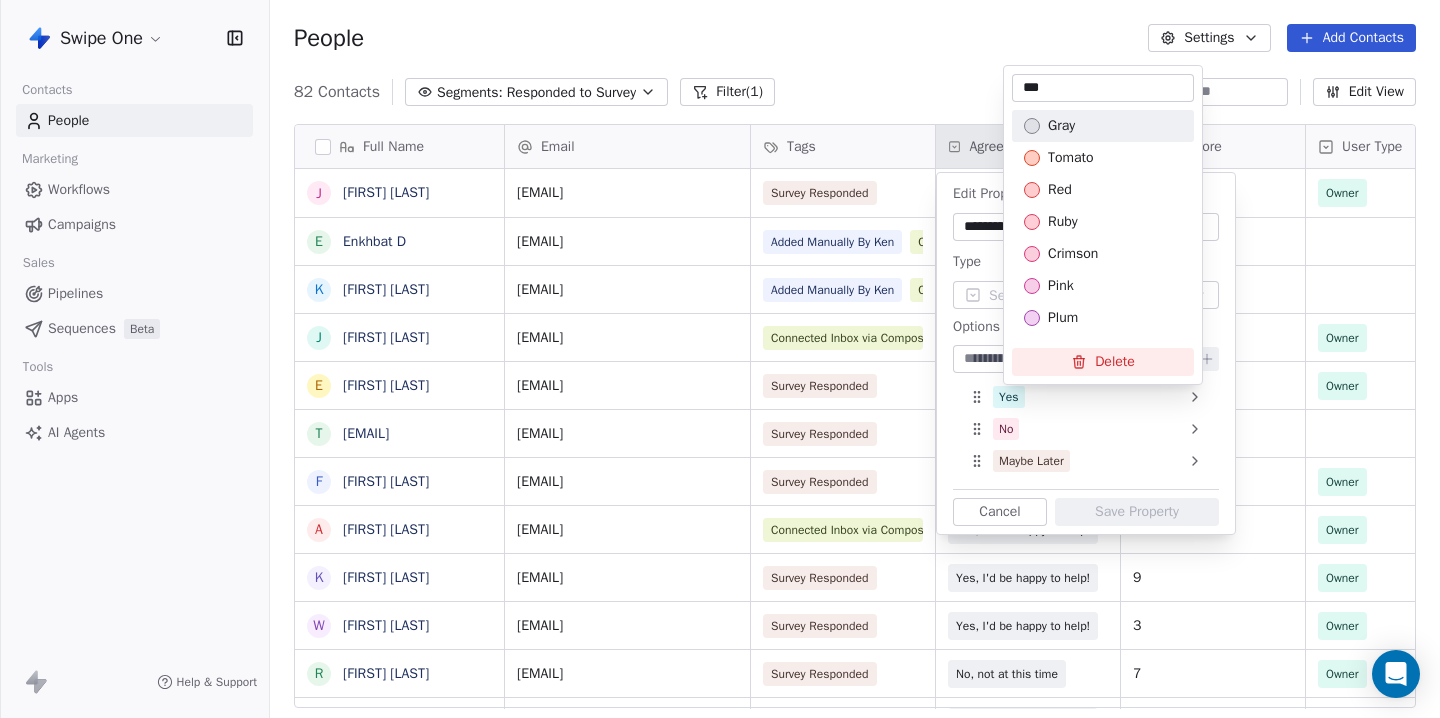 click on "Delete" at bounding box center (1103, 362) 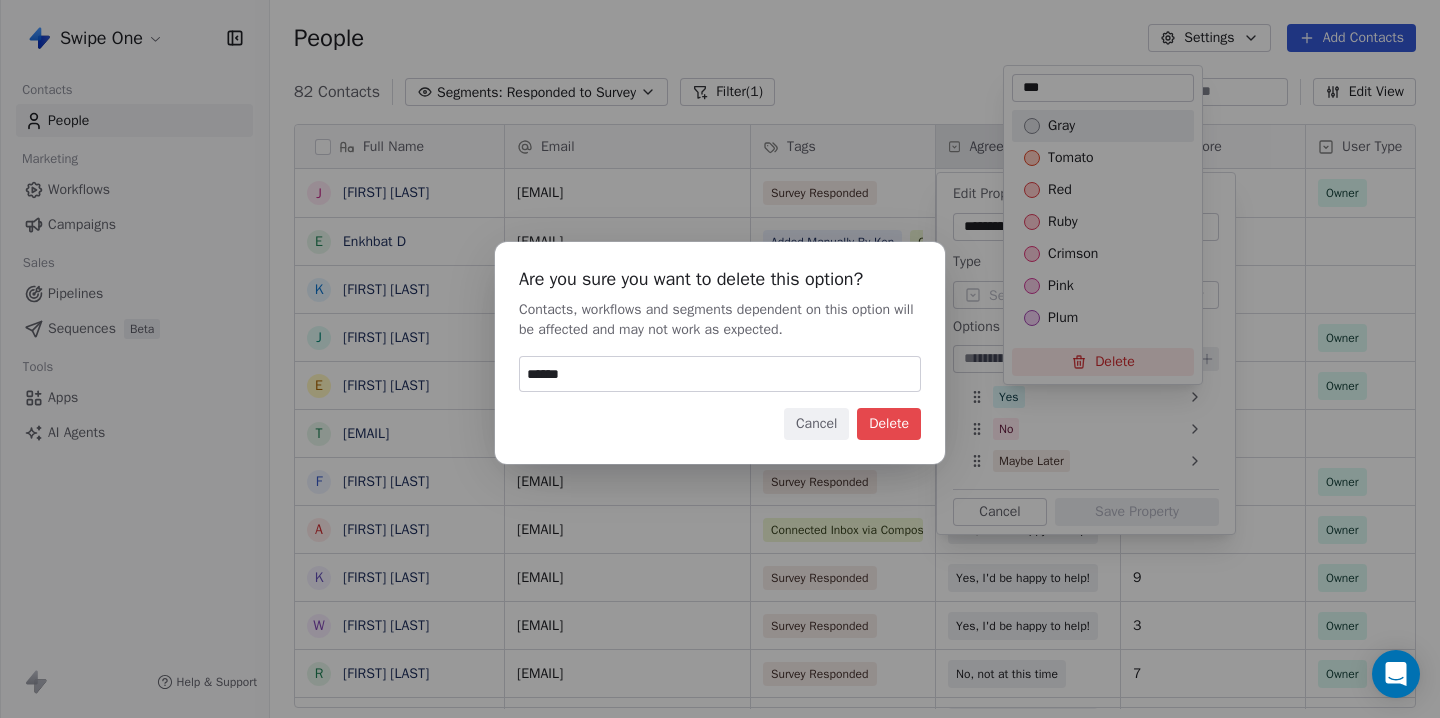 type on "******" 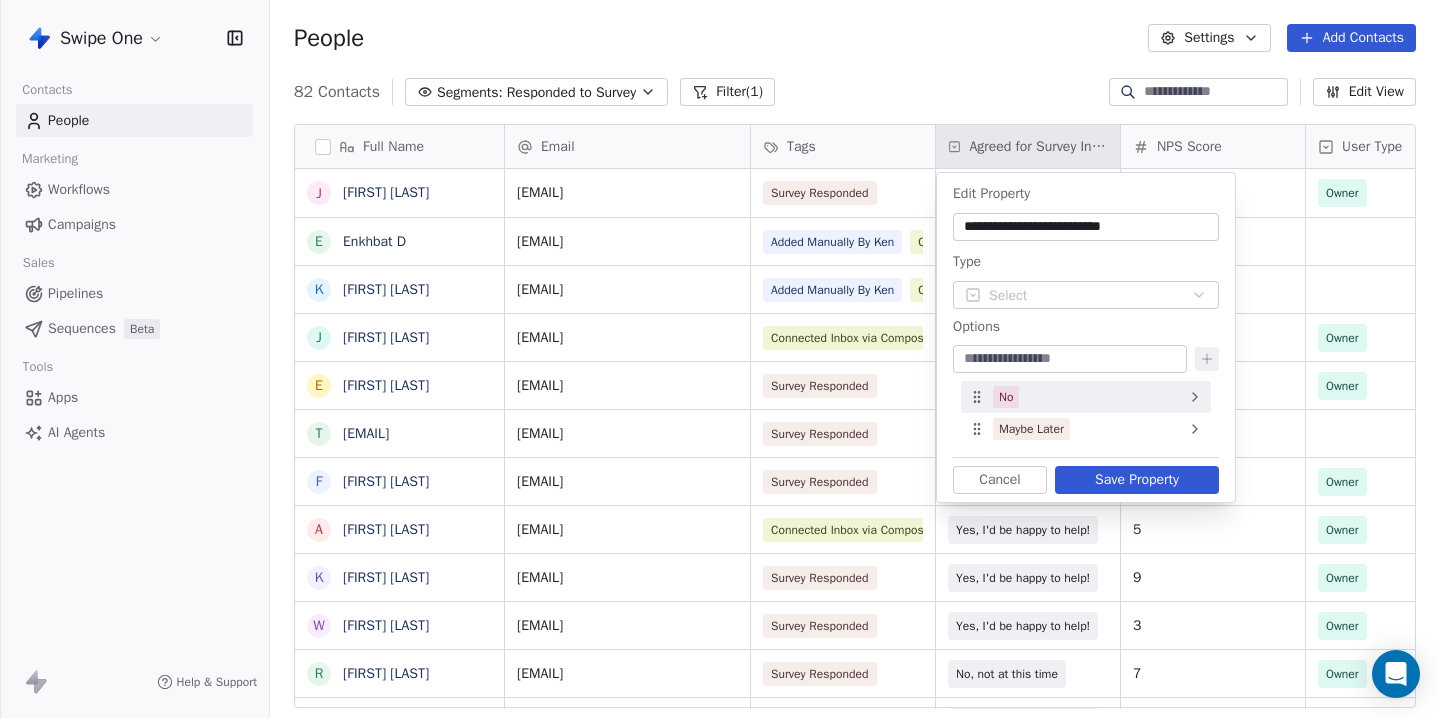 click on "No" at bounding box center [1086, 397] 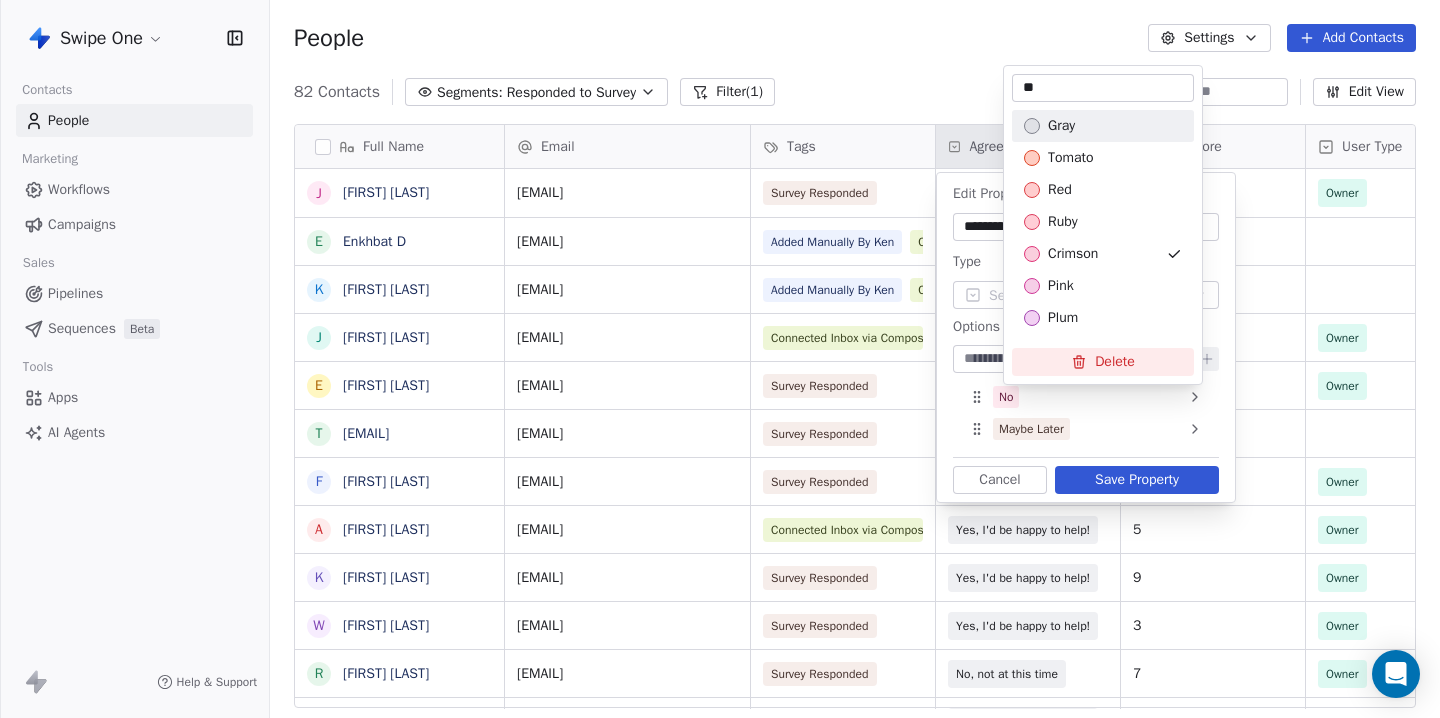 click 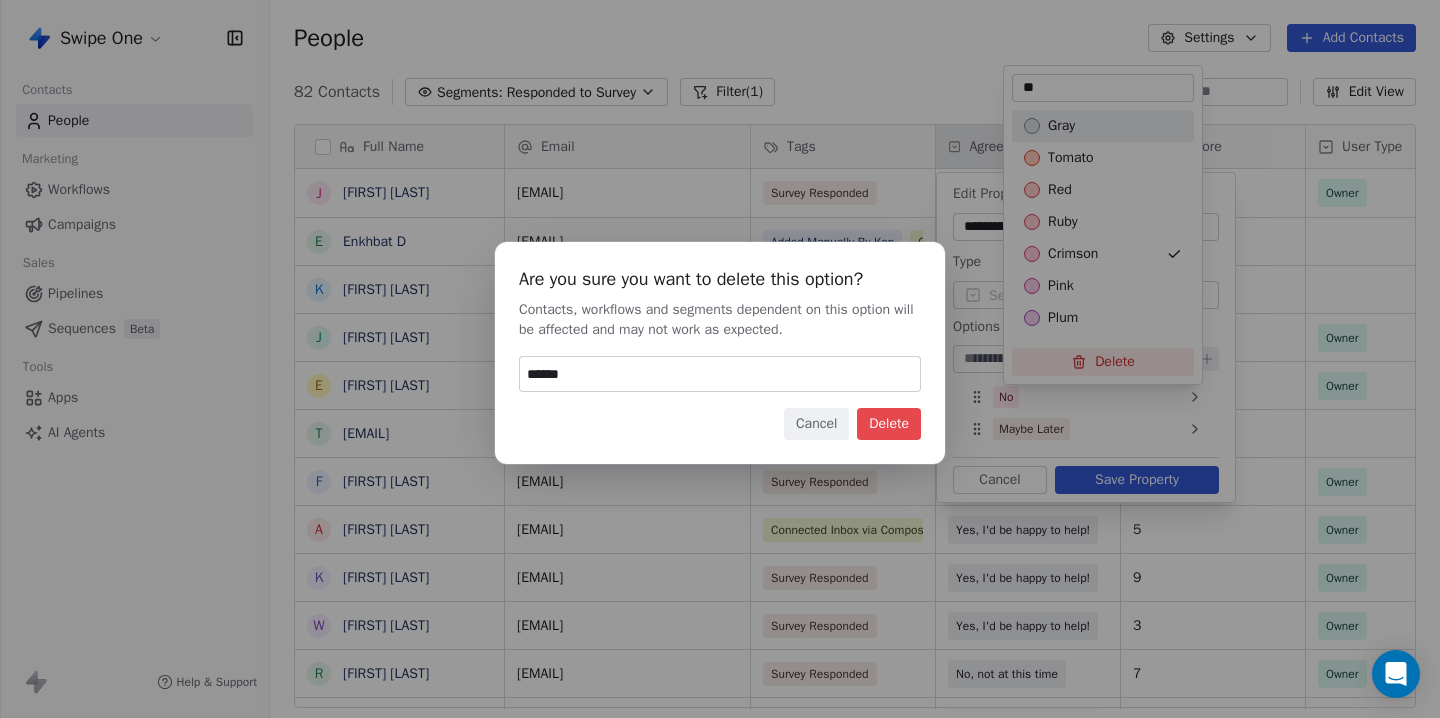 type on "******" 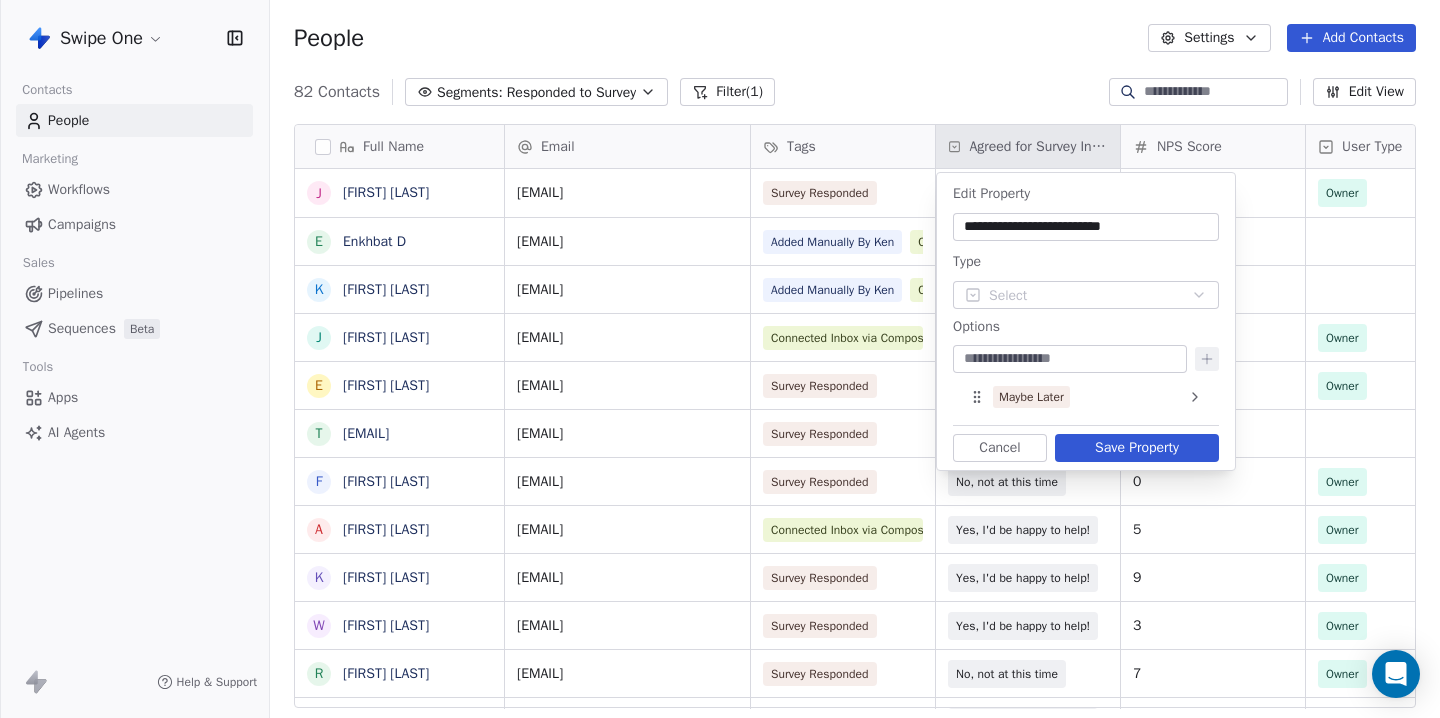 click on "Save Property" at bounding box center (1137, 448) 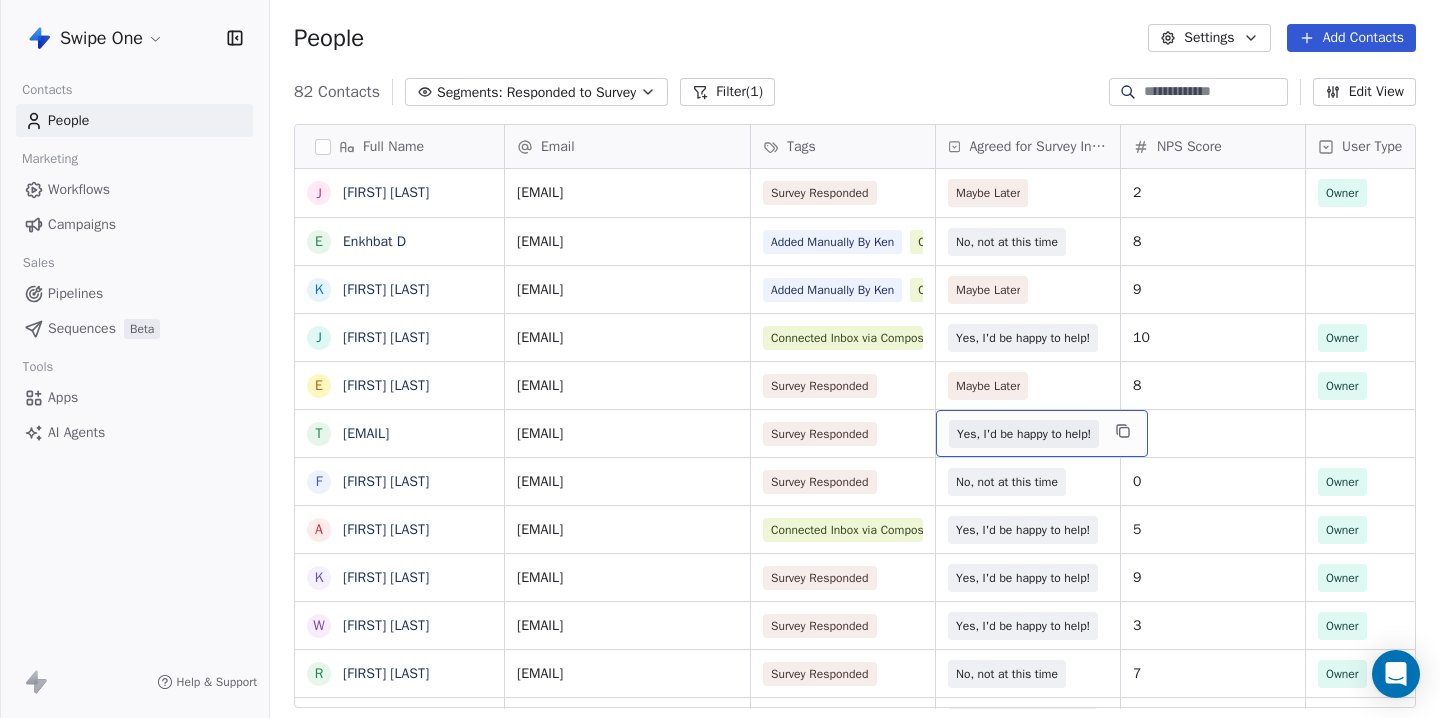 click on "Yes, I'd be happy to help!" at bounding box center [1024, 434] 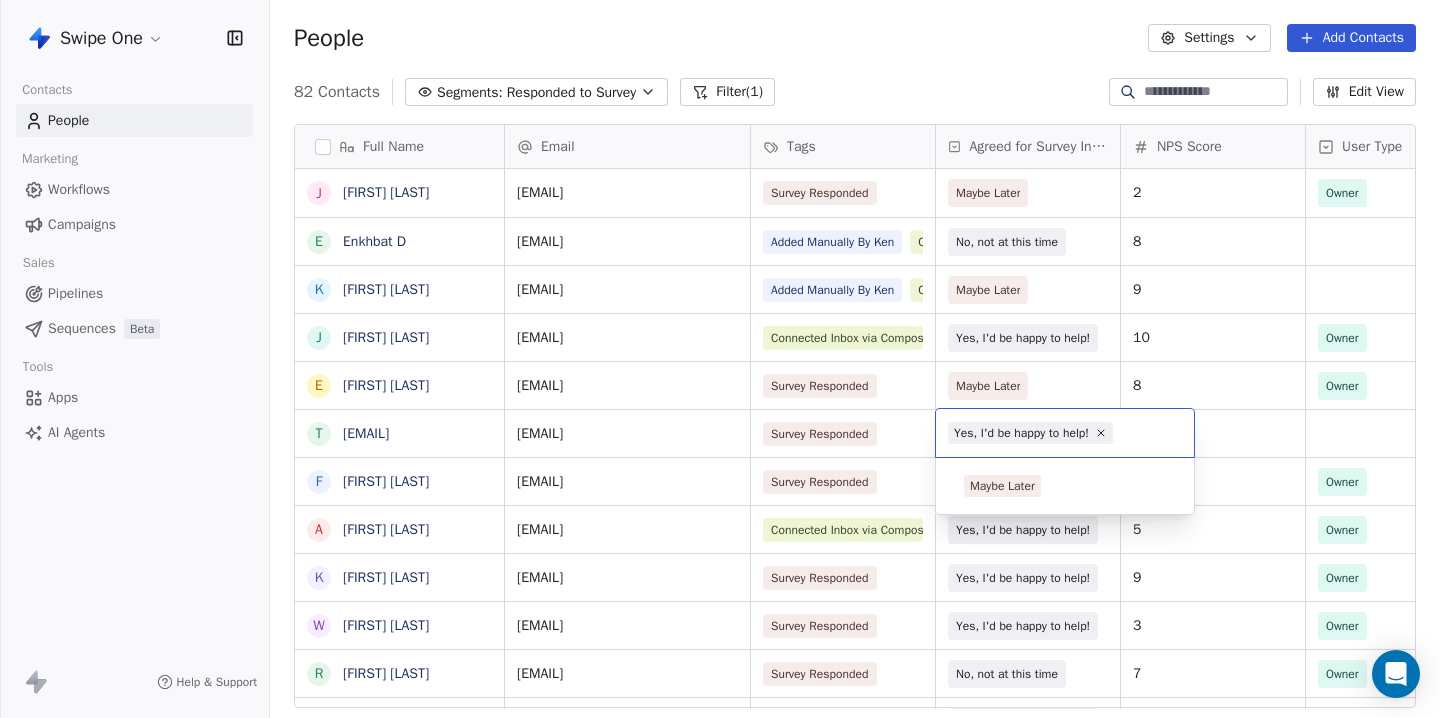 click on "Swipe One Contacts People Marketing Workflows Campaigns Sales Pipelines Sequences Beta Tools Apps AI Agents Help & Support People Settings  Add Contacts 82 Contacts Segments: Responded to Survey Filter  (1) Edit View Tag Add to Sequence Export Full Name J Jon Liang E Enkhbat D K Kenneth Fong J Jared Jordan E EMILIO PEÑA t terry@terrymallin.com F Fahad Abbasi A Ash Holliday K Keith Mortier W Willy Ng R Rah Gardiner c clemence.vignalou@eprocfactory.fr A Arman Vestad p prov31mf@gmail.com P Peter Callender M Miriam Gilbert A Andrei Voica S Stevo Zarvanjski T Tim Hatherley-Greene V Vinay Kumar J Johan De Pauw M Michael Onthank J Julian Bergmann s sanandan sudhir J Jana Rock L Luis Silva J Jan Tejano C Carlos Lopez A Alex S Y Yannick Daudelin D Drew Rattray E Erick Barron Email Tags Agreed for Survey Interview NPS Score User Type Created Date IST Last Updated Date IST Email Marketing Consent swipe1@nicheful.io Survey Responded Maybe Later 2 Owner Jul 09, 2025 07:32 PM Jul 28, 2025 03:25 PM Subscribed 8 9 10 8 8" at bounding box center (720, 359) 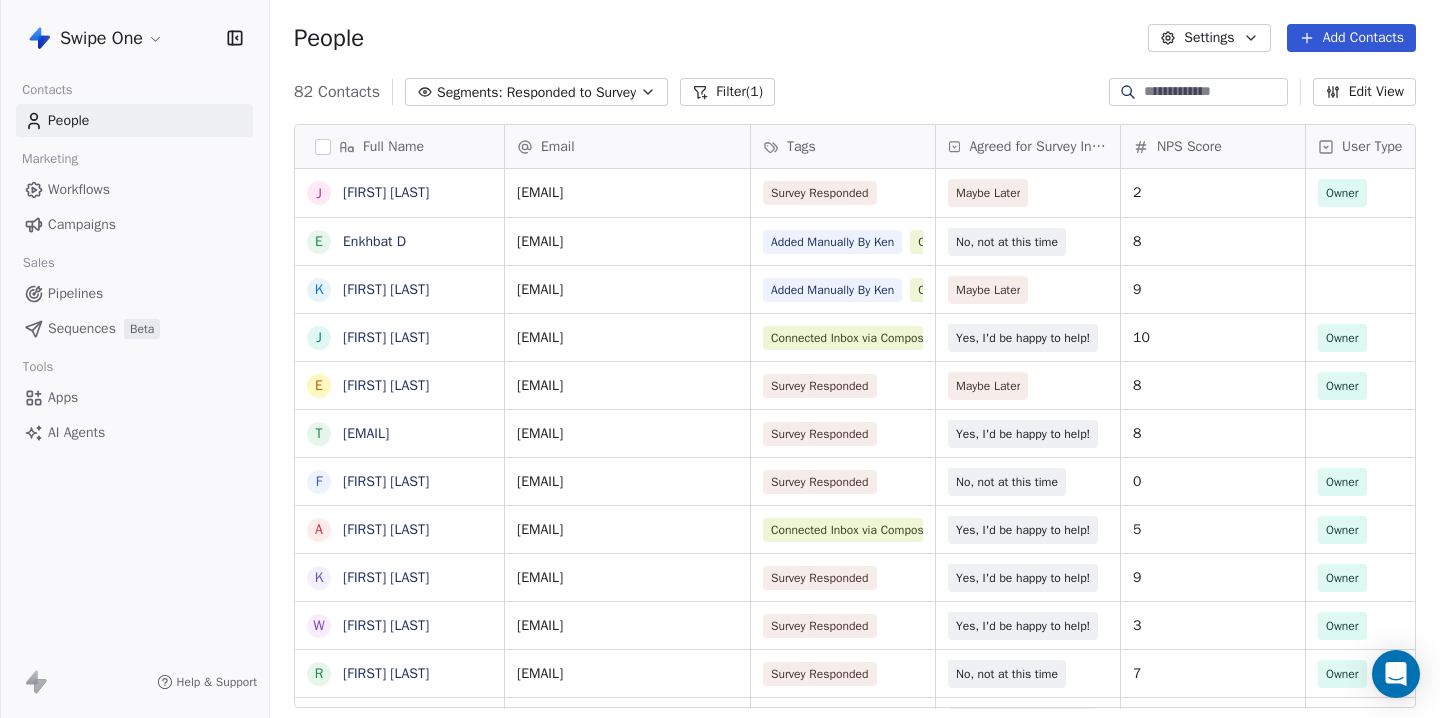 click on "People Settings  Add Contacts" at bounding box center [855, 38] 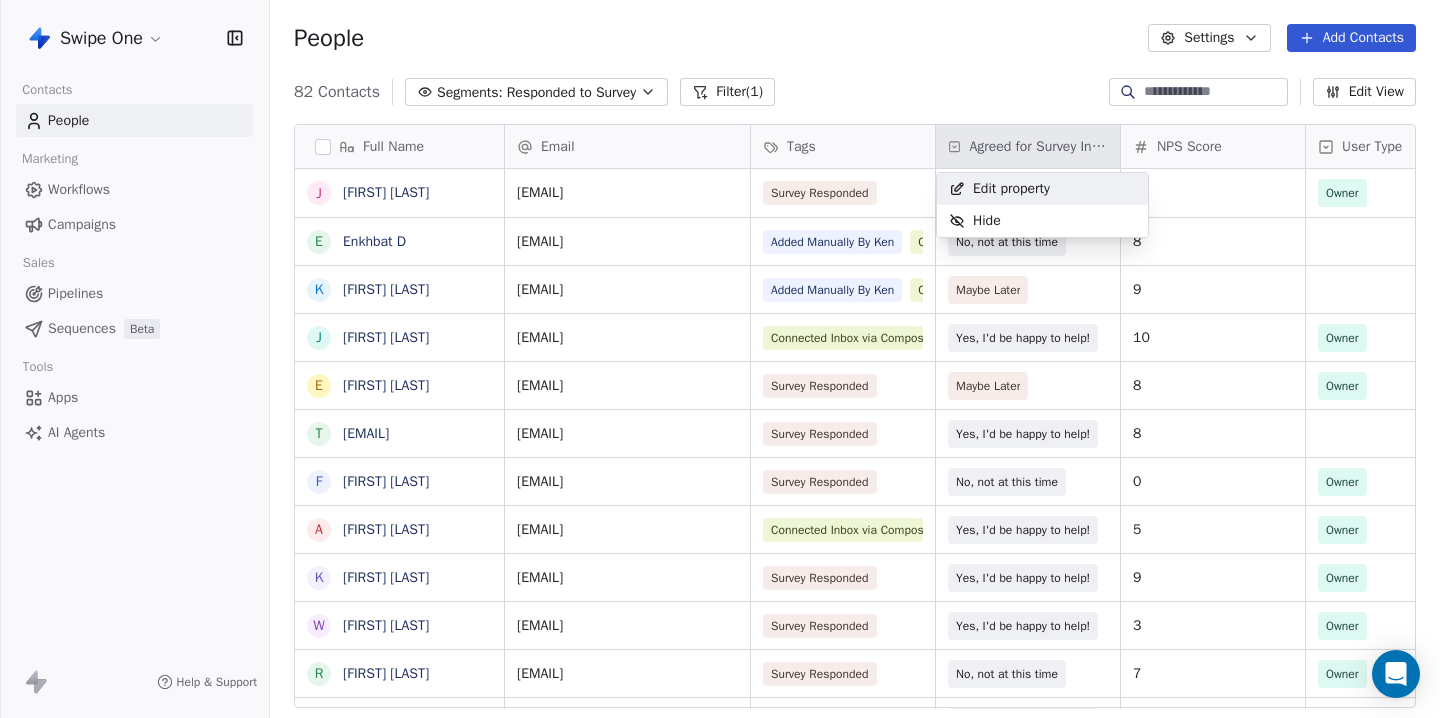 click on "Edit property" at bounding box center [1011, 189] 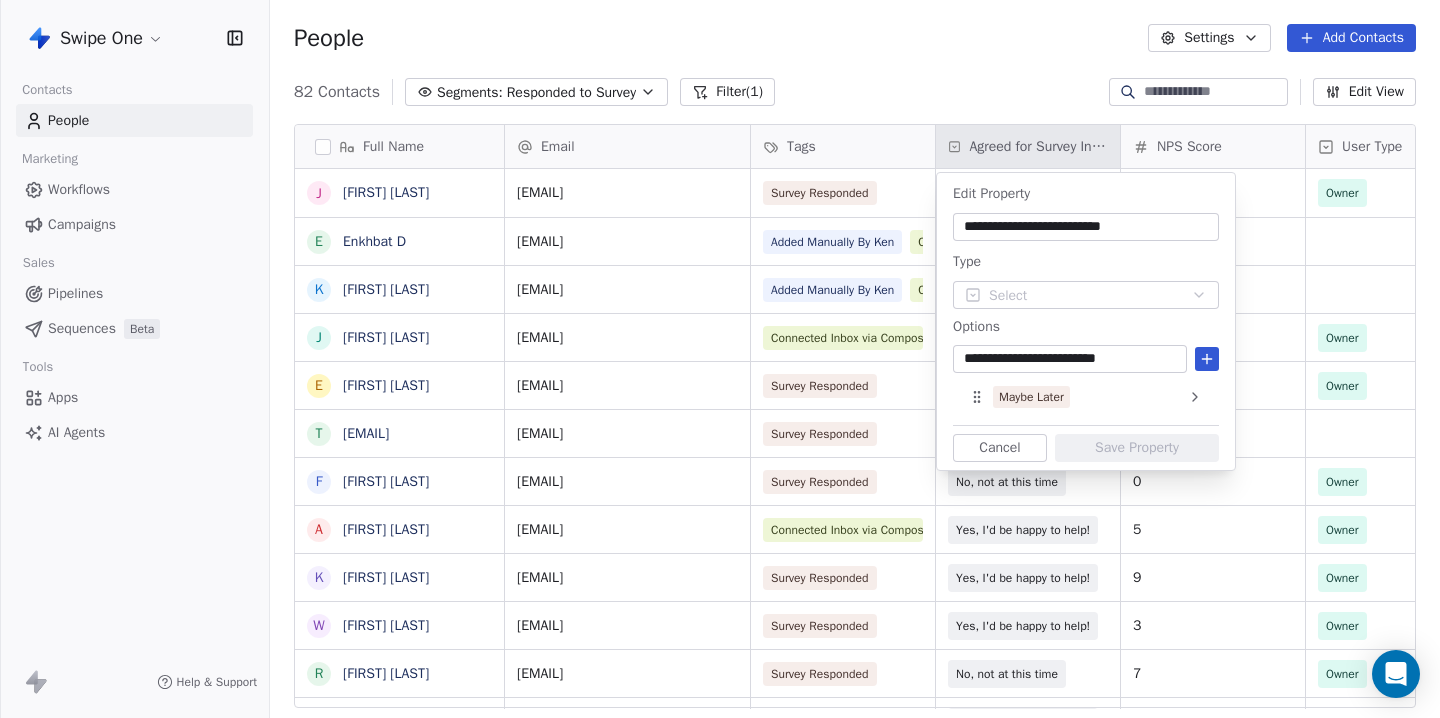 type on "**********" 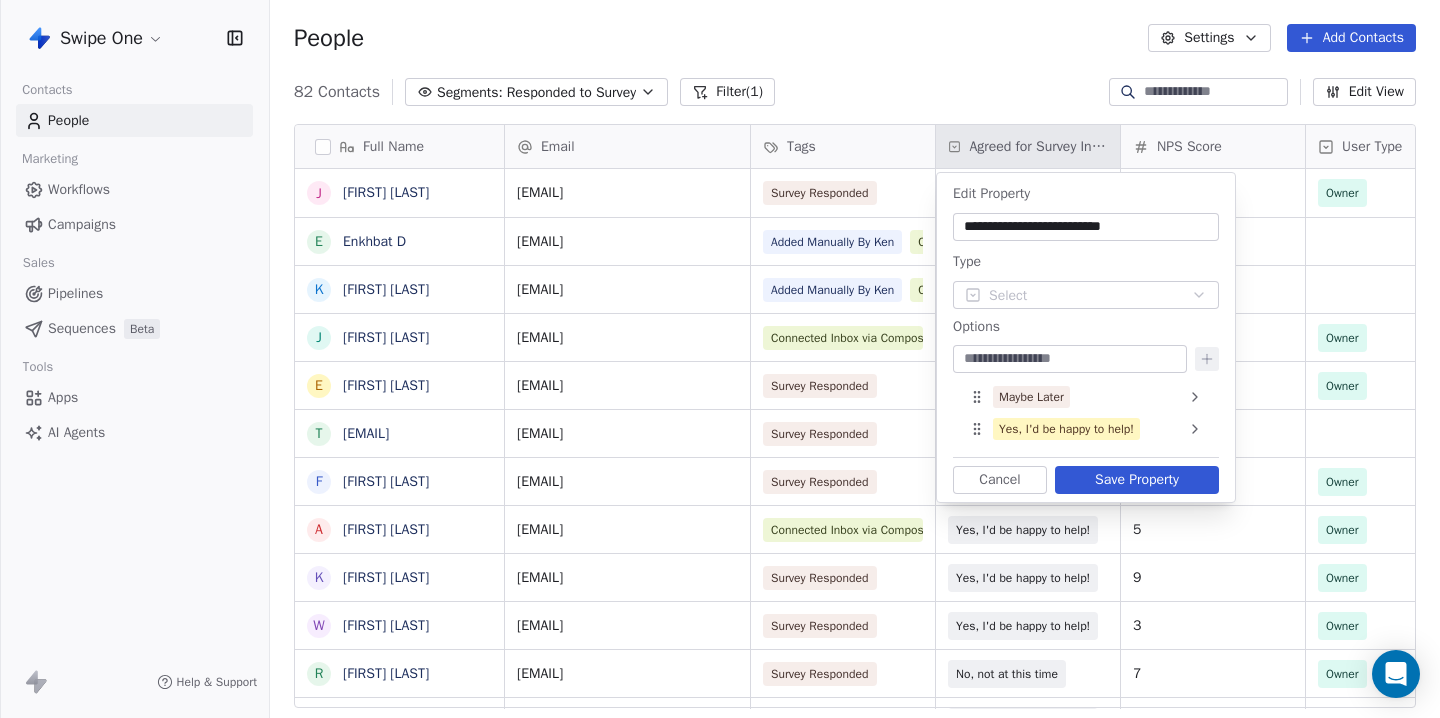 click on "Swipe One Contacts People Marketing Workflows Campaigns Sales Pipelines Sequences Beta Tools Apps AI Agents Help & Support People Settings  Add Contacts 82 Contacts Segments: Responded to Survey Filter  (1) Edit View Tag Add to Sequence Export Full Name J Jon Liang E Enkhbat D K Kenneth Fong J Jared Jordan E EMILIO PEÑA t terry@terrymallin.com F Fahad Abbasi A Ash Holliday K Keith Mortier W Willy Ng R Rah Gardiner c clemence.vignalou@eprocfactory.fr A Arman Vestad p prov31mf@gmail.com P Peter Callender M Miriam Gilbert A Andrei Voica S Stevo Zarvanjski T Tim Hatherley-Greene V Vinay Kumar J Johan De Pauw M Michael Onthank J Julian Bergmann s sanandan sudhir J Jana Rock L Luis Silva J Jan Tejano C Carlos Lopez A Alex S Y Yannick Daudelin D Drew Rattray E Erick Barron Email Tags Agreed for Survey Interview NPS Score User Type Created Date IST Last Updated Date IST Email Marketing Consent swipe1@nicheful.io Survey Responded Maybe Later 2 Owner Jul 09, 2025 07:32 PM Jul 28, 2025 03:25 PM Subscribed 8 9 10 8 8" at bounding box center [720, 359] 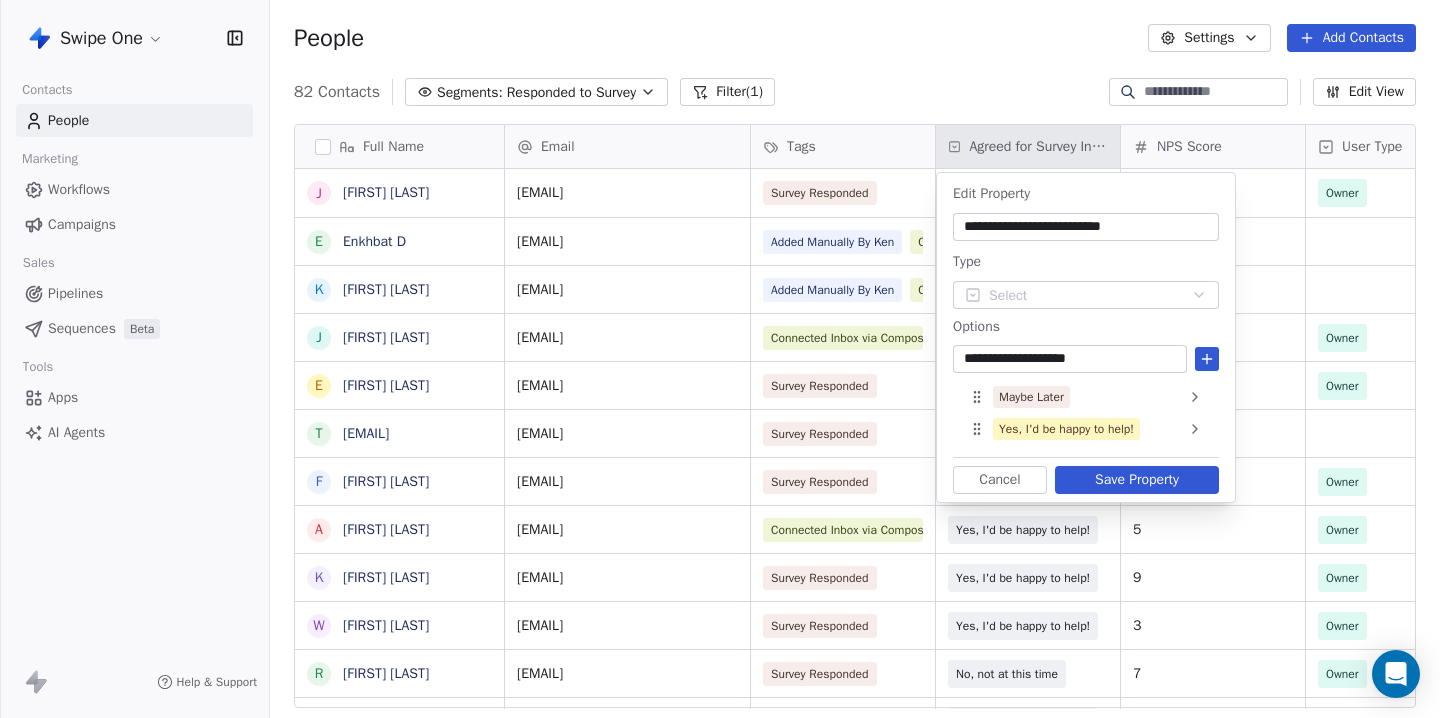 type on "**********" 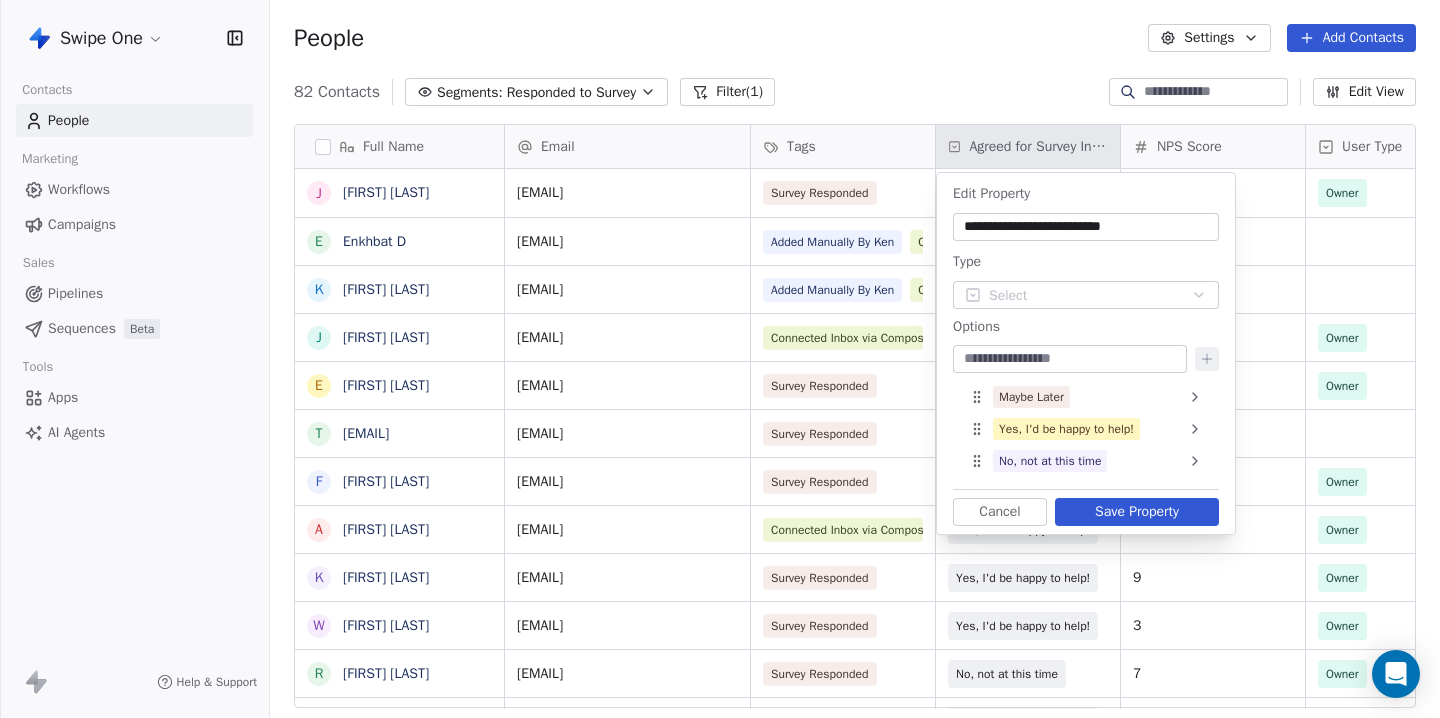 click on "Save Property" at bounding box center [1137, 512] 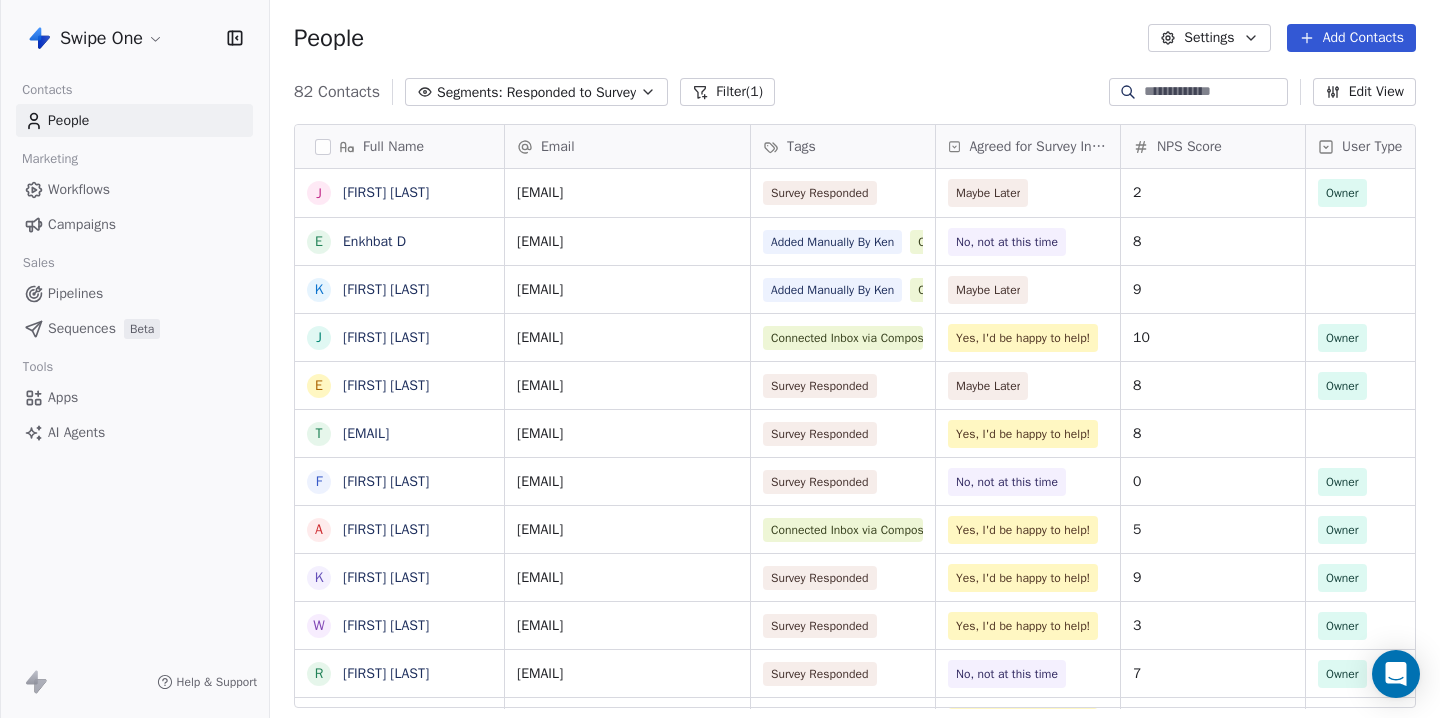 click on "82 Contacts Segments: Responded to Survey Filter  (1) Edit View" at bounding box center (855, 92) 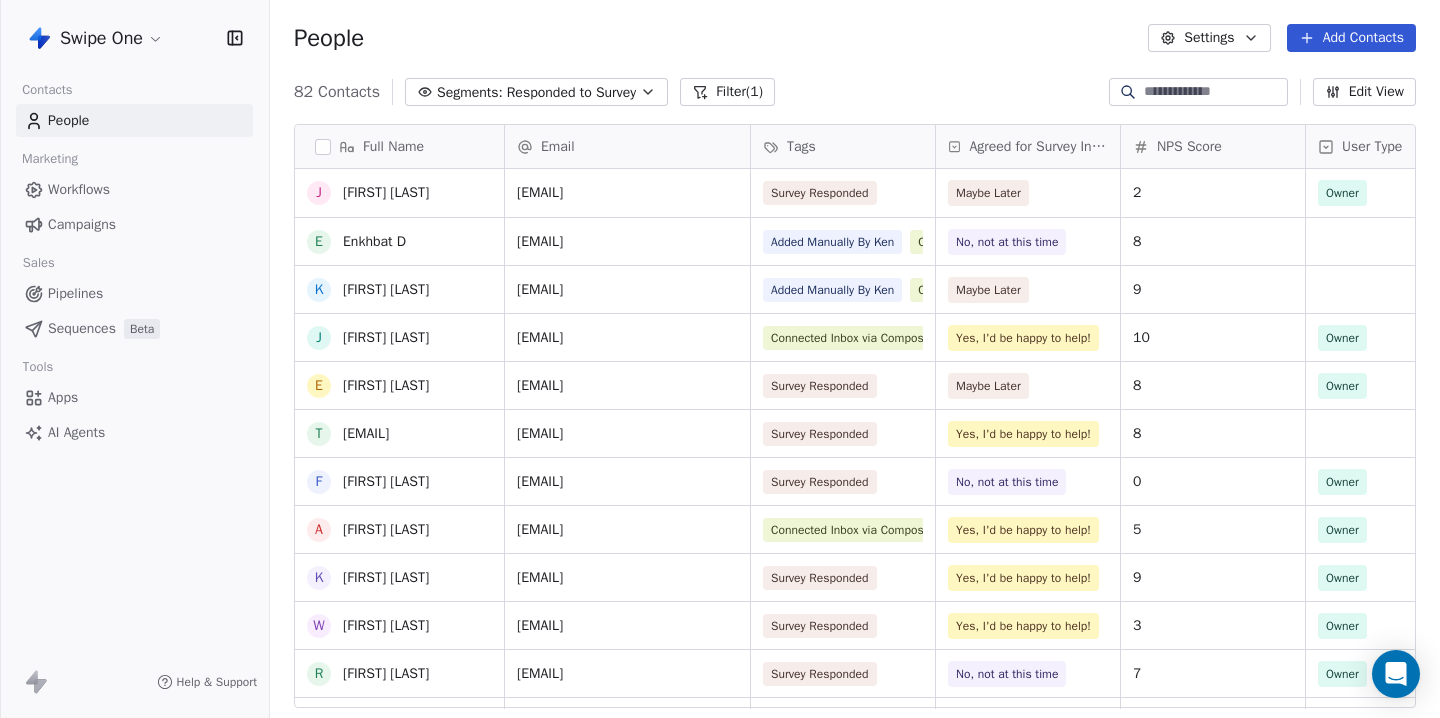 scroll, scrollTop: 407, scrollLeft: 0, axis: vertical 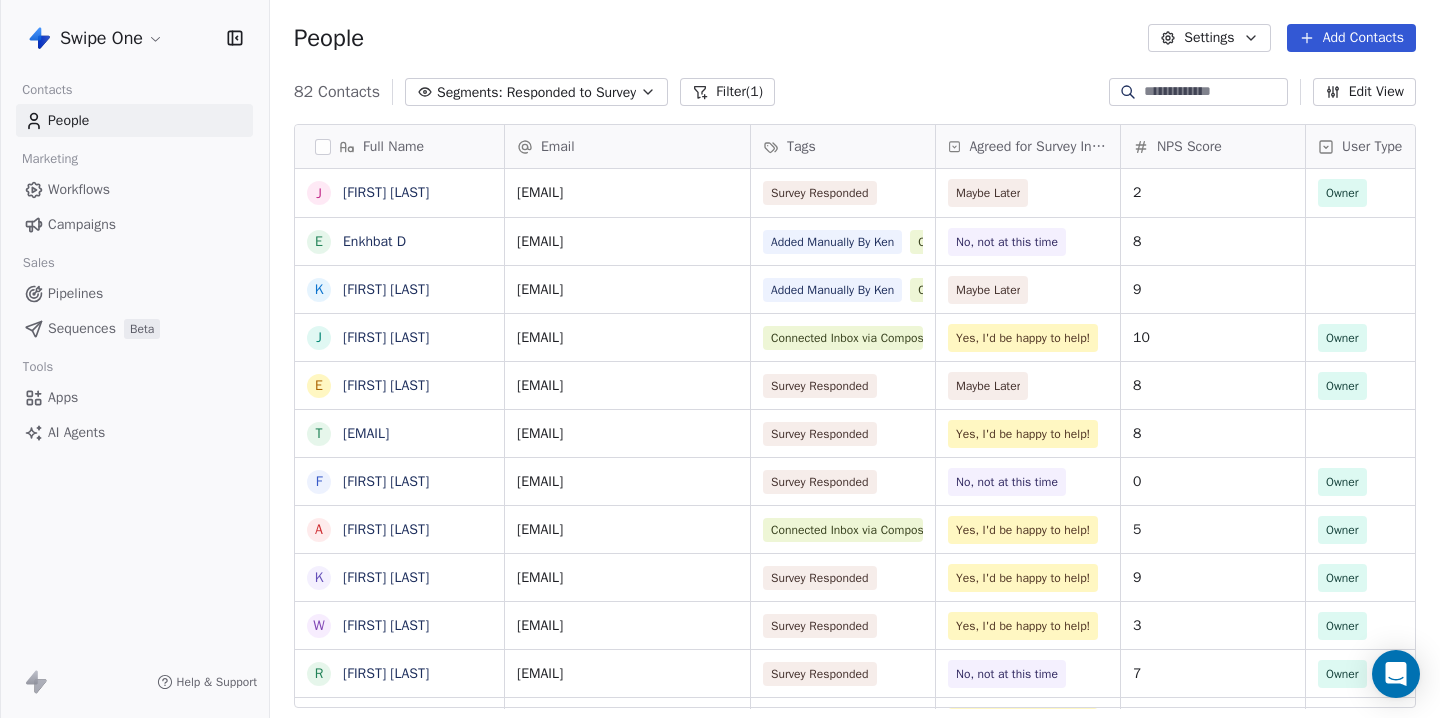 click on "People Settings  Add Contacts" at bounding box center (855, 38) 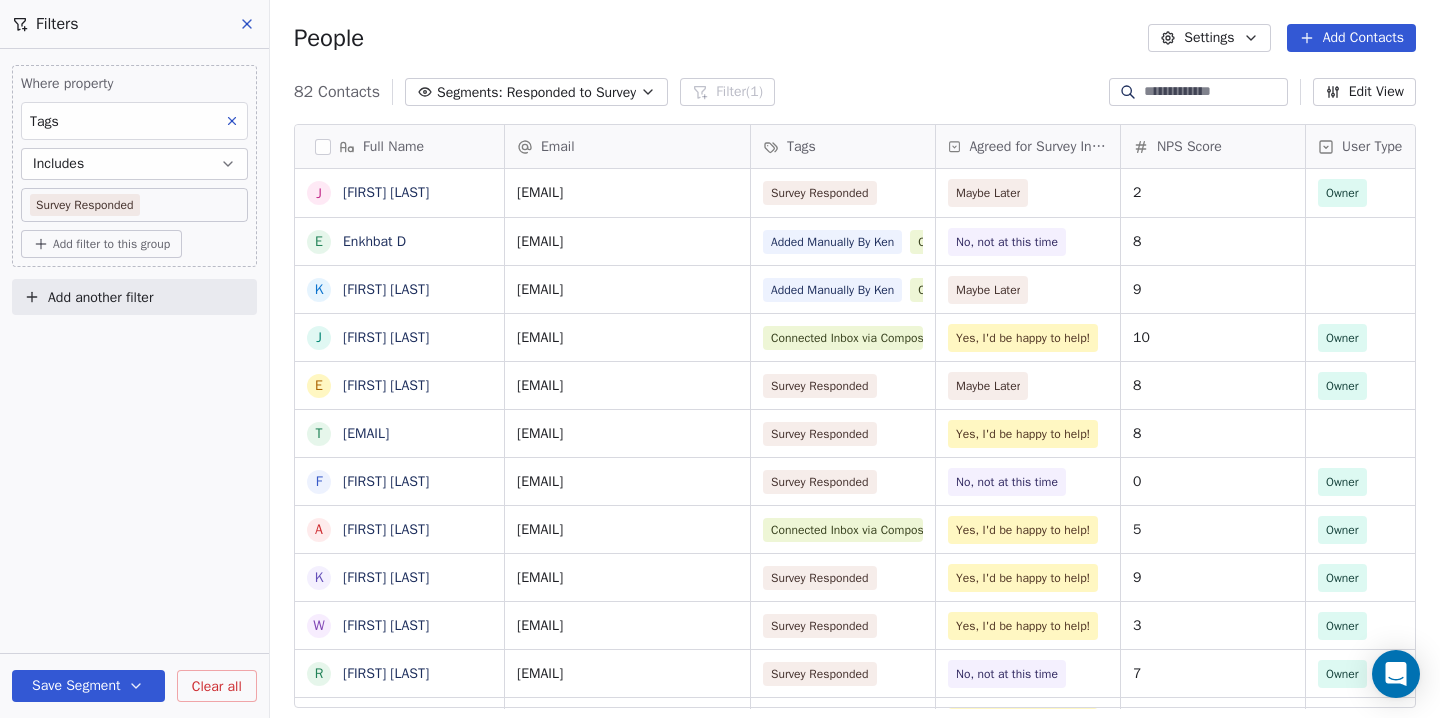 click on "Add filter to this group" at bounding box center [111, 244] 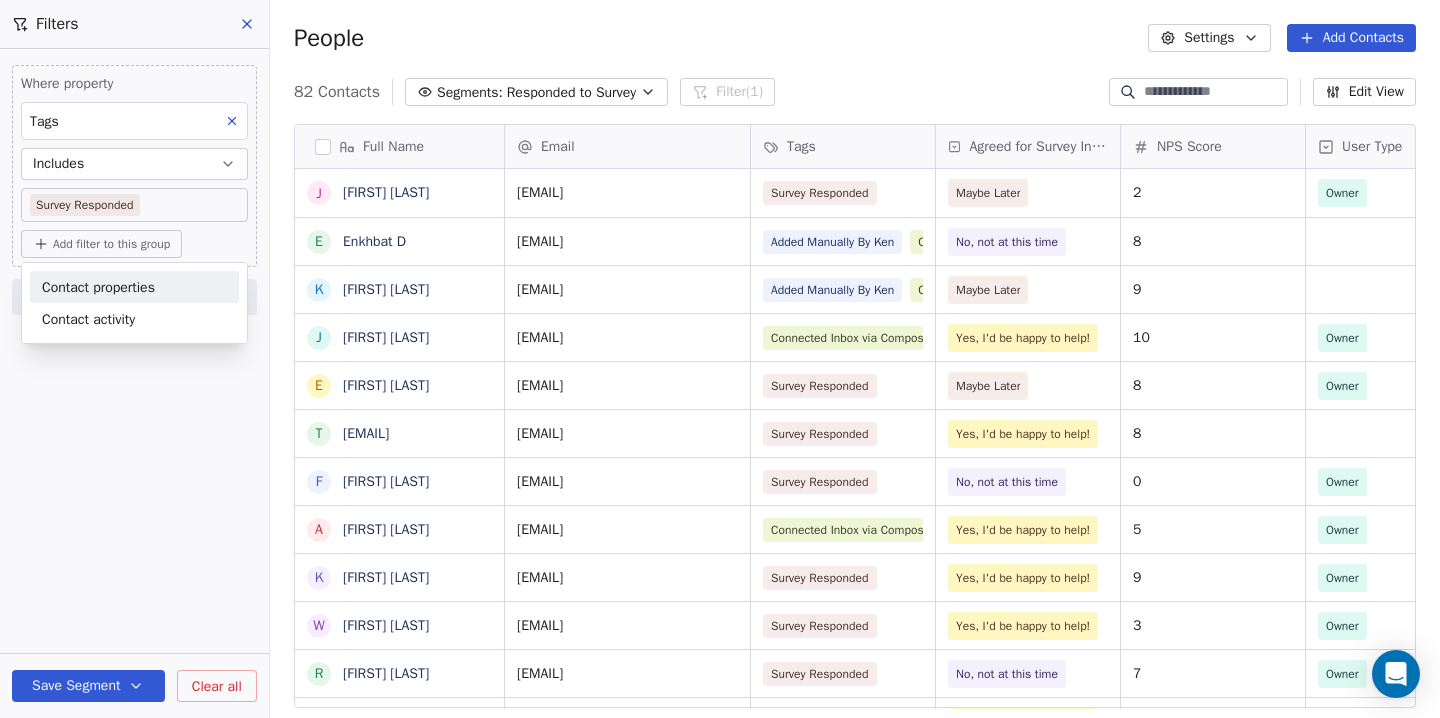 click on "Contact properties" at bounding box center [98, 287] 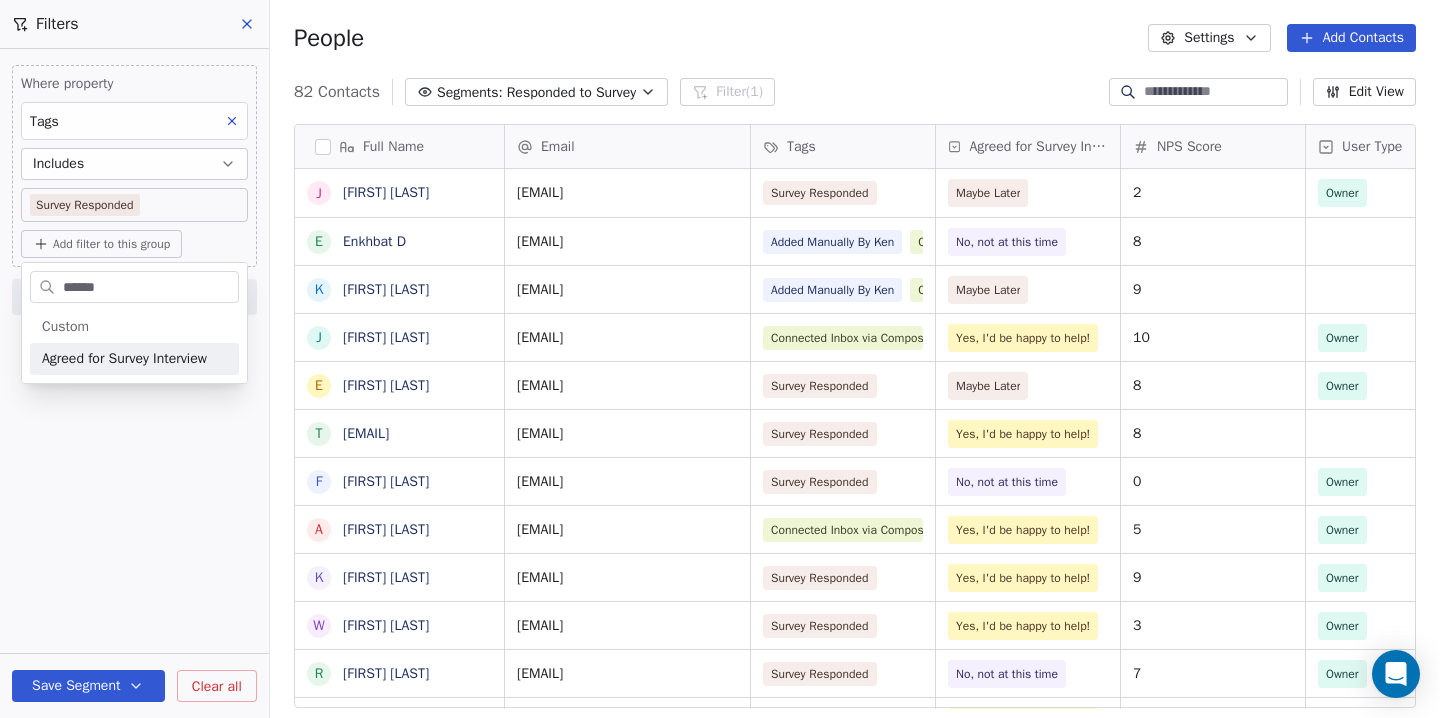 type on "******" 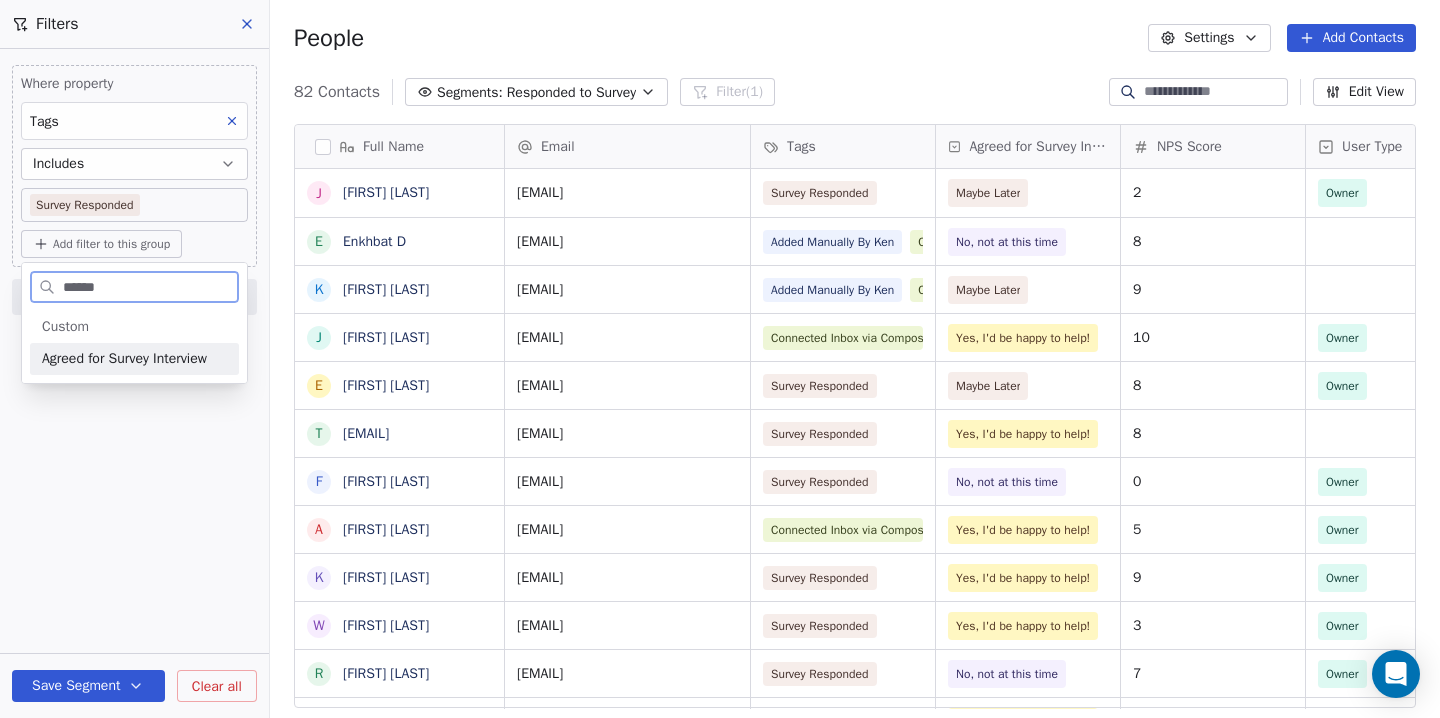 click on "Agreed for Survey Interview" at bounding box center [124, 359] 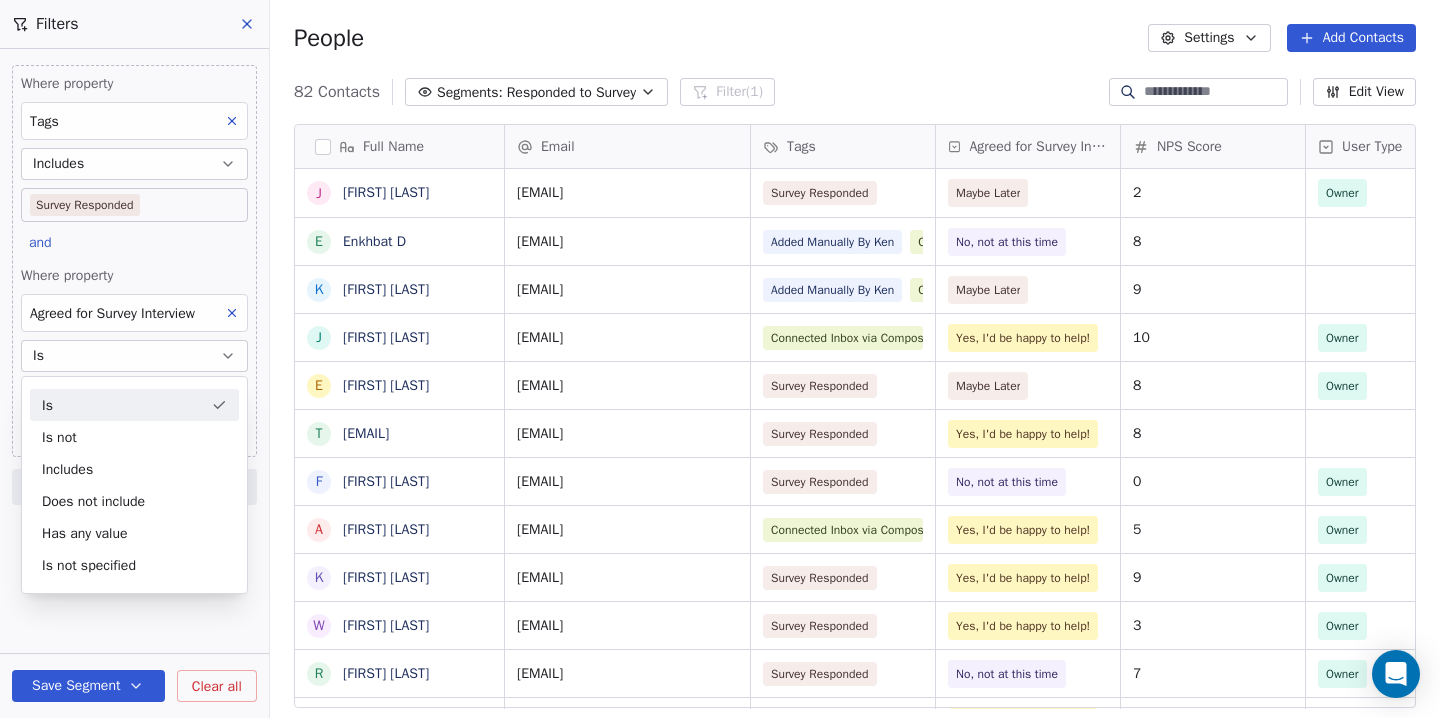click on "Is" at bounding box center (134, 356) 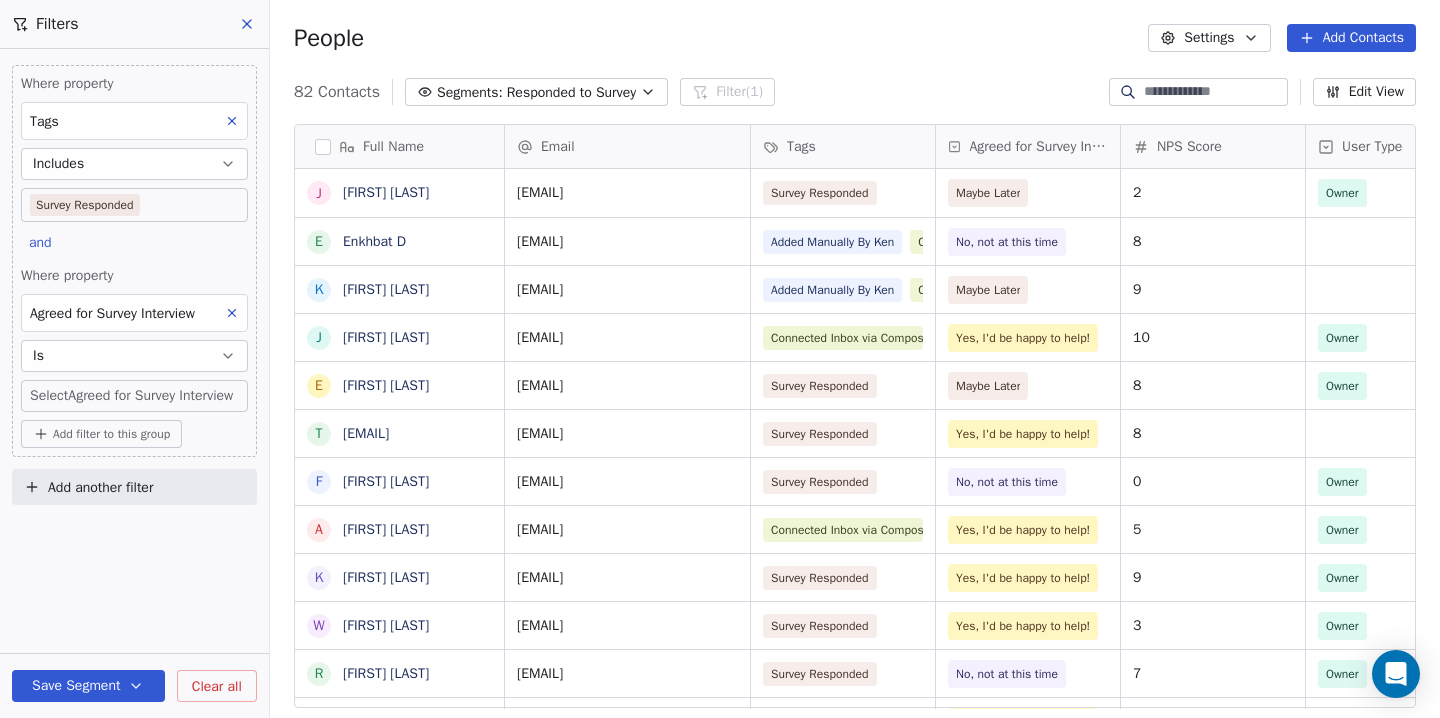 click on "Swipe One Contacts People Marketing Workflows Campaigns Sales Pipelines Sequences Beta Tools Apps AI Agents Help & Support Filters Where property   Tags   Includes Survey Responded and Where property   Agreed for Survey Interview   Is Select  Agreed for Survey Interview Add filter to this group Add another filter Save Segment Clear all People Settings  Add Contacts 82 Contacts Segments: Responded to Survey Filter  (1) Edit View Tag Add to Sequence Export Full Name J Jon Liang E Enkhbat D K Kenneth Fong J Jared Jordan E EMILIO PEÑA t terry@terrymallin.com F Fahad Abbasi A Ash Holliday K Keith Mortier W Willy Ng R Rah Gardiner c clemence.vignalou@eprocfactory.fr A Arman Vestad p prov31mf@gmail.com P Peter Callender M Miriam Gilbert A Andrei Voica S Stevo Zarvanjski T Tim Hatherley-Greene V Vinay Kumar J Johan De Pauw M Michael Onthank J Julian Bergmann s sanandan sudhir J Jana Rock L Luis Silva J Jan Tejano C Carlos Lopez A Alex S Y Yannick Daudelin D Drew Rattray E Erick Barron Email Tags NPS Score IST IST" at bounding box center [720, 359] 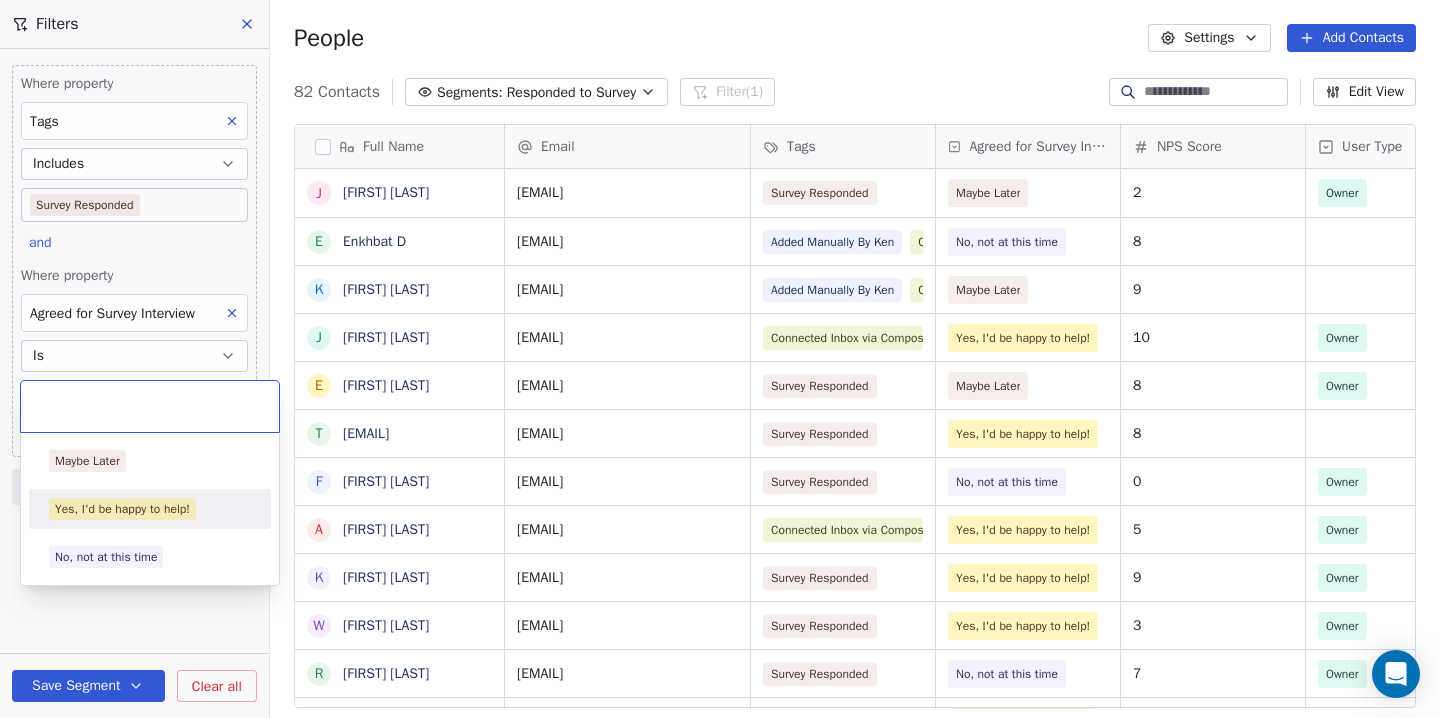 click on "Yes, I'd be happy to help!" at bounding box center (122, 509) 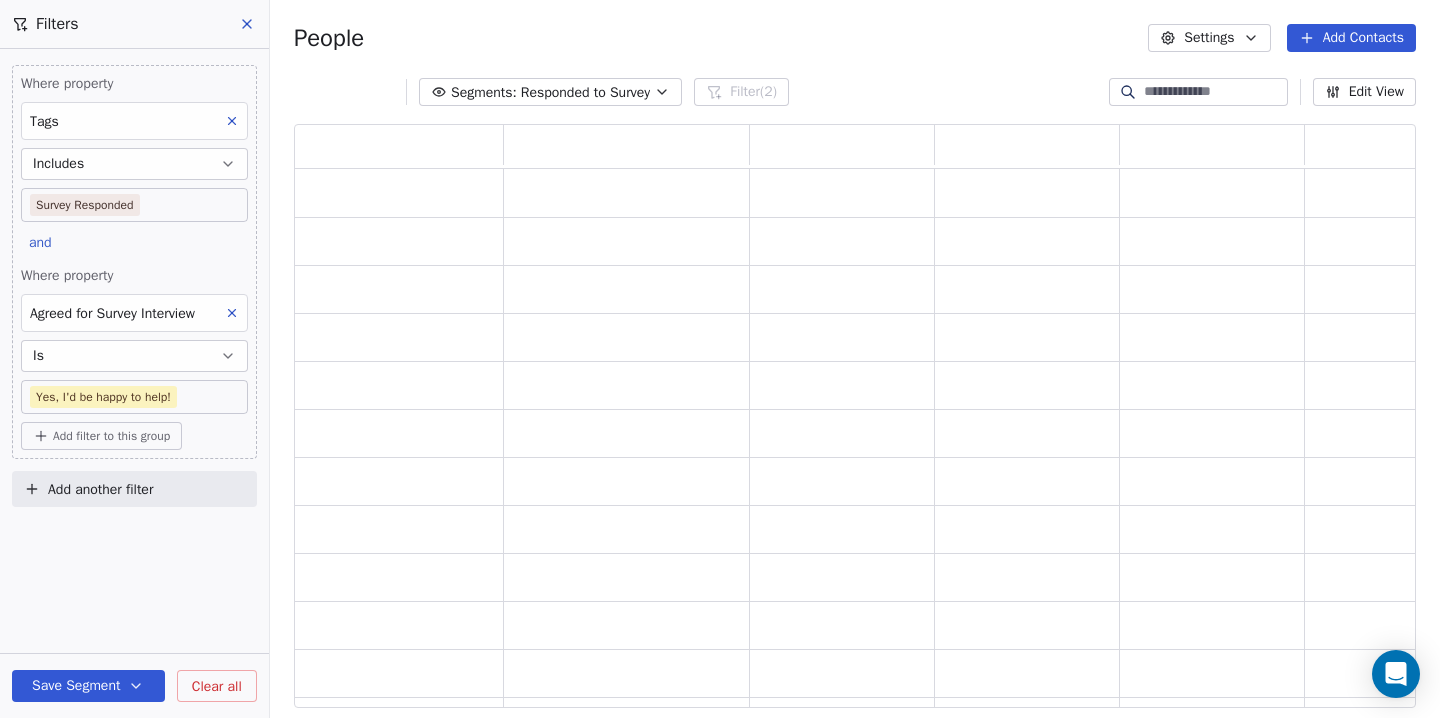 click on "Where property   Tags   Includes Survey Responded and Where property   Agreed for Survey Interview   Is Yes, I'd be happy to help! Add filter to this group Add another filter Save Segment Clear all" at bounding box center [134, 383] 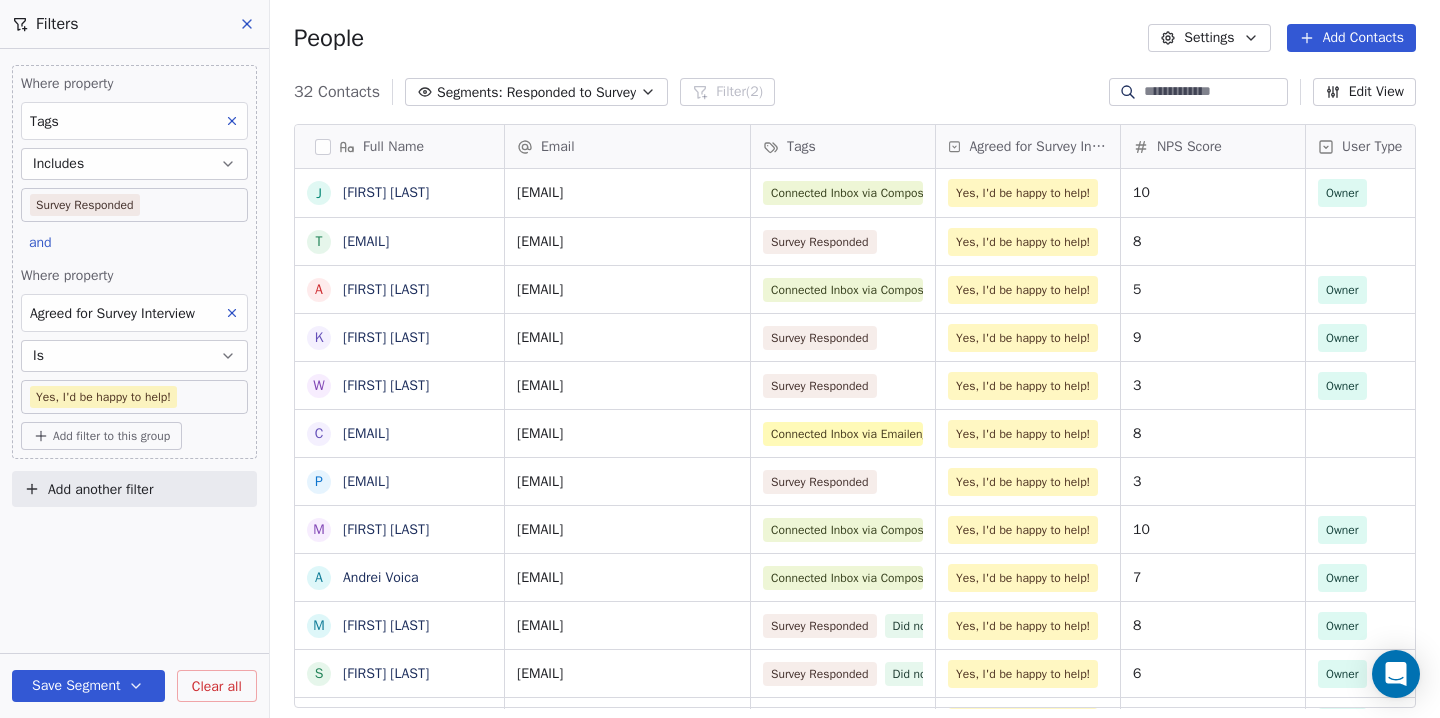 click on "Swipe One Contacts People Marketing Workflows Campaigns Sales Pipelines Sequences Beta Tools Apps AI Agents Help & Support Filters Where property   Tags   Includes Survey Responded and Where property   Agreed for Survey Interview   Is Yes, I'd be happy to help! Add filter to this group Add another filter Save Segment Clear all People Settings  Add Contacts 32 Contacts Segments: Responded to Survey Filter  (2) Edit View Tag Add to Sequence Export Full Name J Jared Jordan t terry@terrymallin.com A Ash Holliday K Keith Mortier W Willy Ng c clemence.vignalou@eprocfactory.fr p prov31mf@gmail.com M Miriam Gilbert A Andrei Voica M Michael Onthank s sanandan sudhir L Luis Silva J Jan Tejano K Kevin Albert J Jack Armstrong m marcelo angelim w wade neumann D Digitronic Blog Z Zachary Jones S Shankar Jayaraman A Aditya Goela C Cameron DeJongn M Marco Barbieri R RASYA Admin Z Zhong Gu K Keshav Maheshwari W Woratana Perth P Priyo Nayak N Nick Quick A Abdul Sattar T Tim Petch R Robert Allen Email Tags NPS Score User Type" at bounding box center [720, 359] 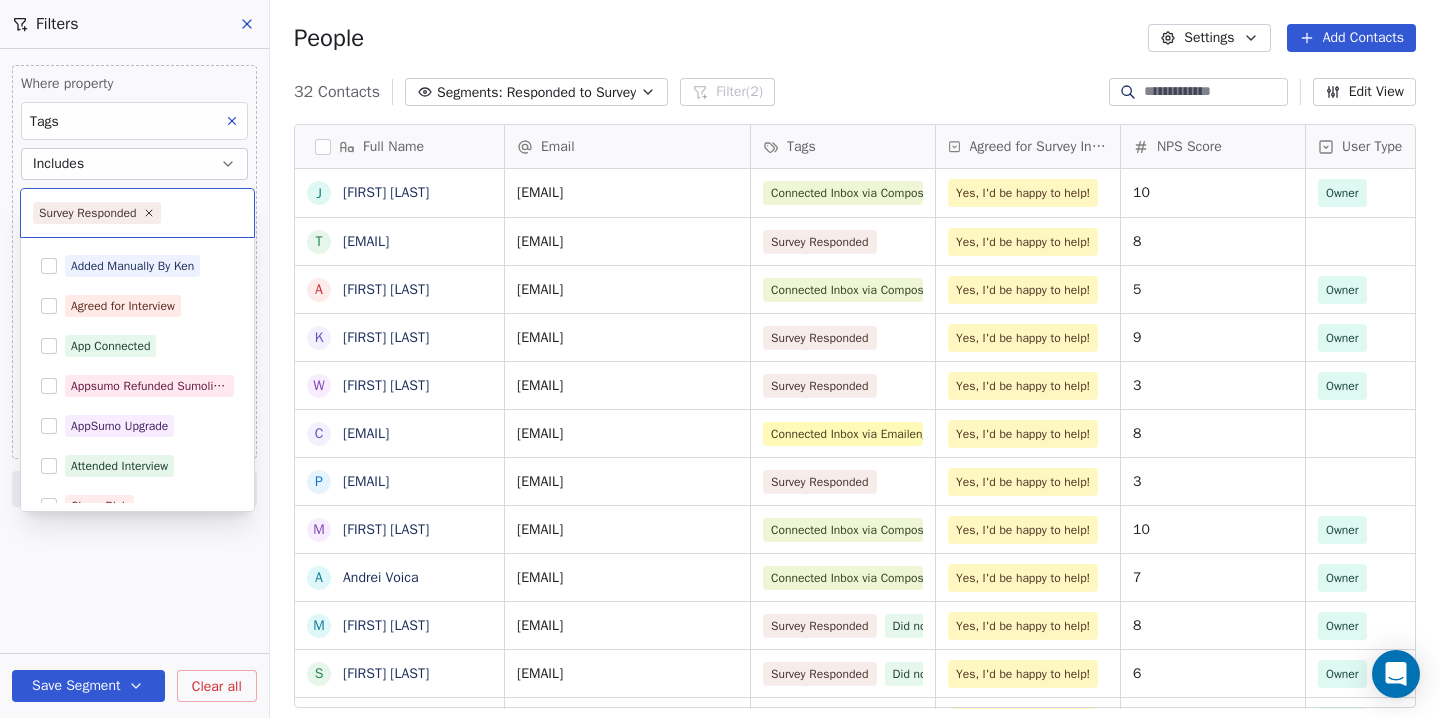 click at bounding box center [203, 213] 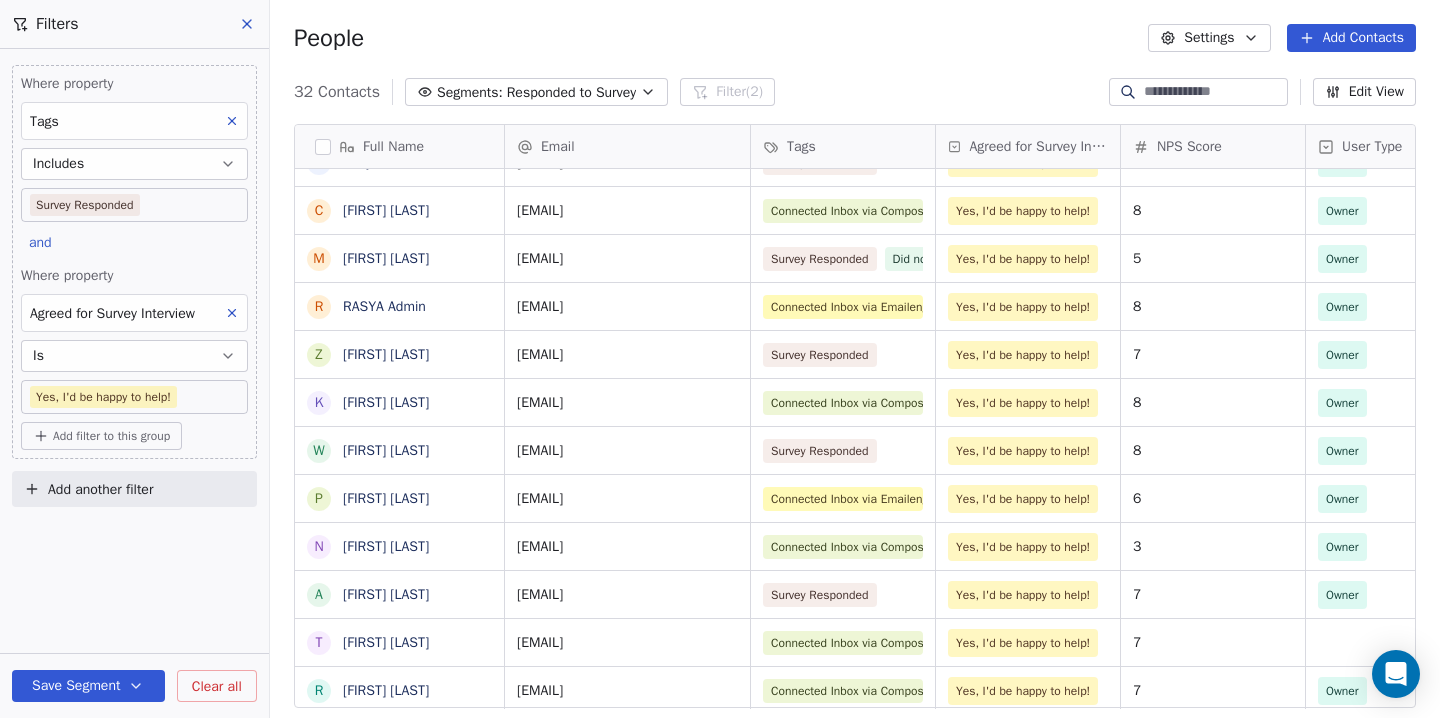 click 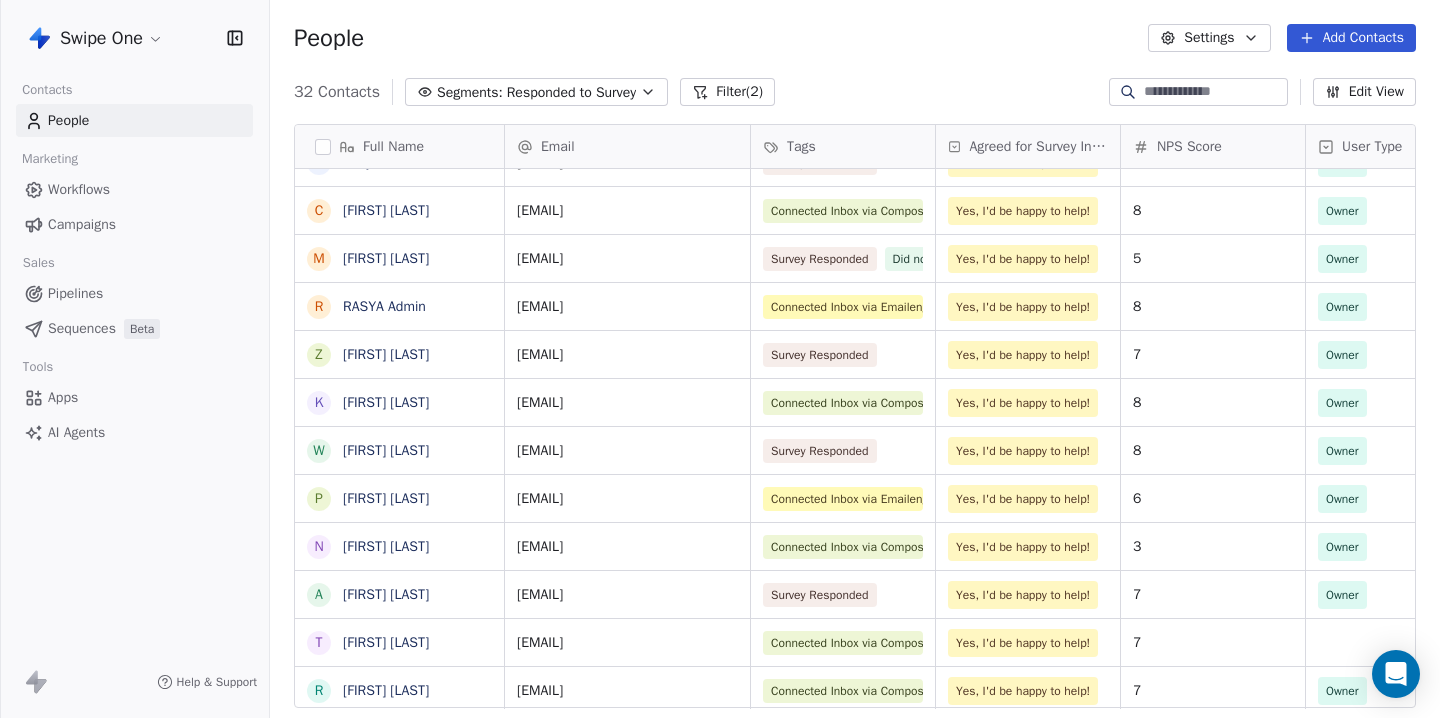 click at bounding box center [1214, 92] 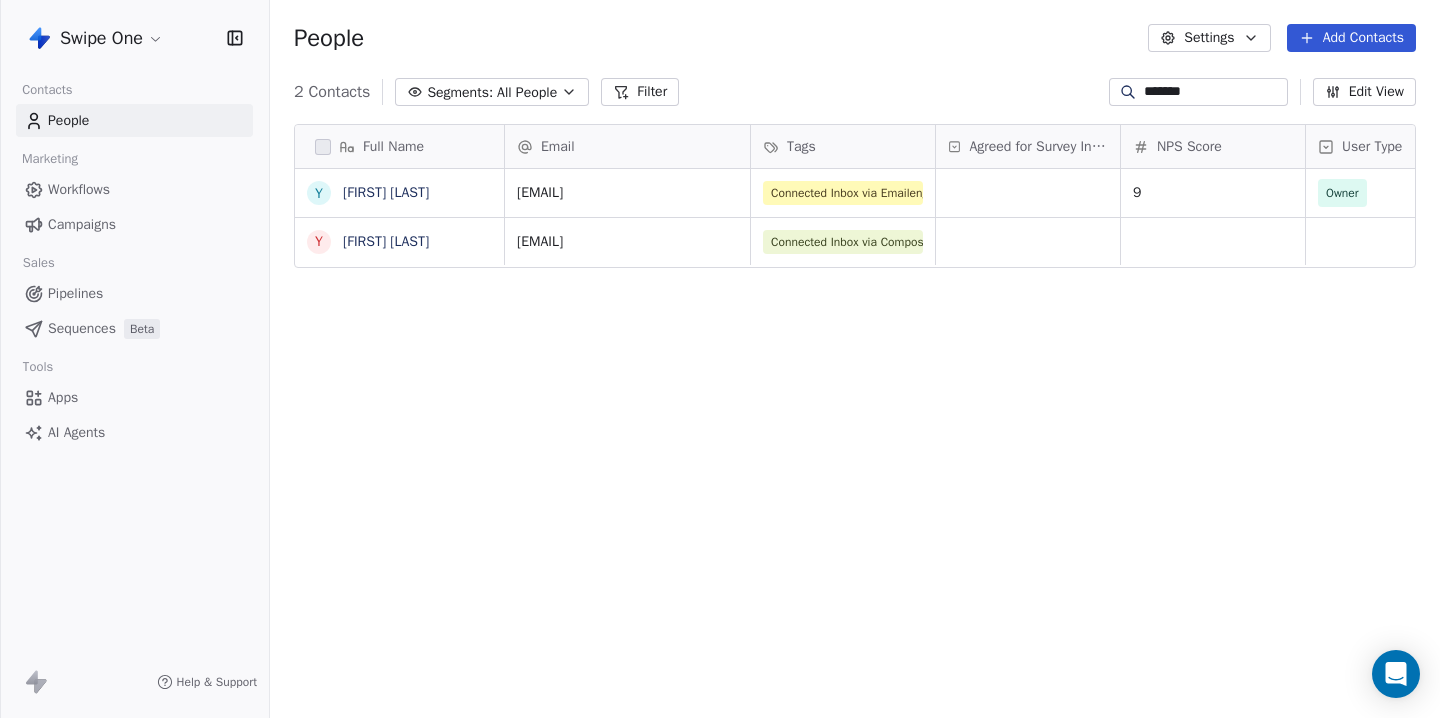 type on "*******" 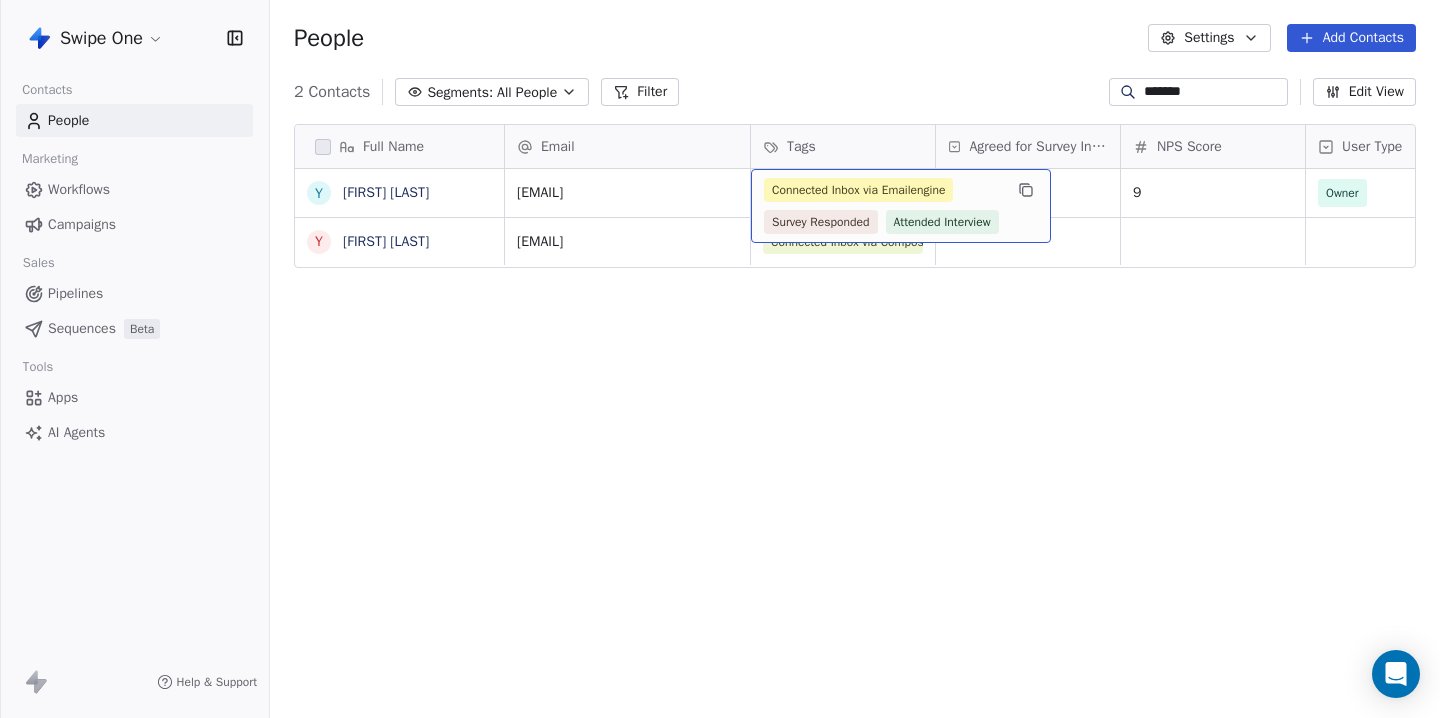 click on "Connected Inbox via Emailengine Survey Responded Attended Interview" at bounding box center (901, 206) 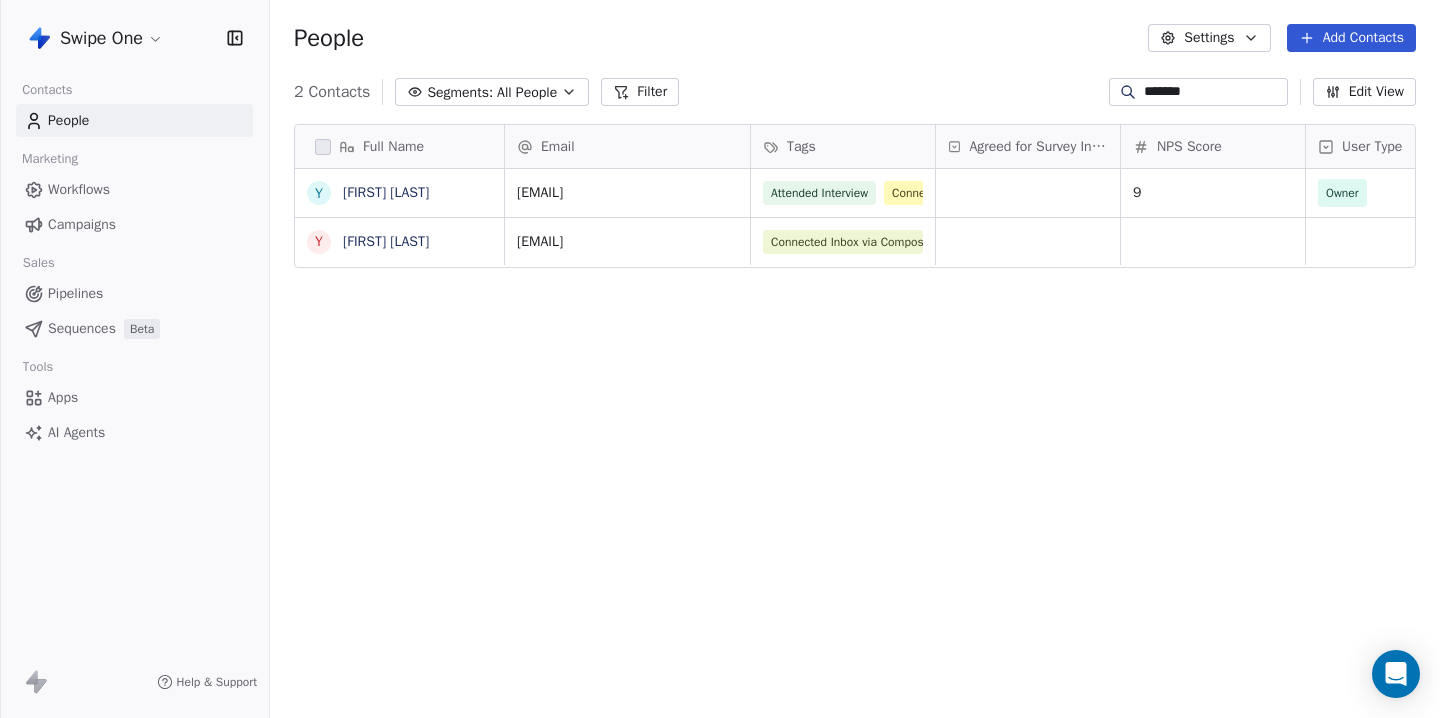 click on "Swipe One Contacts People Marketing Workflows Campaigns Sales Pipelines Sequences Beta Tools Apps AI Agents Help & Support People Settings  Add Contacts 2 Contacts Segments: All People Filter  ******* Edit View Tag Add to Sequence Export Full Name Y Yannick Daudelin Y Yannick Xie Email Tags Agreed for Survey Interview NPS Score User Type Created Date IST Last Updated Date IST Email Marketing Consent yannick@daudelinphoto.com Attended Interview Connected Inbox via Emailengine Survey Responded 9 Owner Mar 13, 2025 12:23 AM Jul 28, 2025 03:20 PM Subscribed yannick4uk@gmail.com Connected Inbox via Composio Jan 26, 2025 02:09 PM Jul 03, 2025 07:18 PM Subscribed
To pick up a draggable item, press the space bar.
While dragging, use the arrow keys to move the item.
Press space again to drop the item in its new position, or press escape to cancel." at bounding box center (720, 359) 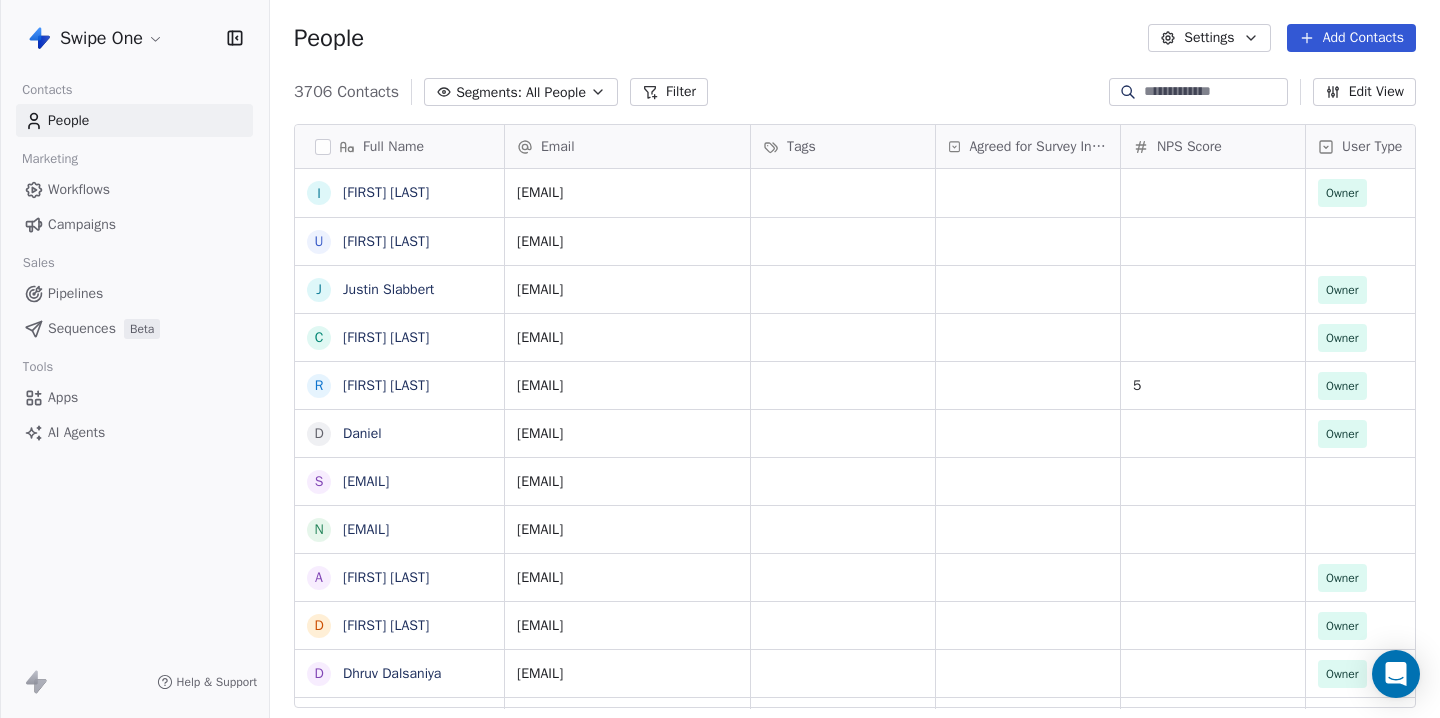 type 